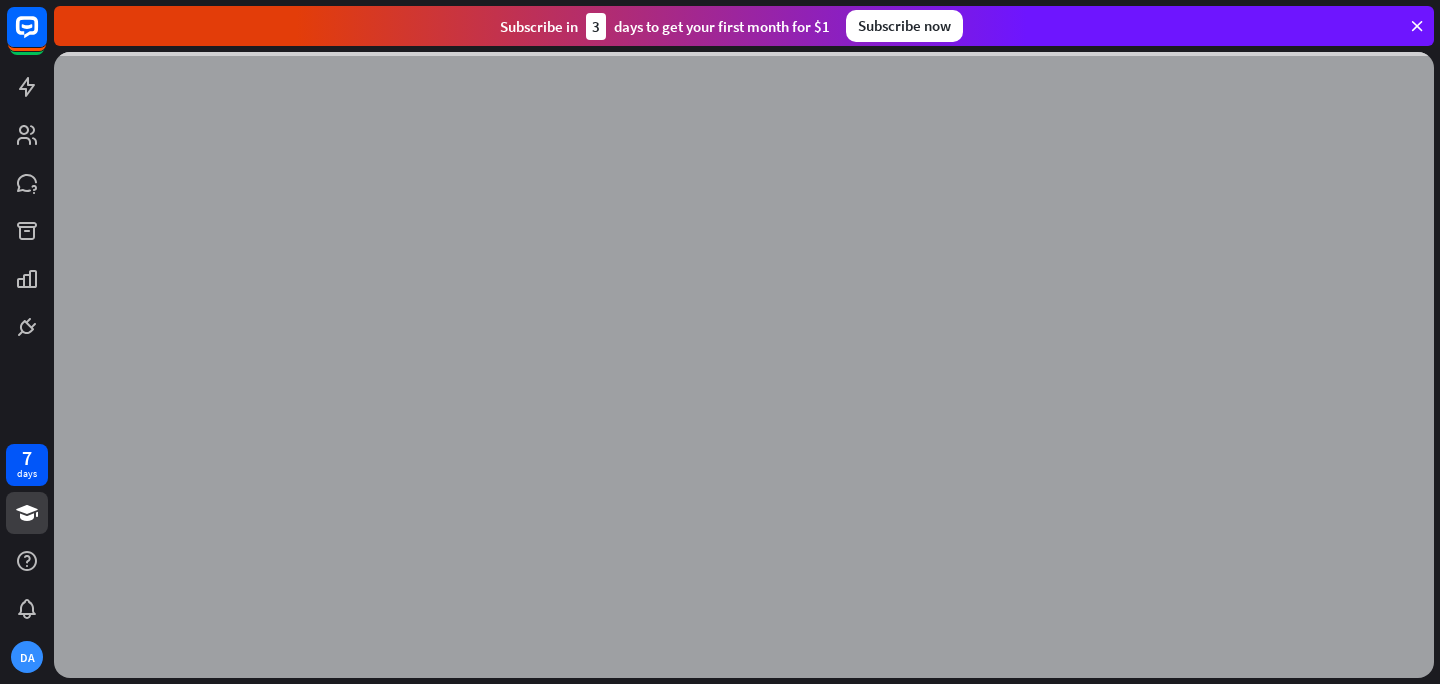 scroll, scrollTop: 0, scrollLeft: 0, axis: both 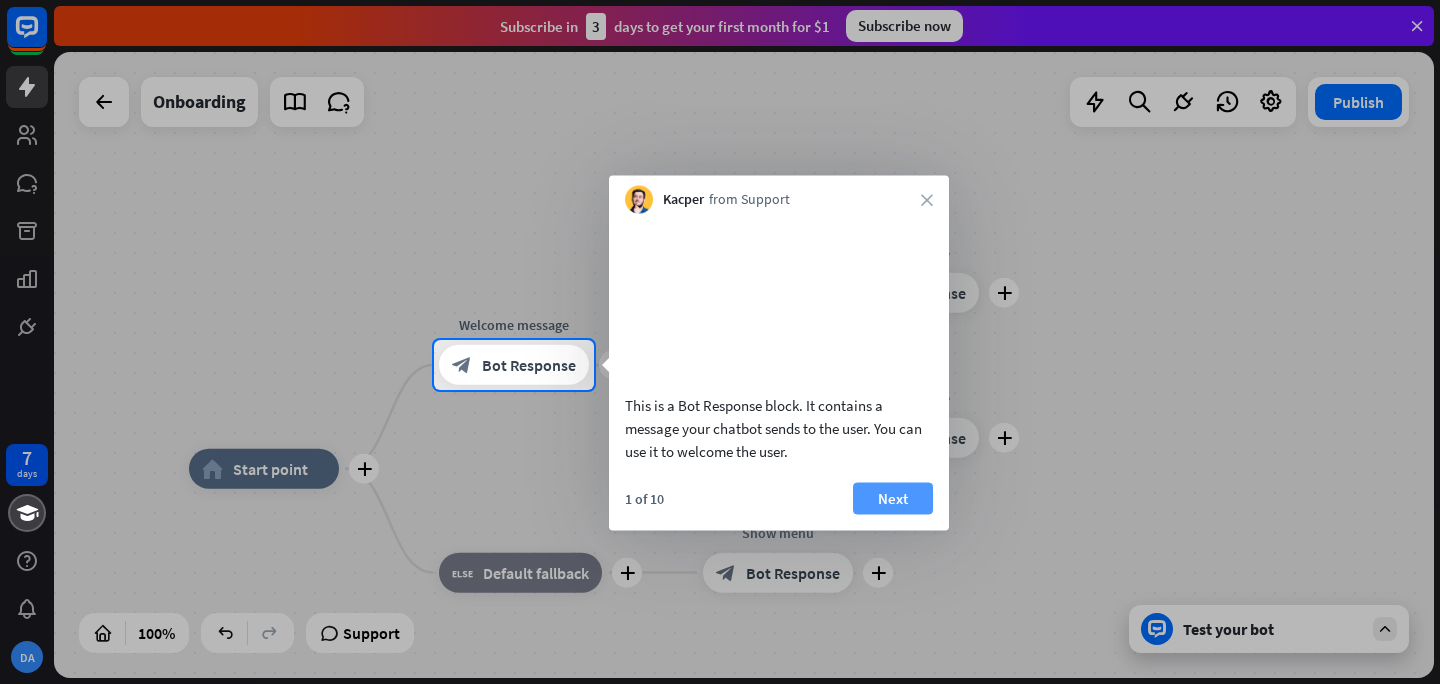 click on "Next" at bounding box center [893, 498] 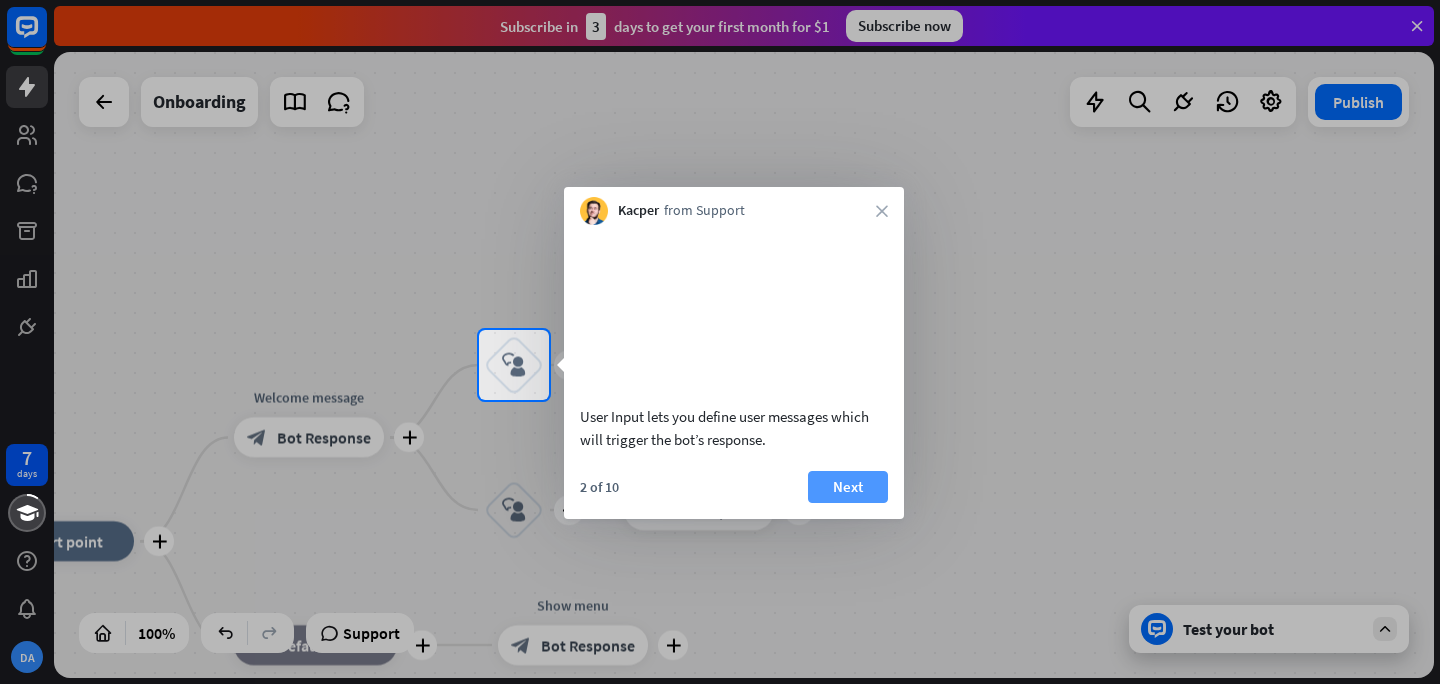 click on "Next" at bounding box center (848, 487) 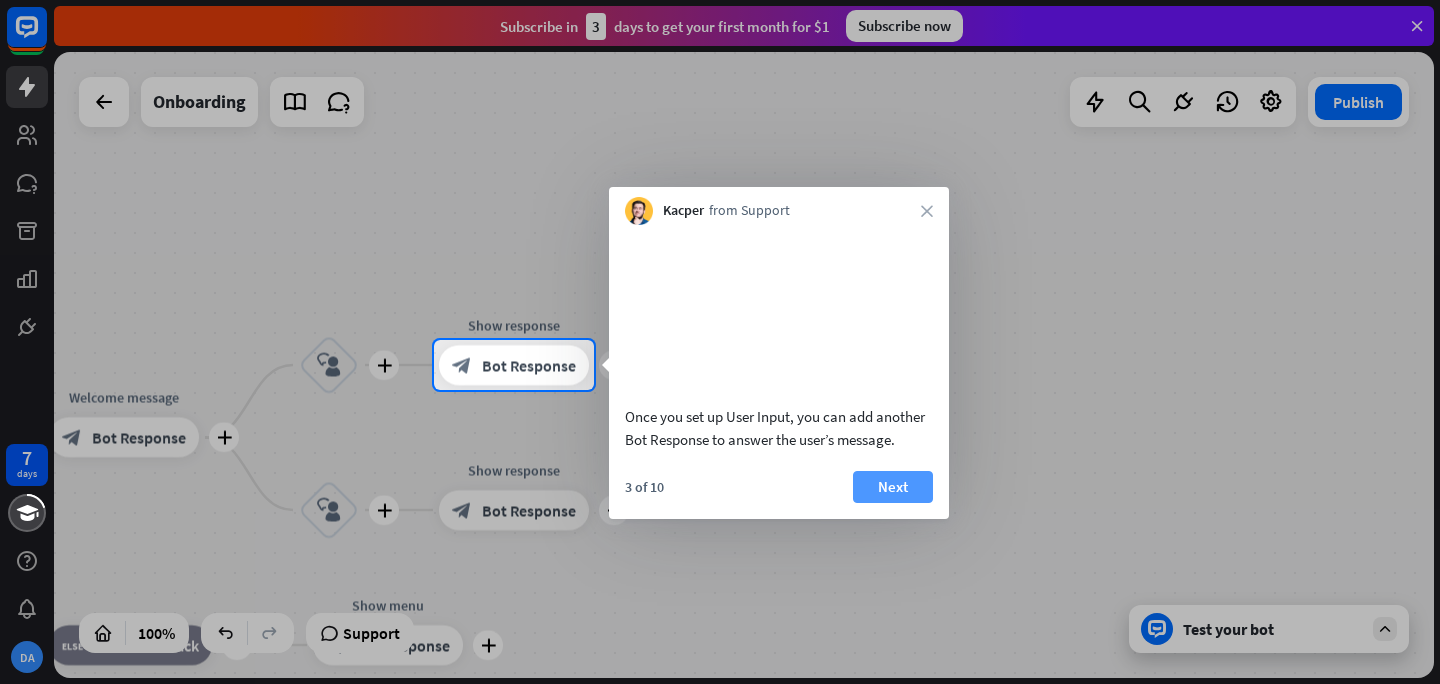 click on "Next" at bounding box center [893, 487] 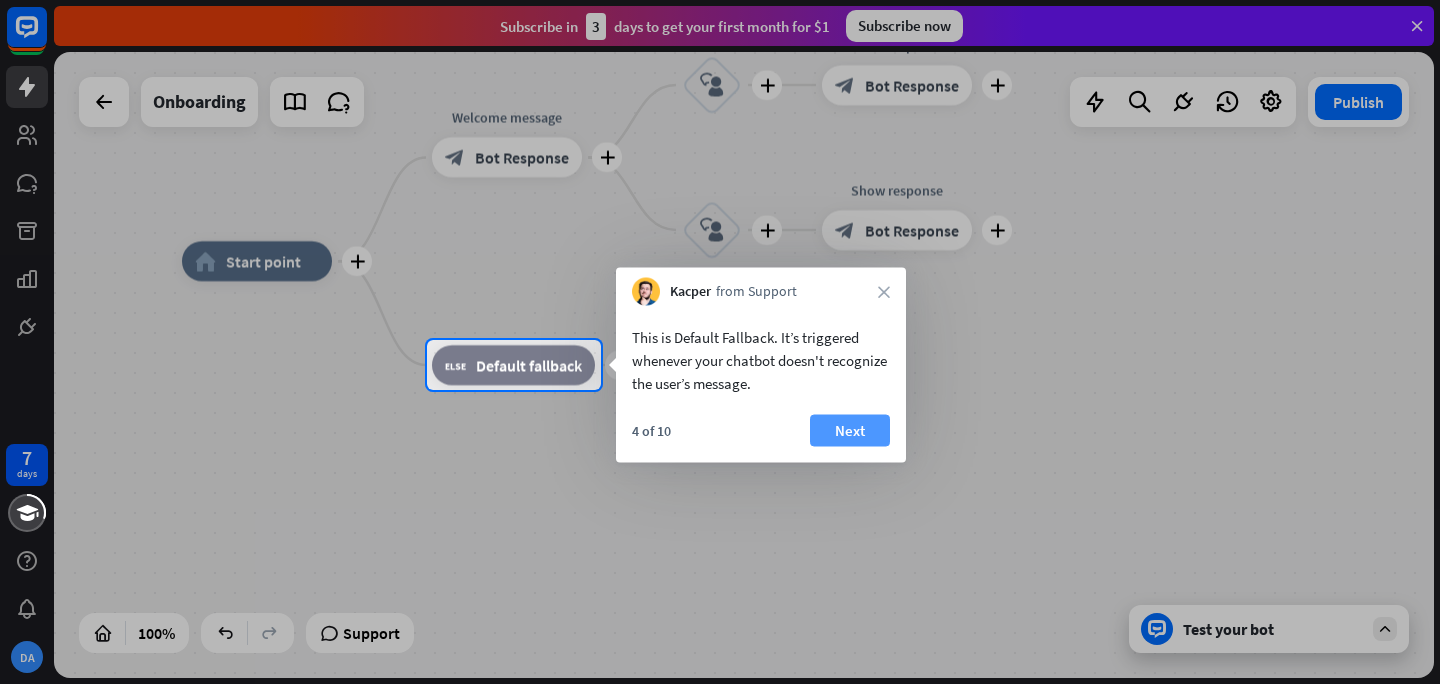 click on "Next" at bounding box center [850, 431] 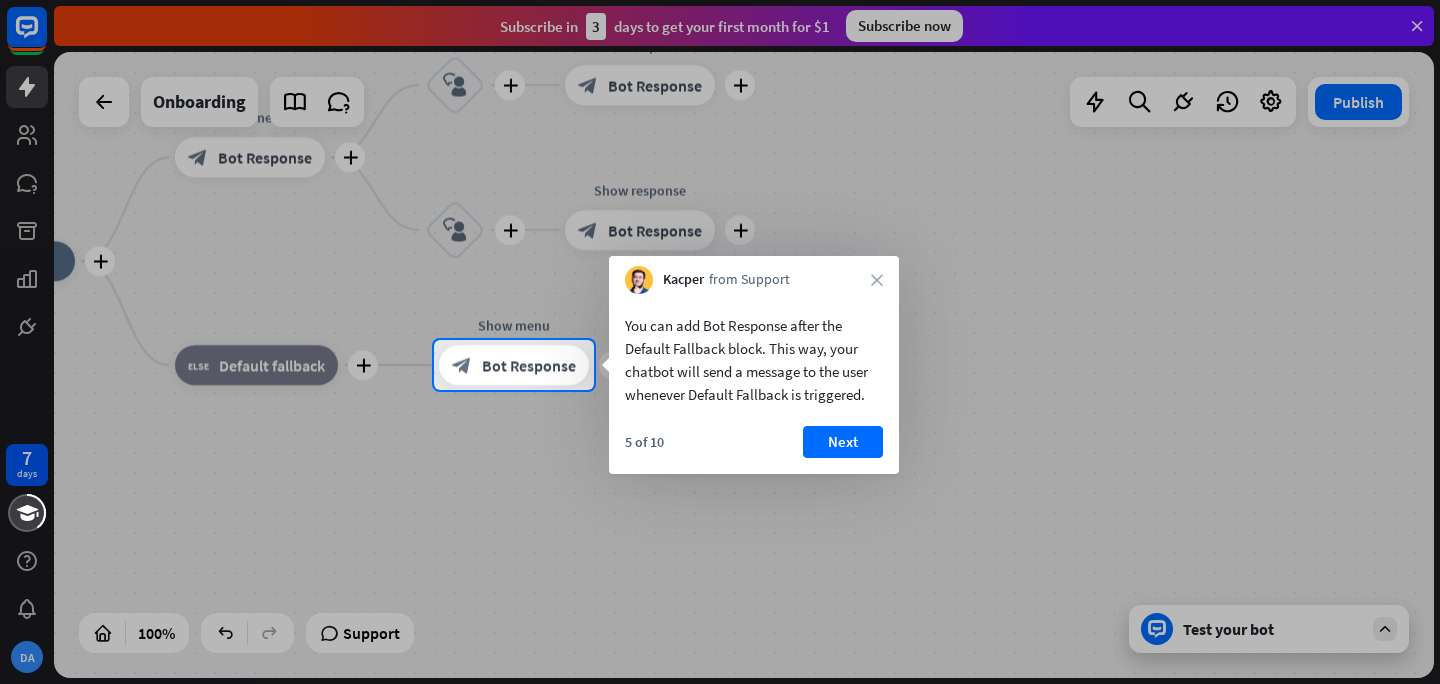 click on "Next" at bounding box center (843, 442) 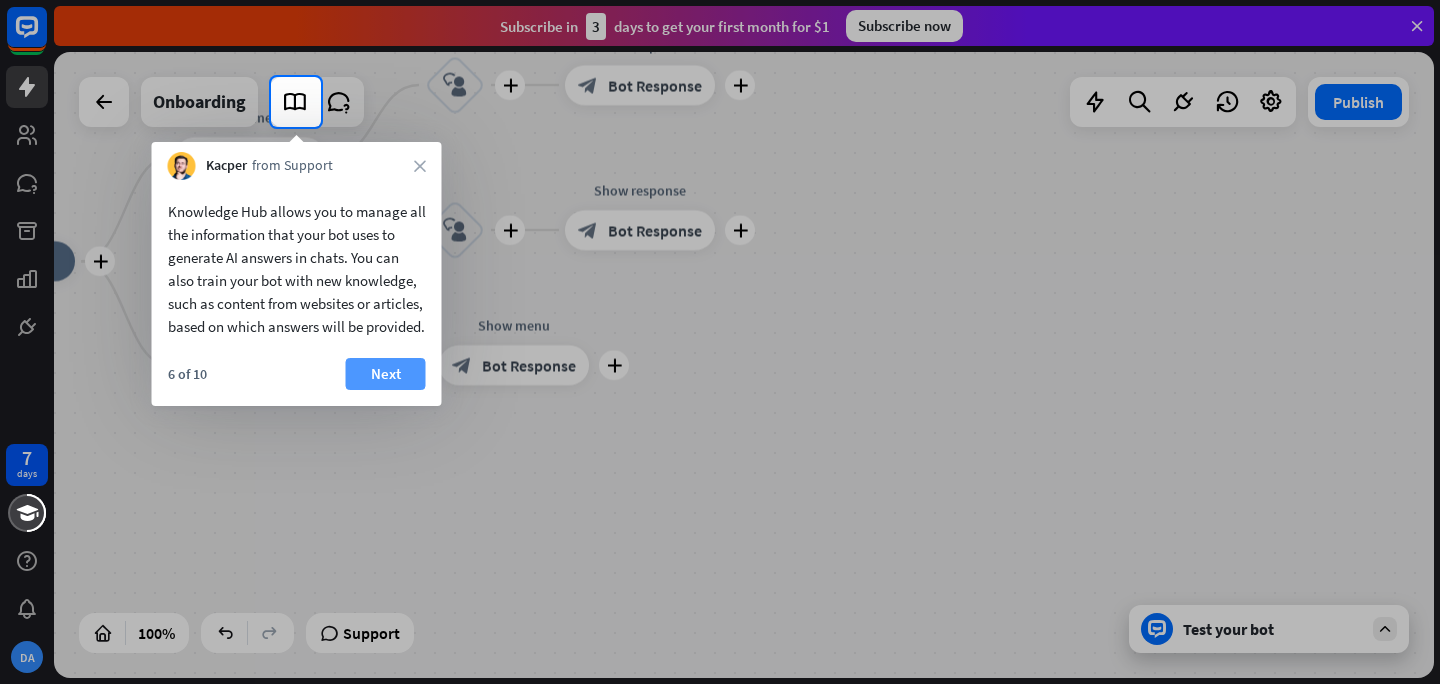 click on "Next" at bounding box center (386, 374) 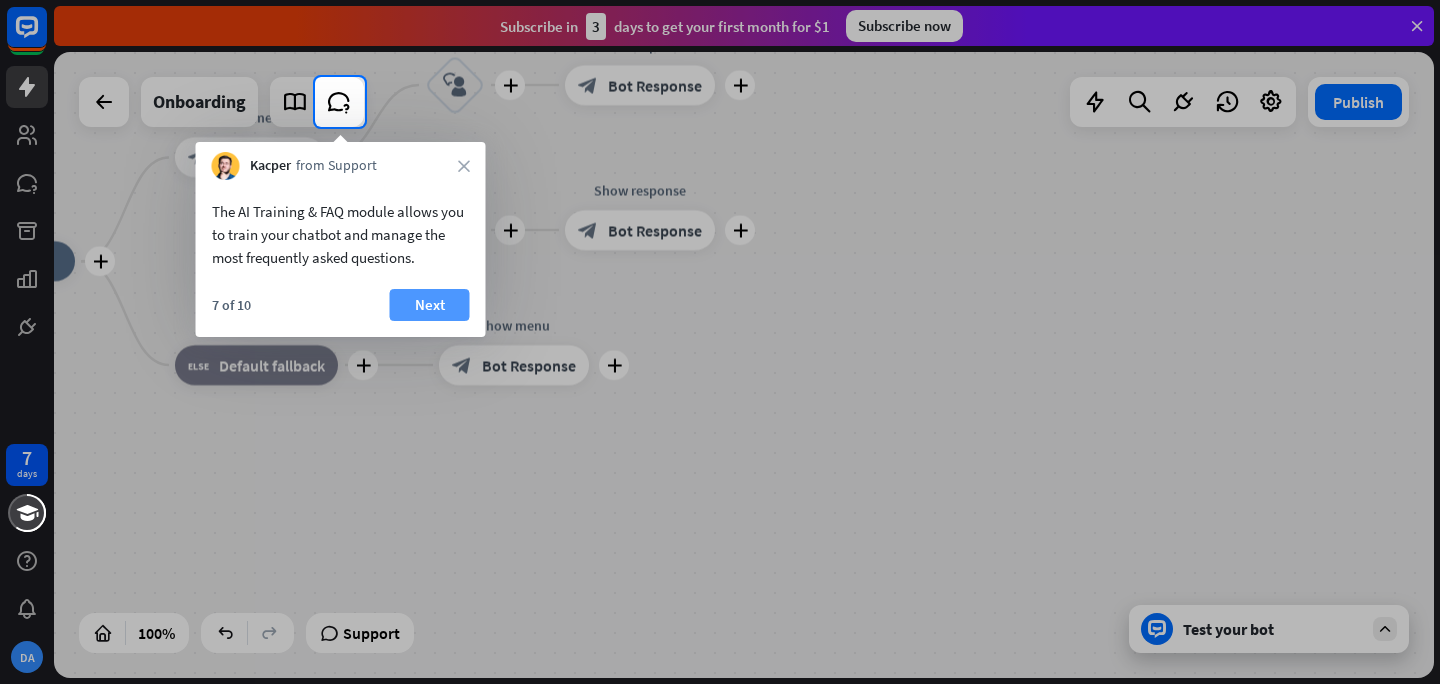 click on "Next" at bounding box center (430, 305) 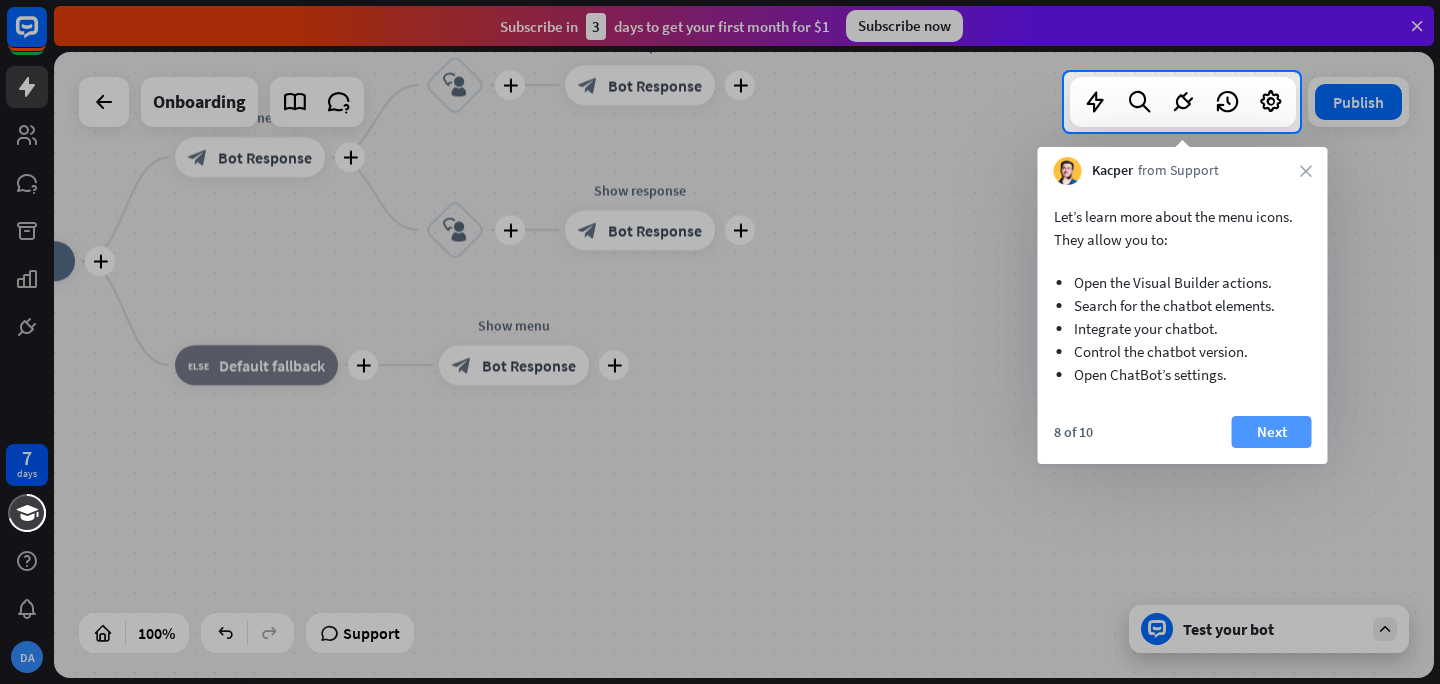 click on "Next" at bounding box center (1272, 432) 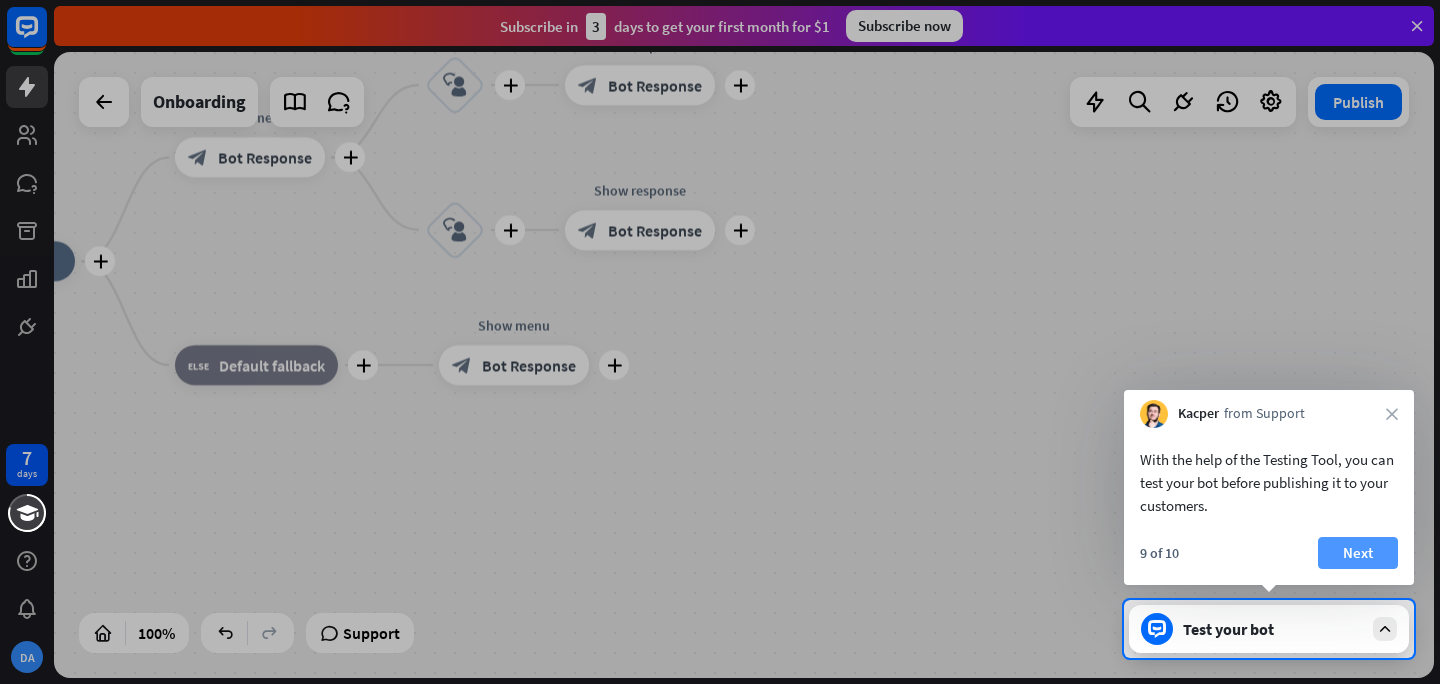 click on "Next" at bounding box center (1358, 553) 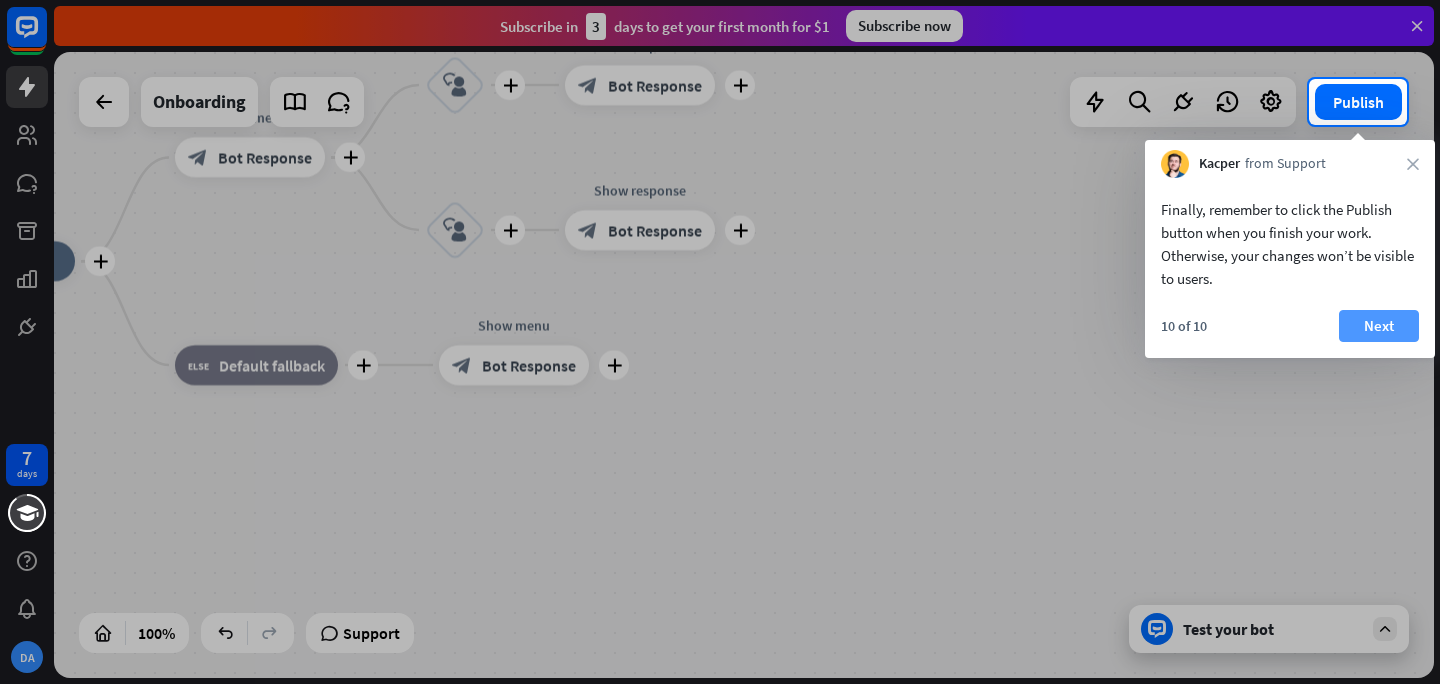 click on "Next" at bounding box center (1379, 326) 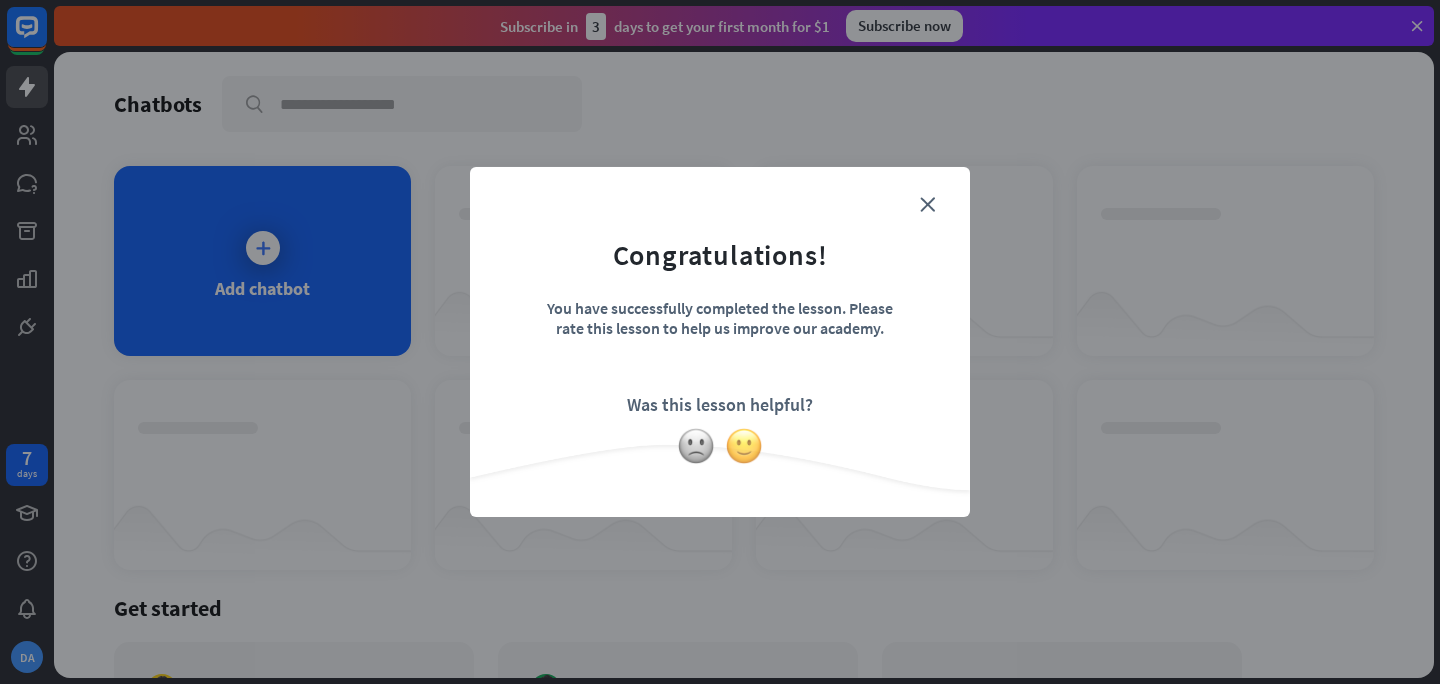 click at bounding box center (744, 446) 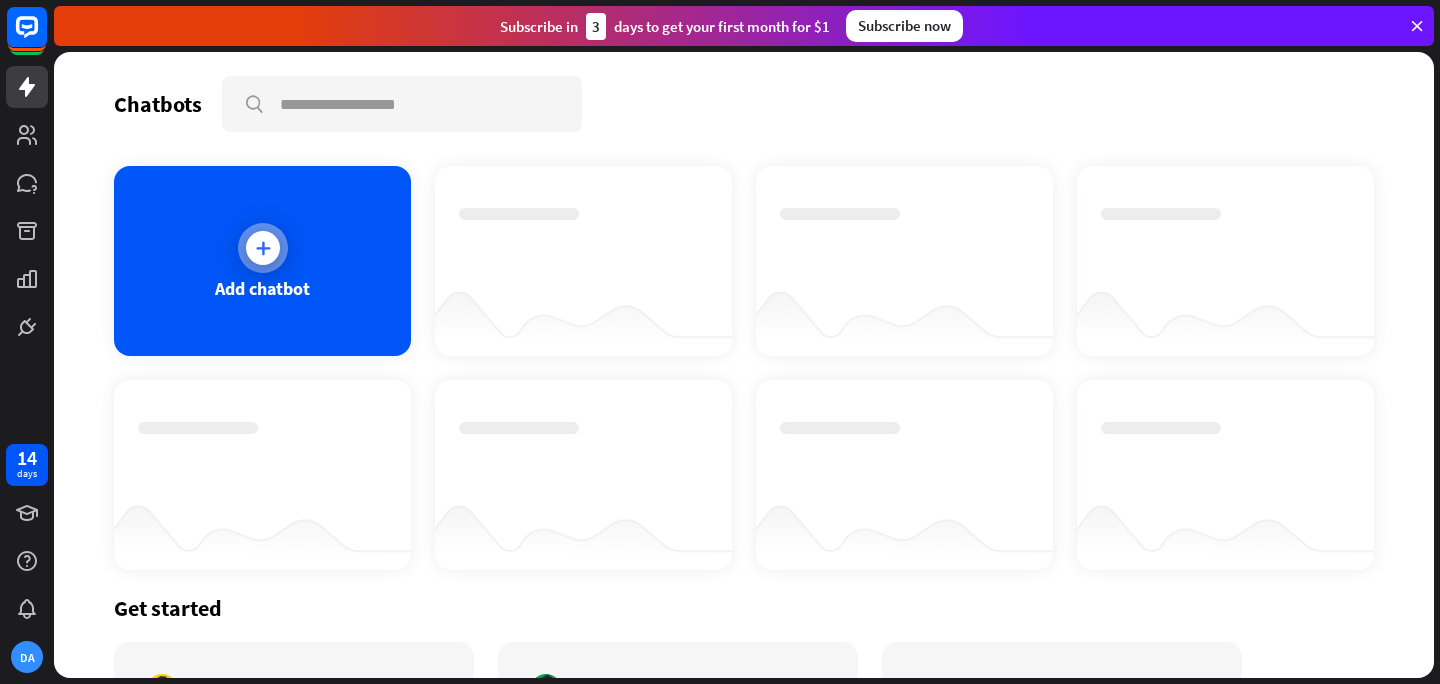 click at bounding box center (263, 248) 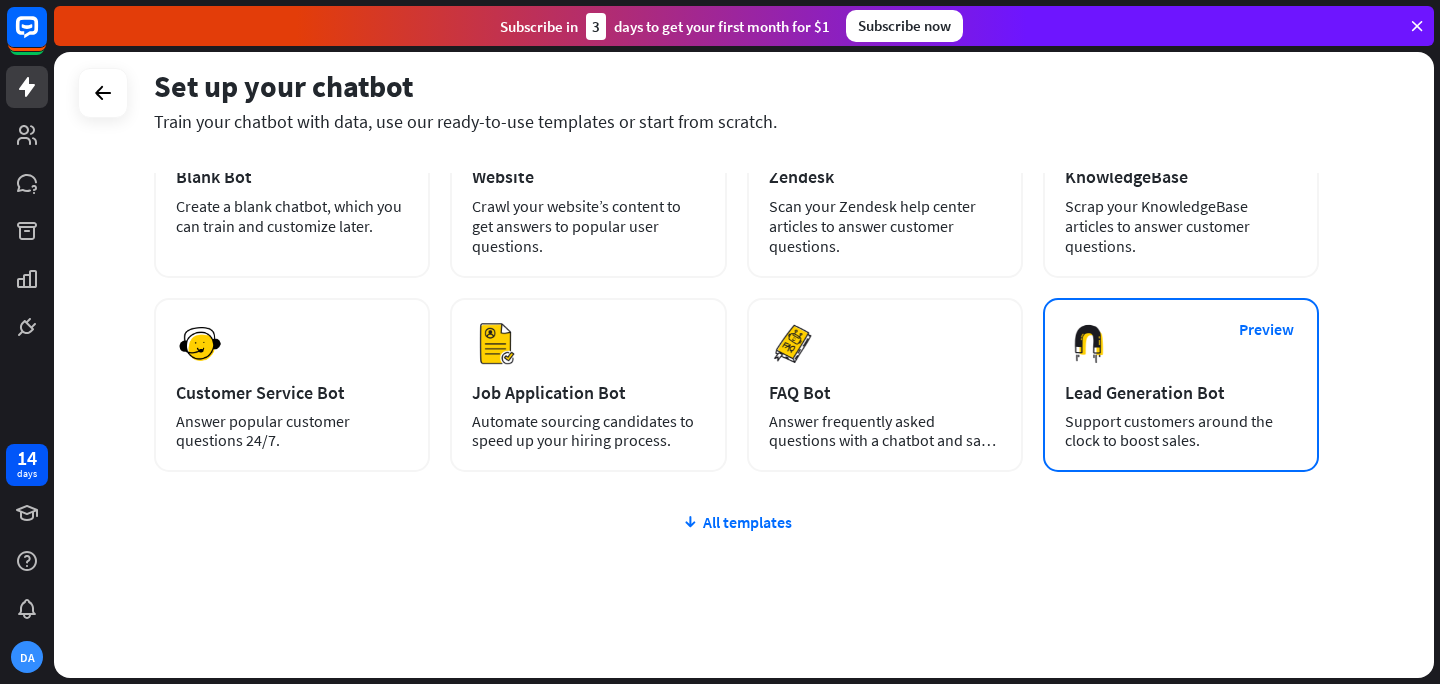 scroll, scrollTop: 171, scrollLeft: 0, axis: vertical 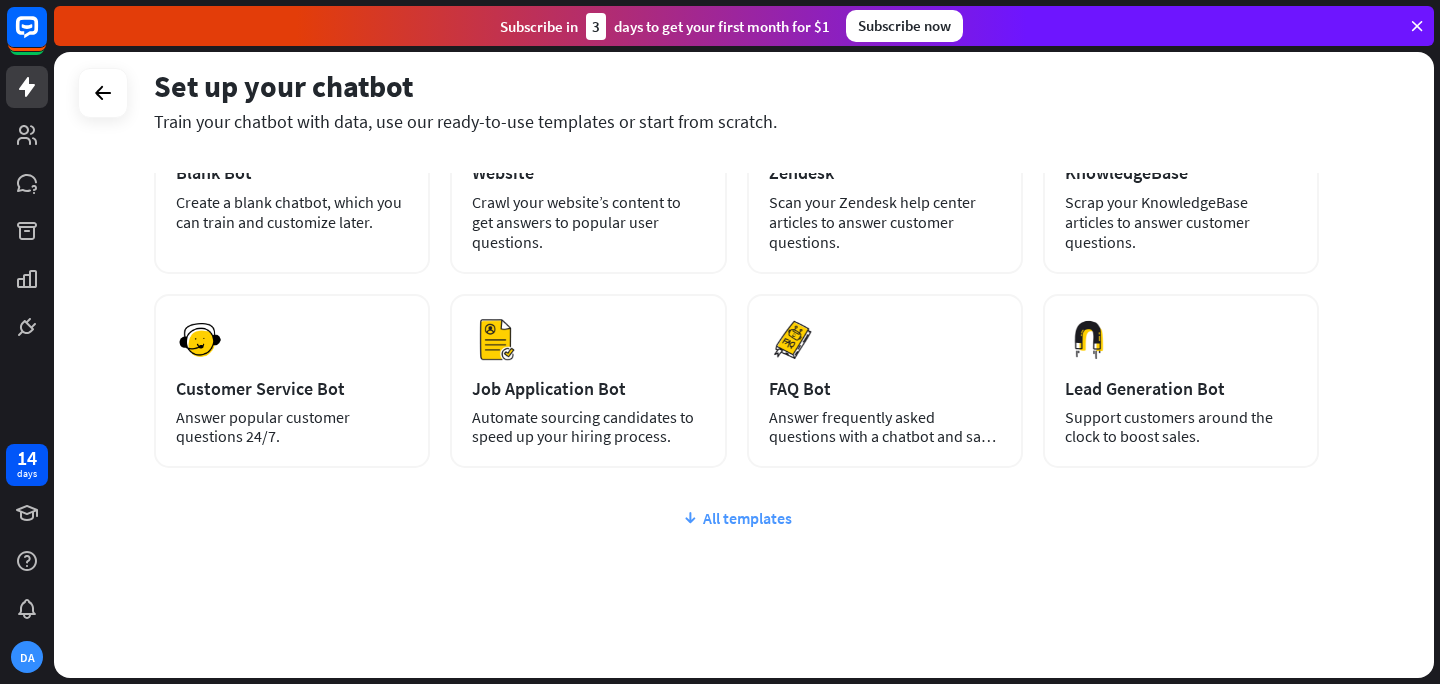 click on "All templates" at bounding box center [736, 518] 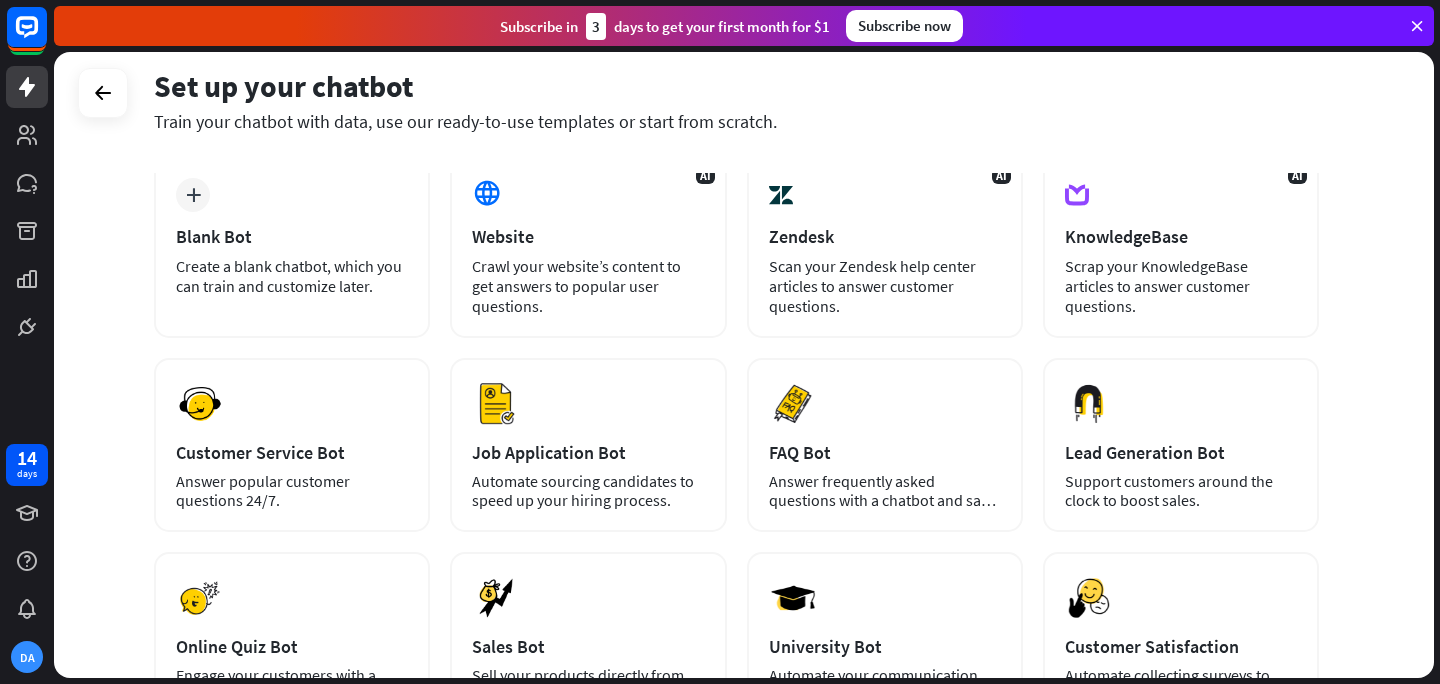 scroll, scrollTop: 110, scrollLeft: 0, axis: vertical 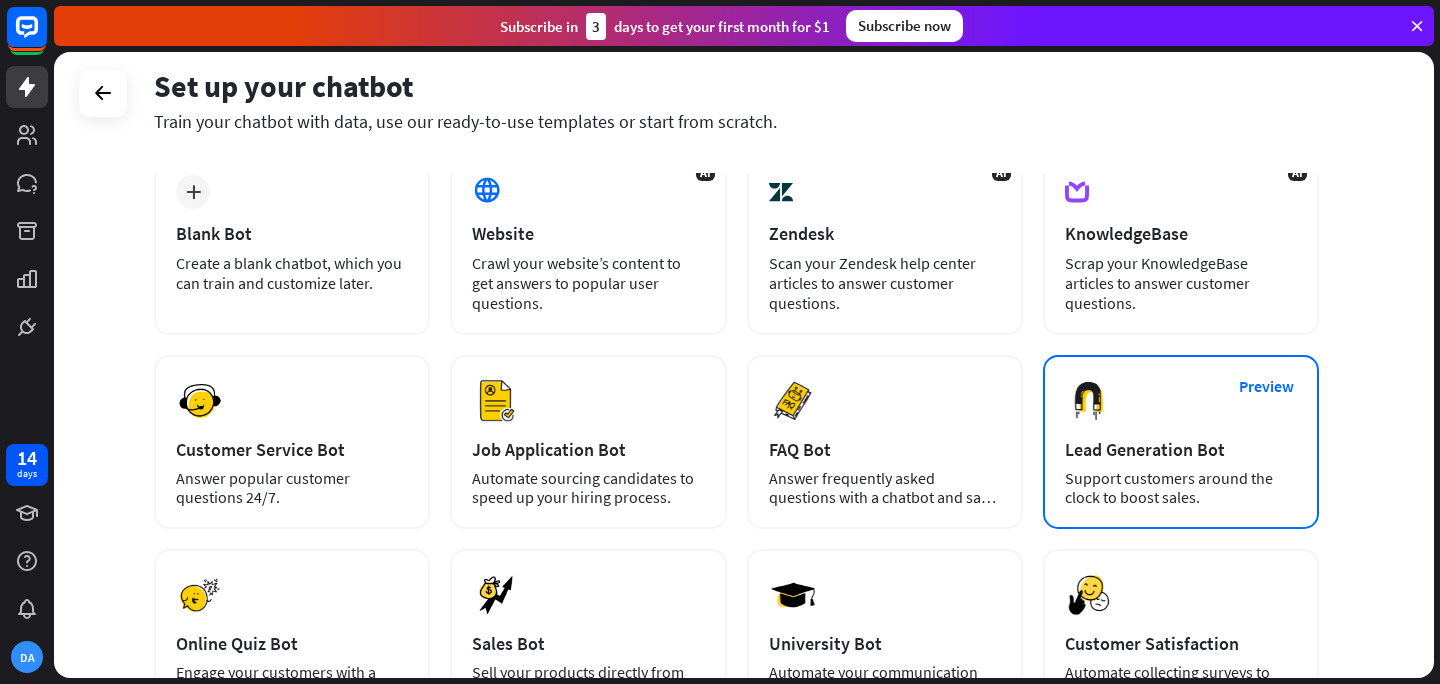 click on "Lead Generation Bot" at bounding box center [1181, 449] 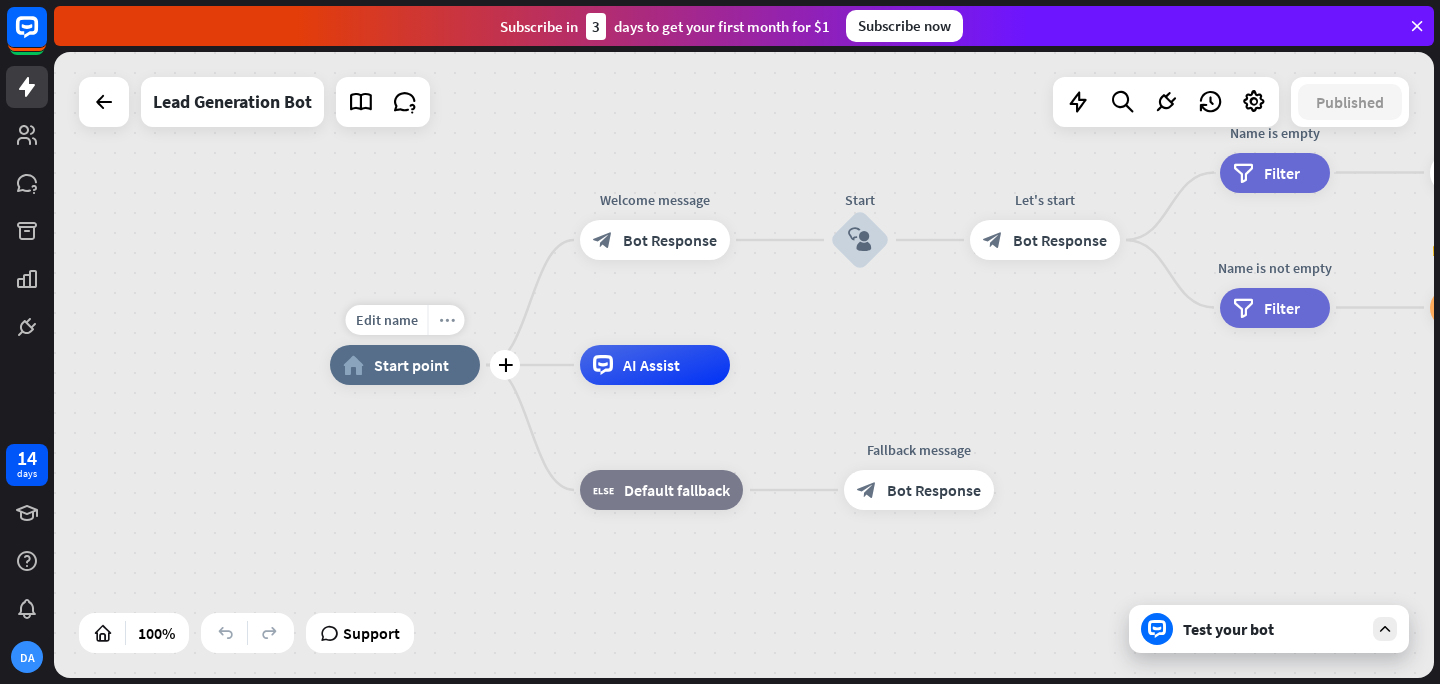 click on "more_horiz" at bounding box center (447, 320) 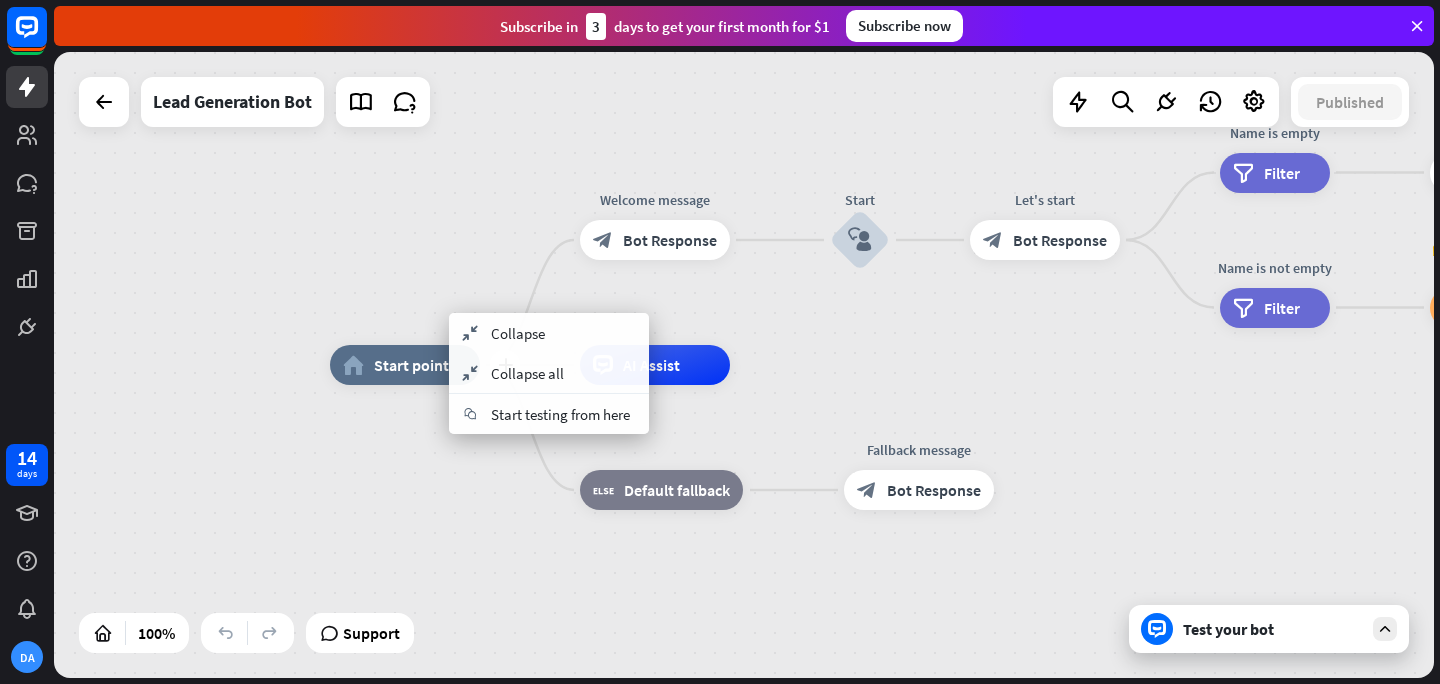 click on "Start point" at bounding box center (411, 365) 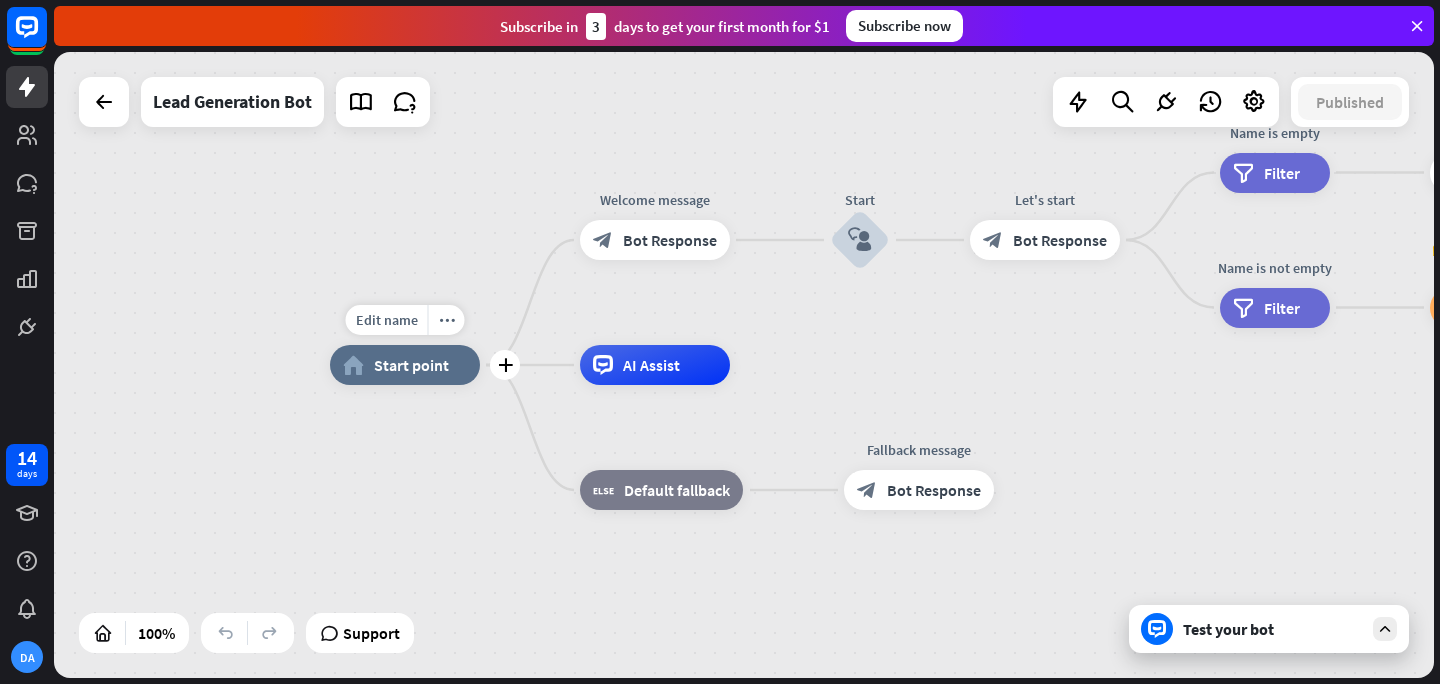 click on "Start point" at bounding box center (411, 365) 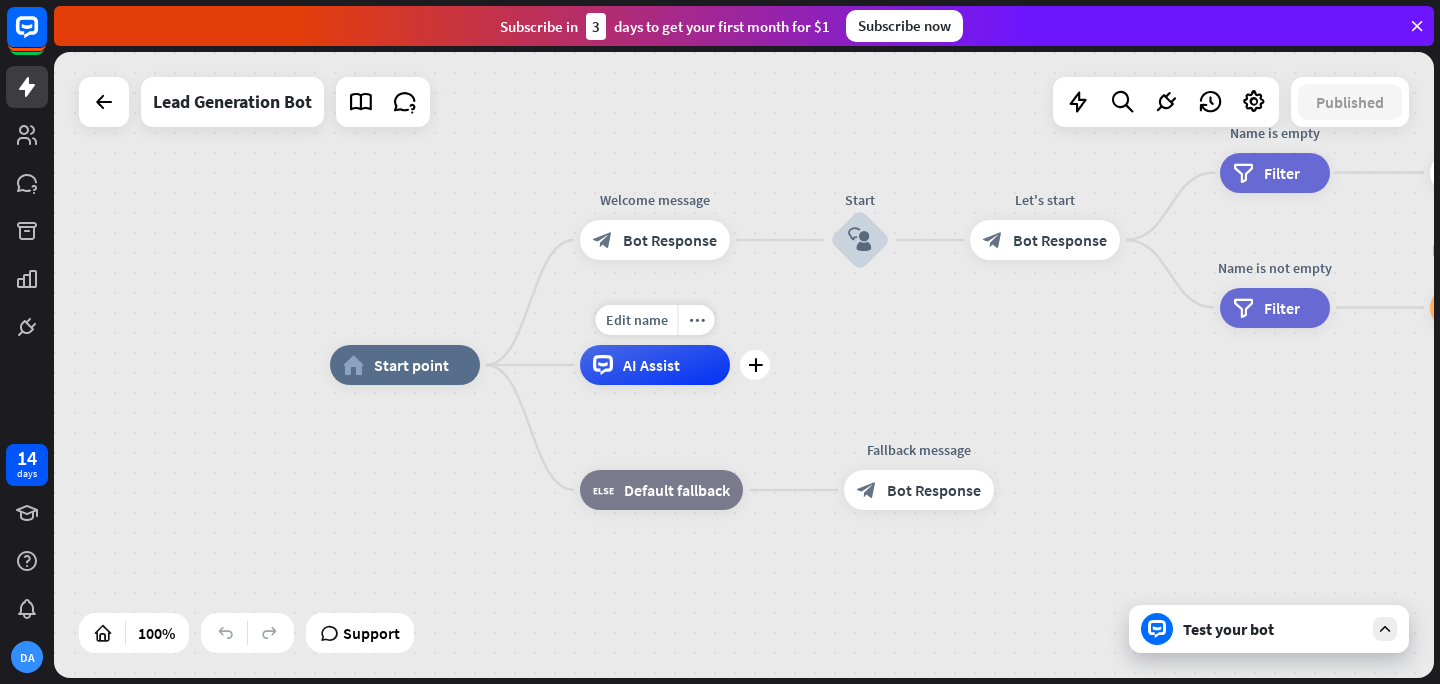 click on "AI Assist" at bounding box center (651, 365) 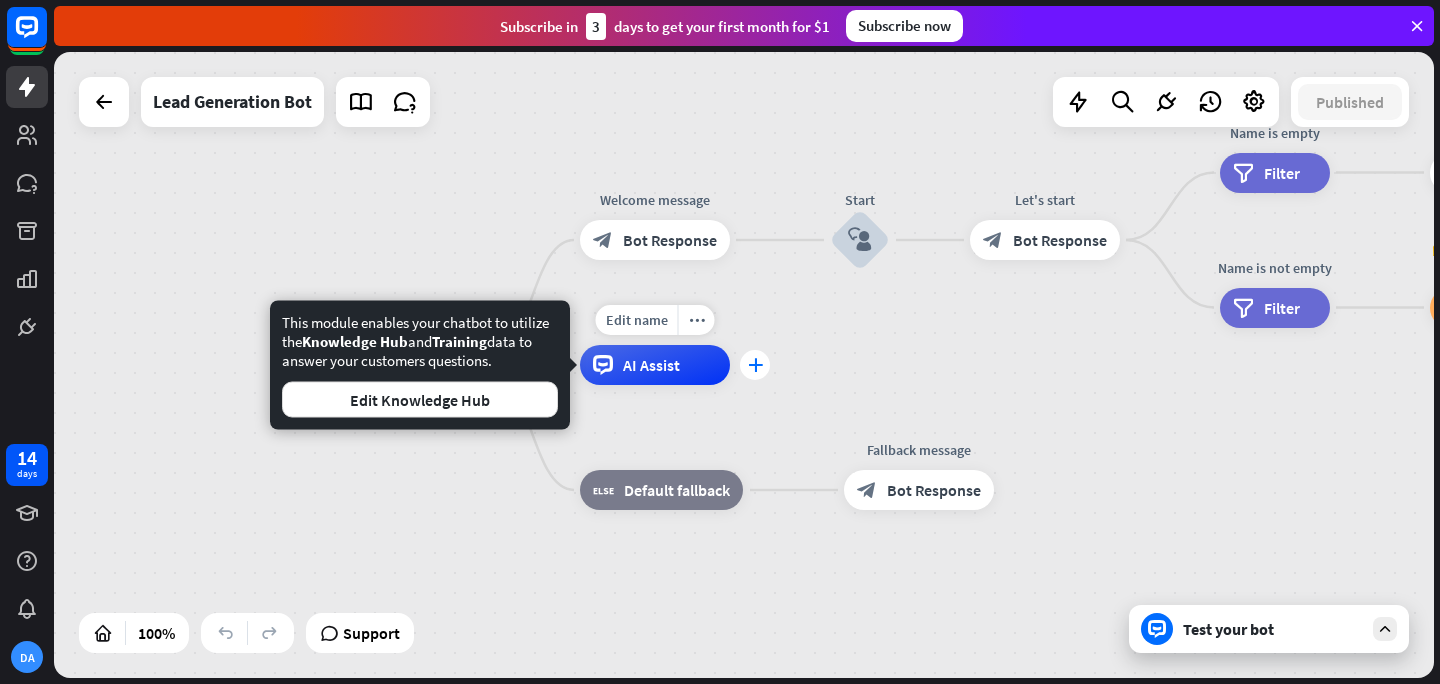 click on "plus" at bounding box center [755, 365] 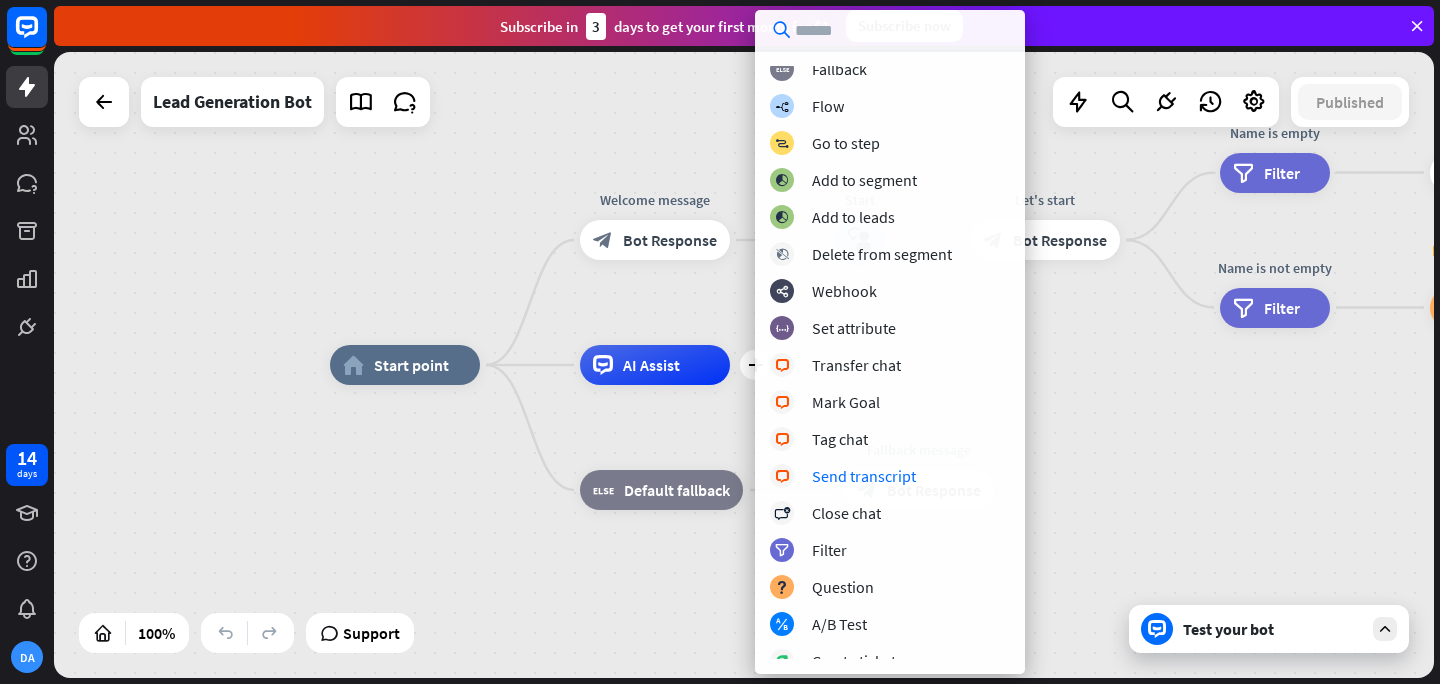 scroll, scrollTop: 0, scrollLeft: 0, axis: both 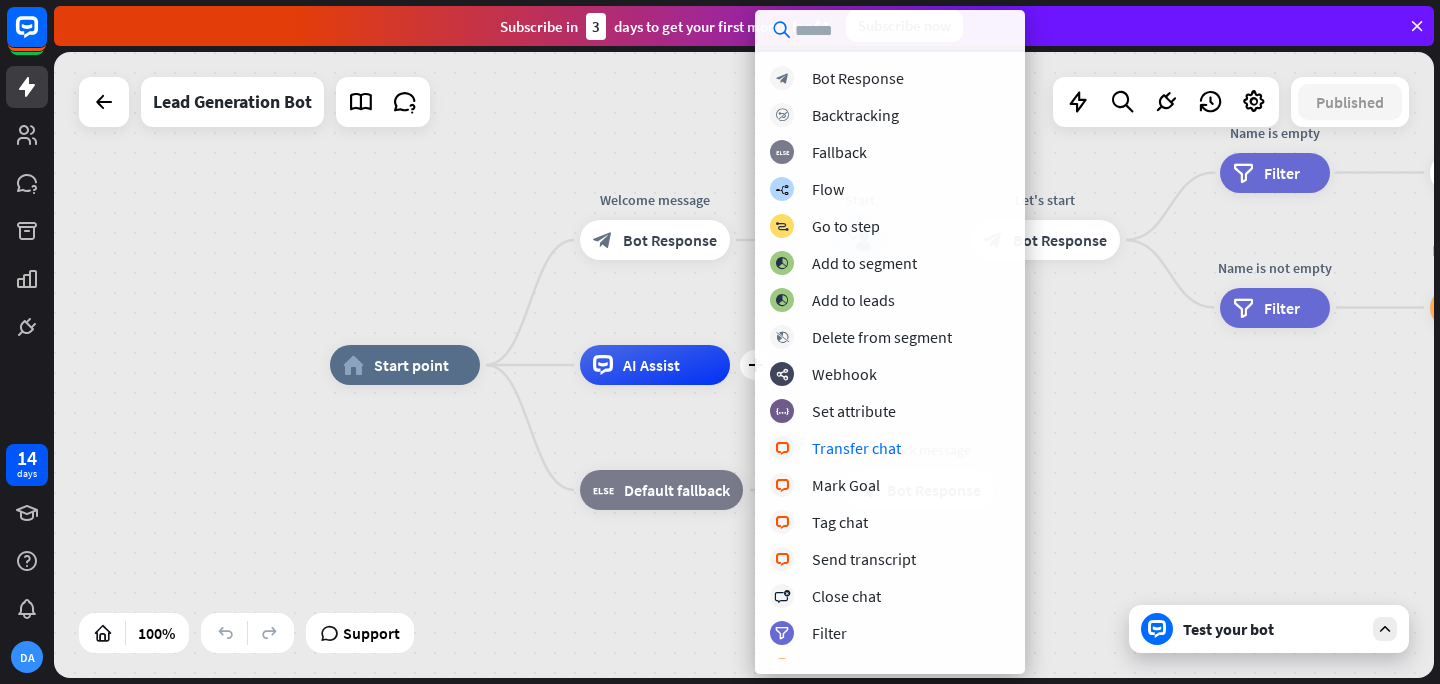 click on "home_2   Start point                 Welcome message   block_bot_response   Bot Response                 Start   block_user_input                 Let's start   block_bot_response   Bot Response                 Name is empty   filter   Filter                 👩‍💼 What's your name?   block_bot_response   Bot Response                 Name   block_user_input                 Name is not empty   filter   Filter                 📩 What's your e-mail & company?   block_question   Question                   block_success   Success                 🌐 How big is your team?   block_bot_response   Bot Response                 Team   block_user_input                 🚀 What's your need?   block_bot_response   Bot Response                 CompanyNeed   block_user_input                 ✅ Thank you!   block_bot_response   Bot Response                   block_close_chat   Close chat               plus       AI Assist                   block_fallback   Default fallback" at bounding box center (1020, 678) 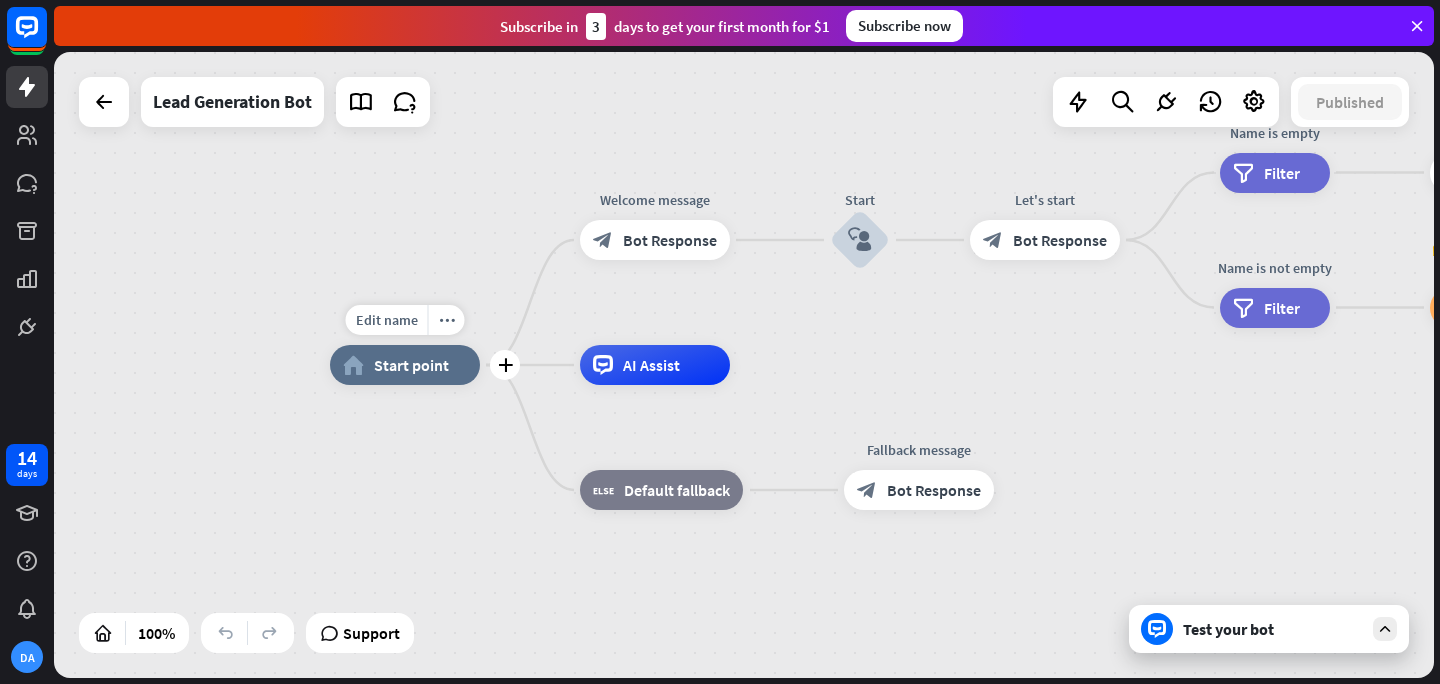 click on "Start point" at bounding box center [411, 365] 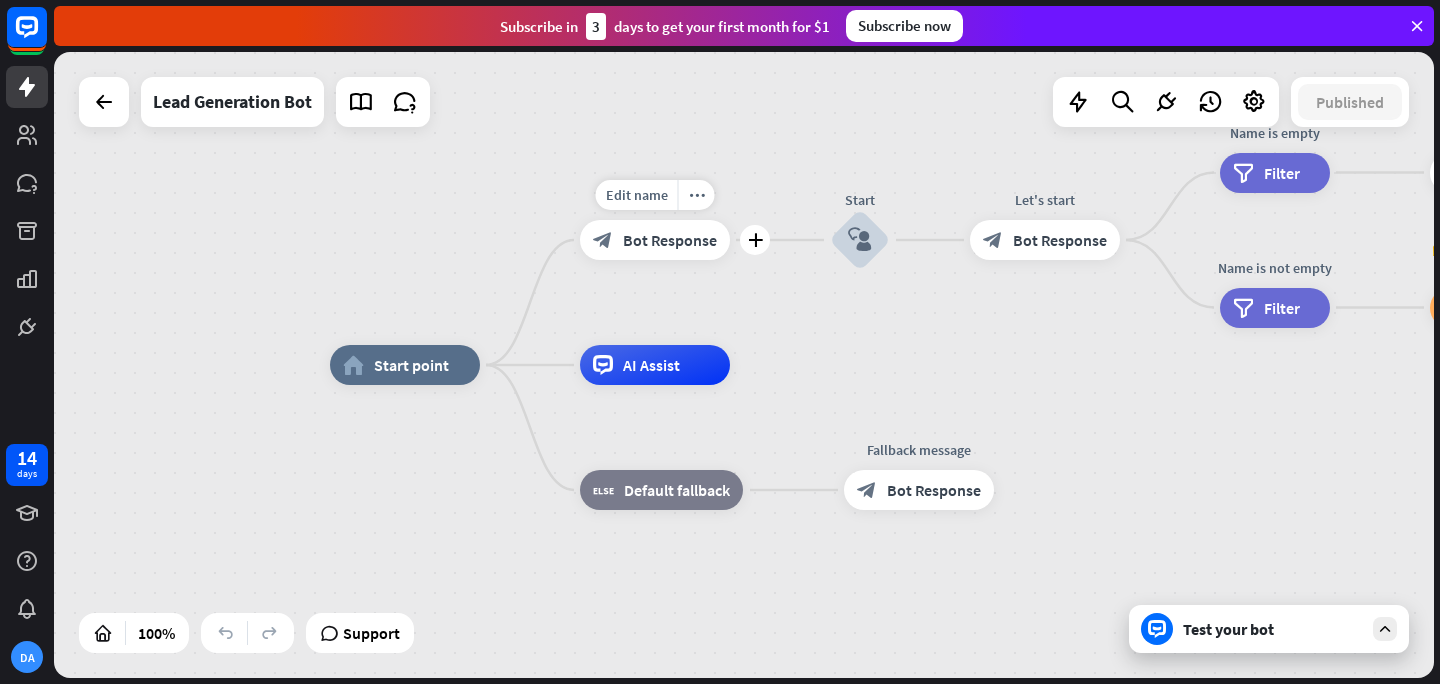 click on "block_bot_response   Bot Response" at bounding box center (655, 240) 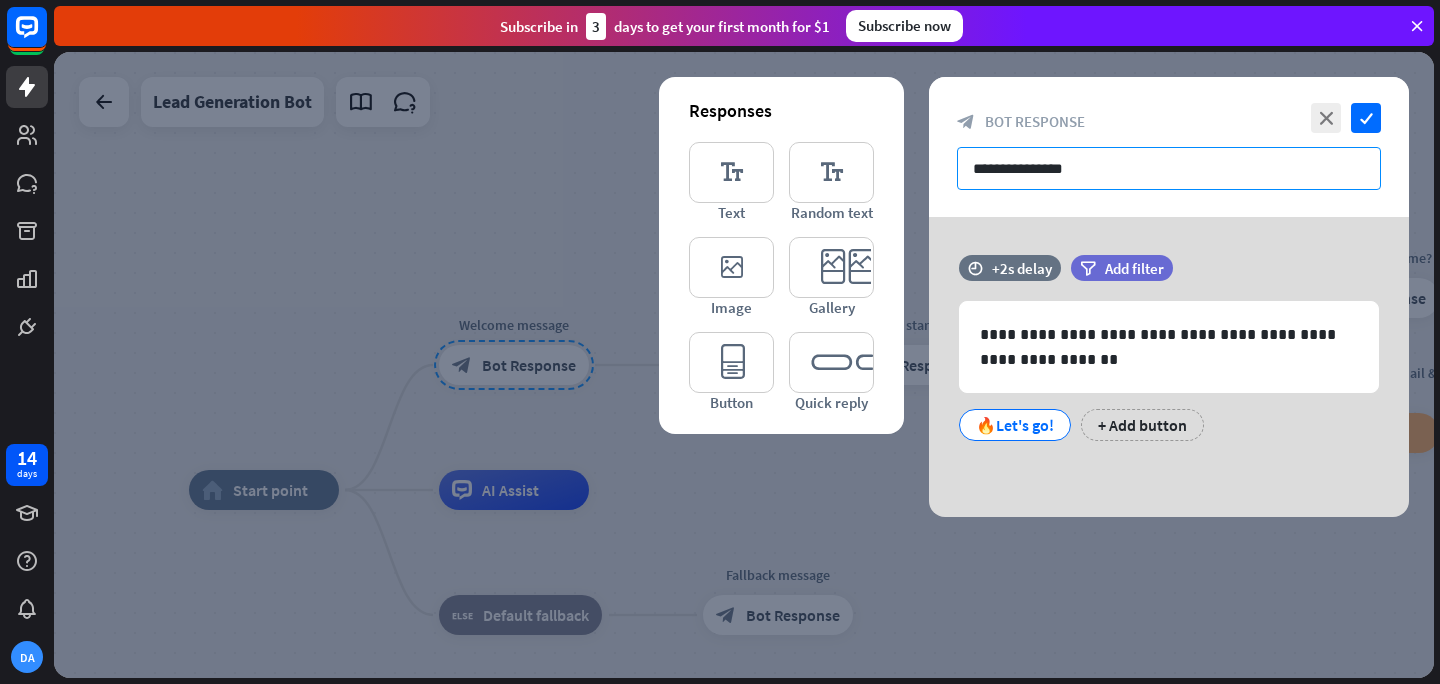 click on "**********" at bounding box center [1169, 168] 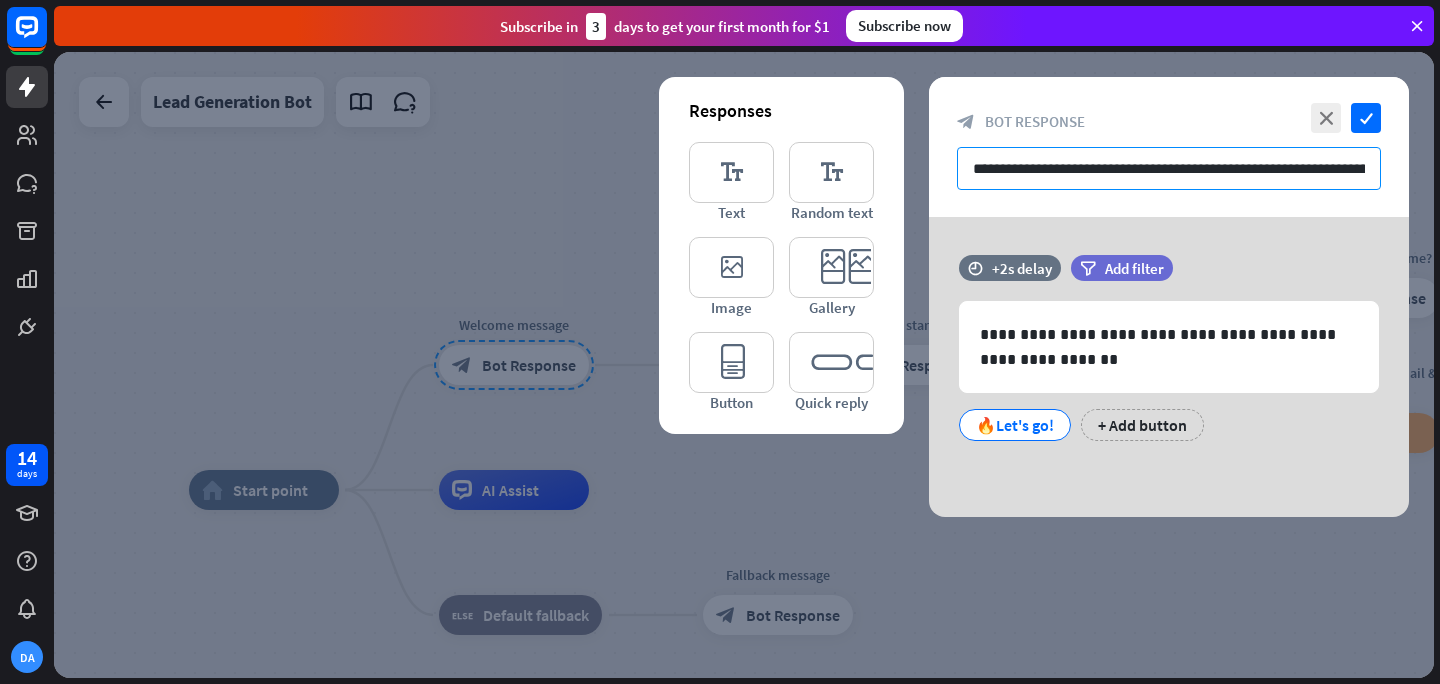 scroll, scrollTop: 0, scrollLeft: 510, axis: horizontal 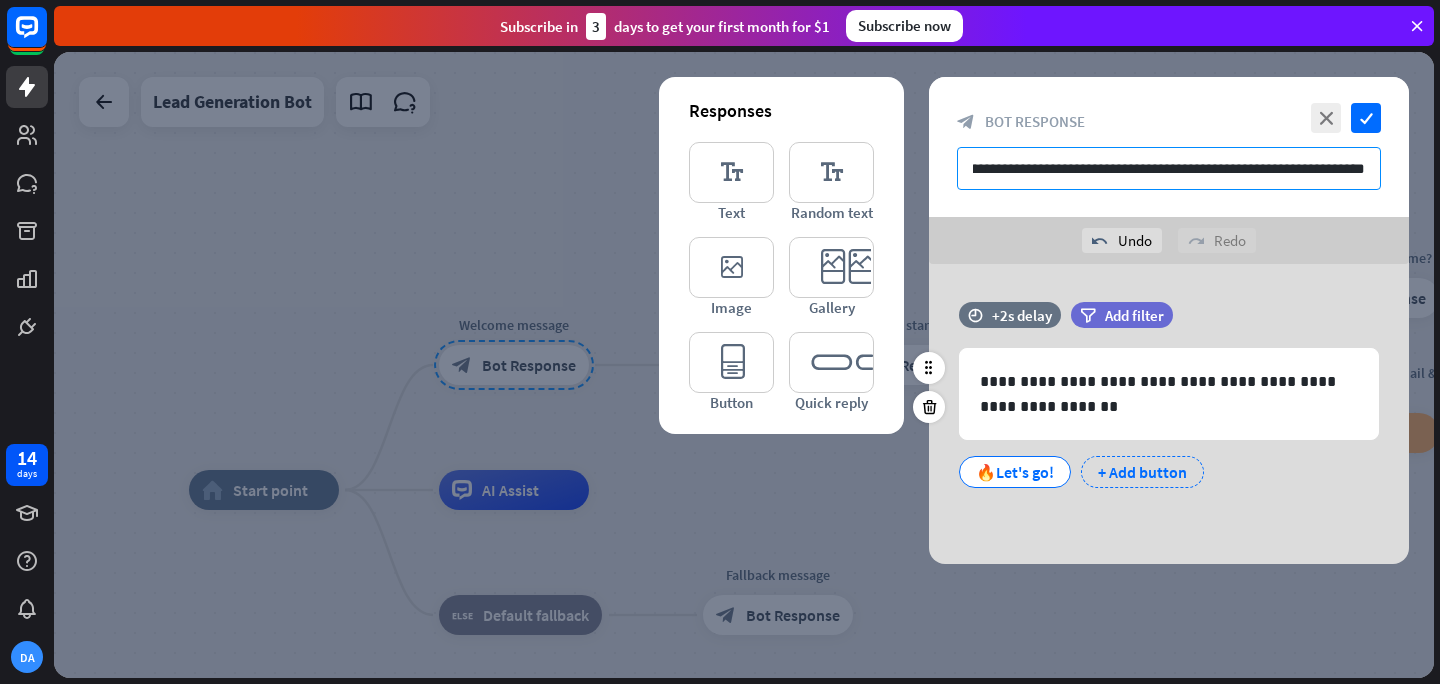 type on "**********" 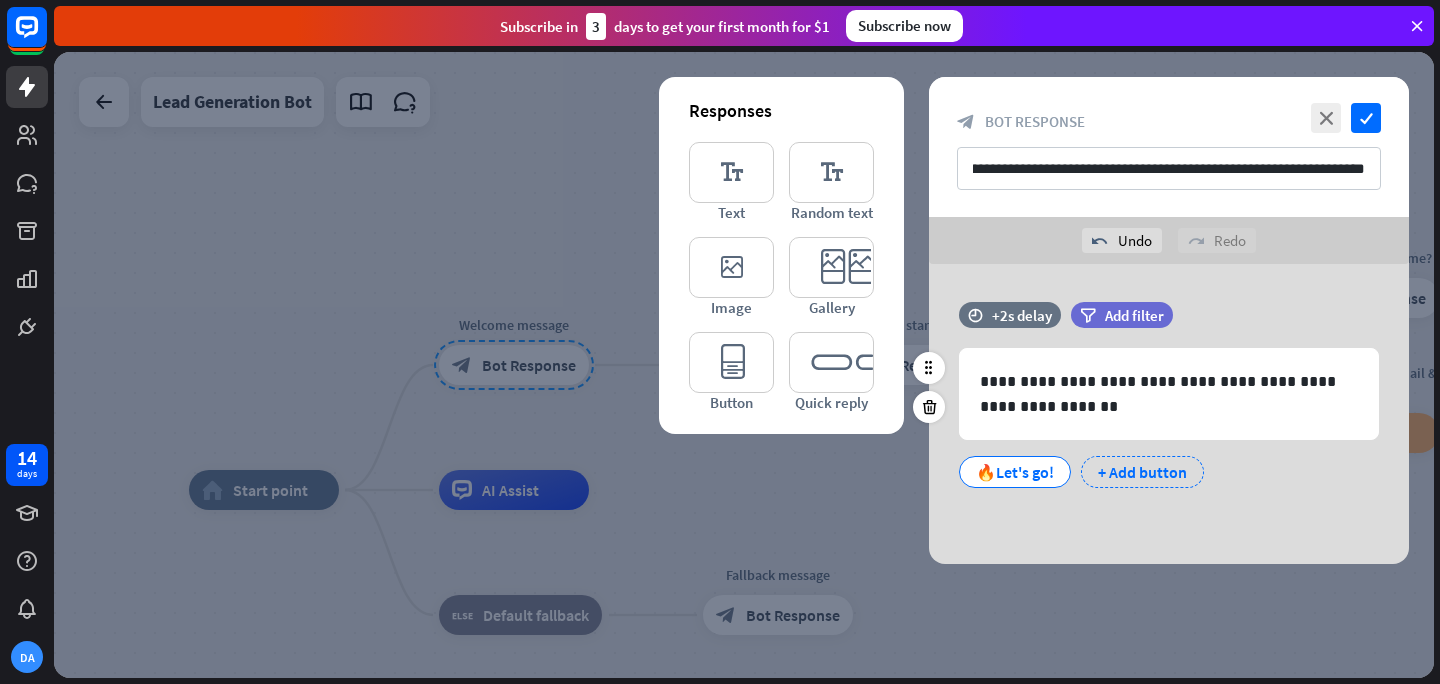 scroll, scrollTop: 0, scrollLeft: 0, axis: both 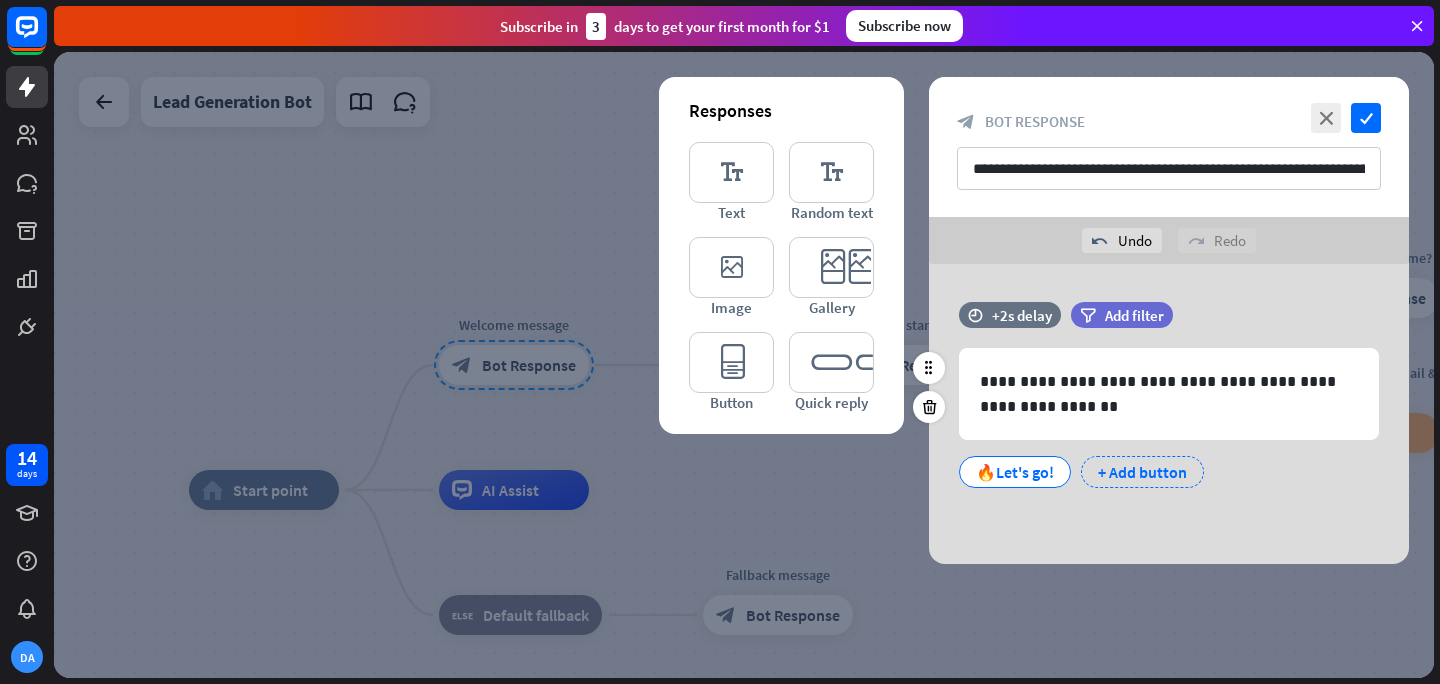 click on "+ Add button" at bounding box center [1142, 472] 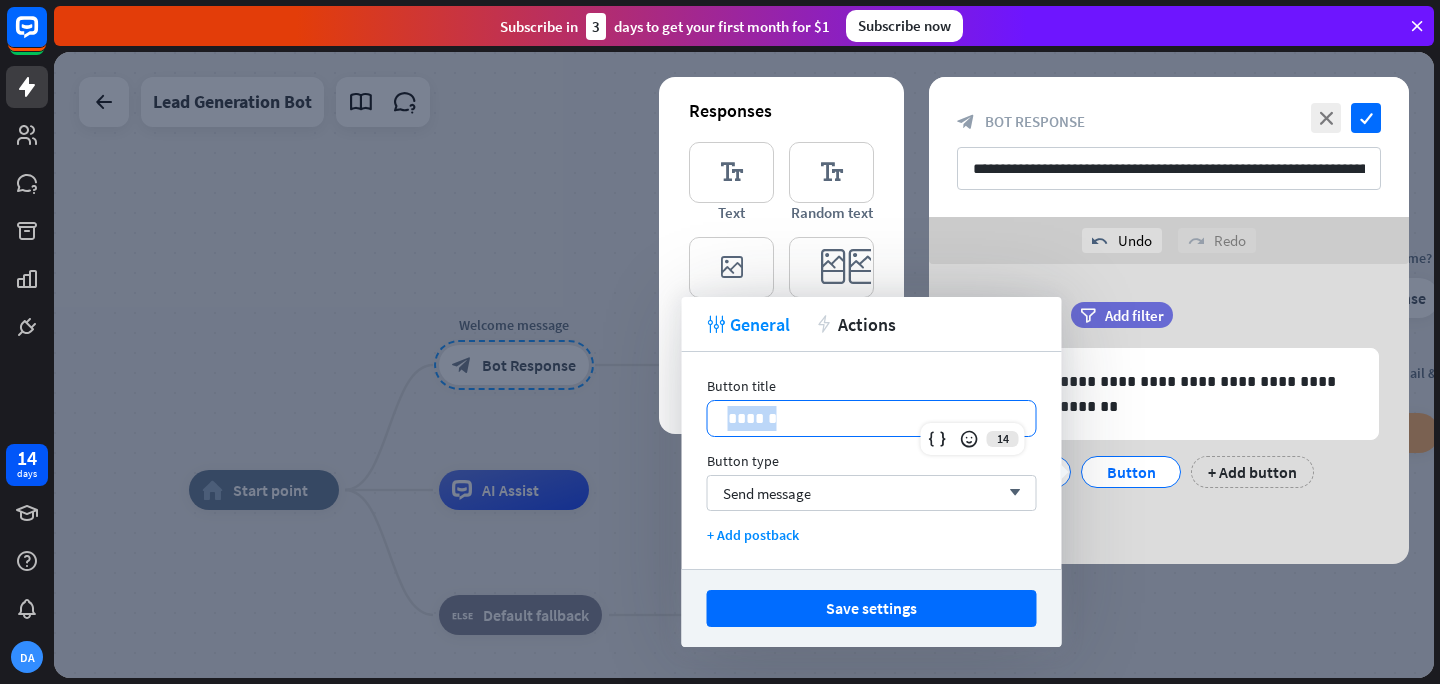 drag, startPoint x: 838, startPoint y: 423, endPoint x: 721, endPoint y: 423, distance: 117 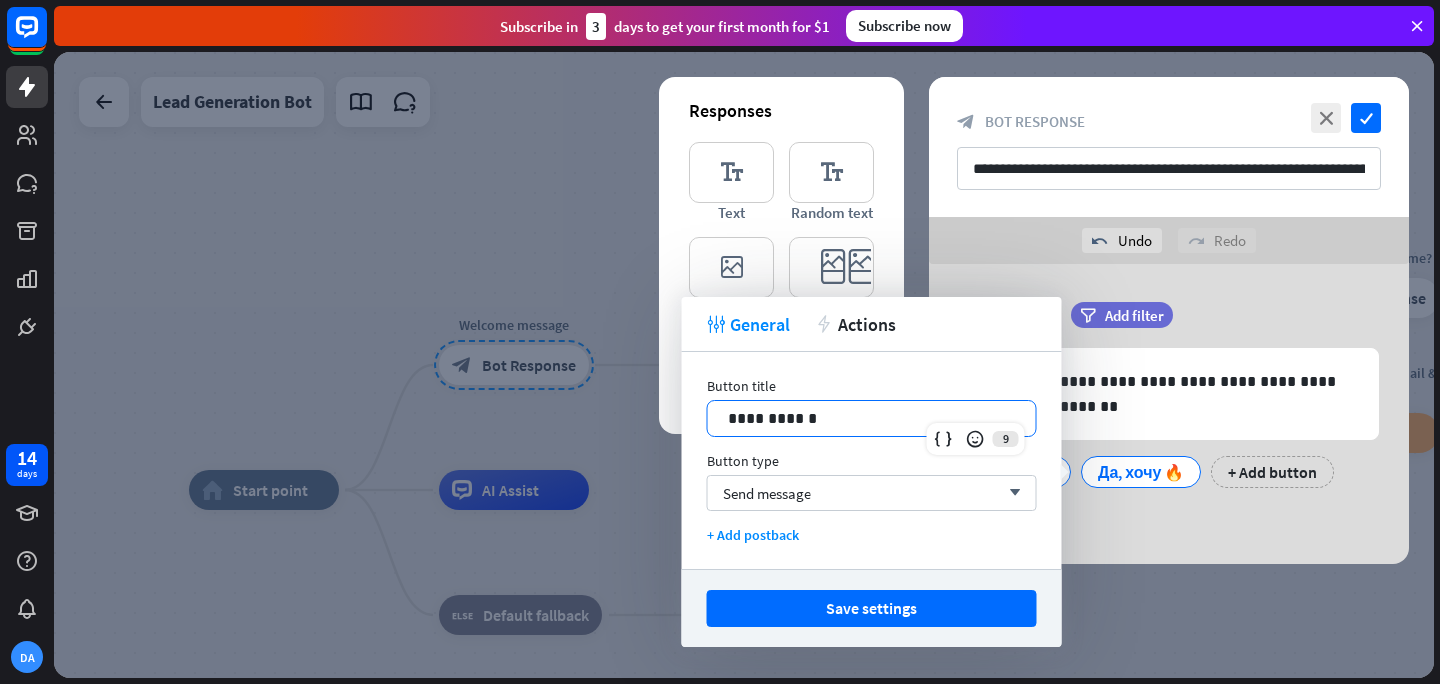 click on "**********" at bounding box center [872, 460] 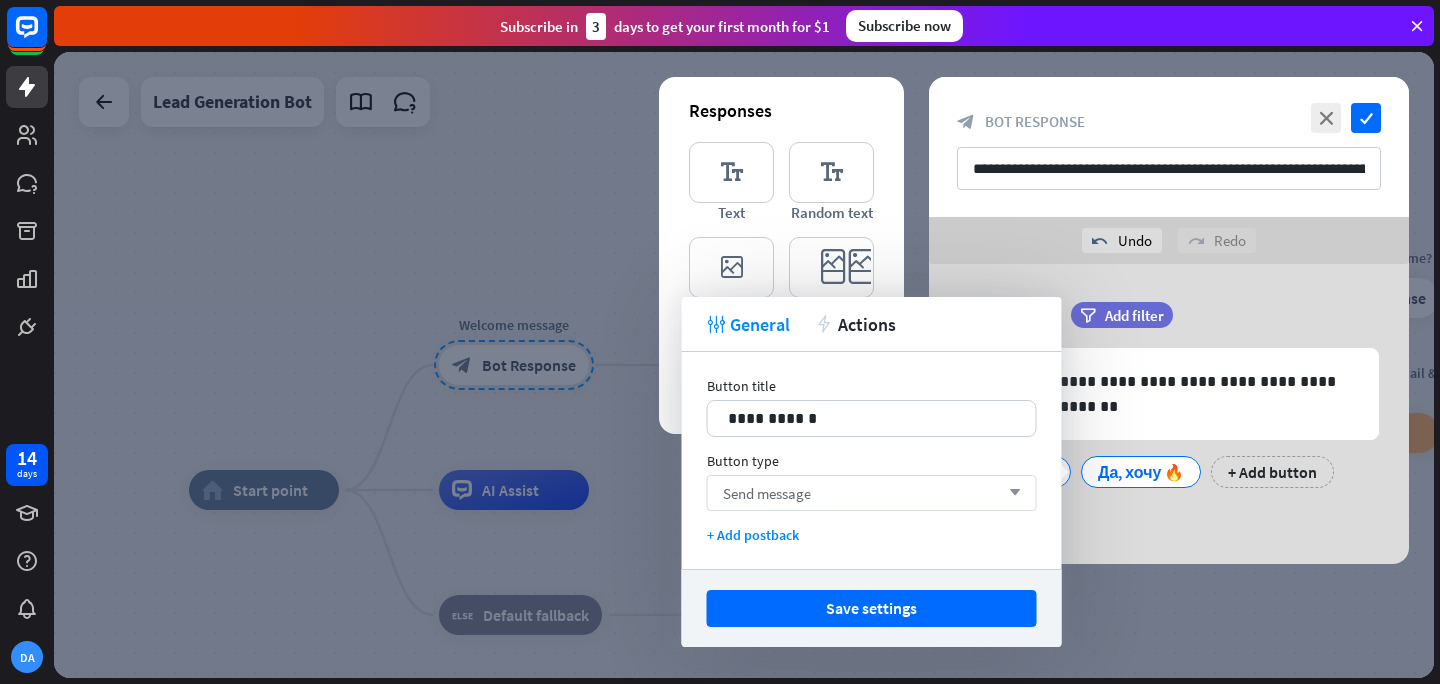 click on "arrow_down" at bounding box center [1010, 493] 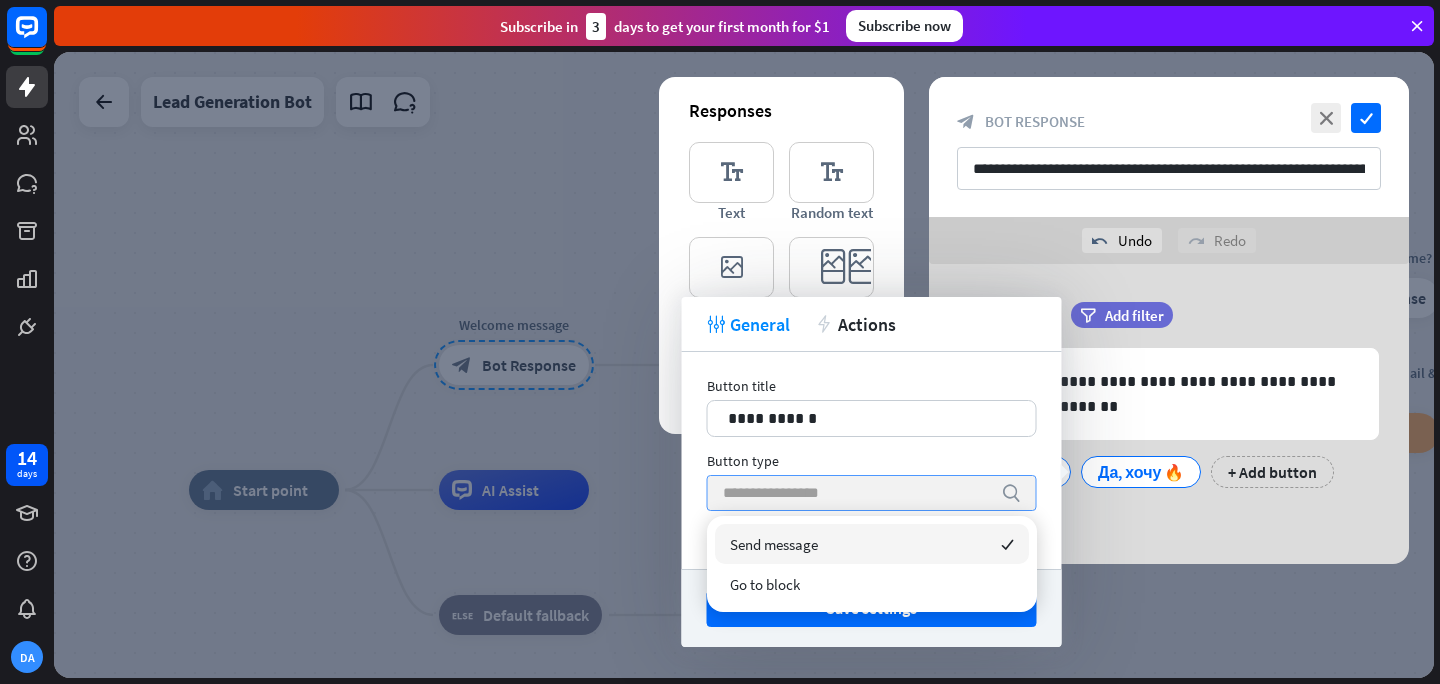 click on "search" at bounding box center (1011, 493) 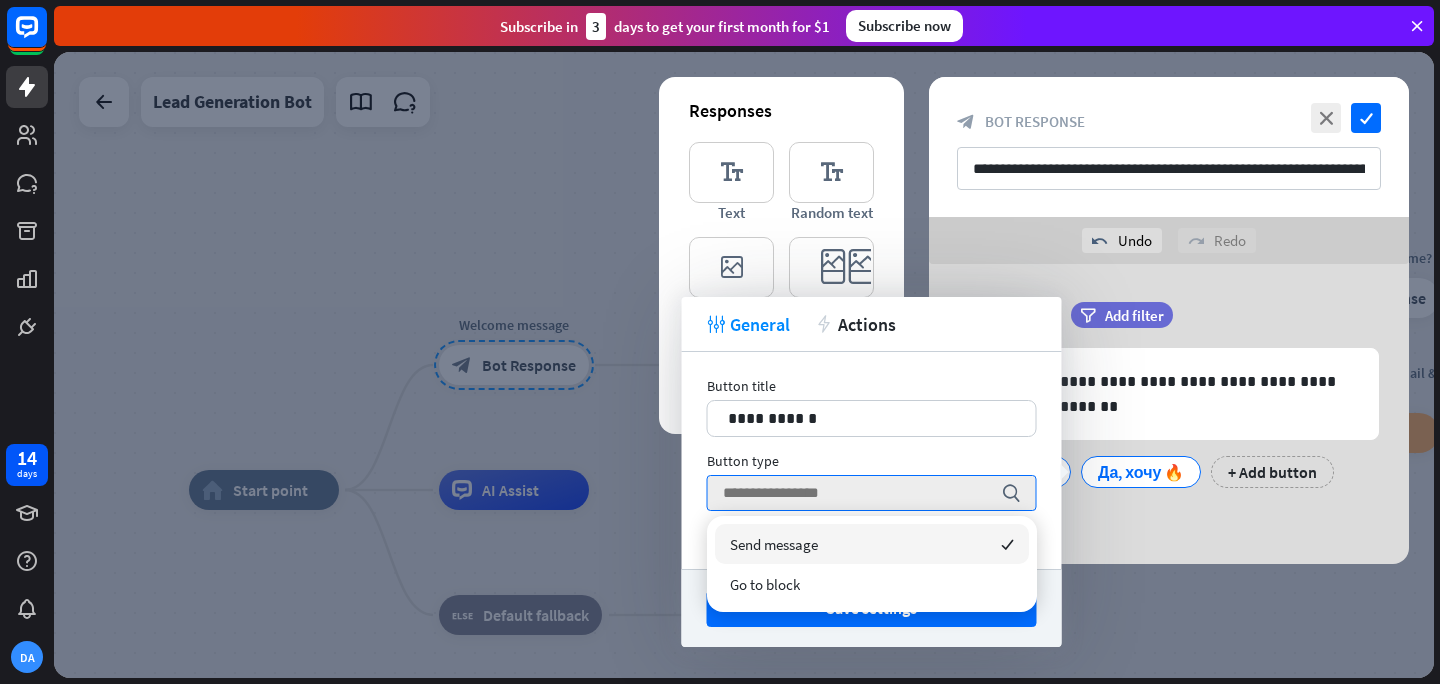 click on "Button type" at bounding box center [872, 461] 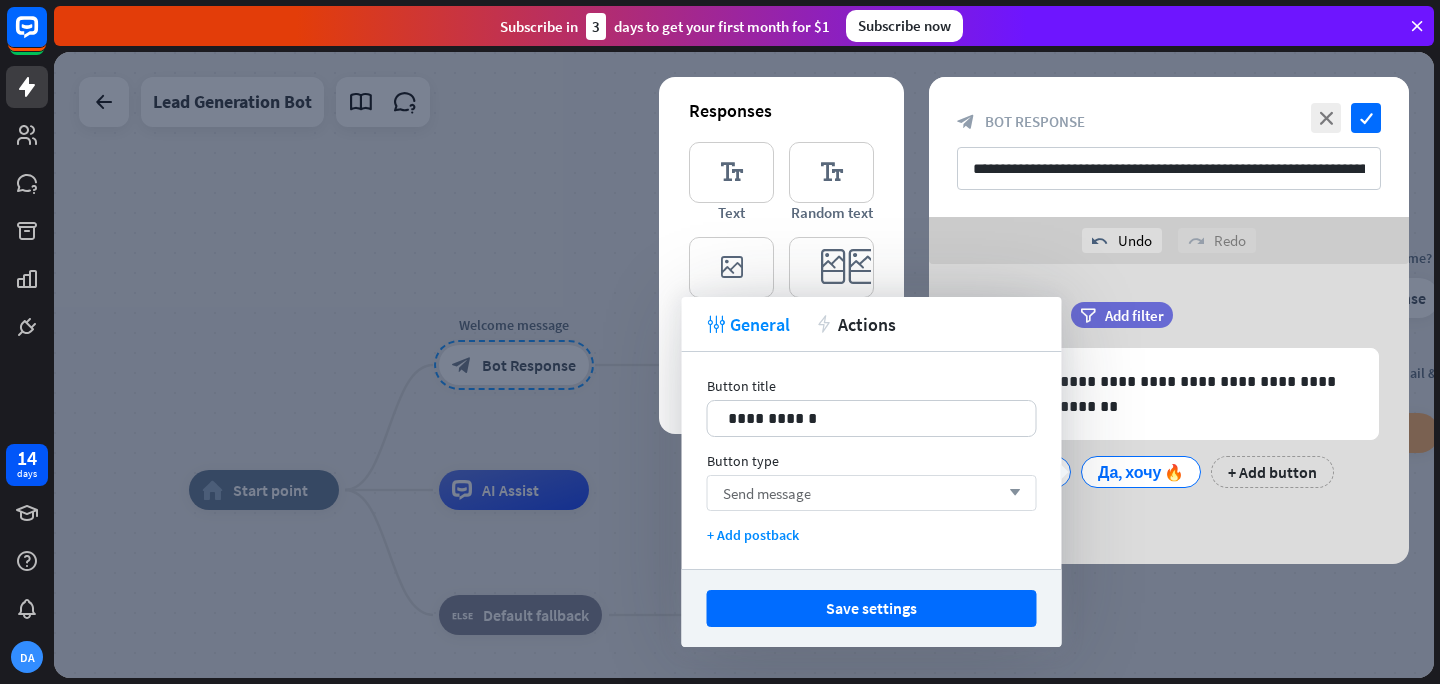 click on "arrow_down" at bounding box center (1010, 493) 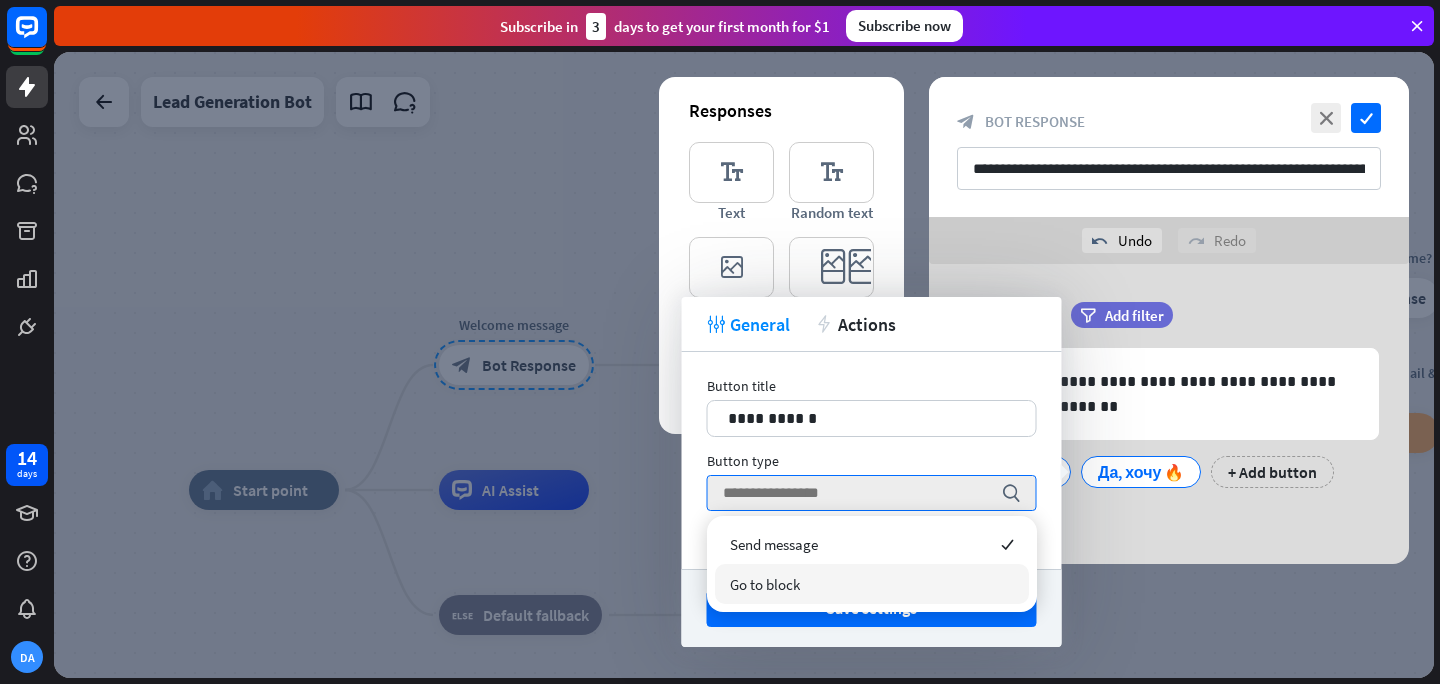 click on "Go to block" at bounding box center (872, 584) 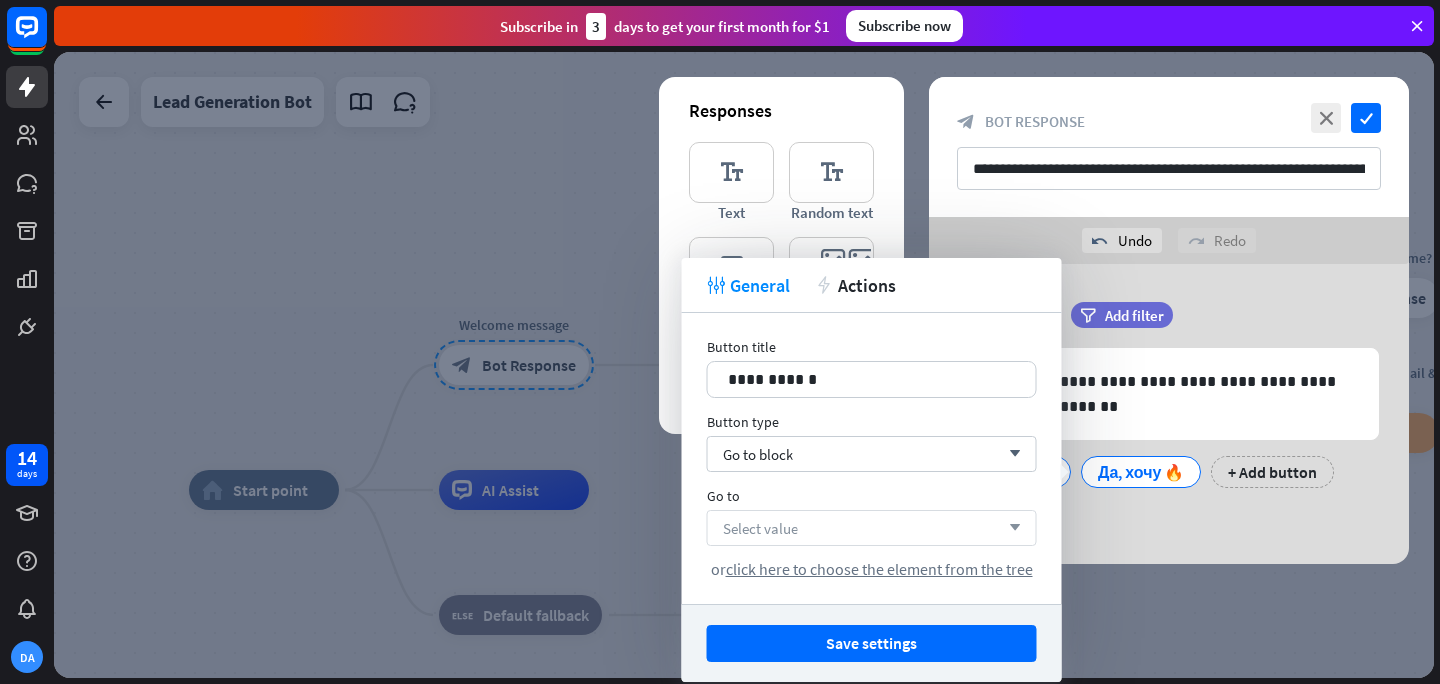 click on "arrow_down" at bounding box center (1010, 528) 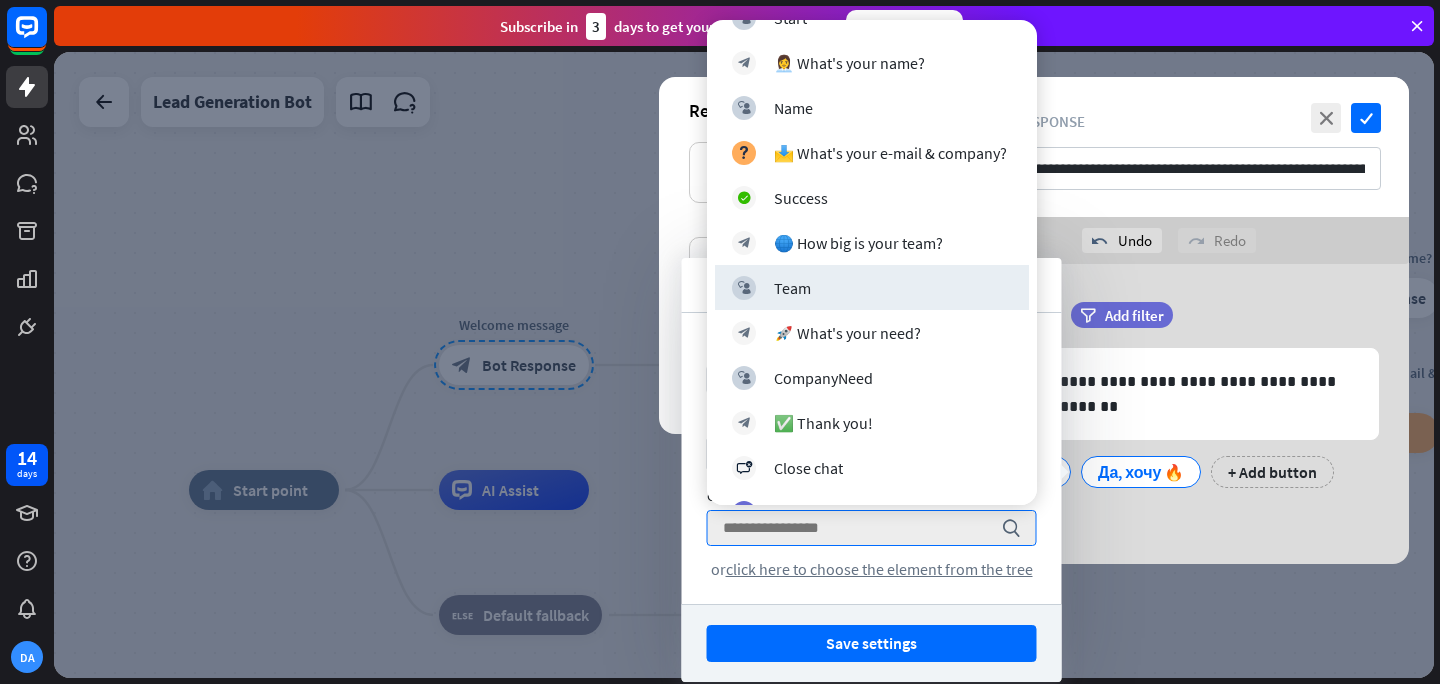 scroll, scrollTop: 266, scrollLeft: 0, axis: vertical 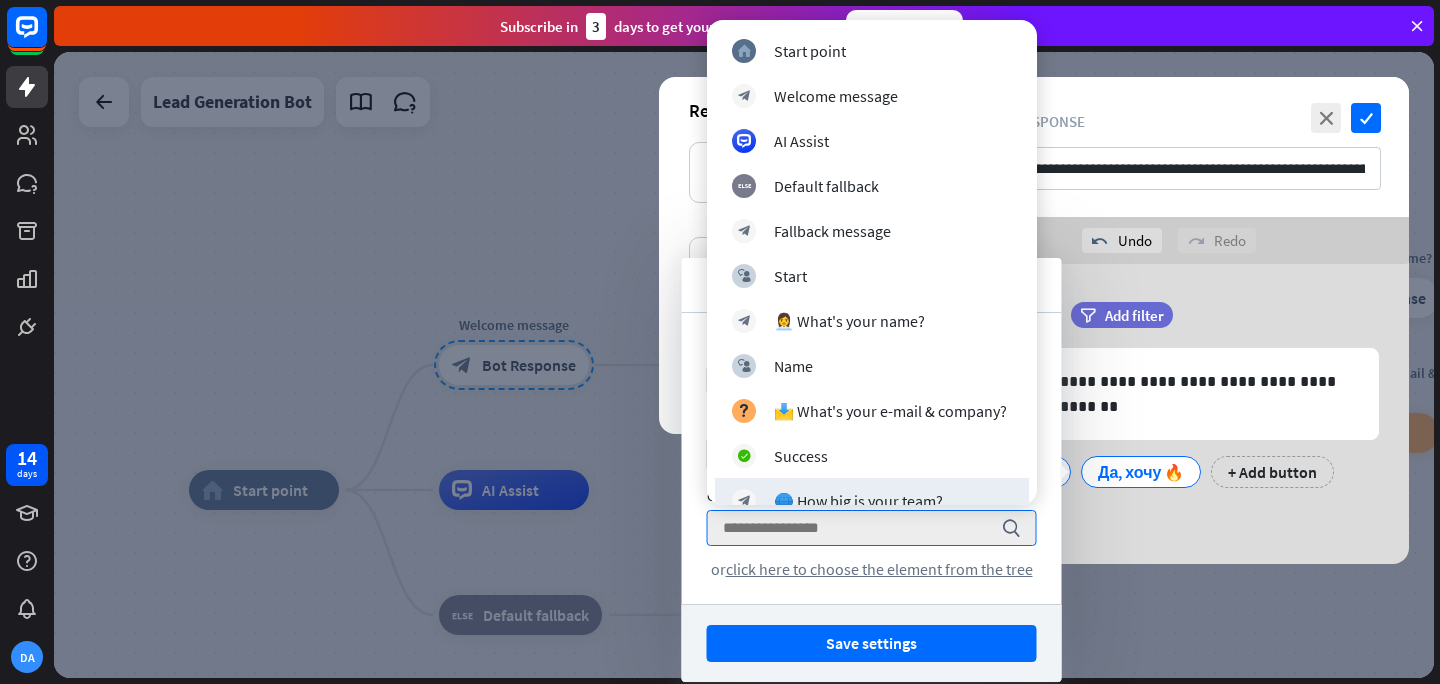 click on "**********" at bounding box center [872, 458] 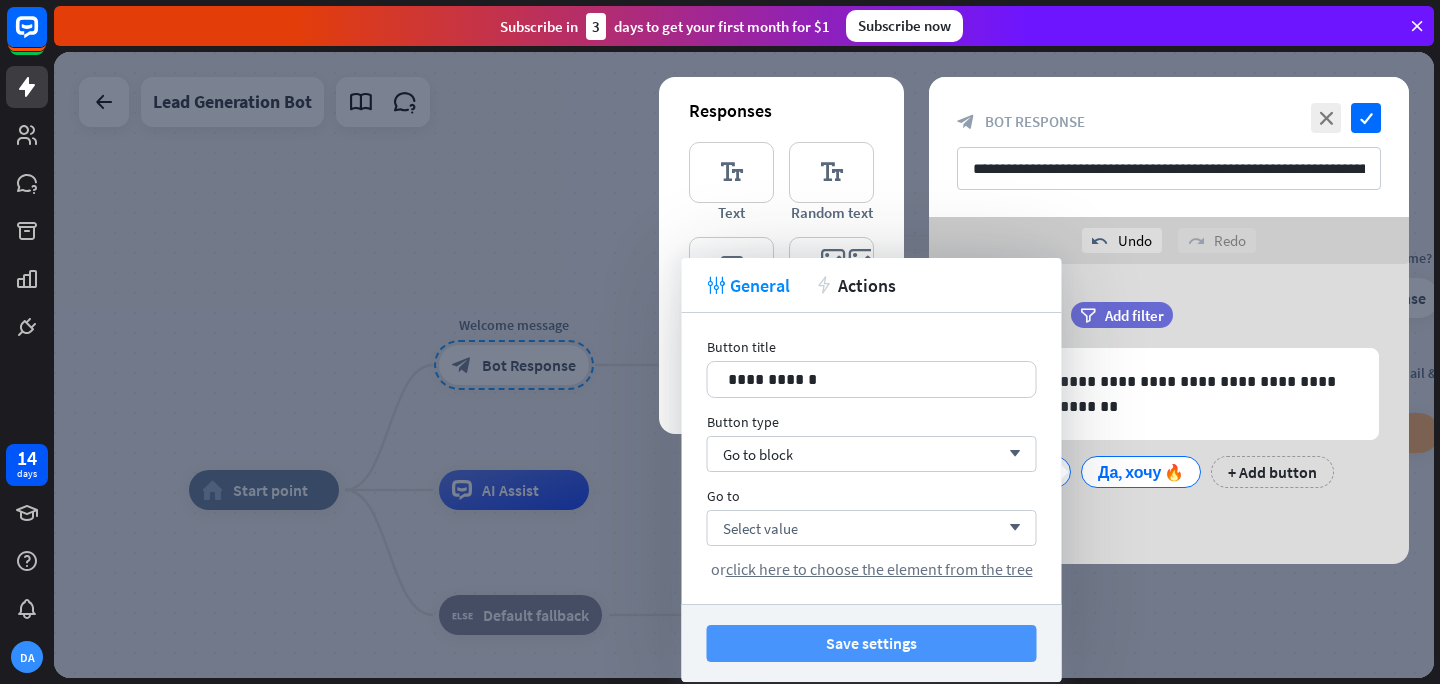 click on "Save settings" at bounding box center (872, 643) 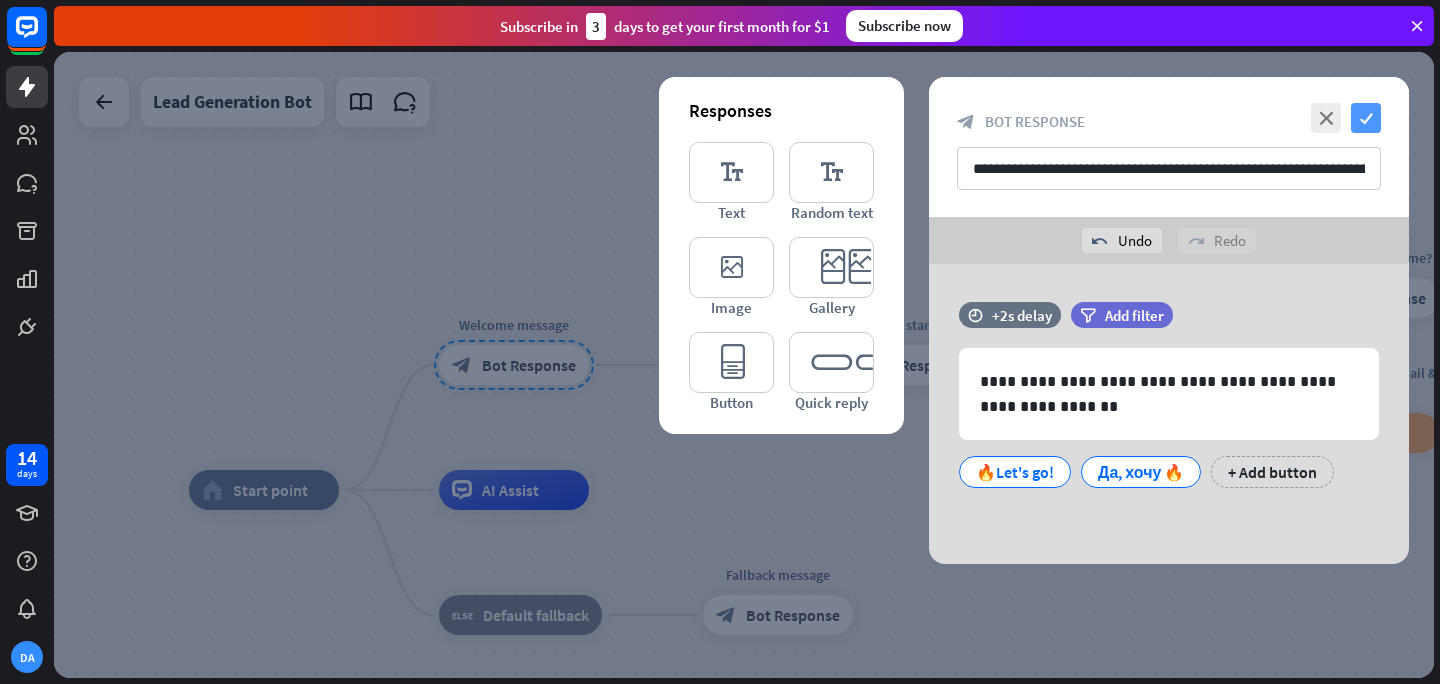 click on "check" at bounding box center [1366, 118] 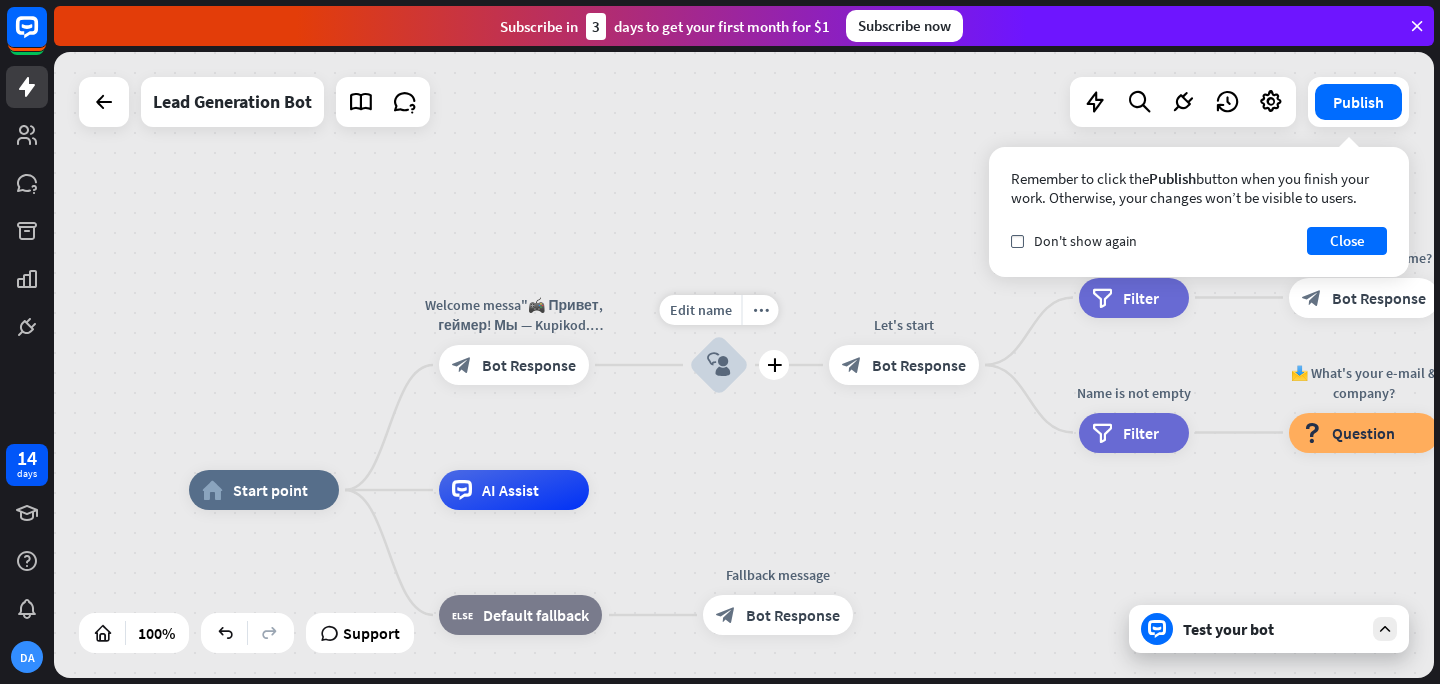 click on "block_user_input" at bounding box center [719, 365] 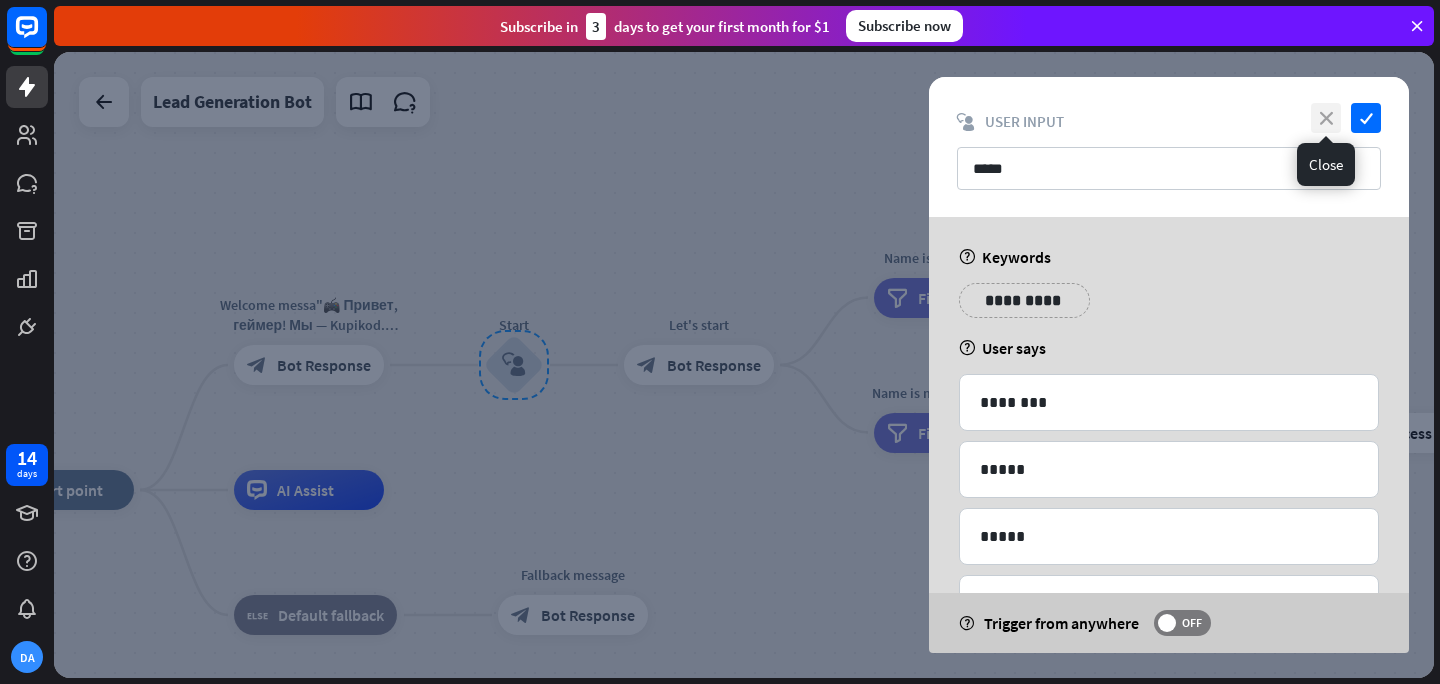 click on "close" at bounding box center [1326, 118] 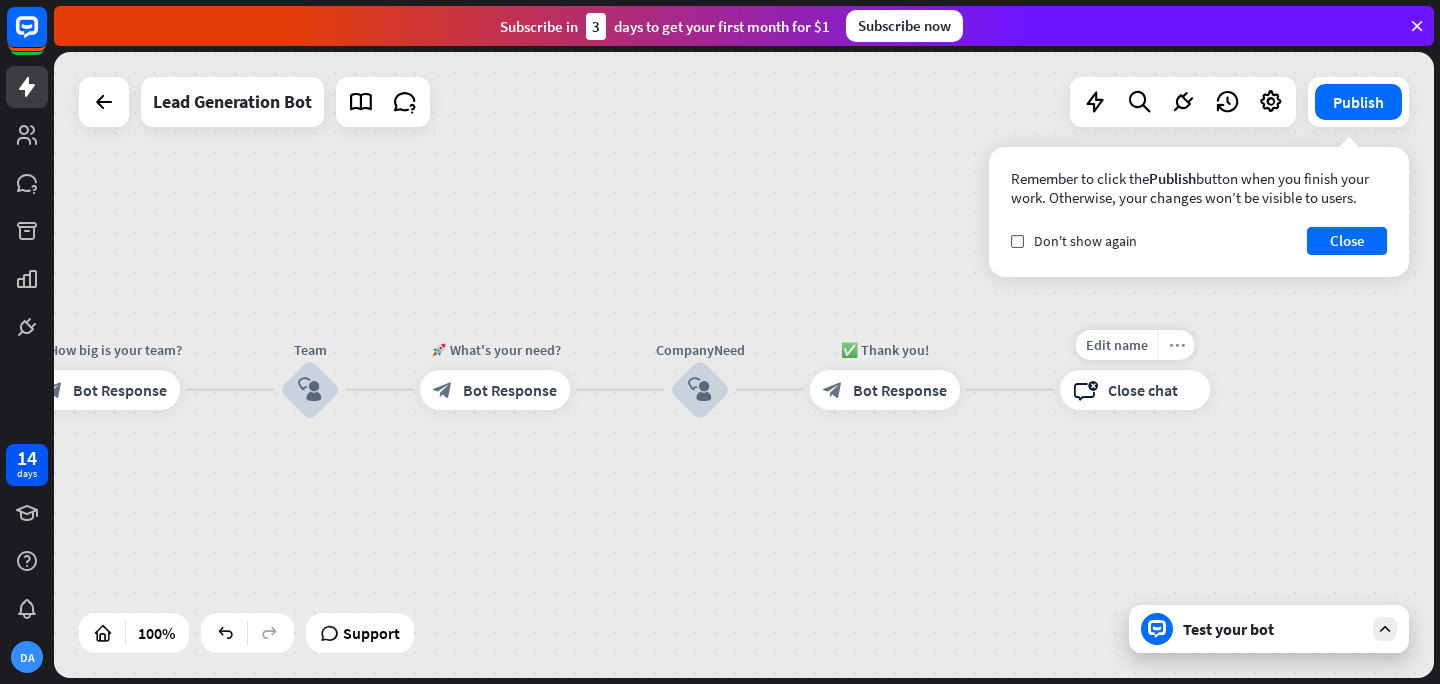 click on "more_horiz" at bounding box center [1177, 344] 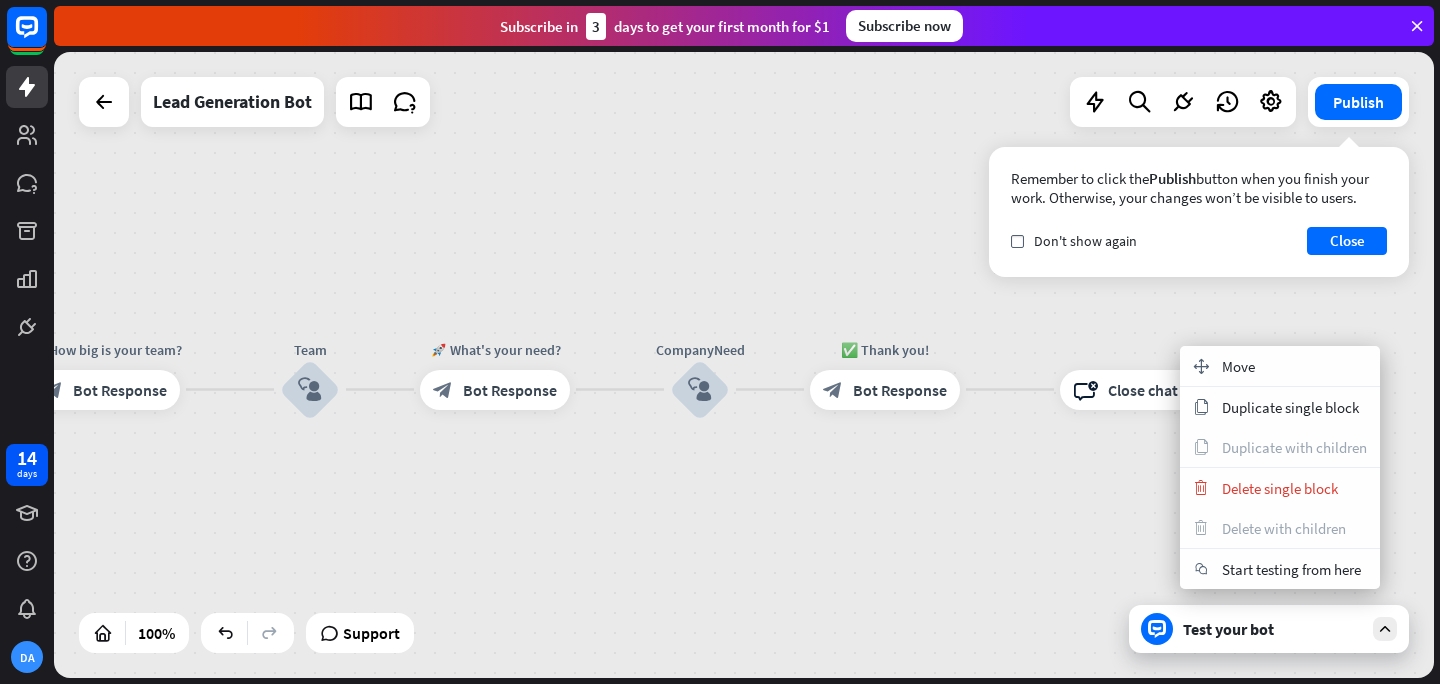 click on "home_2   Start point                 Welcome messa"🎮 Привет, геймер! Мы — Kupikod. Доставляем игровые ключи и подписки (Xbox, PS, EA, Game Pass и др.), даже если ge   block_bot_response   Bot Response                 Start   block_user_input                 Let's start   block_bot_response   Bot Response                 Name is empty   filter   Filter                 👩‍💼 What's your name?   block_bot_response   Bot Response                 Name   block_user_input                 Name is not empty   filter   Filter                 📩 What's your e-mail & company?   block_question   Question                   block_success   Success                 🌐 How big is your team?   block_bot_response   Bot Response                 Team   block_user_input                 🚀 What's your need?   block_bot_response   Bot Response                 CompanyNeed   block_user_input                 ✅ Thank you!   block_bot_response" at bounding box center [744, 365] 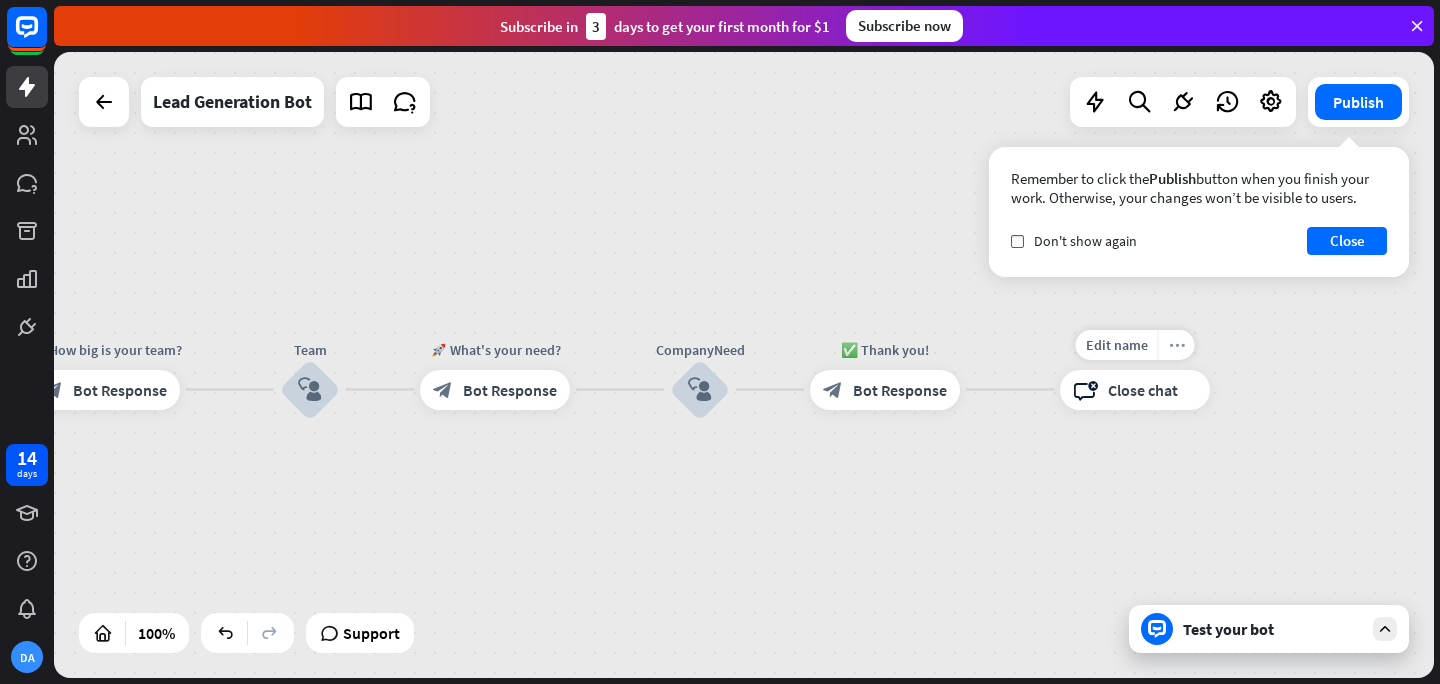 click on "more_horiz" at bounding box center [1177, 344] 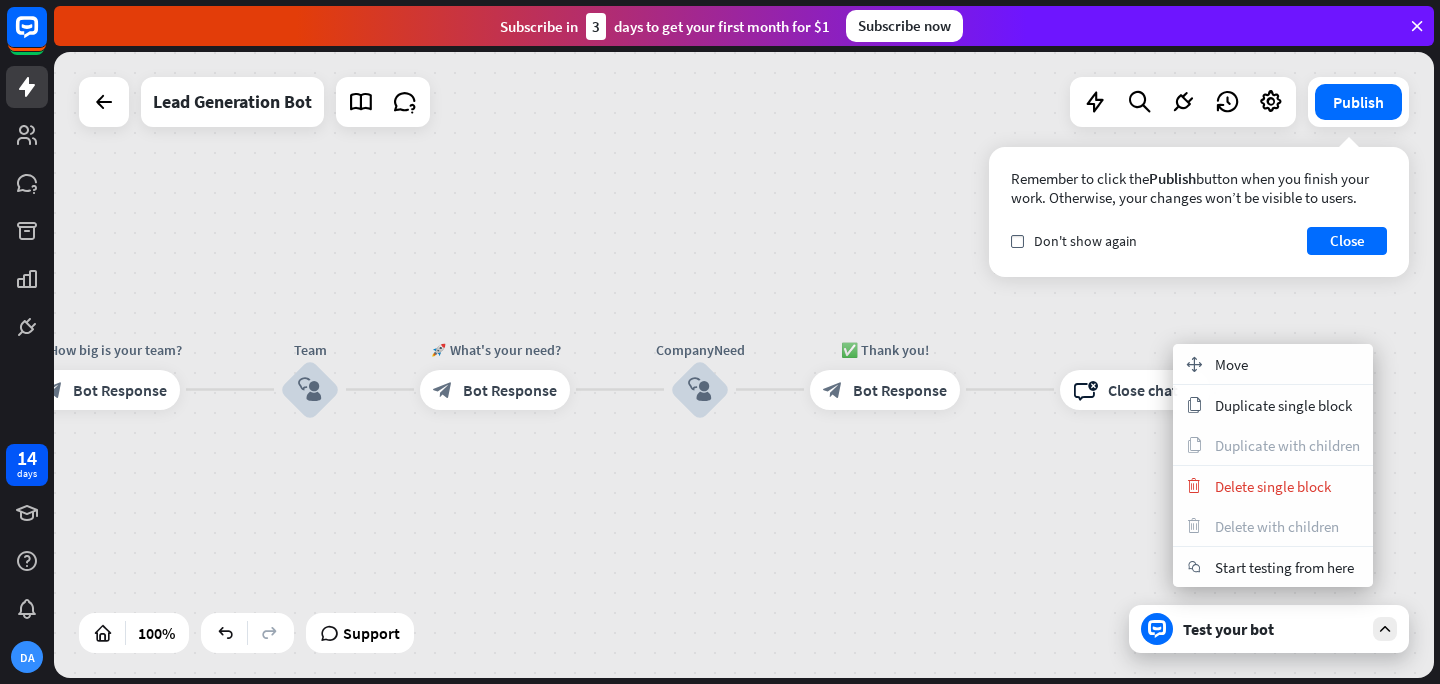 click on "home_2   Start point                 Welcome messa"🎮 Привет, геймер! Мы — Kupikod. Доставляем игровые ключи и подписки (Xbox, PS, EA, Game Pass и др.), даже если ge   block_bot_response   Bot Response                 Start   block_user_input                 Let's start   block_bot_response   Bot Response                 Name is empty   filter   Filter                 👩‍💼 What's your name?   block_bot_response   Bot Response                 Name   block_user_input                 Name is not empty   filter   Filter                 📩 What's your e-mail & company?   block_question   Question                   block_success   Success                 🌐 How big is your team?   block_bot_response   Bot Response                 Team   block_user_input                 🚀 What's your need?   block_bot_response   Bot Response                 CompanyNeed   block_user_input                 ✅ Thank you!   block_bot_response" at bounding box center (744, 365) 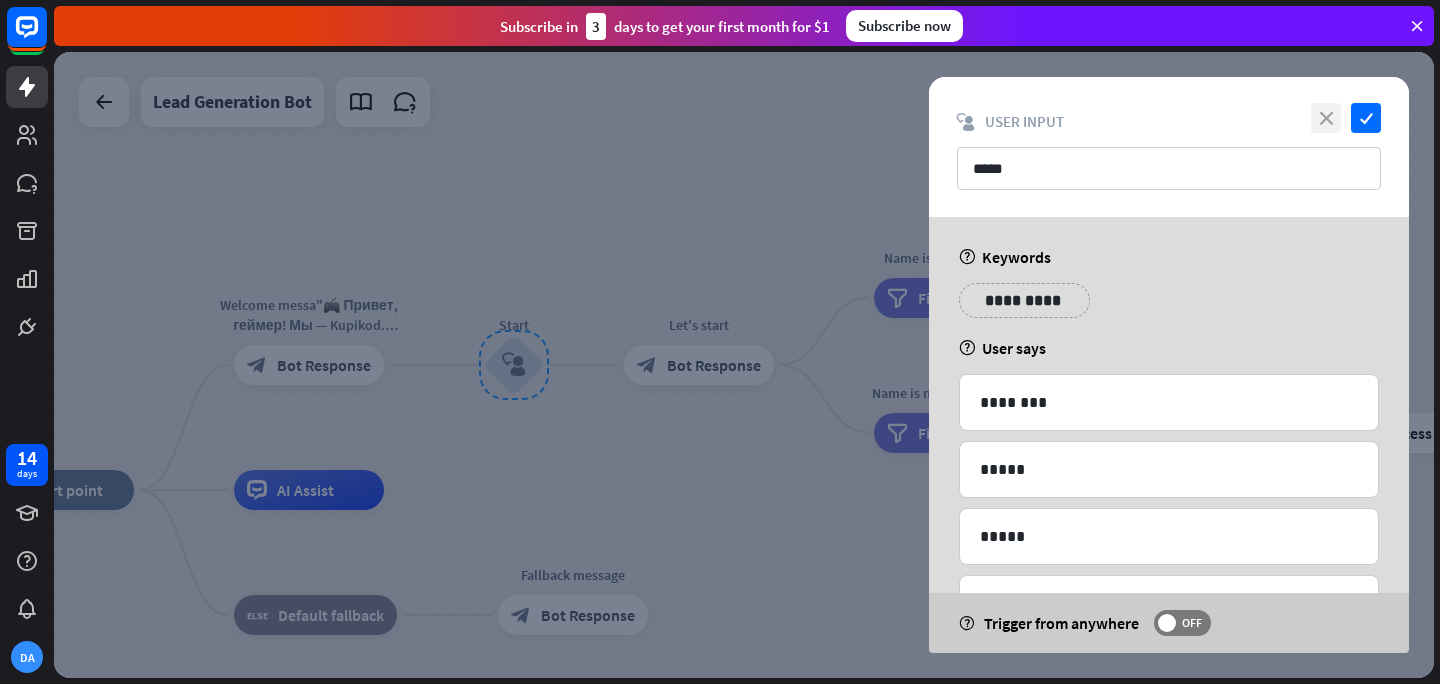 click on "close" at bounding box center (1326, 118) 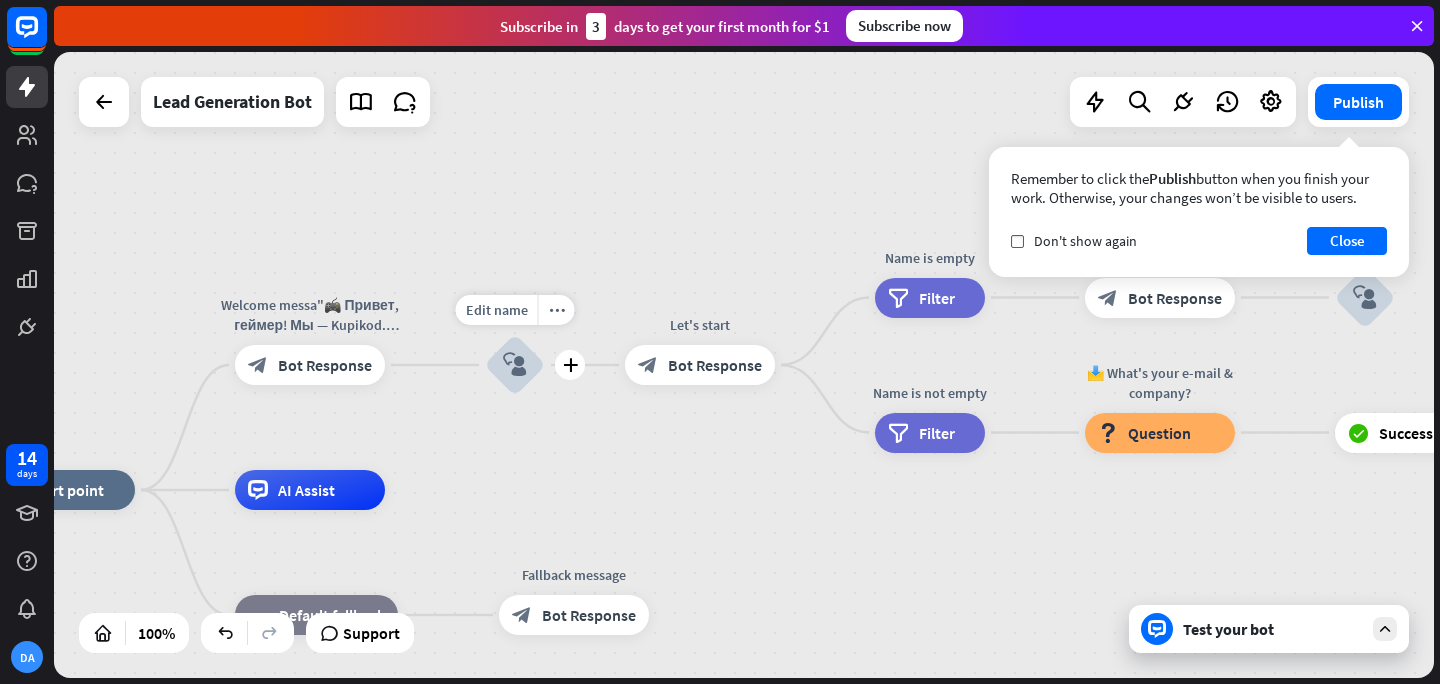 click on "block_user_input" at bounding box center (515, 365) 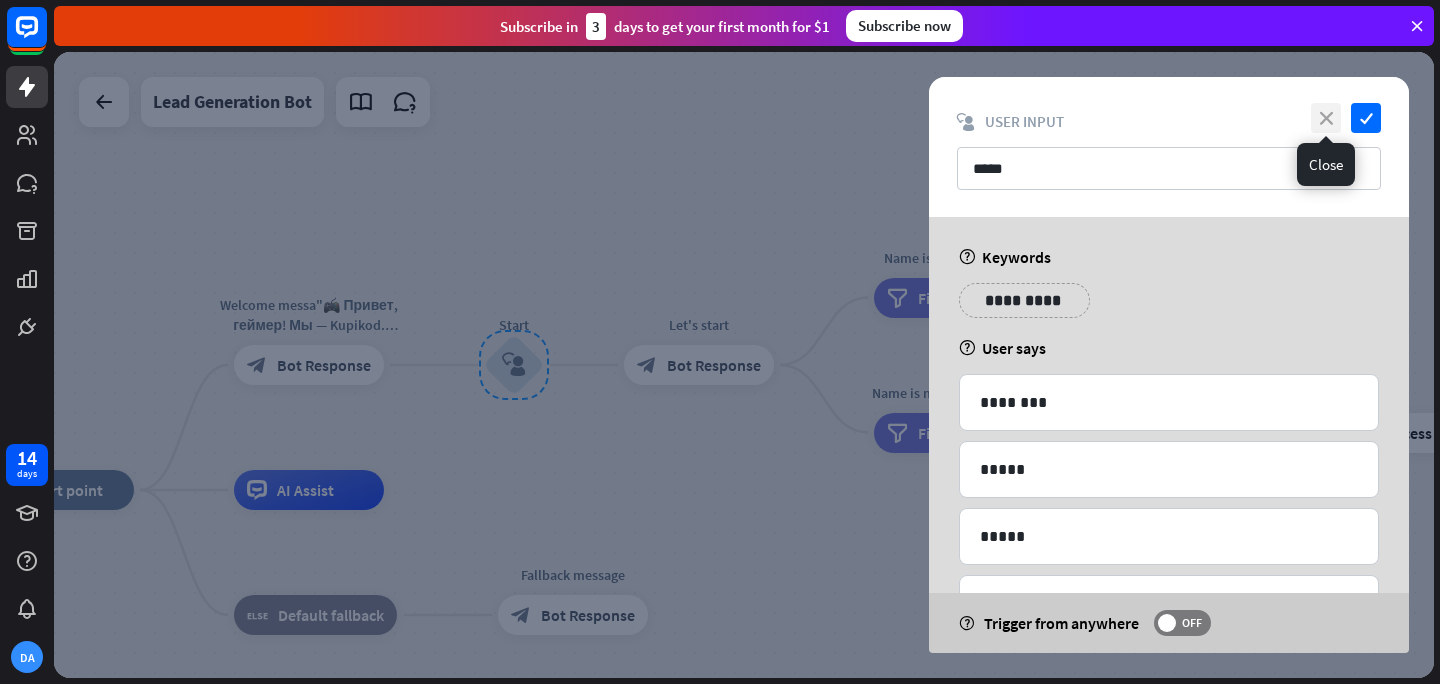 click on "close" at bounding box center (1326, 118) 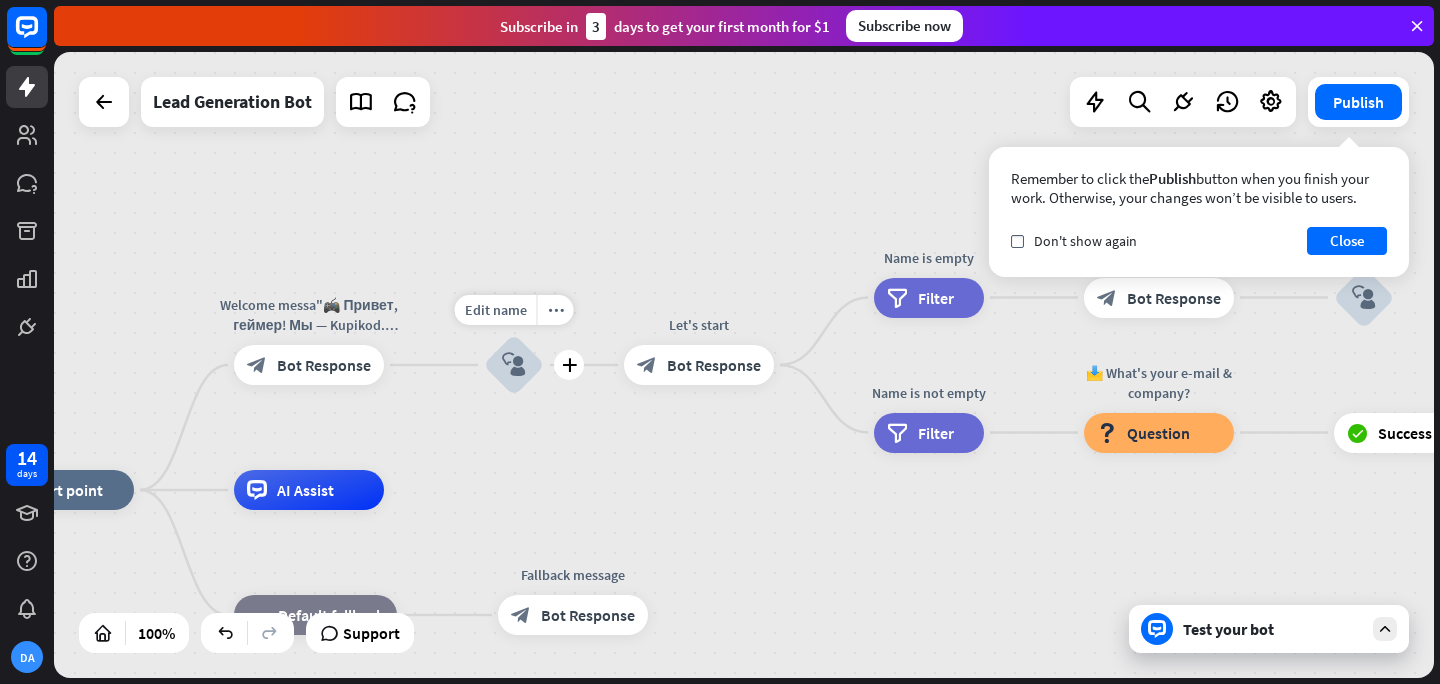 click on "block_user_input" at bounding box center (514, 365) 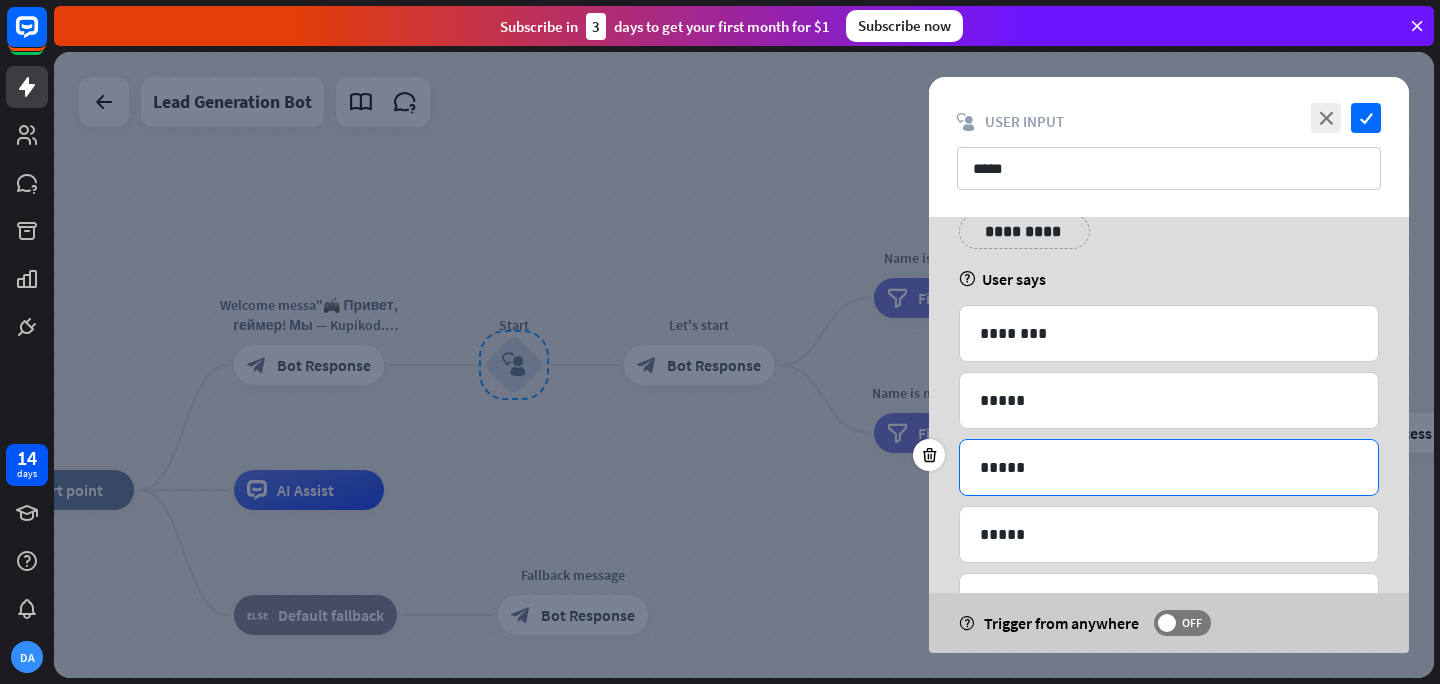 scroll, scrollTop: 68, scrollLeft: 0, axis: vertical 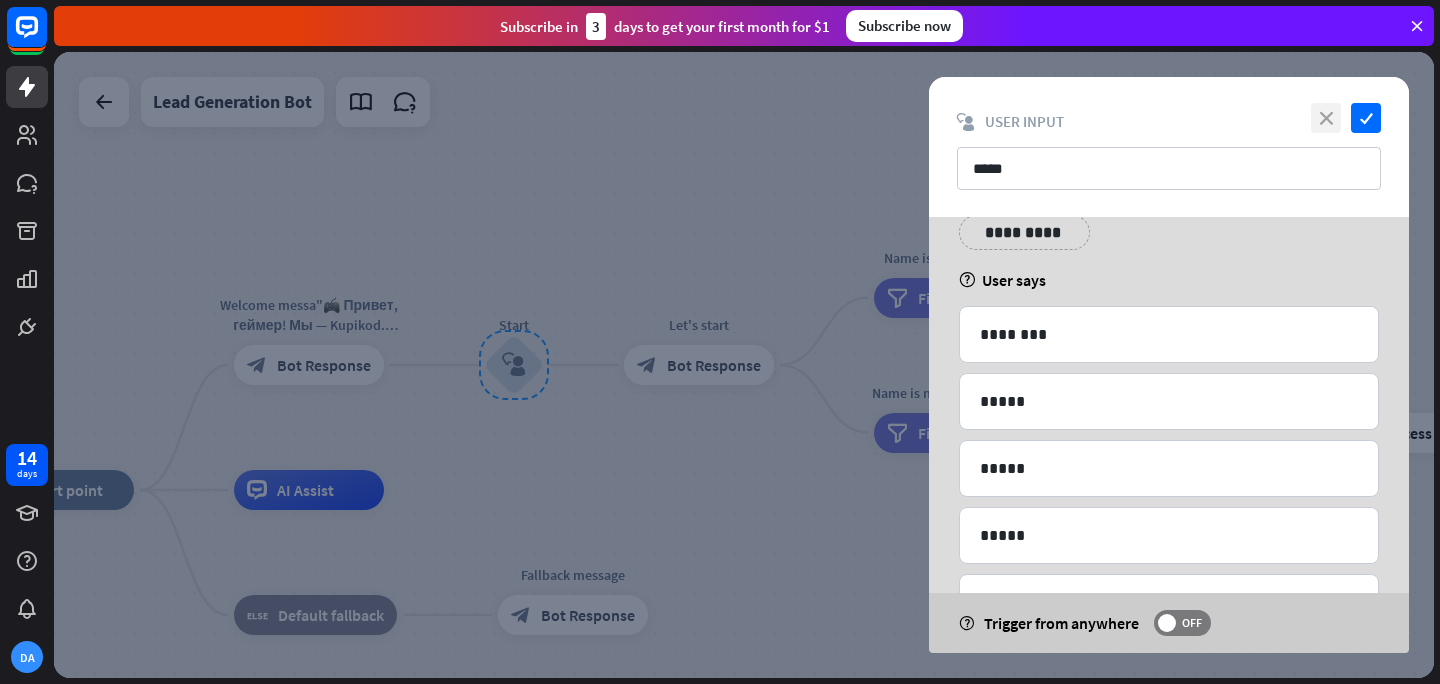 click on "close" at bounding box center [1326, 118] 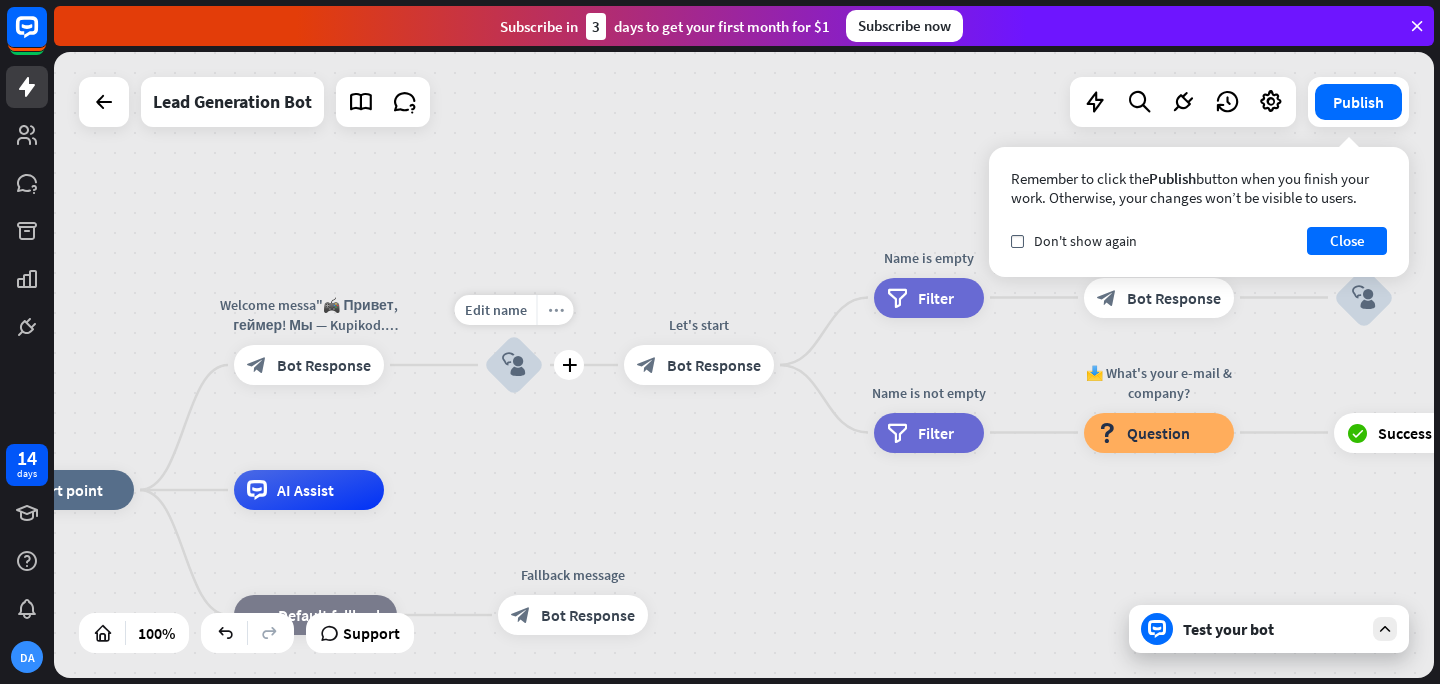 click on "more_horiz" at bounding box center (556, 310) 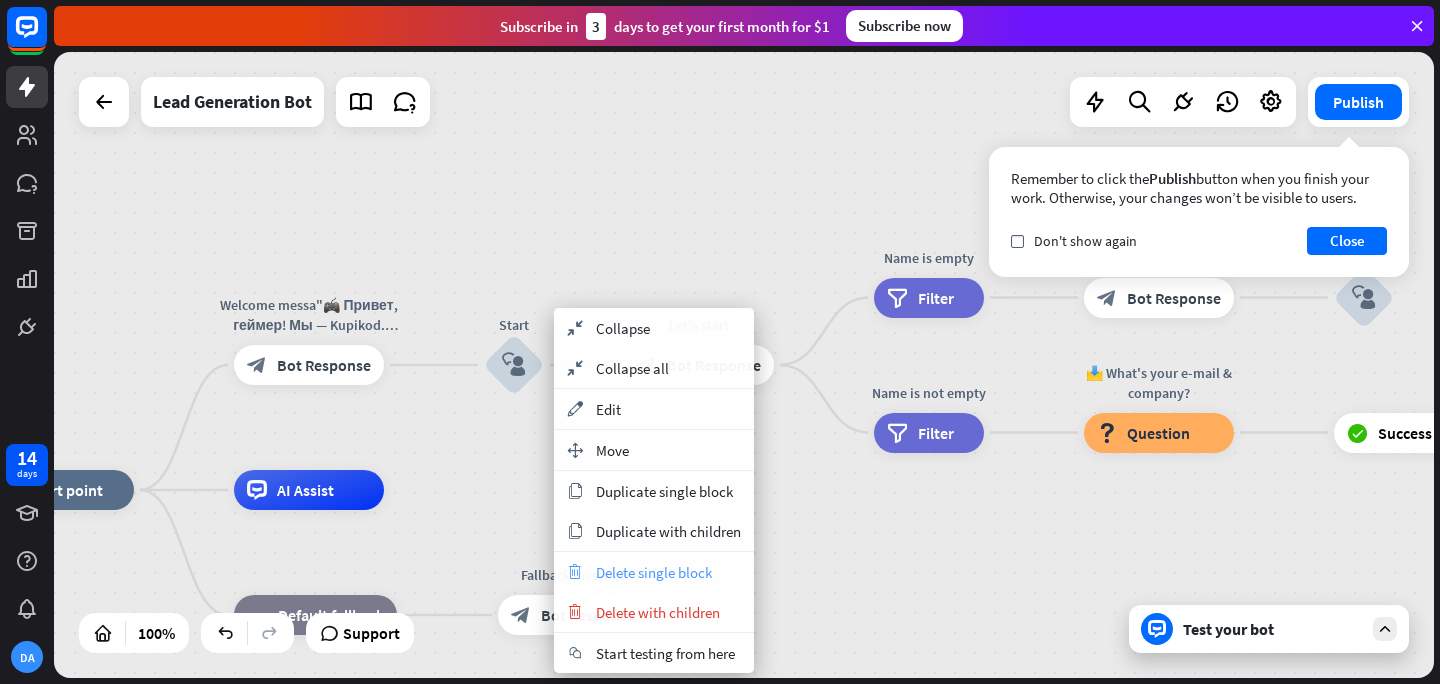 click on "Delete single block" at bounding box center [654, 572] 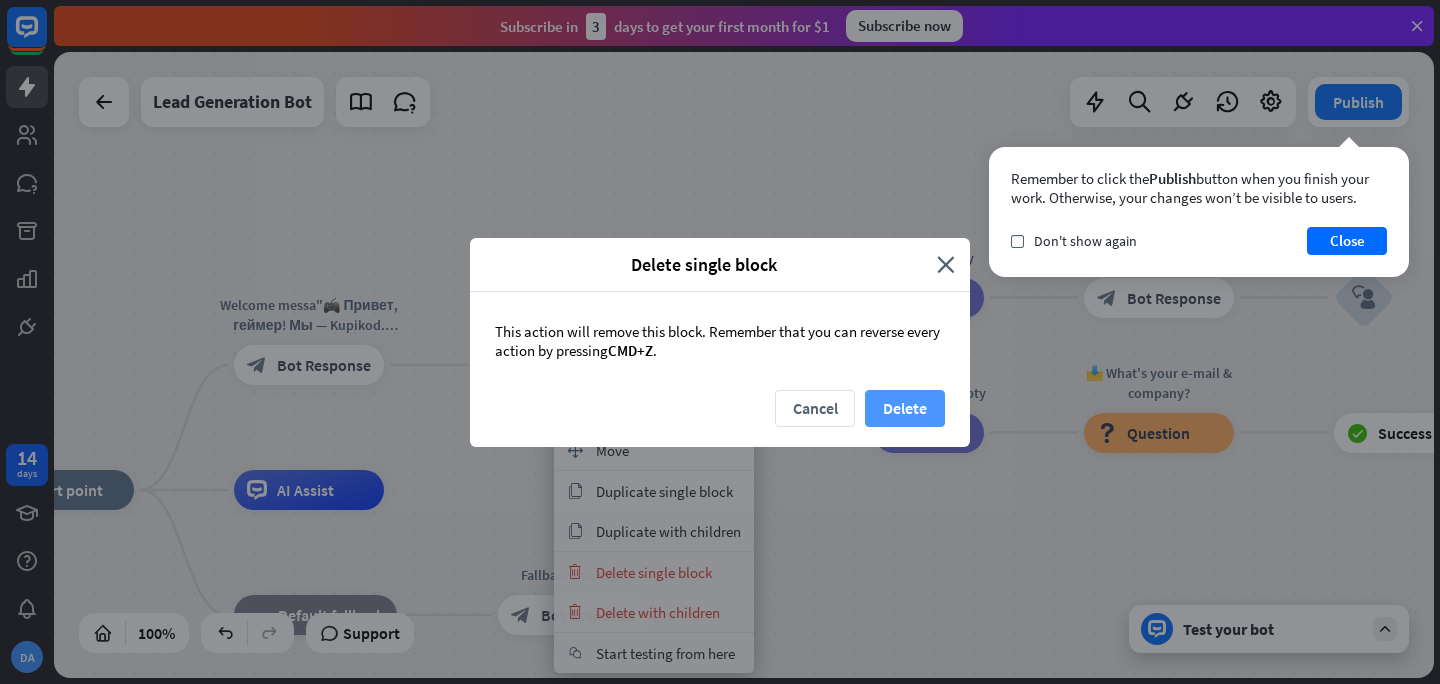 click on "Delete" at bounding box center [905, 408] 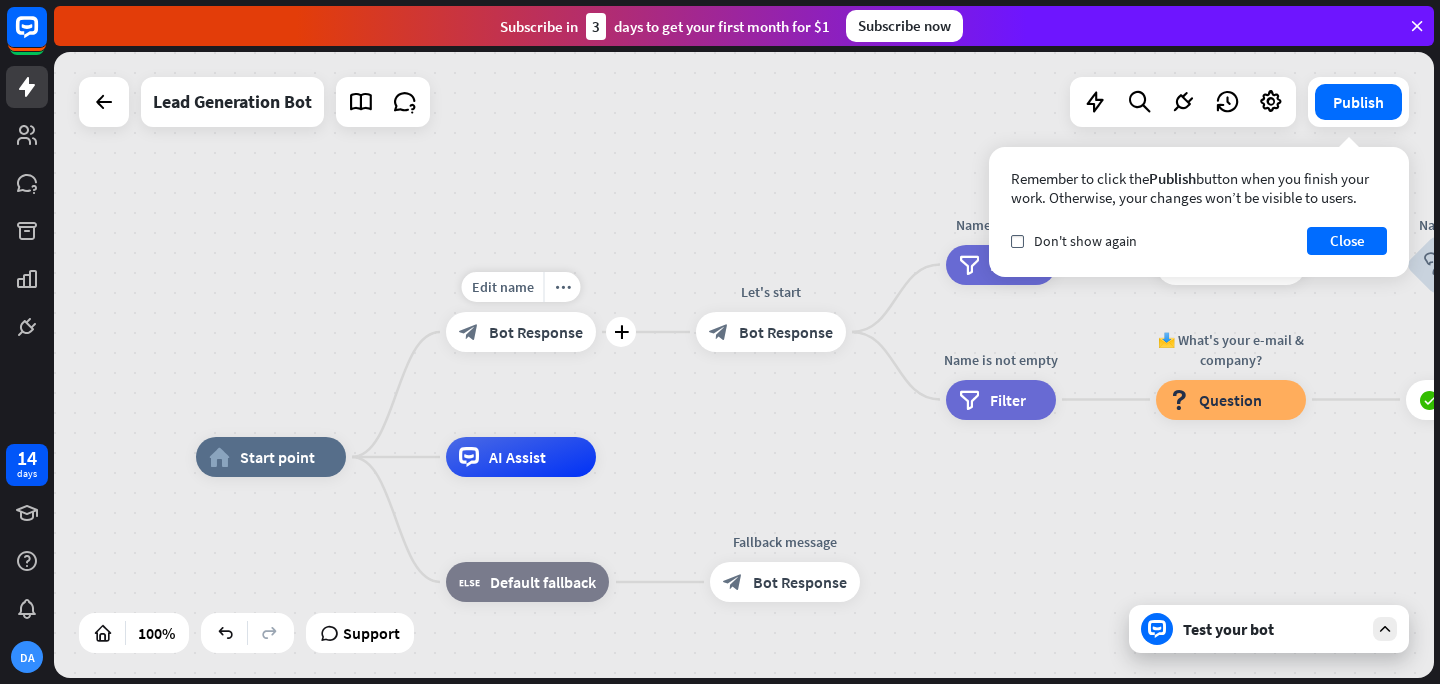 click on "Bot Response" at bounding box center [536, 332] 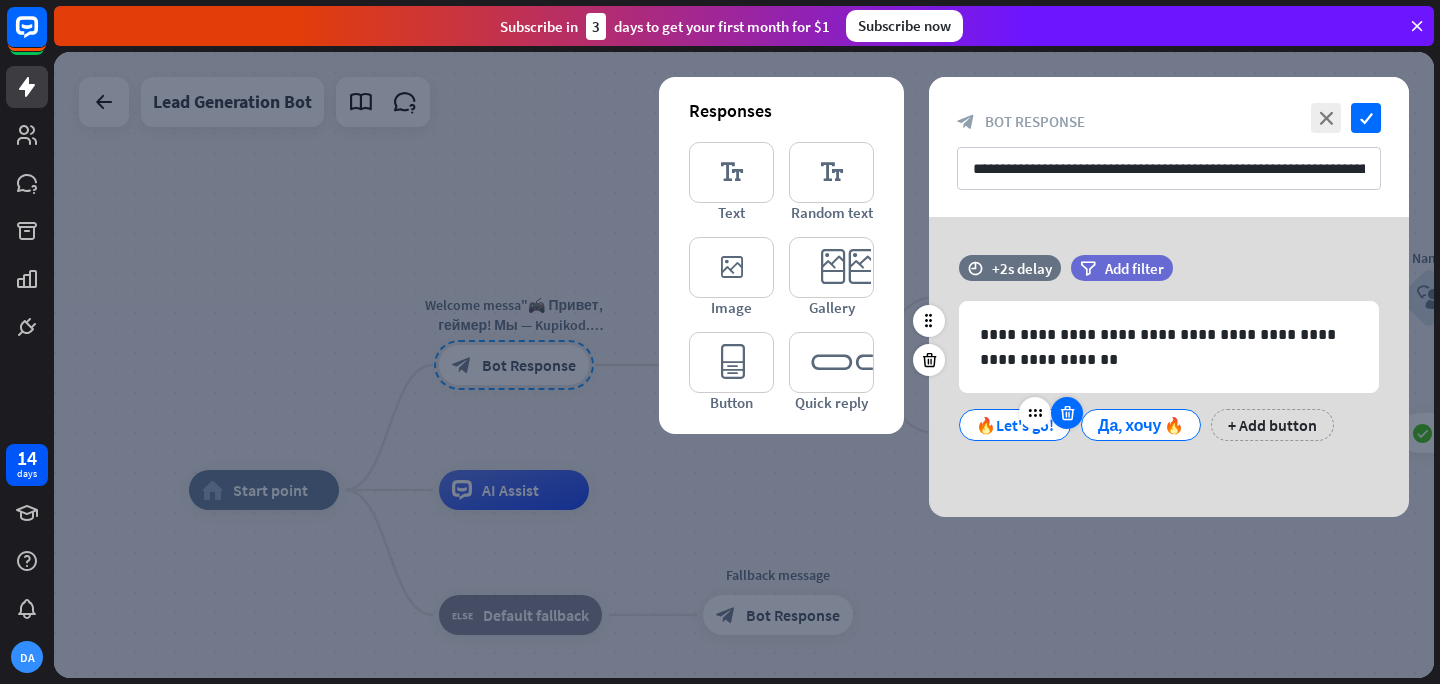 click at bounding box center [1067, 413] 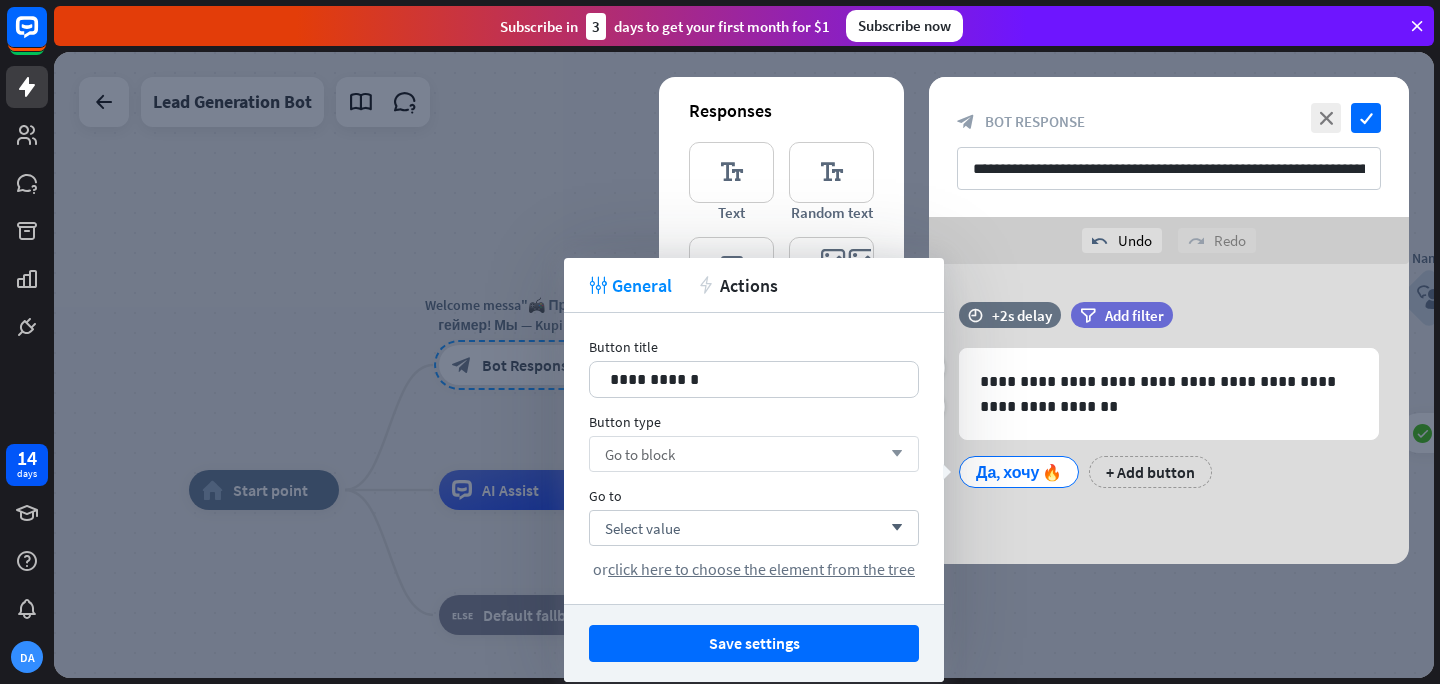 click on "arrow_down" at bounding box center [892, 454] 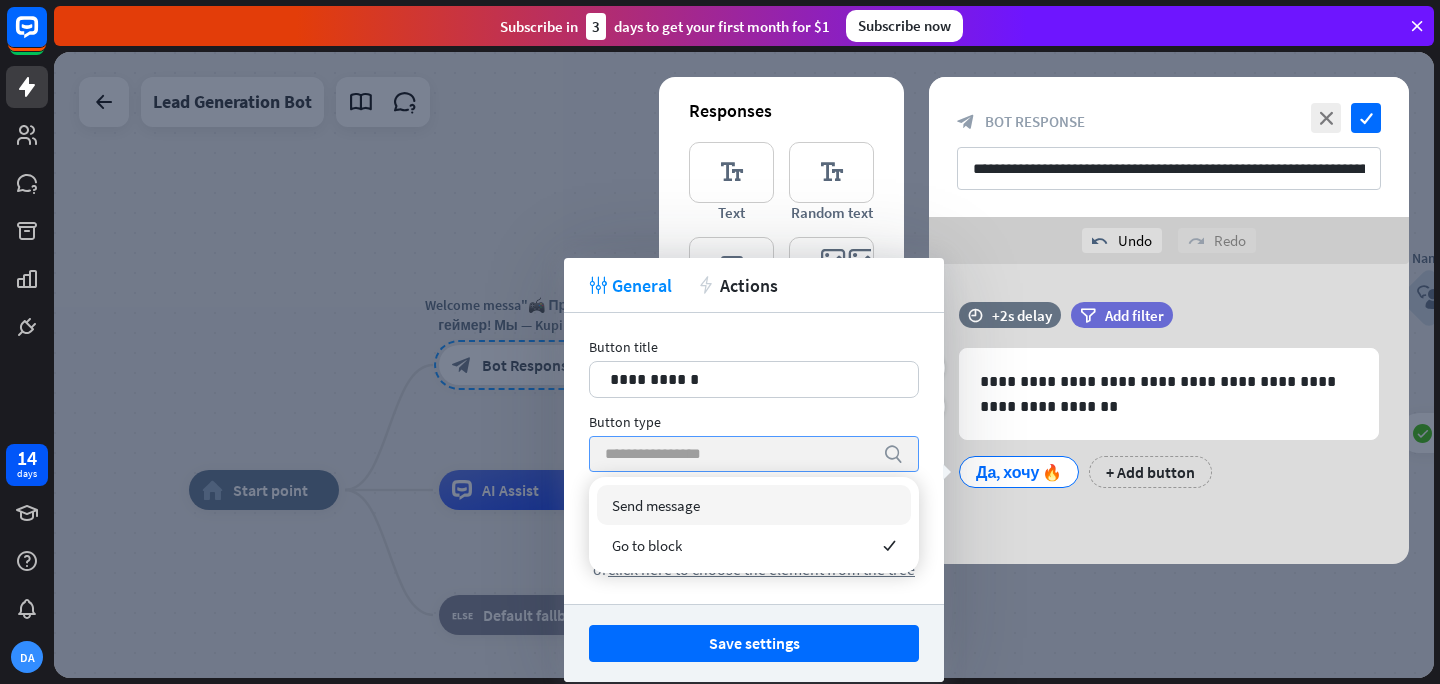 click on "search" at bounding box center (893, 454) 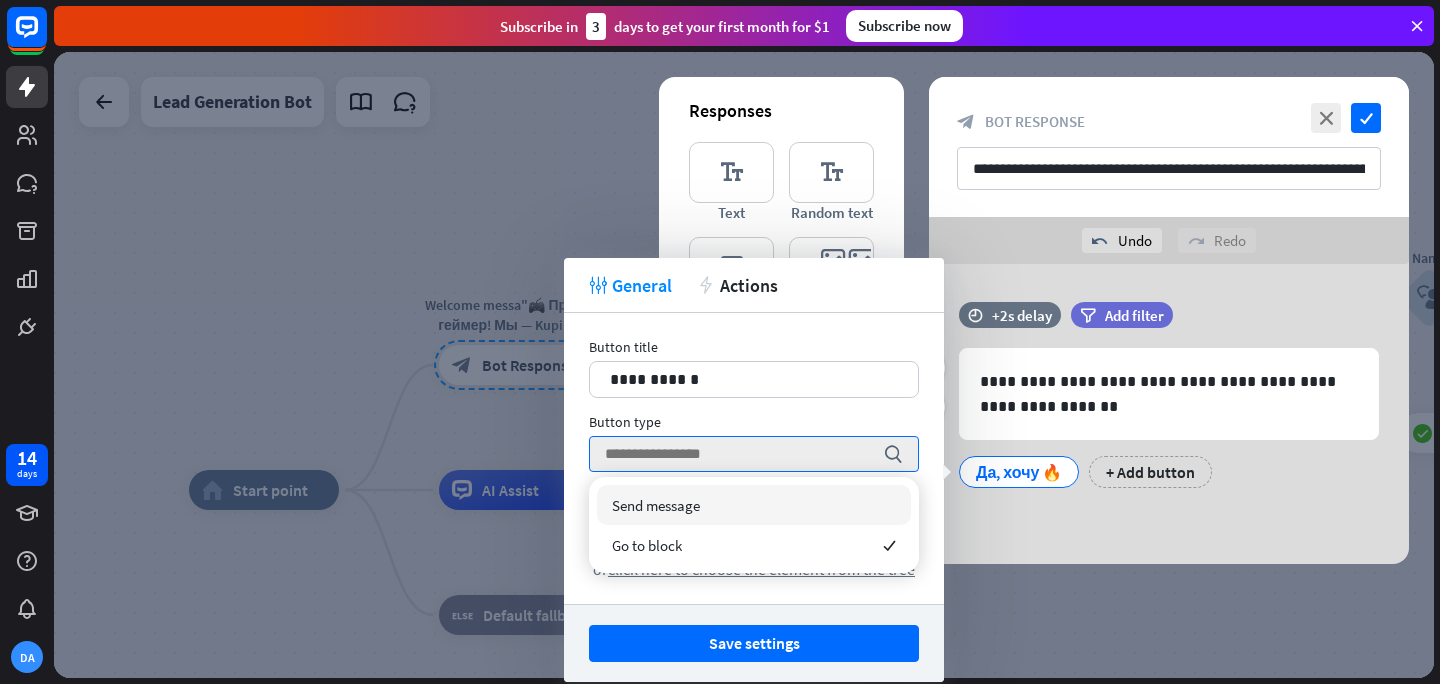 click on "Button type" at bounding box center (754, 422) 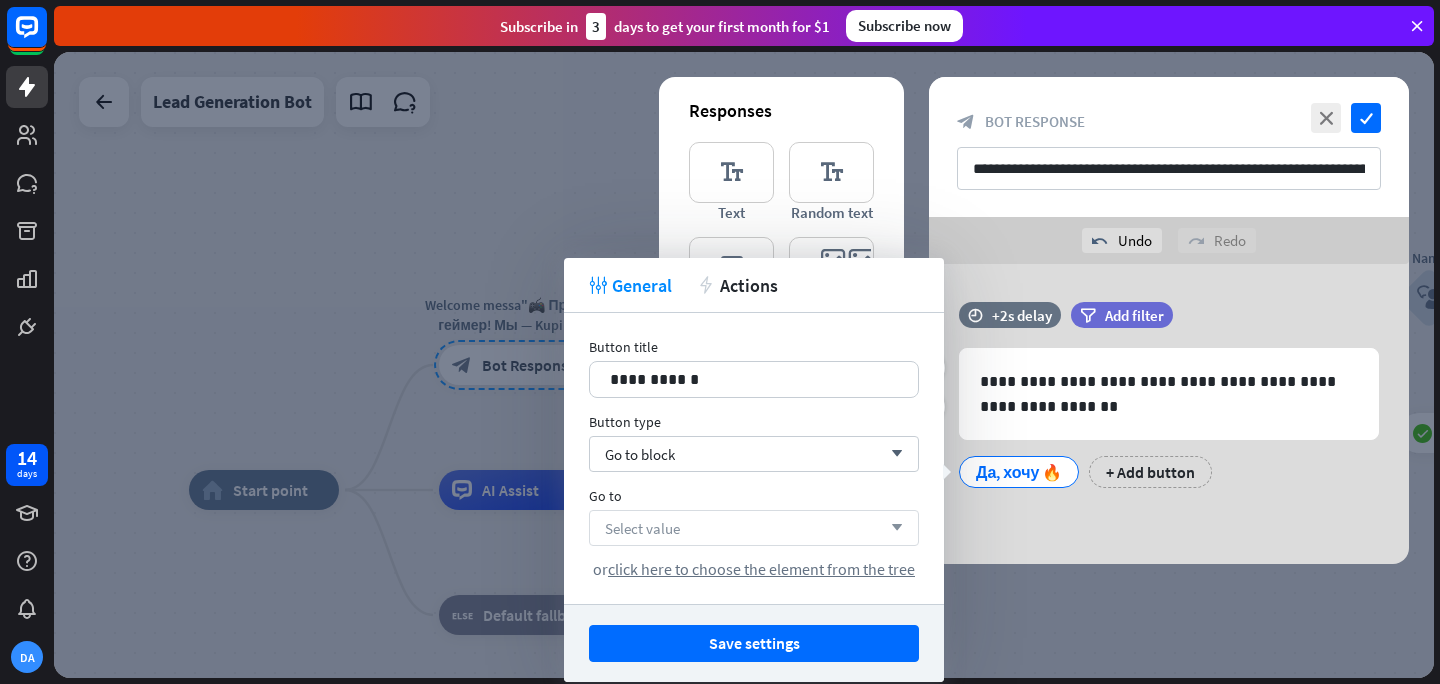 click on "arrow_down" at bounding box center (892, 528) 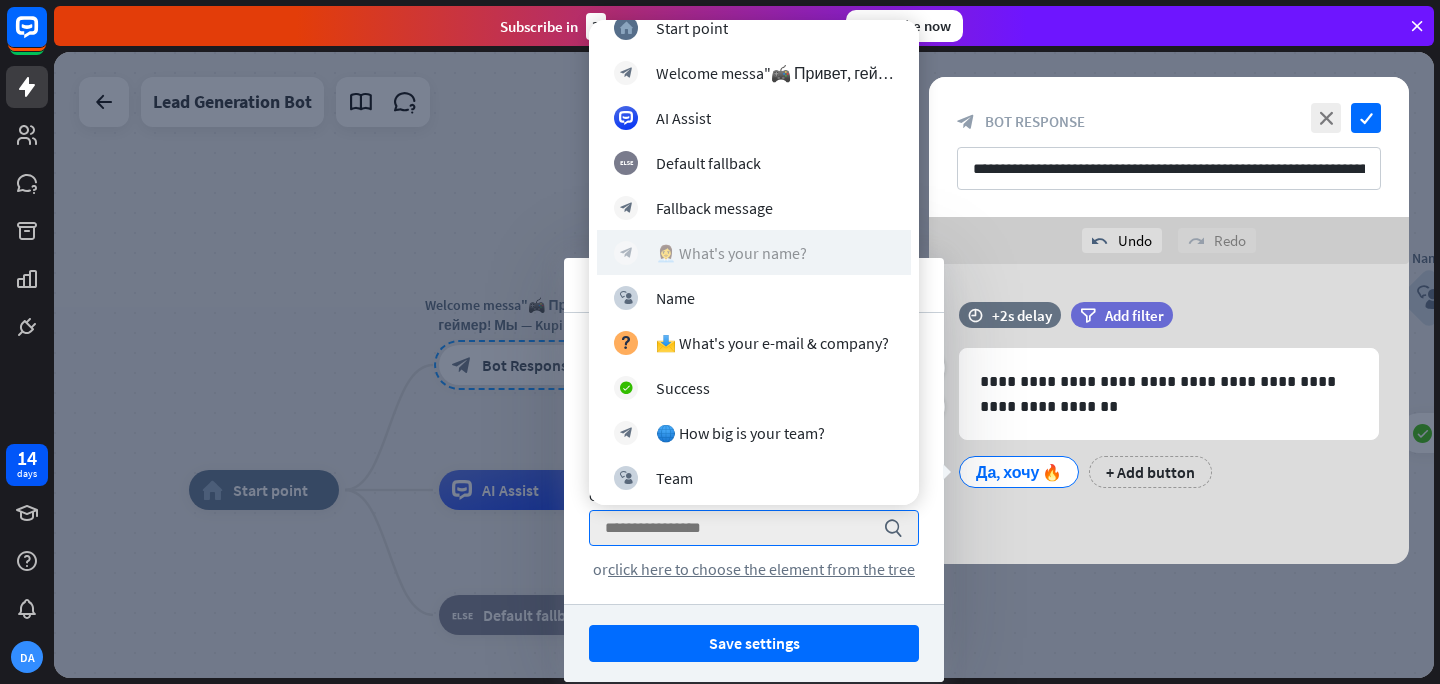 scroll, scrollTop: 0, scrollLeft: 0, axis: both 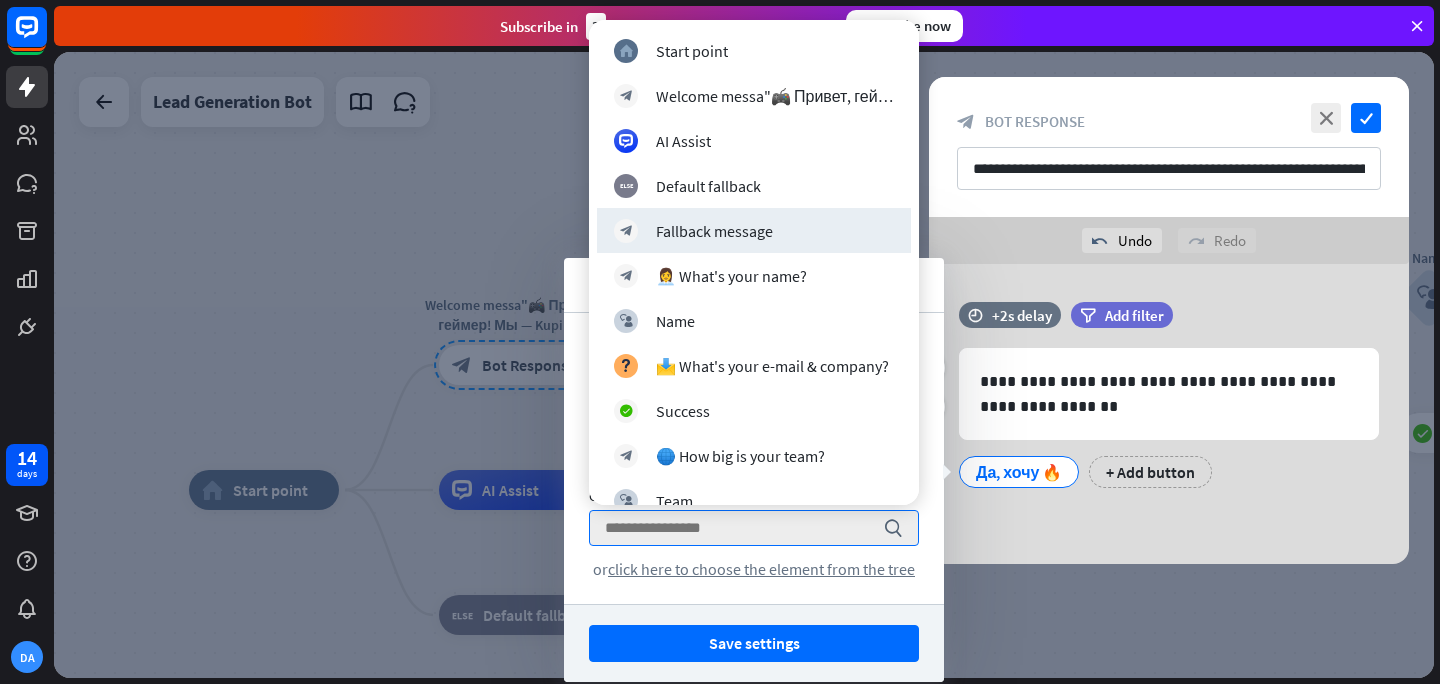 click at bounding box center (744, 365) 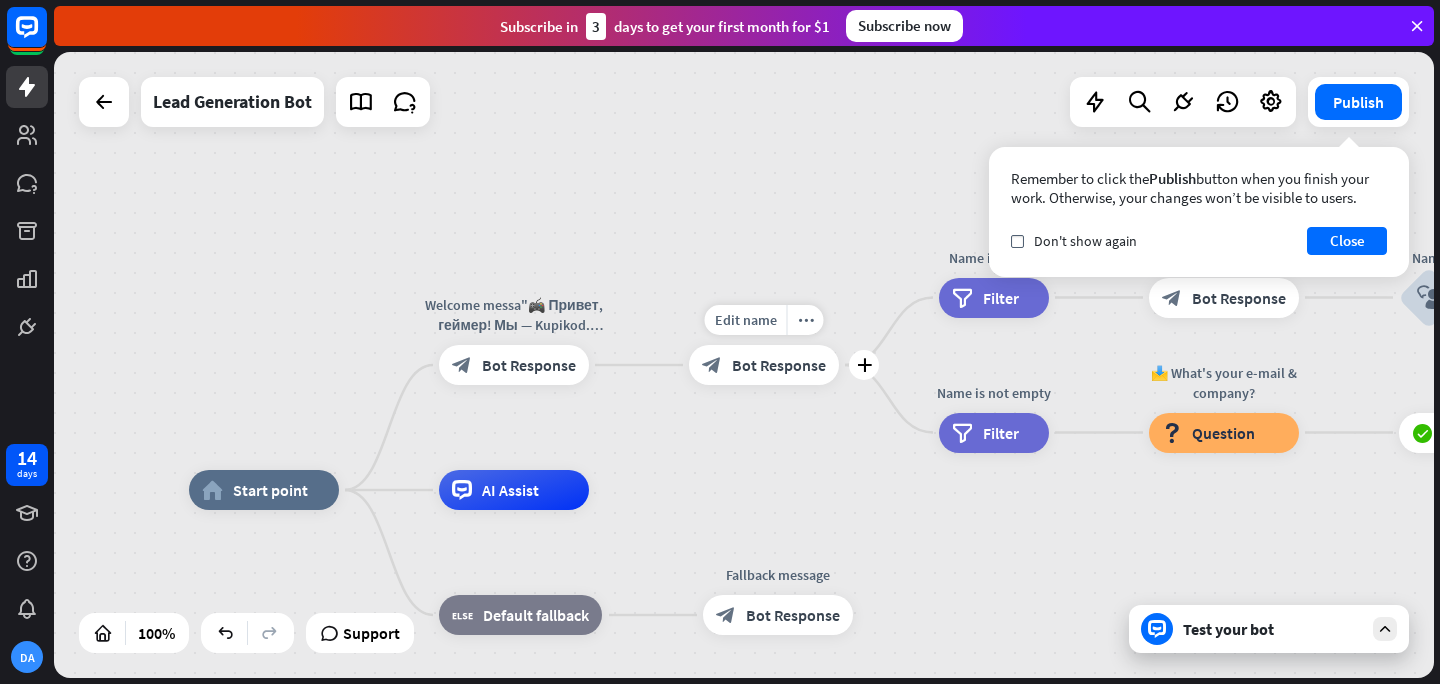 click on "Bot Response" at bounding box center (779, 365) 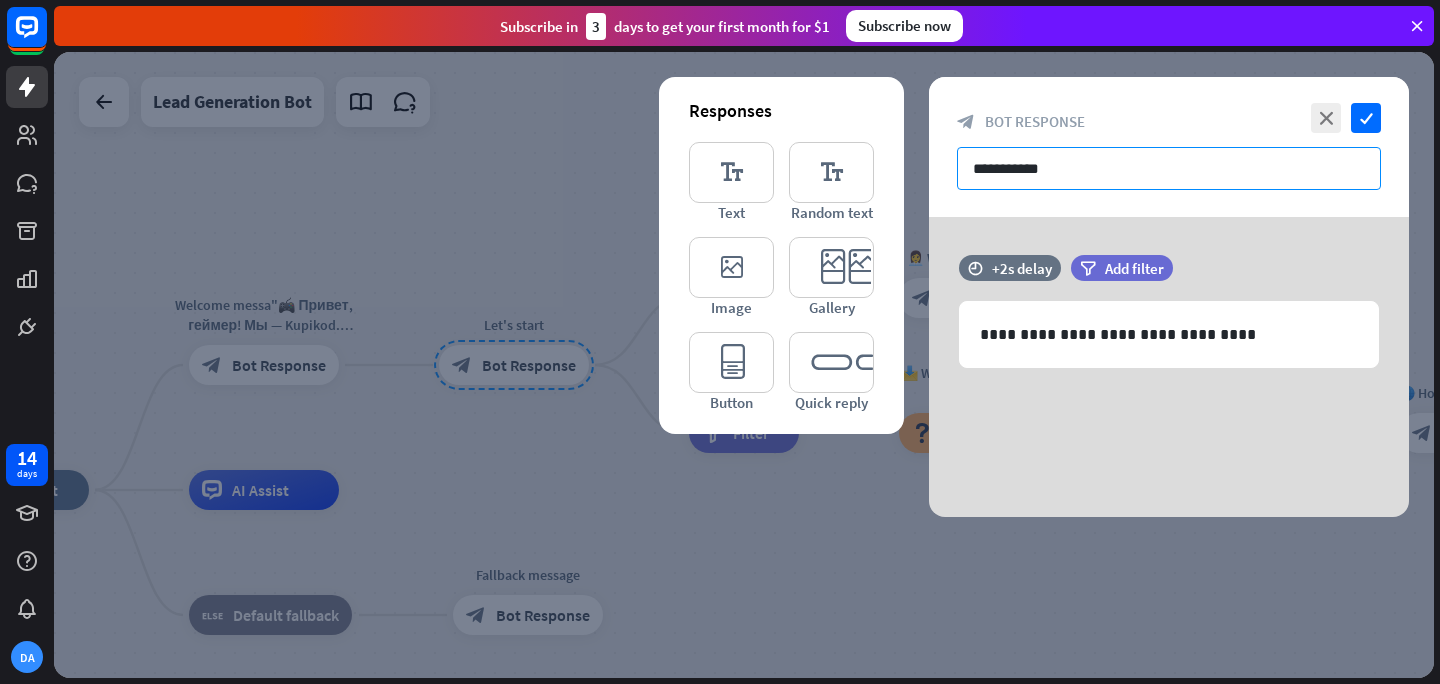 drag, startPoint x: 1073, startPoint y: 163, endPoint x: 966, endPoint y: 173, distance: 107.46627 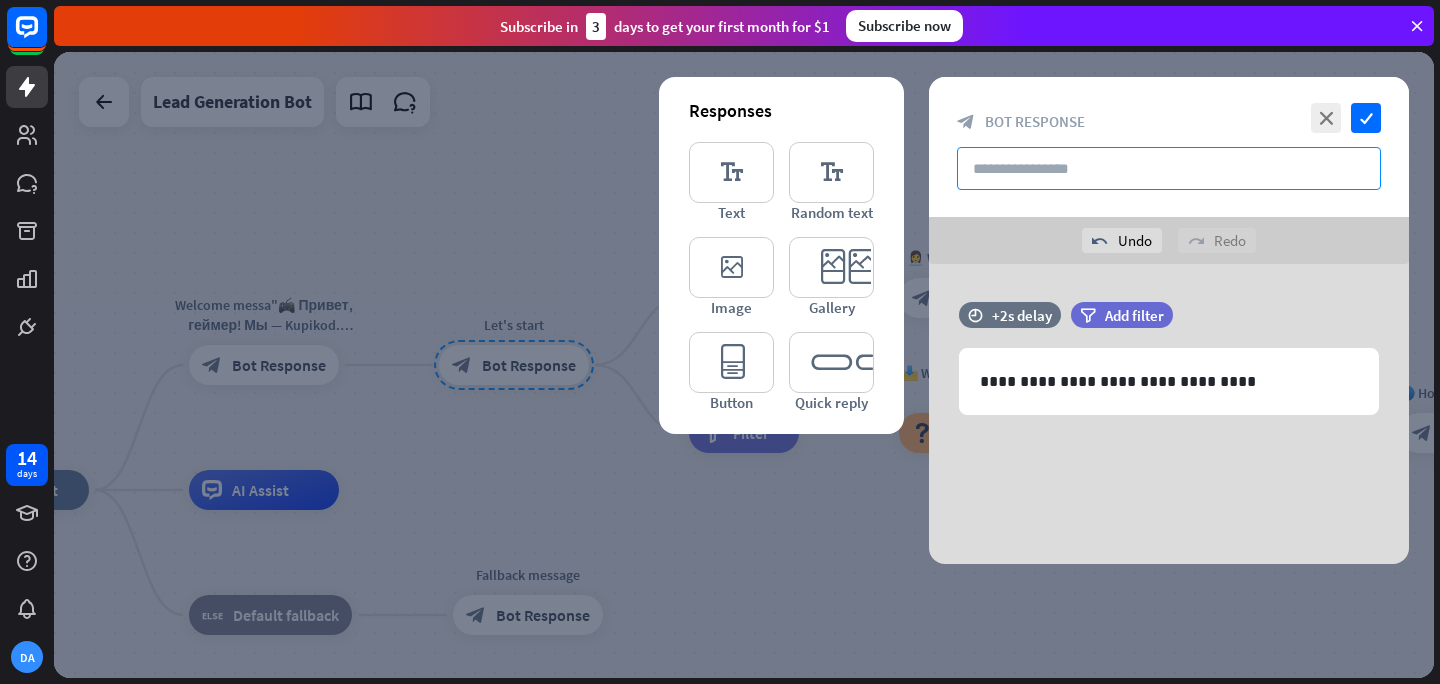 paste on "**********" 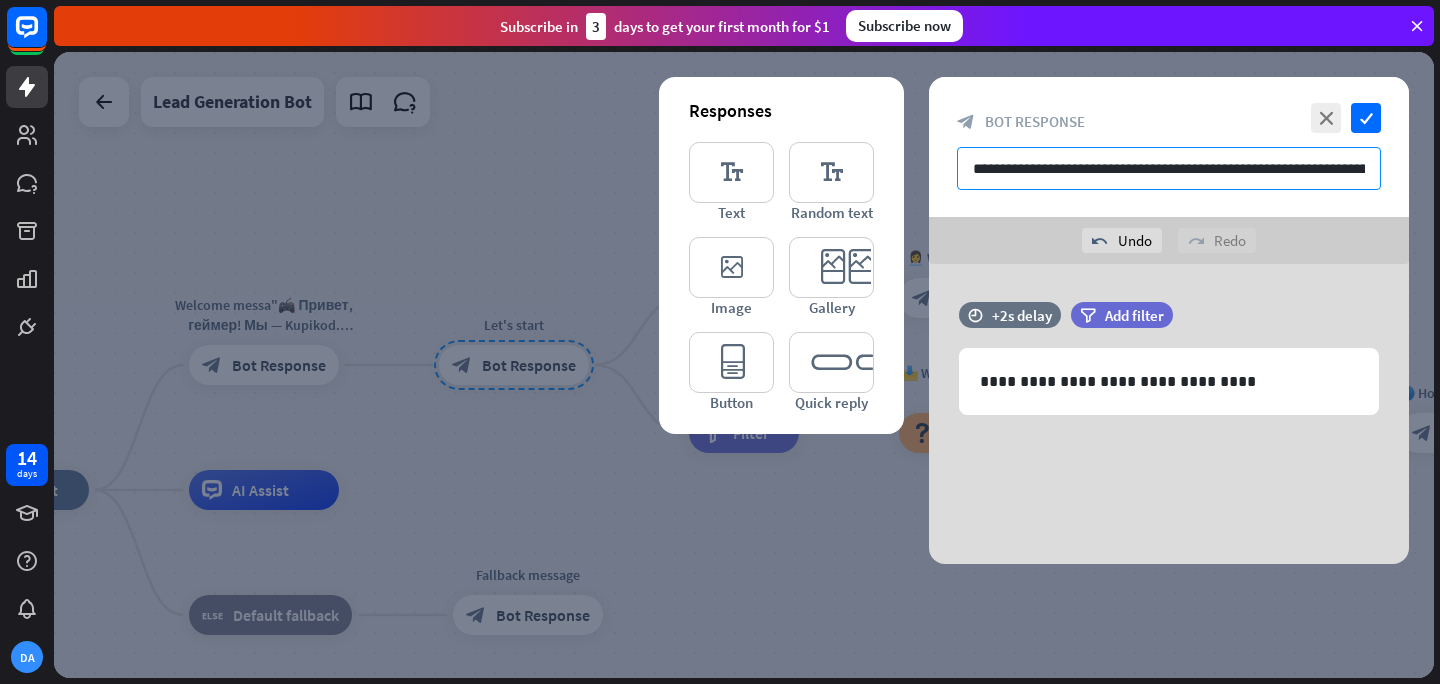 scroll, scrollTop: 0, scrollLeft: 262, axis: horizontal 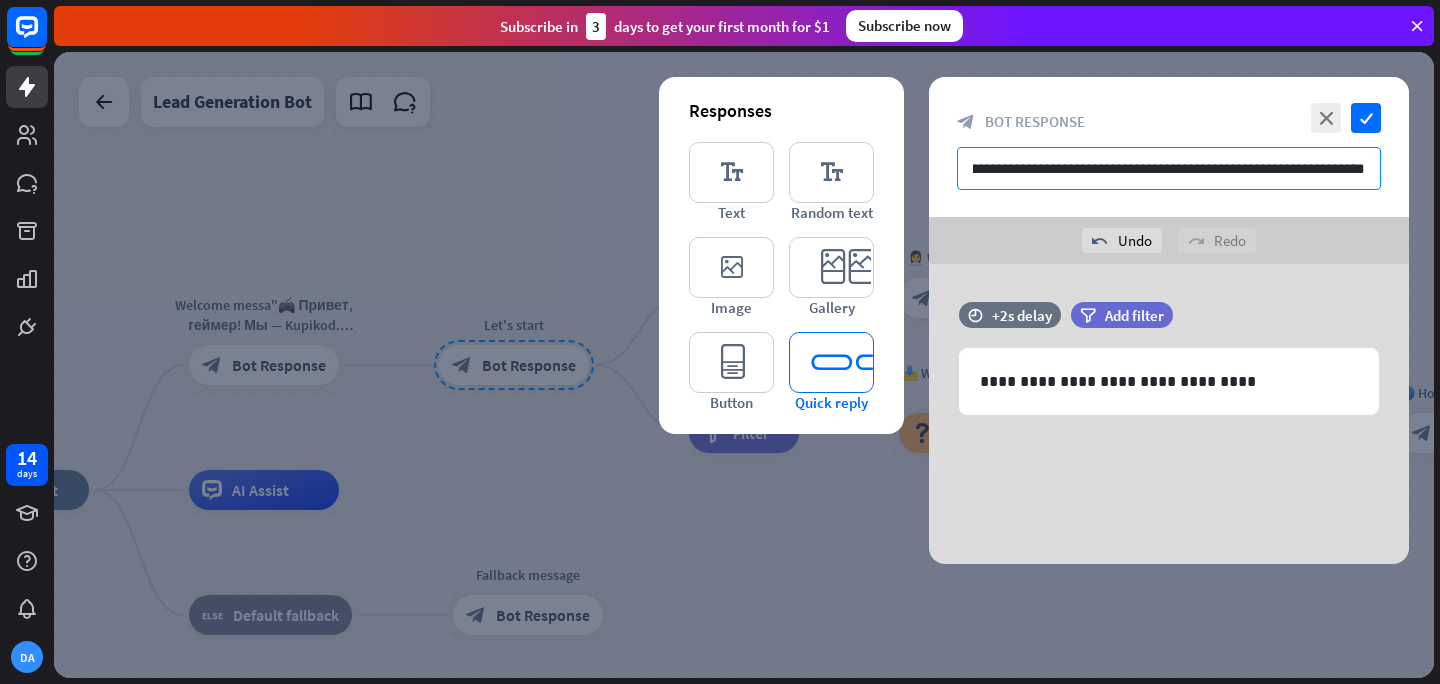 type on "**********" 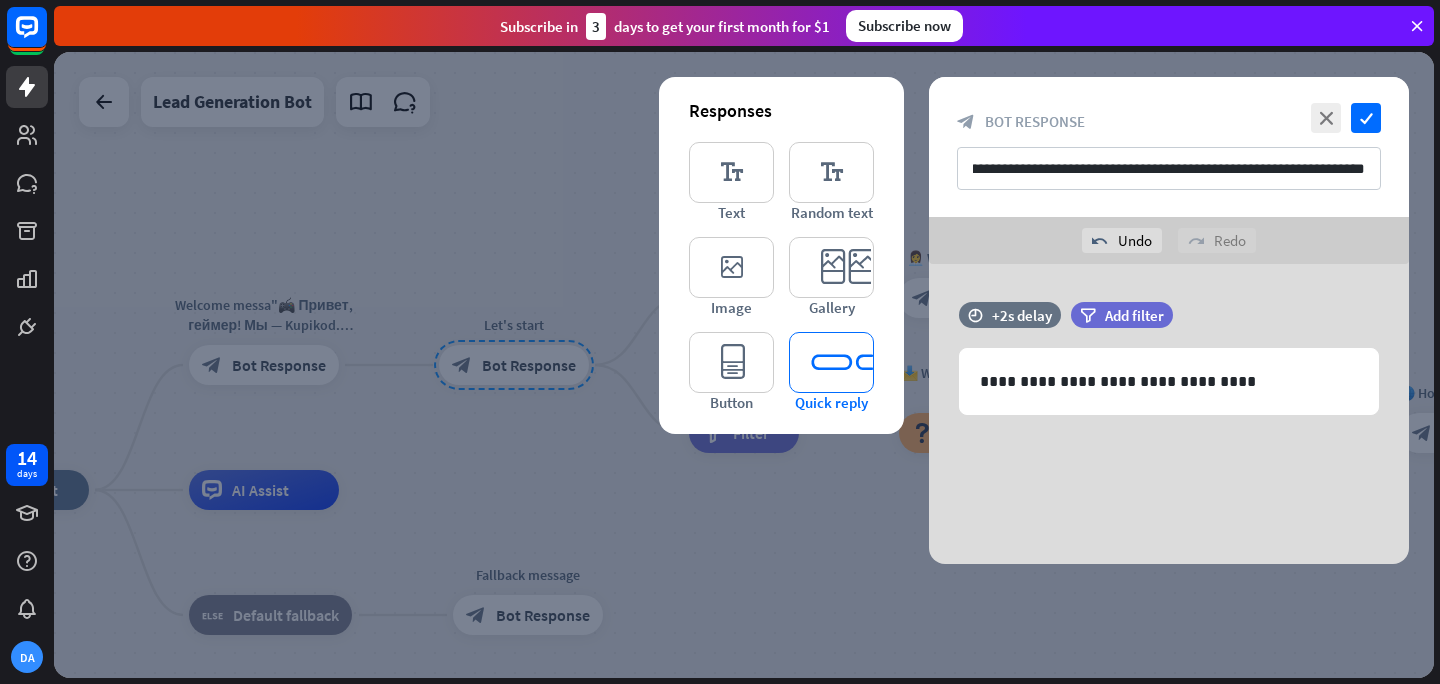 scroll, scrollTop: 0, scrollLeft: 0, axis: both 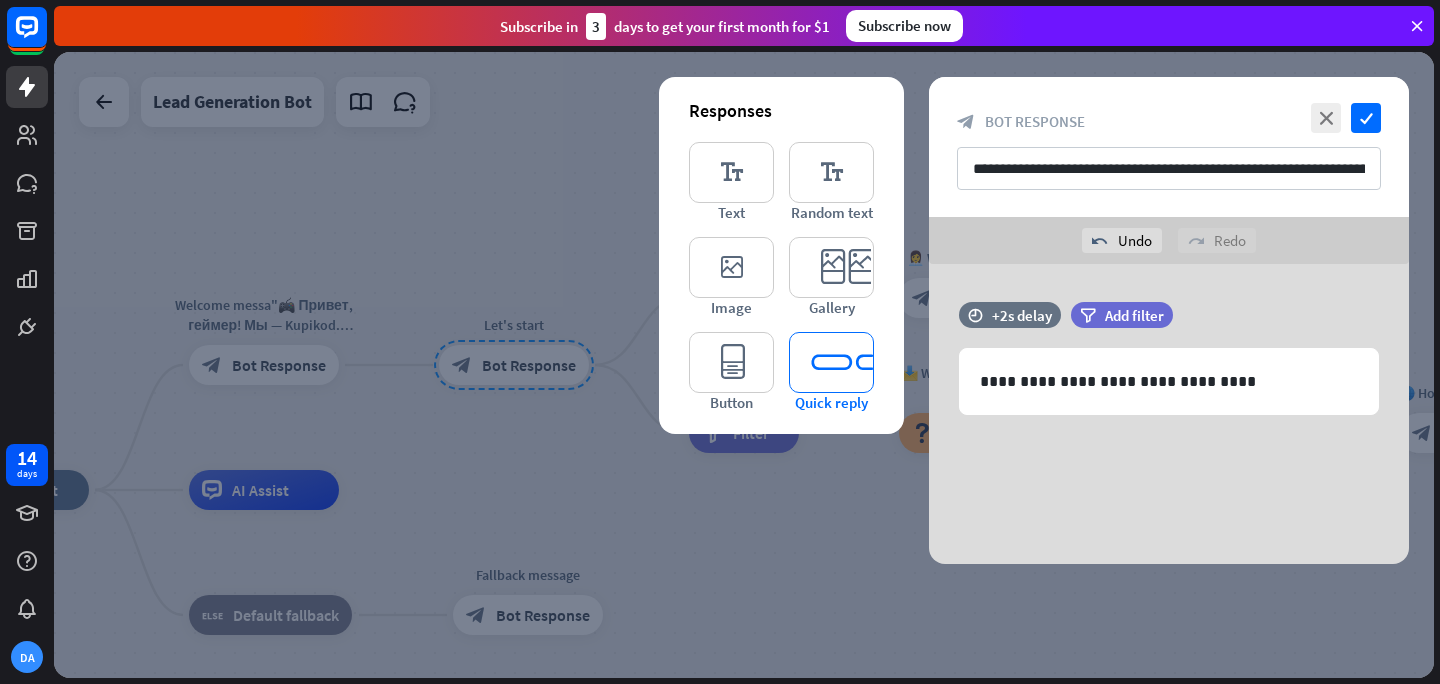 click on "editor_quick_replies" at bounding box center (831, 362) 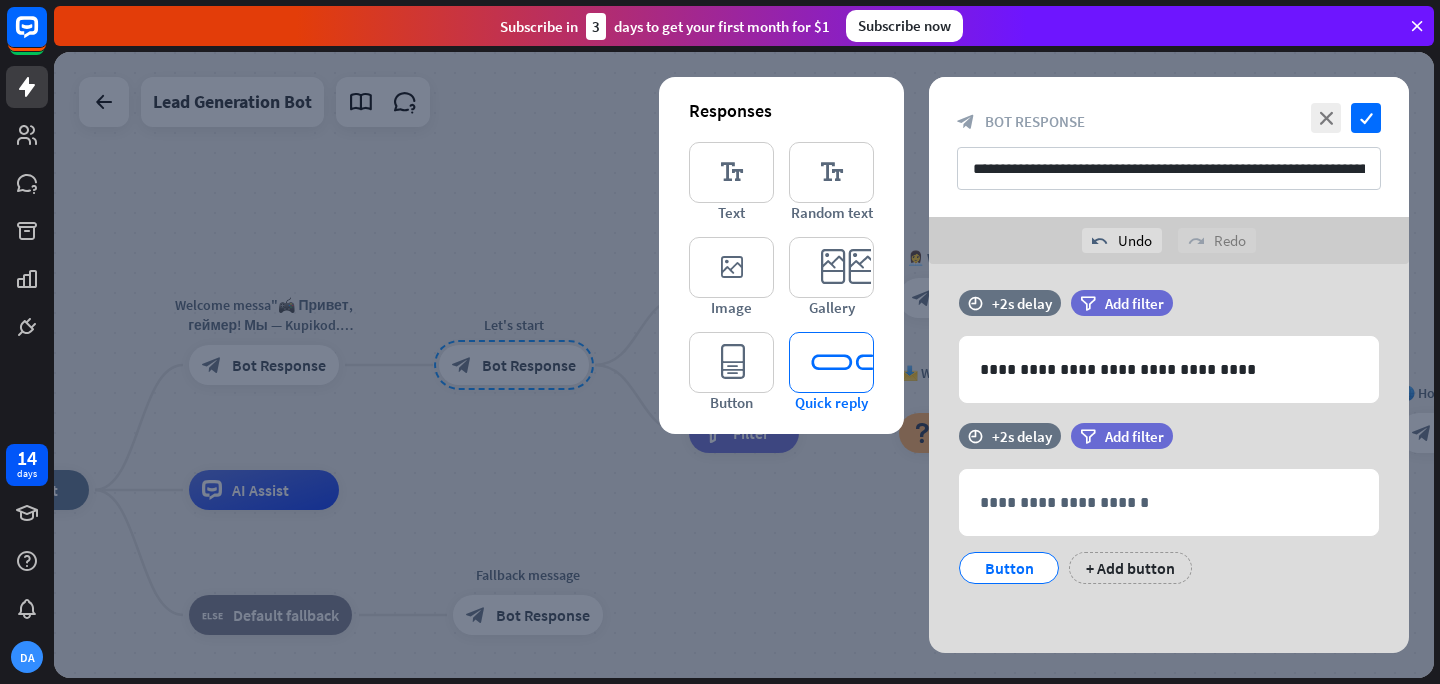 scroll, scrollTop: 13, scrollLeft: 0, axis: vertical 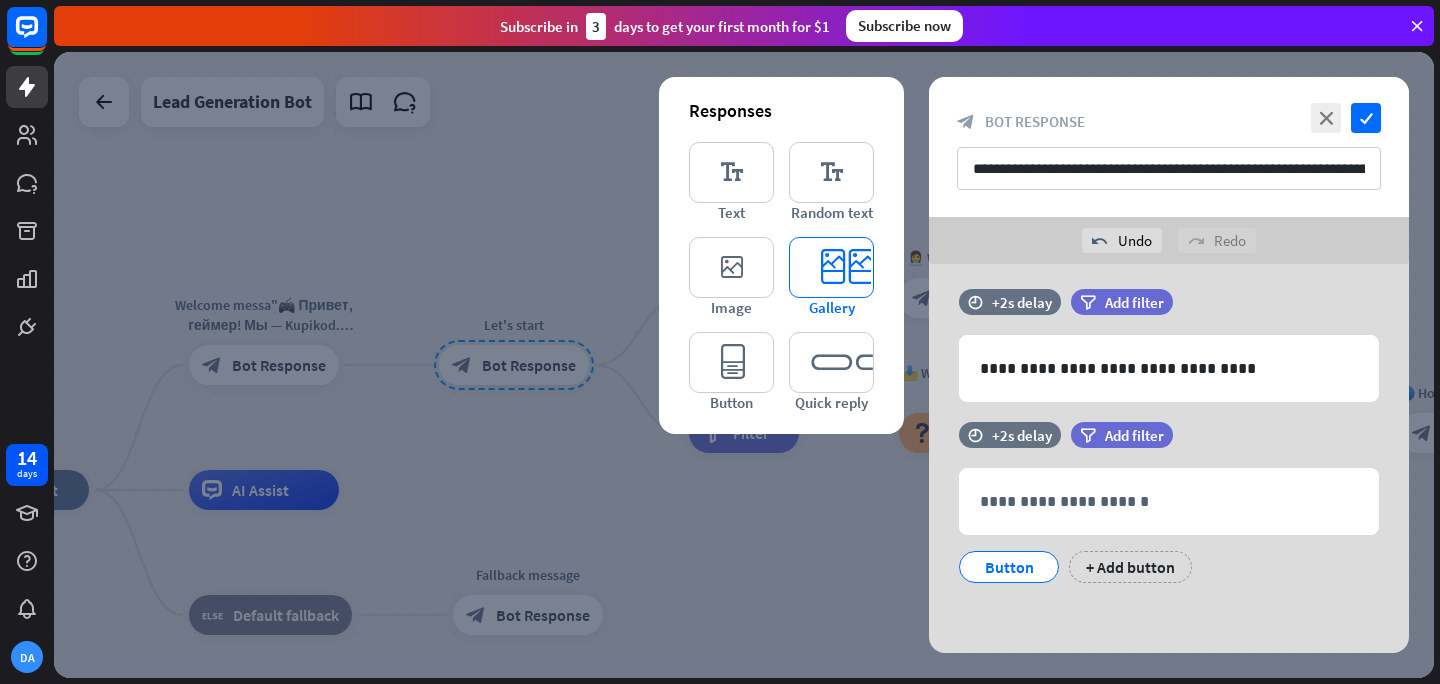 click on "editor_card" at bounding box center [831, 267] 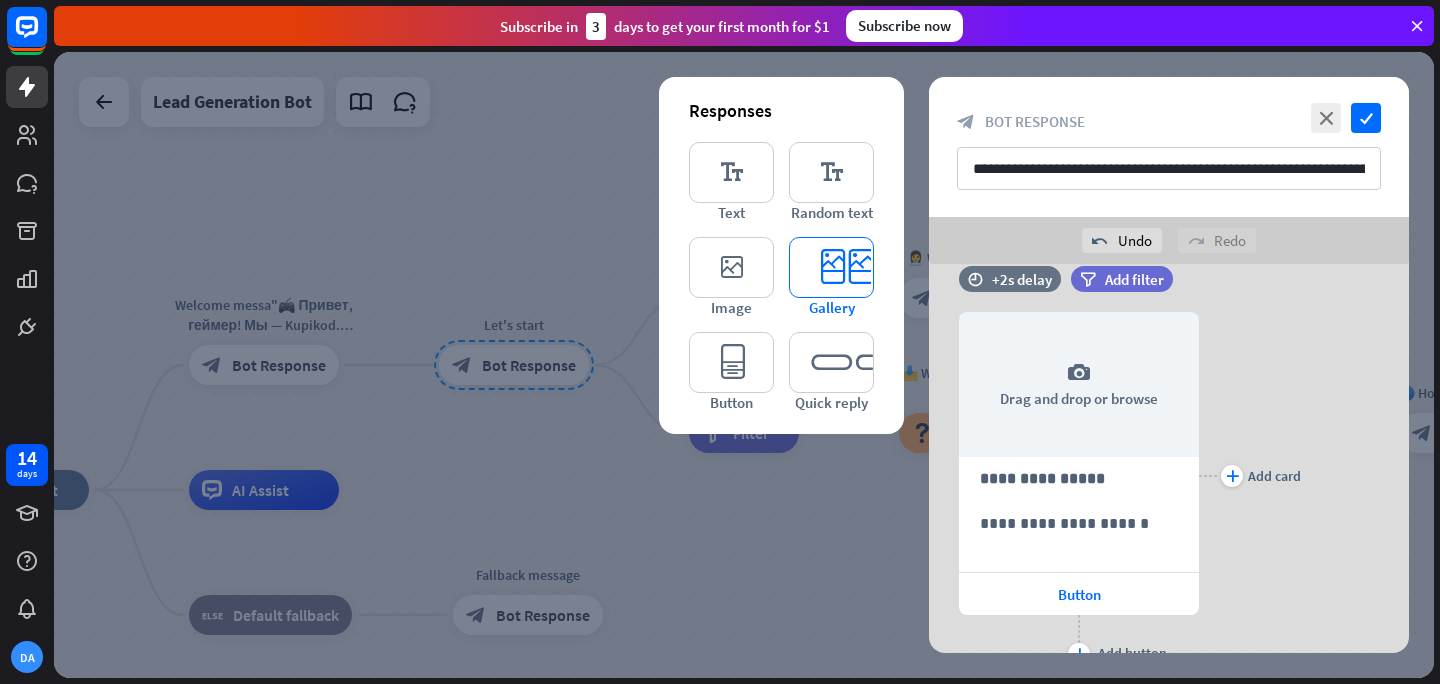 scroll, scrollTop: 352, scrollLeft: 0, axis: vertical 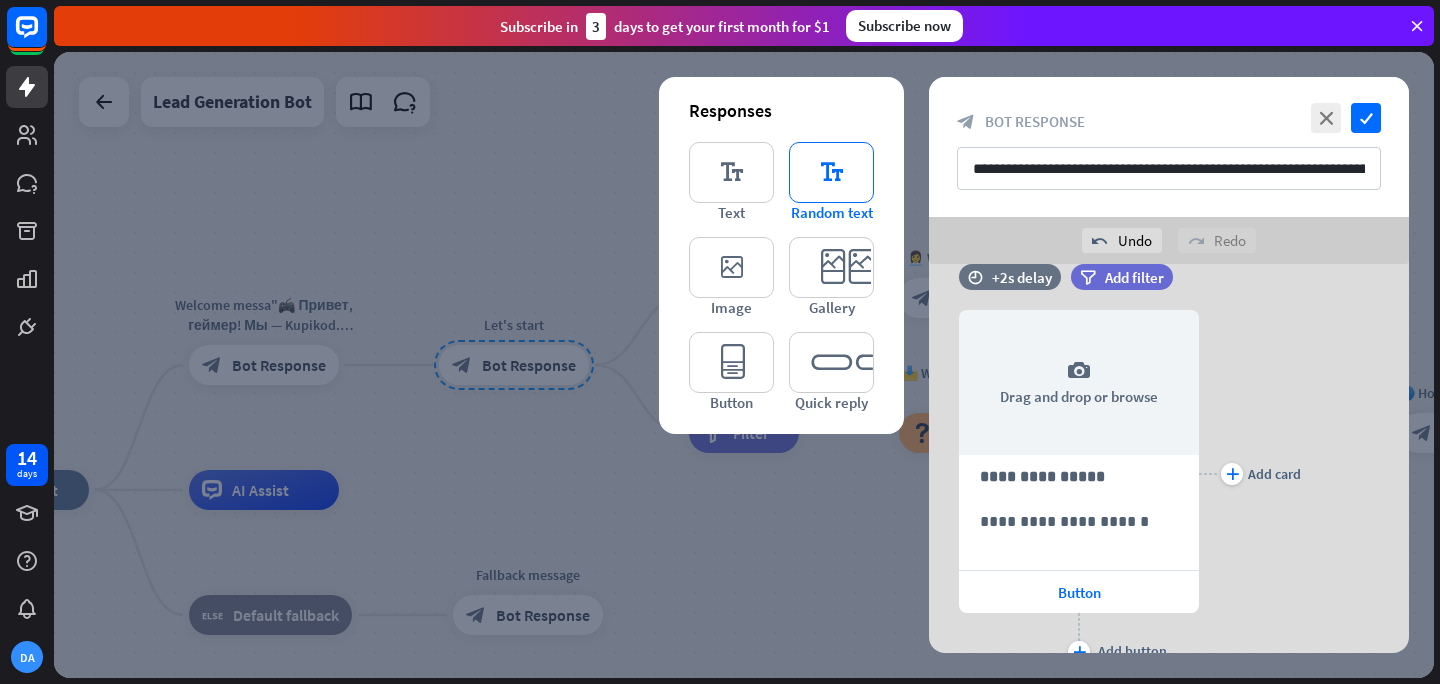 click on "editor_text" at bounding box center (831, 172) 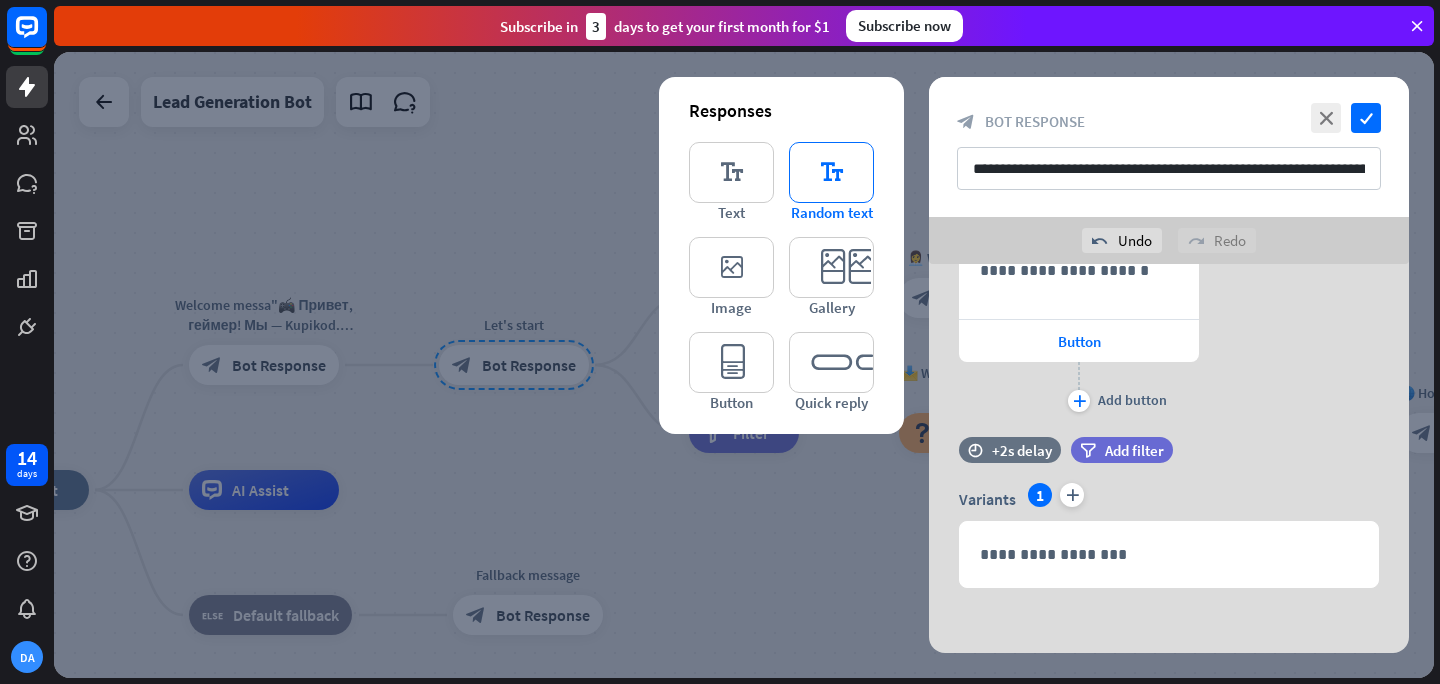 scroll, scrollTop: 608, scrollLeft: 0, axis: vertical 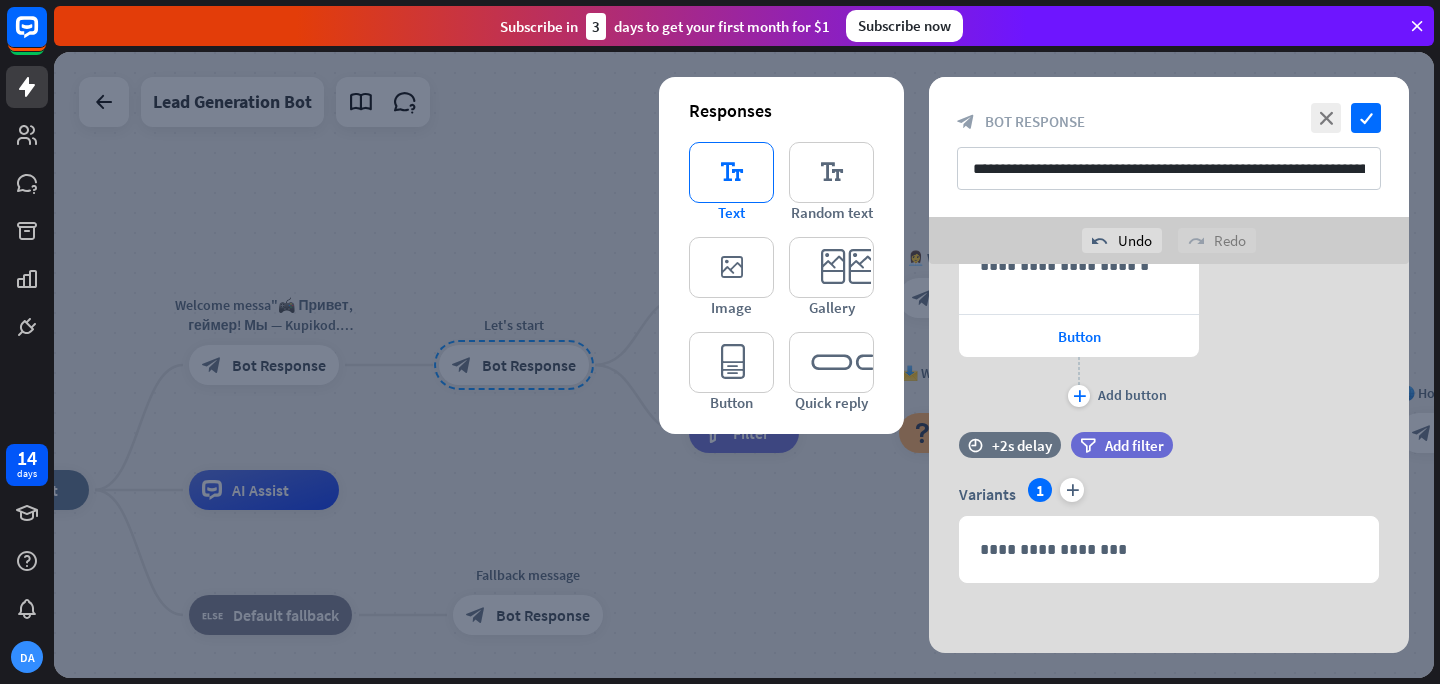click on "editor_text" at bounding box center (731, 172) 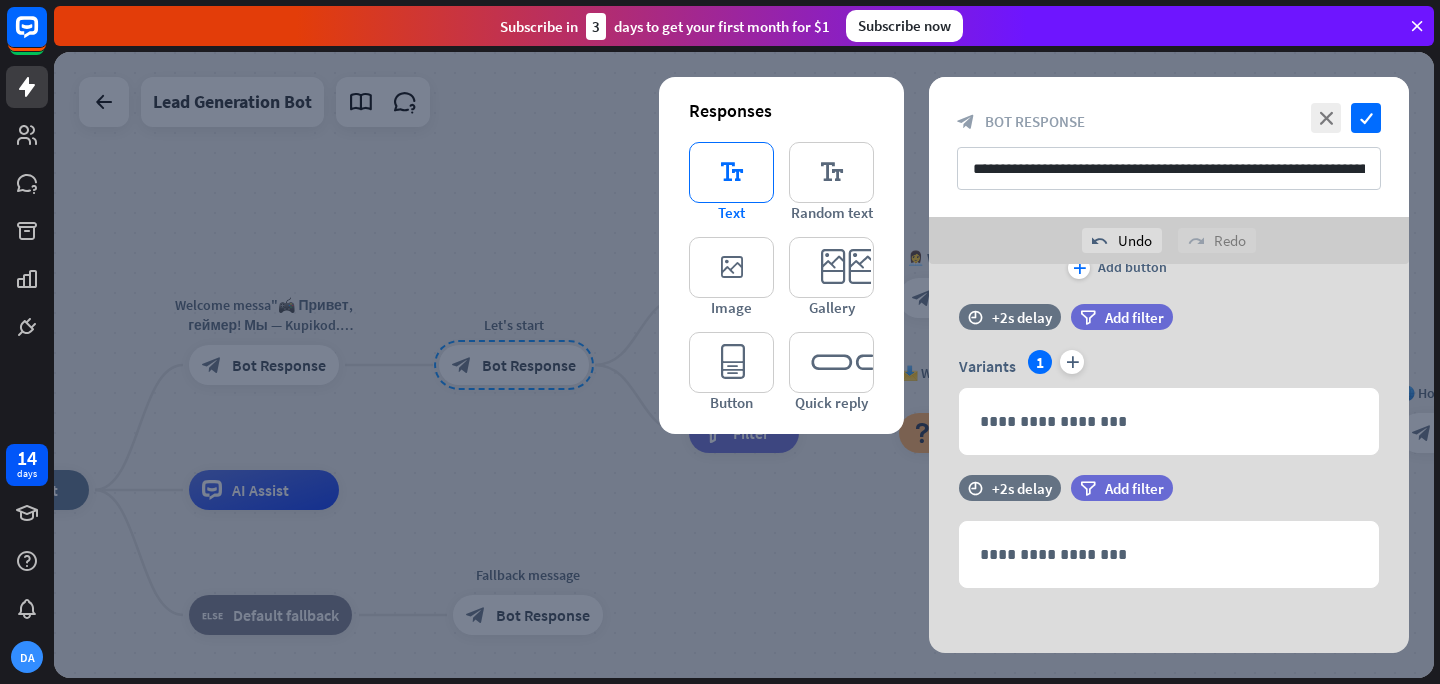 scroll, scrollTop: 741, scrollLeft: 0, axis: vertical 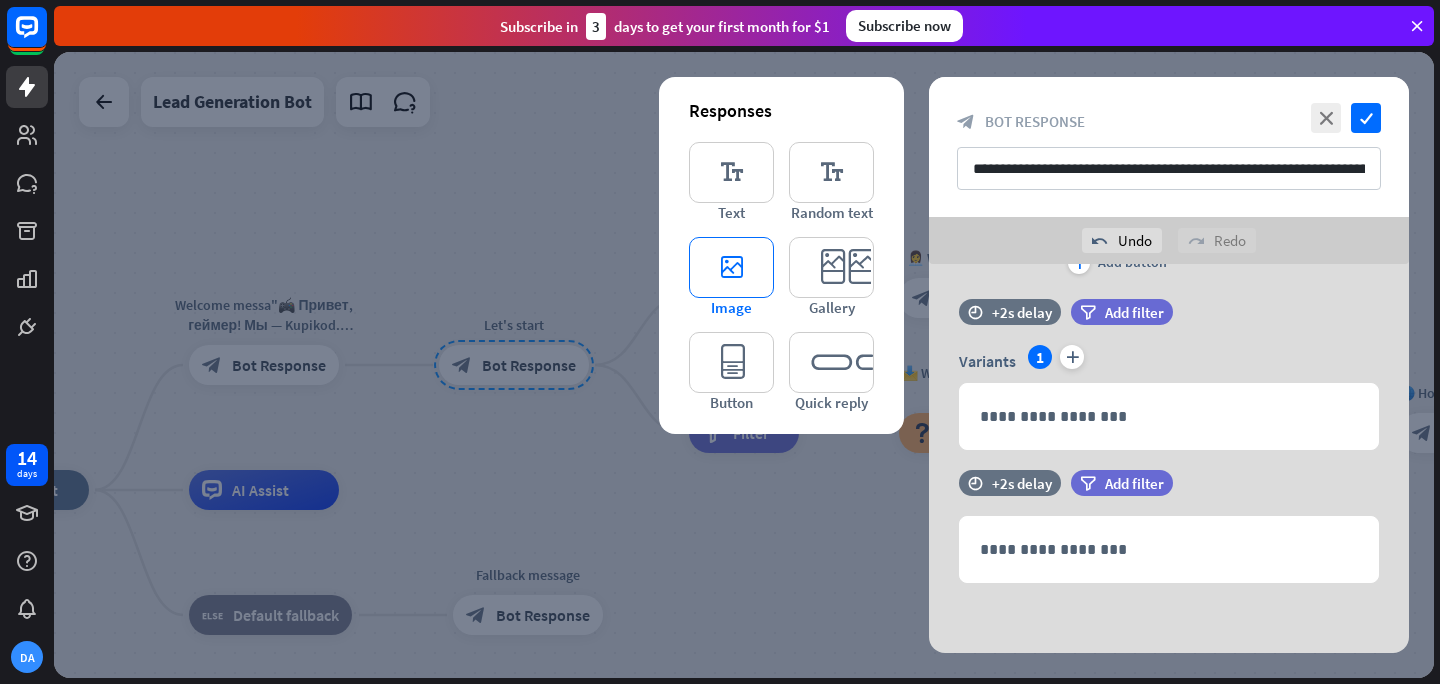 click on "editor_image" at bounding box center (731, 267) 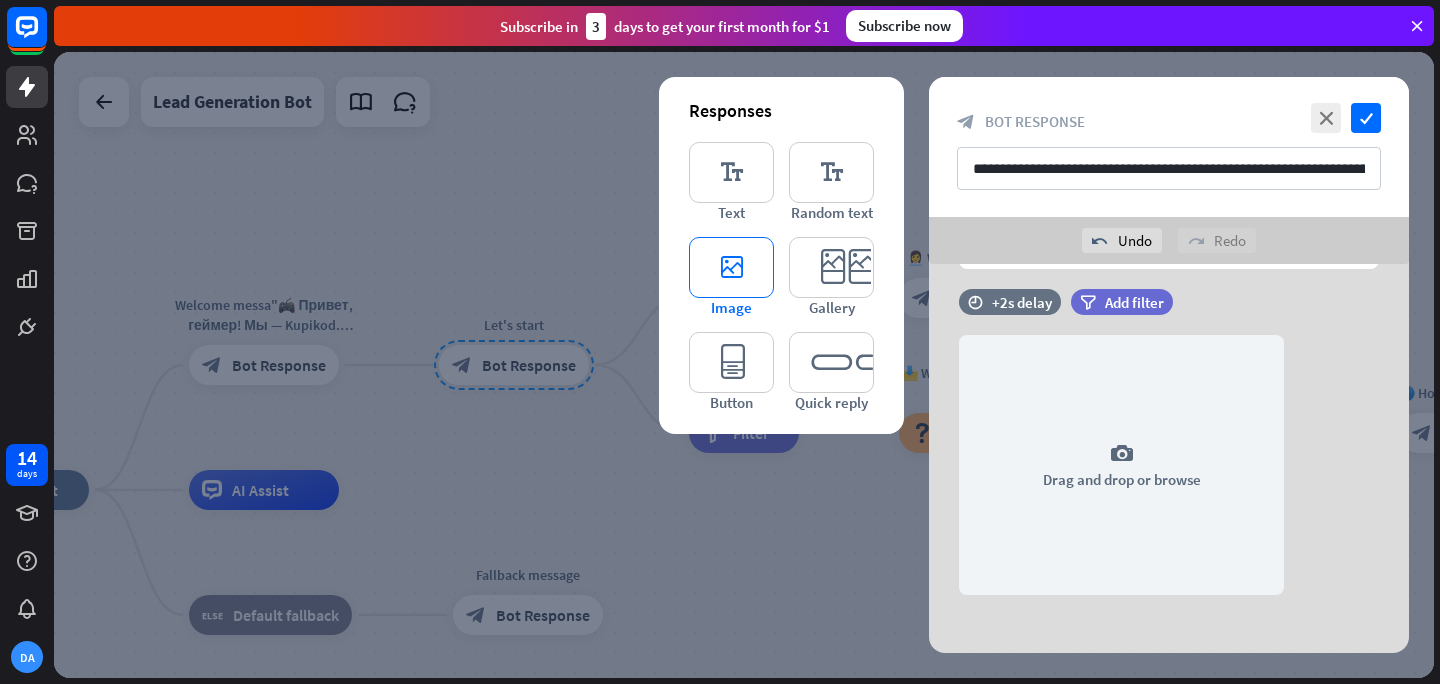 scroll, scrollTop: 1067, scrollLeft: 0, axis: vertical 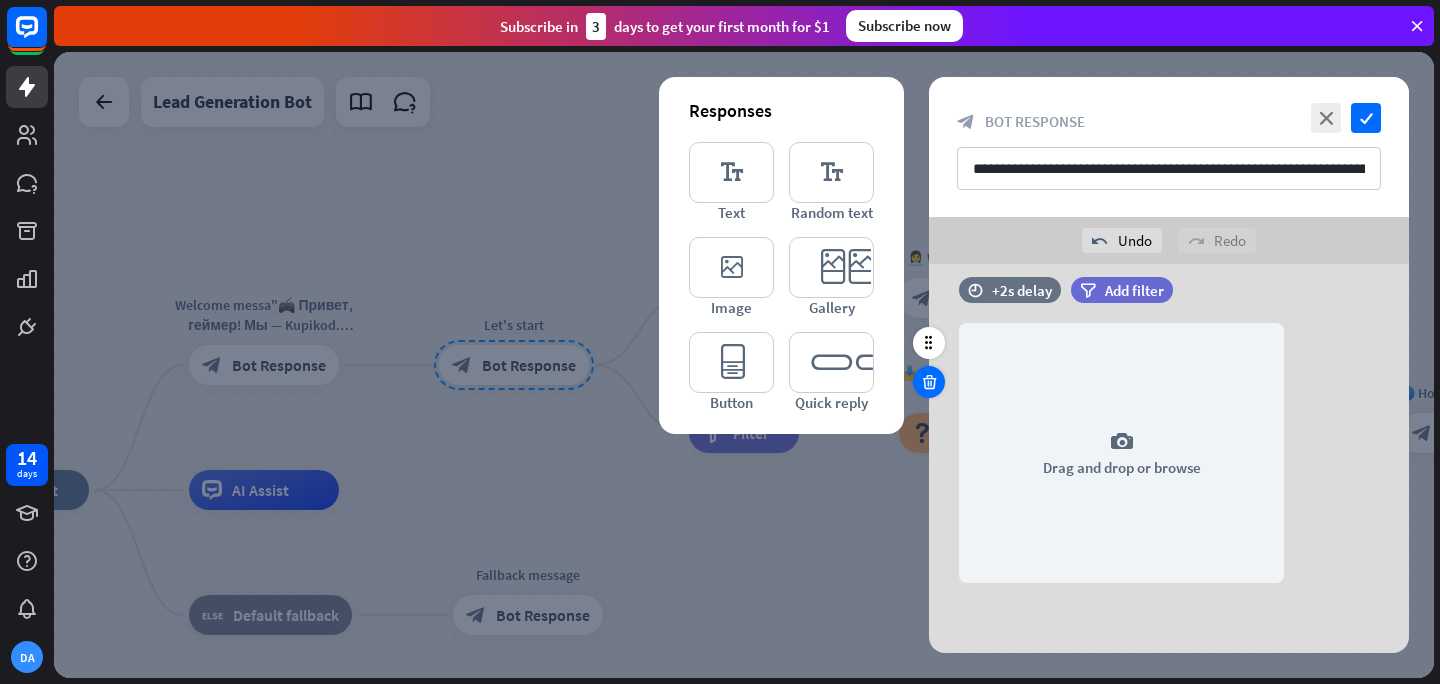 click at bounding box center (929, 382) 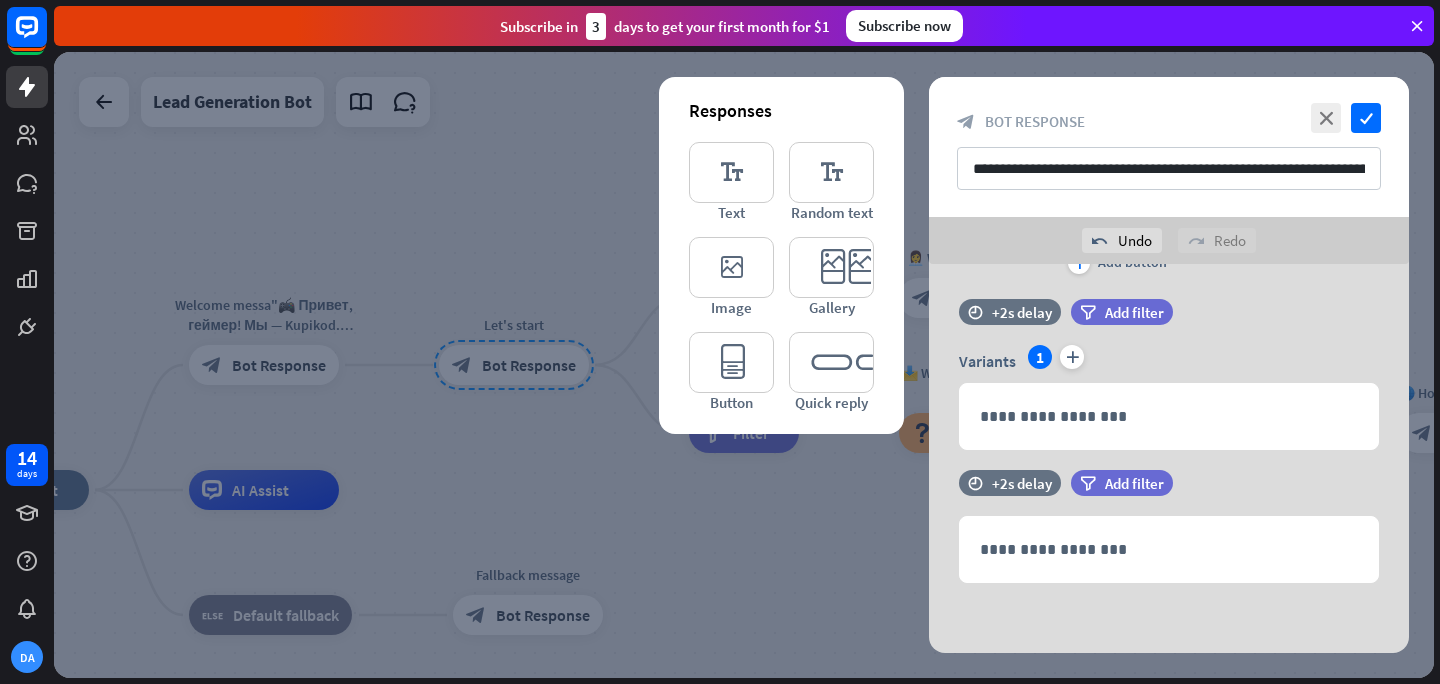 scroll, scrollTop: 741, scrollLeft: 0, axis: vertical 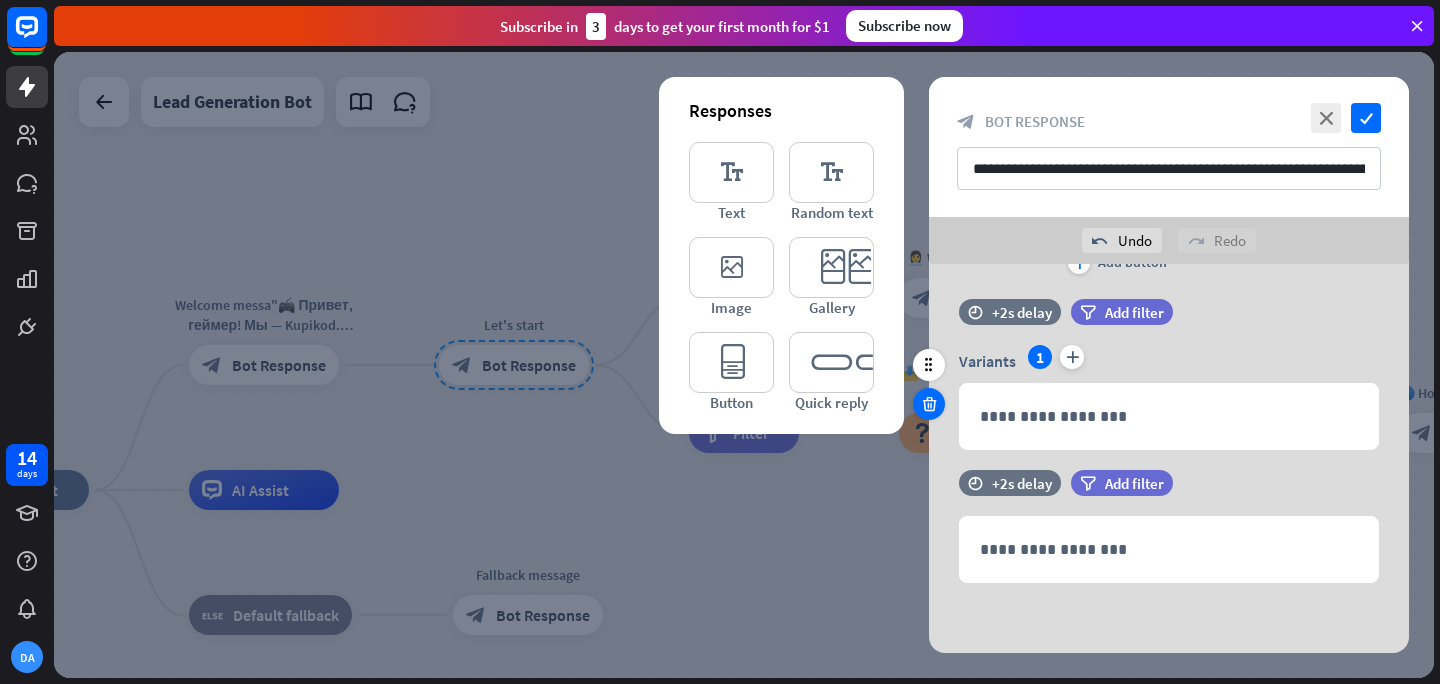 click at bounding box center (929, 404) 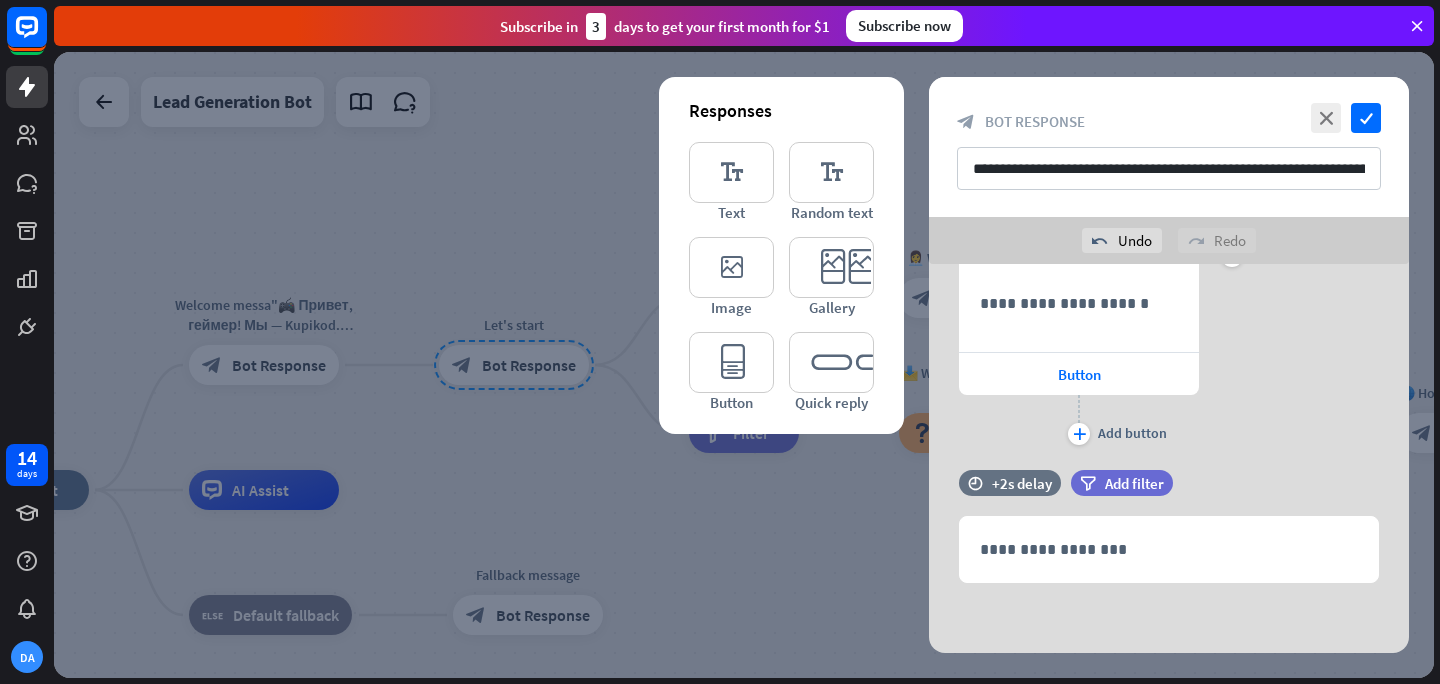 scroll, scrollTop: 570, scrollLeft: 0, axis: vertical 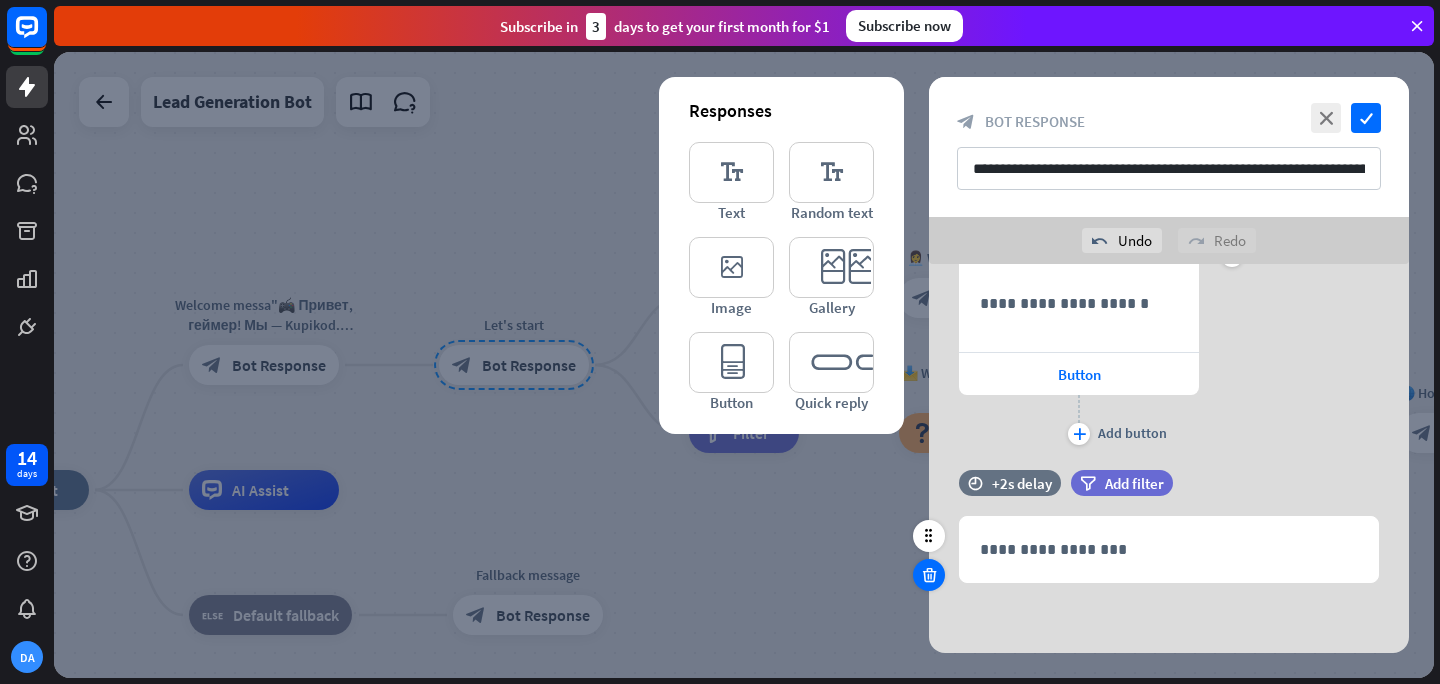 click at bounding box center (929, 575) 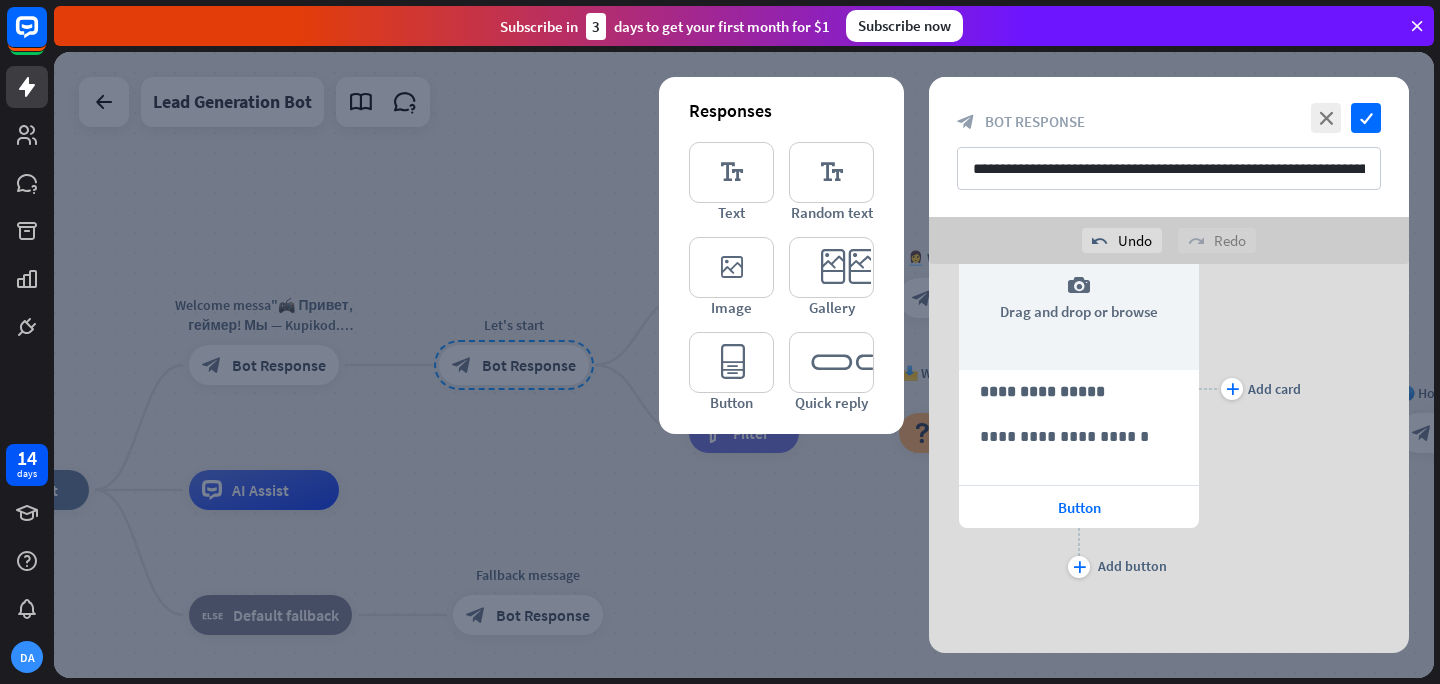 scroll, scrollTop: 437, scrollLeft: 0, axis: vertical 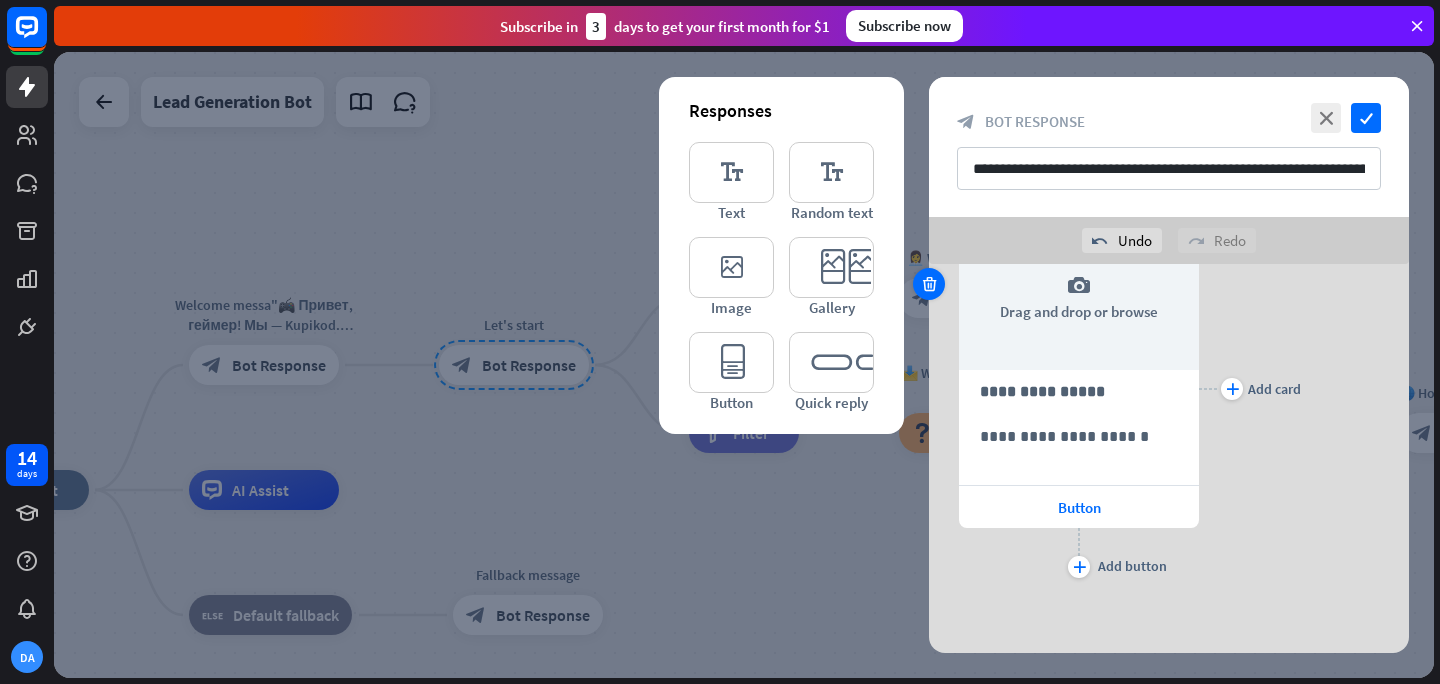 click at bounding box center (929, 284) 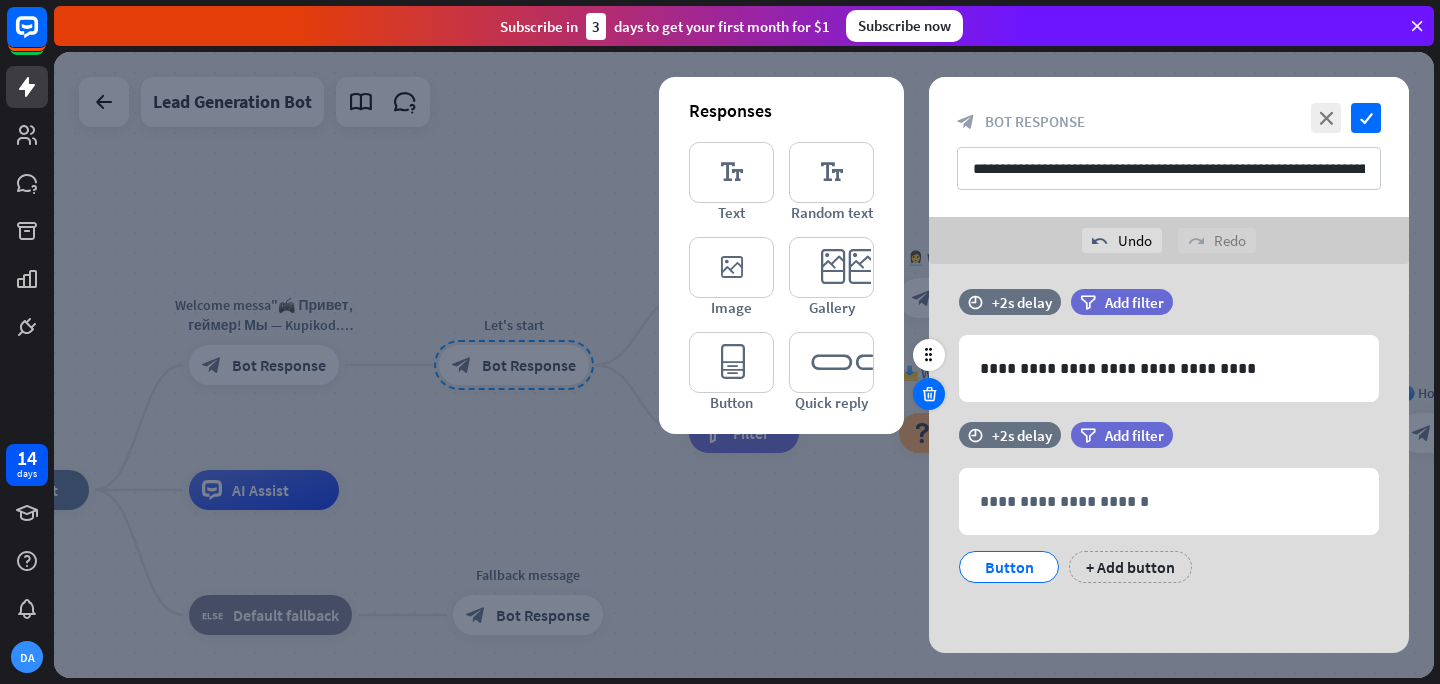click at bounding box center [929, 394] 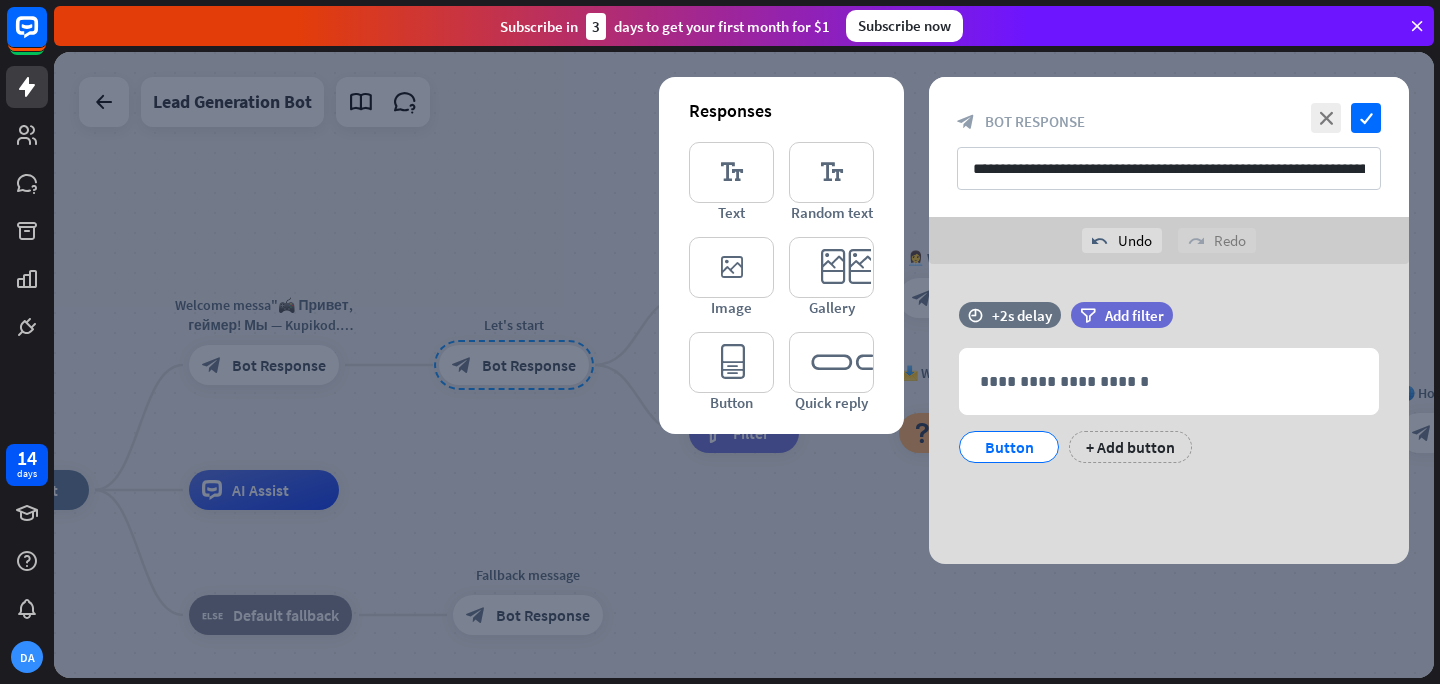 scroll, scrollTop: 0, scrollLeft: 0, axis: both 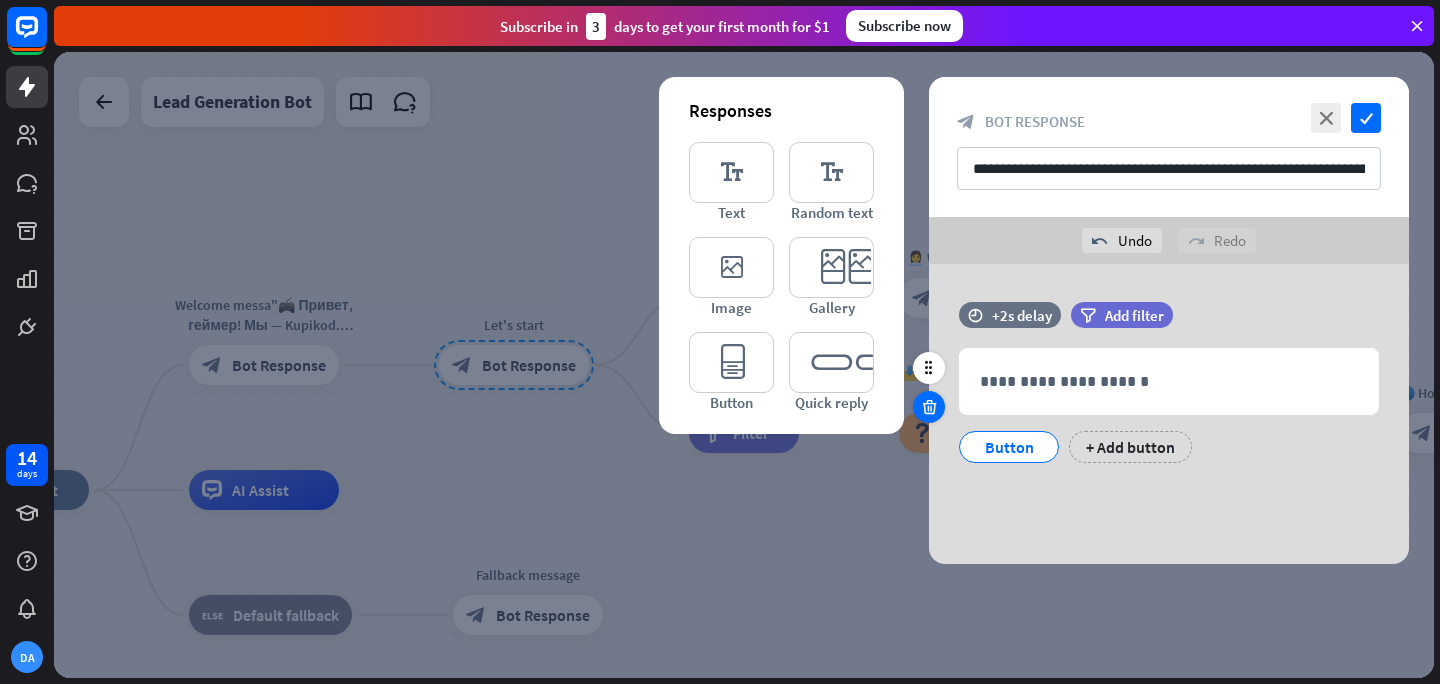 click at bounding box center [929, 407] 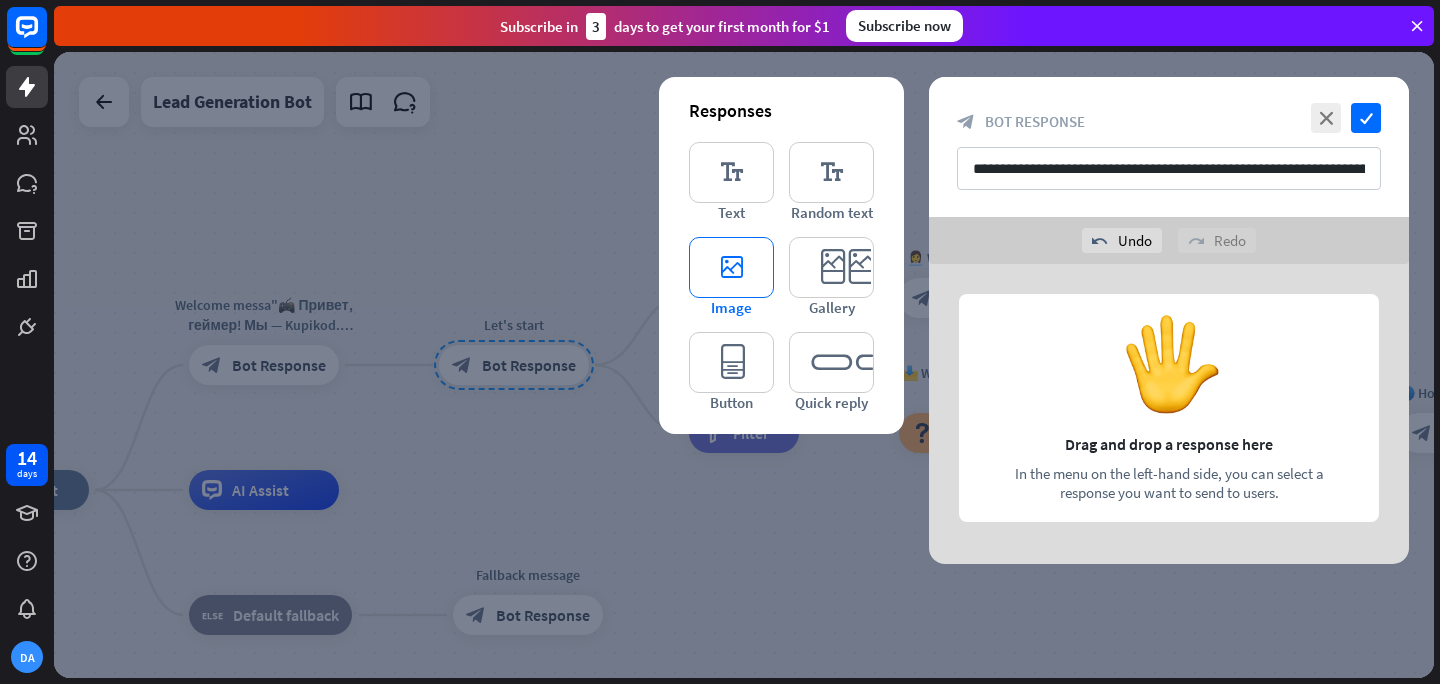 click on "editor_image" at bounding box center (731, 267) 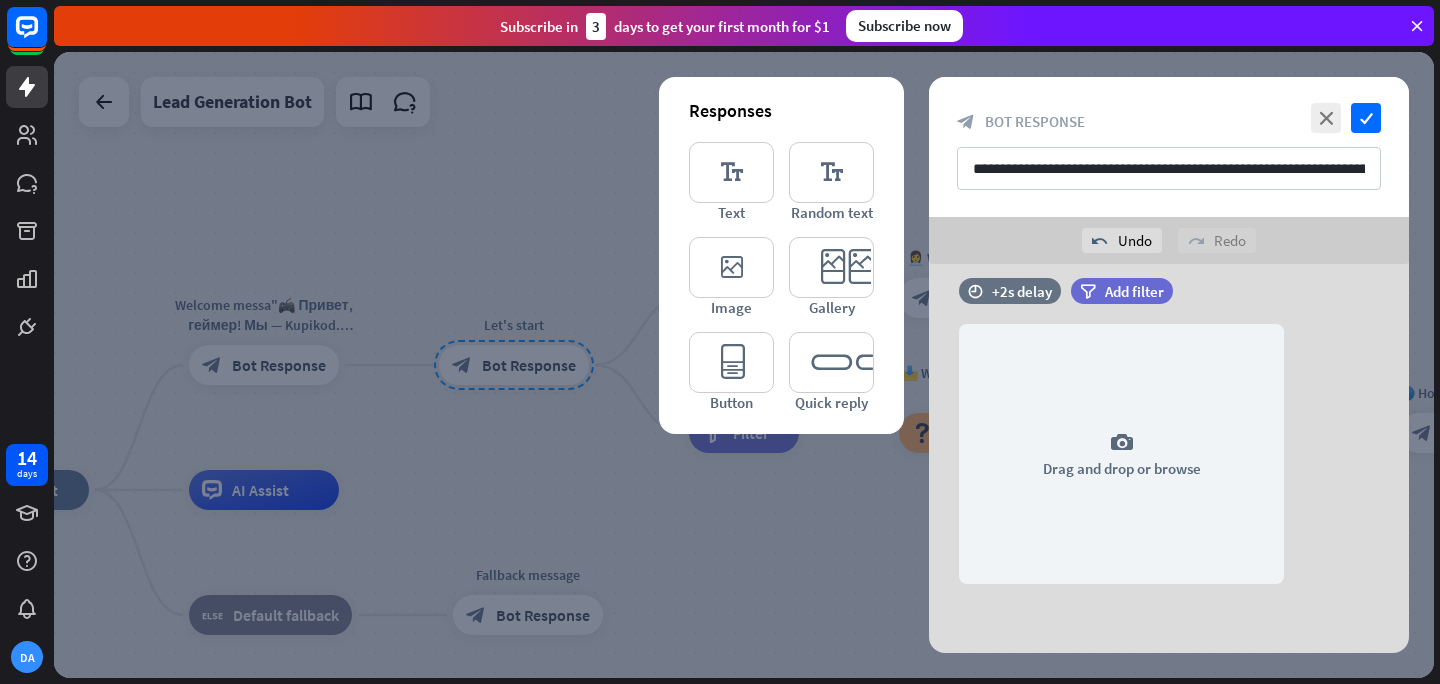 scroll, scrollTop: 25, scrollLeft: 0, axis: vertical 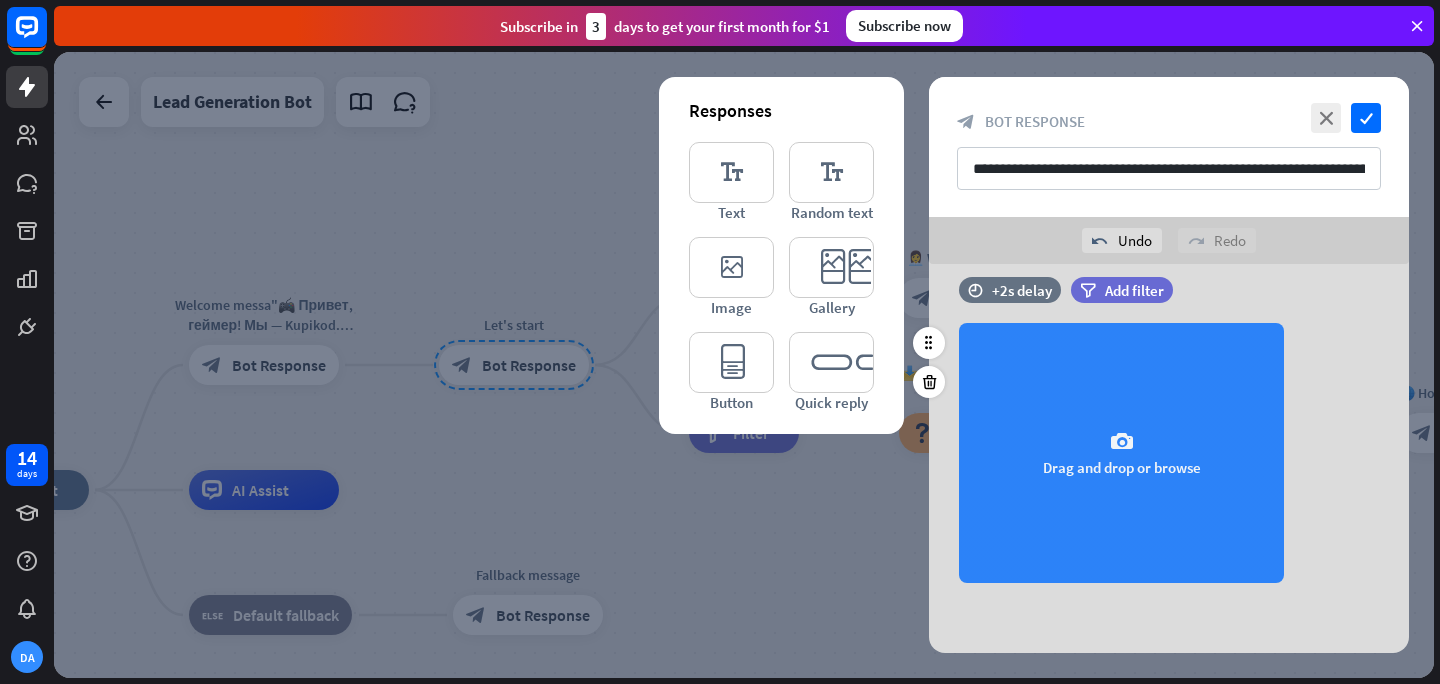 click on "camera
Drag and drop or browse" at bounding box center (1121, 453) 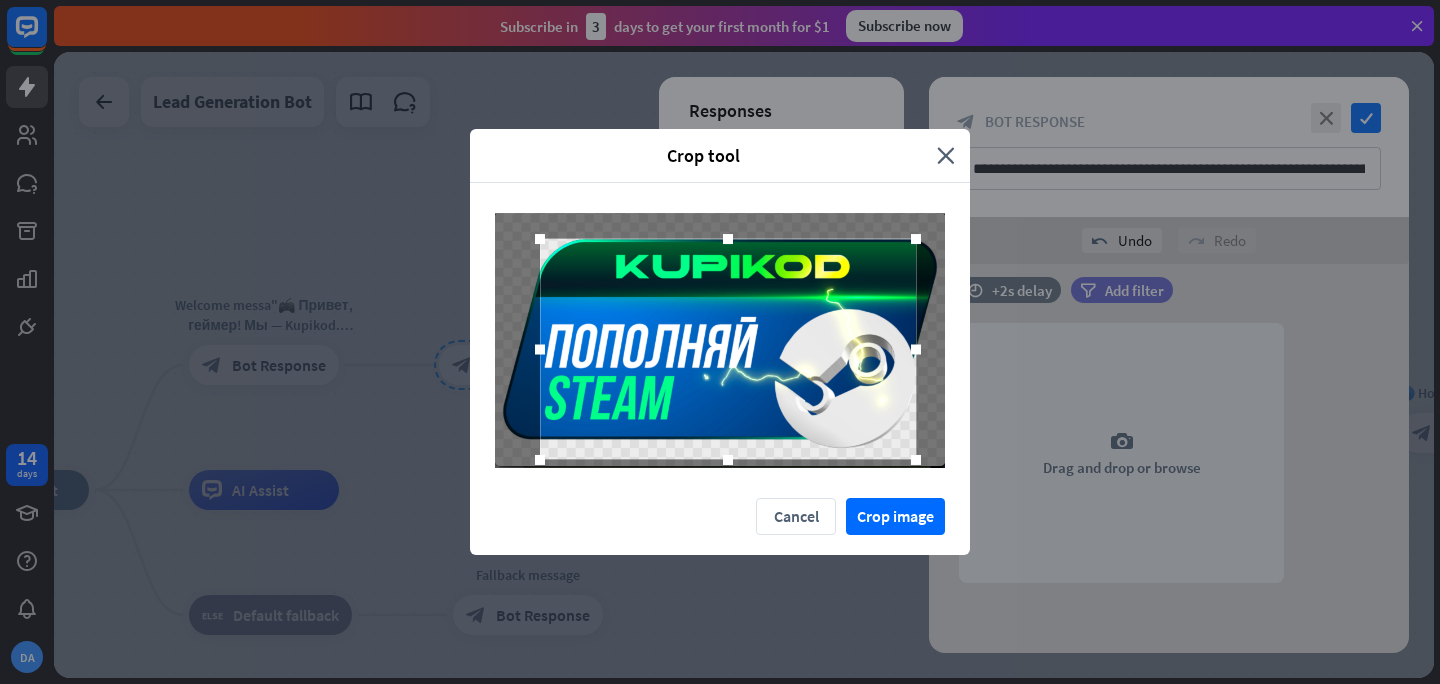 drag, startPoint x: 900, startPoint y: 440, endPoint x: 918, endPoint y: 460, distance: 26.907248 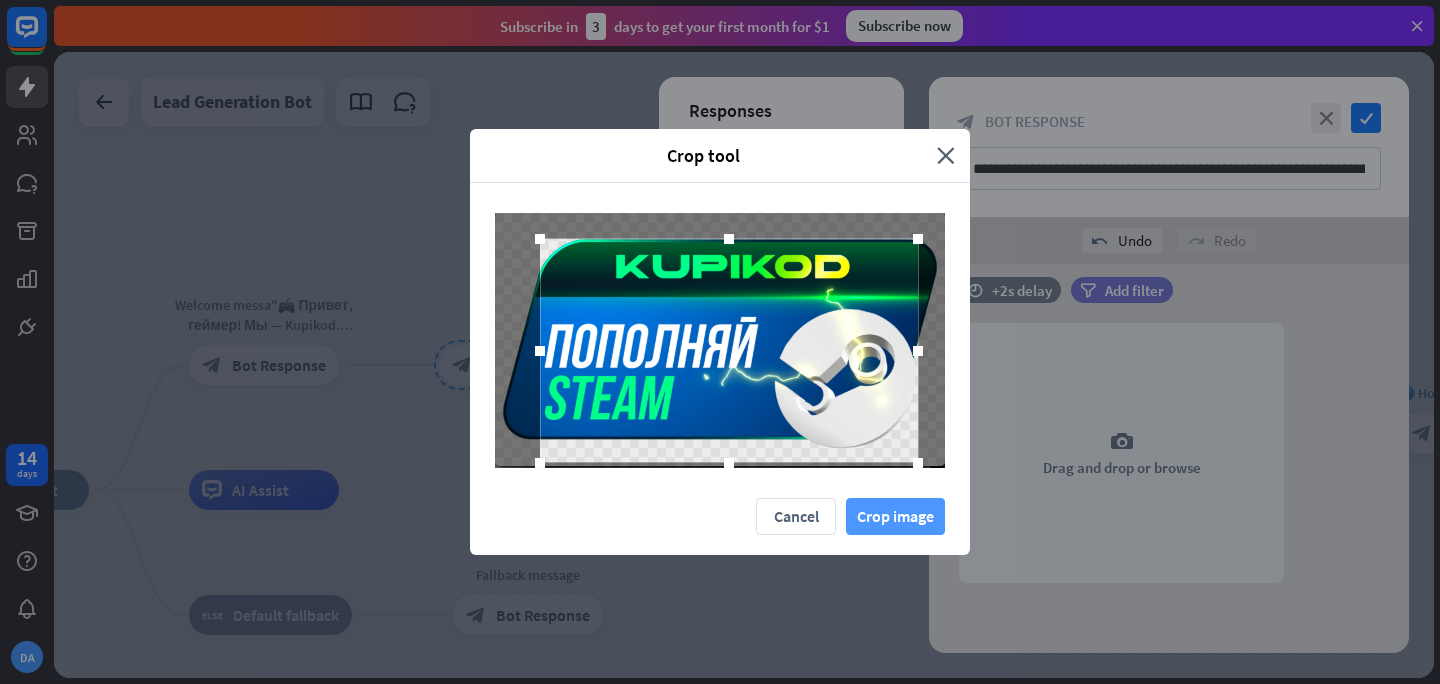 click on "Crop image" at bounding box center (895, 516) 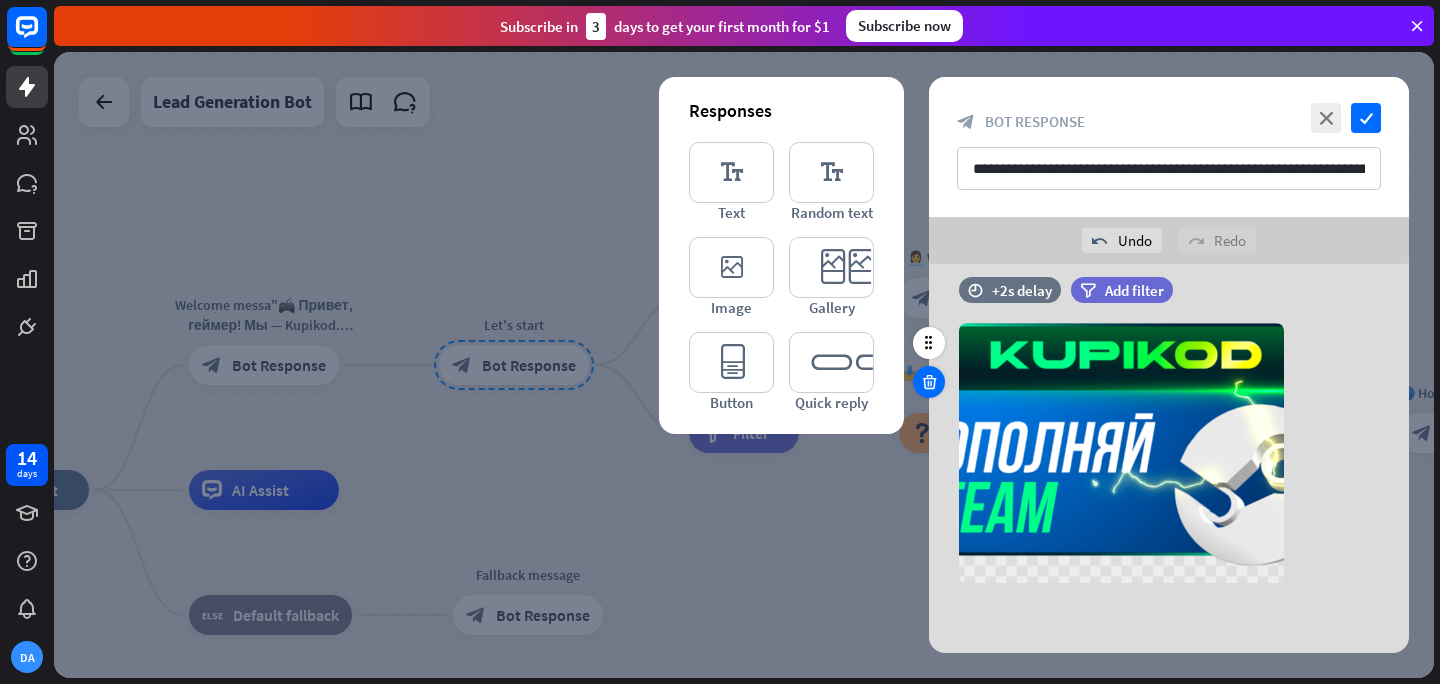 click at bounding box center [929, 382] 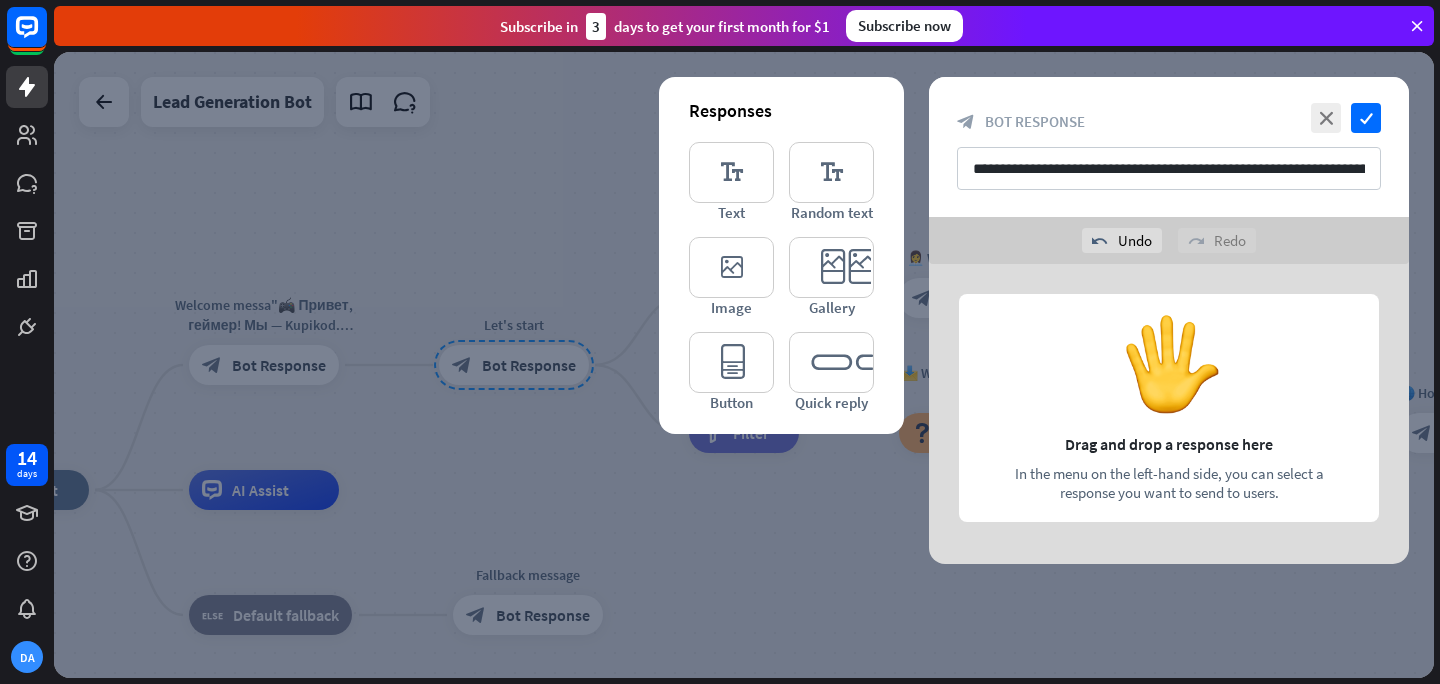 scroll, scrollTop: 0, scrollLeft: 0, axis: both 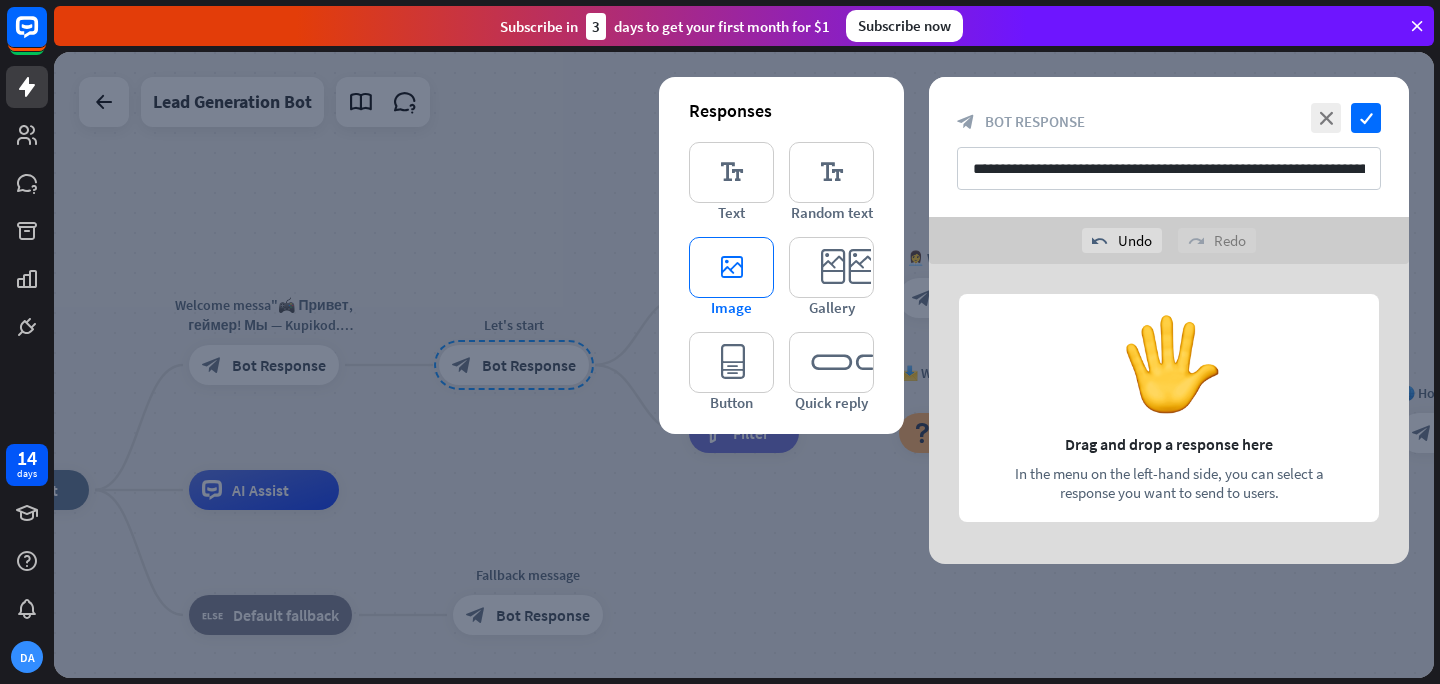 click on "editor_image" at bounding box center (731, 267) 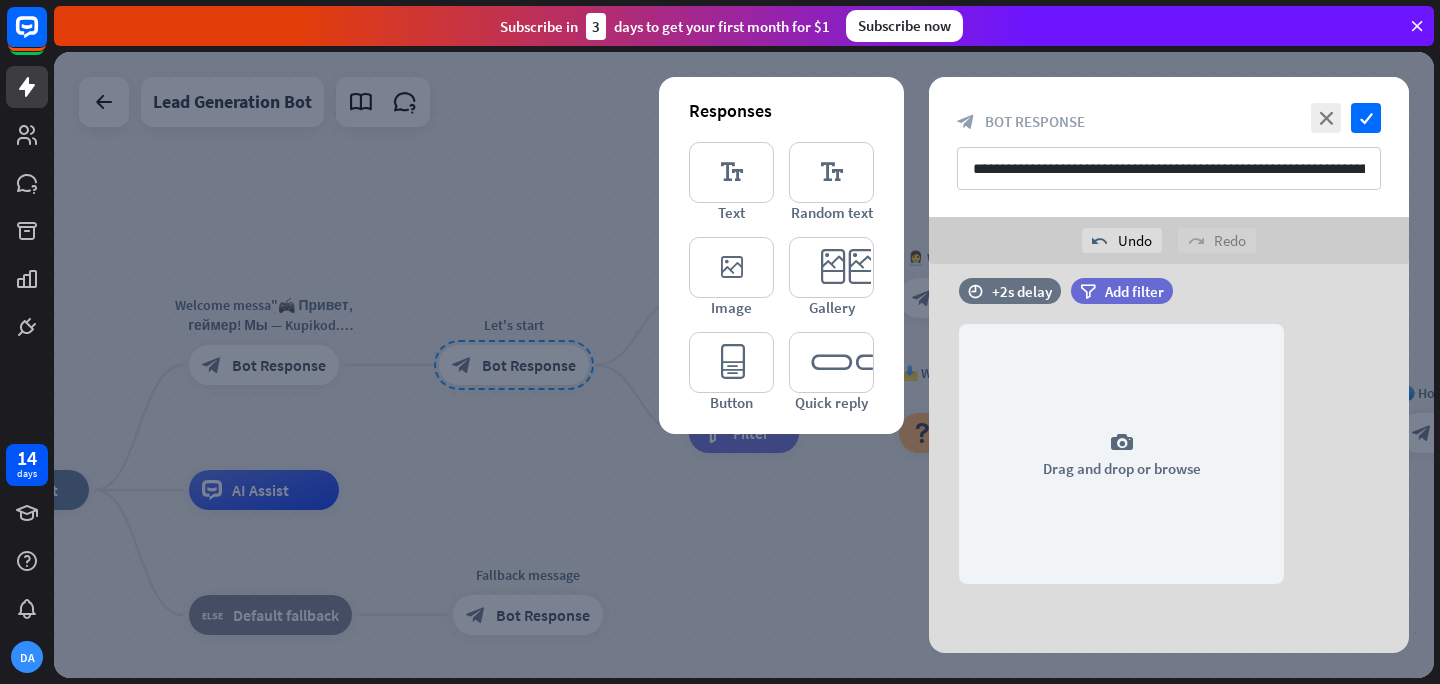 scroll, scrollTop: 25, scrollLeft: 0, axis: vertical 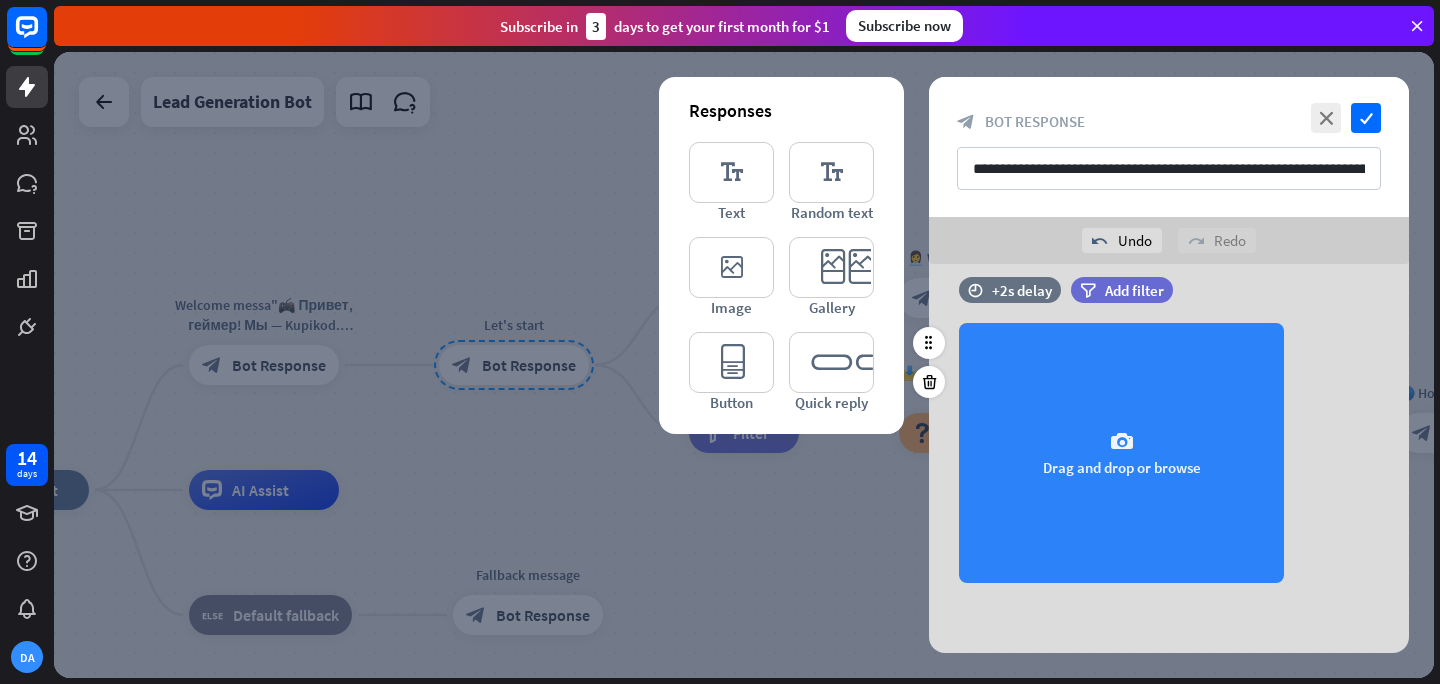 click on "camera
Drag and drop or browse" at bounding box center (1121, 453) 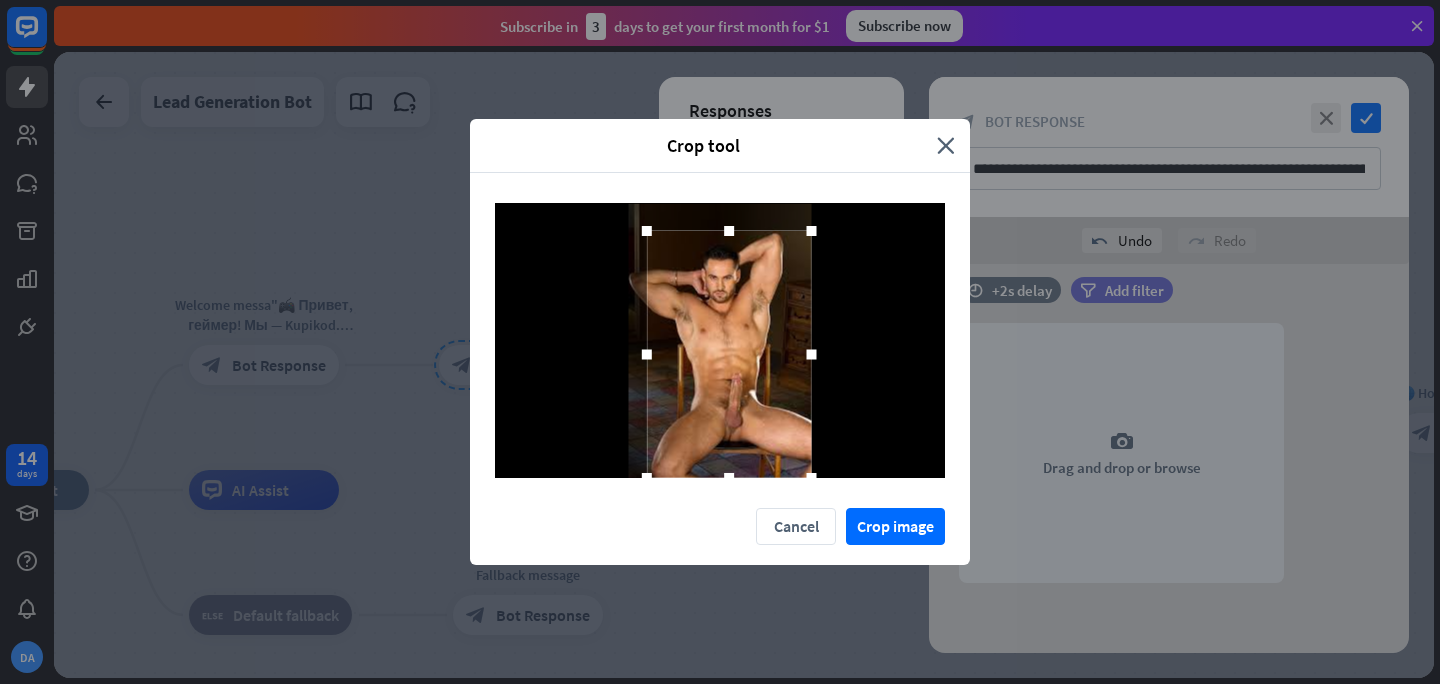 drag, startPoint x: 788, startPoint y: 447, endPoint x: 812, endPoint y: 477, distance: 38.418747 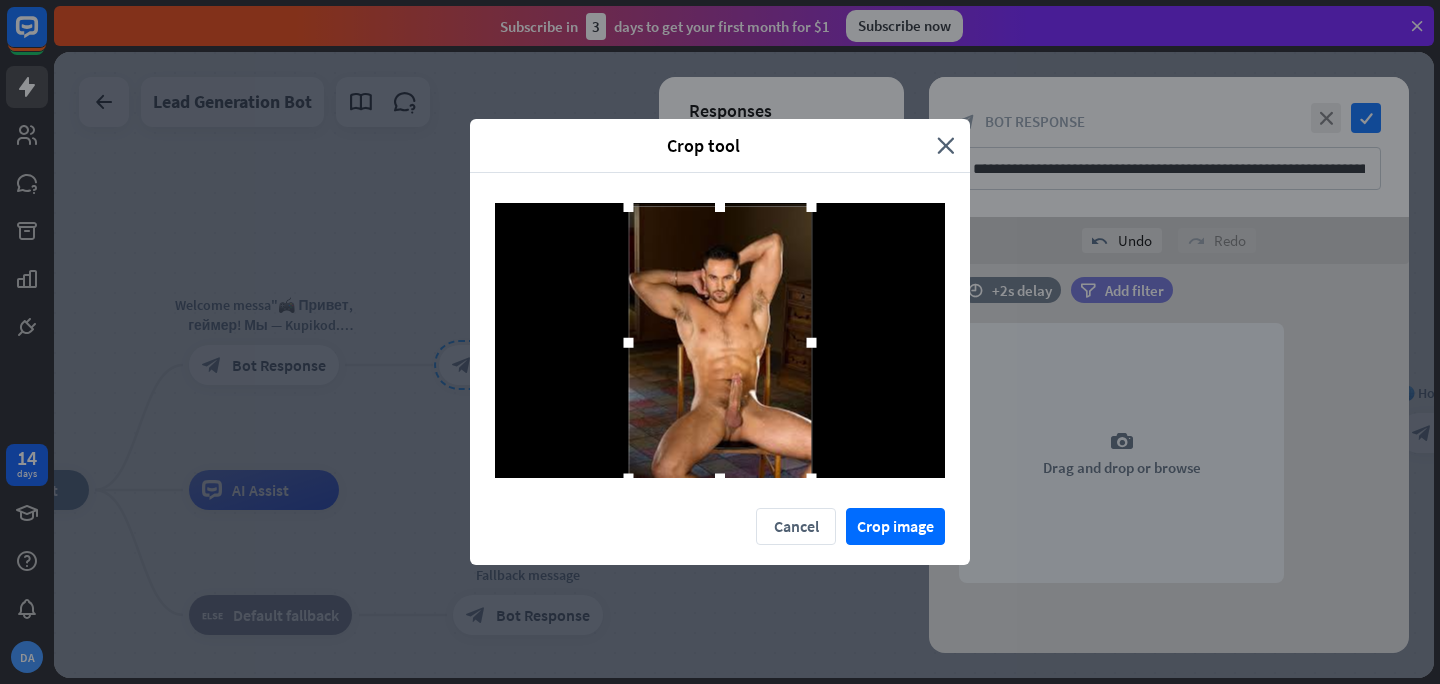 drag, startPoint x: 652, startPoint y: 231, endPoint x: 623, endPoint y: 206, distance: 38.28838 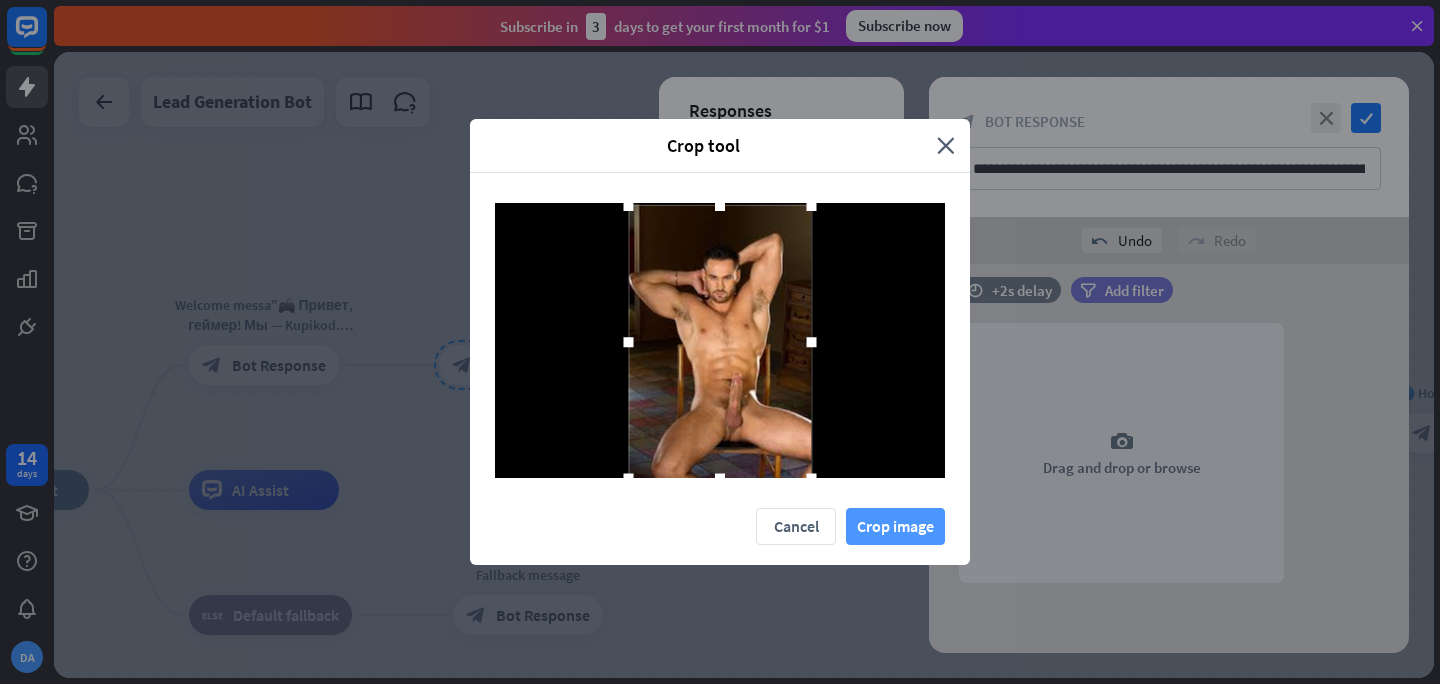 click on "Crop image" at bounding box center (895, 526) 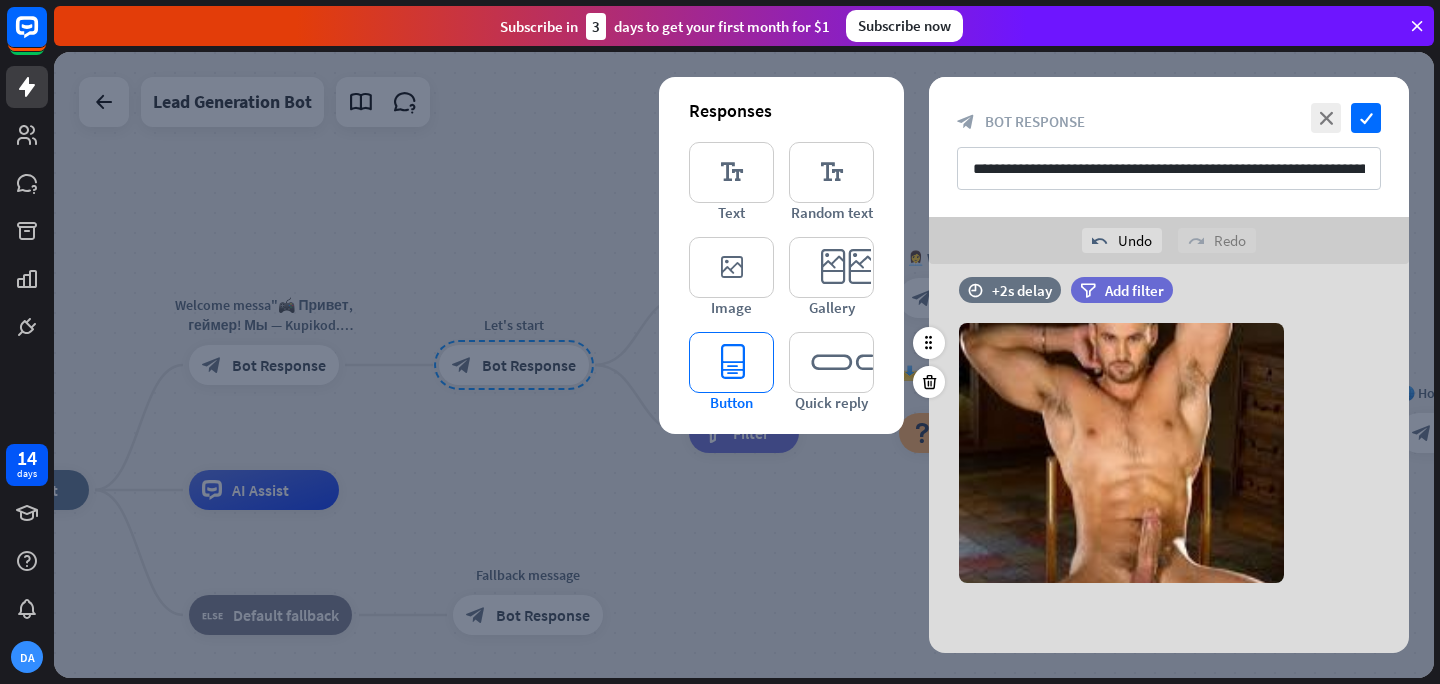 click on "editor_button" at bounding box center (731, 362) 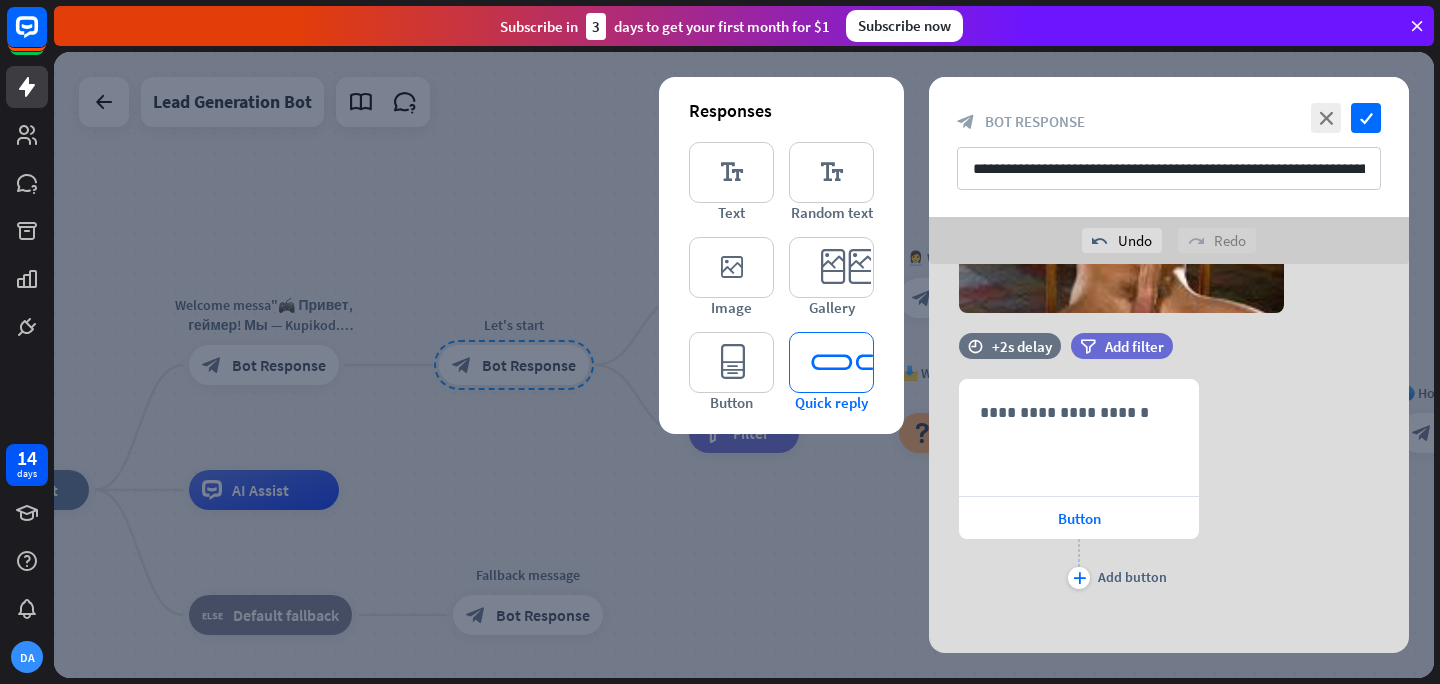 scroll, scrollTop: 306, scrollLeft: 0, axis: vertical 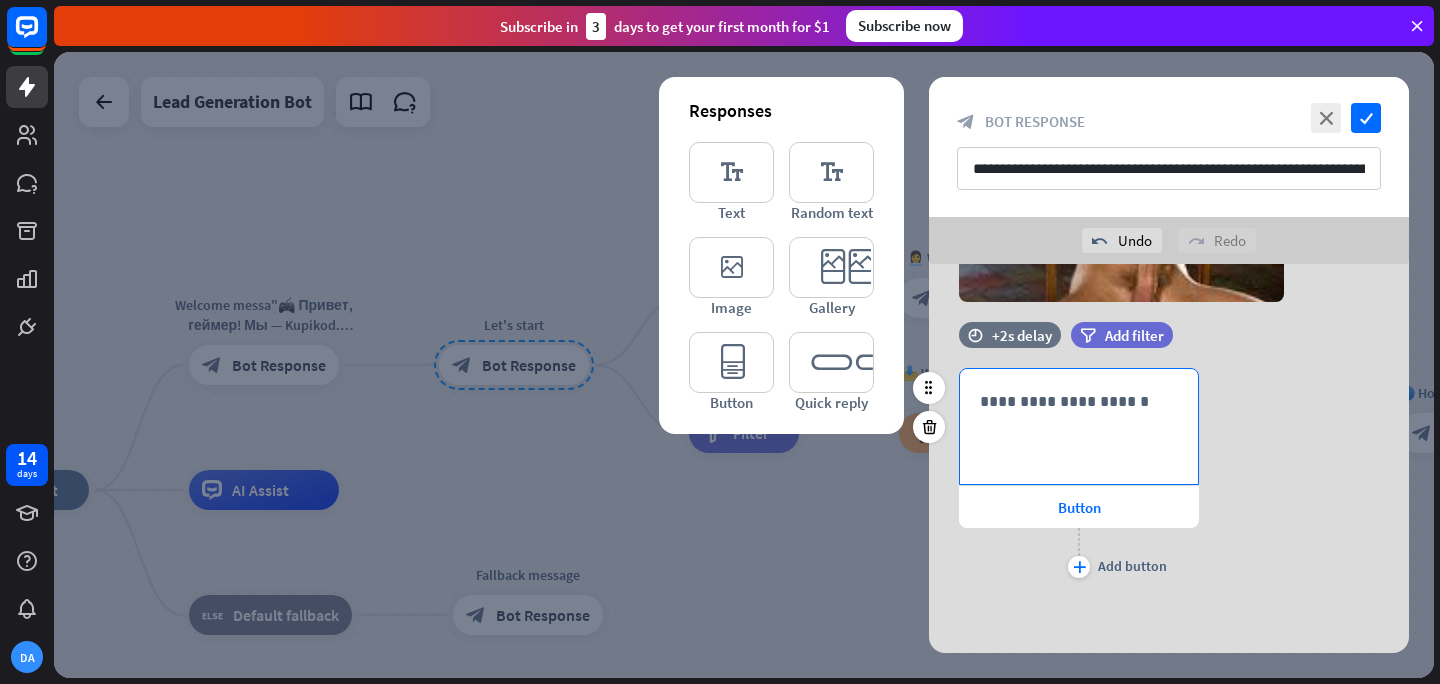 click on "**********" at bounding box center [1079, 401] 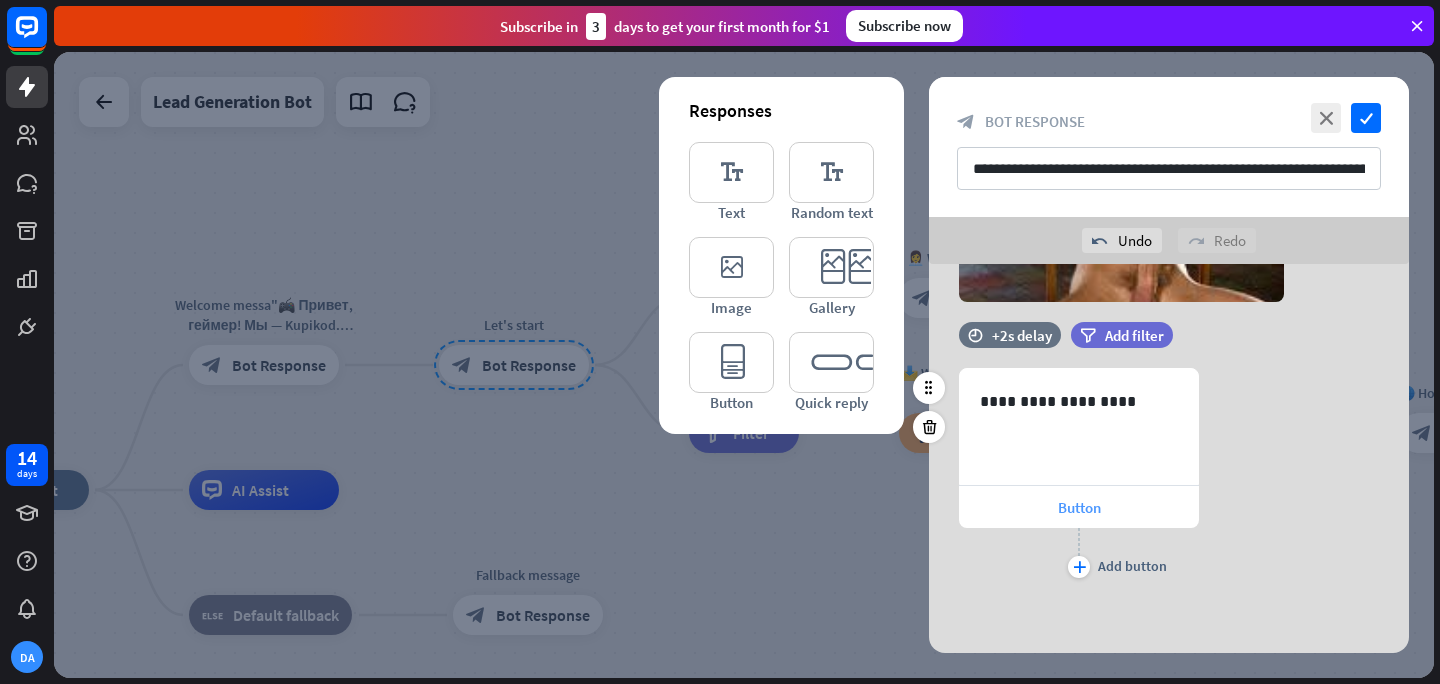 click on "Button" at bounding box center [1079, 507] 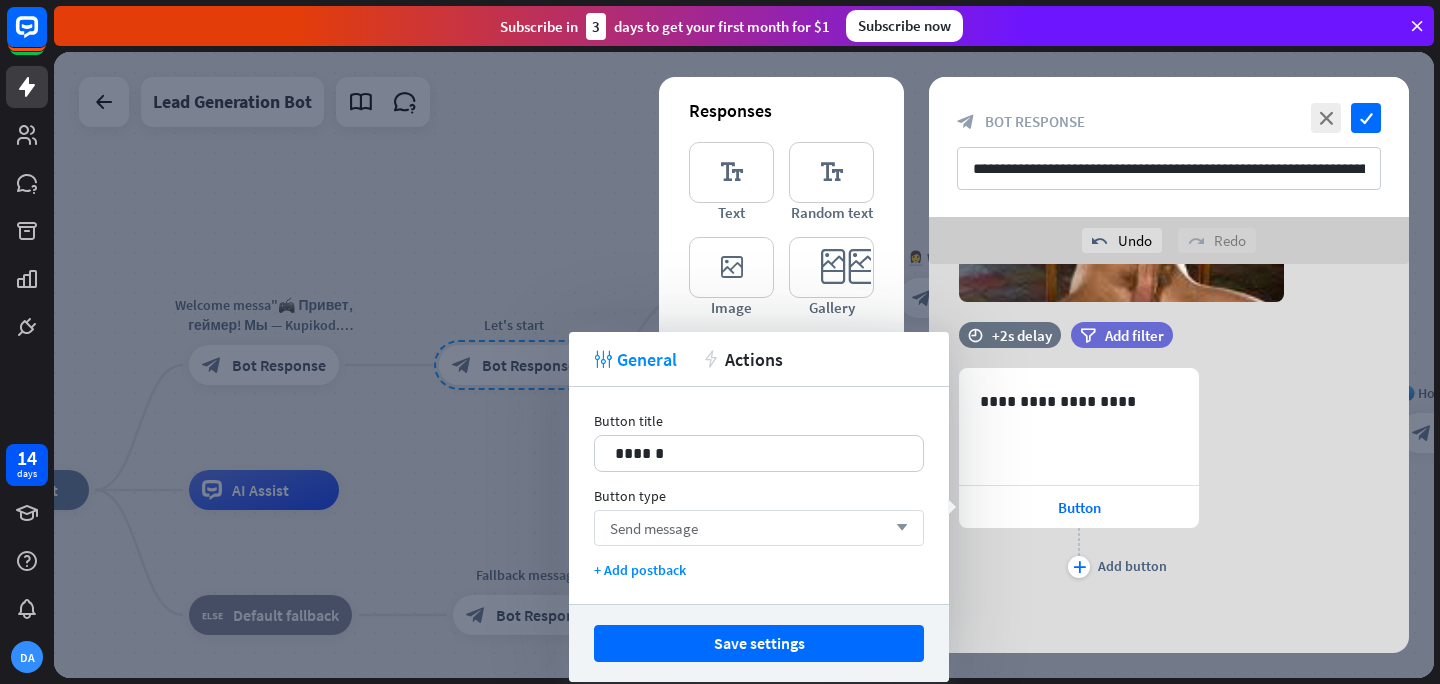 click on "Send message
arrow_down" at bounding box center [759, 528] 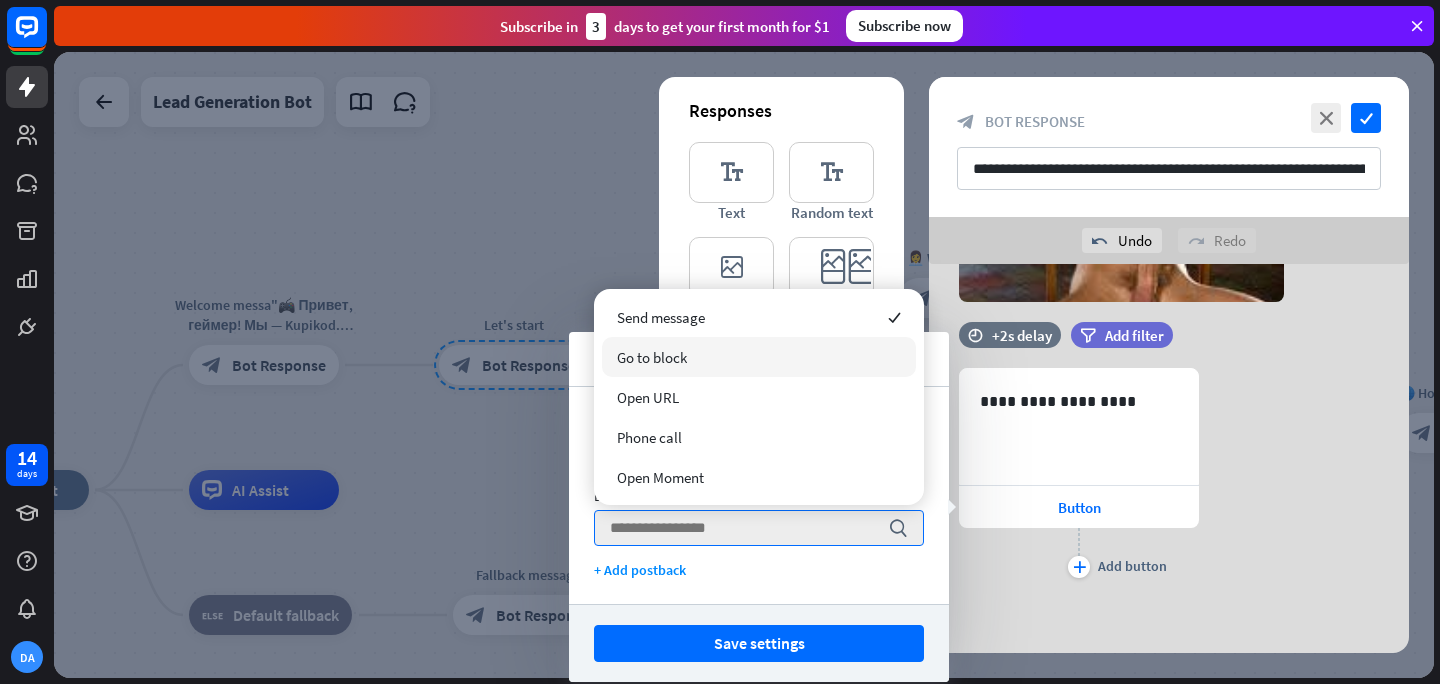 click on "Go to block" at bounding box center (759, 357) 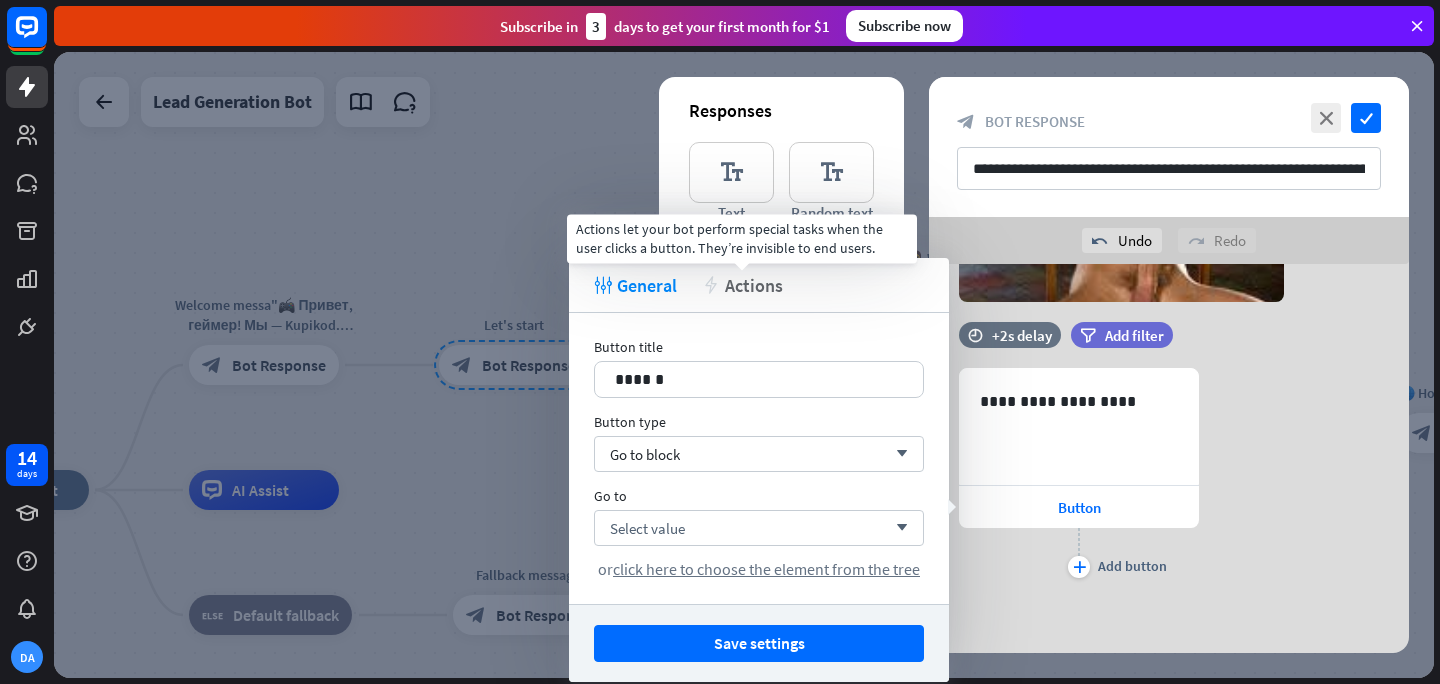 click on "Actions" at bounding box center [754, 285] 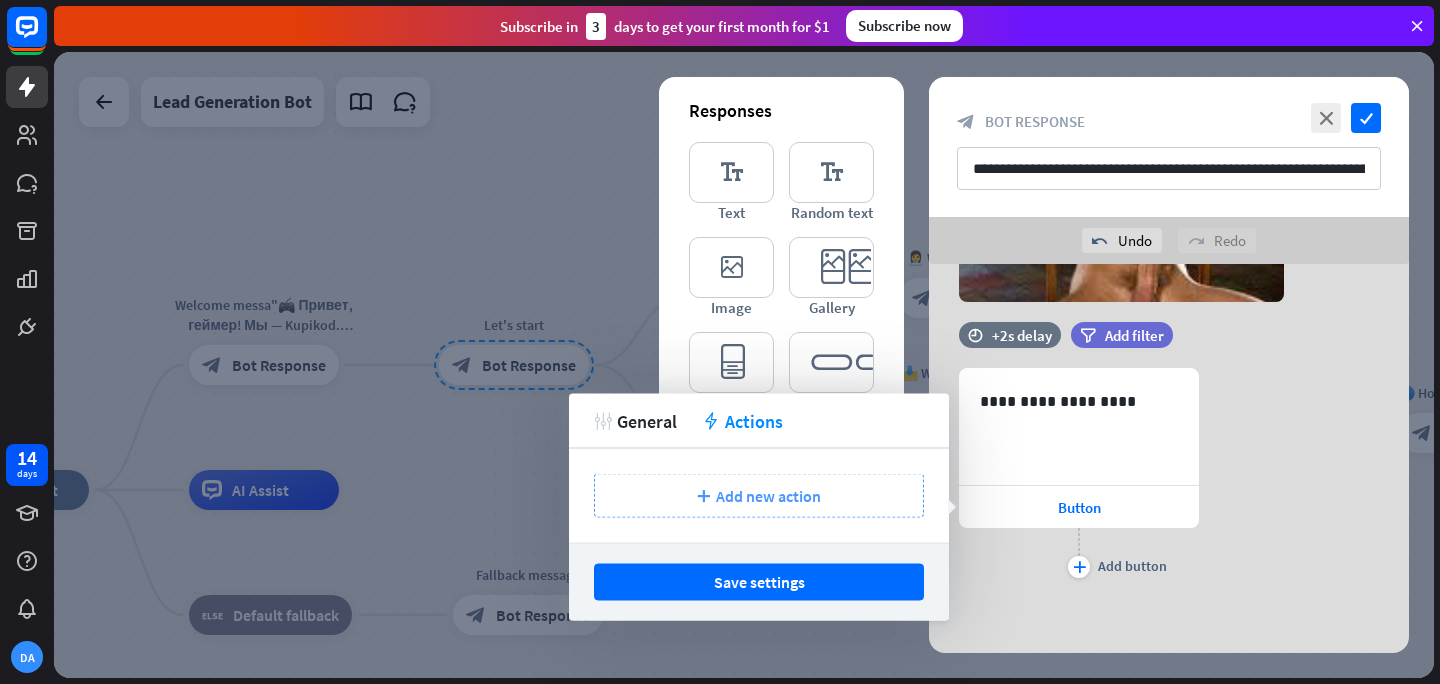 click on "Add new action" at bounding box center [768, 496] 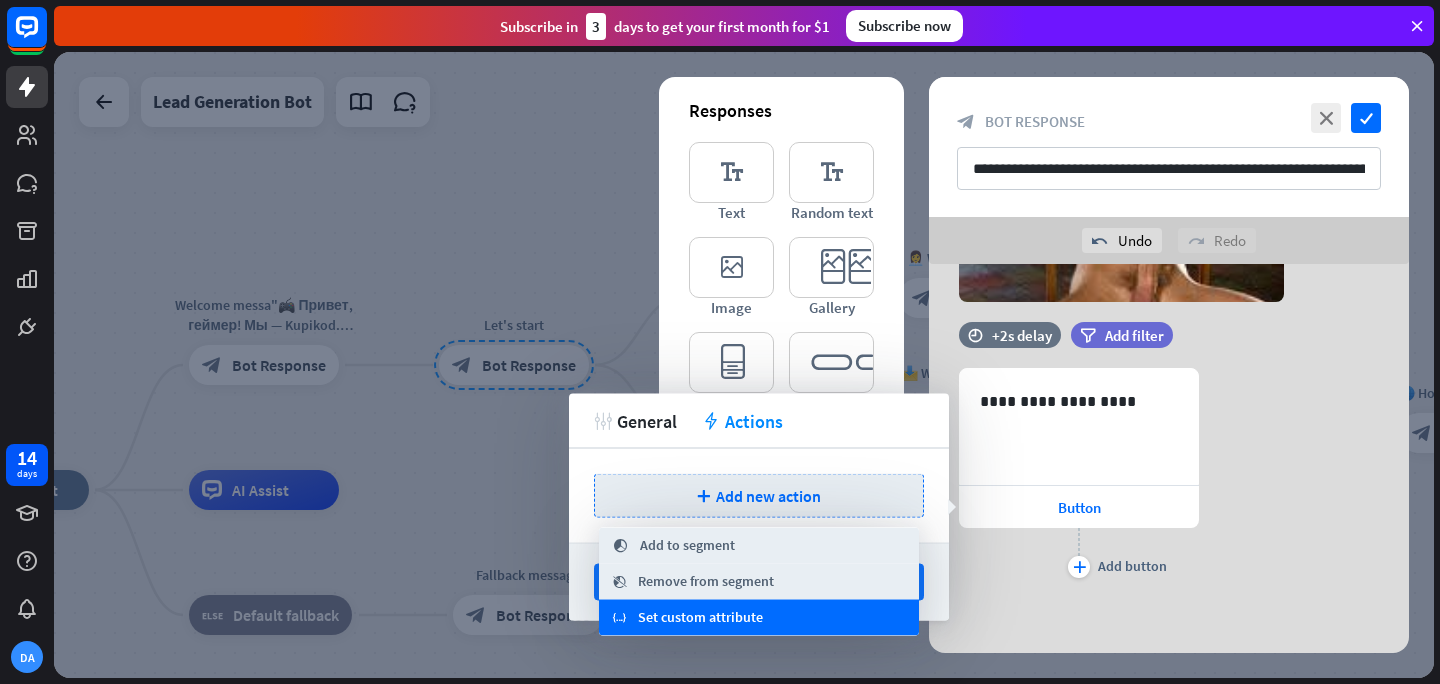 click on "Set custom attribute" at bounding box center [700, 618] 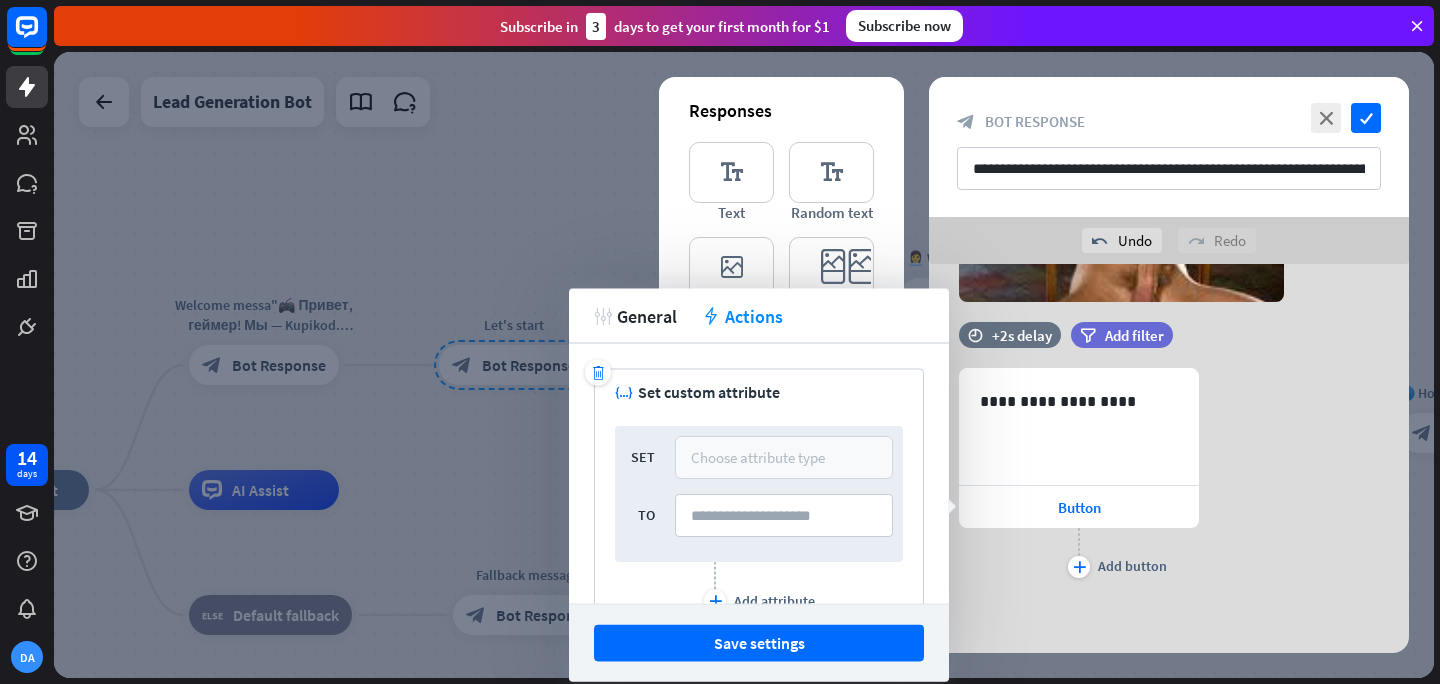click on "Choose attribute type" at bounding box center [758, 457] 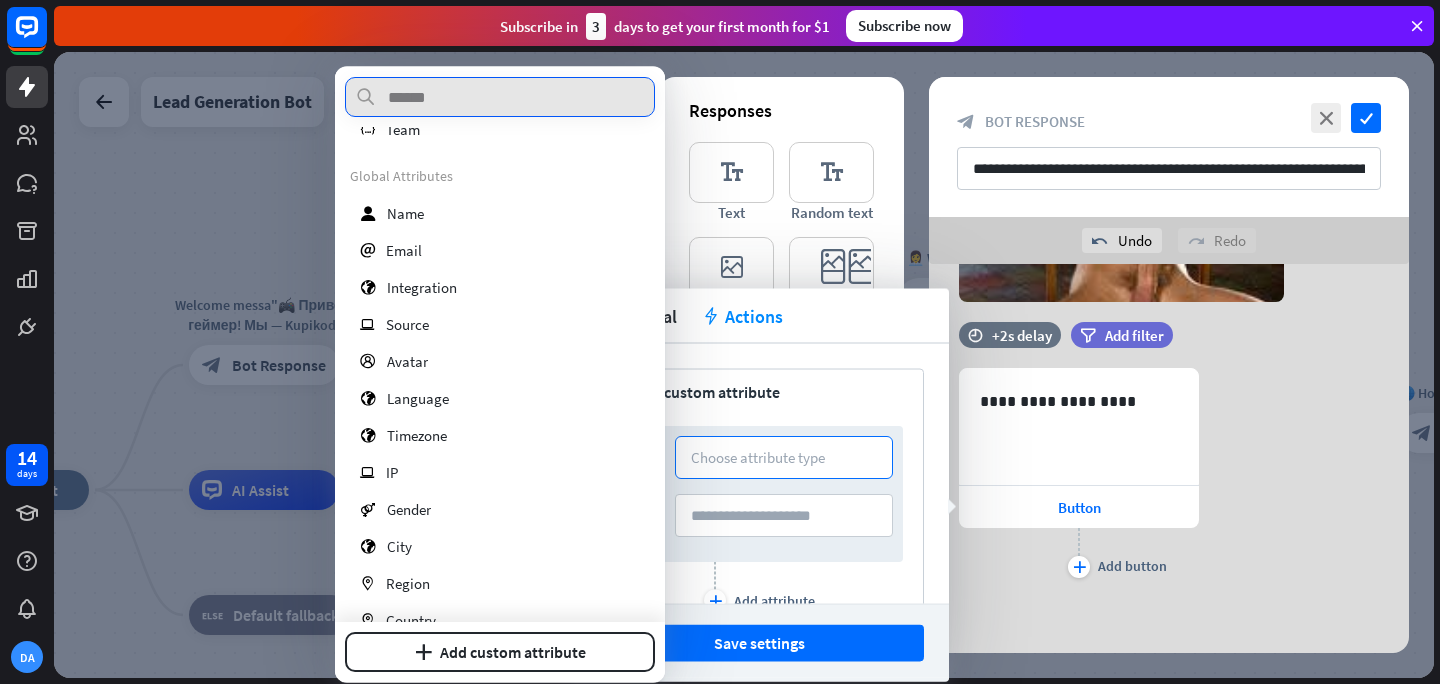 scroll, scrollTop: 0, scrollLeft: 0, axis: both 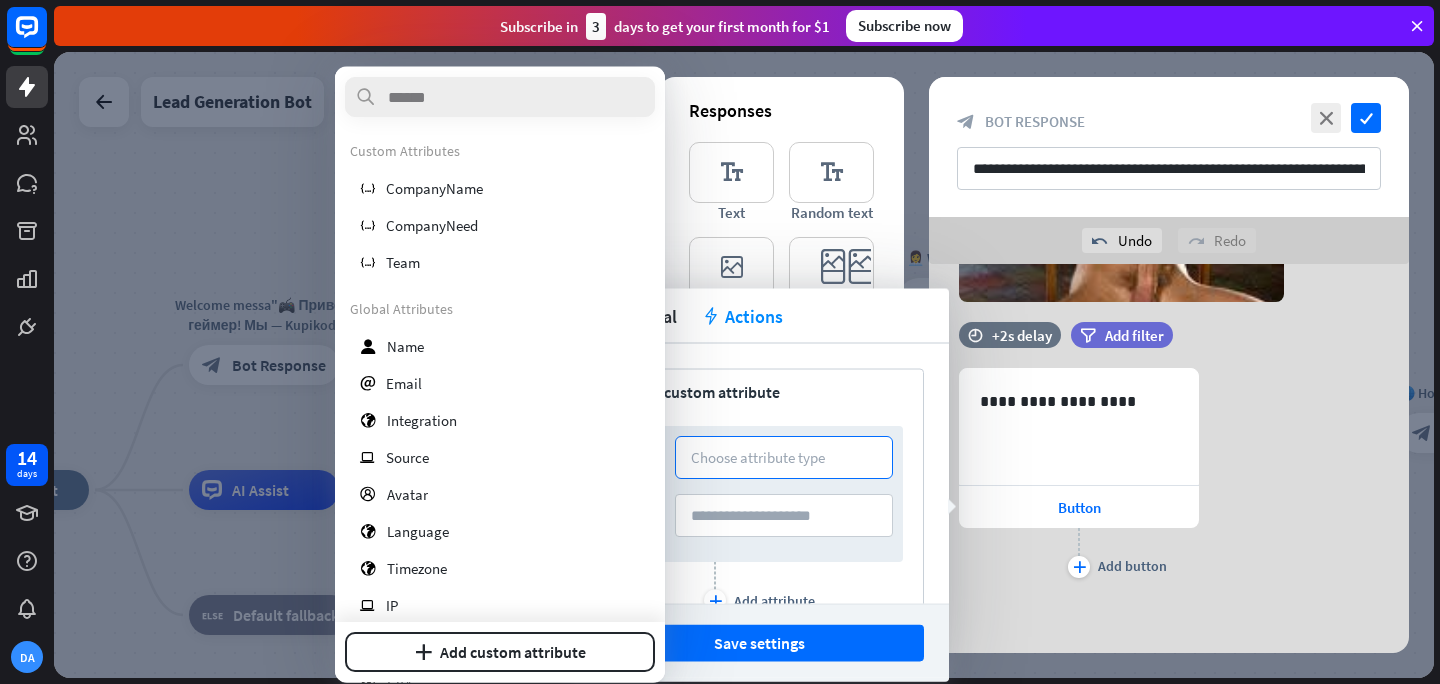 click at bounding box center [744, 365] 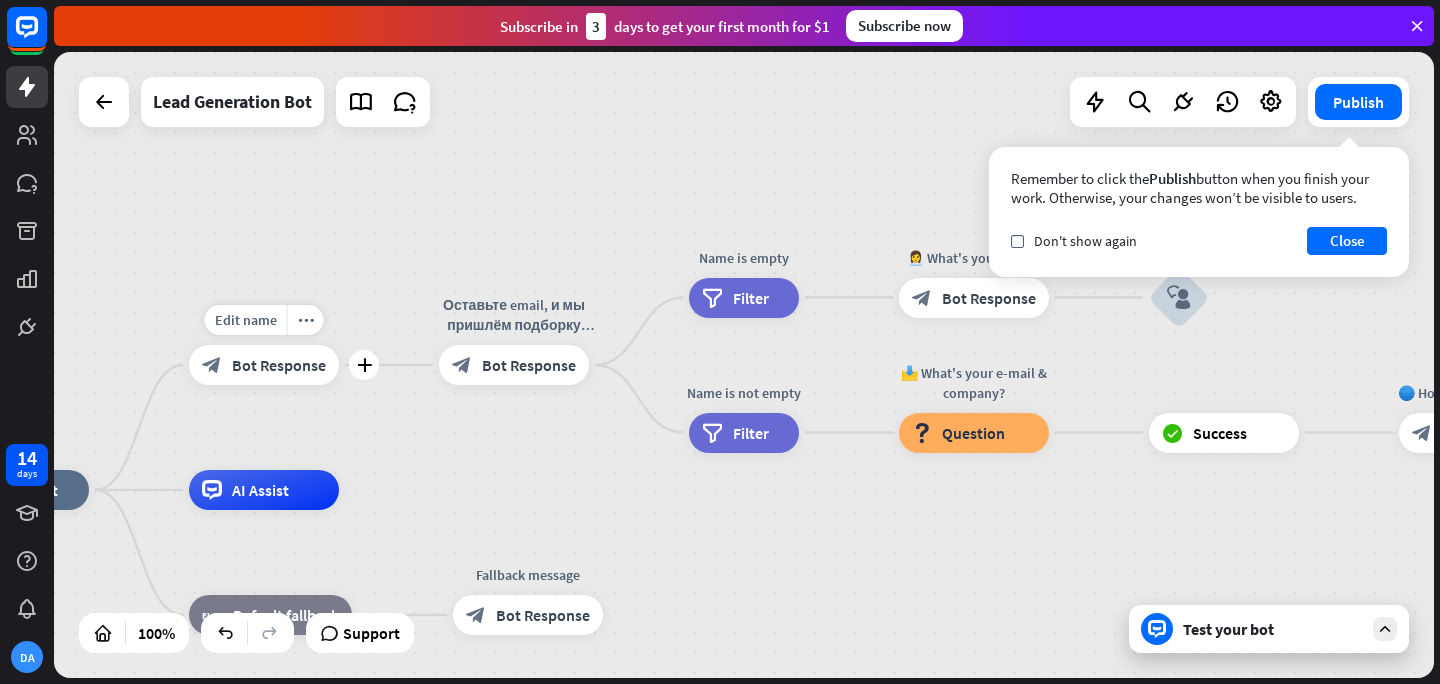 click on "Bot Response" at bounding box center [279, 365] 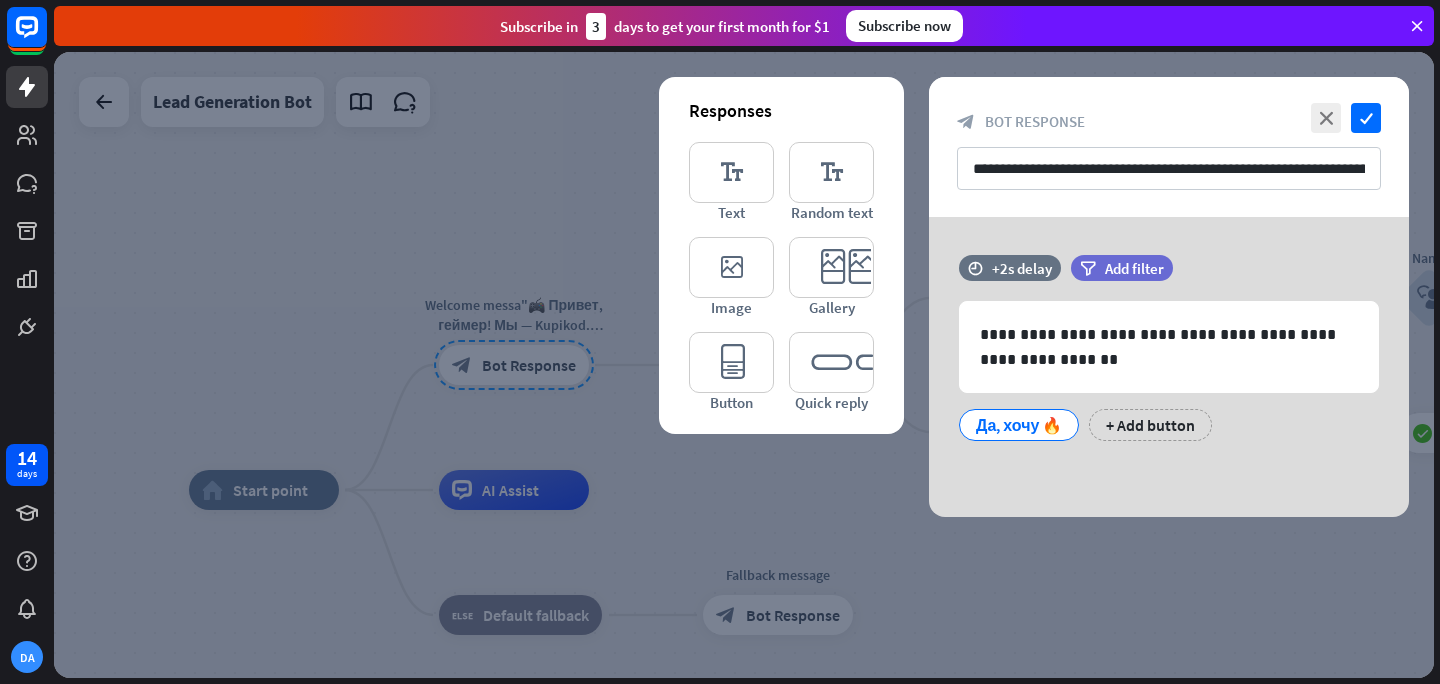 click at bounding box center [744, 365] 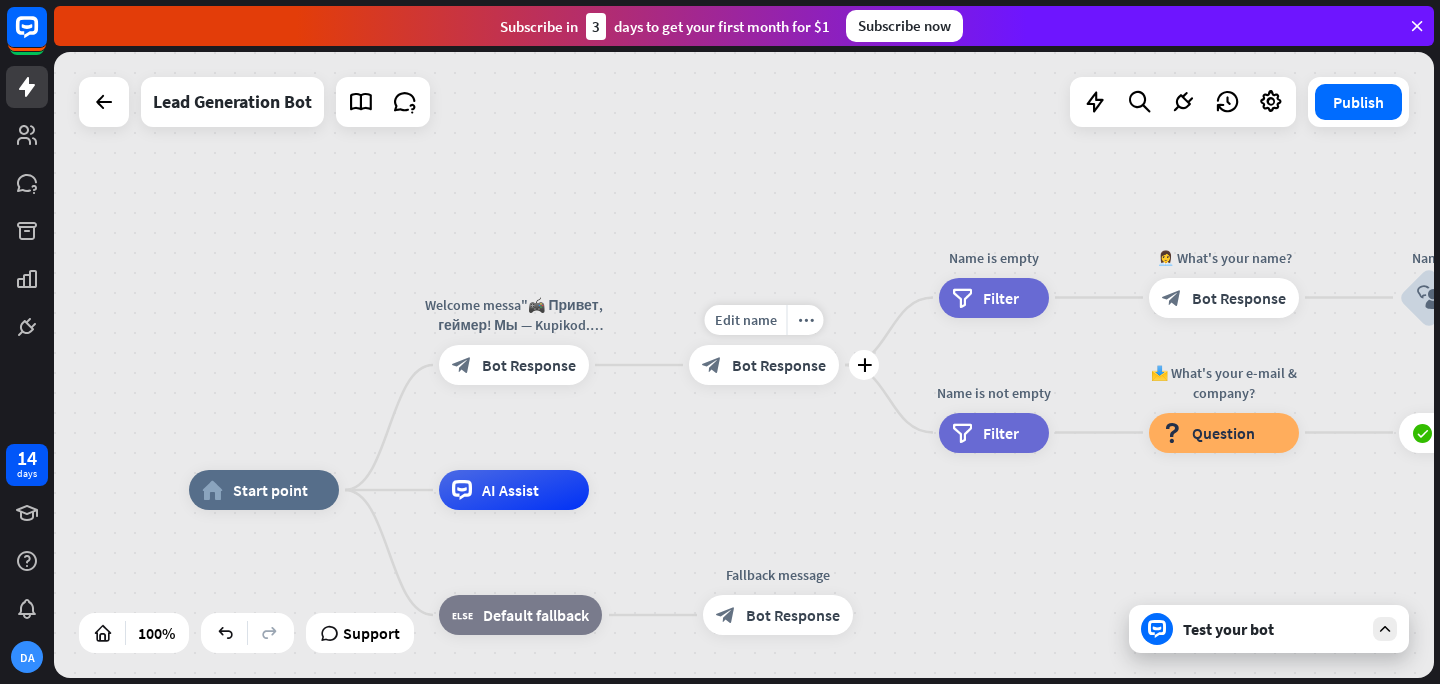 click on "Bot Response" at bounding box center [779, 365] 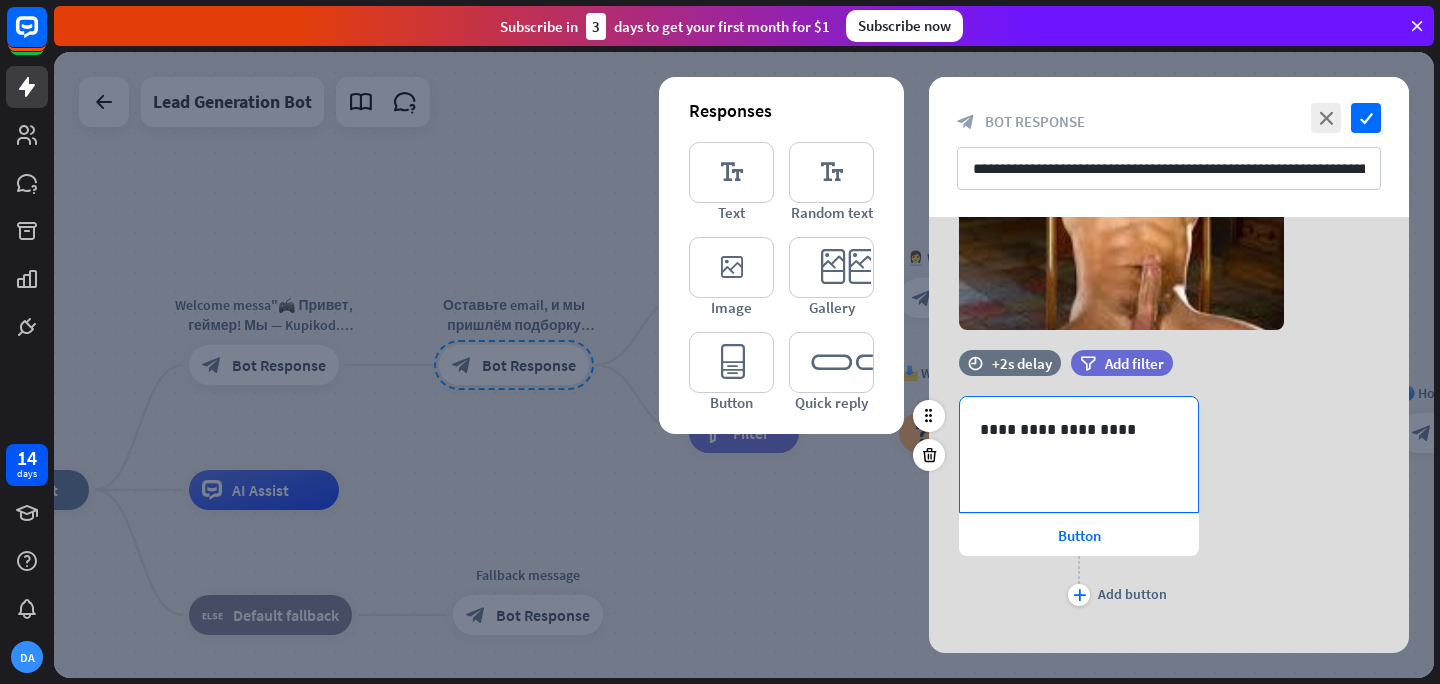scroll, scrollTop: 239, scrollLeft: 0, axis: vertical 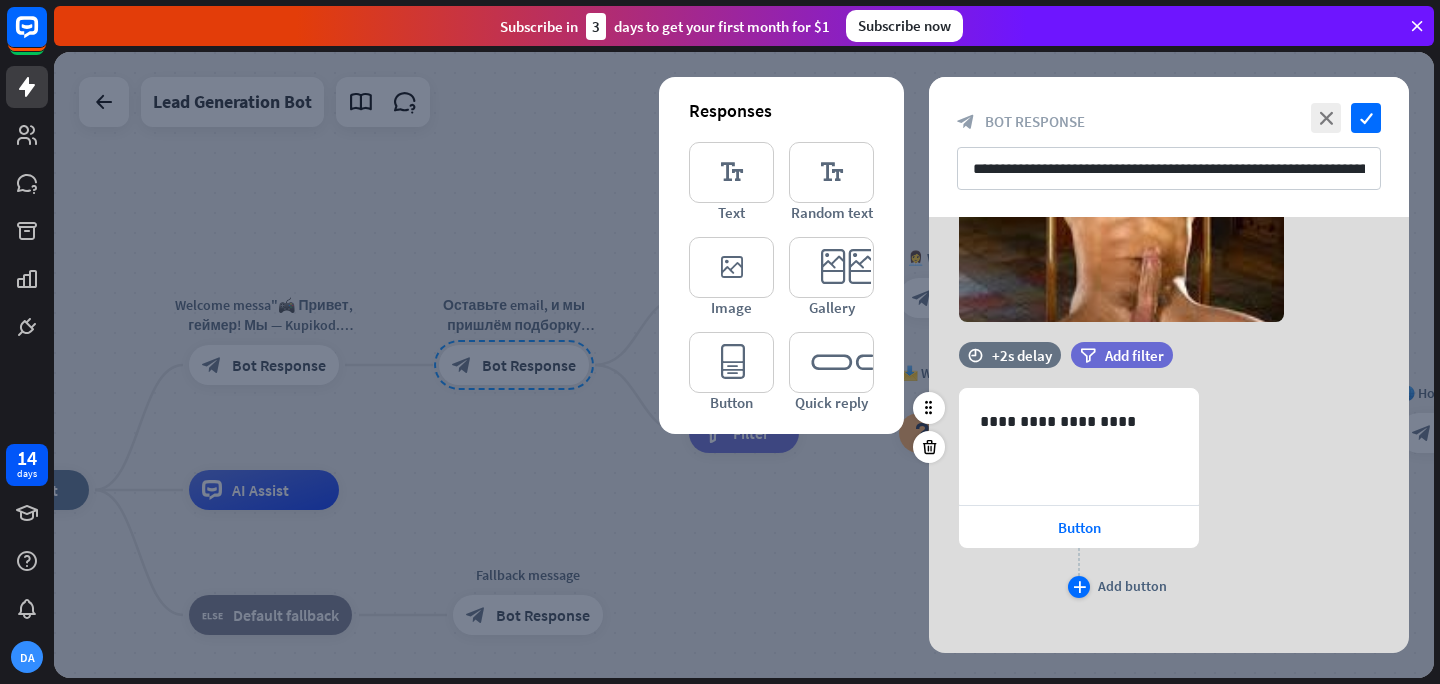 click on "plus" at bounding box center (1079, 587) 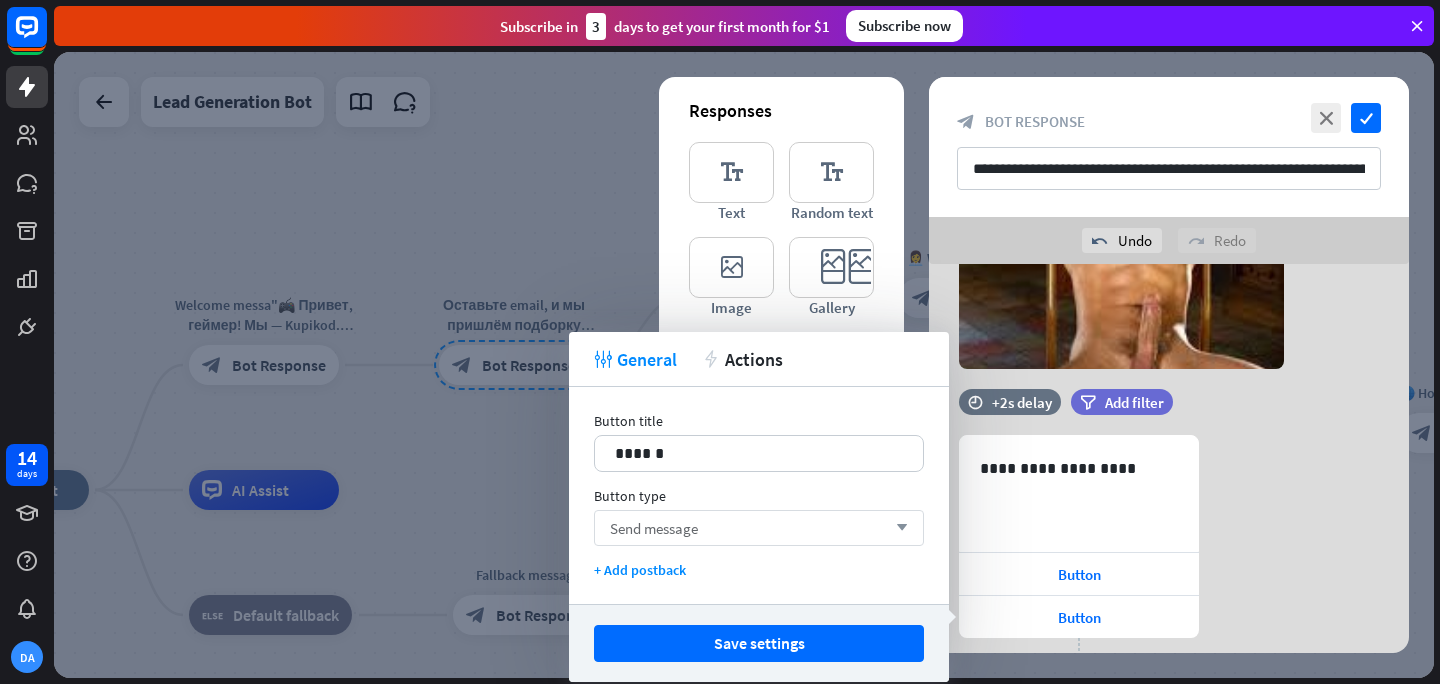 click on "Send message
arrow_down" at bounding box center [759, 528] 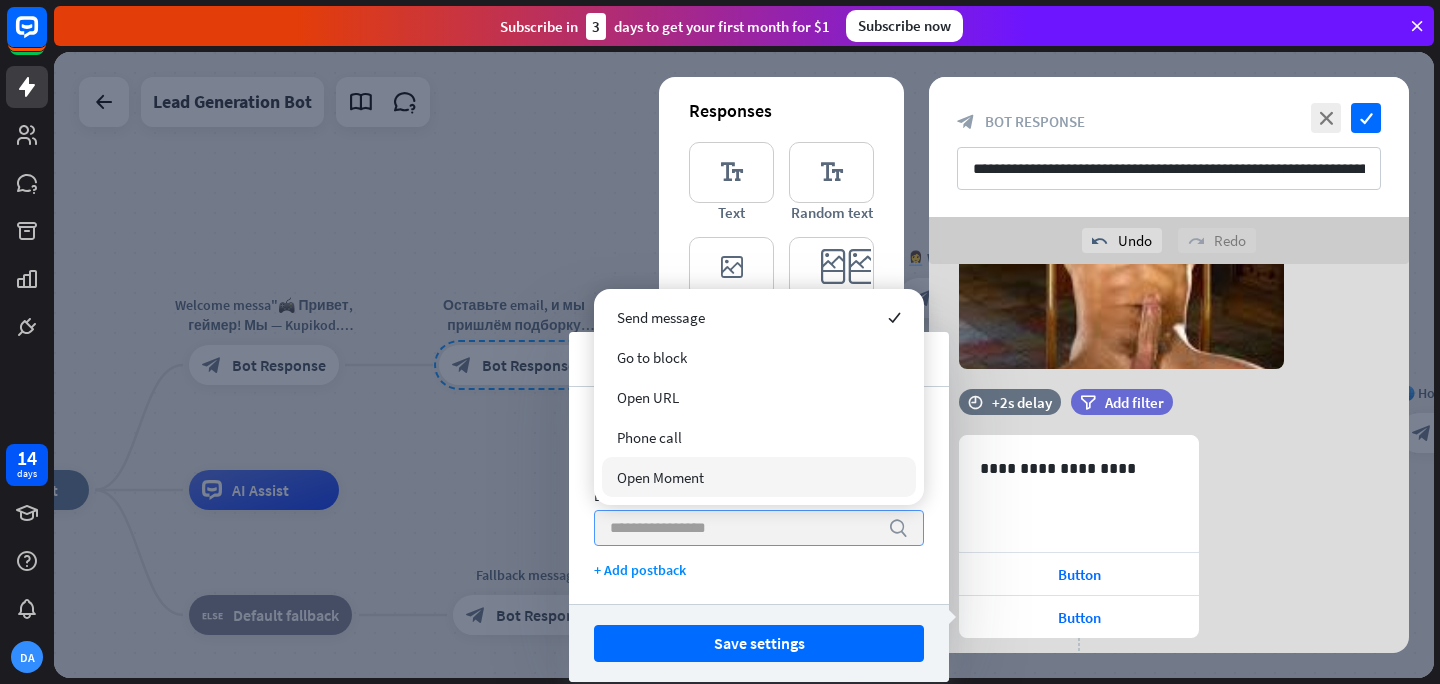 click at bounding box center (744, 528) 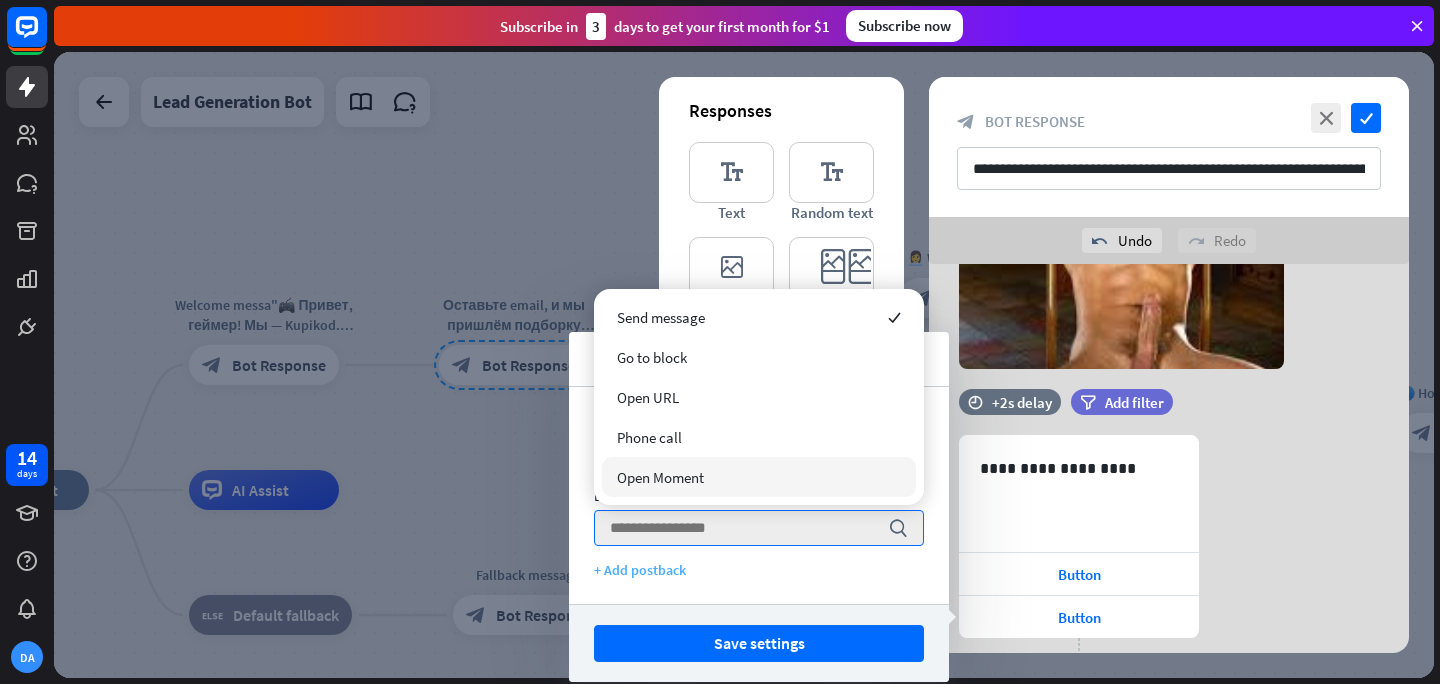click on "+ Add postback" at bounding box center [759, 570] 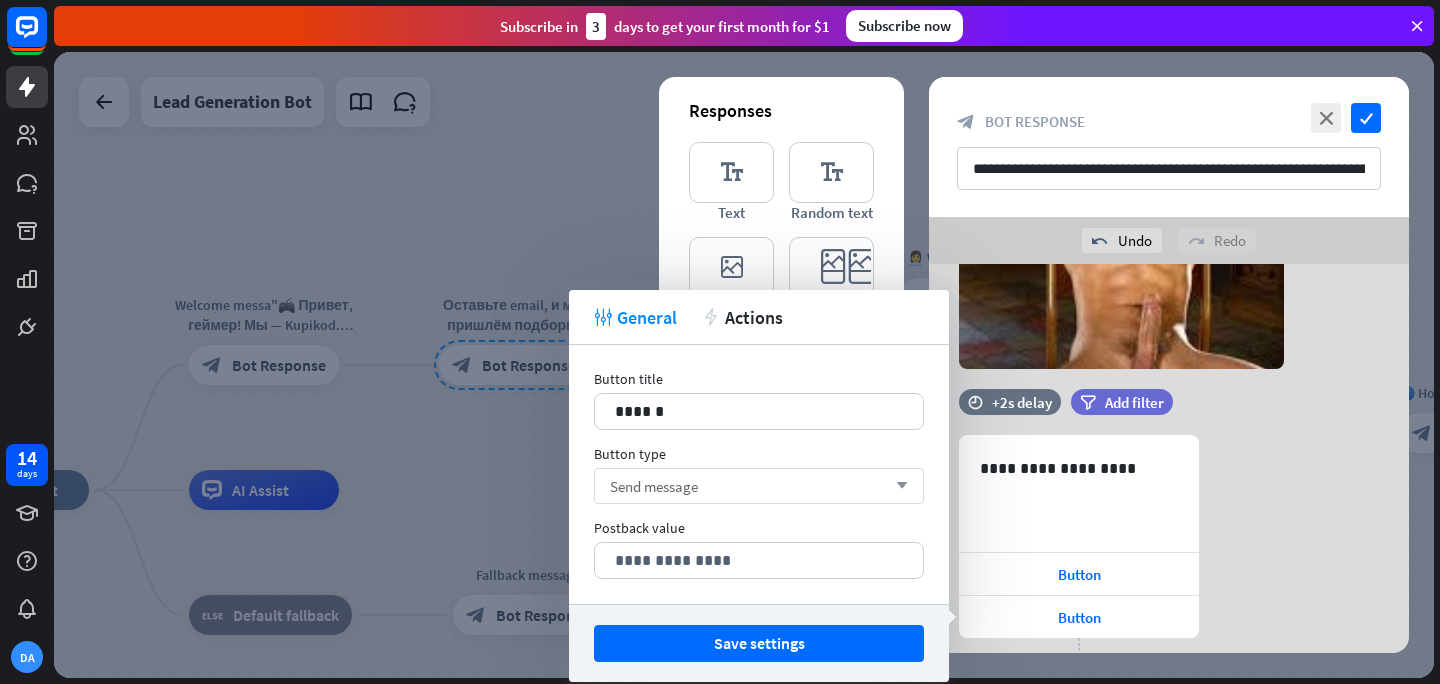 click on "Send message
arrow_down" at bounding box center [759, 486] 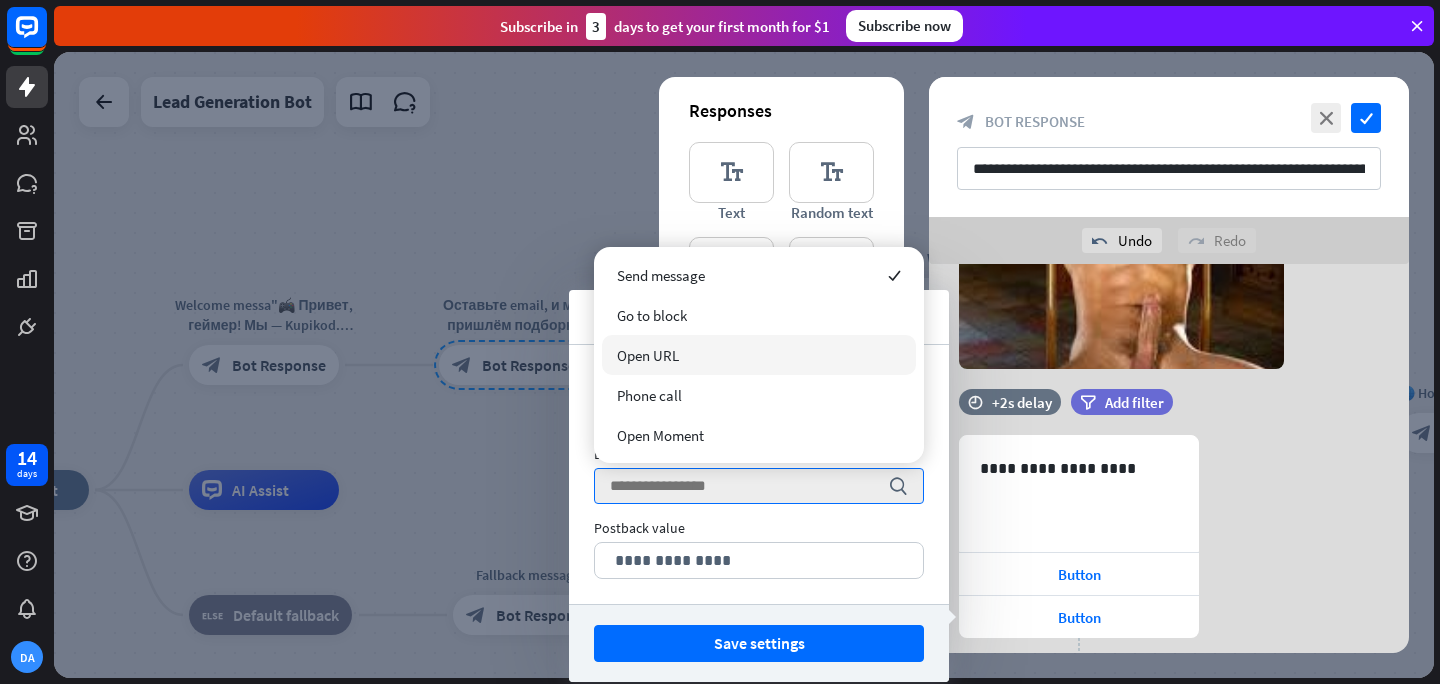 click on "**********" at bounding box center [759, 474] 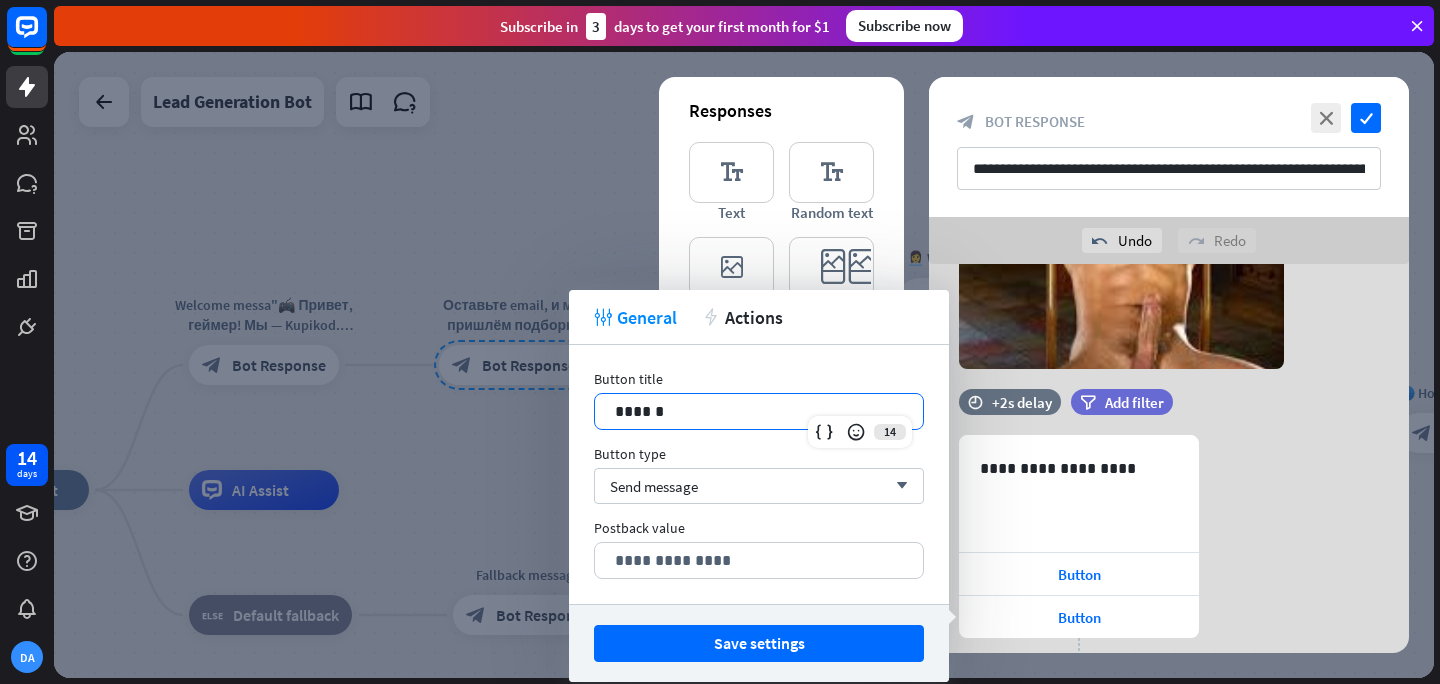 click on "******" at bounding box center [759, 411] 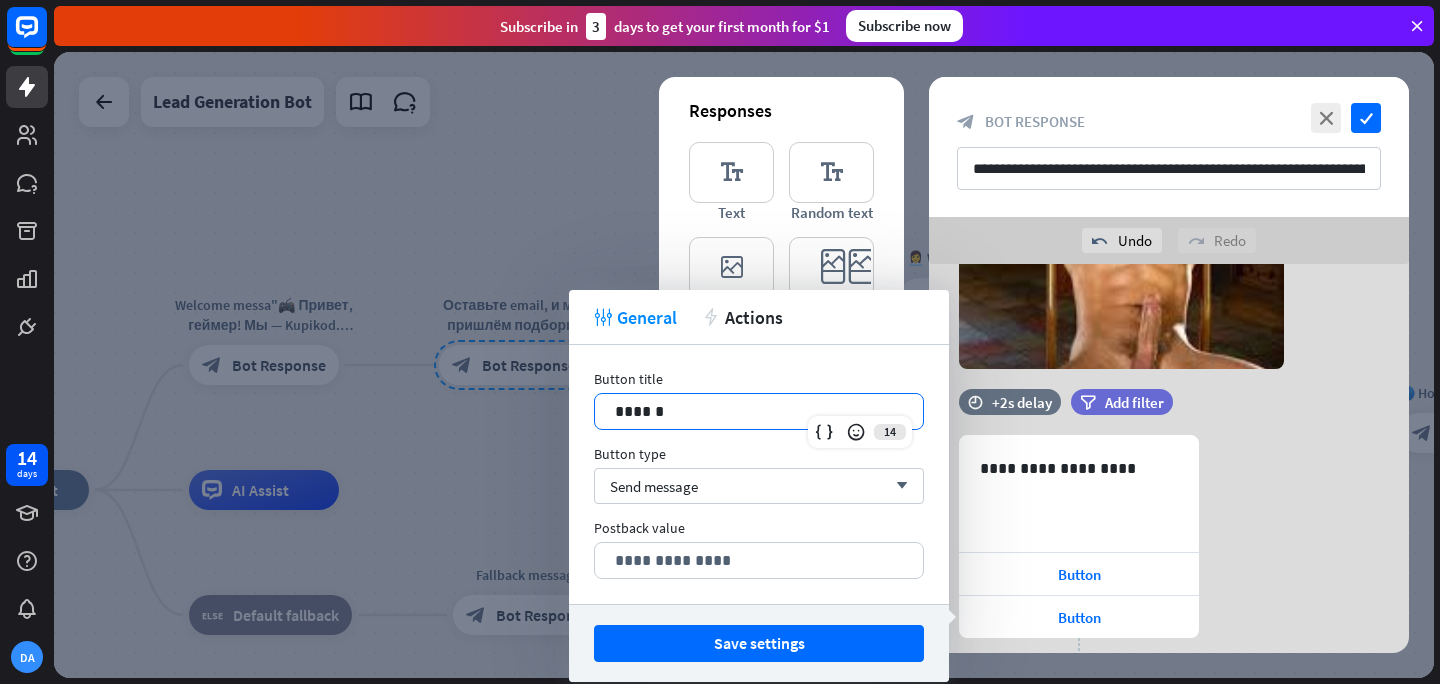click on "******" at bounding box center (759, 411) 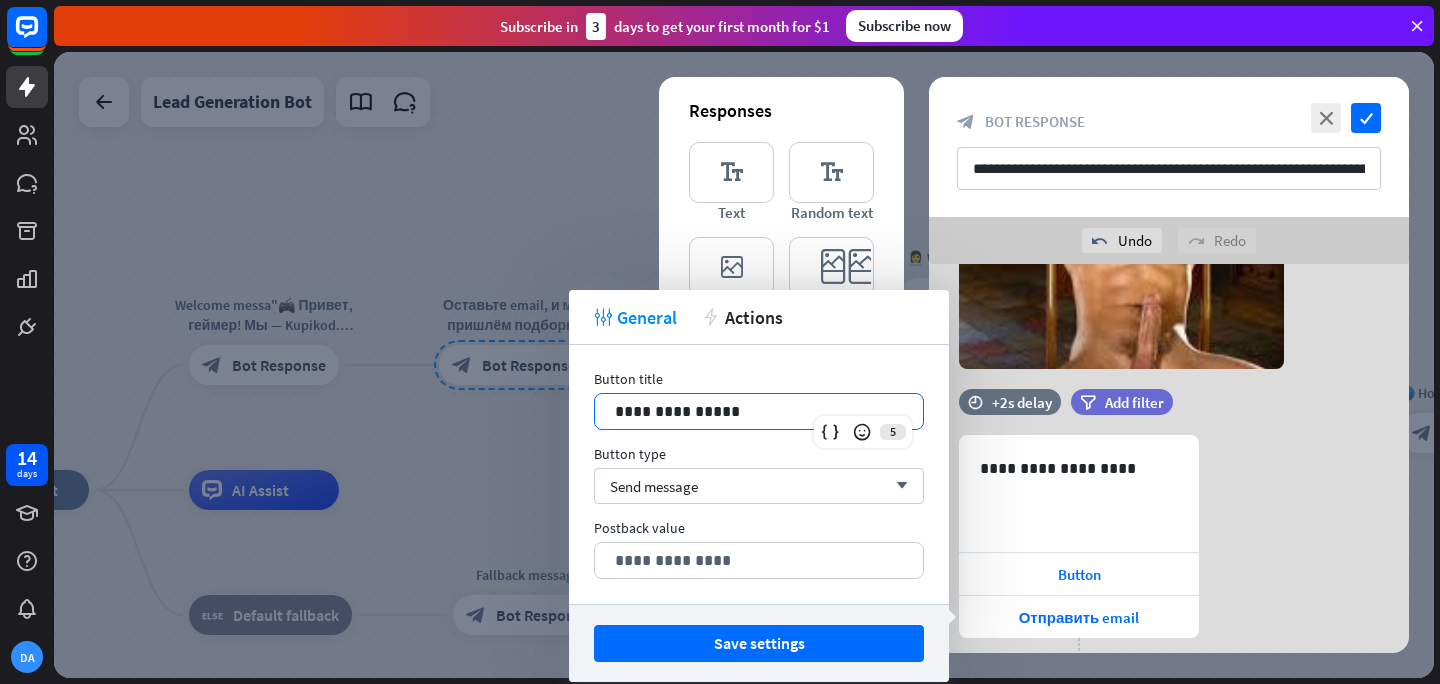 click on "Button type" at bounding box center [759, 454] 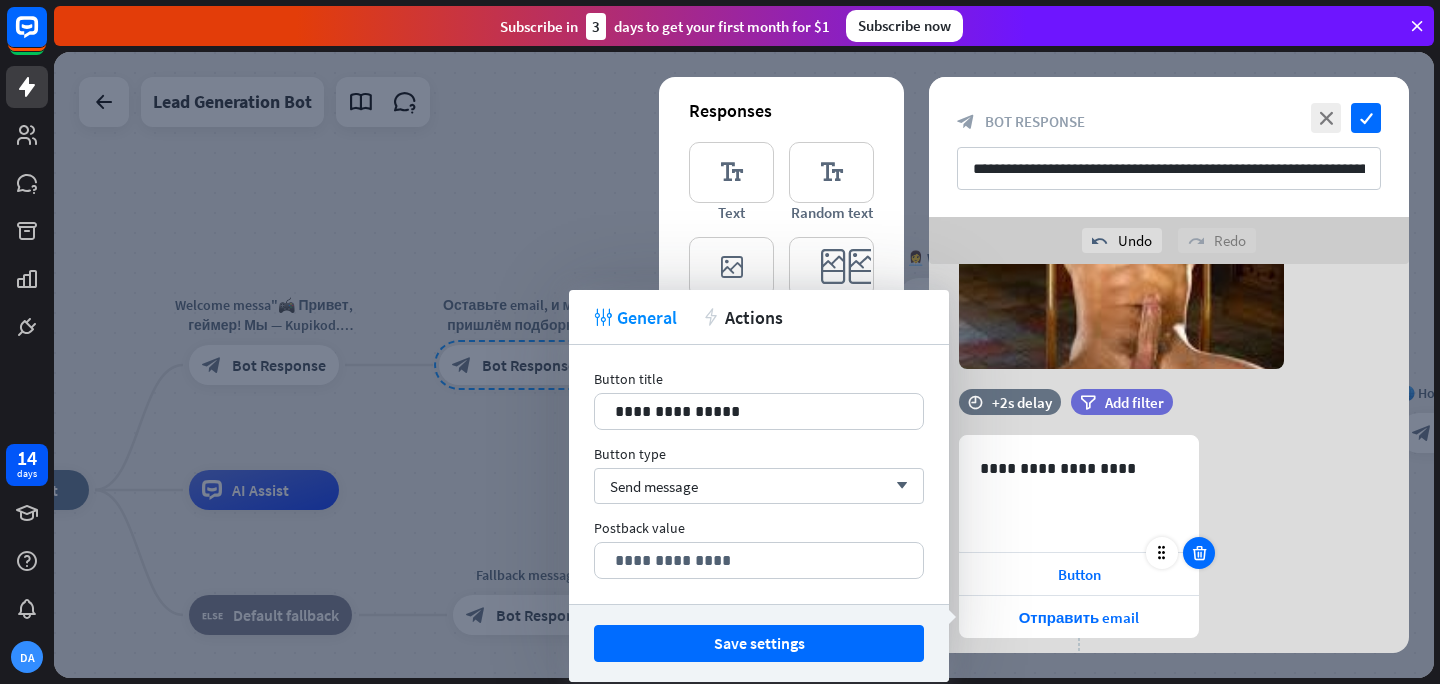 click at bounding box center (1199, 553) 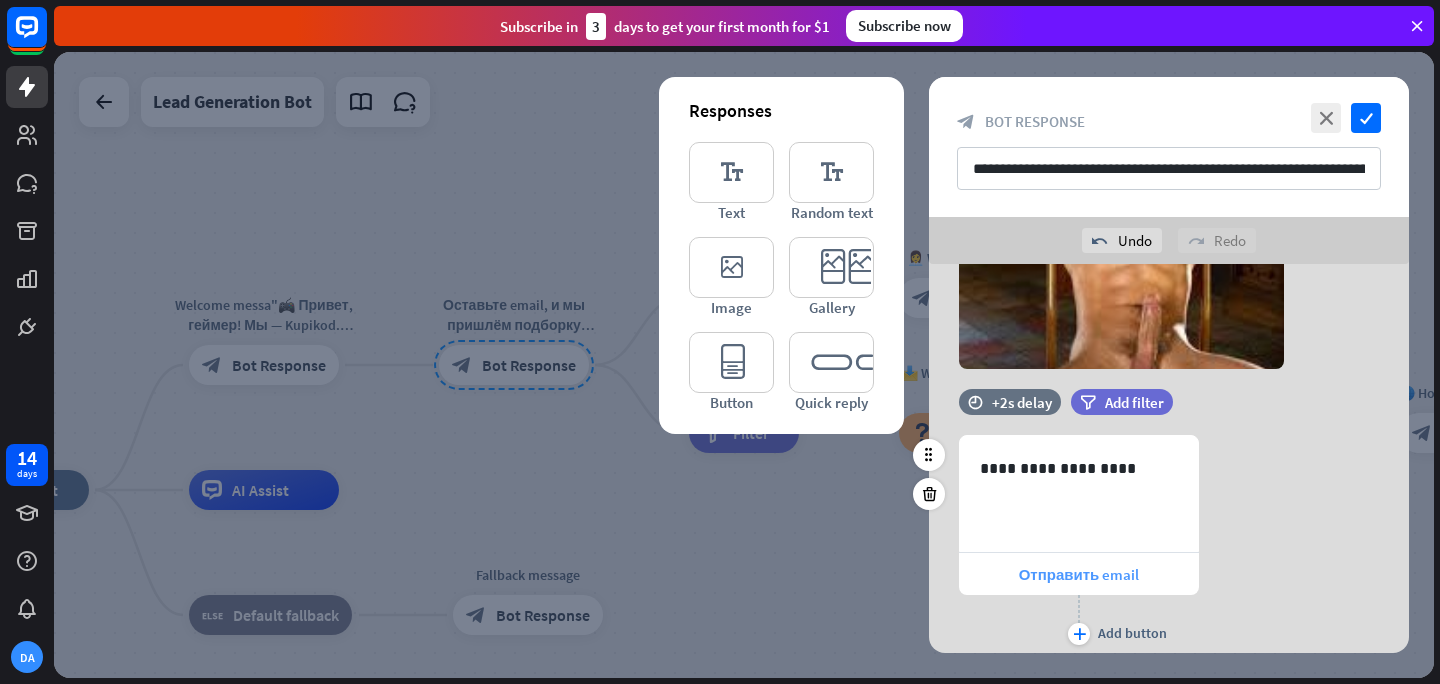 click on "Отправить email" at bounding box center [1079, 574] 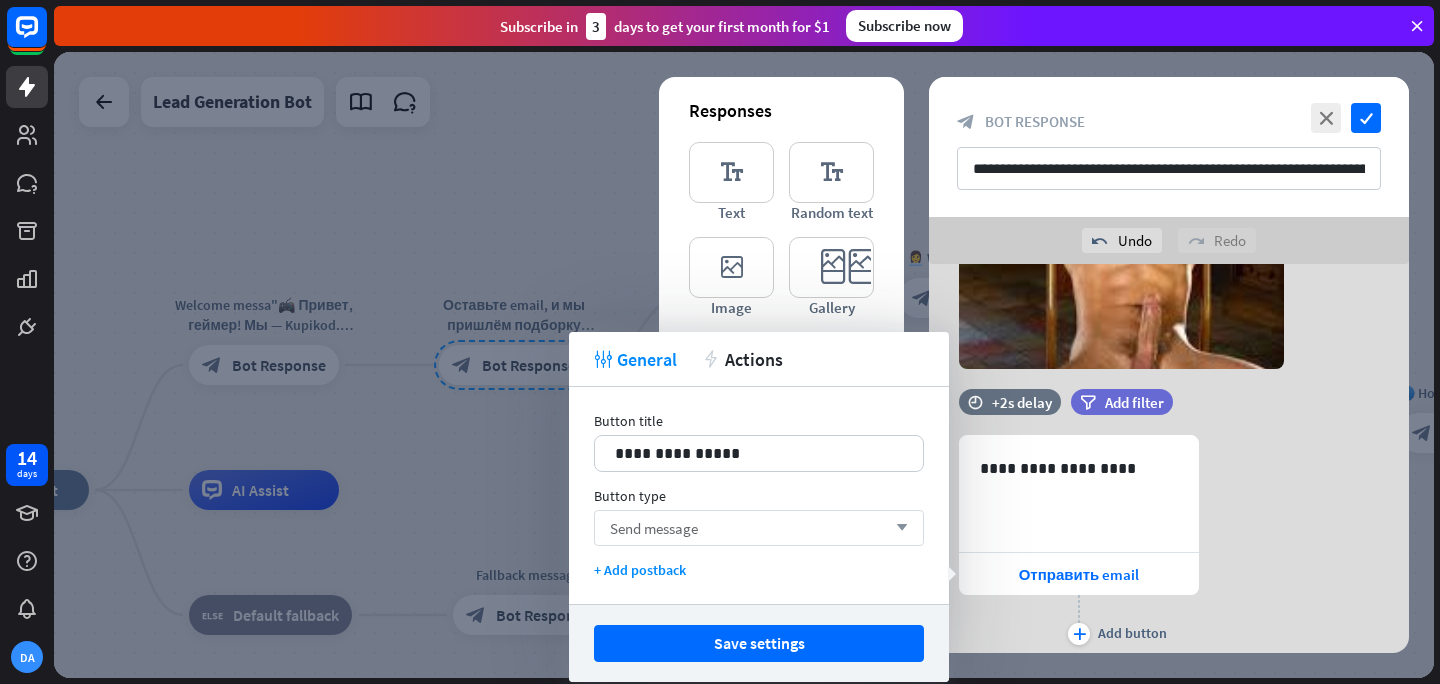 click on "Send message
arrow_down" at bounding box center [759, 528] 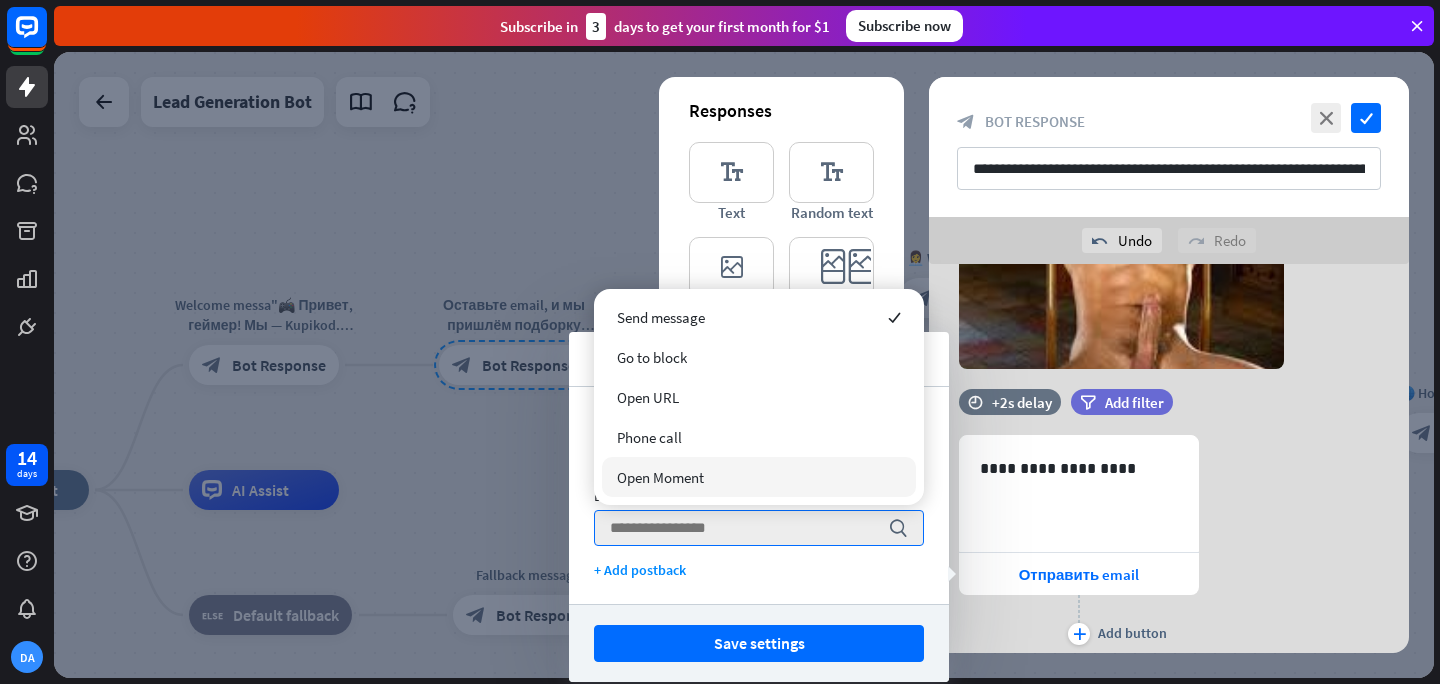click on "**********" at bounding box center (759, 495) 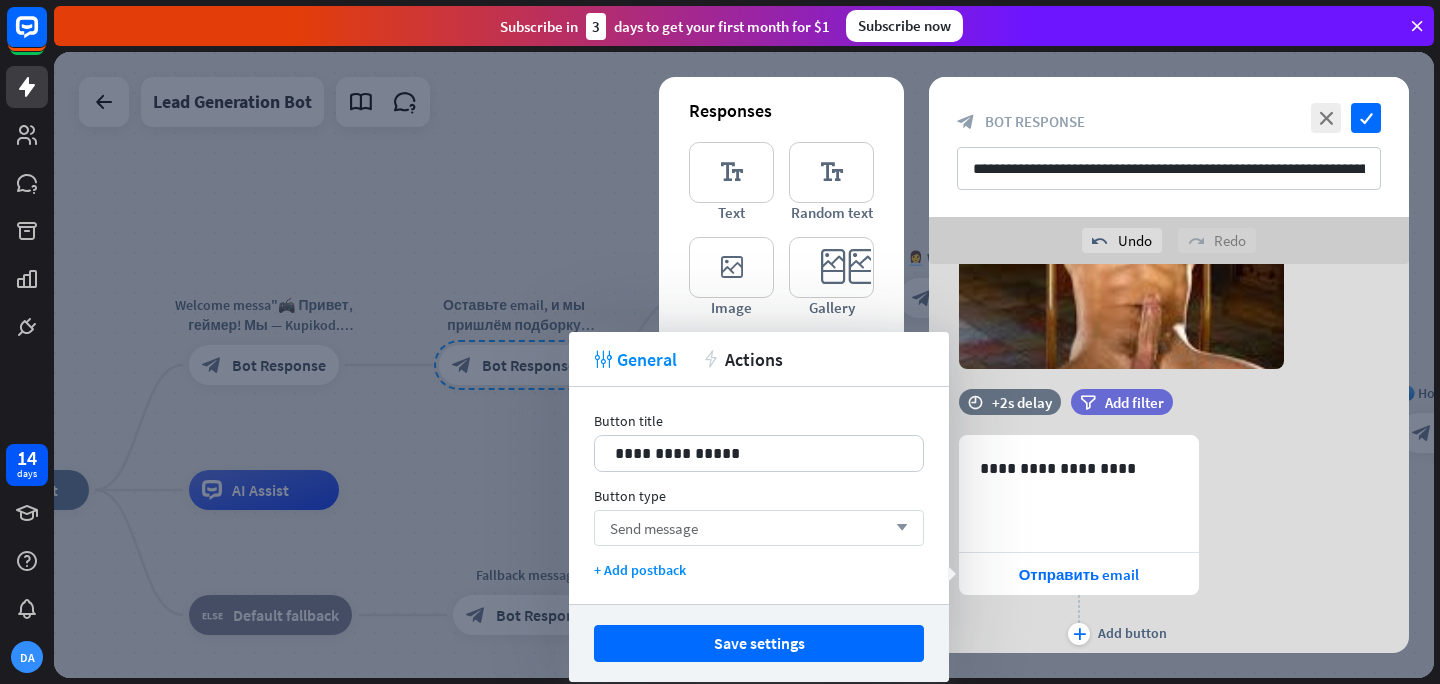 click on "arrow_down" at bounding box center [897, 528] 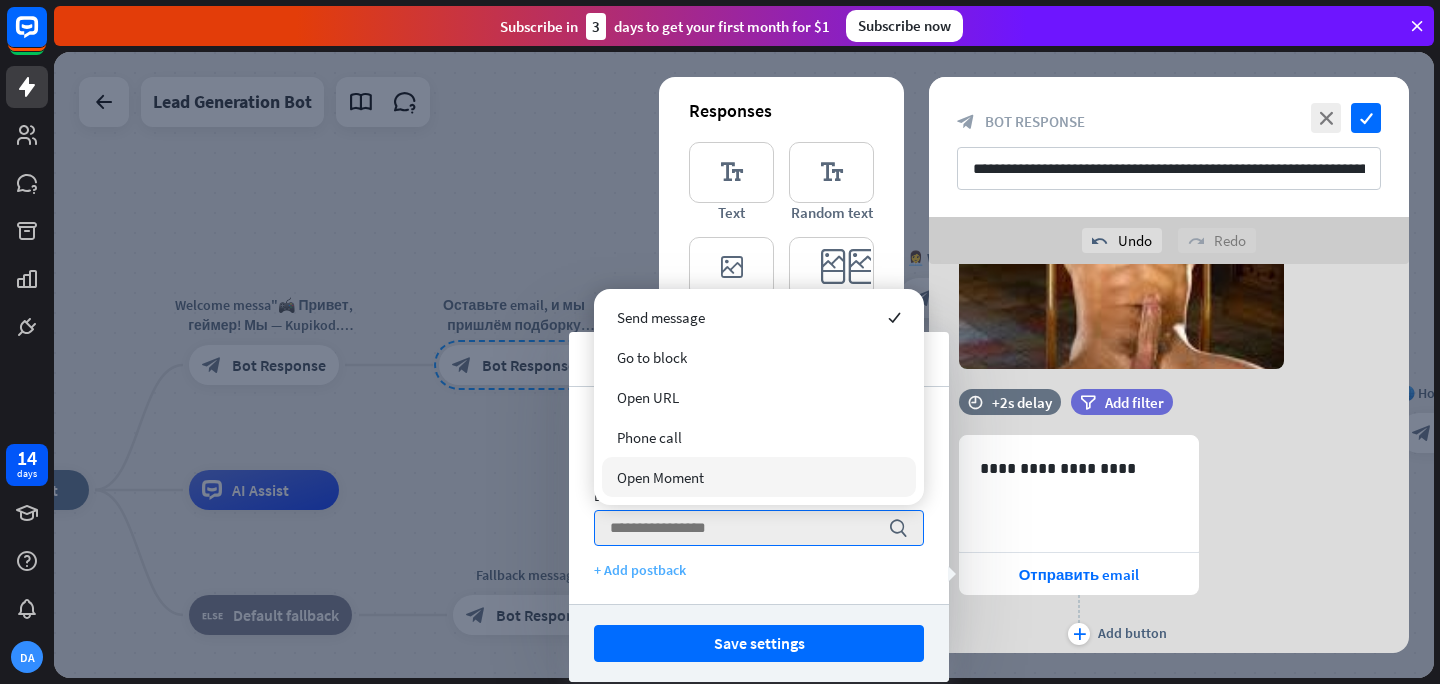 click on "+ Add postback" at bounding box center [759, 570] 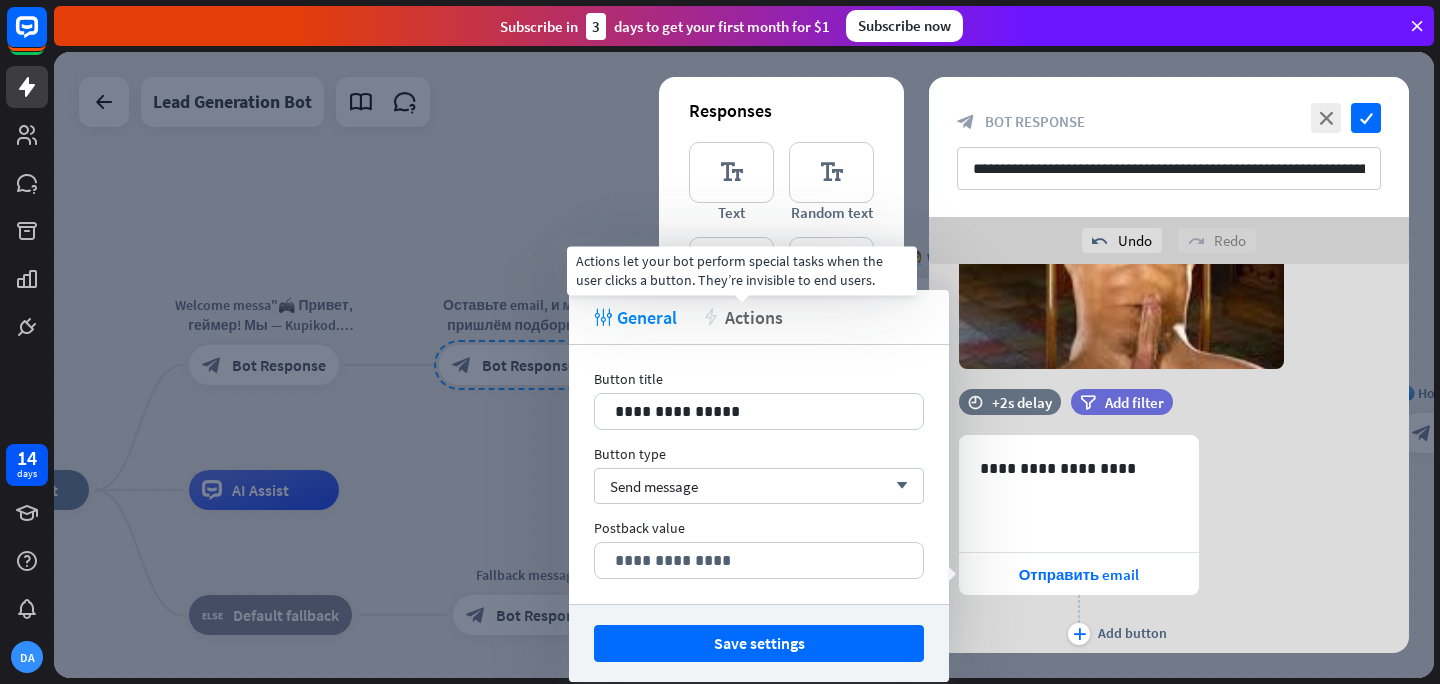 click on "Actions" at bounding box center [754, 317] 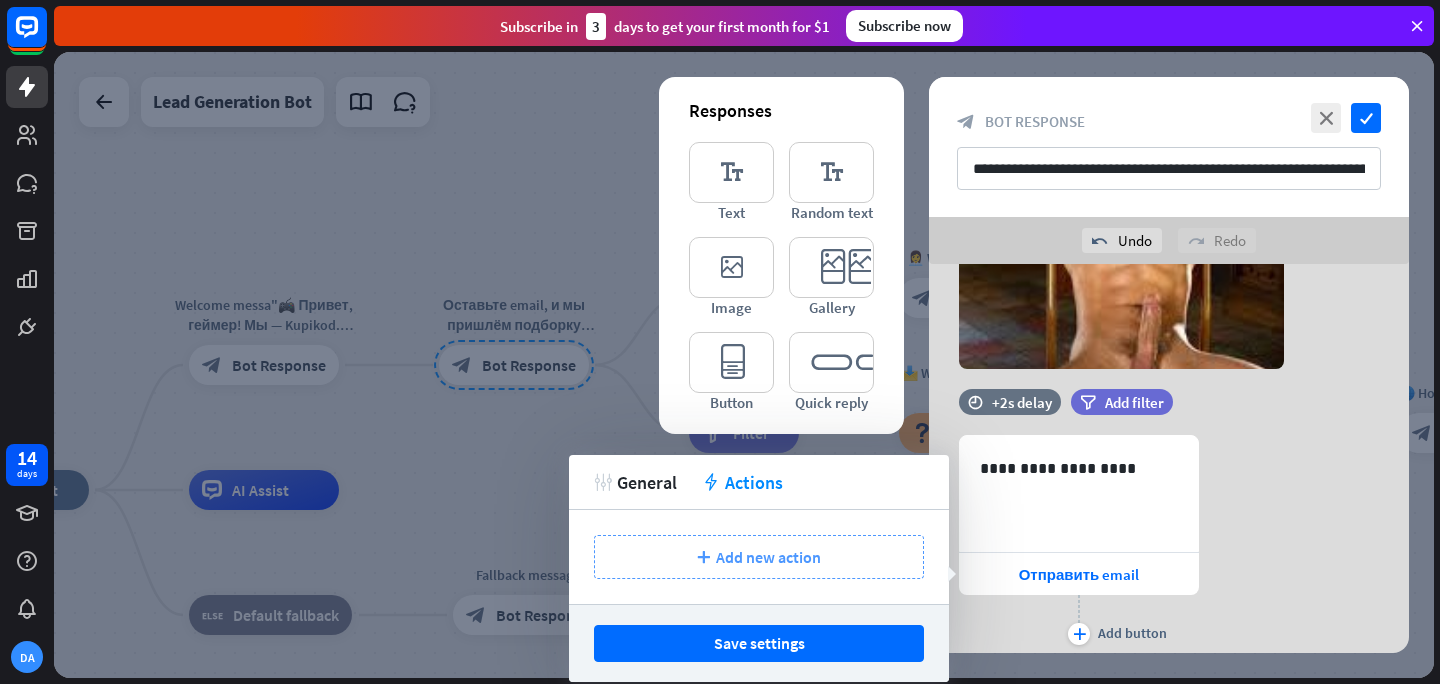 click on "Add new action" at bounding box center (768, 557) 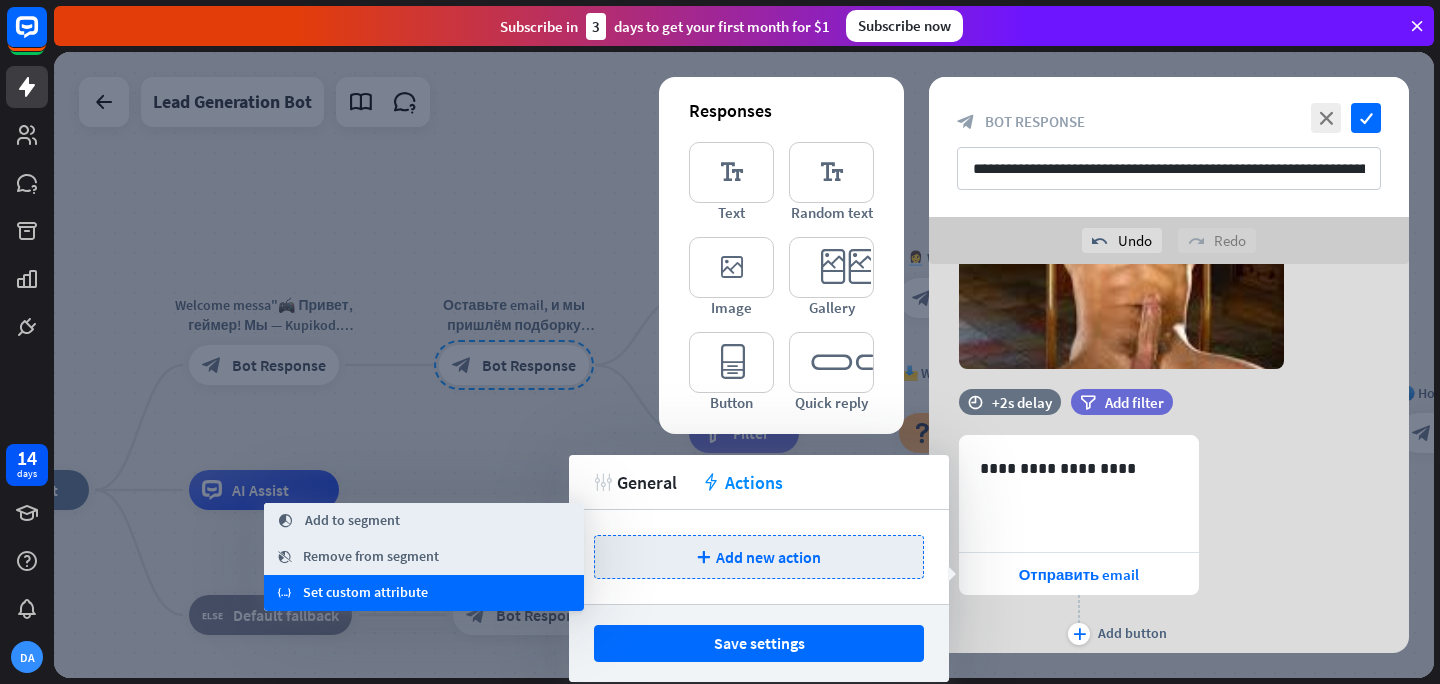 click on "Set custom attribute" at bounding box center [365, 593] 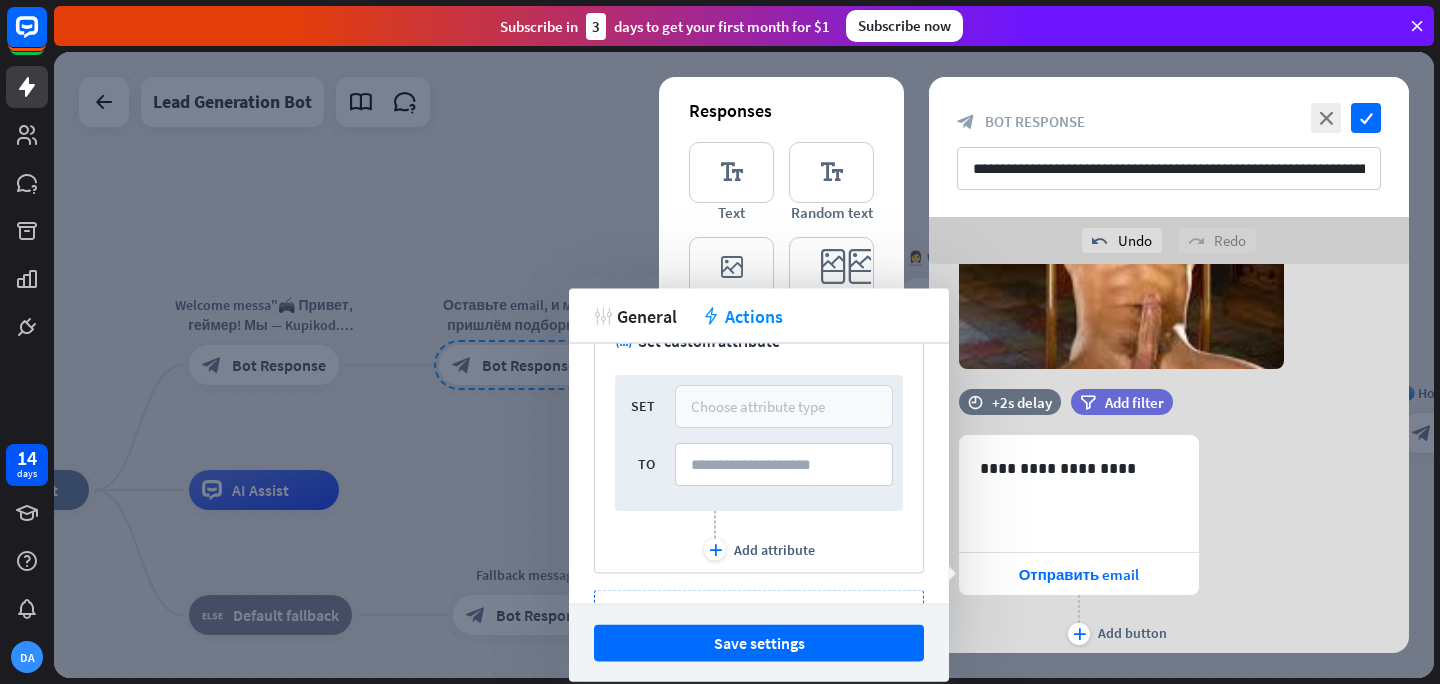 scroll, scrollTop: 0, scrollLeft: 0, axis: both 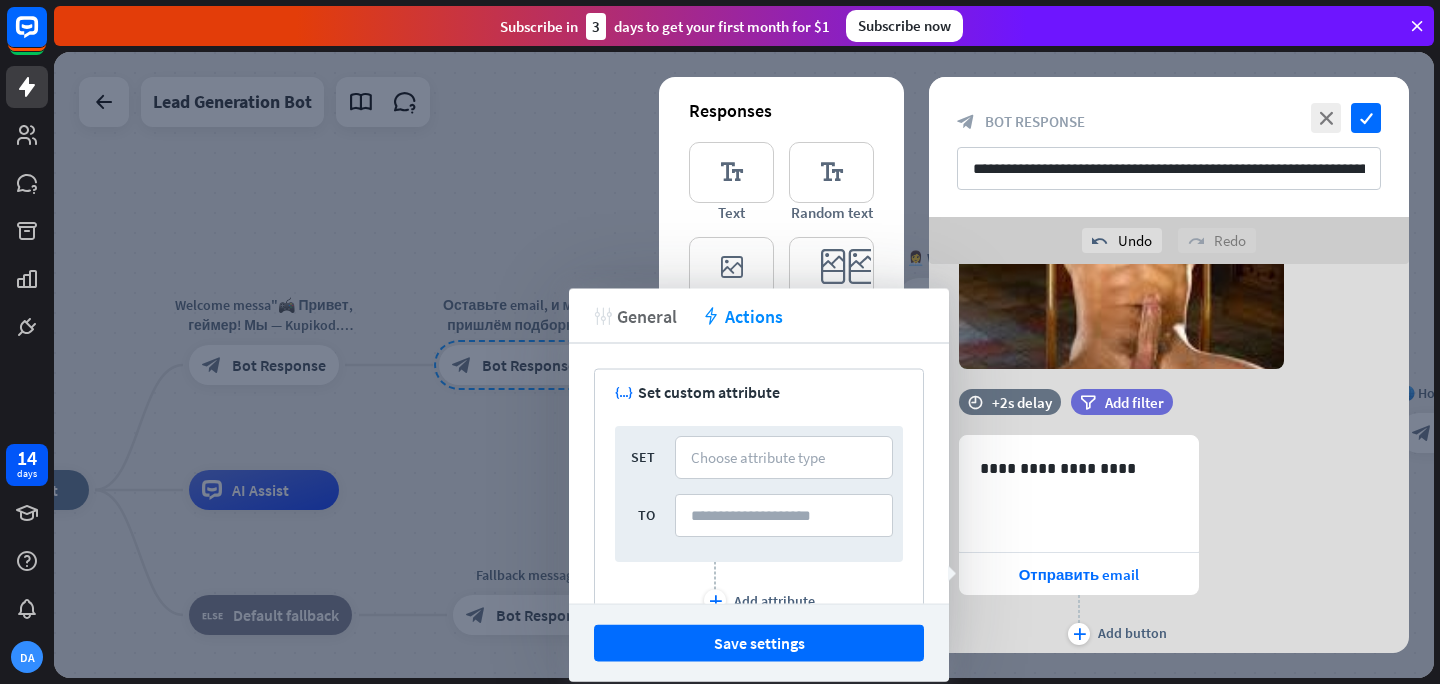 click on "General" at bounding box center (647, 315) 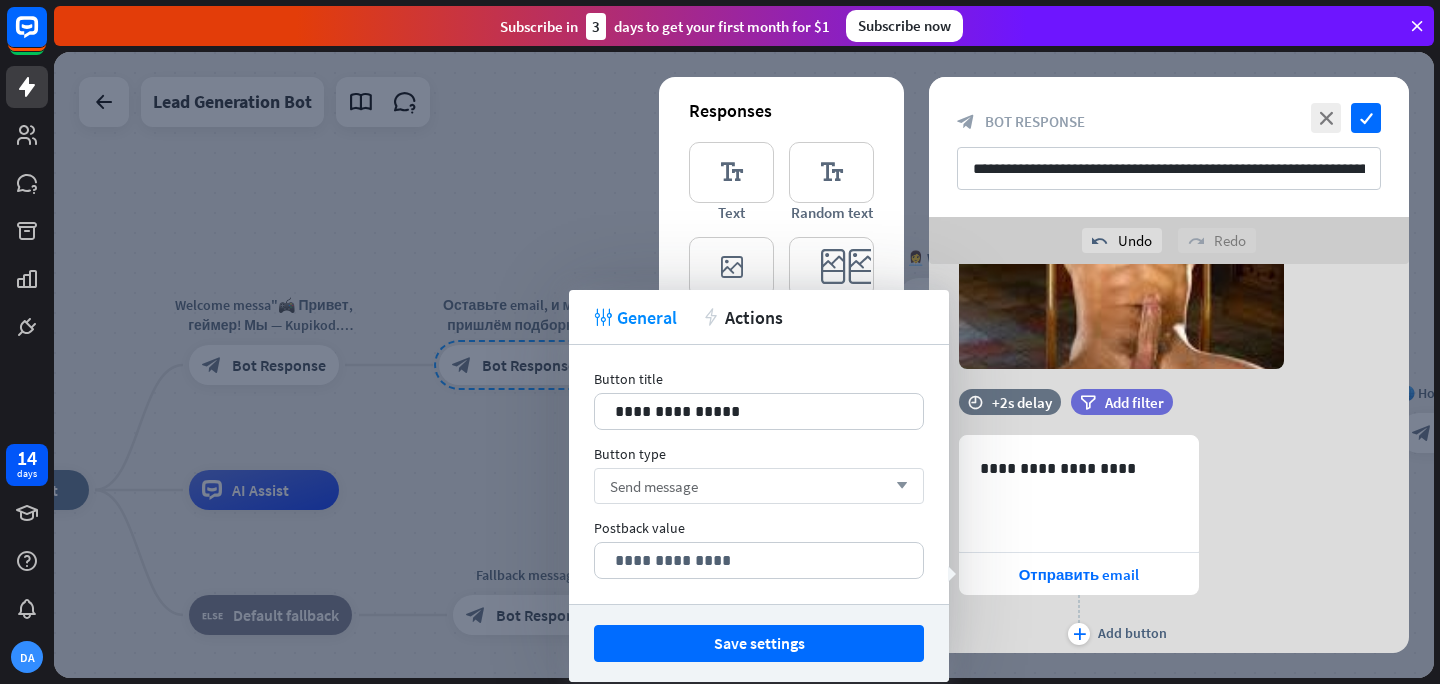 click on "Send message
arrow_down" at bounding box center [759, 486] 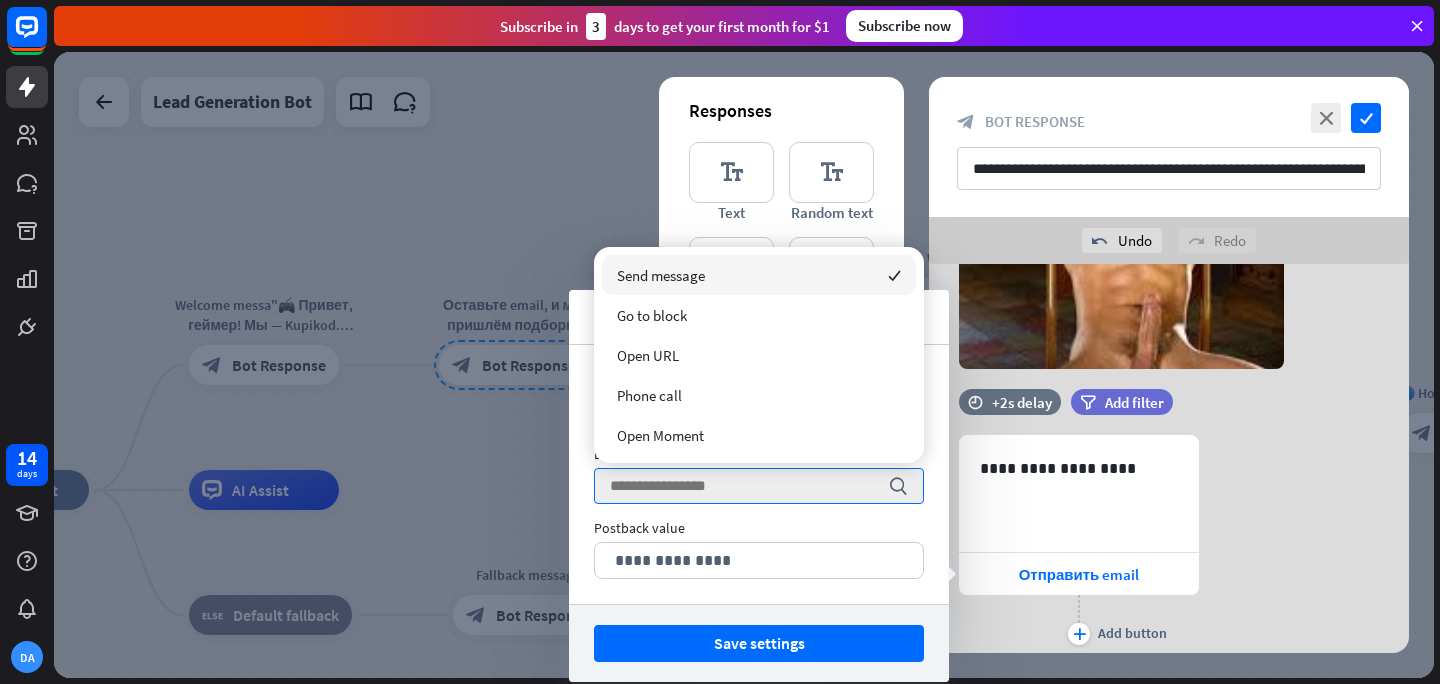 click on "Send message
checked" at bounding box center [759, 275] 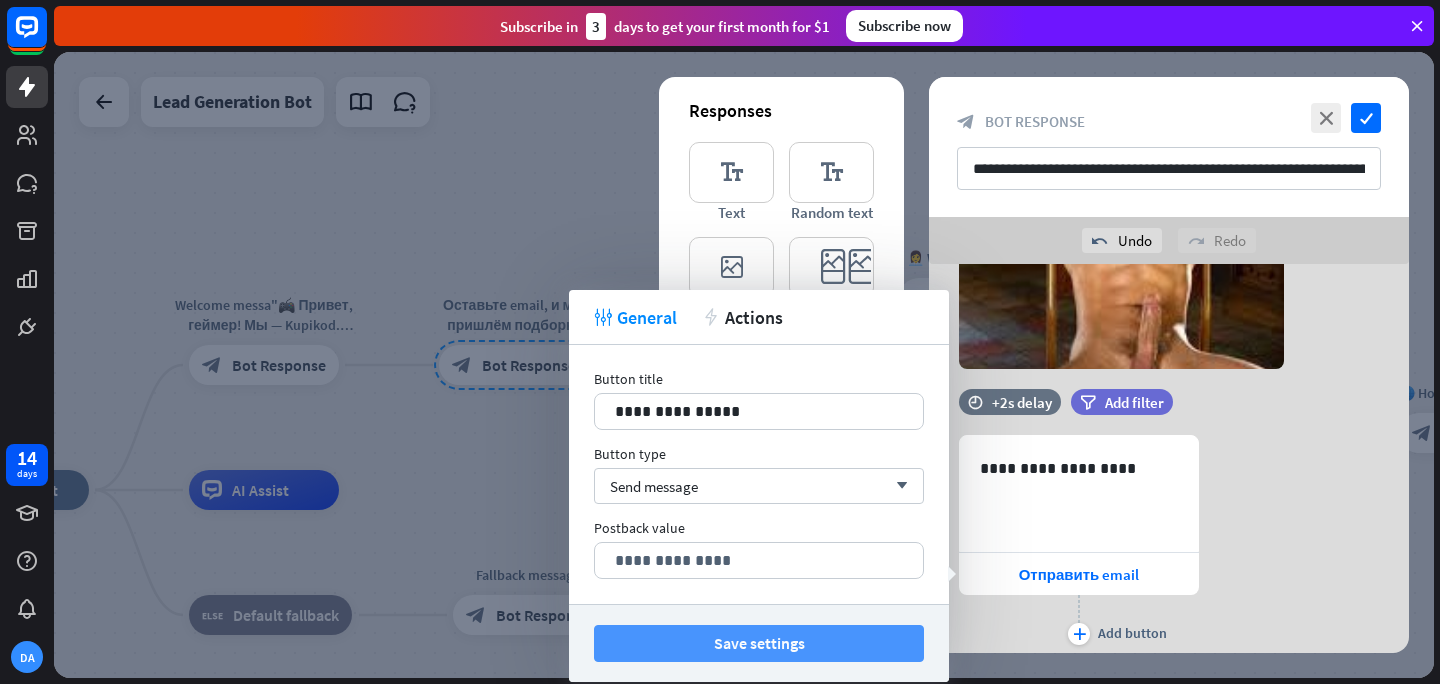 click on "Save settings" at bounding box center [759, 643] 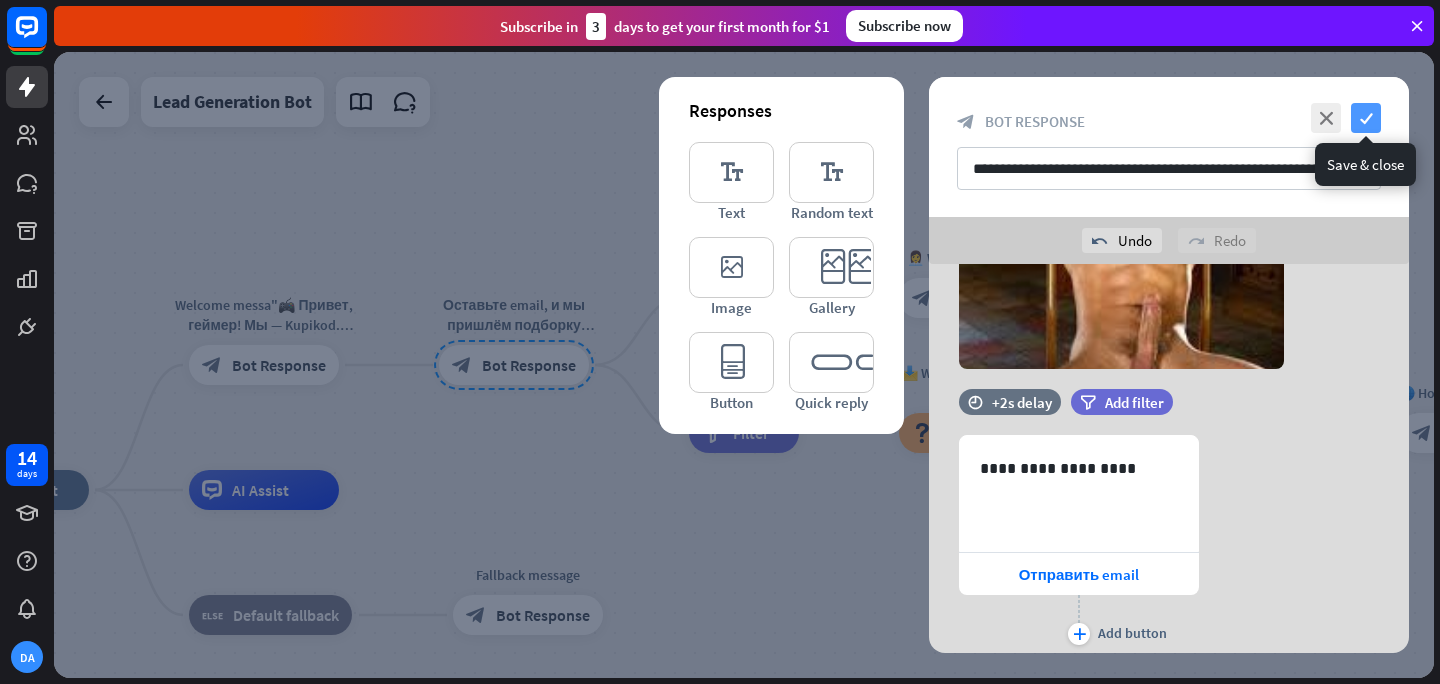 click on "check" at bounding box center [1366, 118] 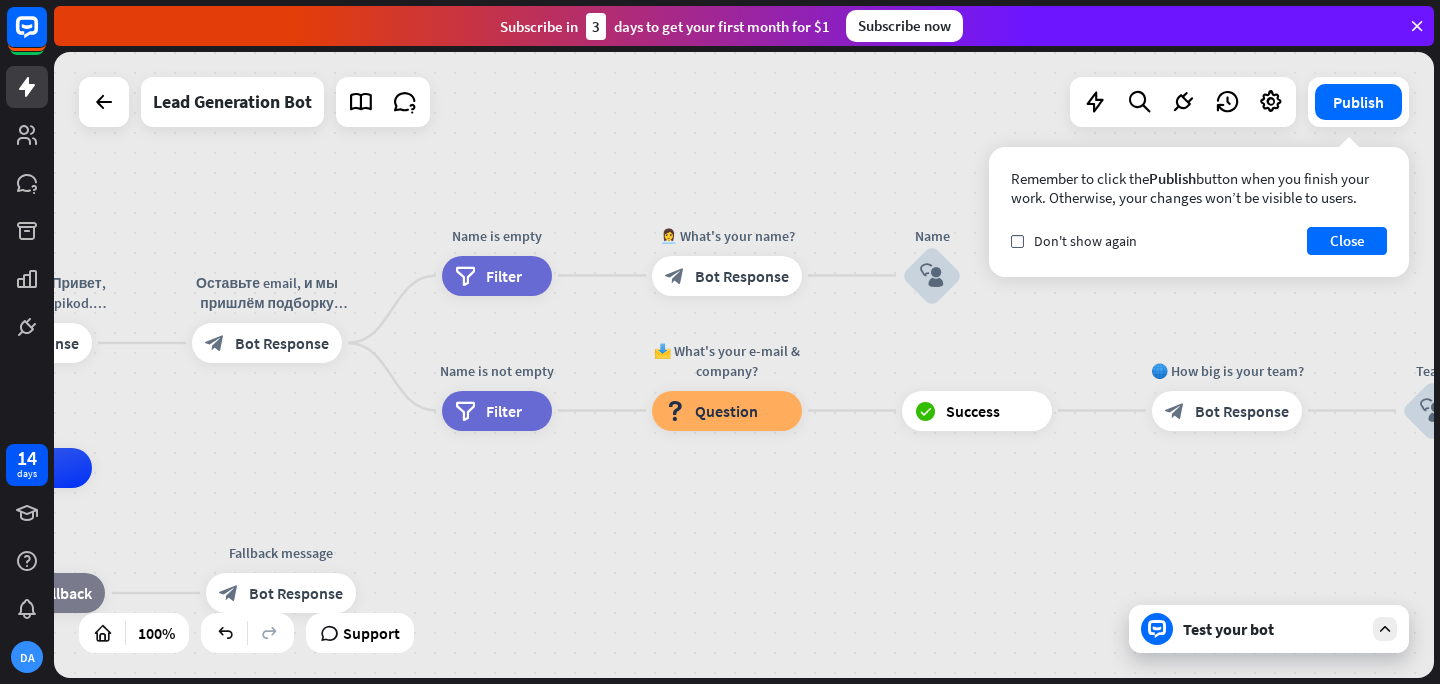 click at bounding box center (1385, 629) 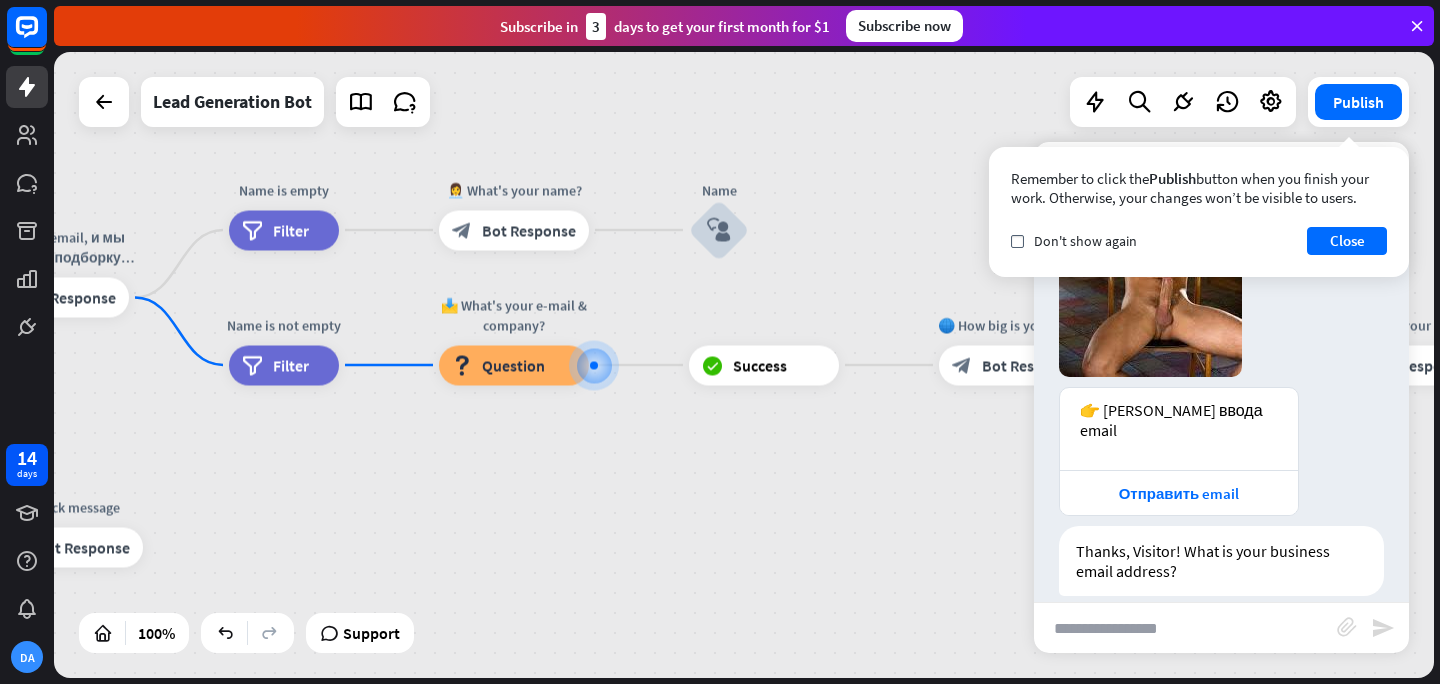 scroll, scrollTop: 199, scrollLeft: 0, axis: vertical 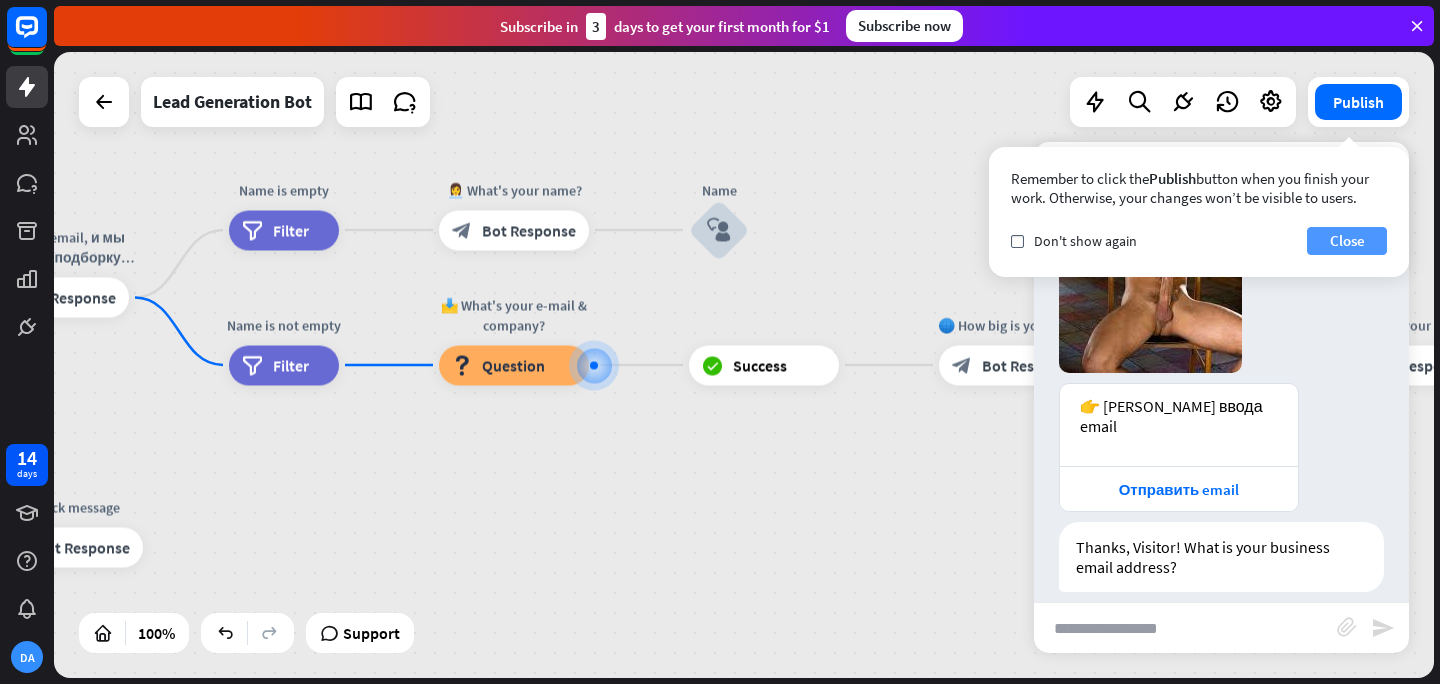 click on "Close" at bounding box center [1347, 241] 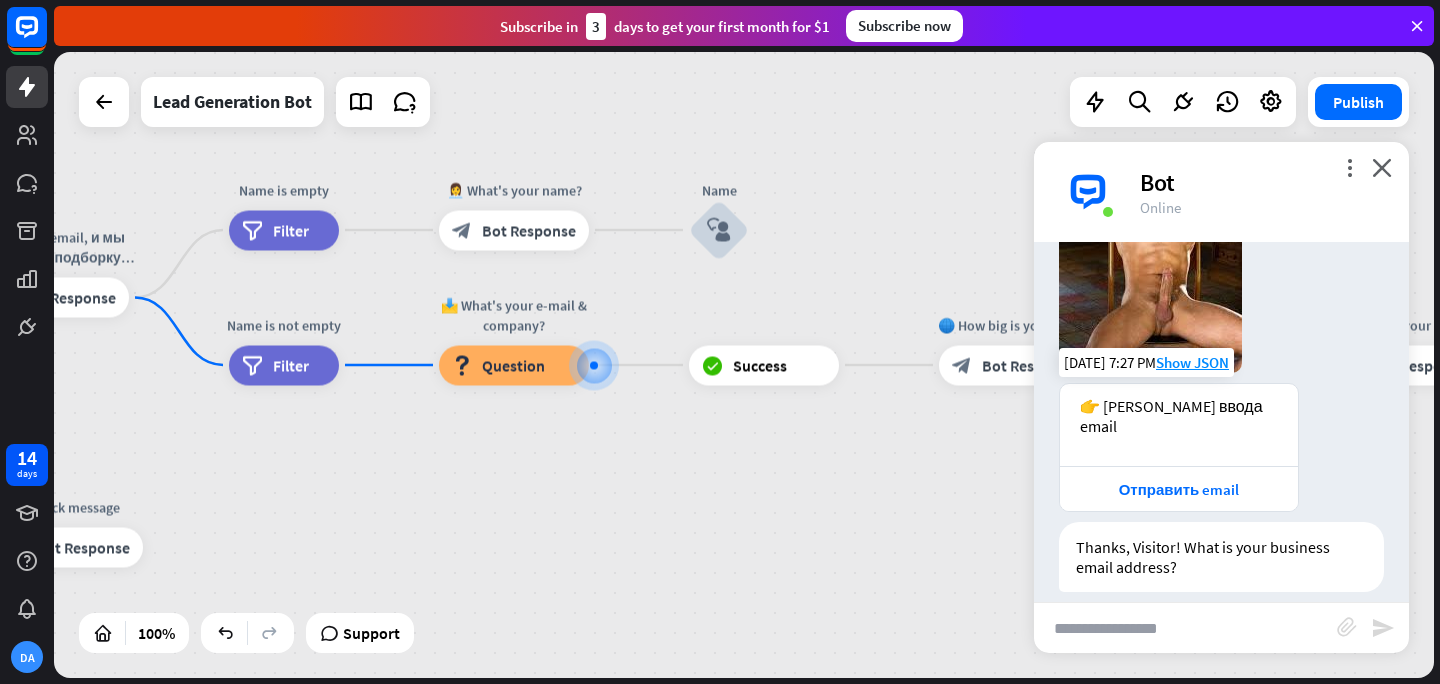 scroll, scrollTop: 0, scrollLeft: 0, axis: both 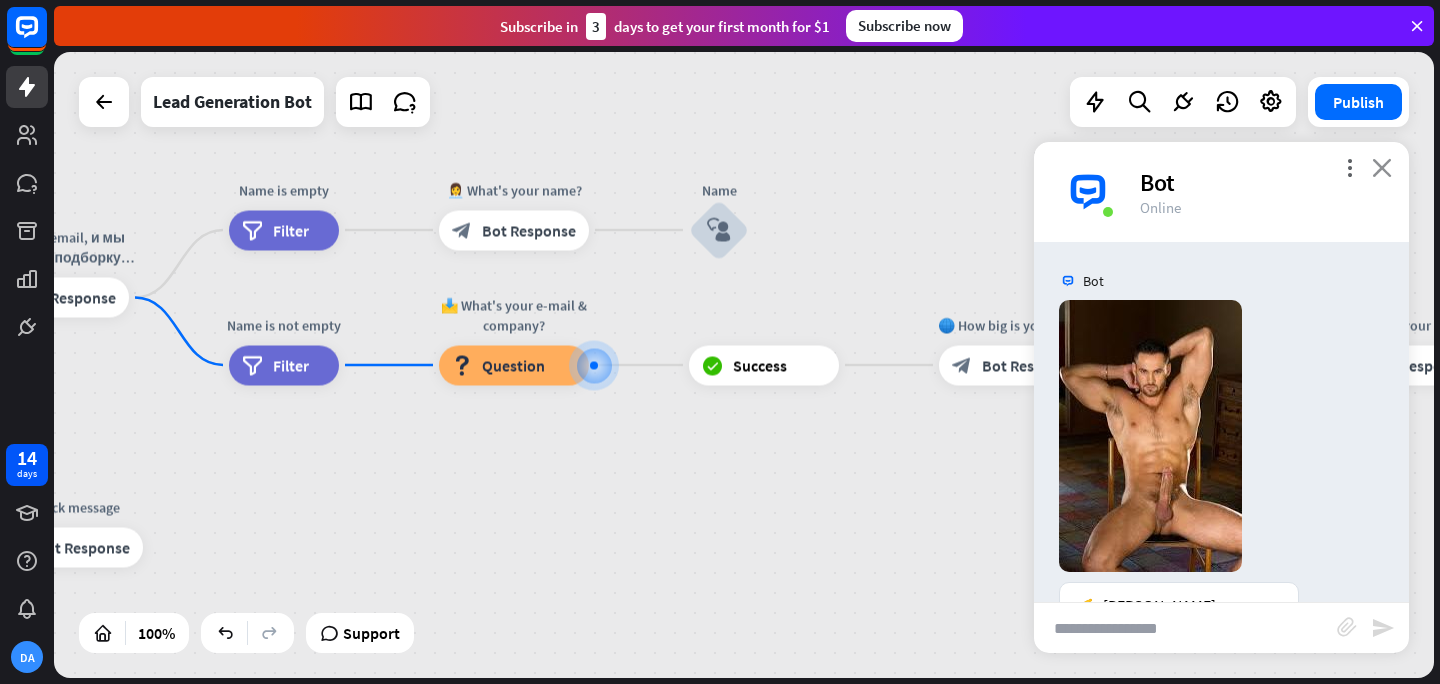 click on "close" at bounding box center [1382, 167] 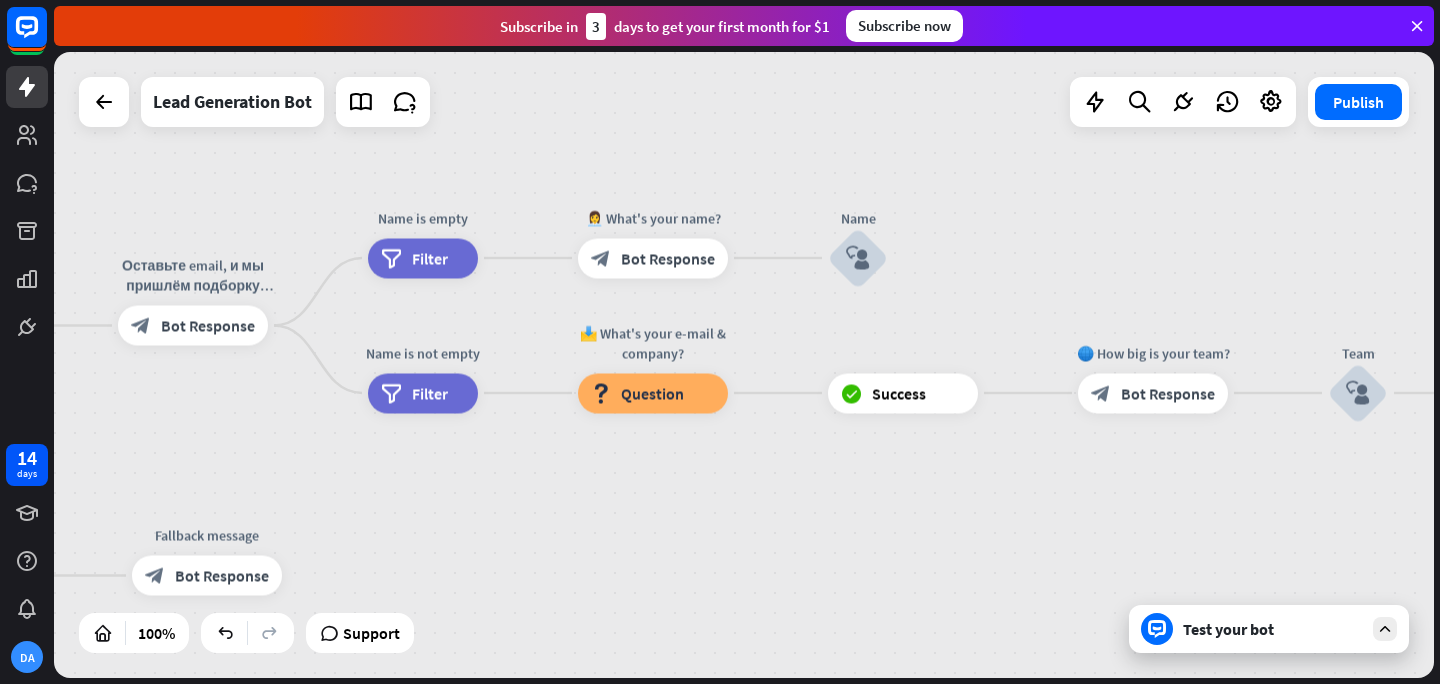 click at bounding box center (1385, 629) 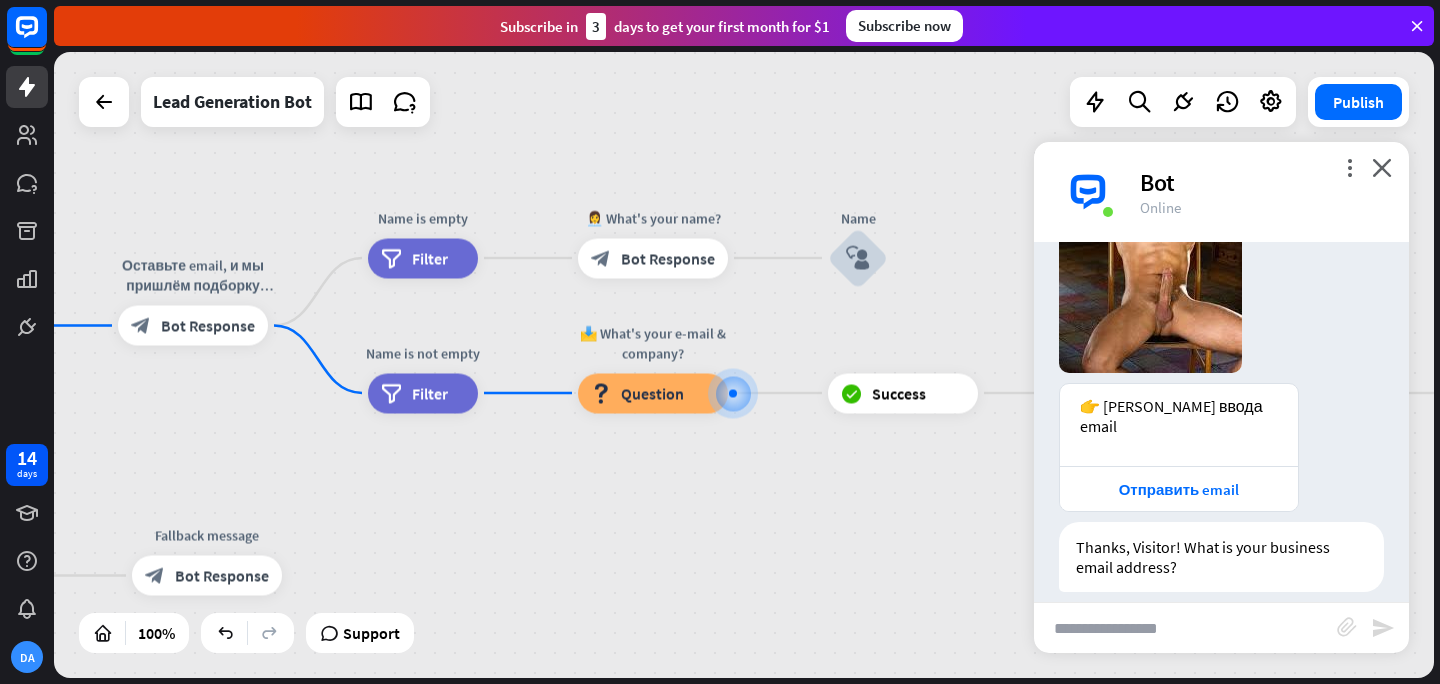 scroll, scrollTop: 0, scrollLeft: 0, axis: both 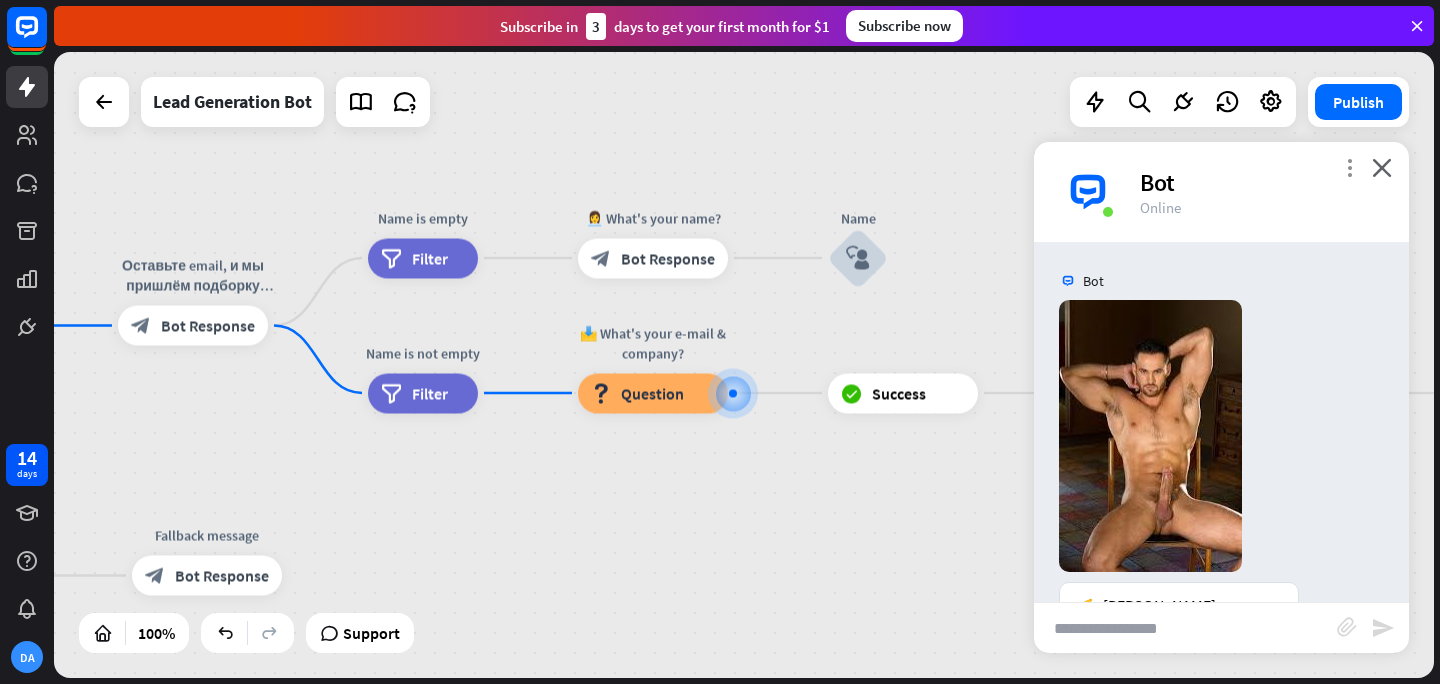 click on "more_vert" at bounding box center (1349, 167) 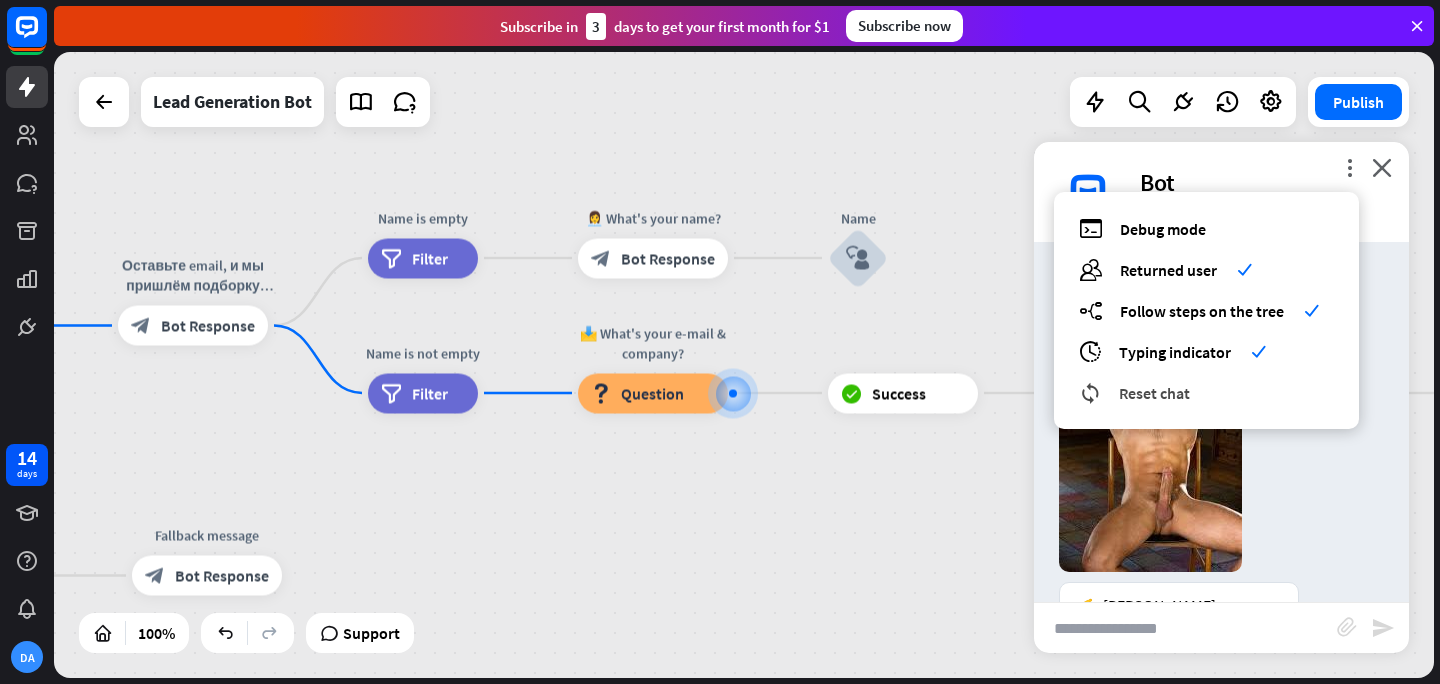 click on "Reset chat" at bounding box center [1154, 393] 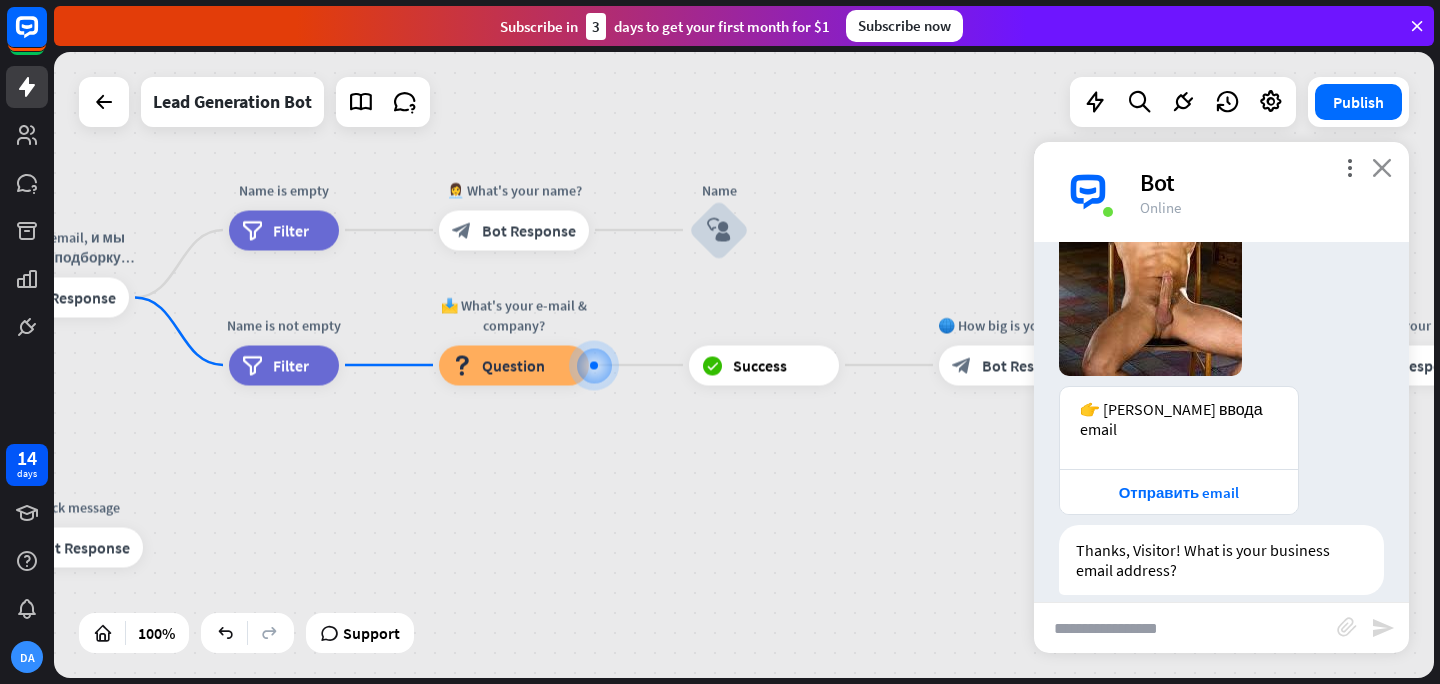 scroll, scrollTop: 199, scrollLeft: 0, axis: vertical 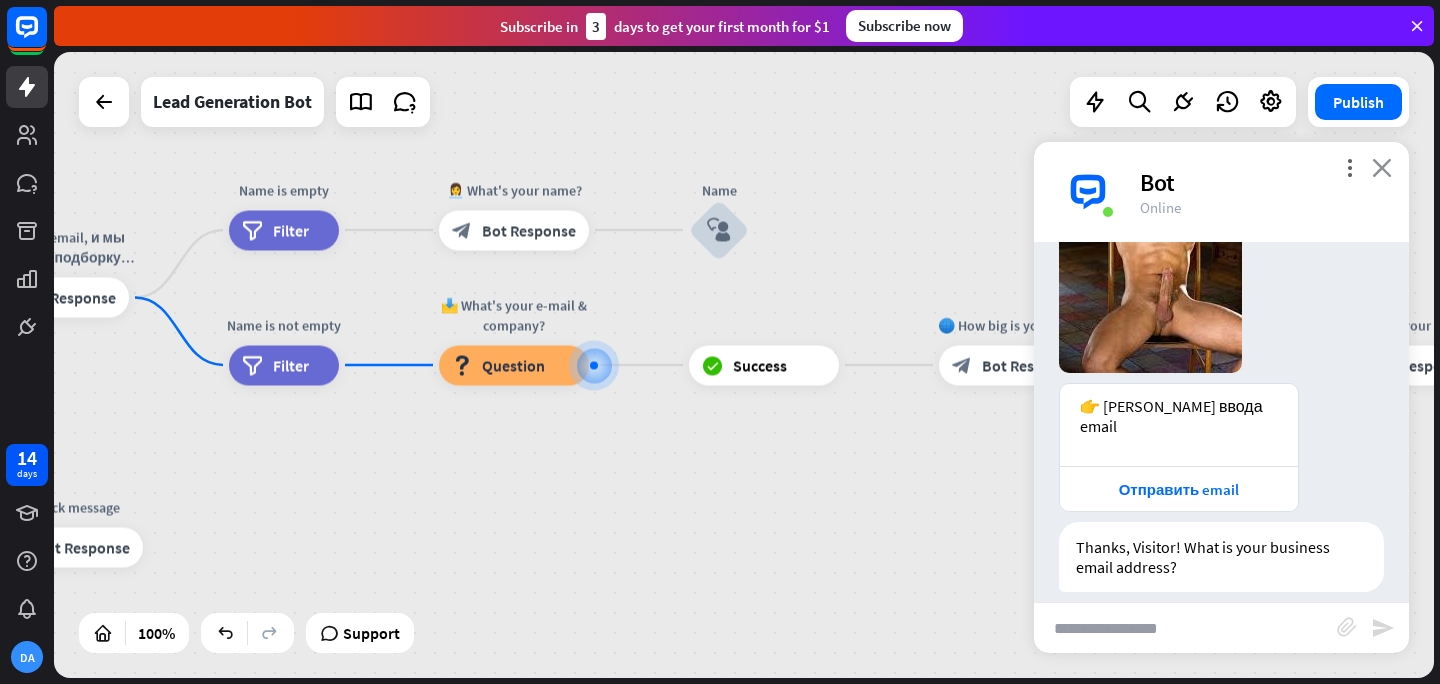 click on "close" at bounding box center (1382, 167) 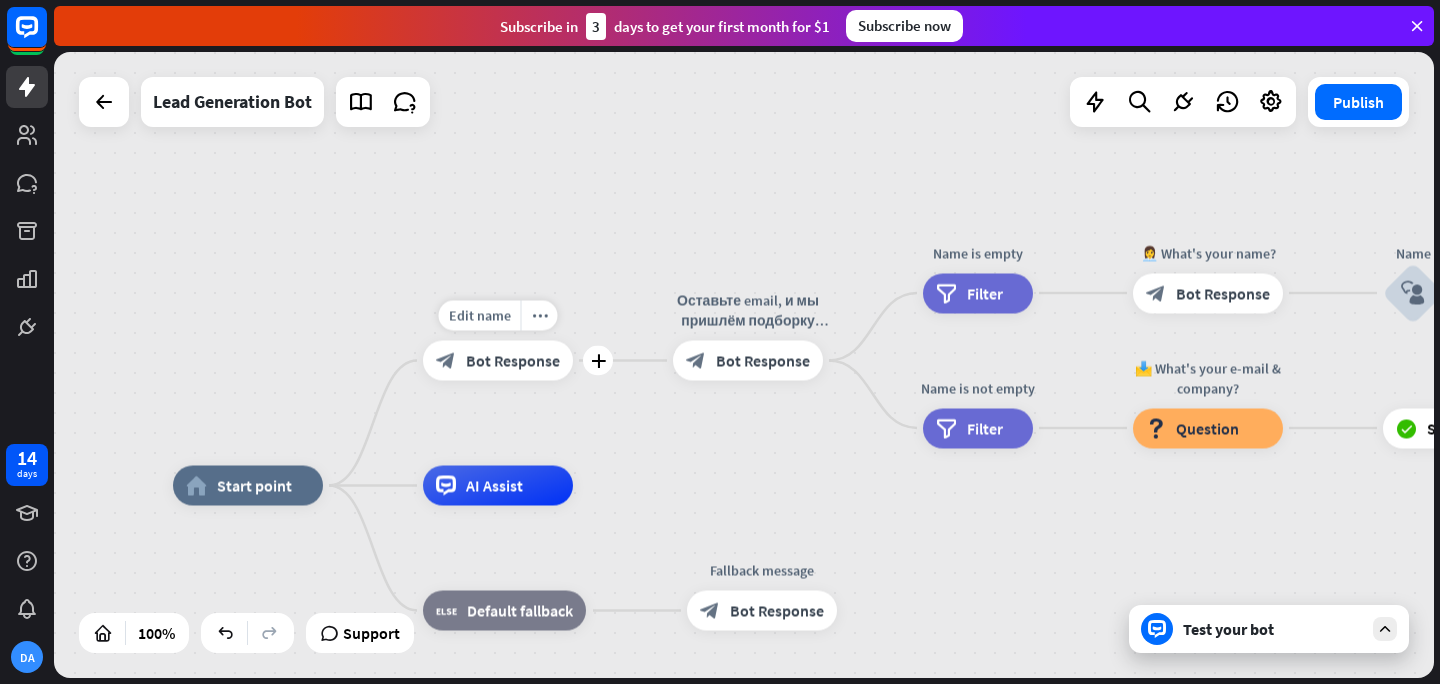 click on "block_bot_response   Bot Response" at bounding box center [498, 361] 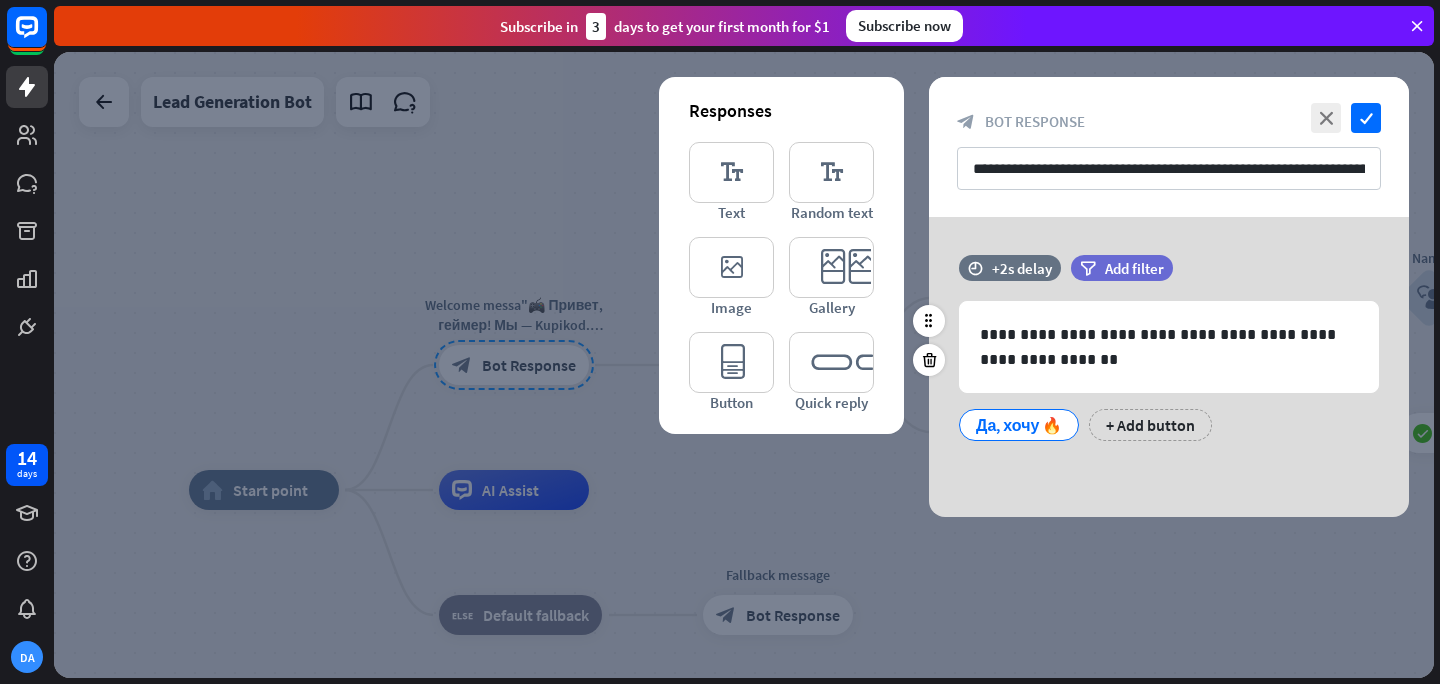 click on "Да, хочу 🔥" at bounding box center [1019, 425] 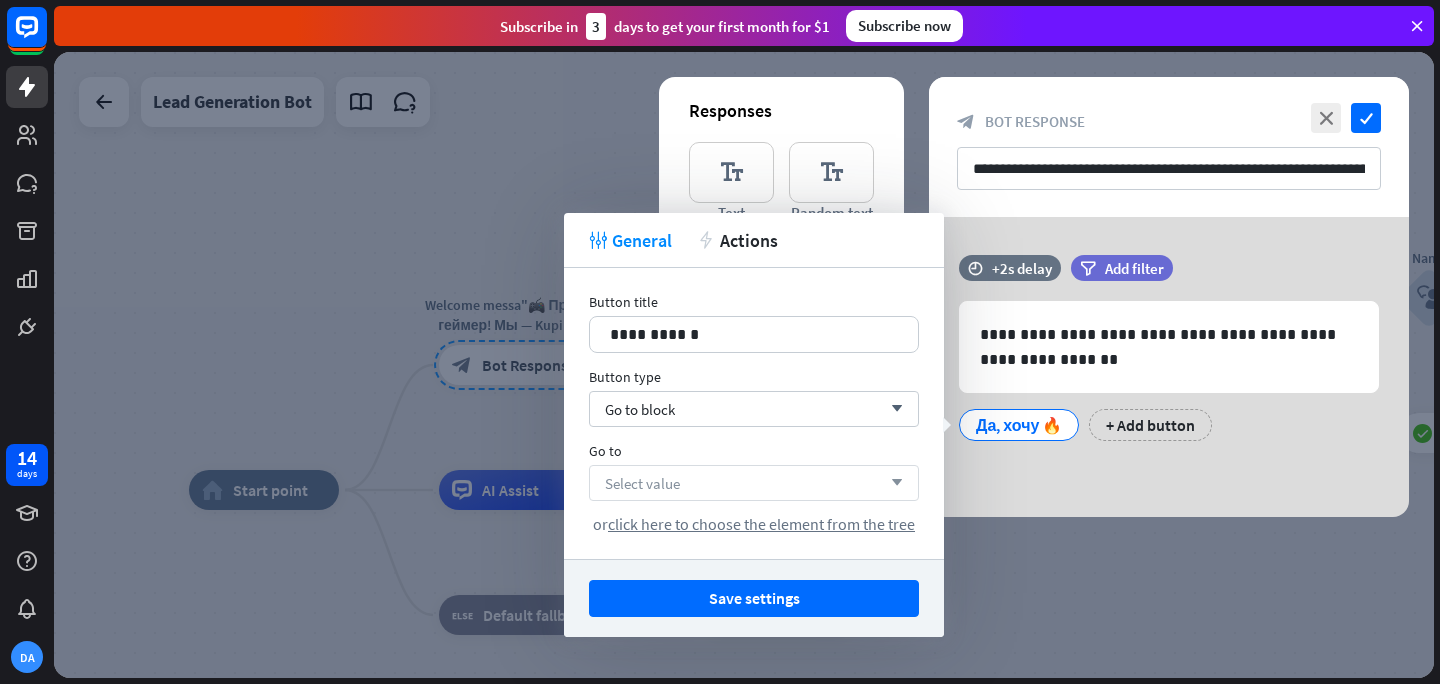 click on "arrow_down" at bounding box center (892, 483) 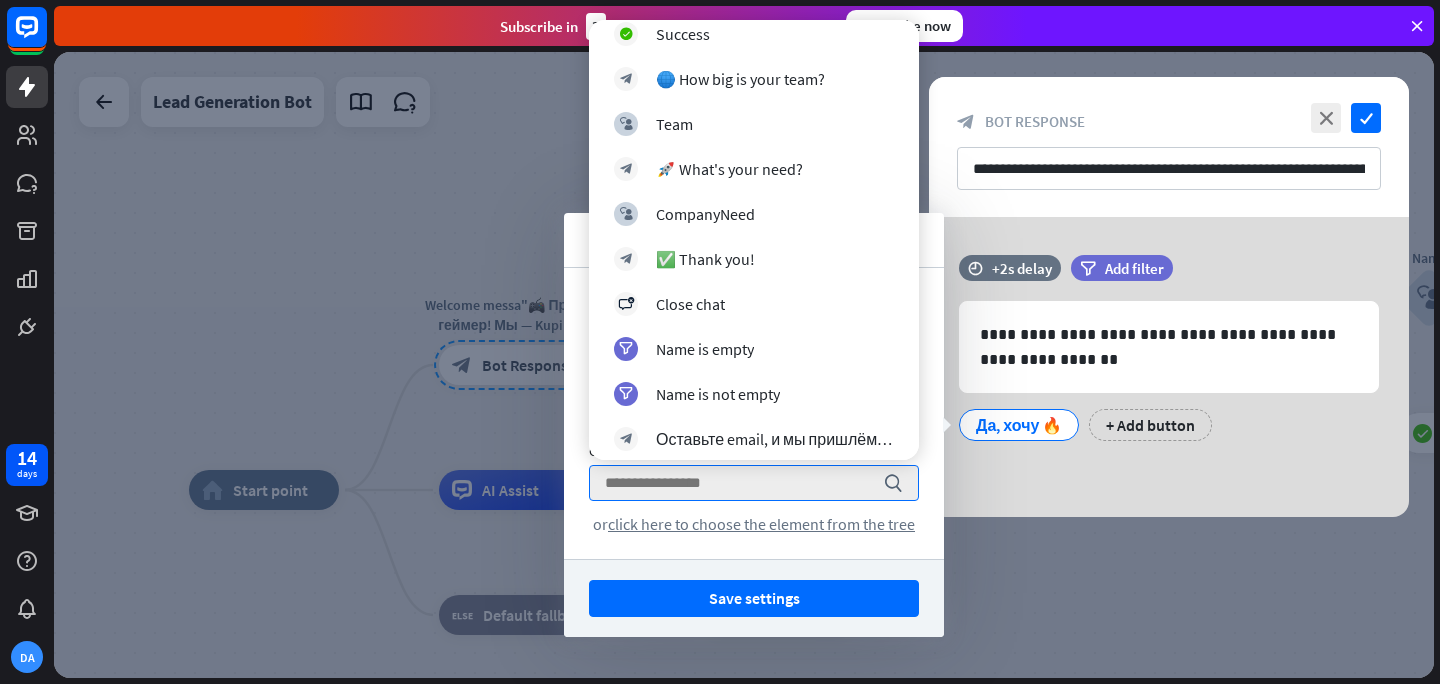 scroll, scrollTop: 386, scrollLeft: 0, axis: vertical 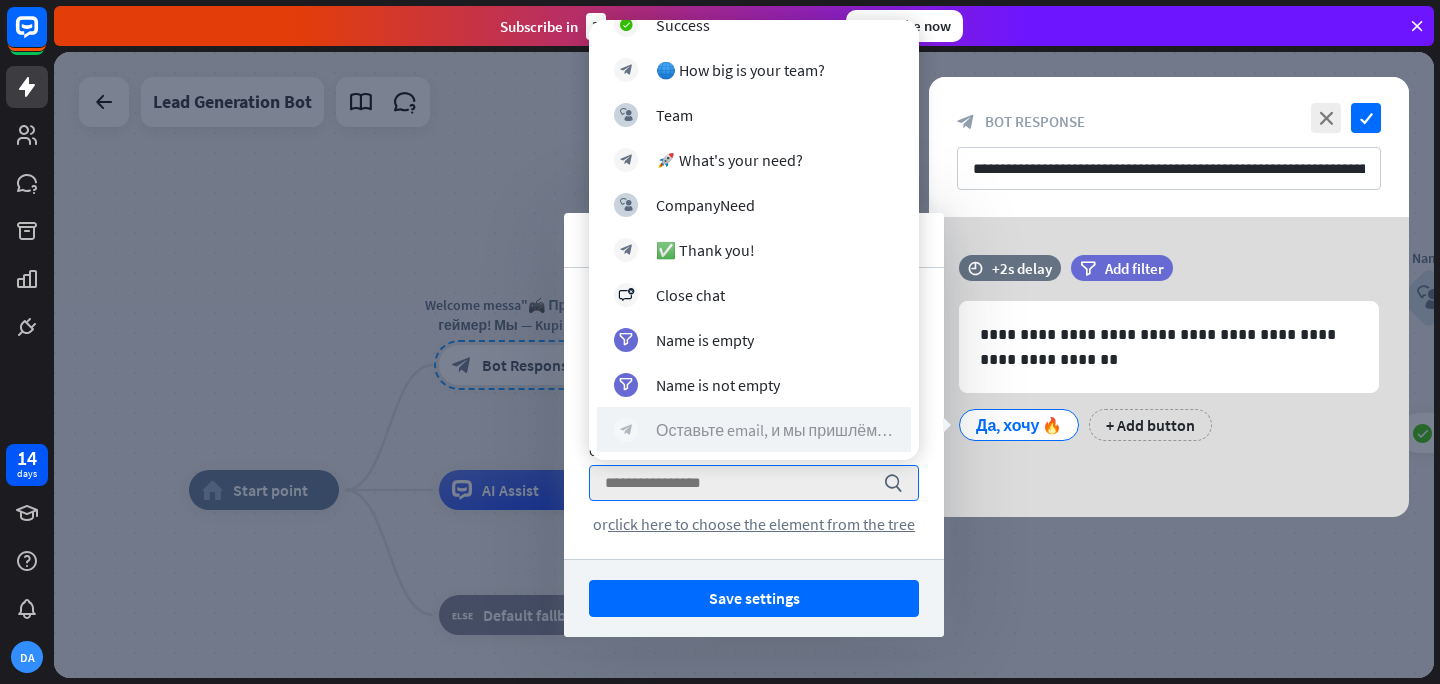 click on "Оставьте email, и мы пришлём подборку свежих предложений и гайд, как купить с гарантией." at bounding box center [775, 430] 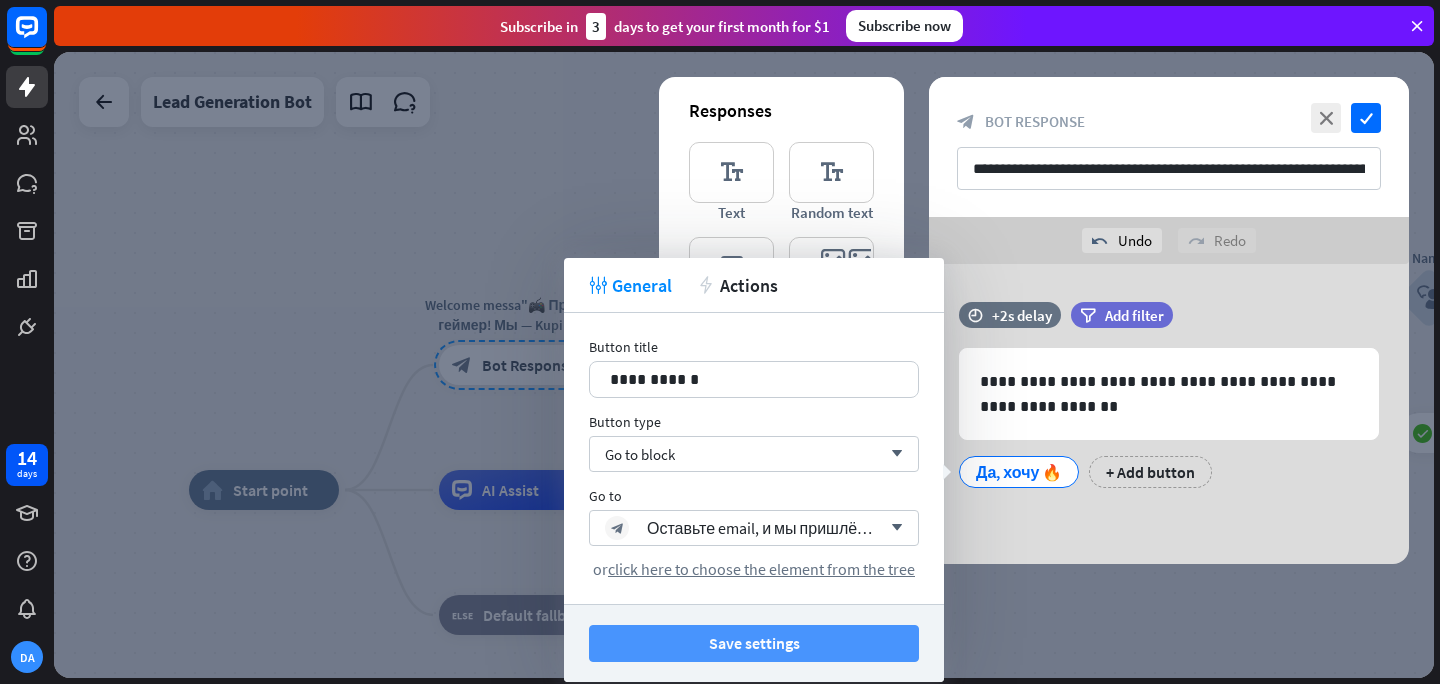 click on "Save settings" at bounding box center (754, 643) 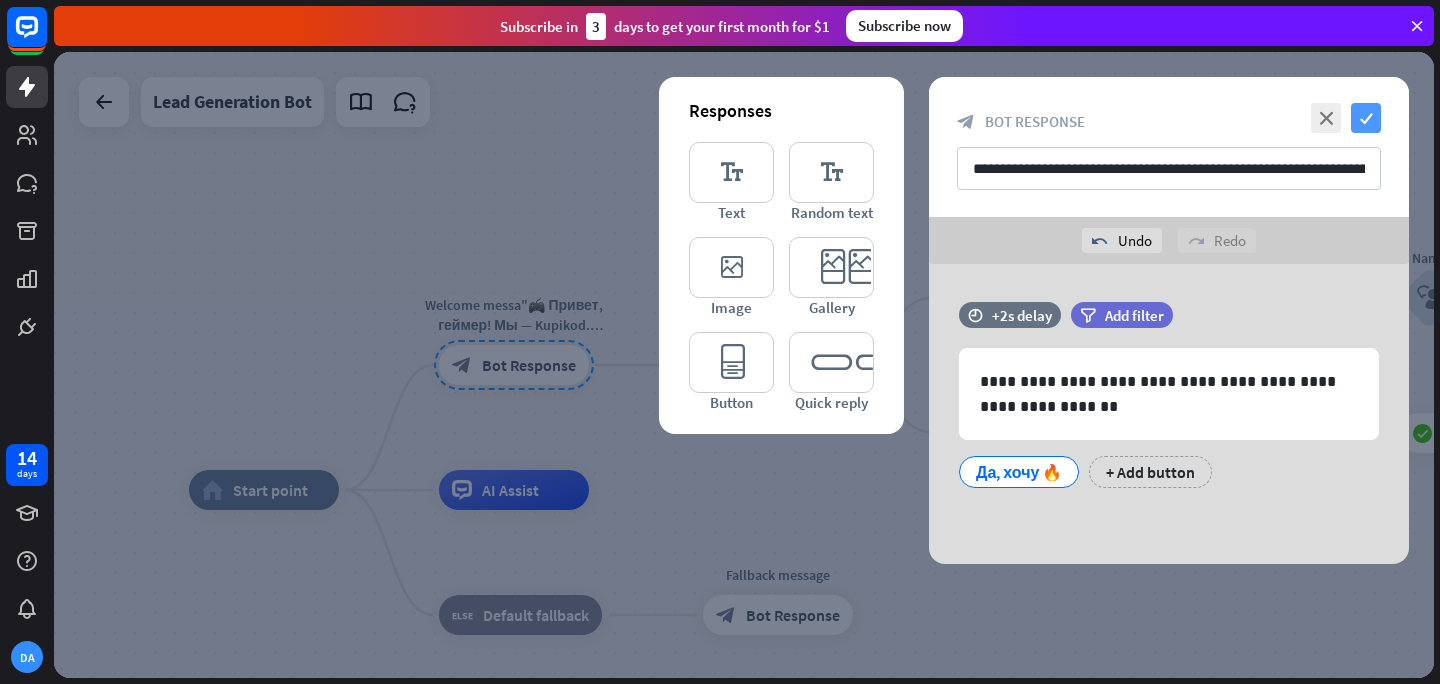 click on "check" at bounding box center [1366, 118] 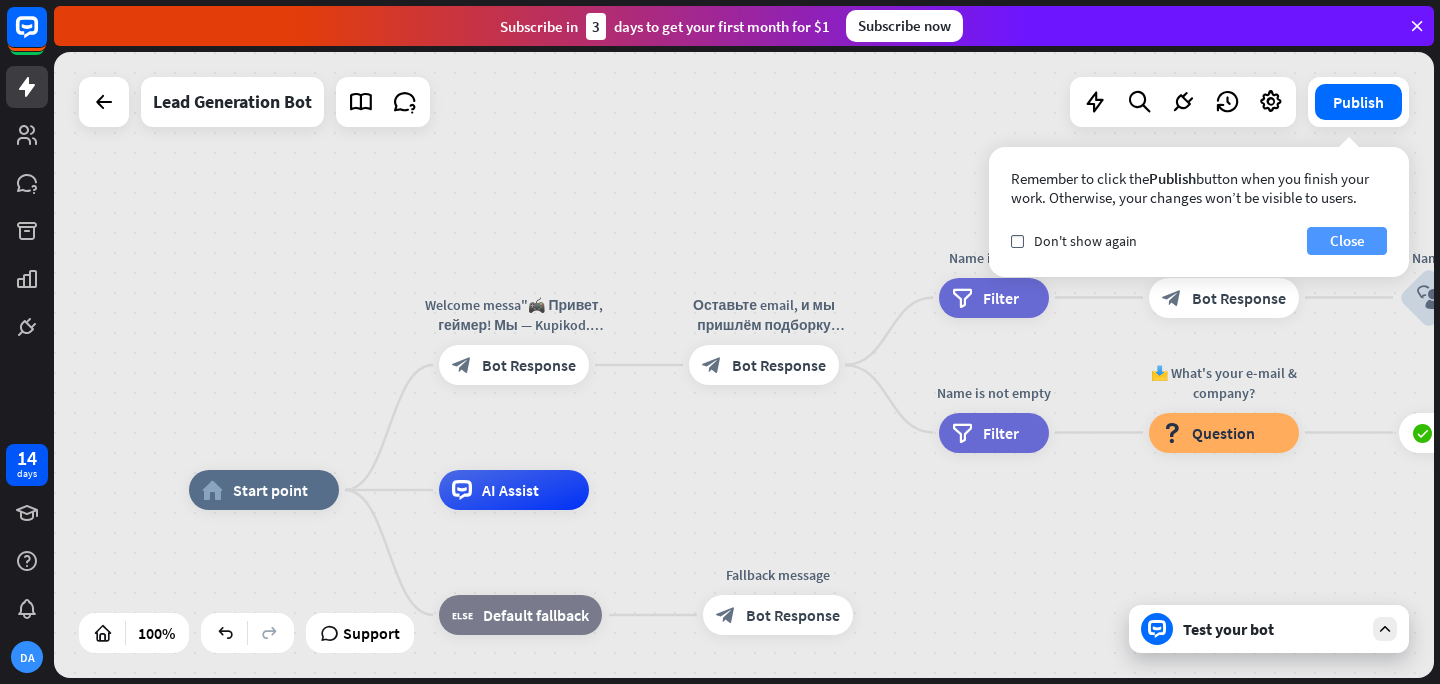click on "Close" at bounding box center (1347, 241) 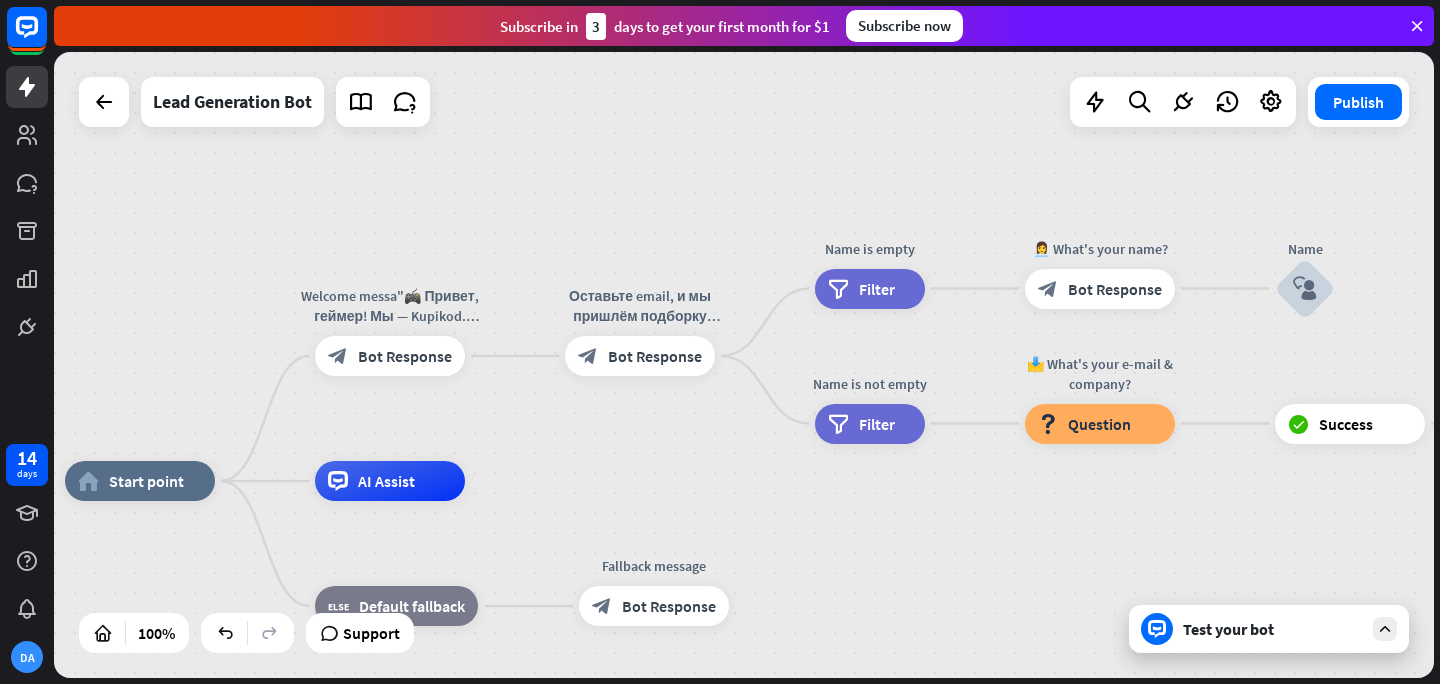 click at bounding box center [1385, 629] 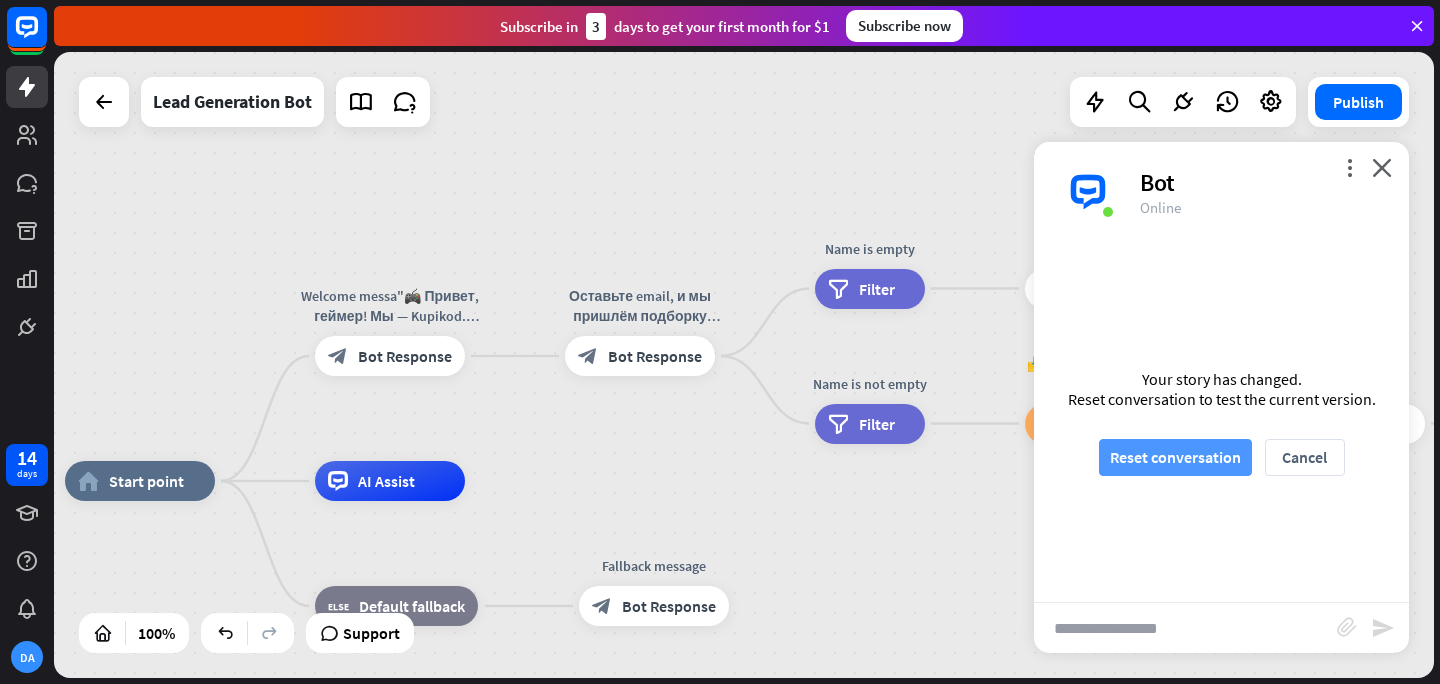 click on "Reset conversation" at bounding box center (1175, 457) 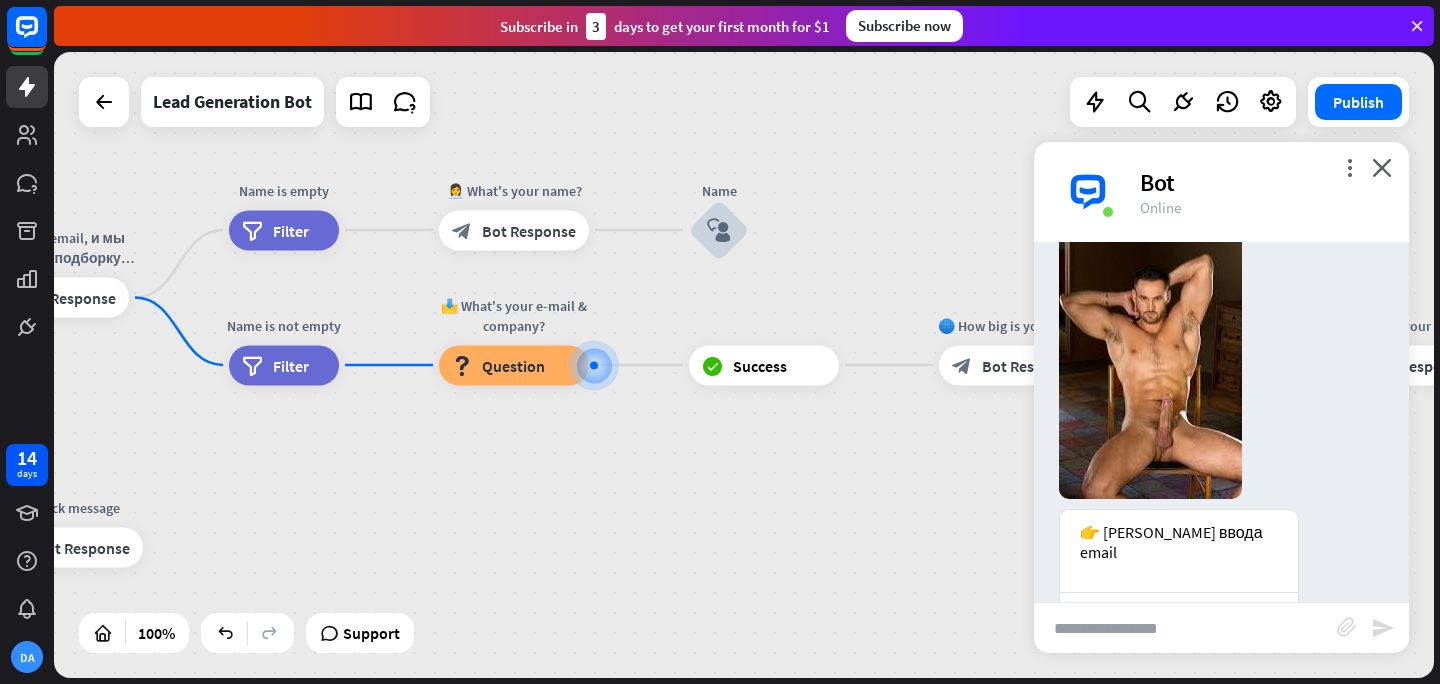 scroll, scrollTop: 0, scrollLeft: 0, axis: both 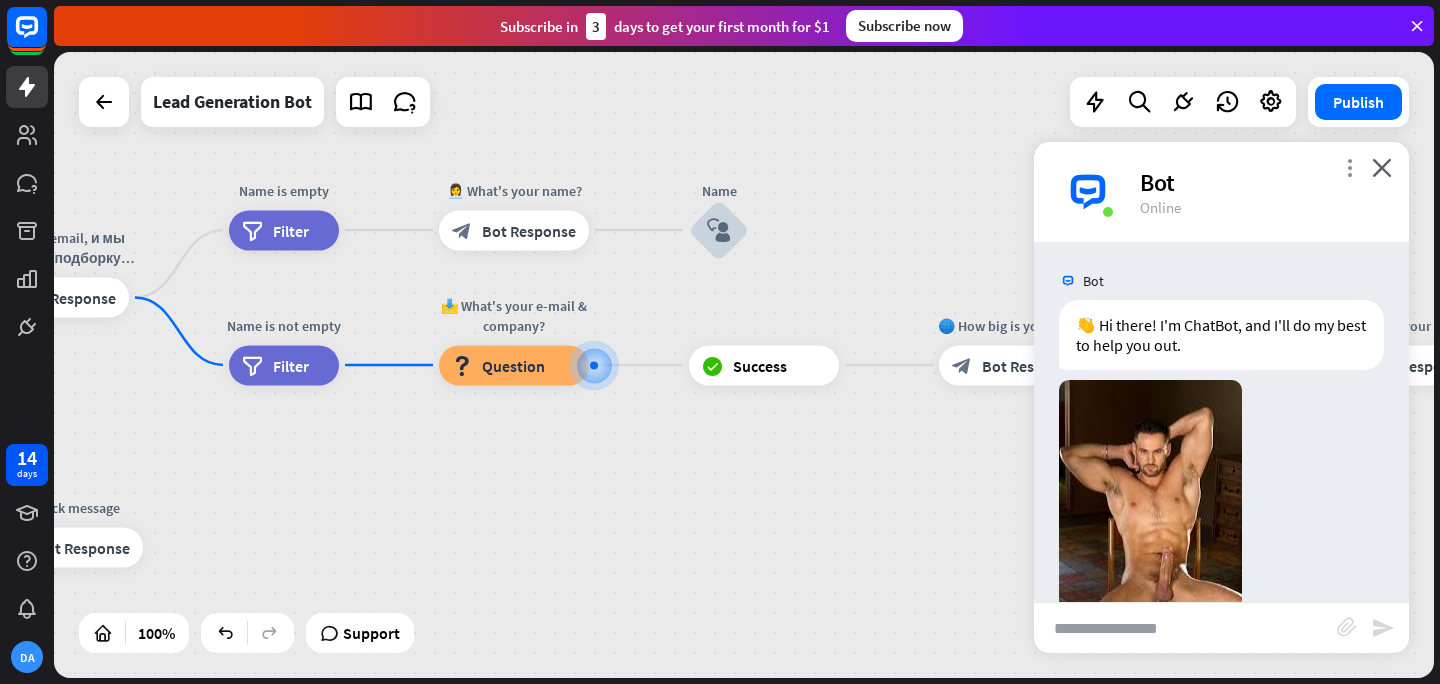 click on "more_vert" at bounding box center [1349, 167] 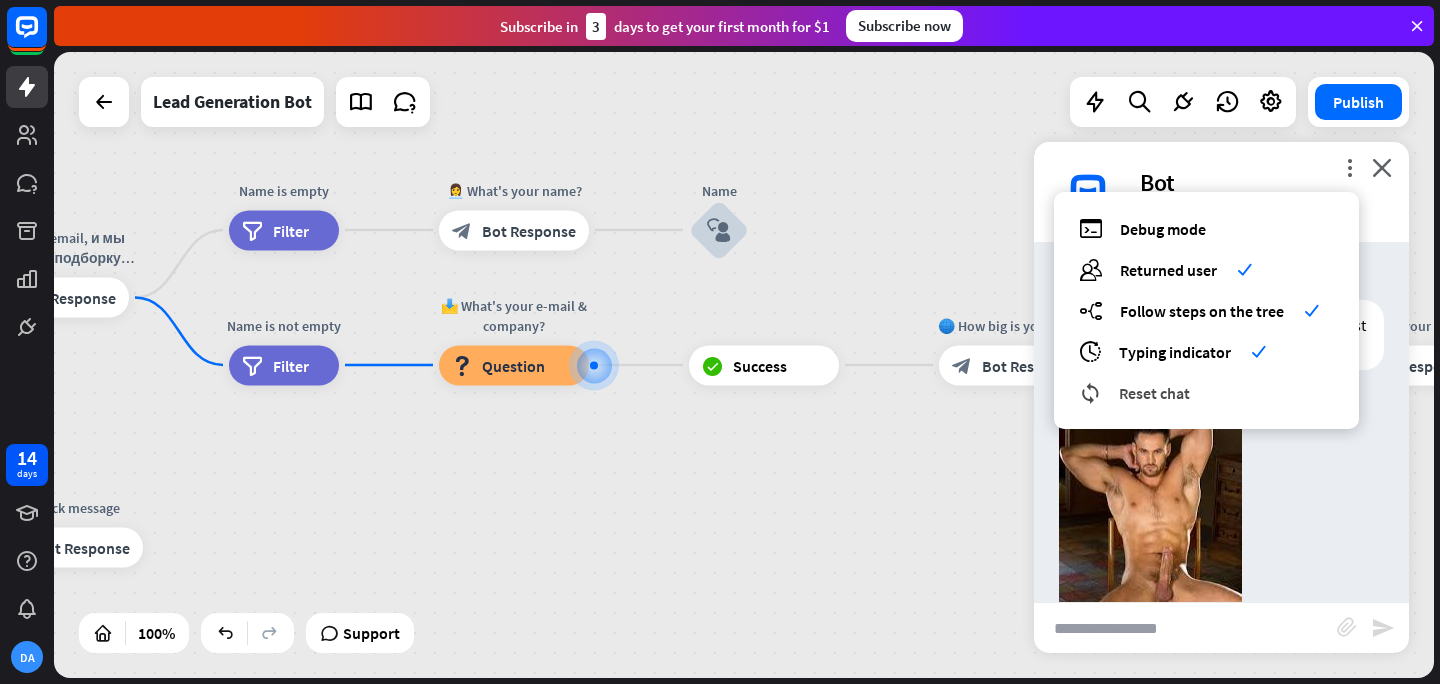 click on "Reset chat" at bounding box center [1154, 393] 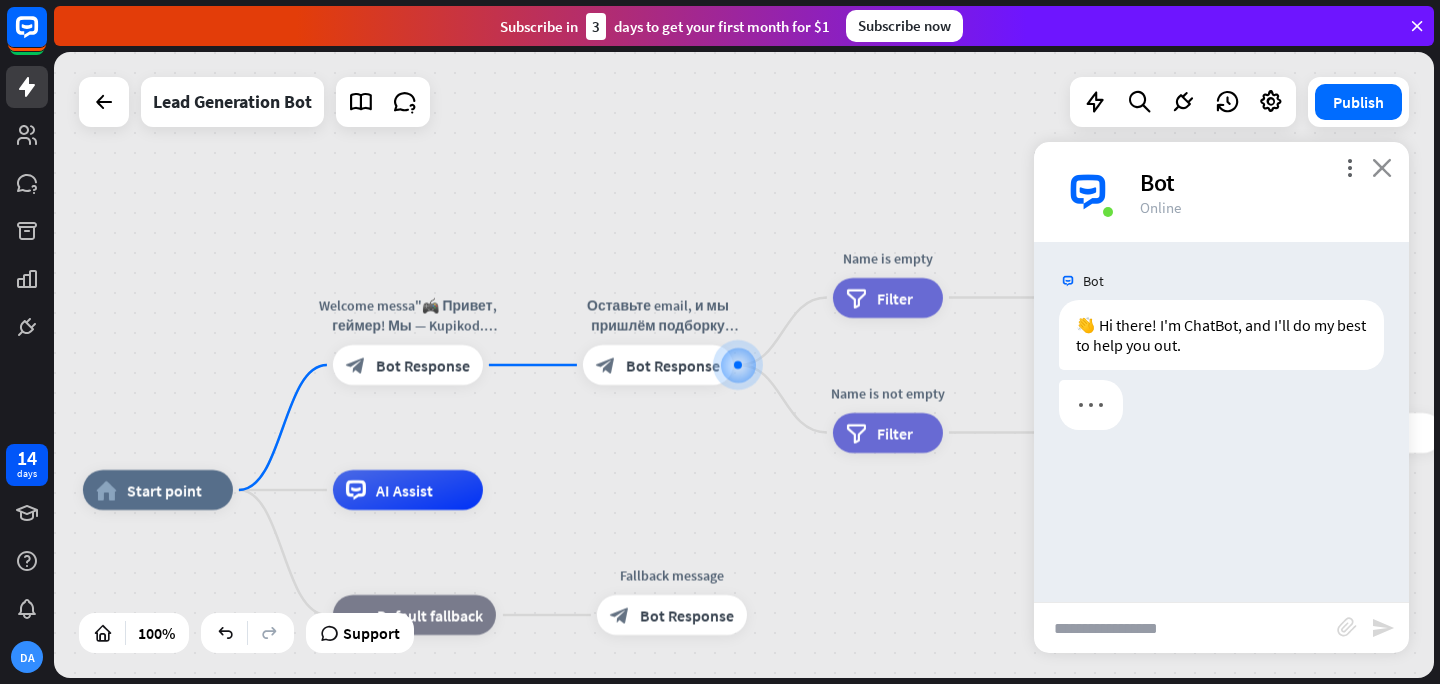 click on "close" at bounding box center [1382, 167] 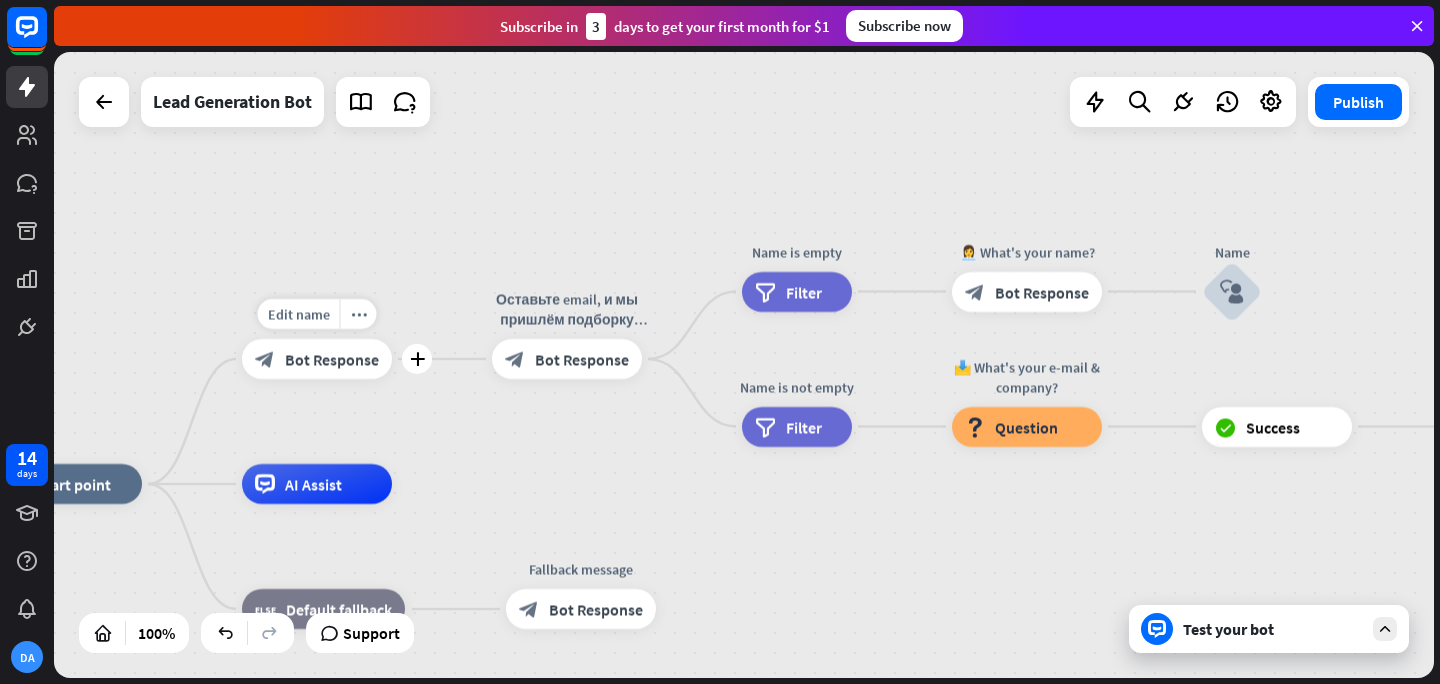 click on "Bot Response" at bounding box center (332, 359) 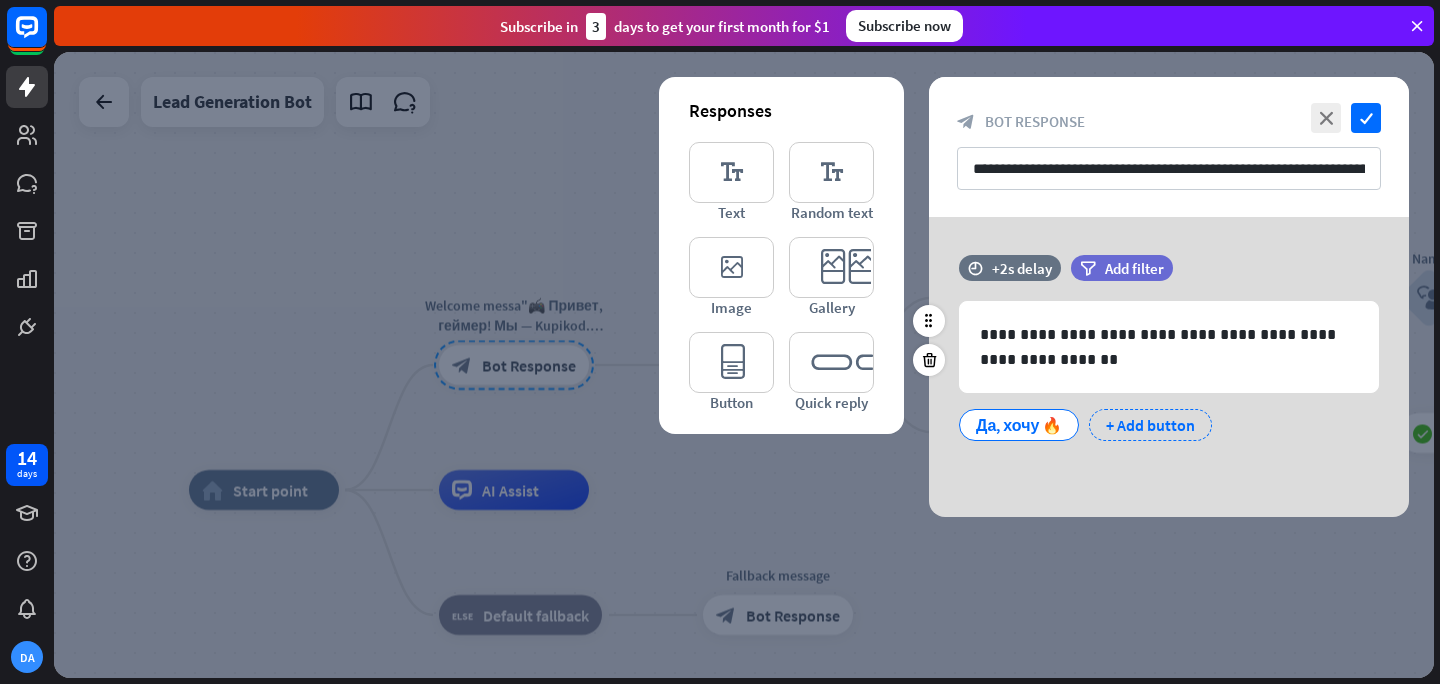 click on "+ Add button" at bounding box center [1150, 425] 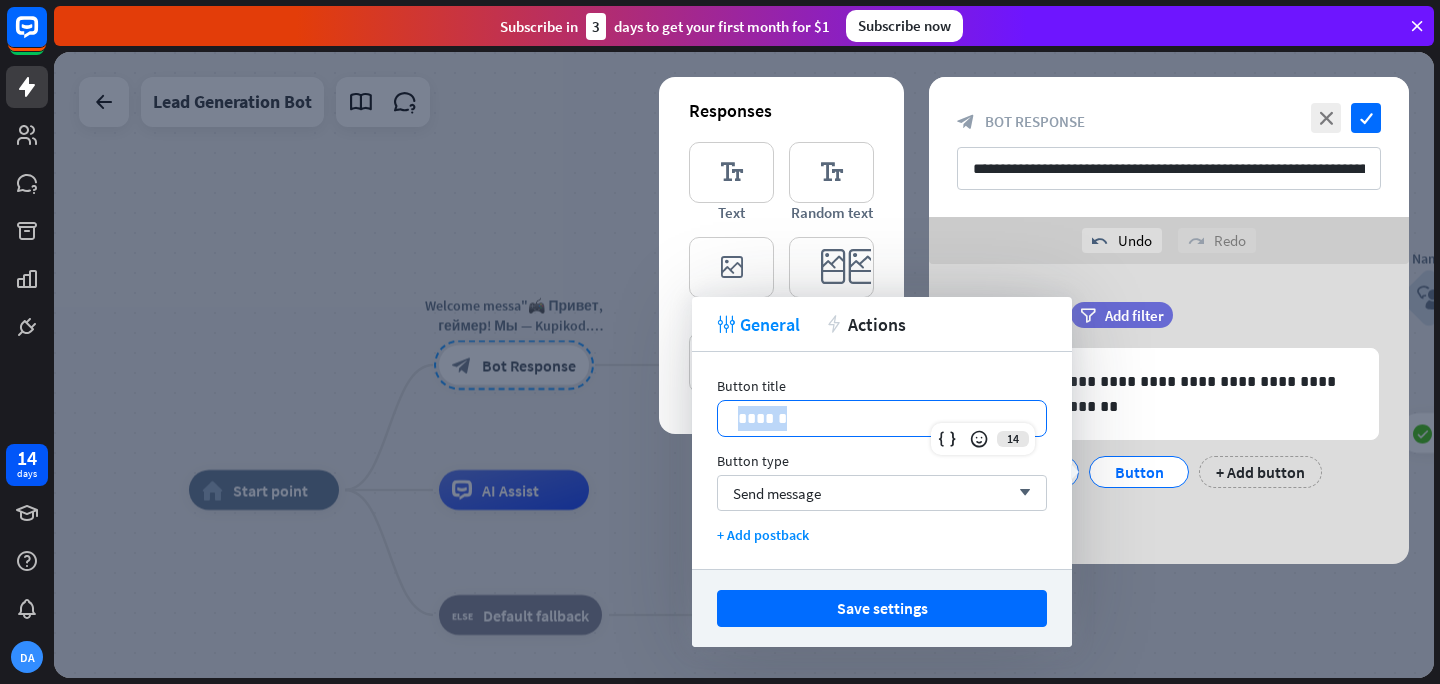 drag, startPoint x: 835, startPoint y: 419, endPoint x: 729, endPoint y: 418, distance: 106.004715 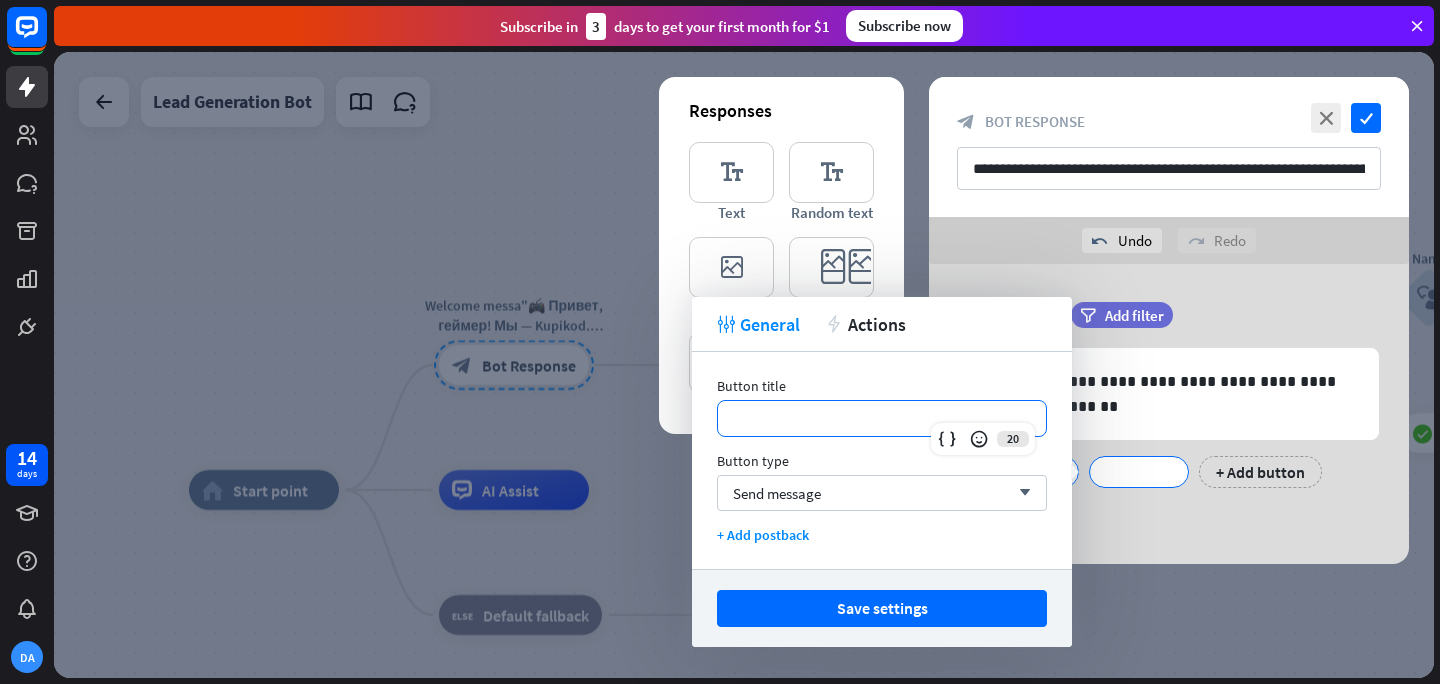 type 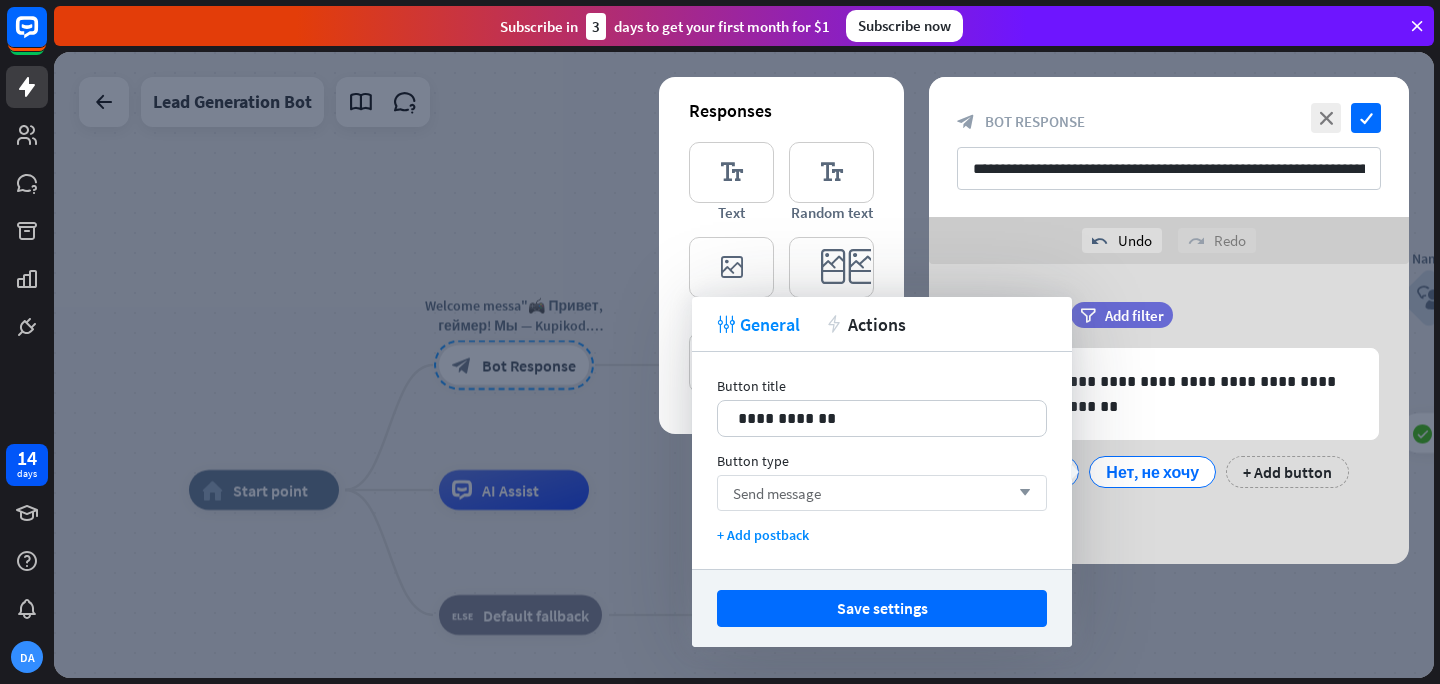click on "Send message" at bounding box center [777, 493] 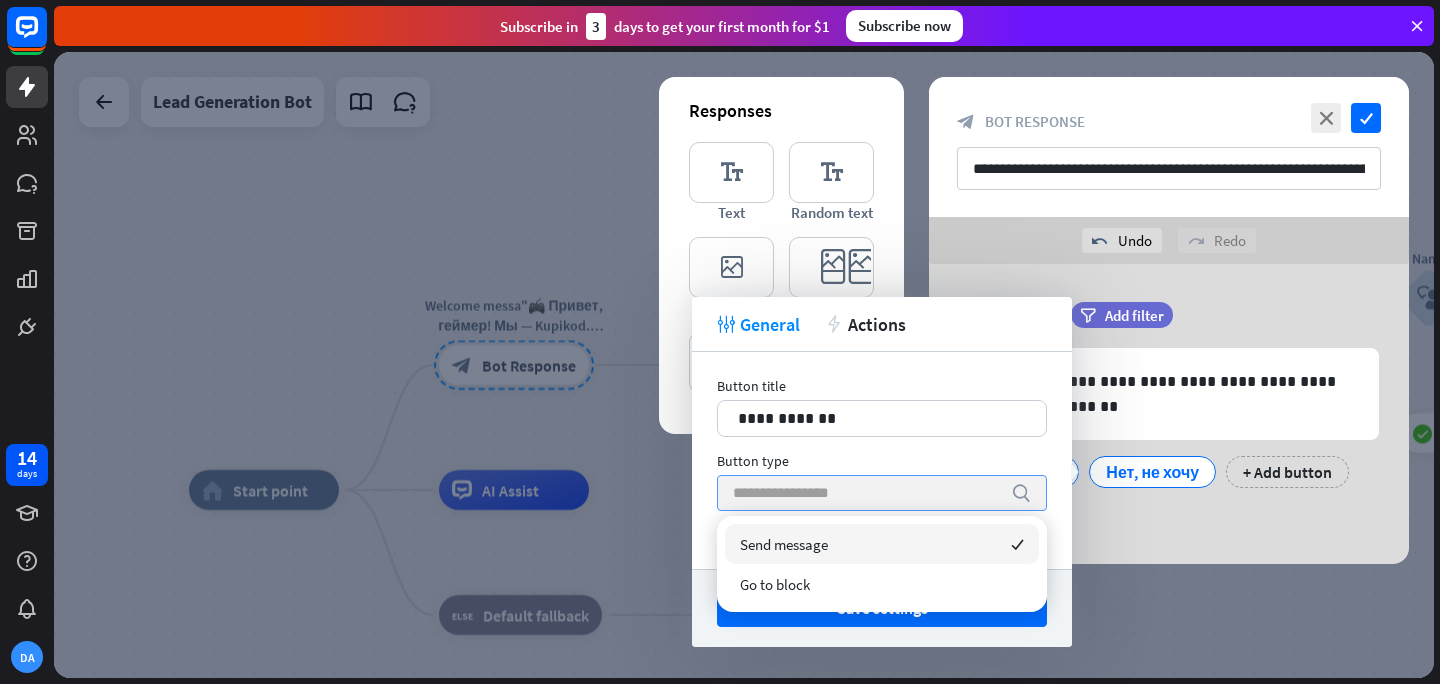 click on "Send message
checked" at bounding box center (882, 544) 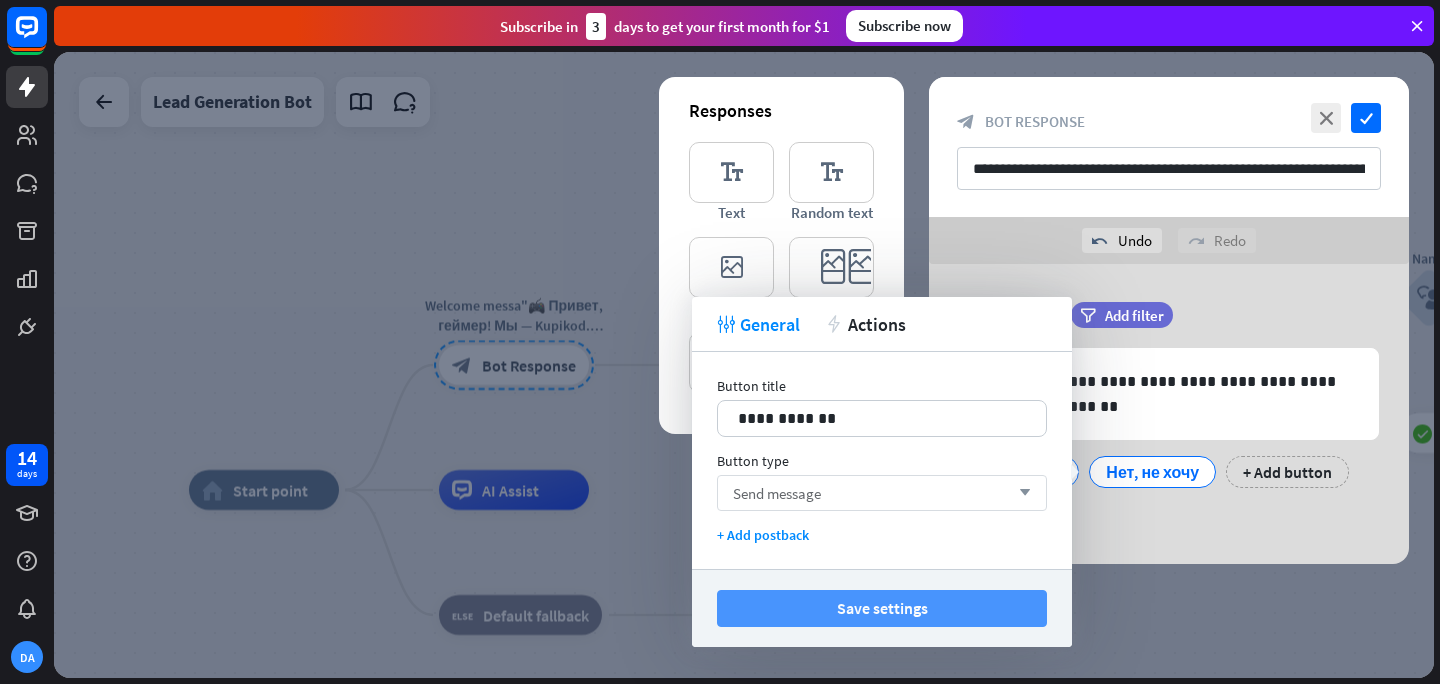 click on "Save settings" at bounding box center [882, 608] 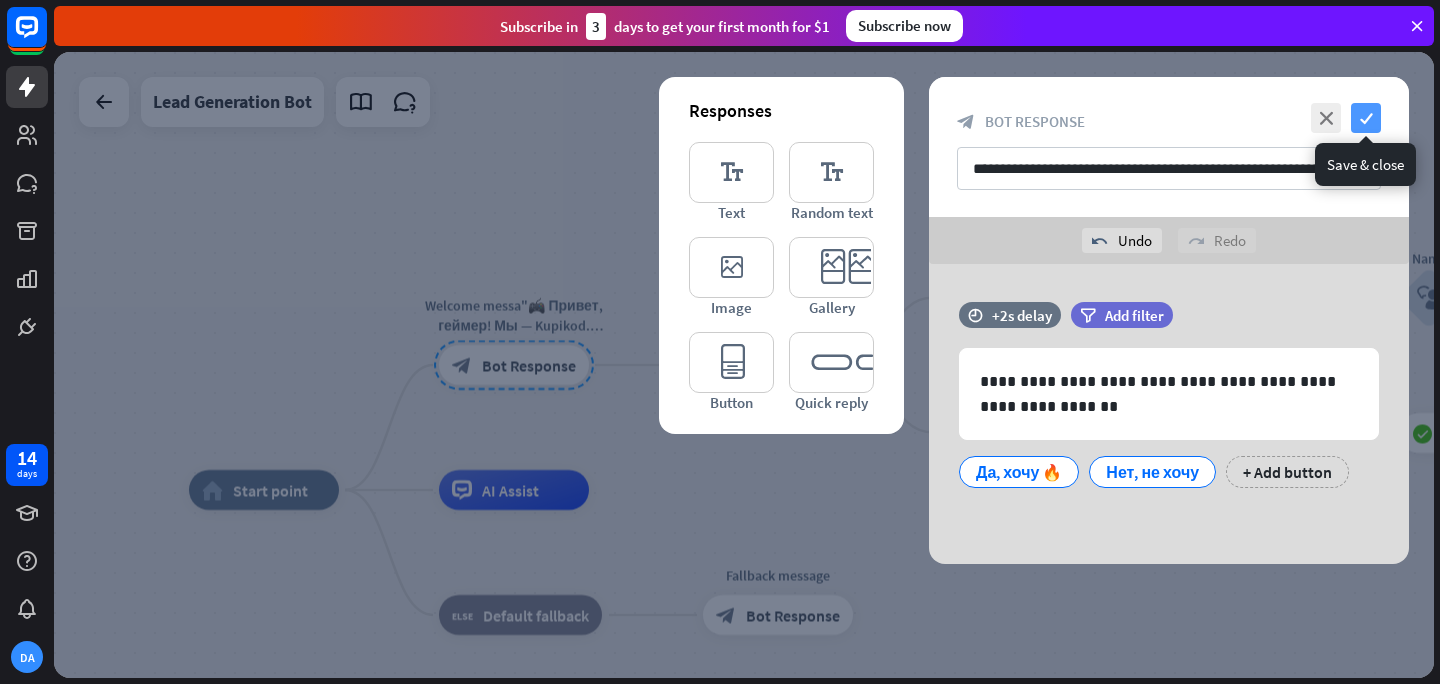 click on "check" at bounding box center (1366, 118) 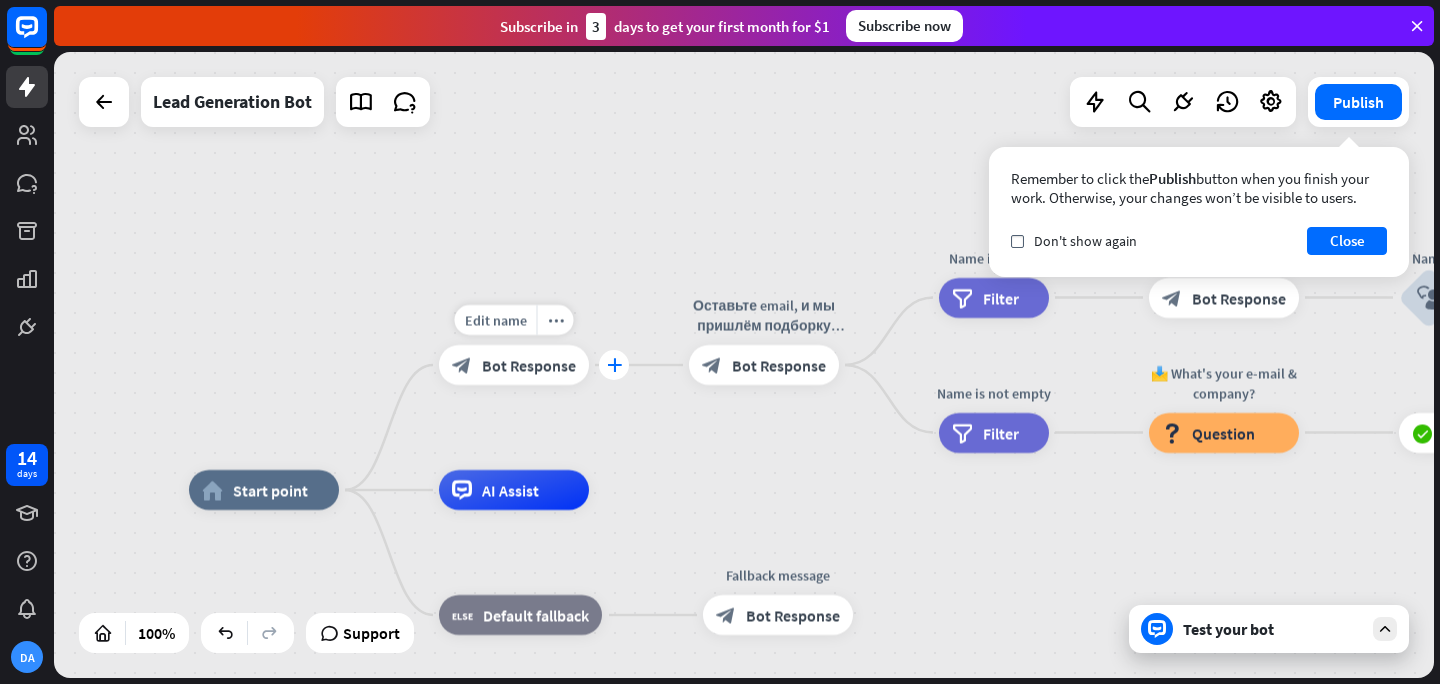 click on "plus" at bounding box center [614, 365] 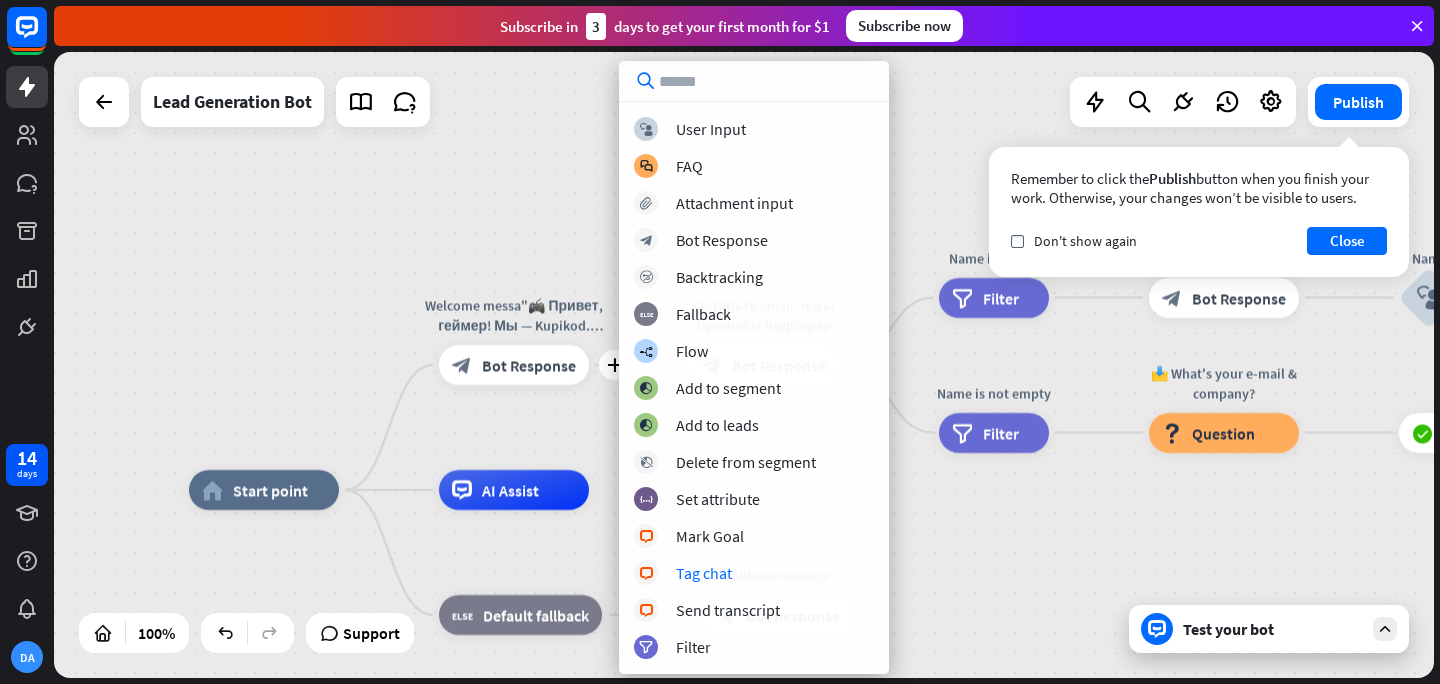 click on "home_2   Start point               plus   Welcome messa"🎮 Привет, геймер! Мы — Kupikod. Доставляем игровые ключи и подписки (Xbox, PS, EA, Game Pass и др.), даже если ge   block_bot_response   Bot Response                 Оставьте email, и мы пришлём подборку свежих предложений и гайд, как купить с гарантией.   block_bot_response   Bot Response                 Name is empty   filter   Filter                 👩‍💼 What's your name?   block_bot_response   Bot Response                 Name   block_user_input                 Name is not empty   filter   Filter                 📩 What's your e-mail & company?   block_question   Question                   block_success   Success                 🌐 How big is your team?   block_bot_response   Bot Response                 Team   block_user_input                 🚀 What's your need?   block_bot_response" at bounding box center (879, 803) 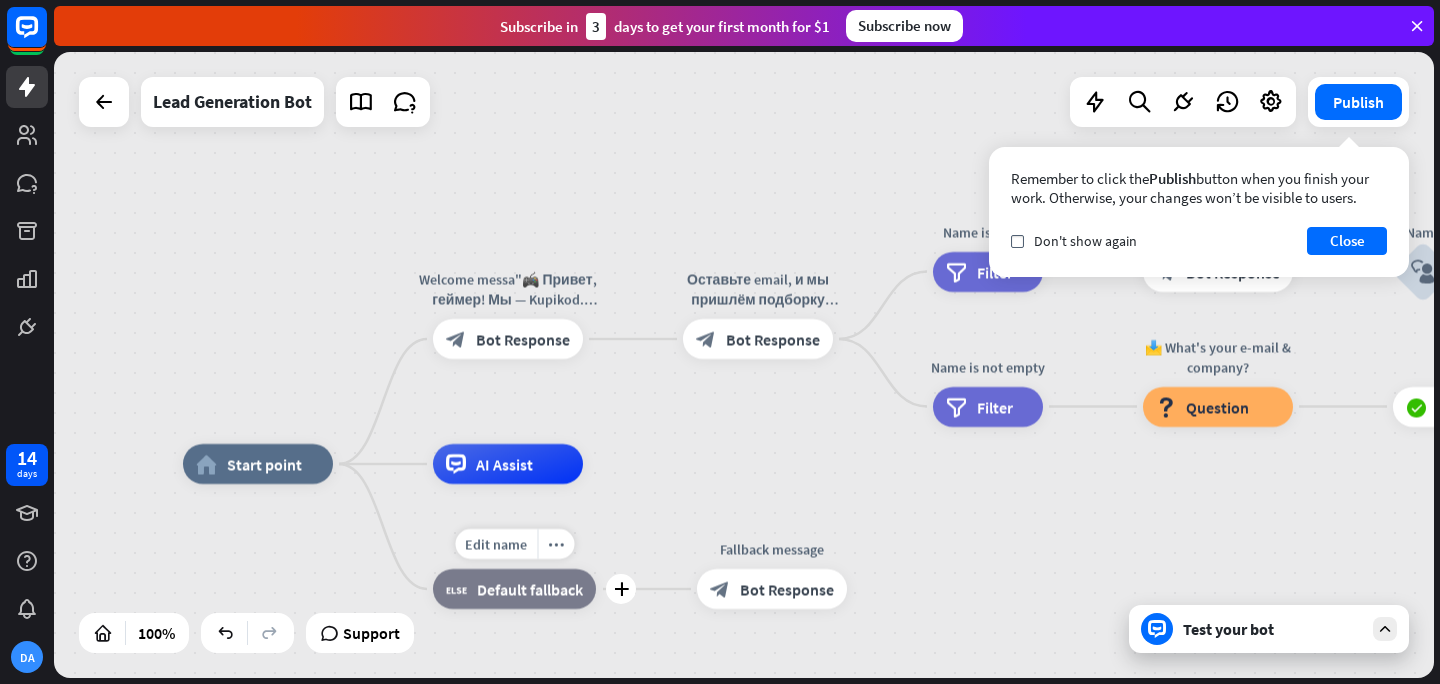 click on "Default fallback" at bounding box center (530, 589) 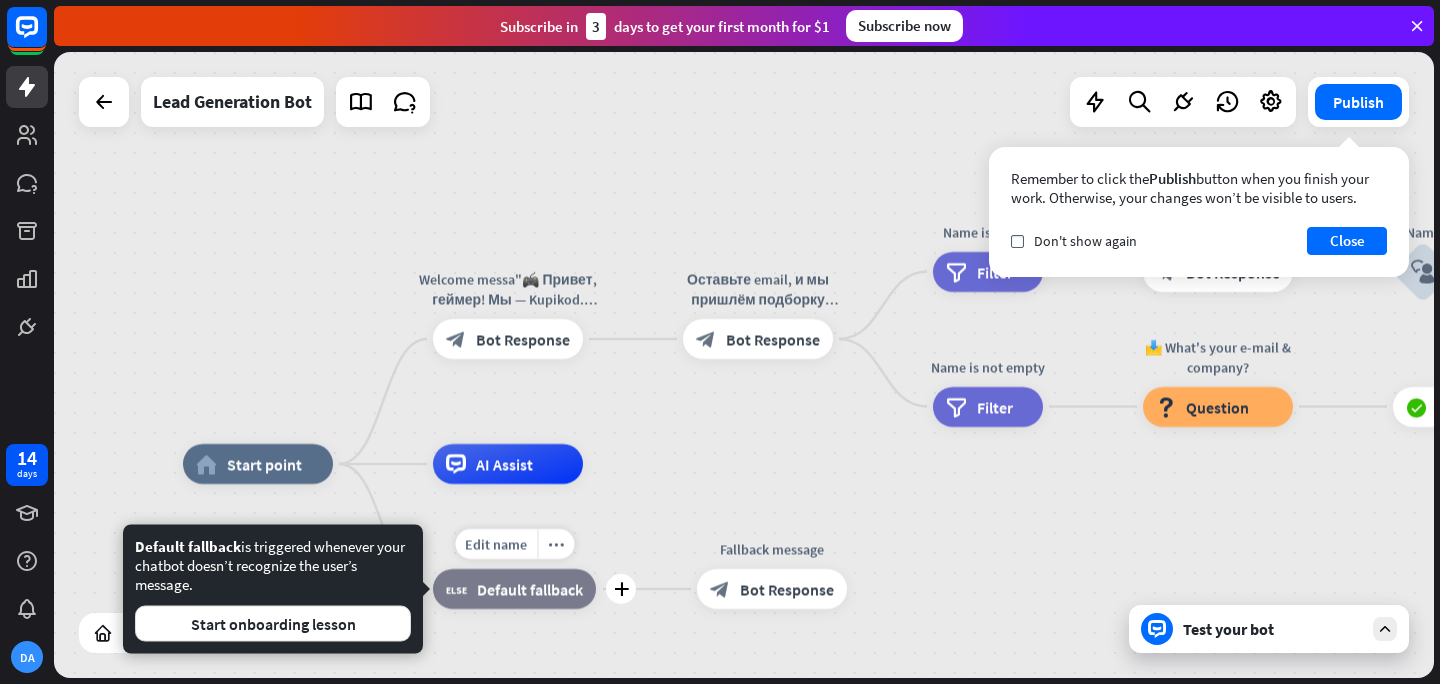 click on "Default fallback" at bounding box center [530, 589] 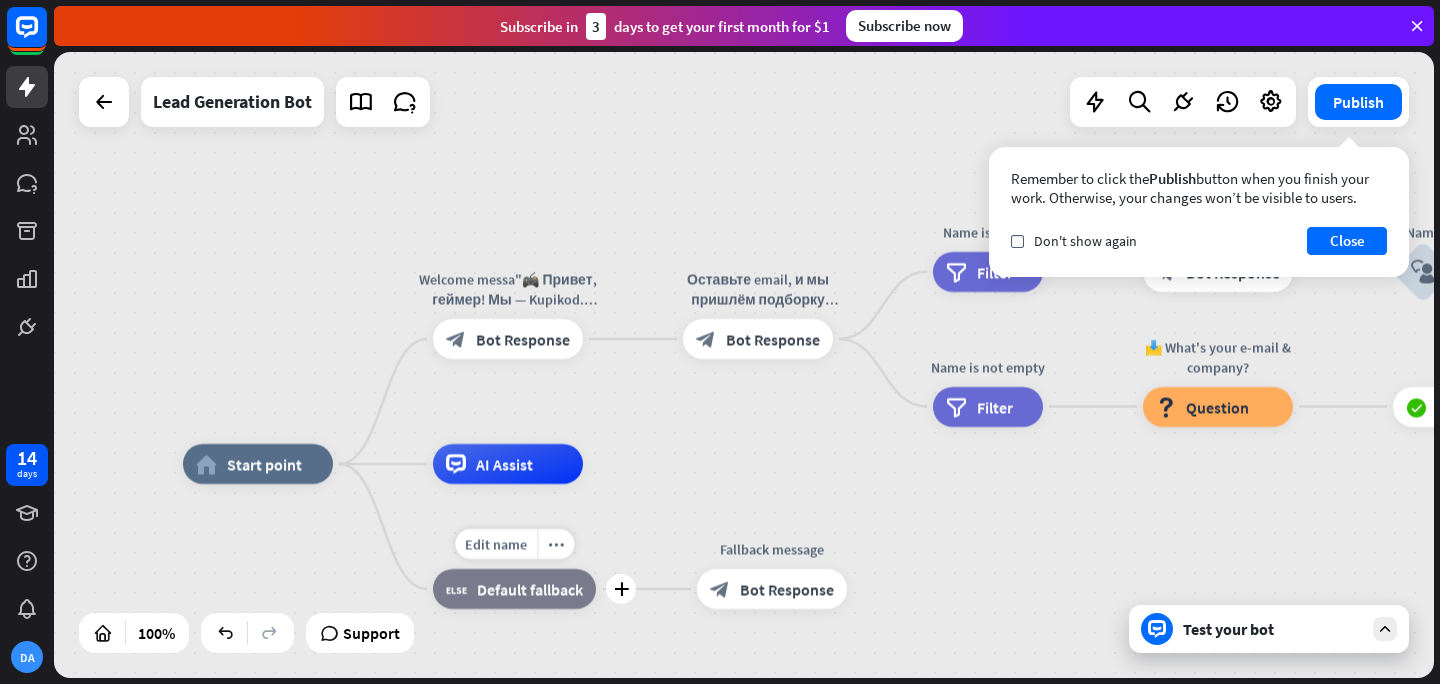 click on "Default fallback" at bounding box center (530, 589) 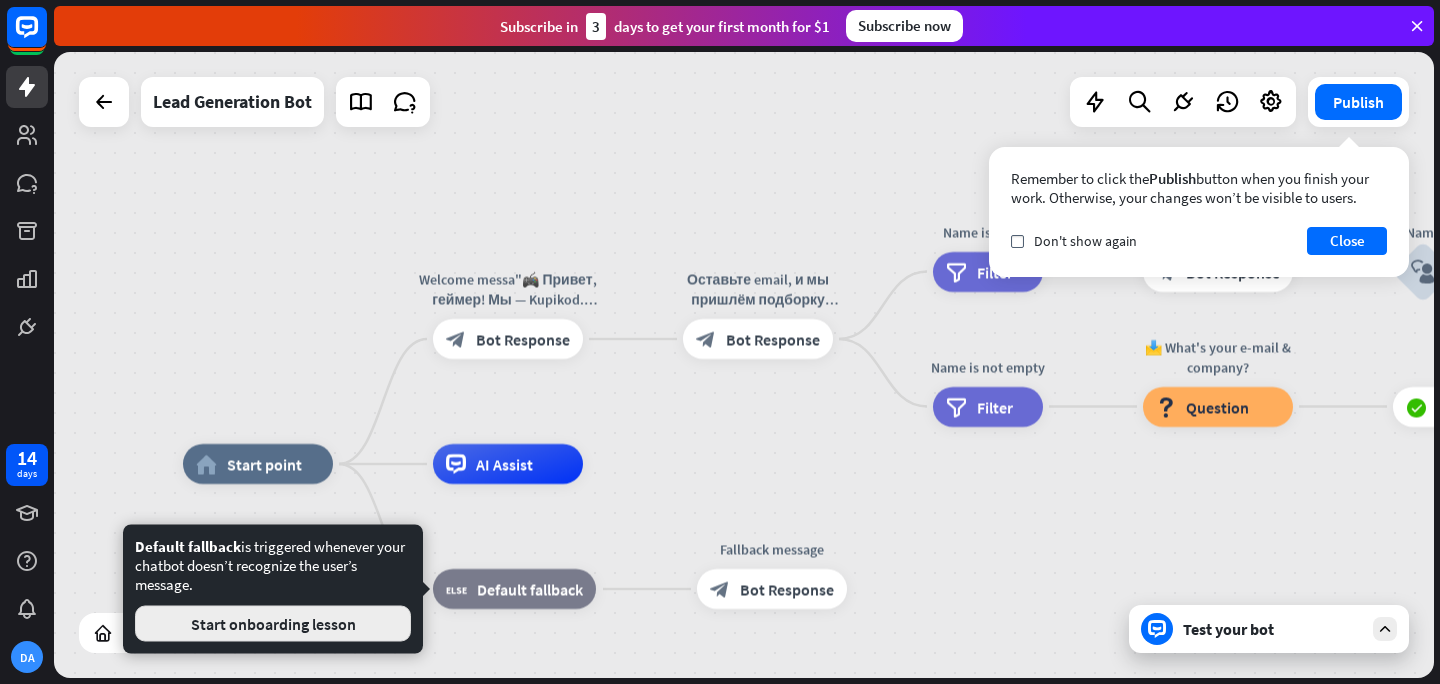 click on "Start onboarding lesson" at bounding box center [273, 624] 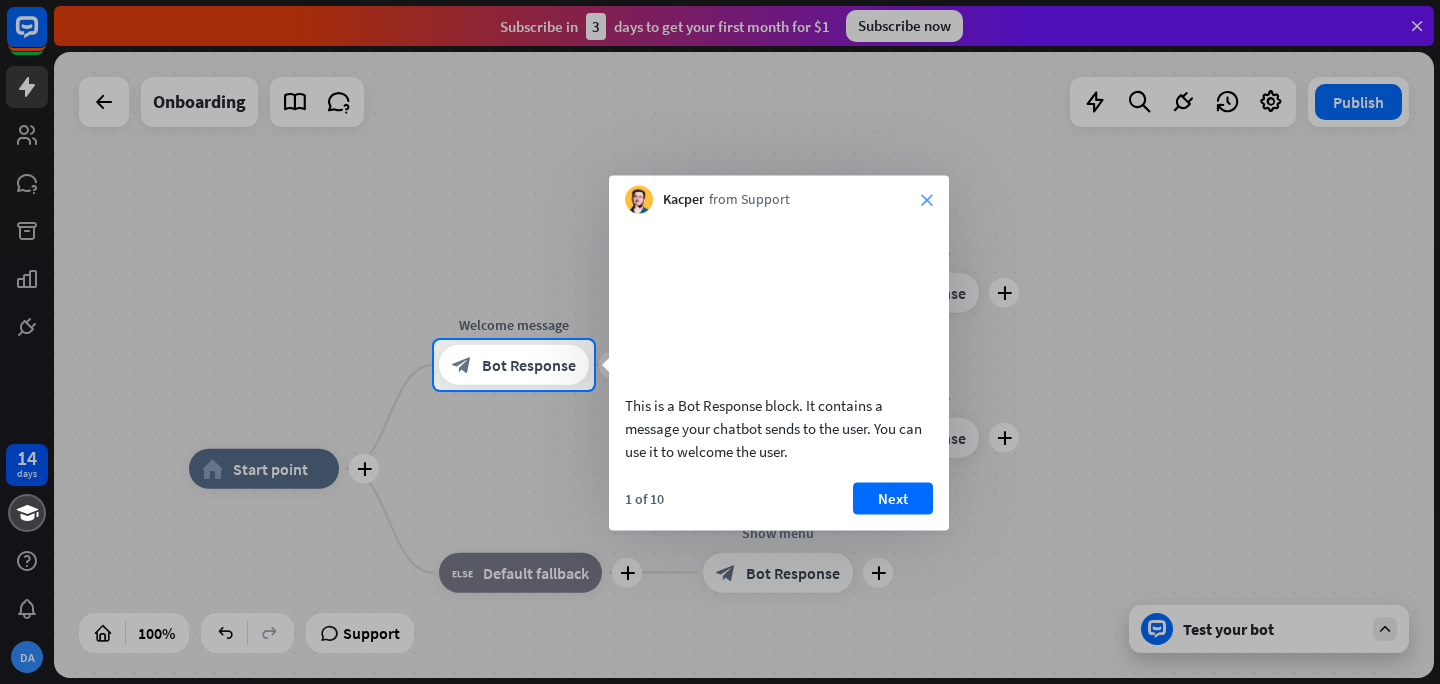 click on "close" at bounding box center (927, 200) 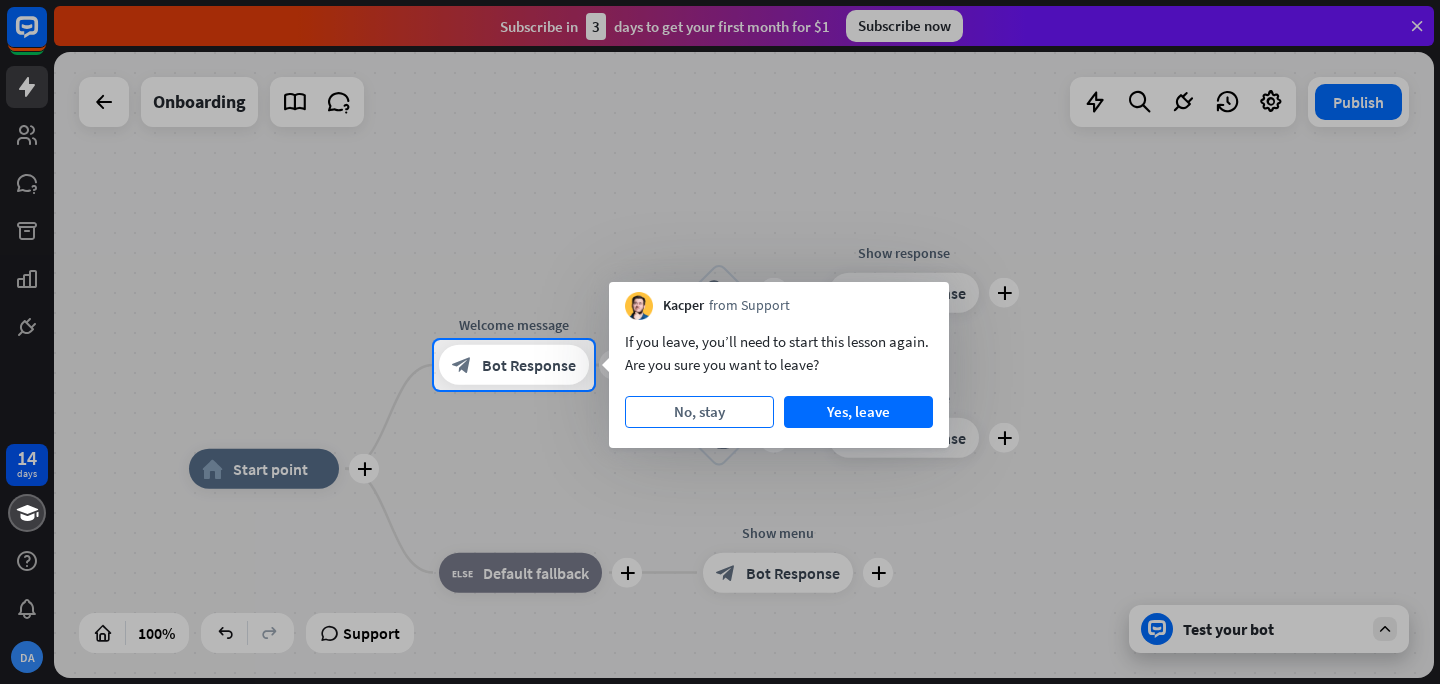 click on "No, stay" at bounding box center [699, 412] 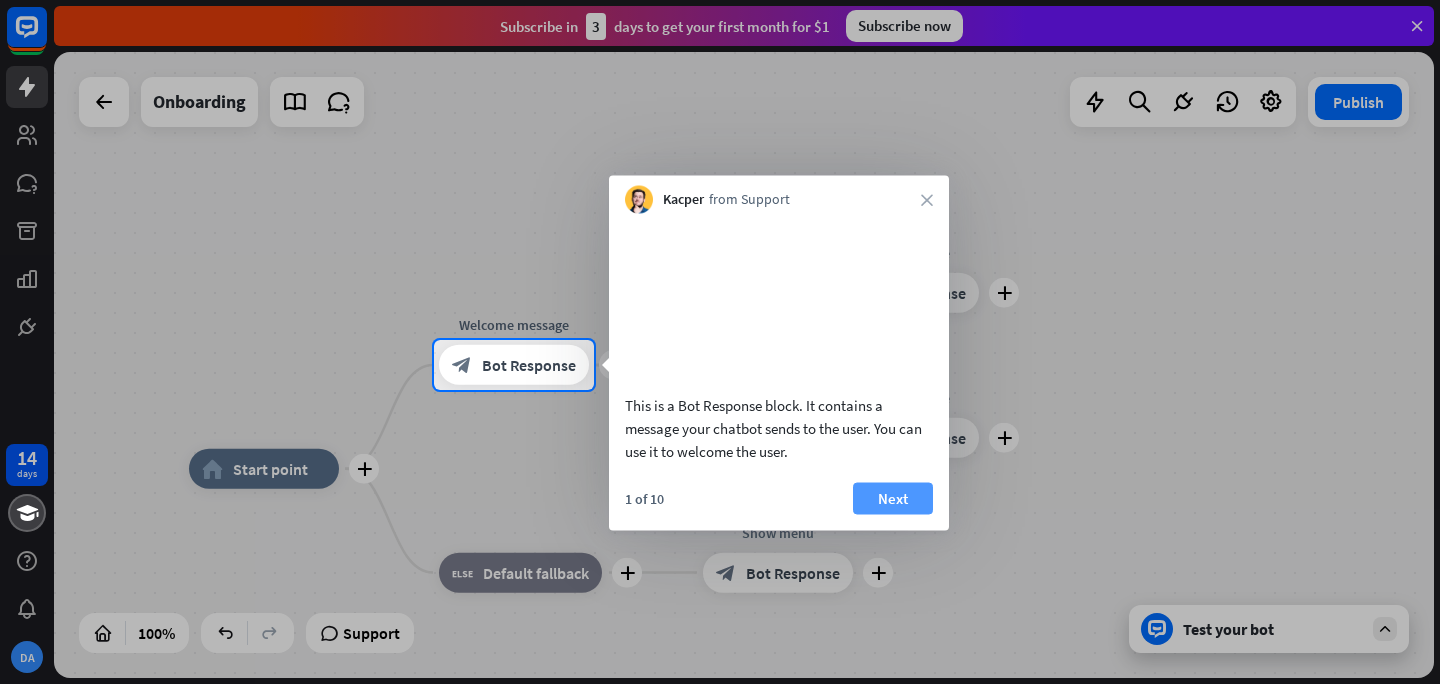 click on "Next" at bounding box center (893, 498) 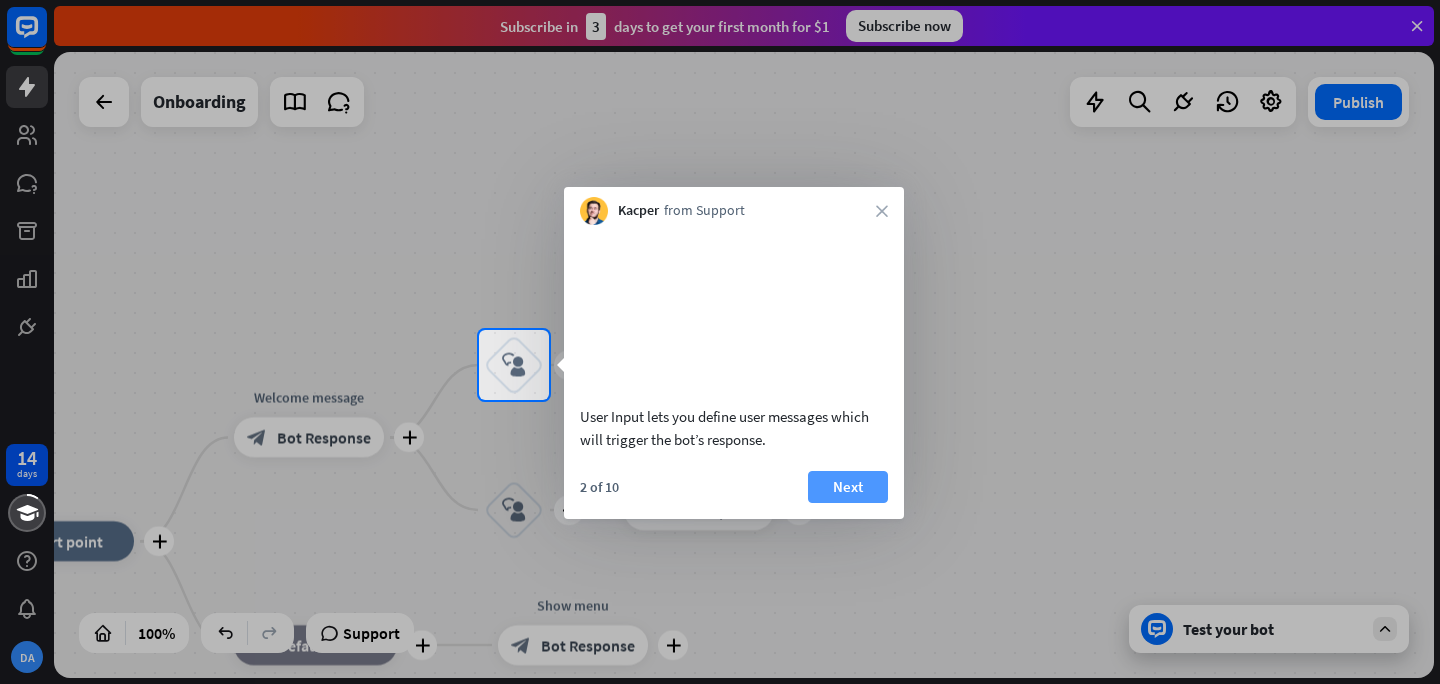 click on "Next" at bounding box center (848, 487) 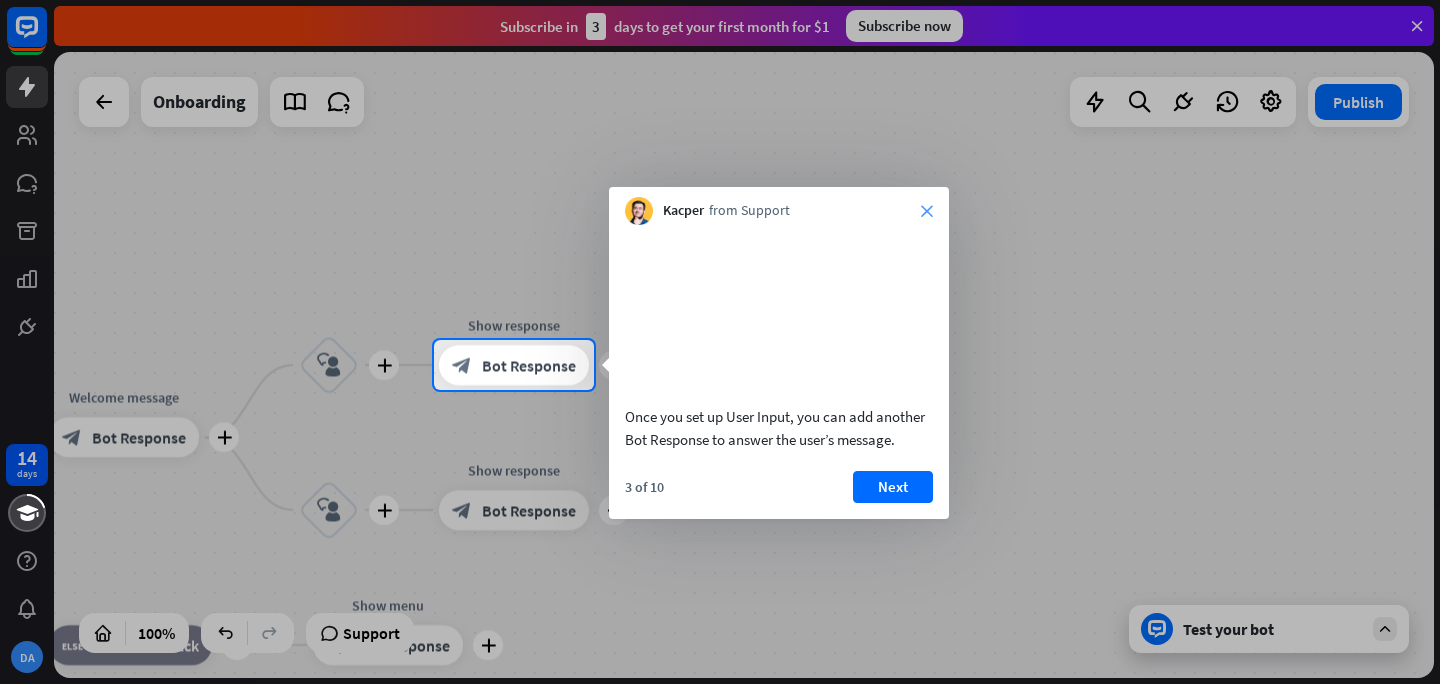 click on "close" at bounding box center (927, 211) 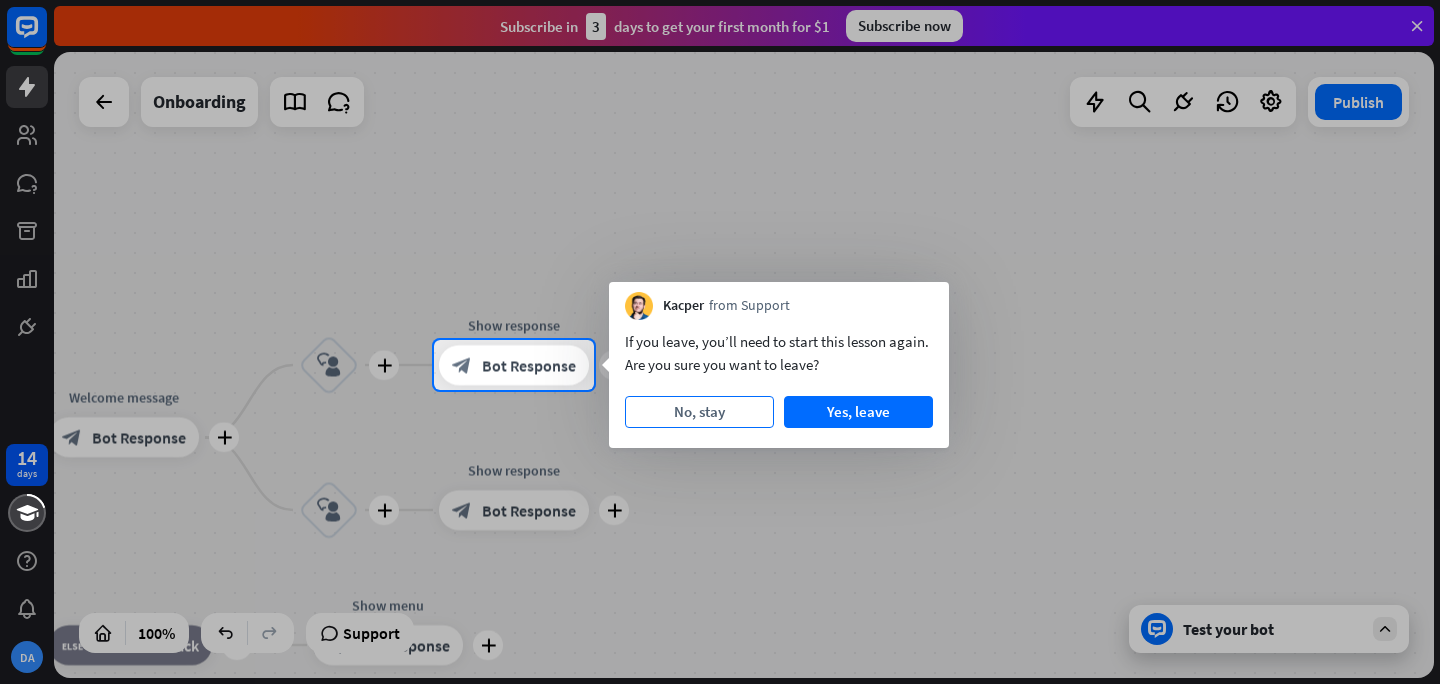 click on "No, stay" at bounding box center [699, 412] 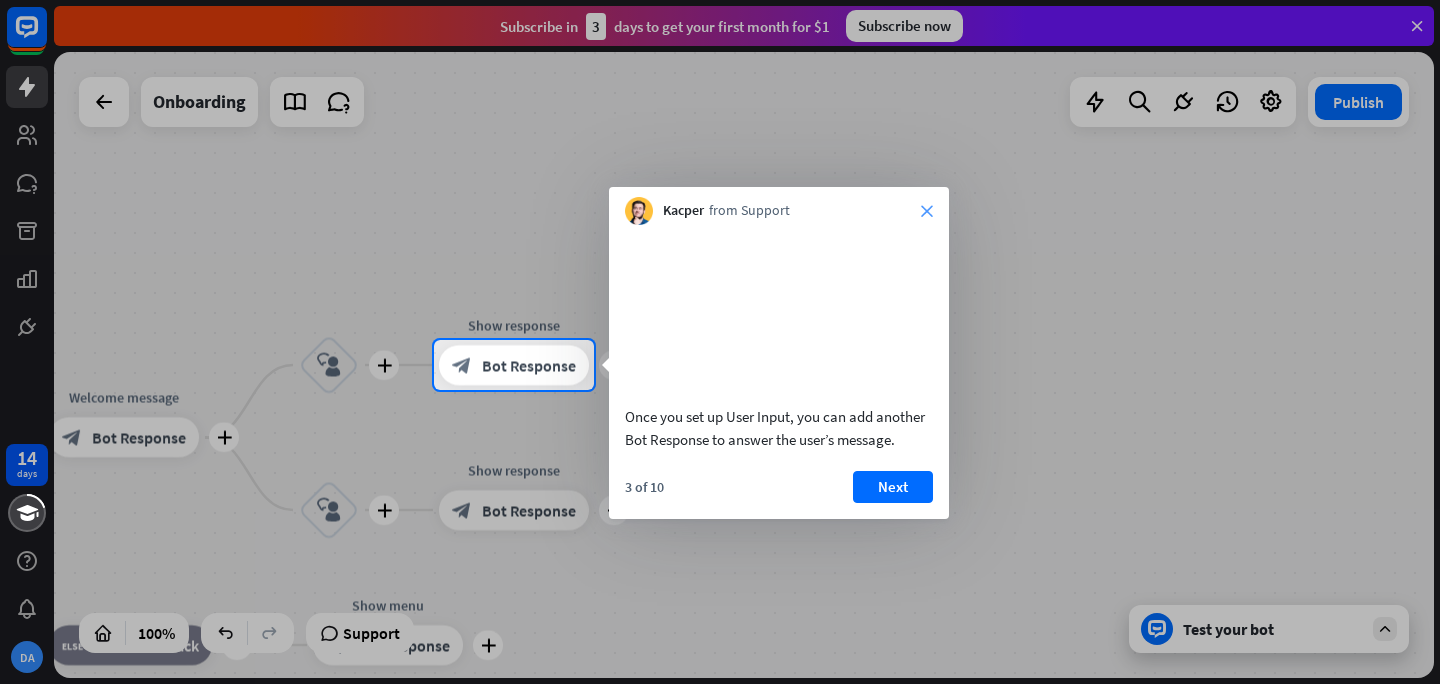 click on "close" at bounding box center [927, 211] 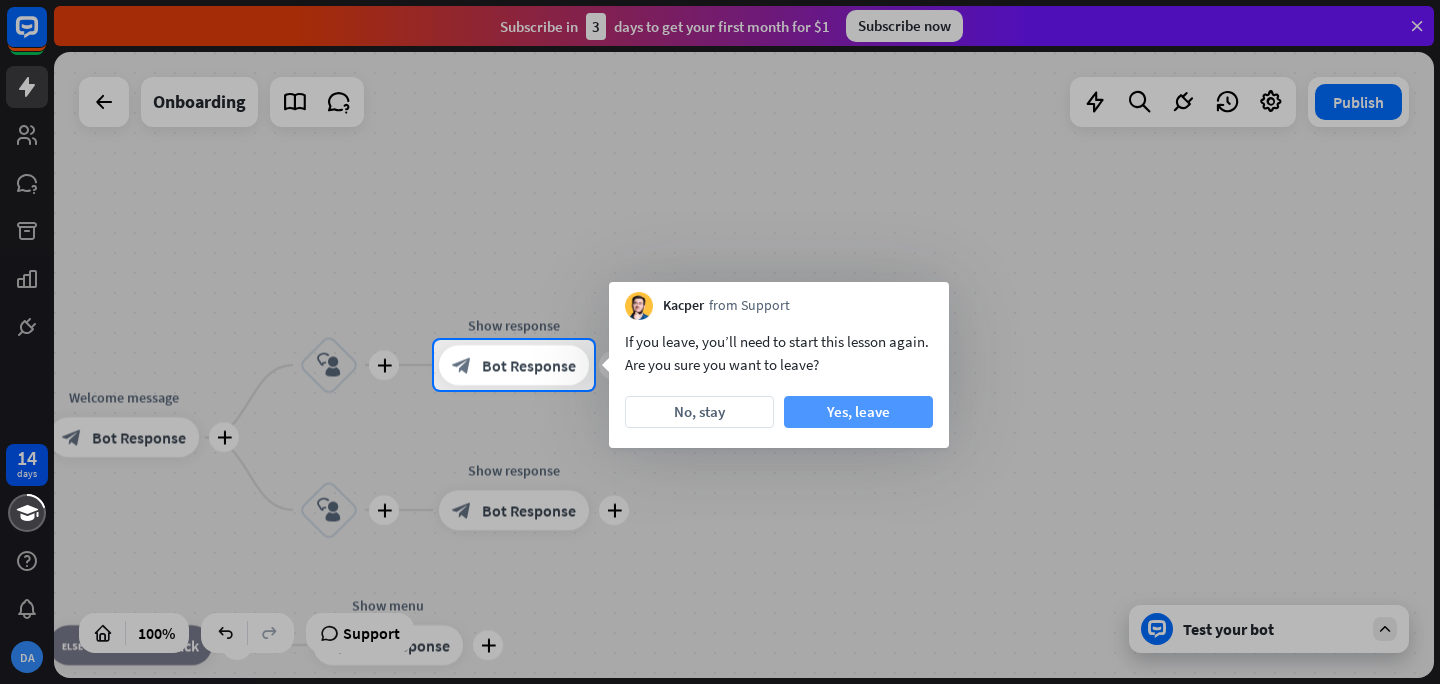 click on "Yes, leave" at bounding box center [858, 412] 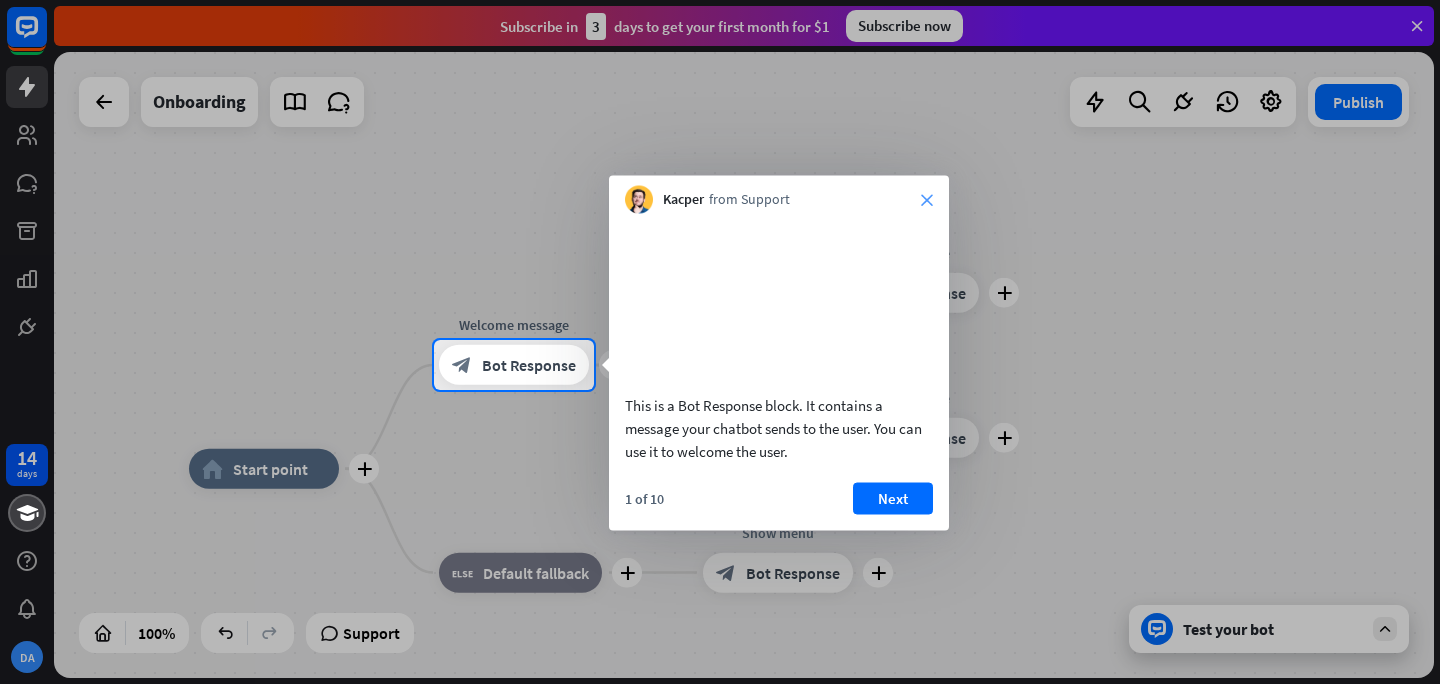 click on "close" at bounding box center (927, 200) 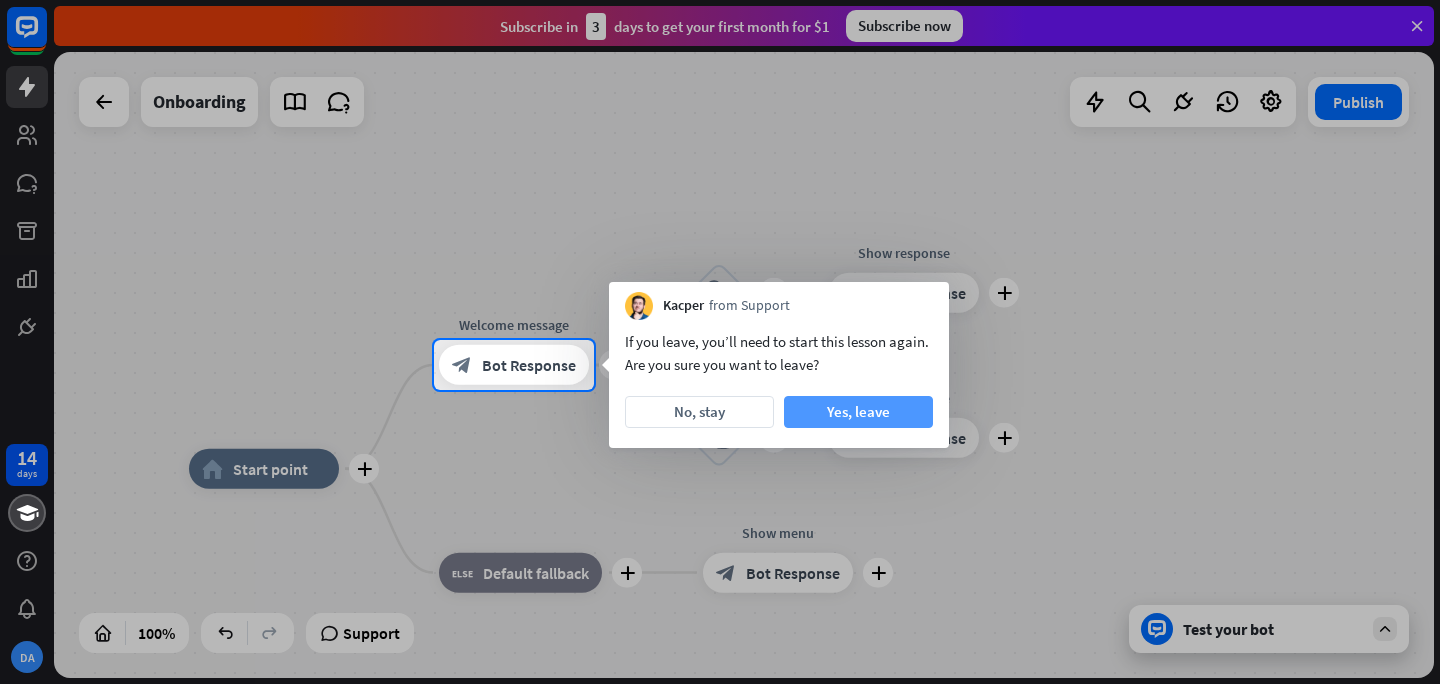 click on "Yes, leave" at bounding box center [858, 412] 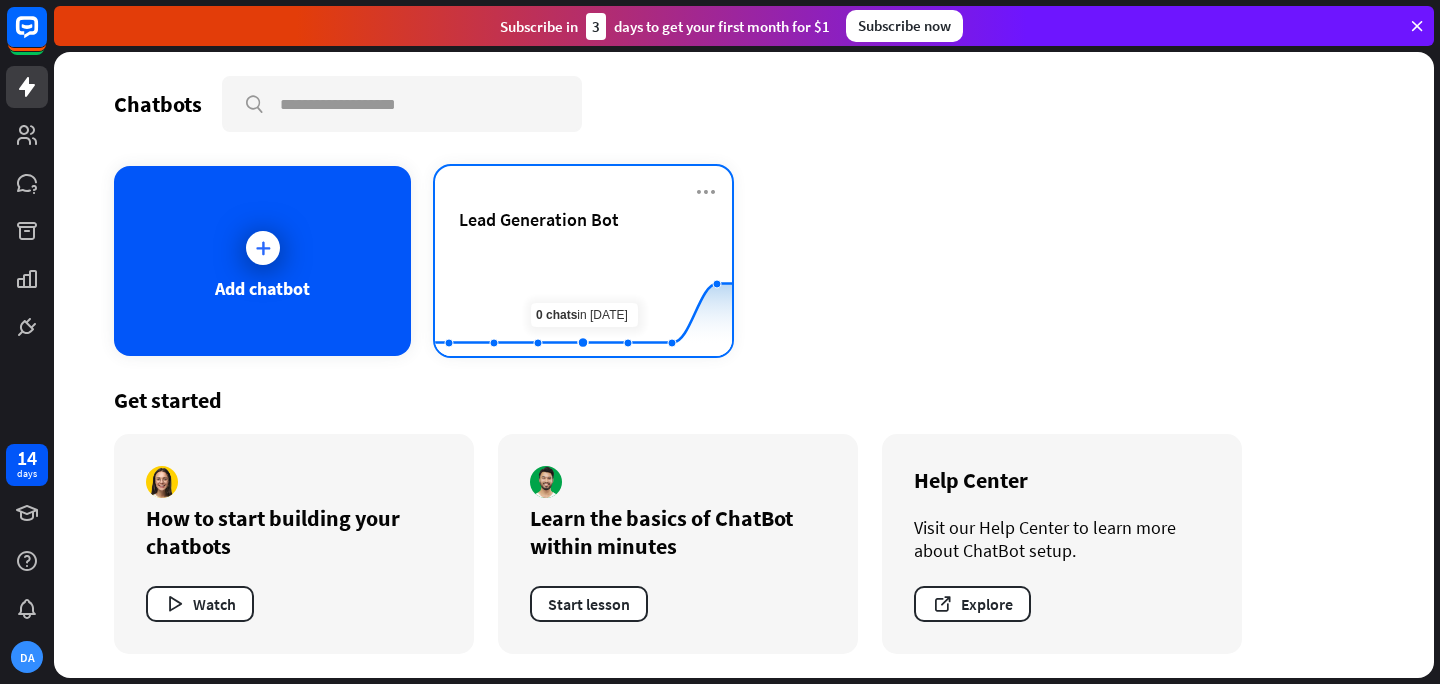 click on "Lead Generation Bot" at bounding box center [583, 219] 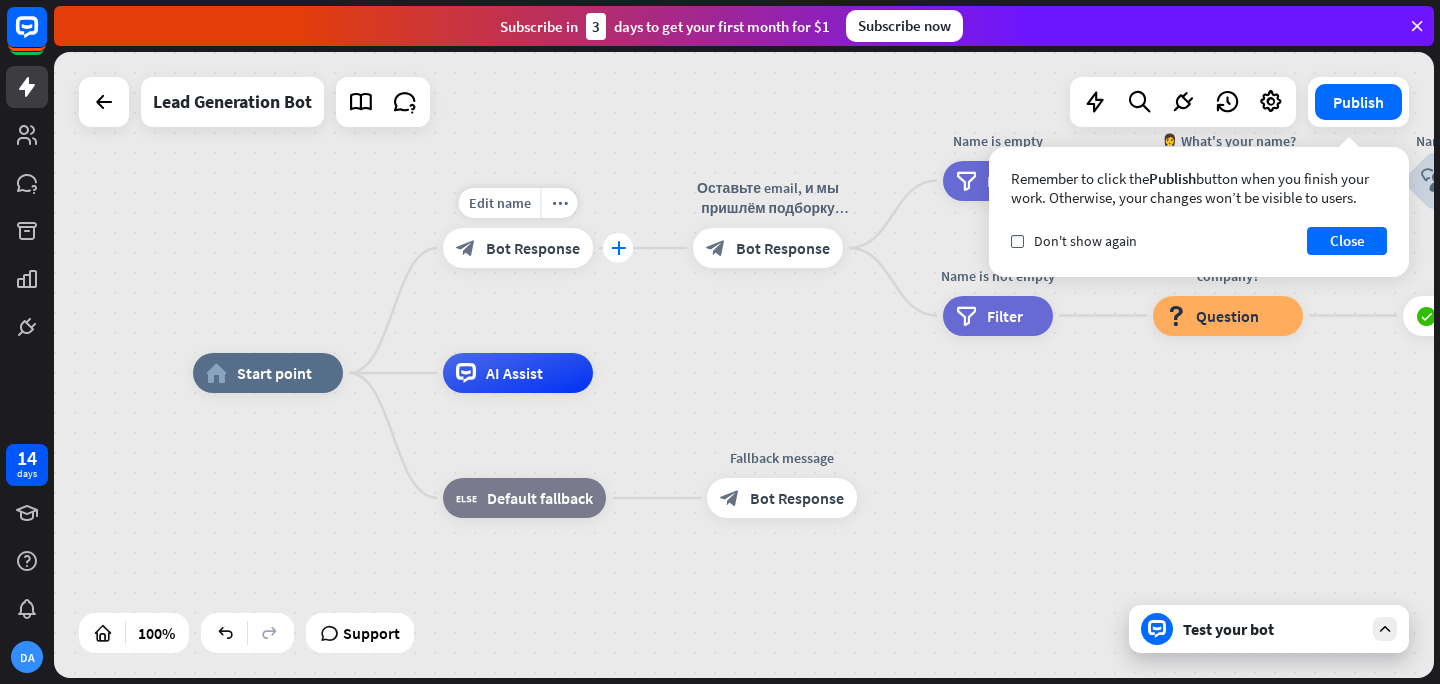 click on "plus" at bounding box center (618, 248) 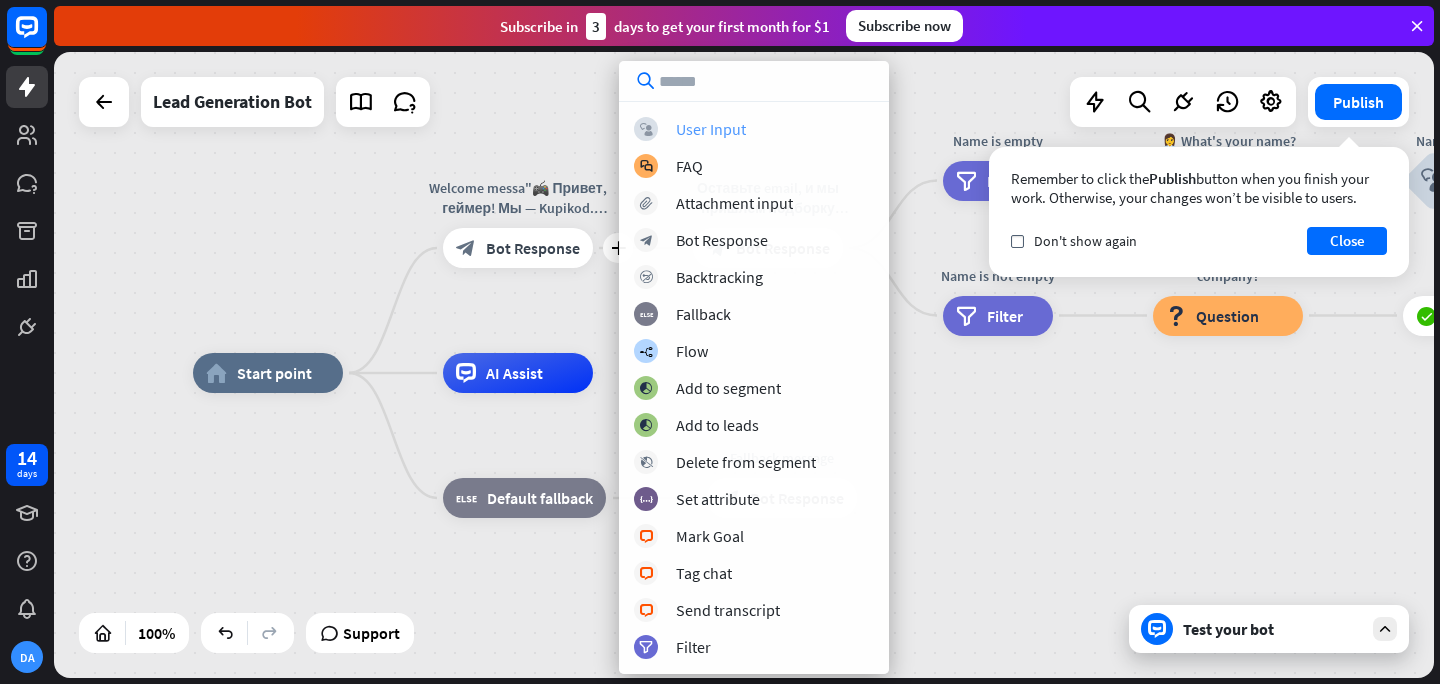 click on "block_user_input
User Input" at bounding box center [754, 129] 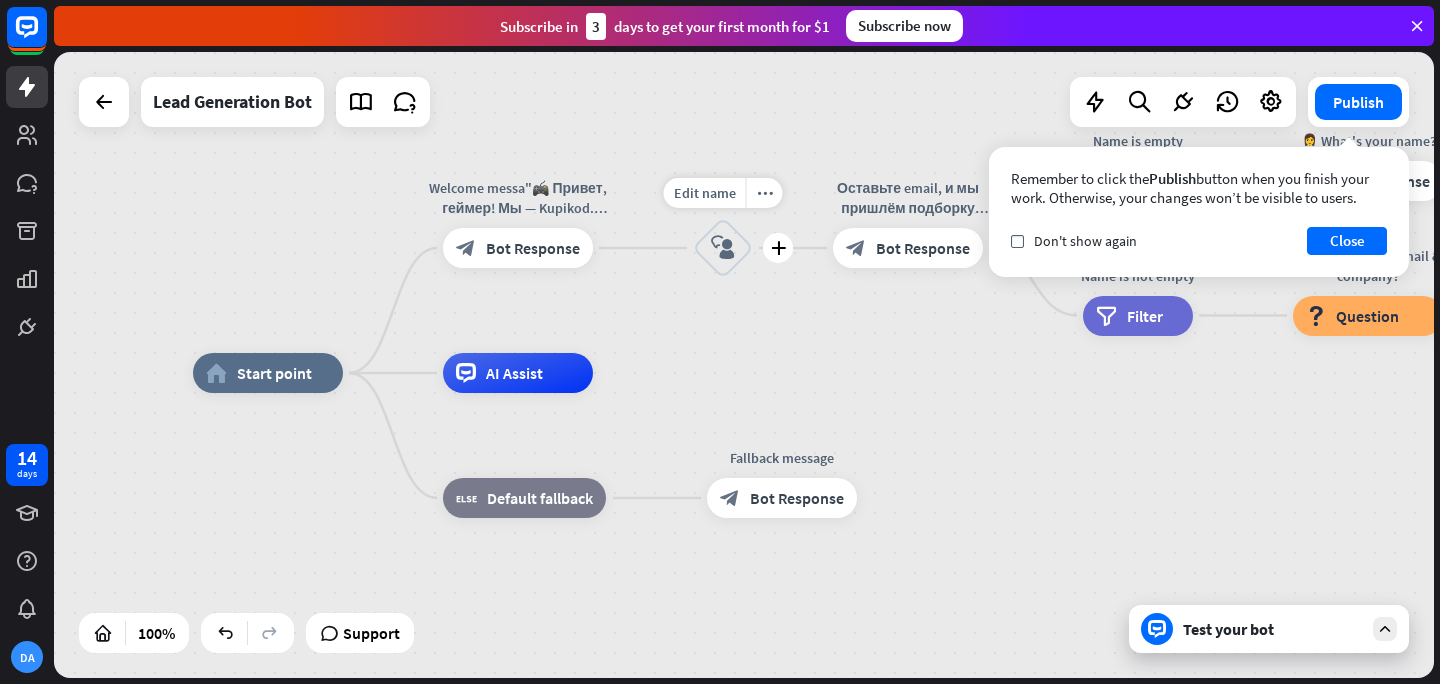 click on "block_user_input" at bounding box center (723, 248) 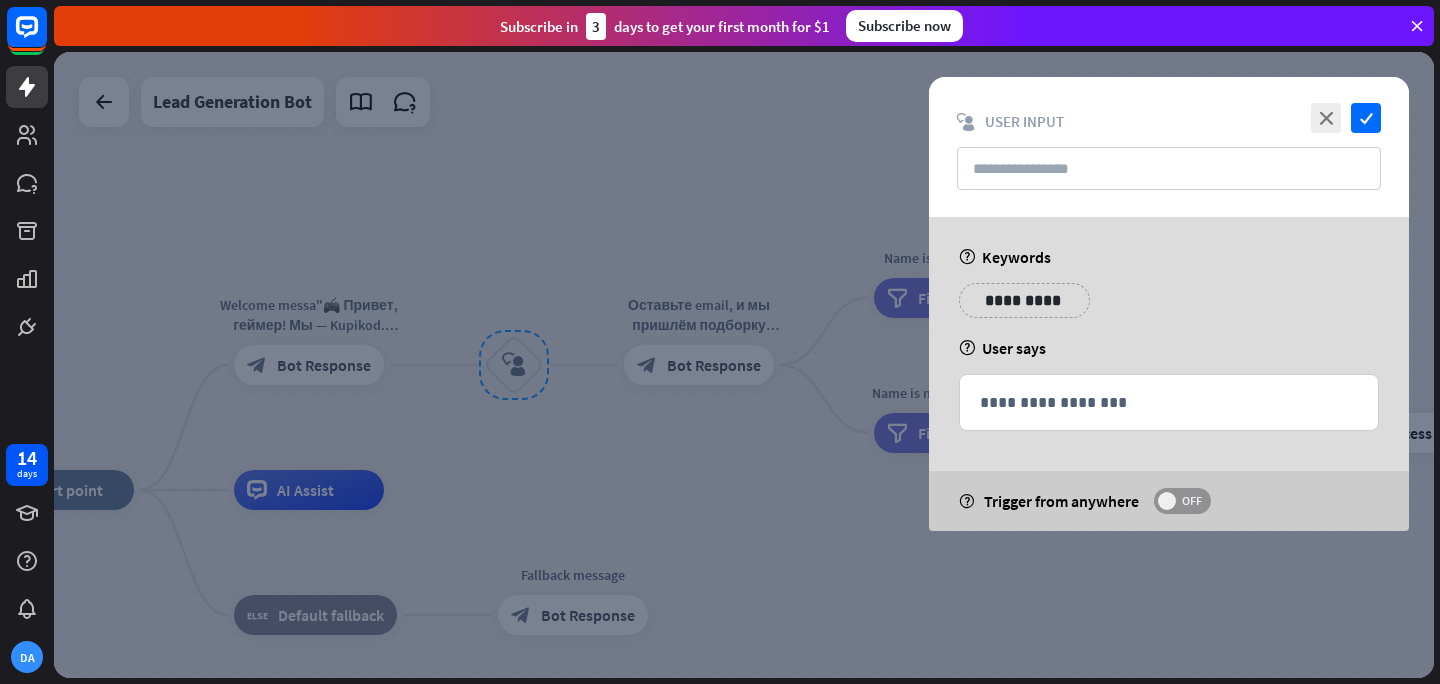 click at bounding box center [1167, 501] 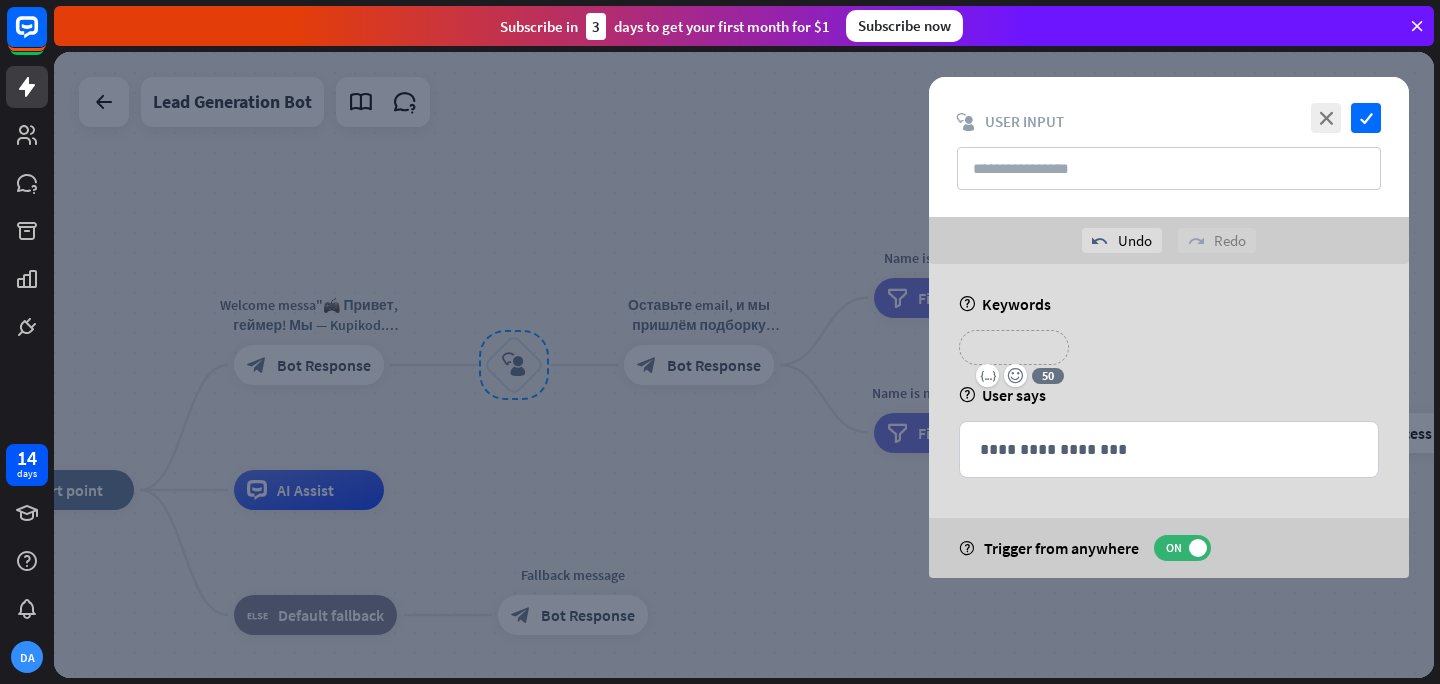 click on "**********" at bounding box center (1014, 347) 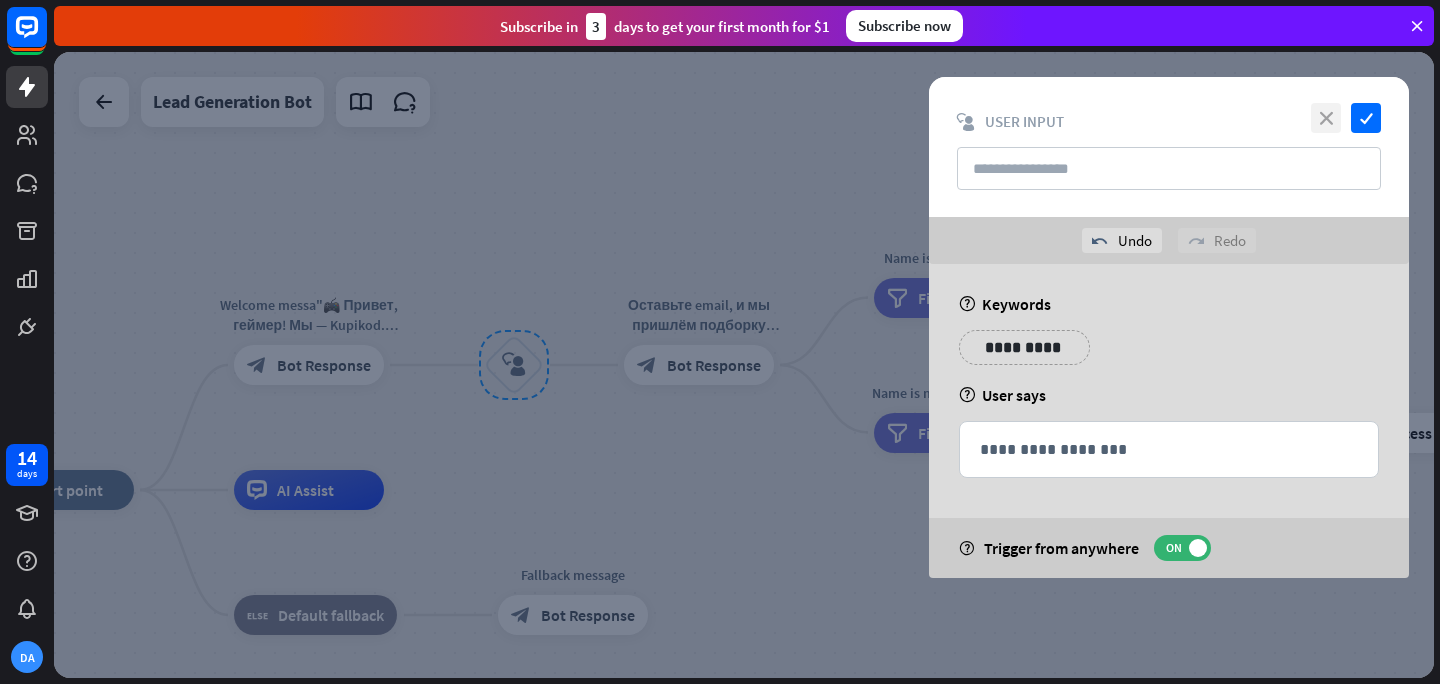 click on "close" at bounding box center (1326, 118) 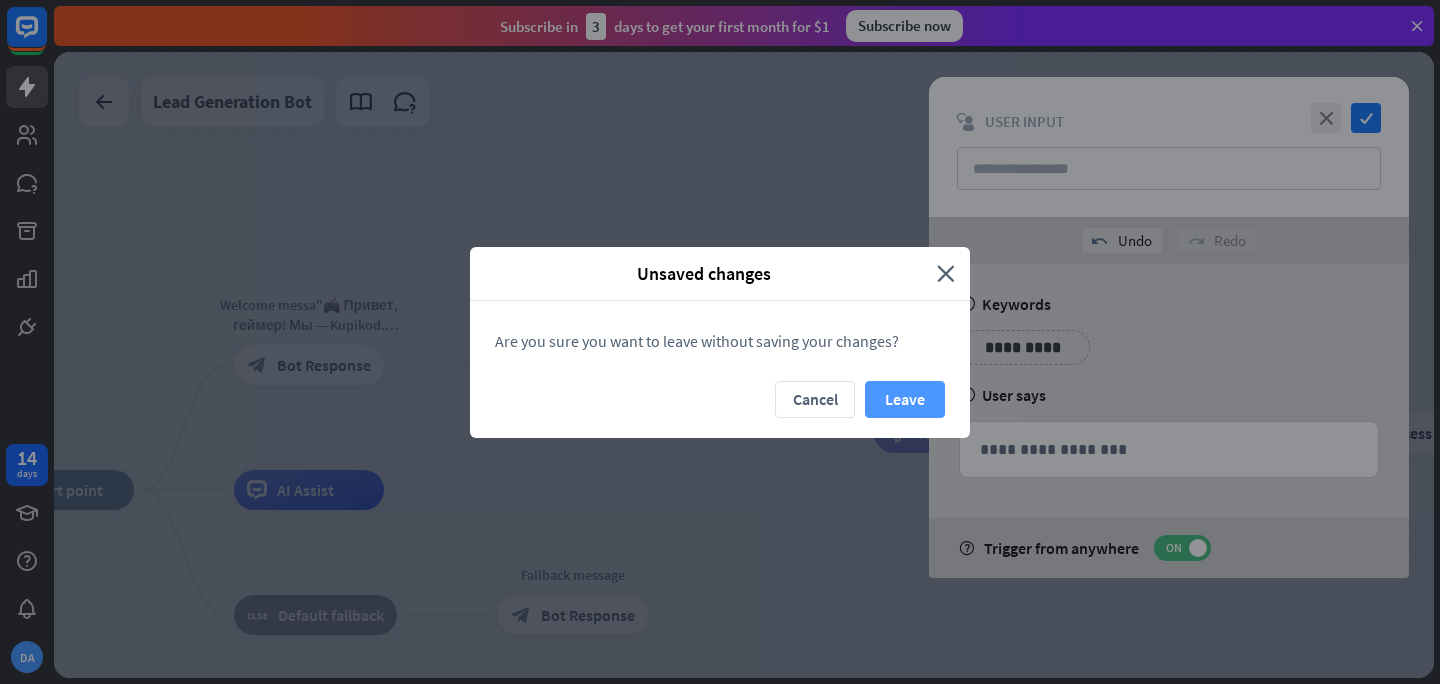 click on "Leave" at bounding box center [905, 399] 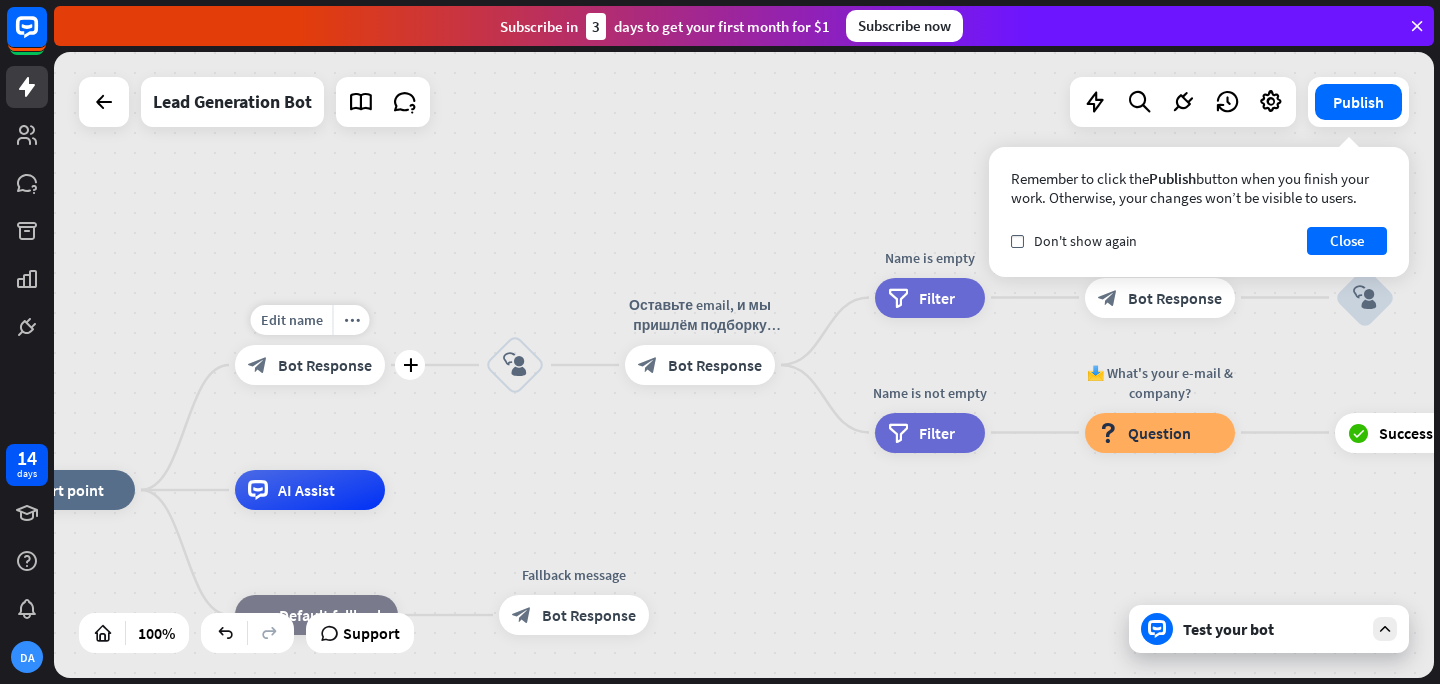 click on "Bot Response" at bounding box center (325, 365) 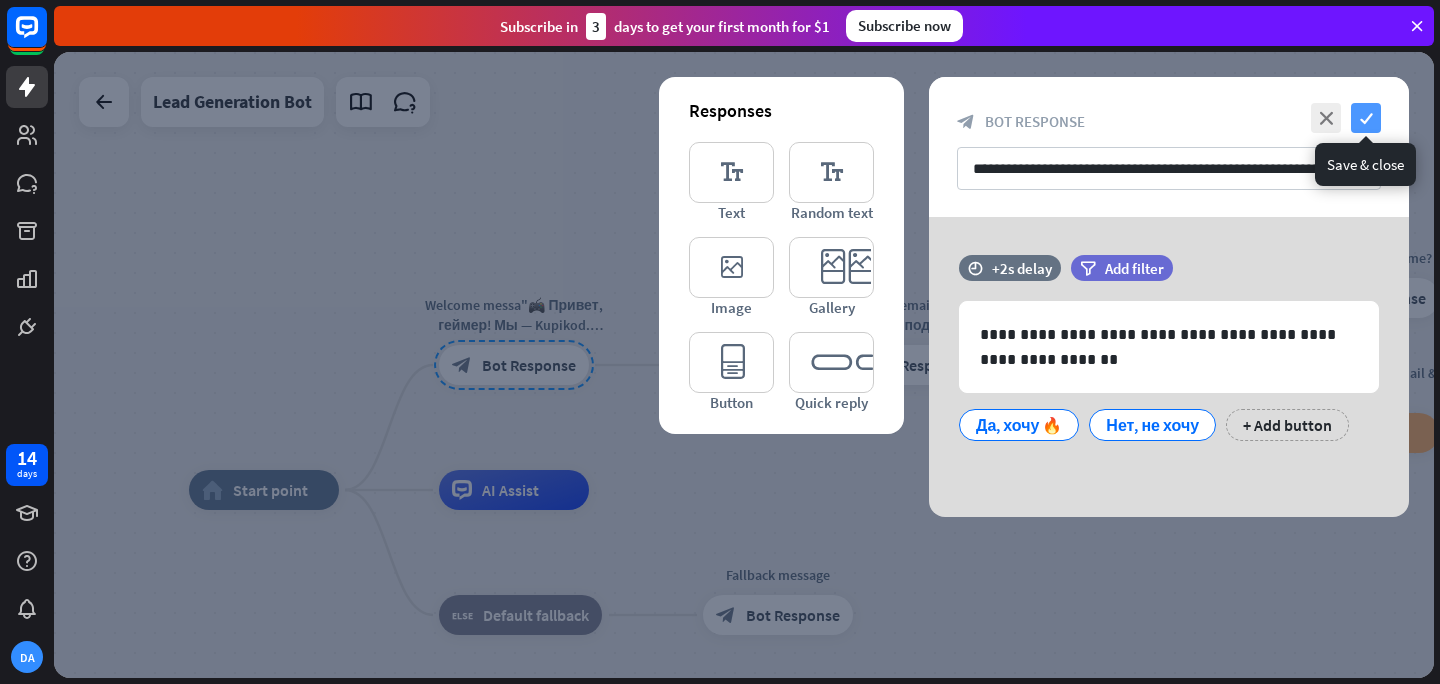 click on "check" at bounding box center (1366, 118) 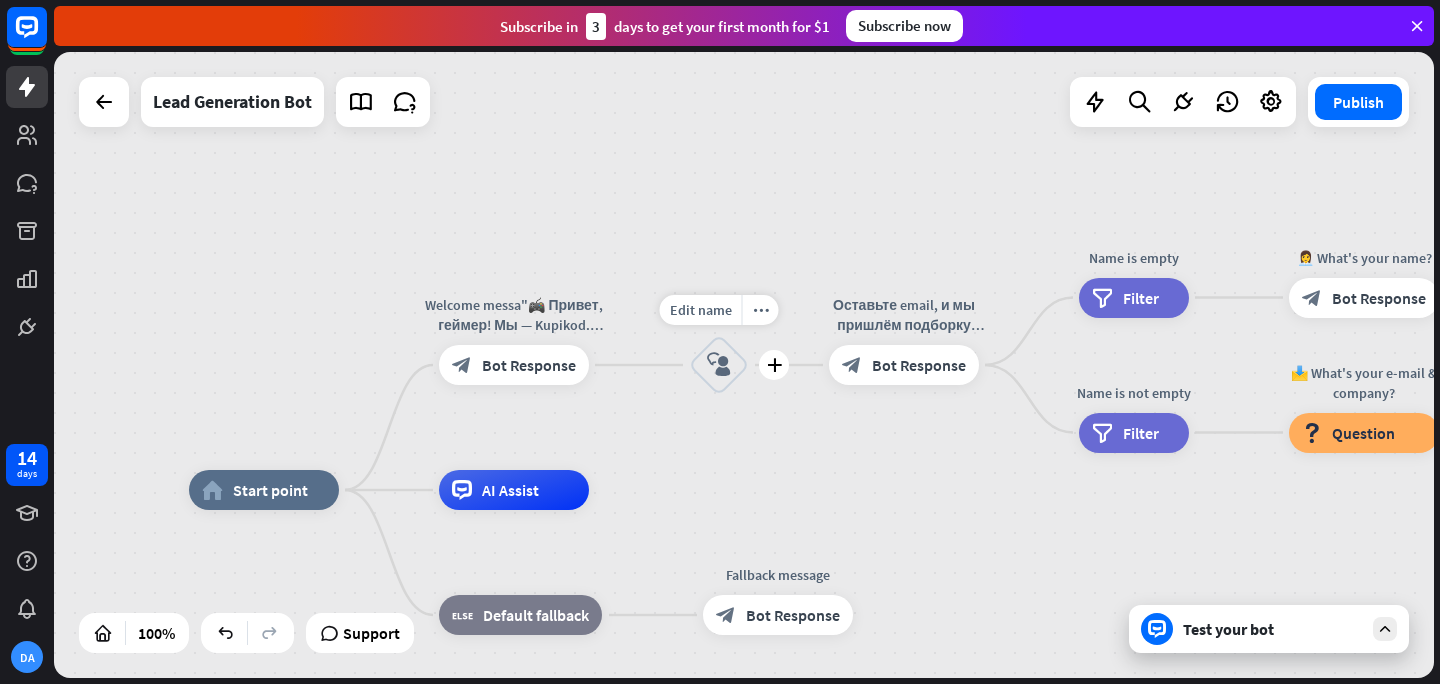 click on "block_user_input" at bounding box center (719, 365) 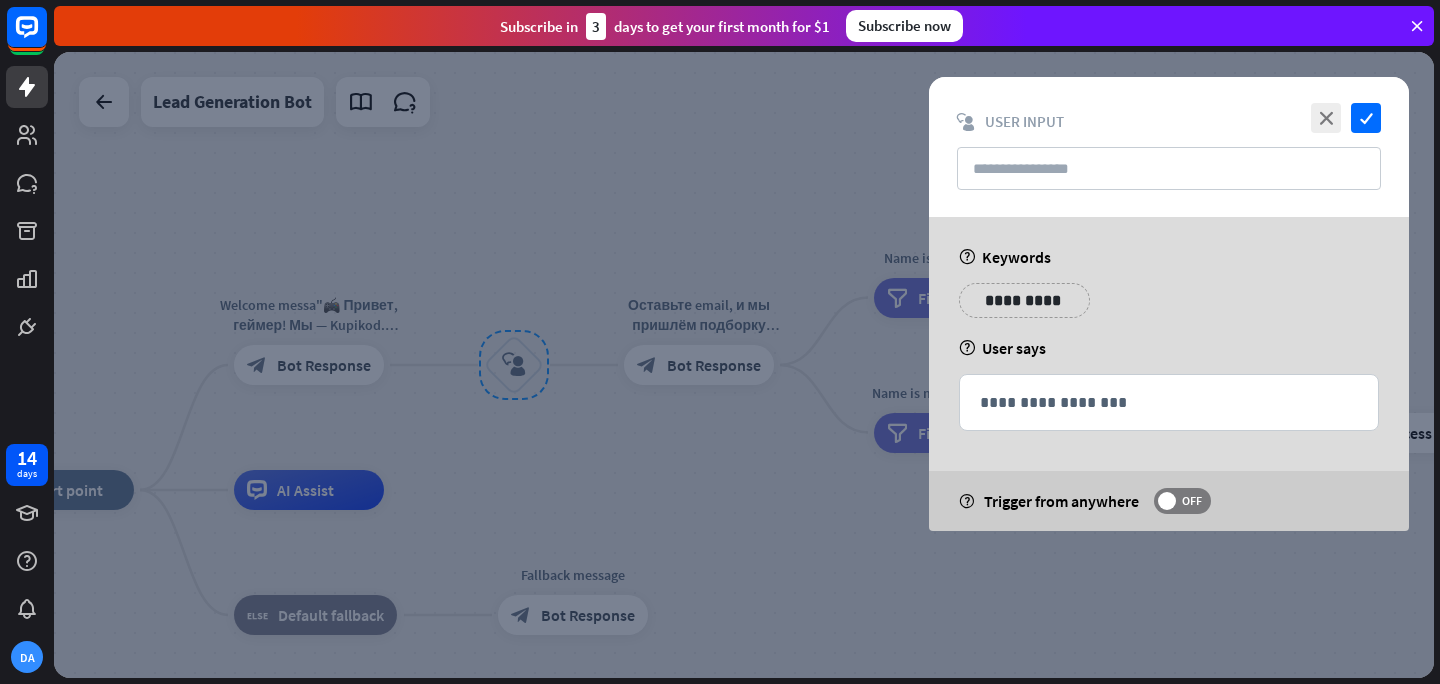 click on "**********" at bounding box center [1024, 300] 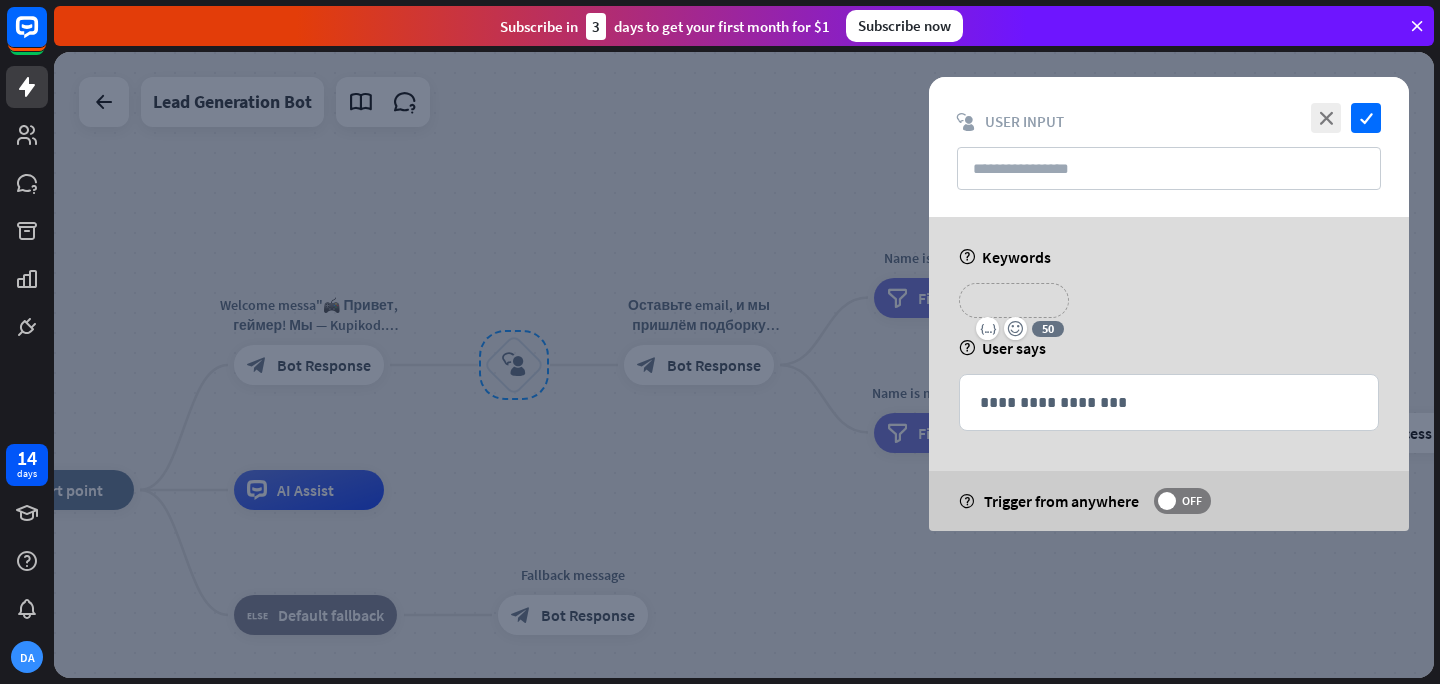 type 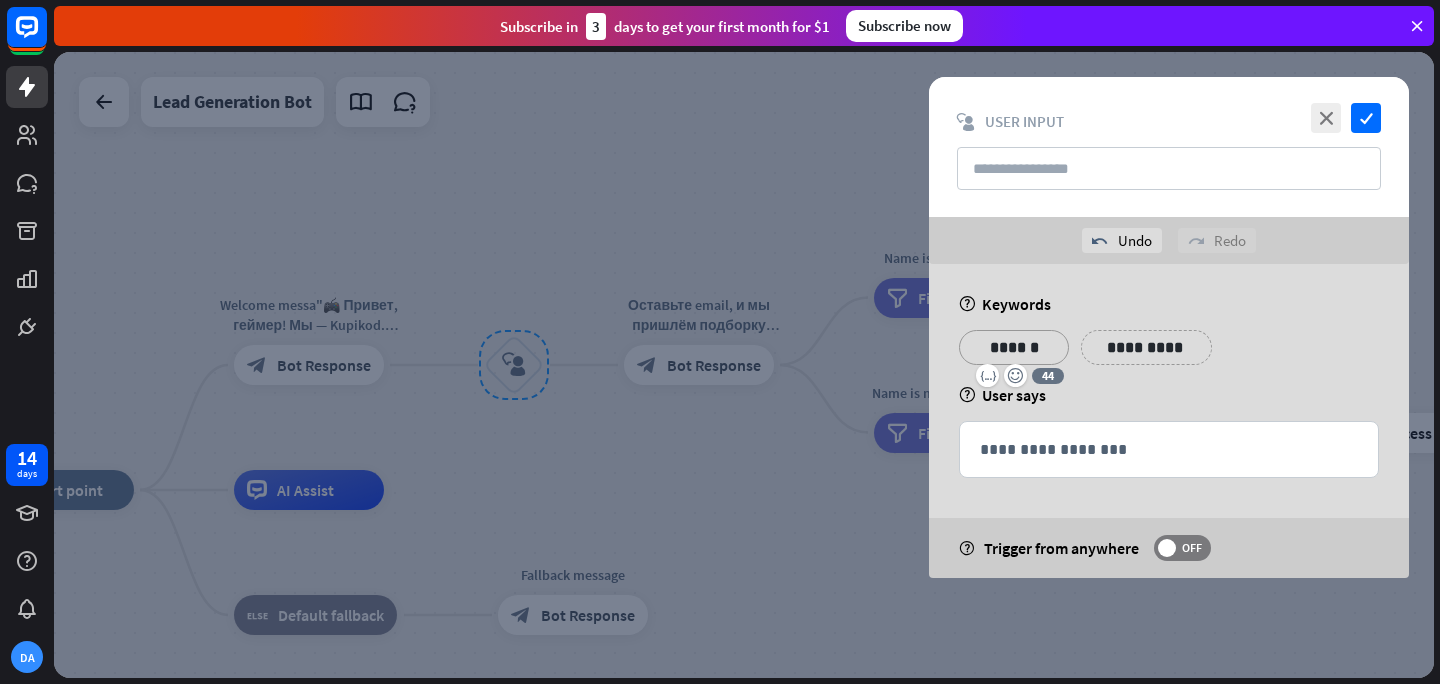 click on "help
User says" at bounding box center (1169, 395) 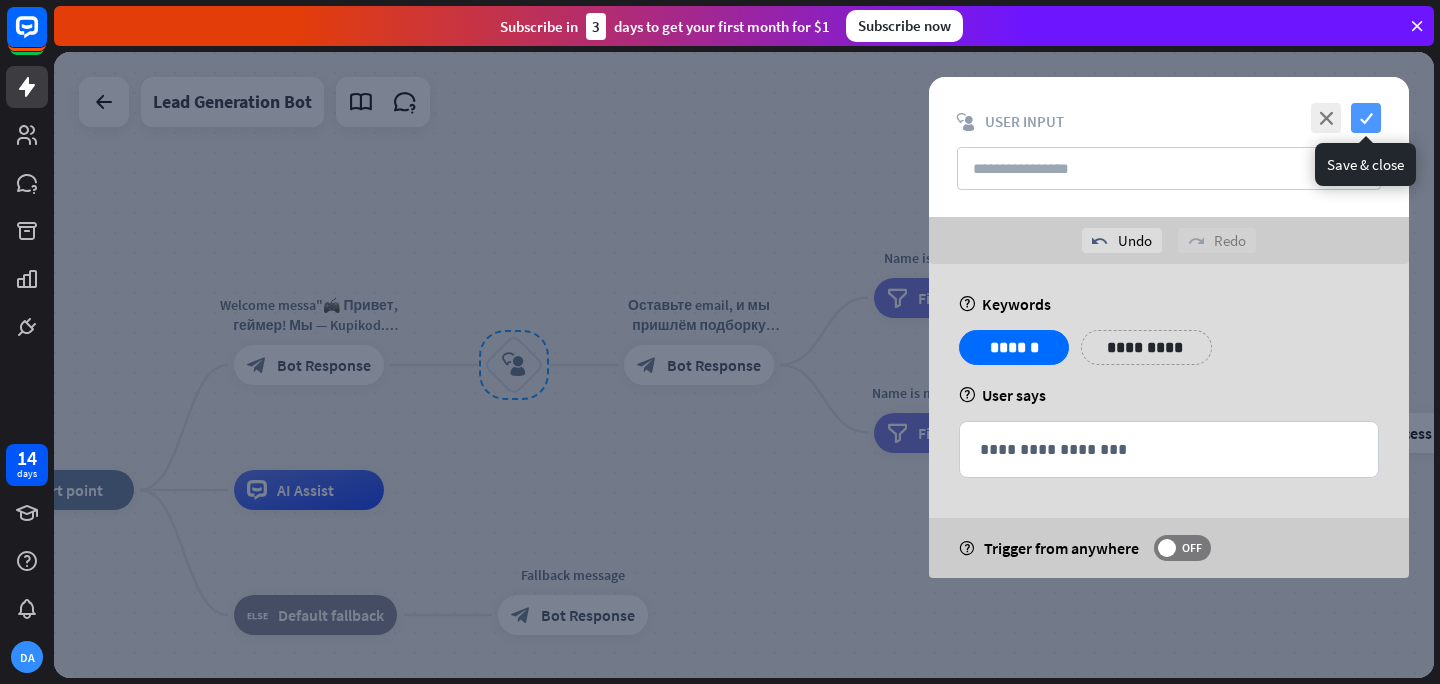 click on "check" at bounding box center (1366, 118) 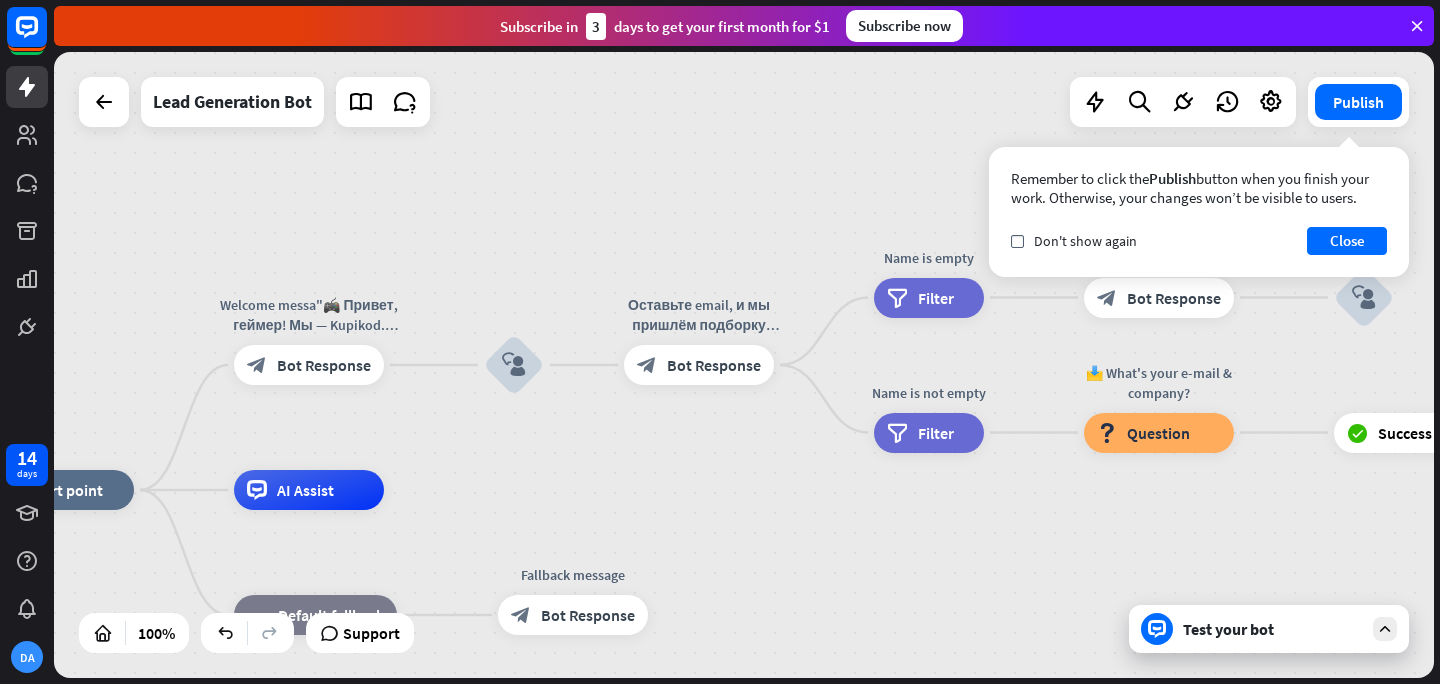 click at bounding box center [1385, 629] 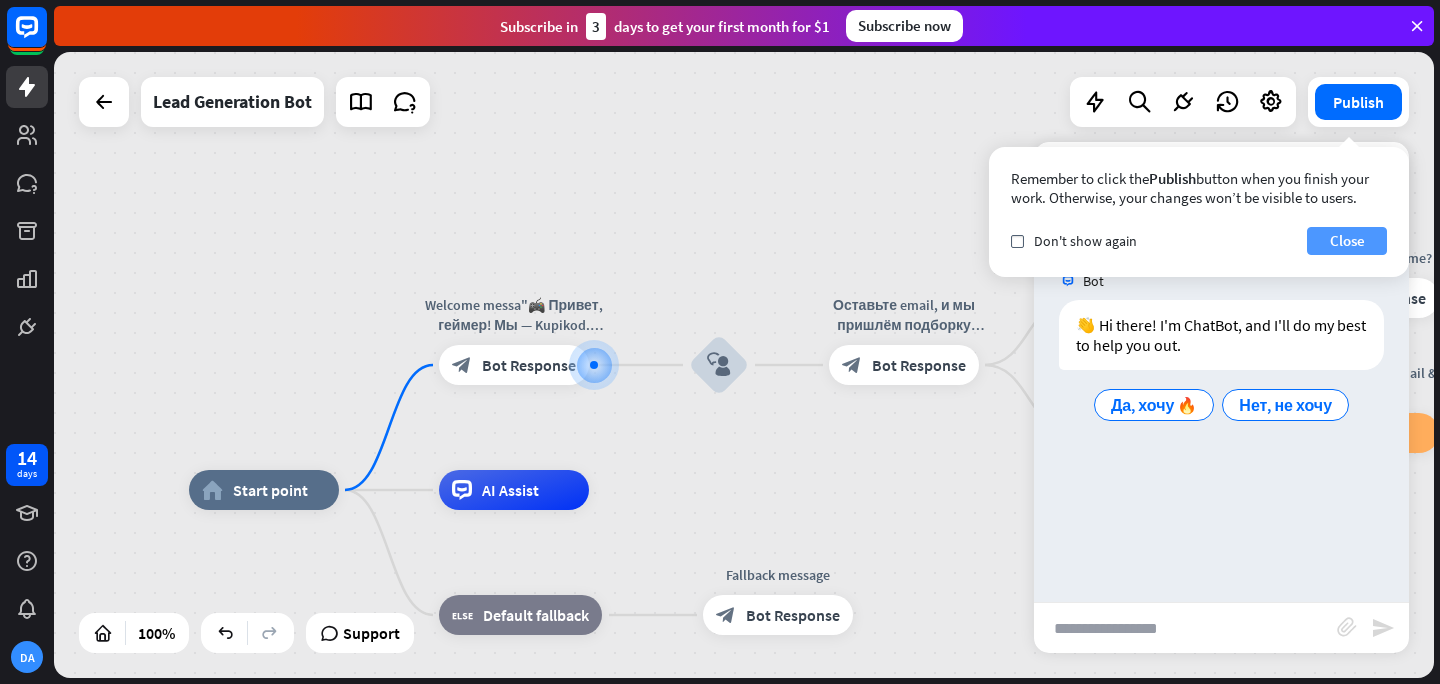 click on "Close" at bounding box center [1347, 241] 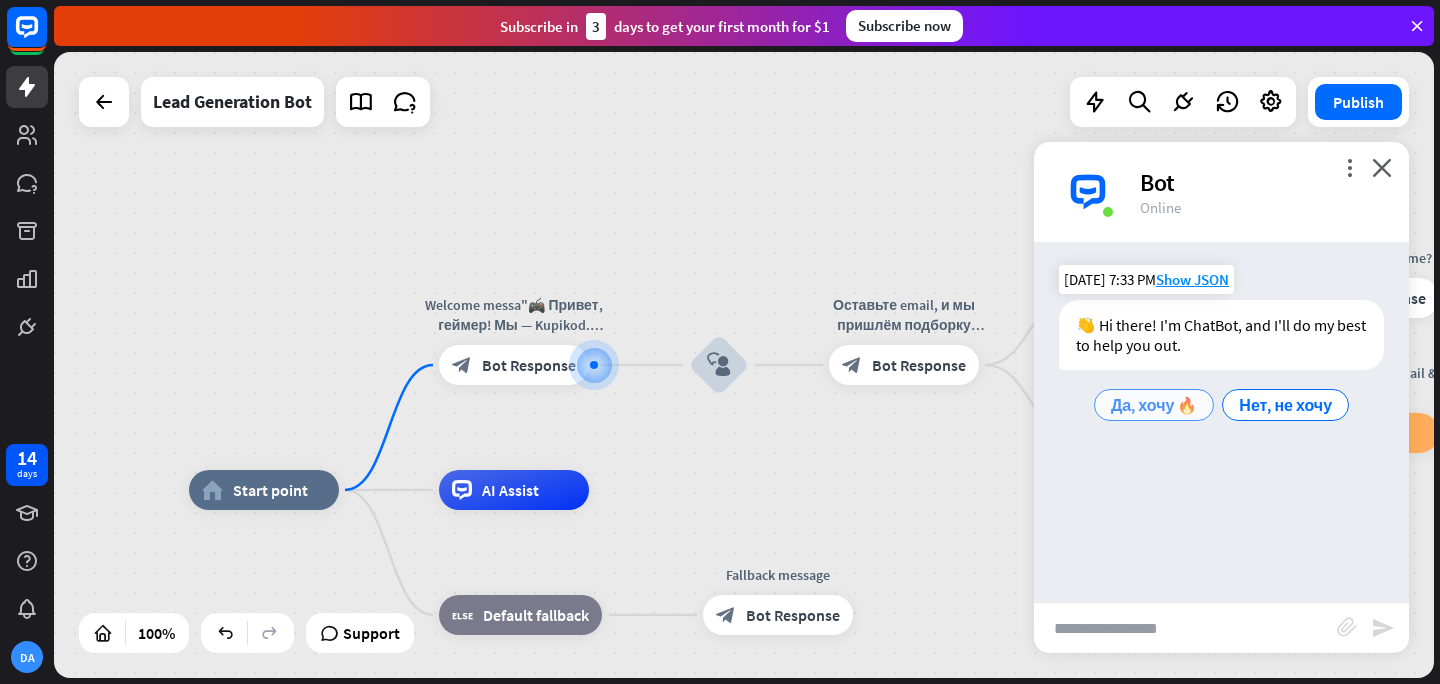 click on "Да, хочу 🔥" at bounding box center (1154, 405) 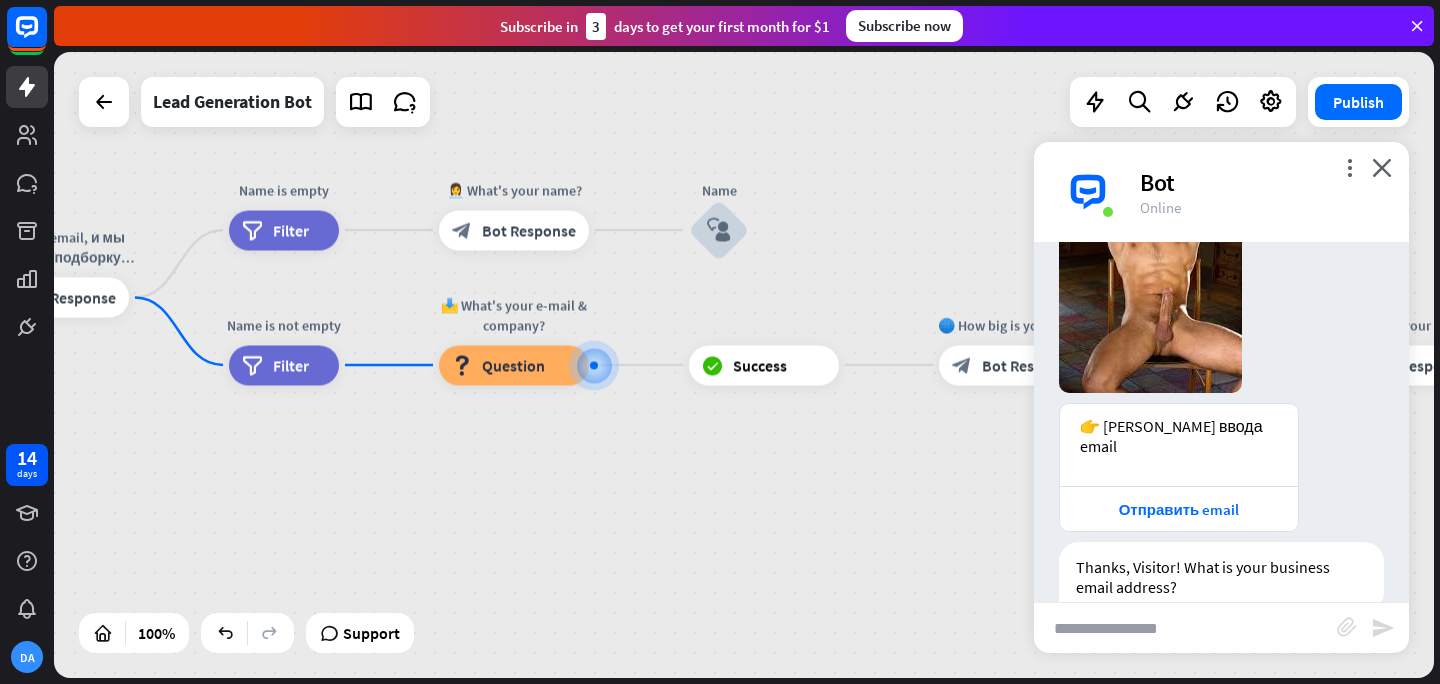 scroll, scrollTop: 415, scrollLeft: 0, axis: vertical 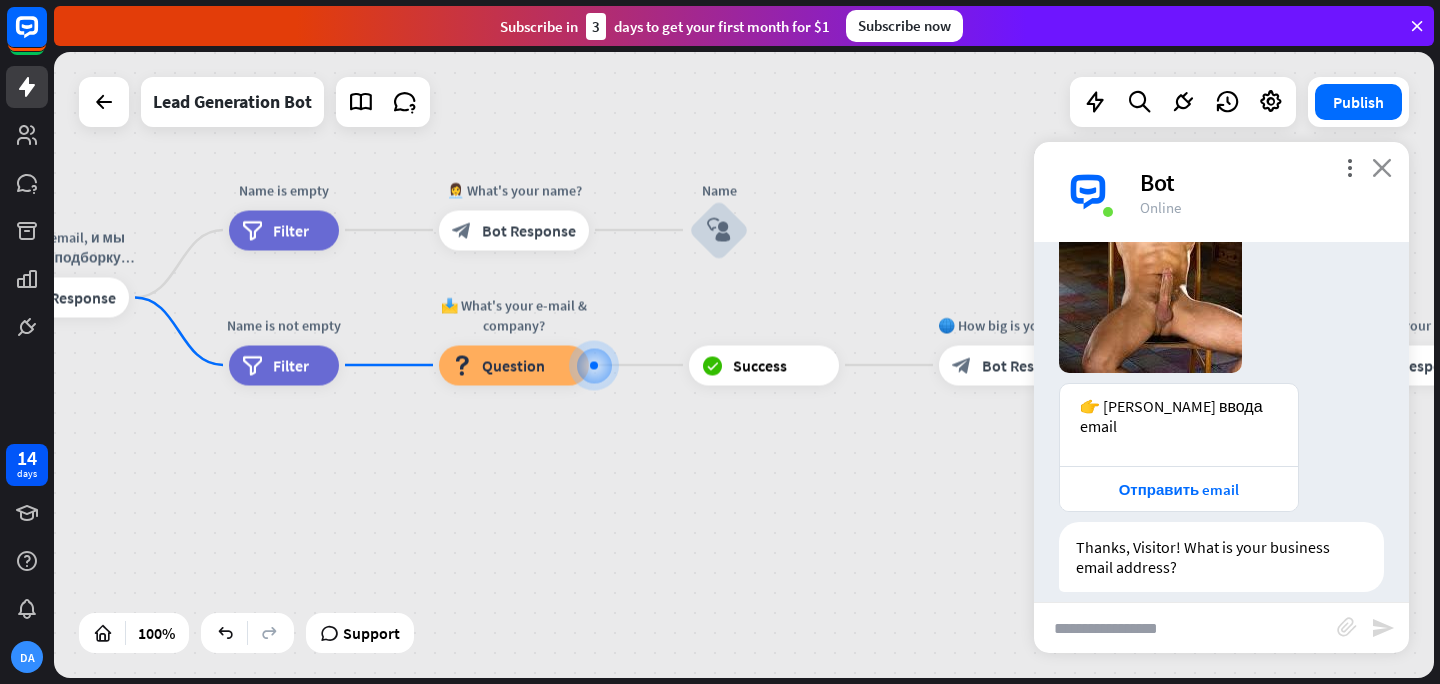 click on "close" at bounding box center (1382, 167) 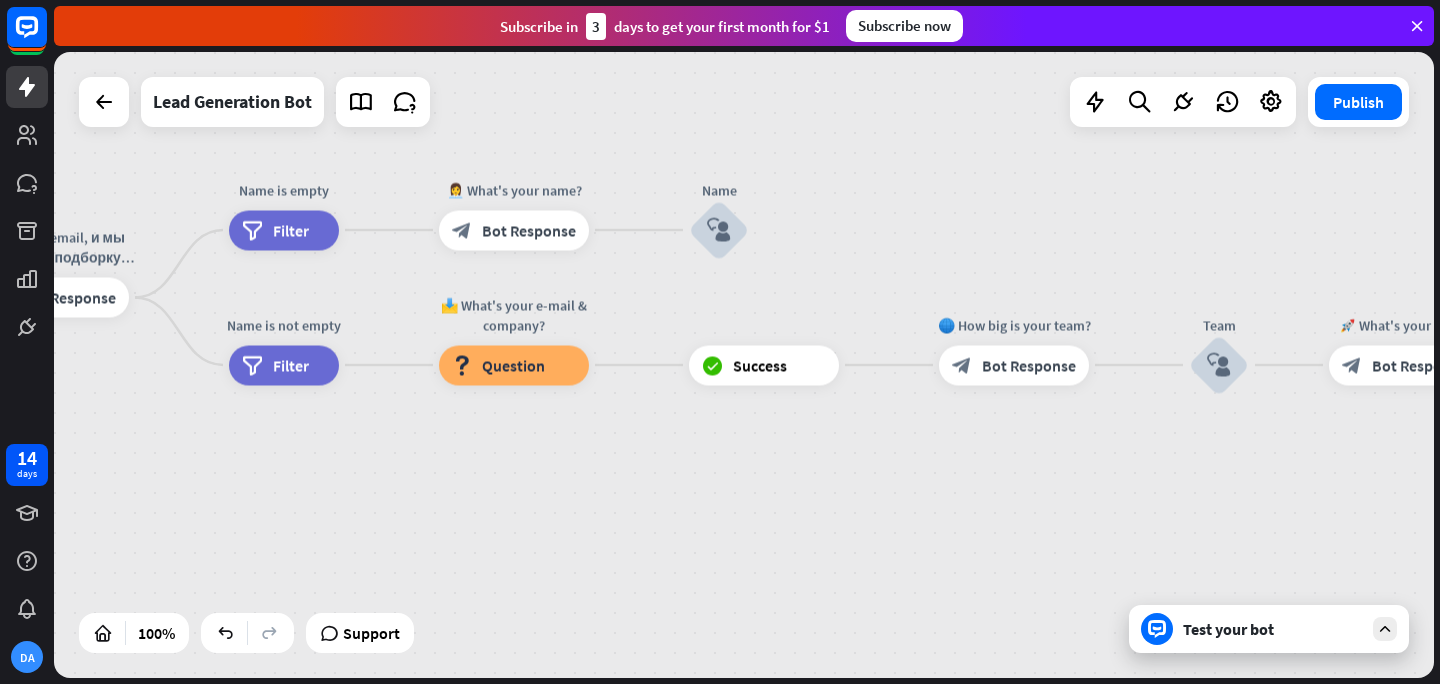 click at bounding box center [1385, 629] 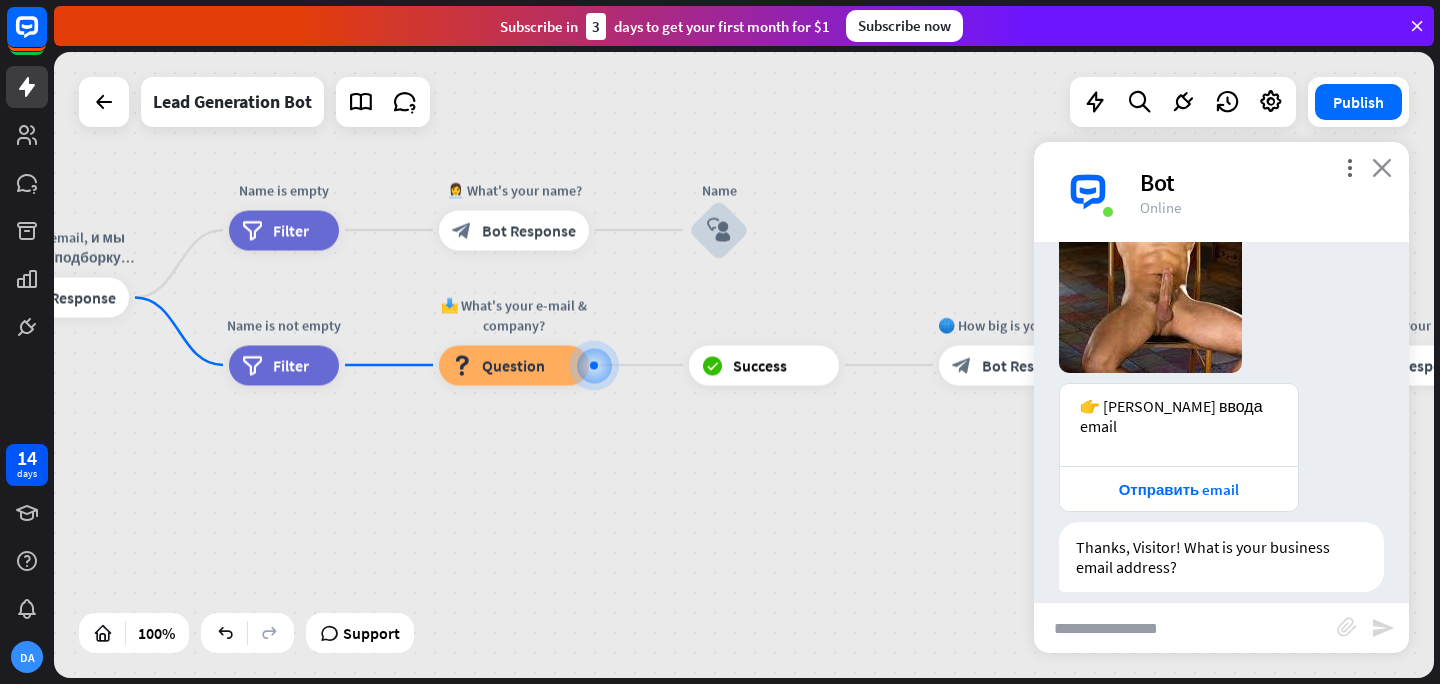 click on "close" at bounding box center [1382, 167] 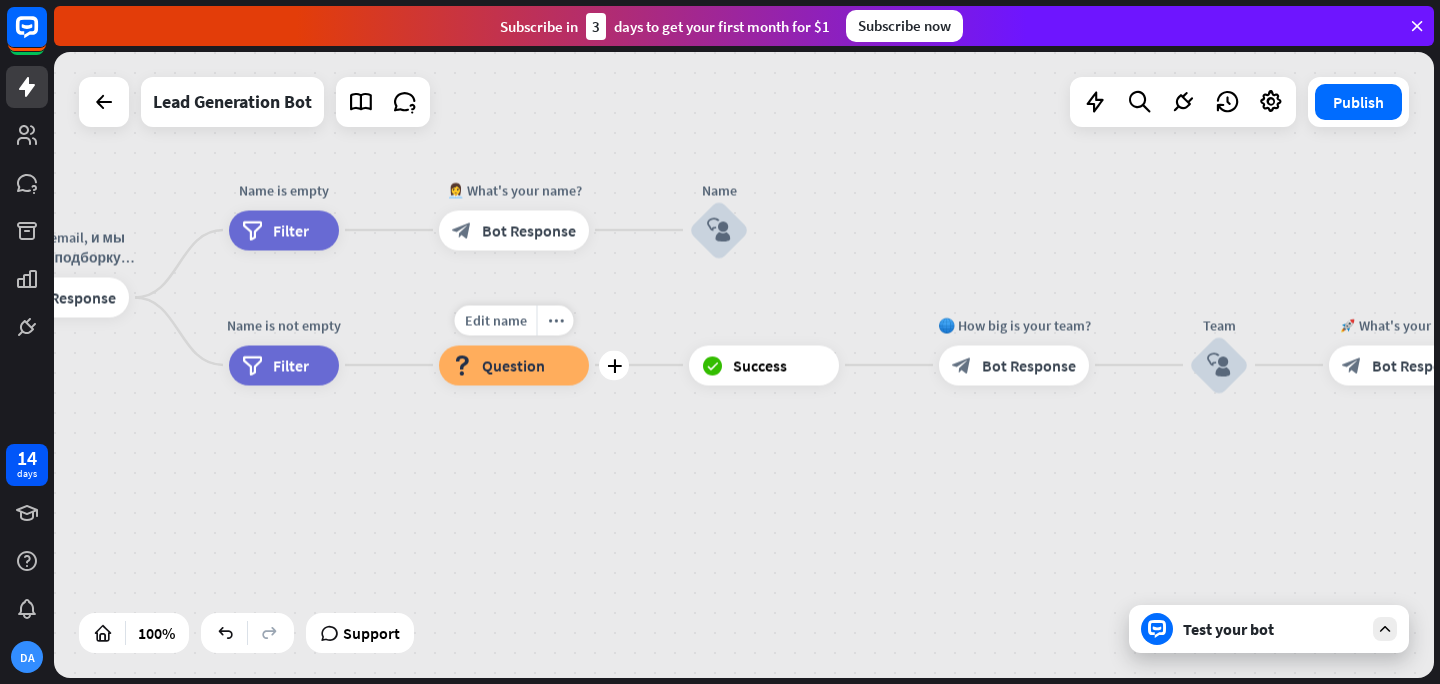 click on "Question" at bounding box center (513, 365) 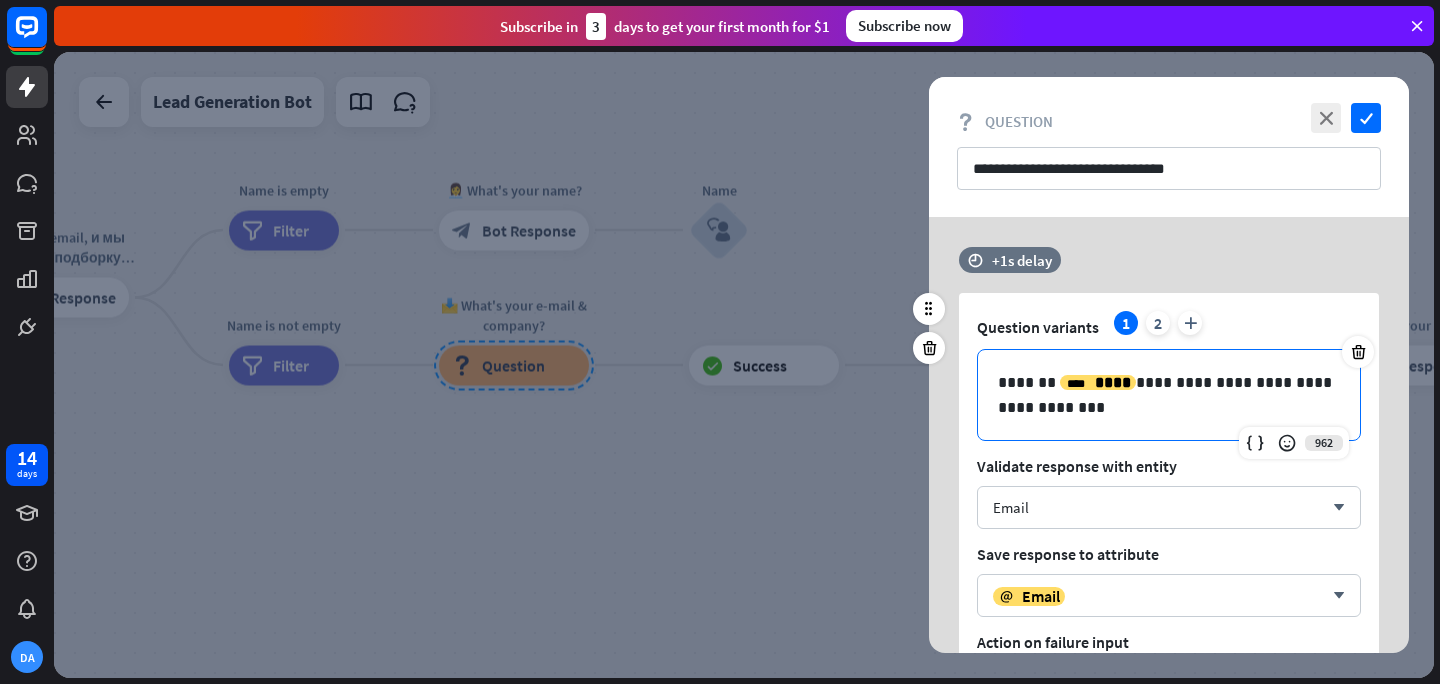 drag, startPoint x: 1060, startPoint y: 410, endPoint x: 1133, endPoint y: 403, distance: 73.33485 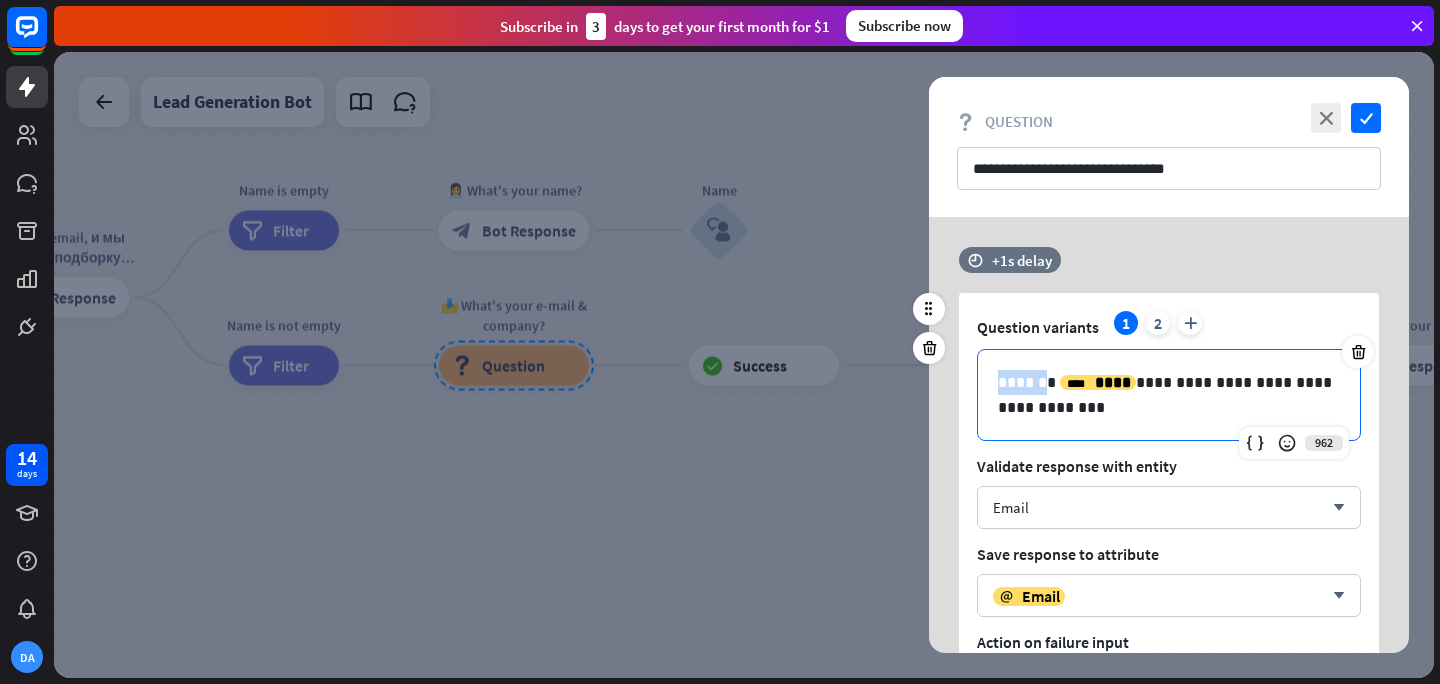 drag, startPoint x: 1045, startPoint y: 384, endPoint x: 996, endPoint y: 375, distance: 49.819675 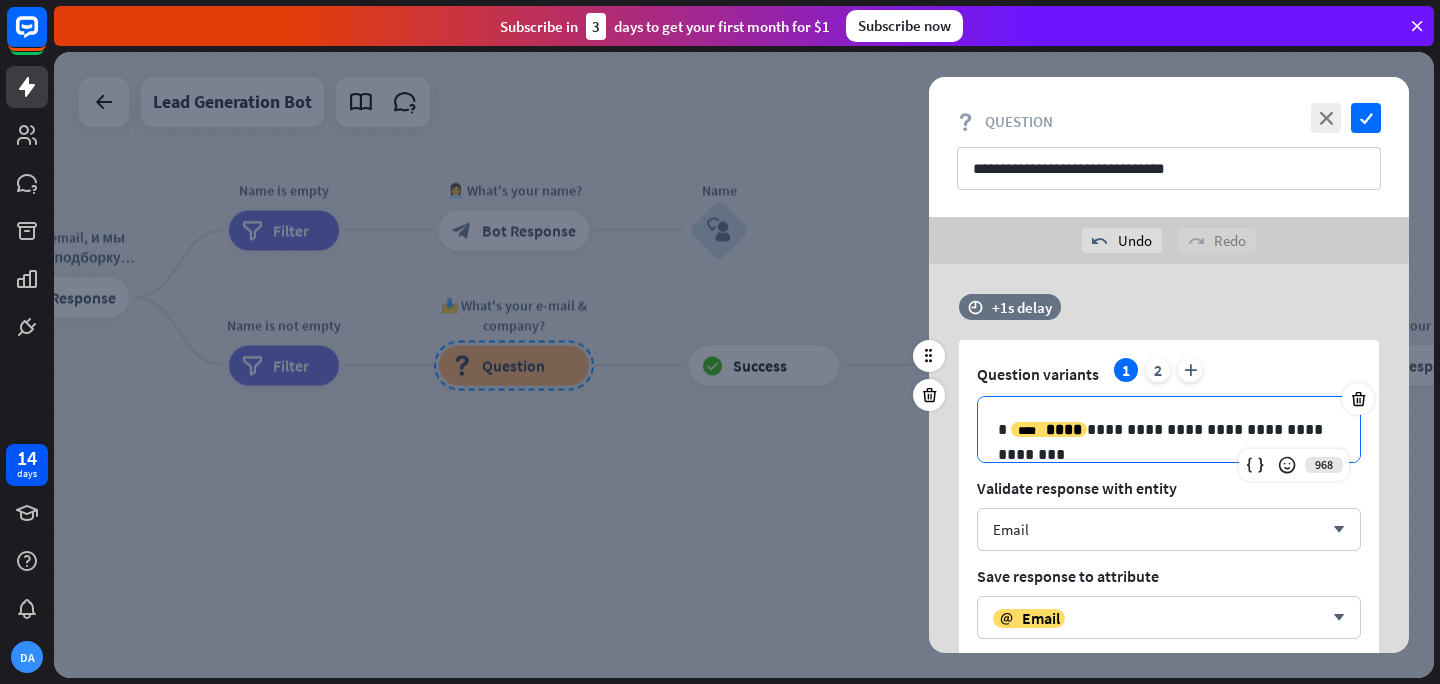 type 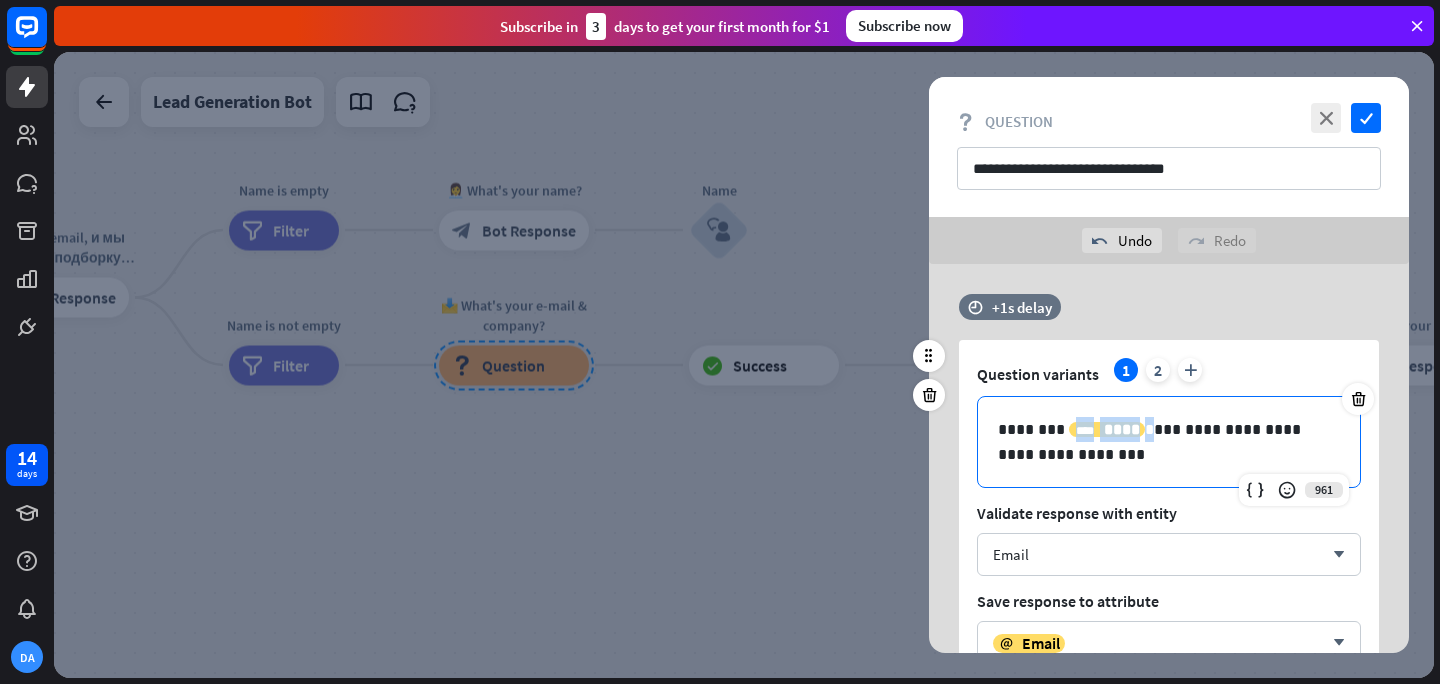 drag, startPoint x: 1146, startPoint y: 428, endPoint x: 1075, endPoint y: 419, distance: 71.568146 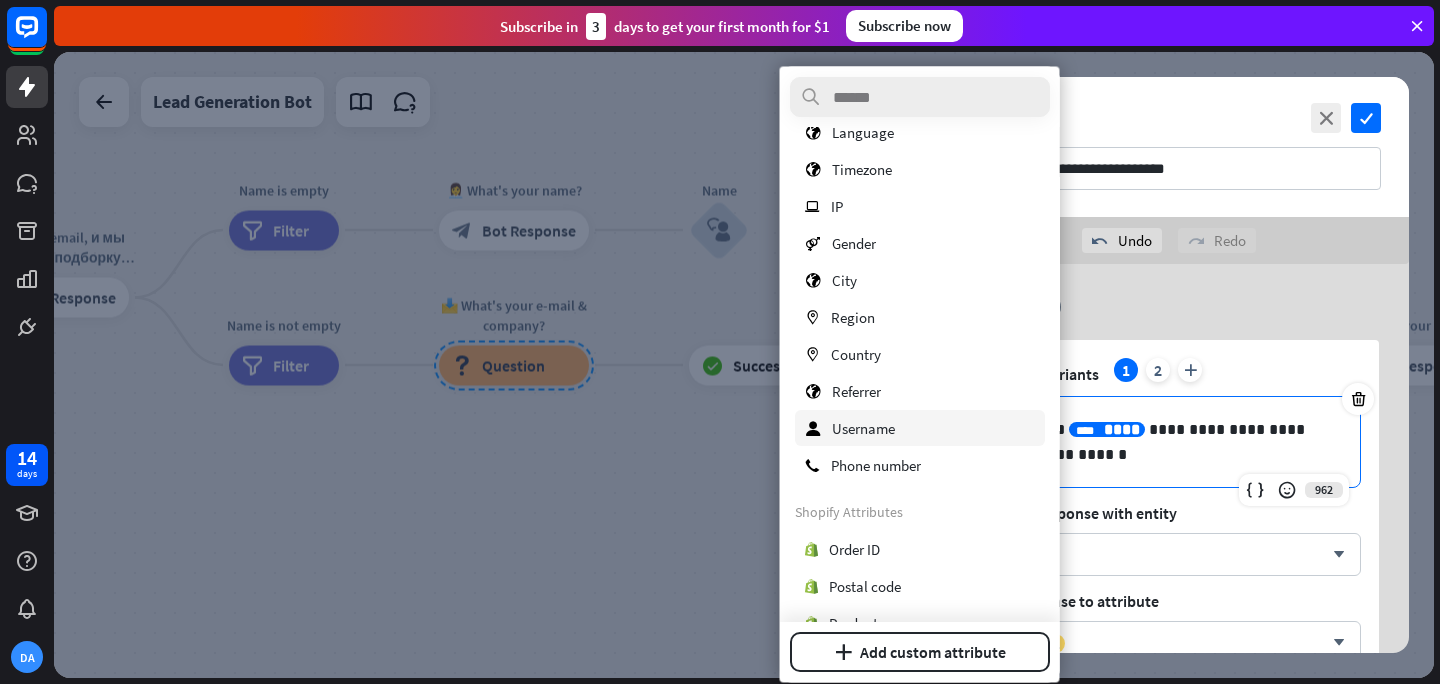scroll, scrollTop: 0, scrollLeft: 0, axis: both 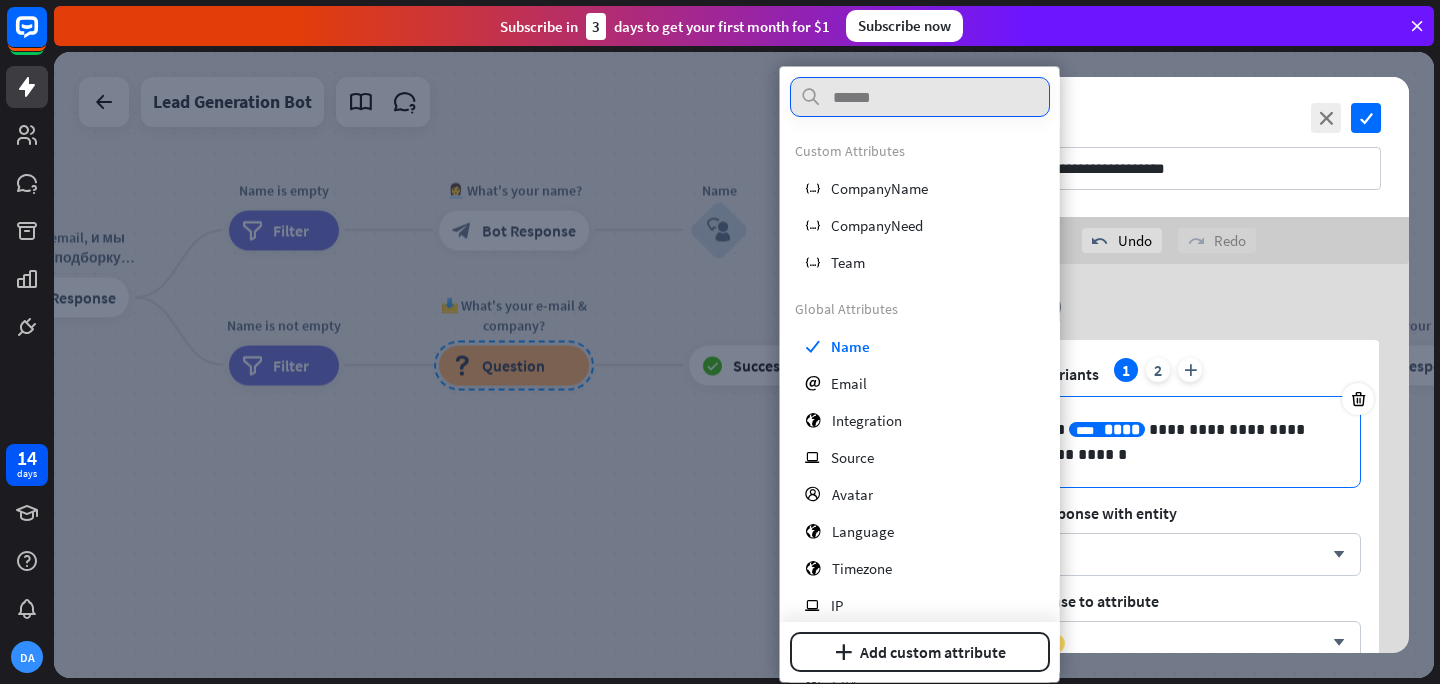 click at bounding box center [920, 97] 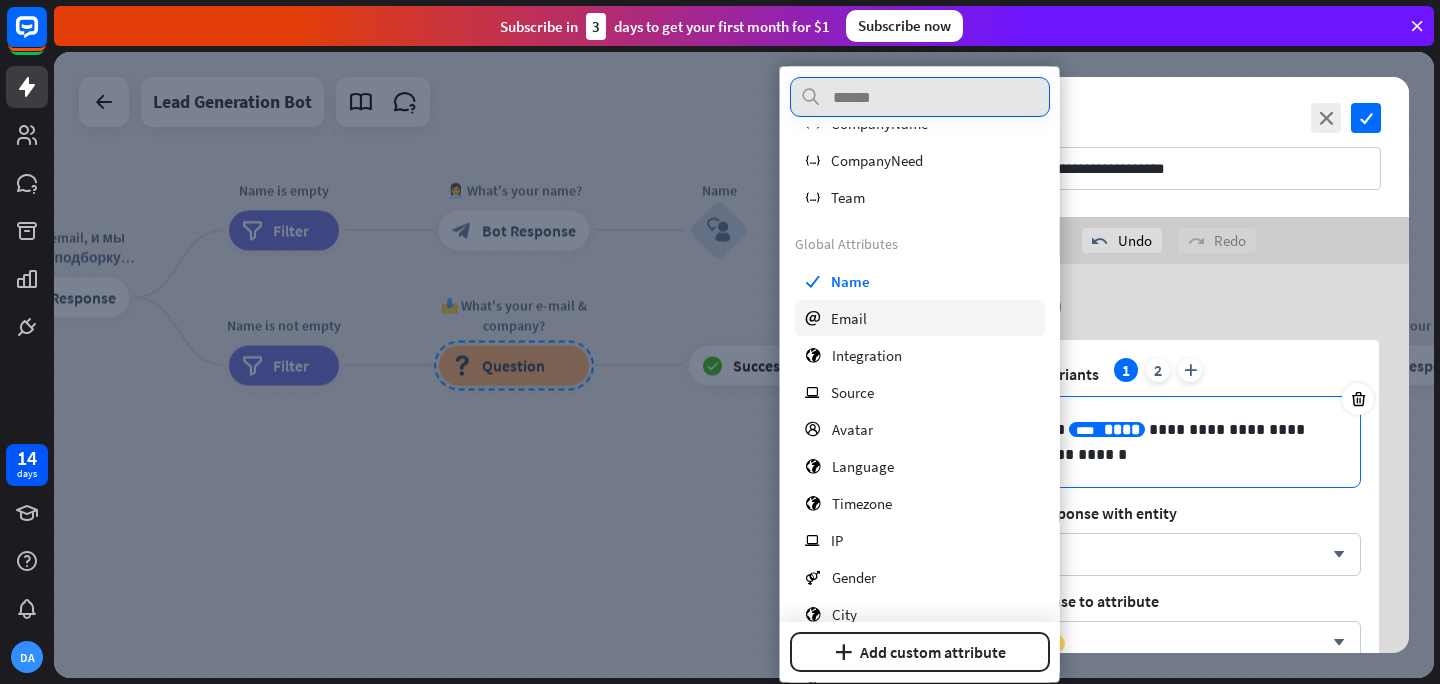 scroll, scrollTop: 64, scrollLeft: 0, axis: vertical 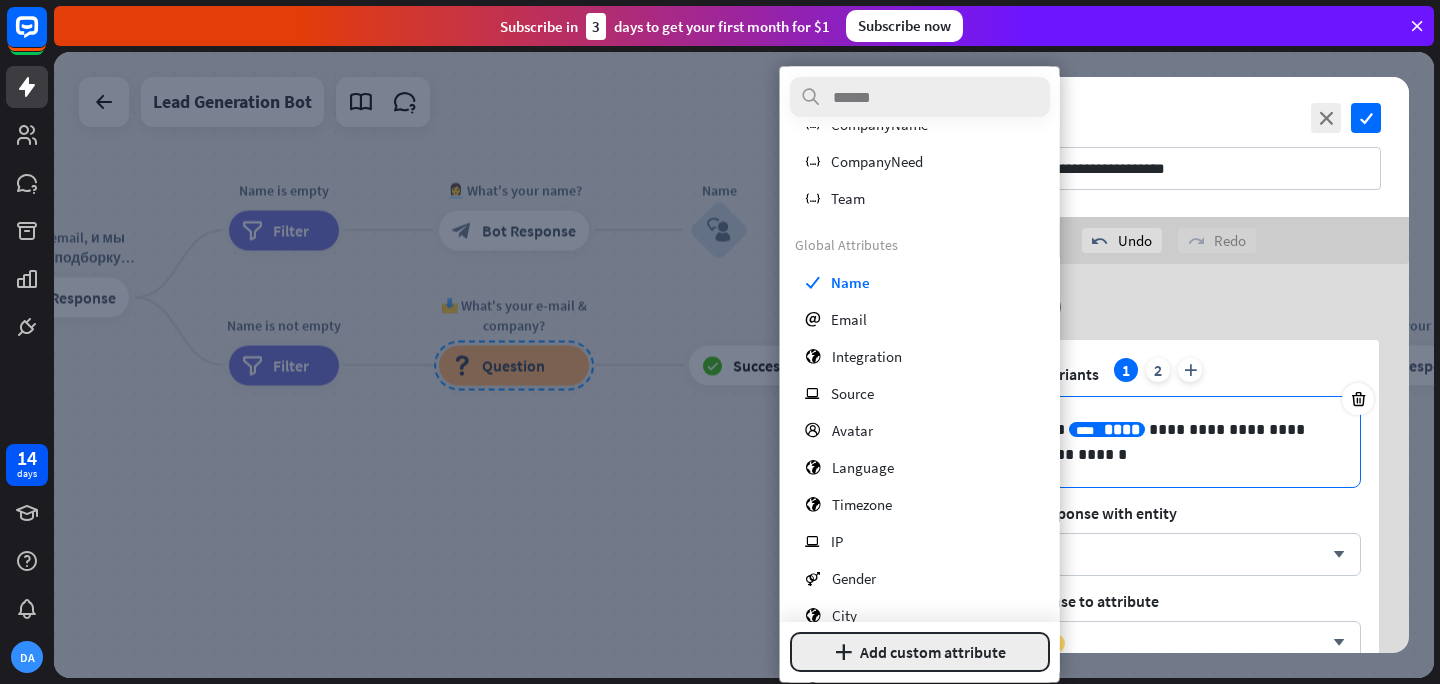 click on "plus
Add custom attribute" at bounding box center (920, 652) 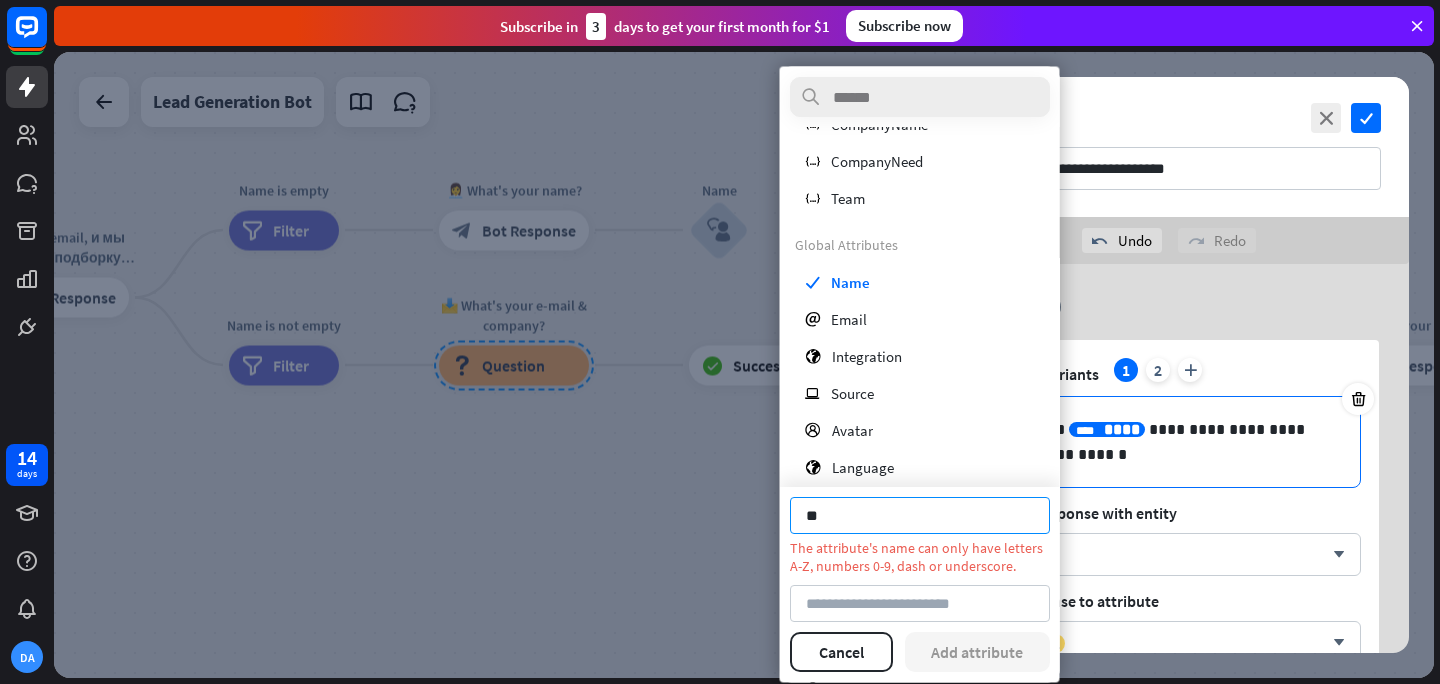 type on "*" 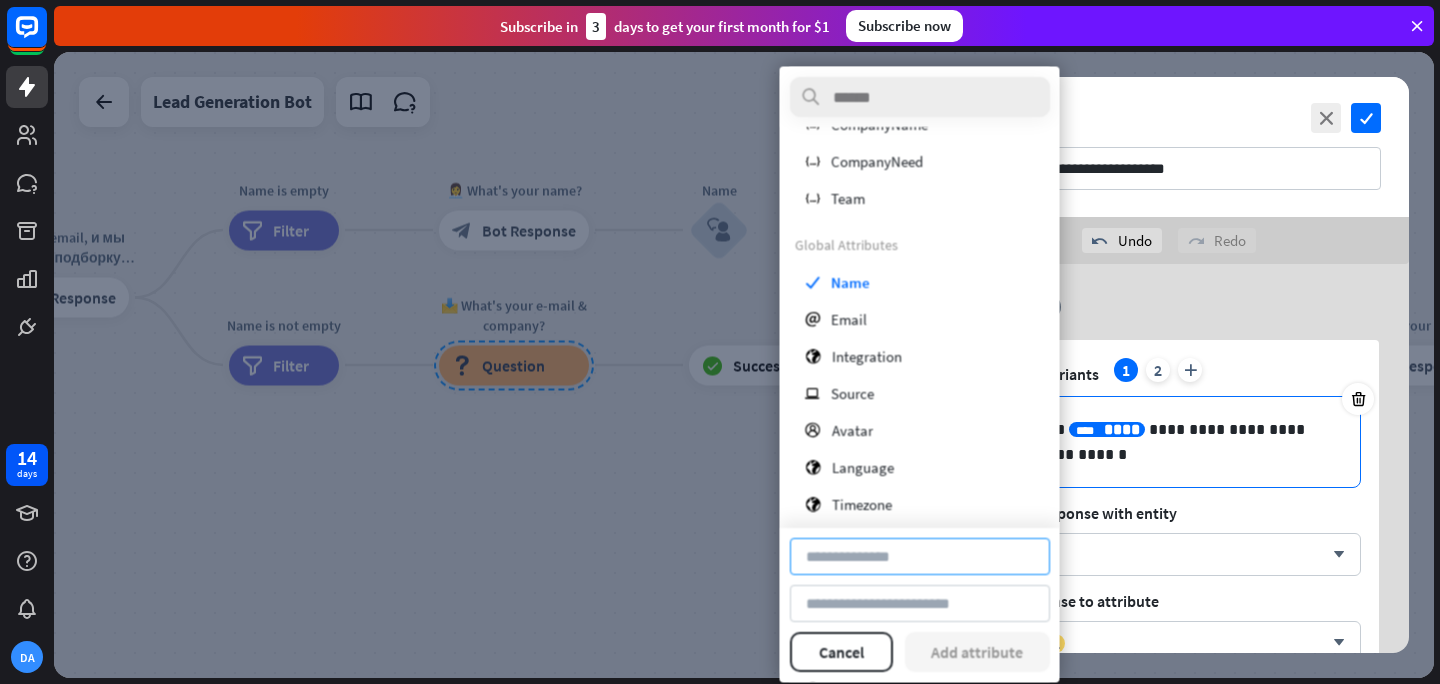 type on "*" 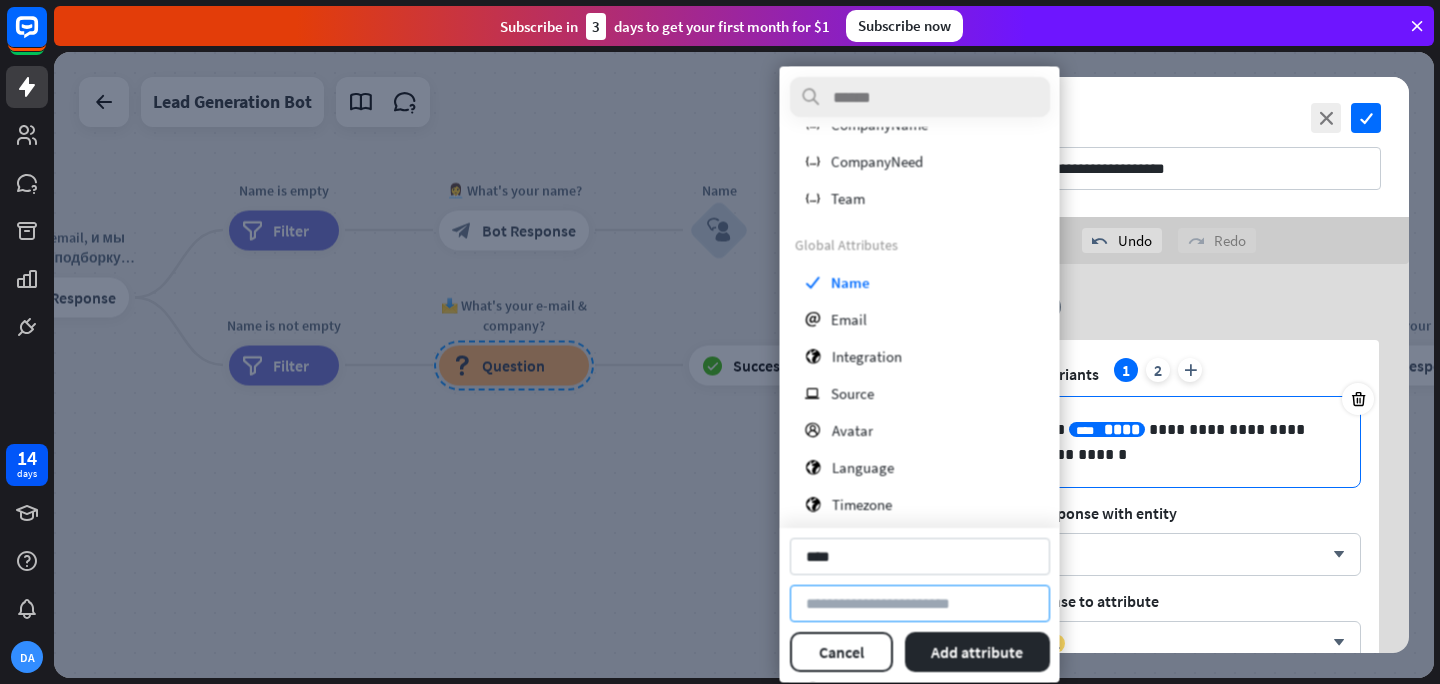 type on "****" 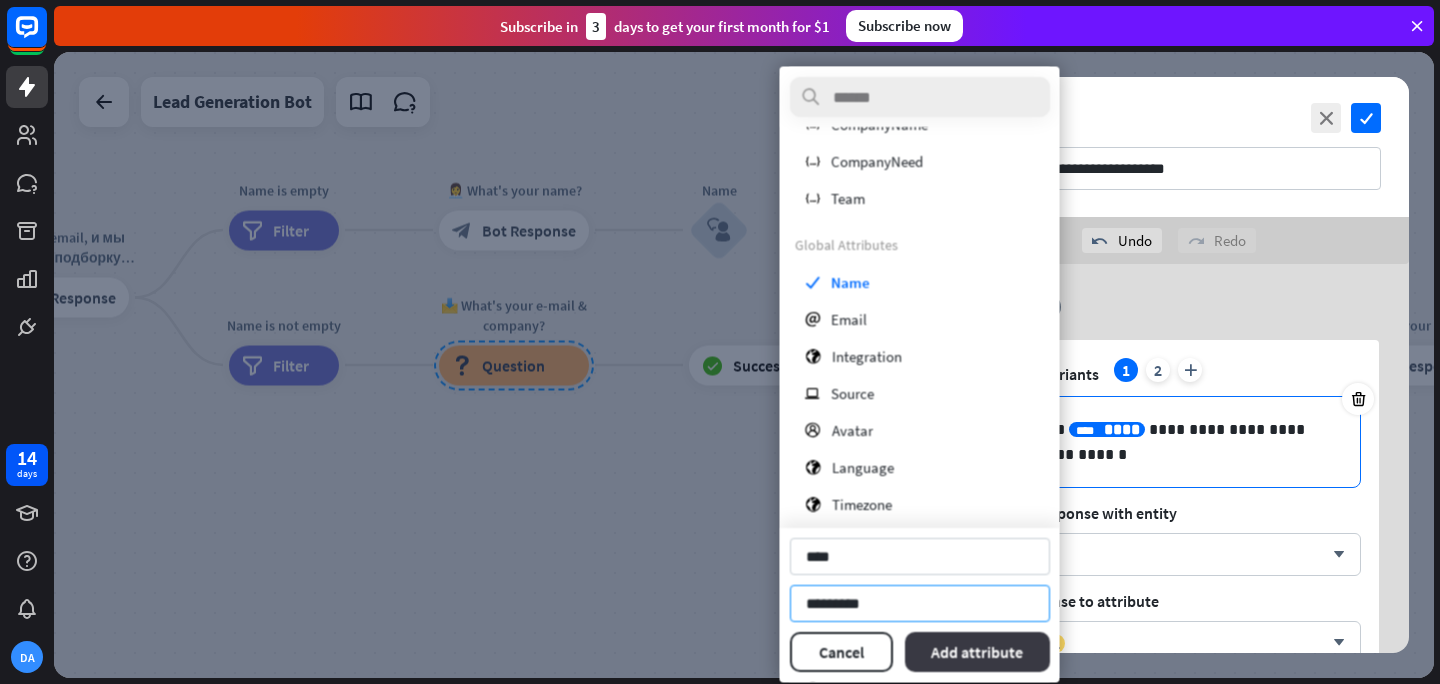 type on "*********" 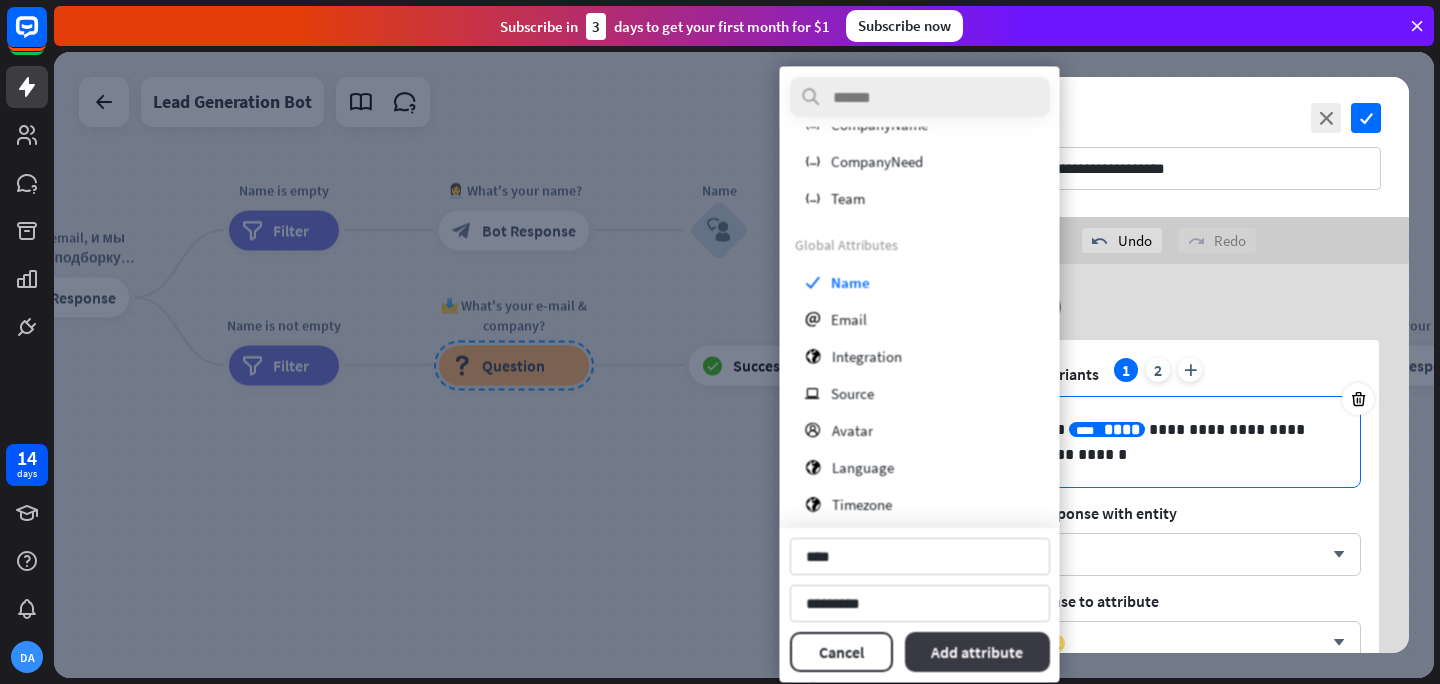 click on "Add attribute" at bounding box center [977, 652] 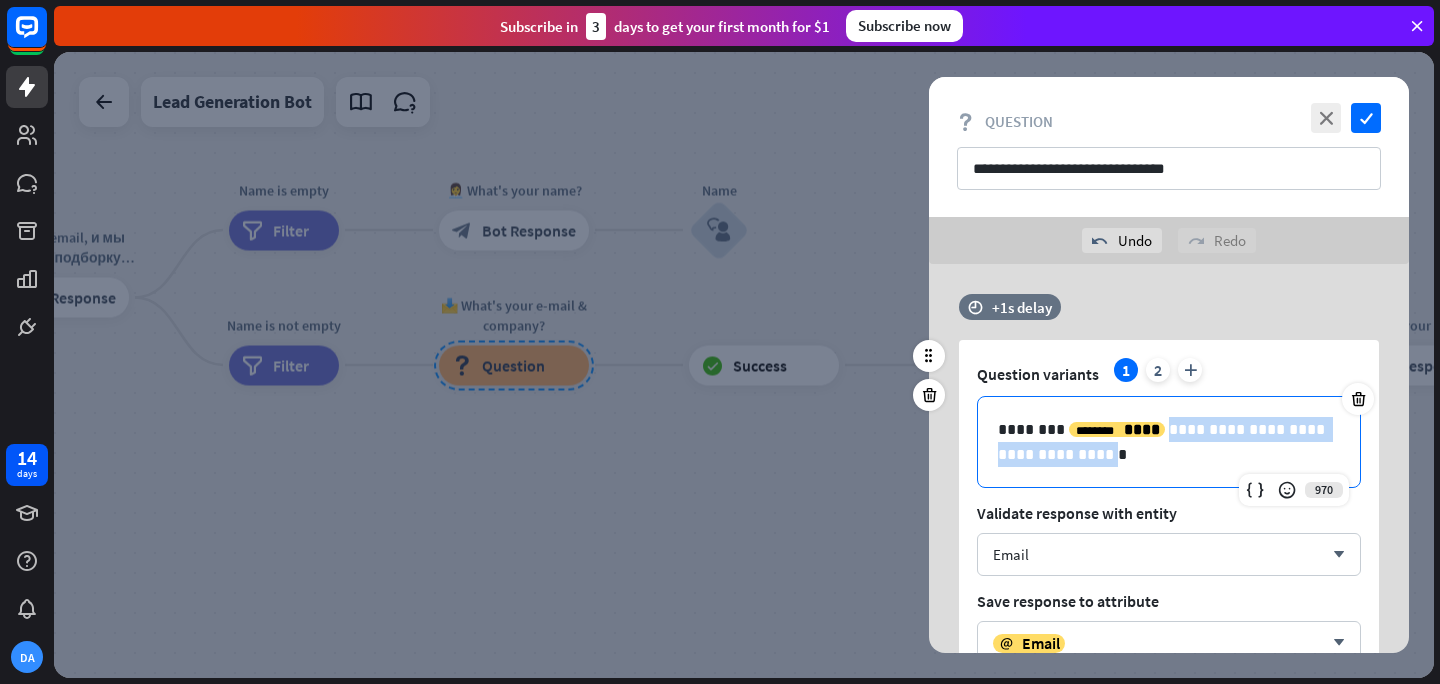 drag, startPoint x: 1139, startPoint y: 428, endPoint x: 1049, endPoint y: 453, distance: 93.40771 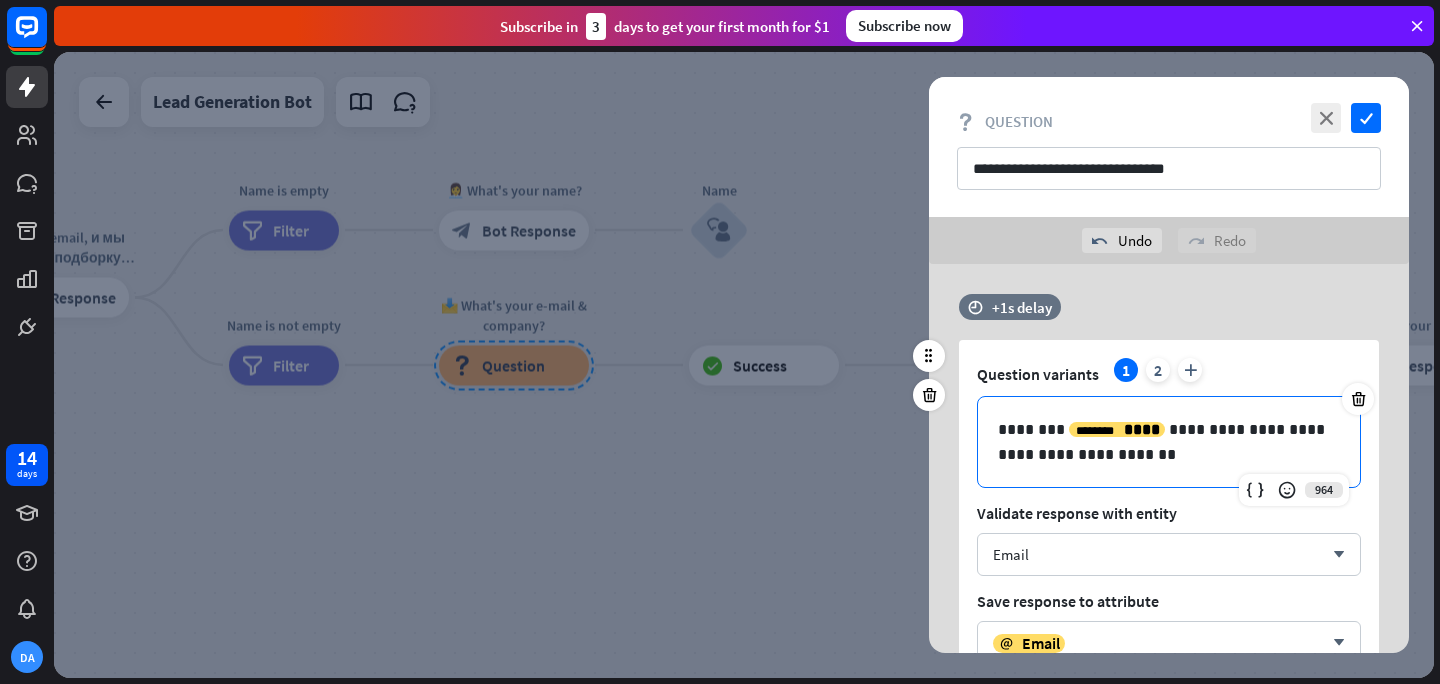 click on "**********" at bounding box center (1169, 442) 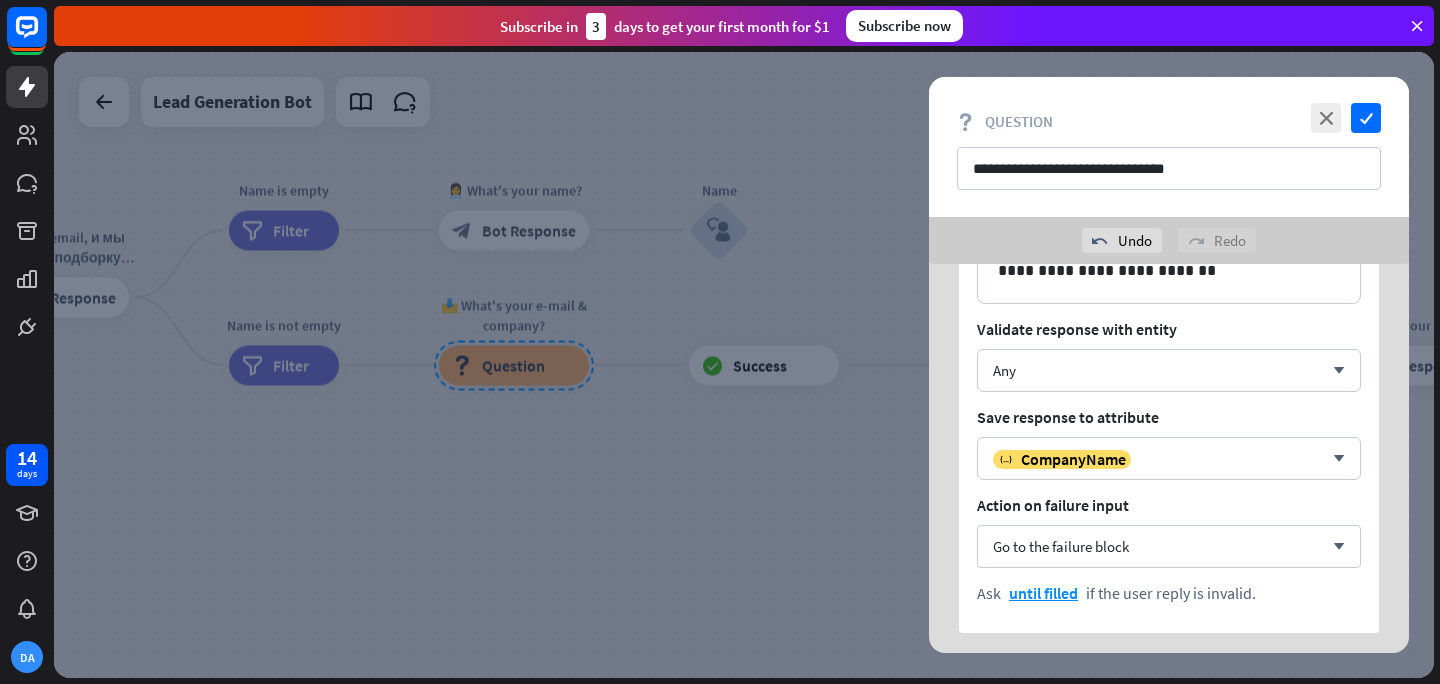 scroll, scrollTop: 802, scrollLeft: 0, axis: vertical 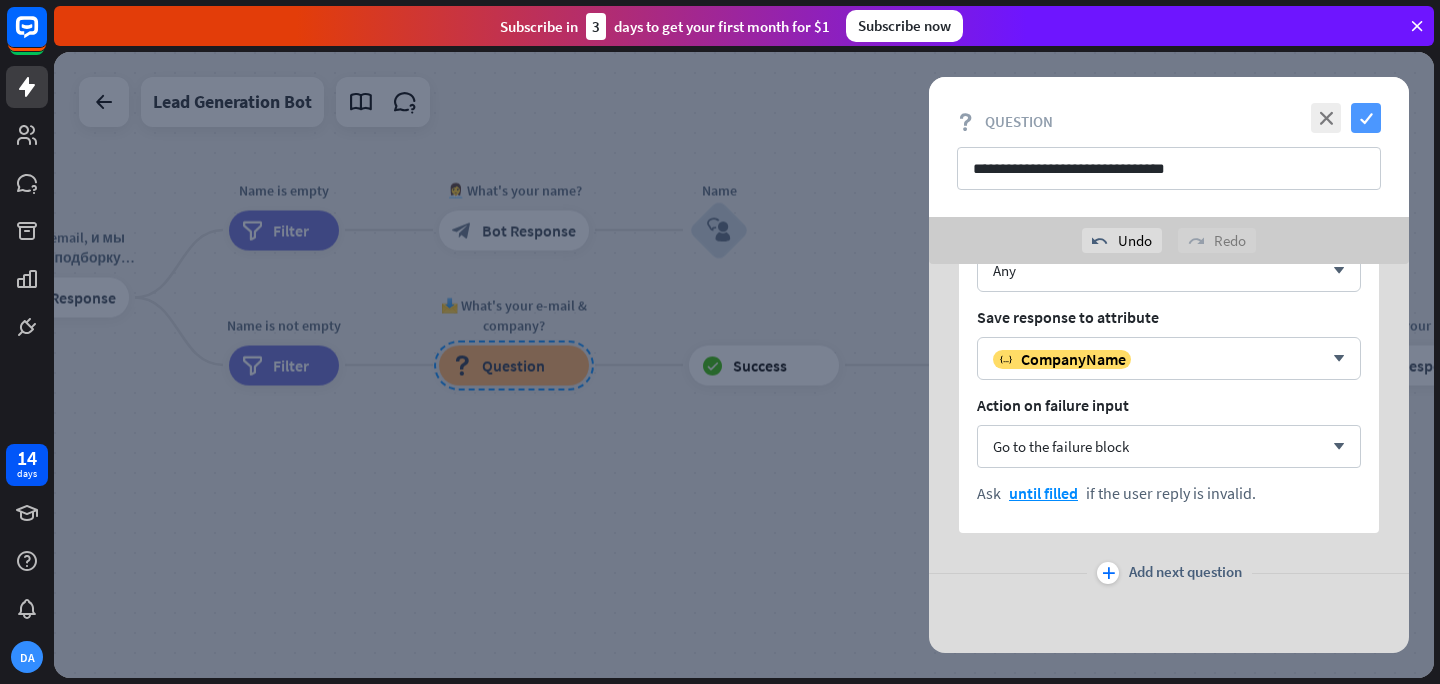 click on "check" at bounding box center [1366, 118] 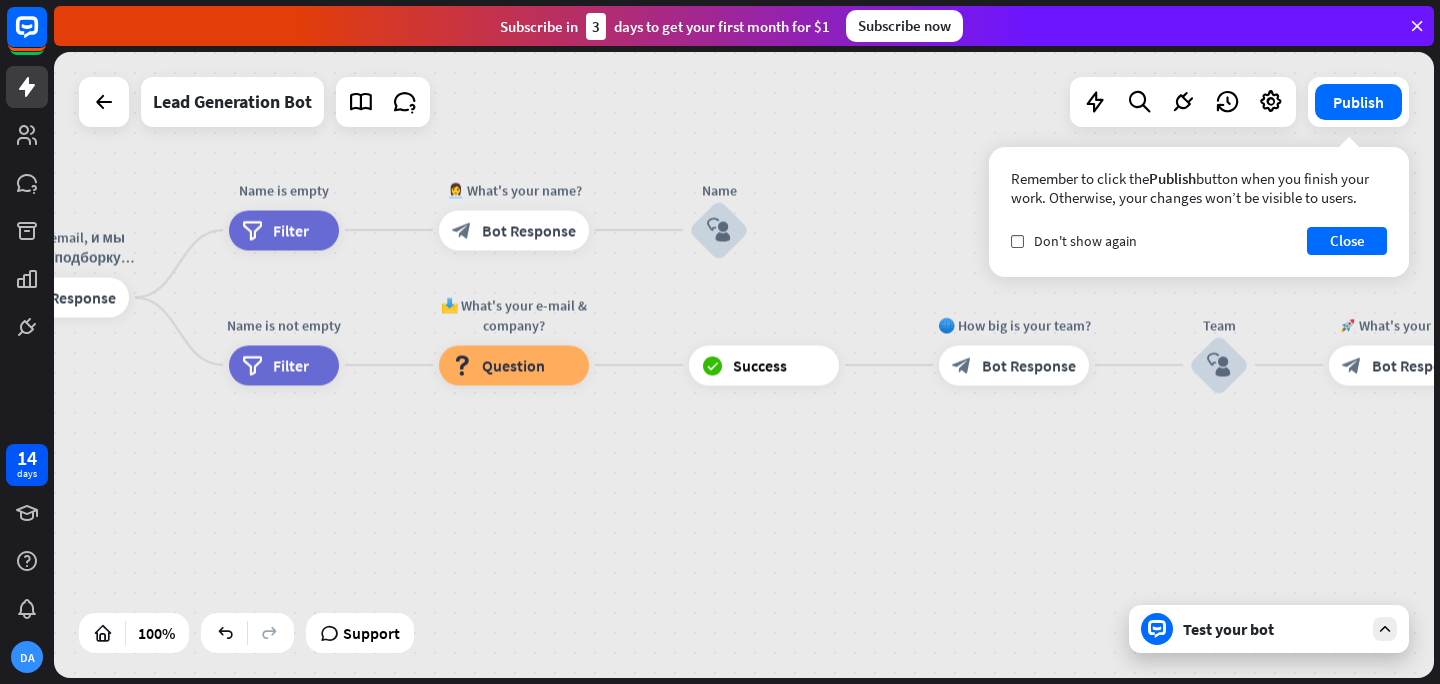 click at bounding box center (1385, 629) 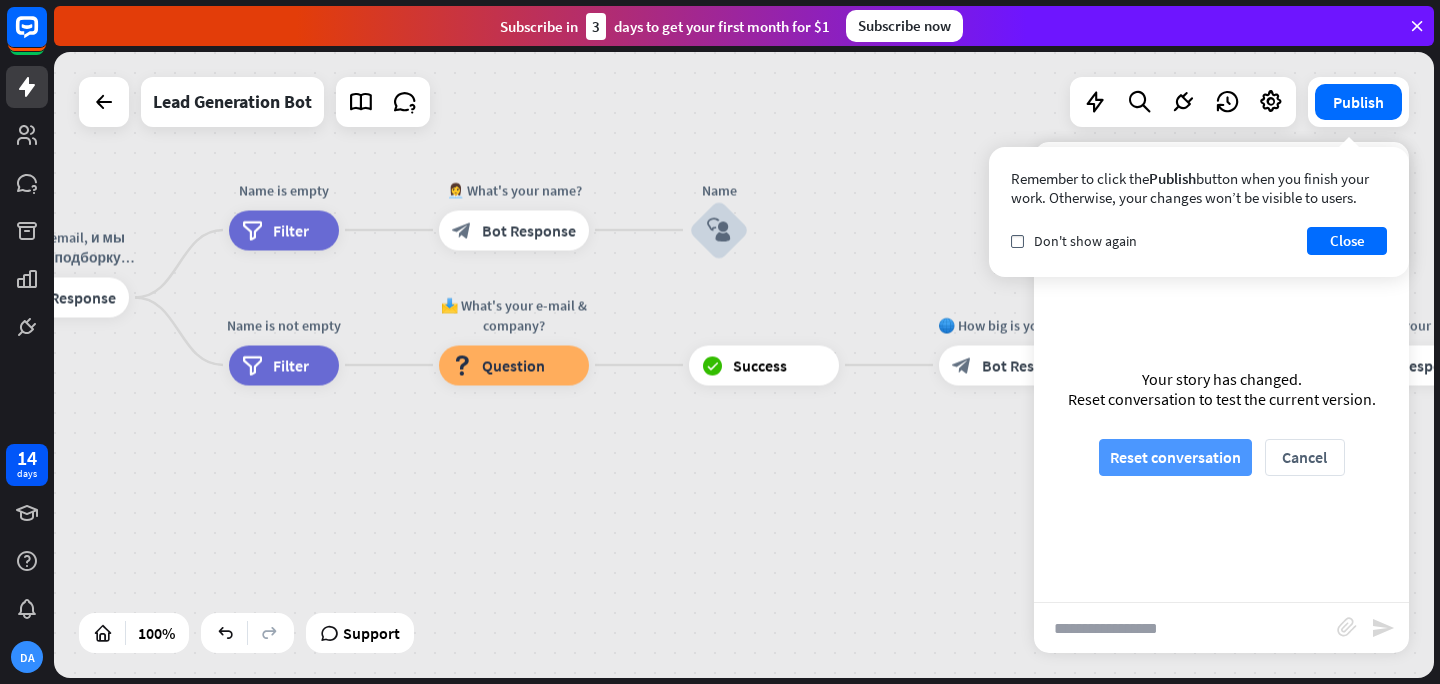 click on "Reset conversation" at bounding box center [1175, 457] 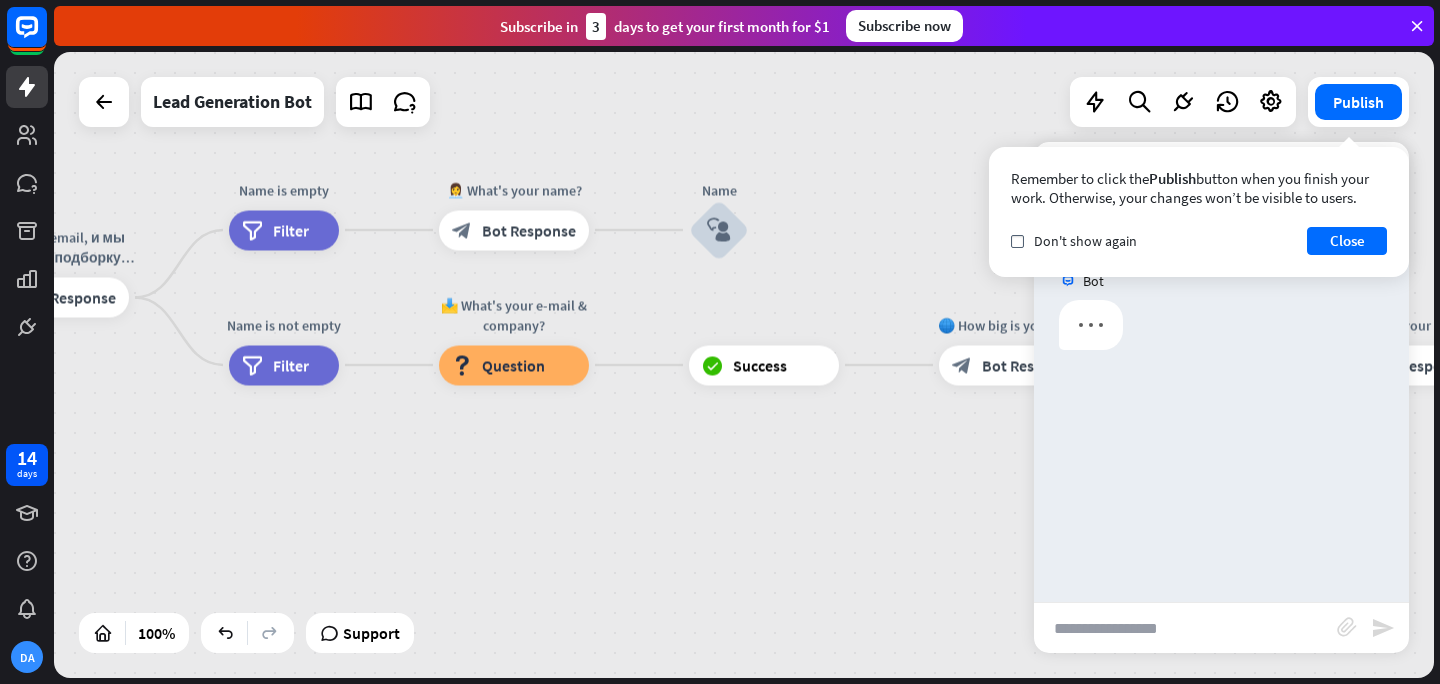scroll, scrollTop: 0, scrollLeft: 0, axis: both 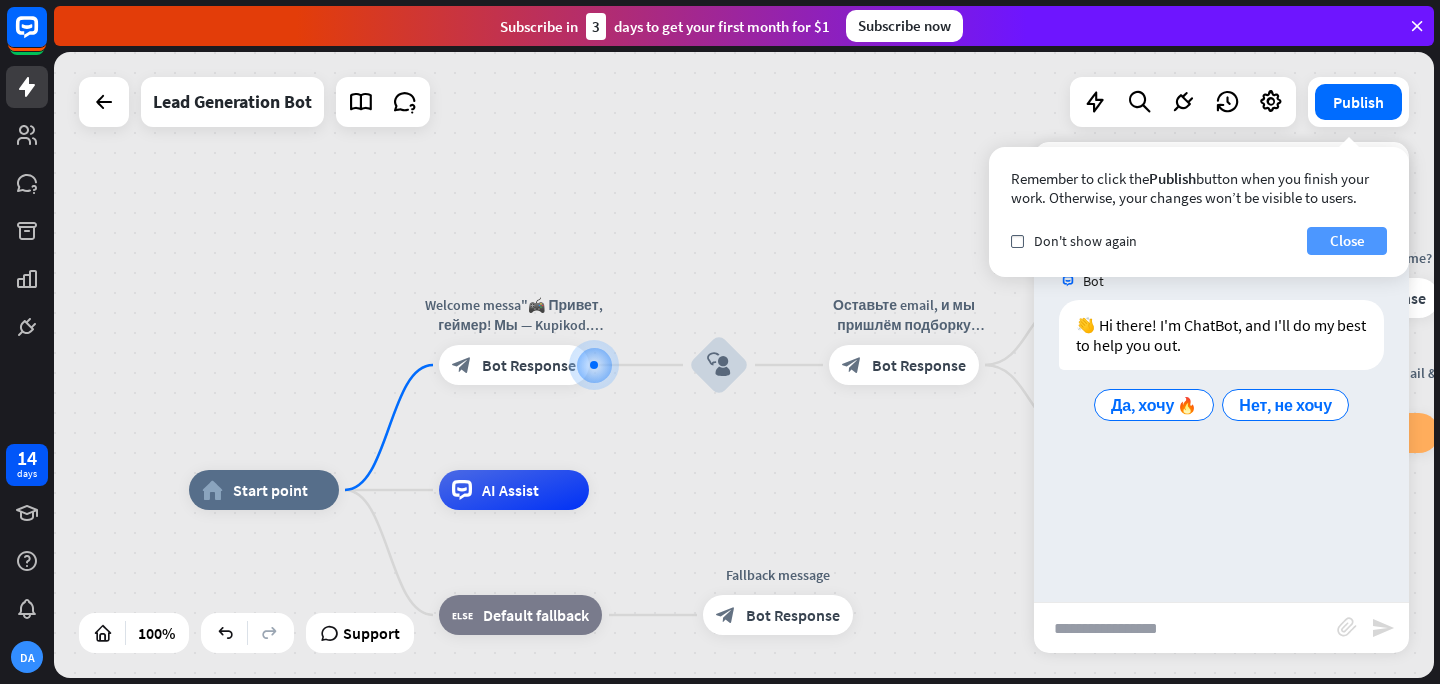 click on "Close" at bounding box center [1347, 241] 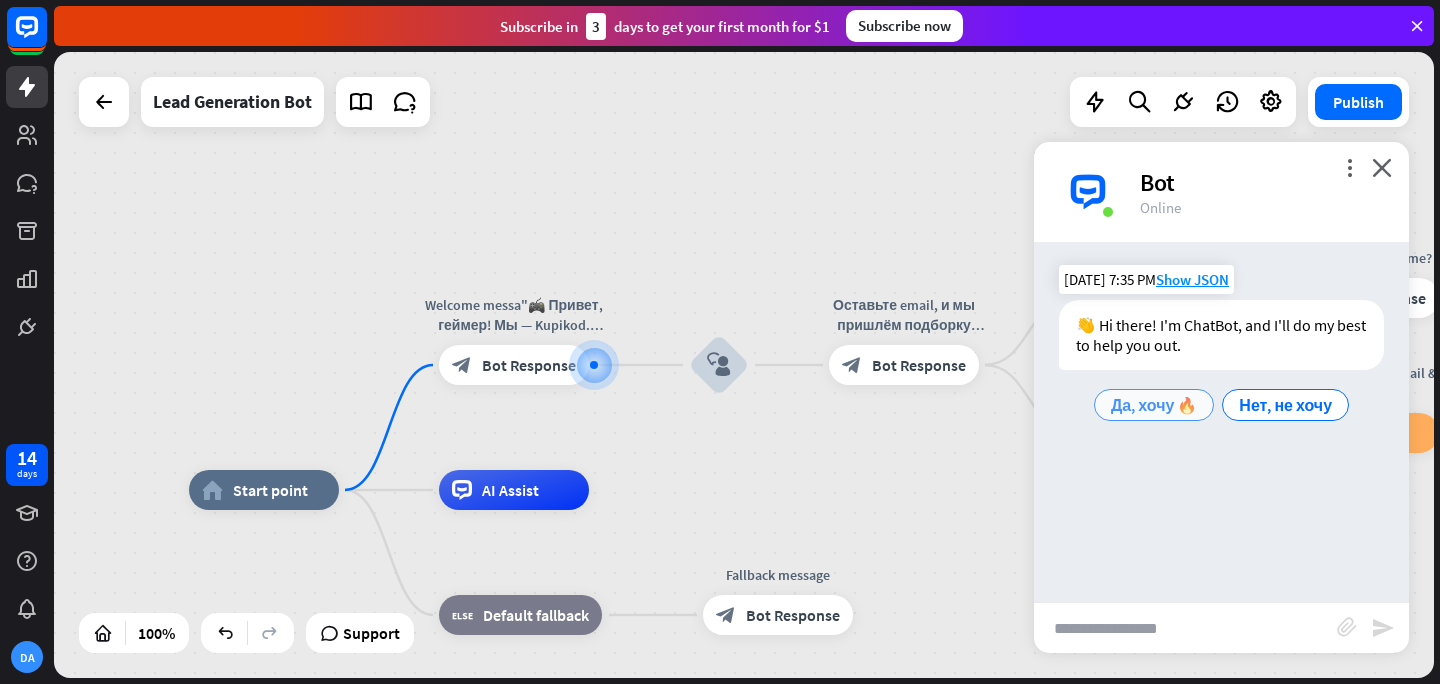 click on "Да, хочу 🔥" at bounding box center [1154, 405] 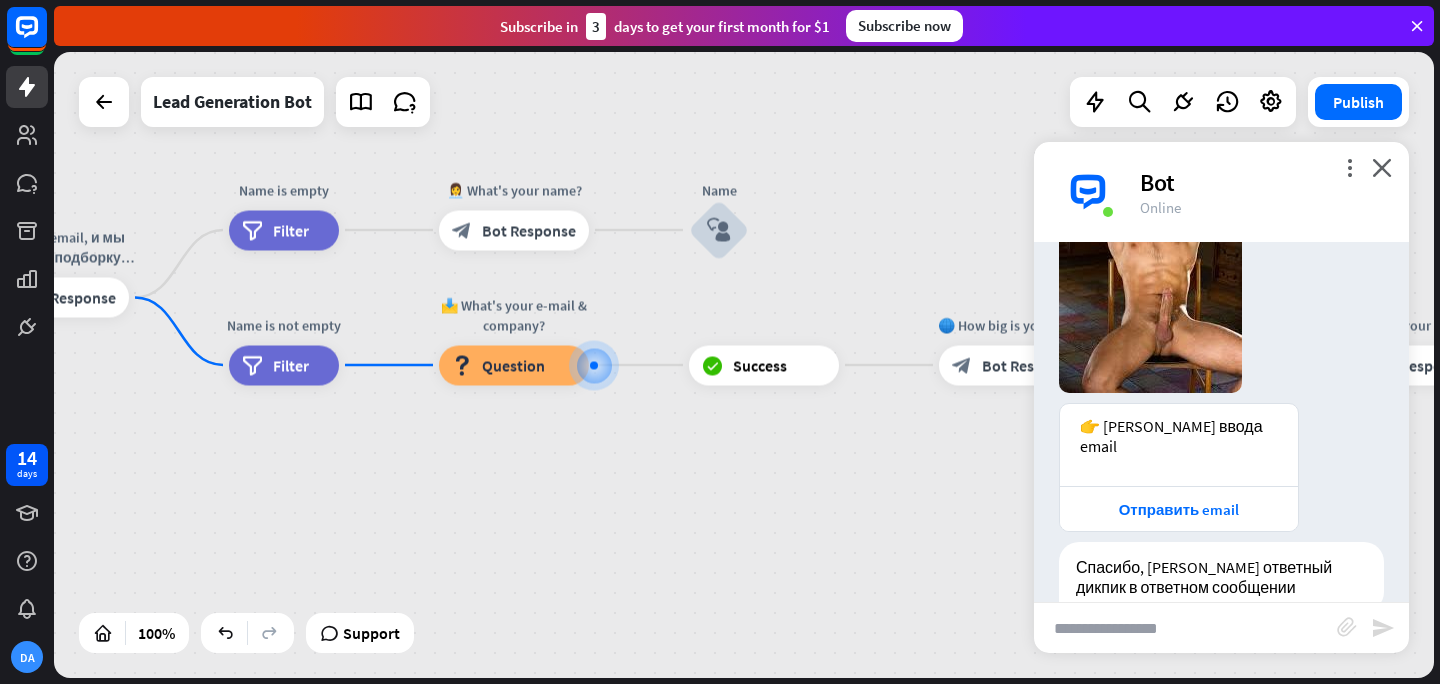scroll, scrollTop: 415, scrollLeft: 0, axis: vertical 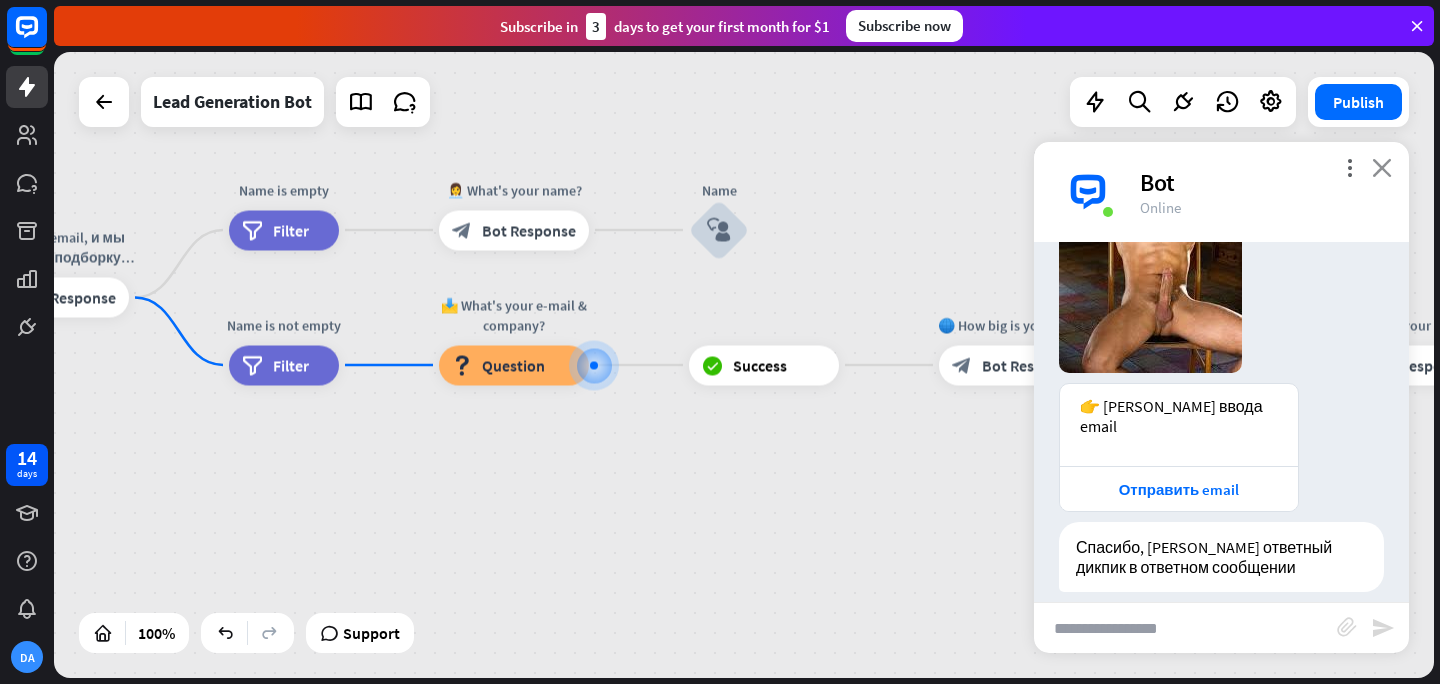 click on "close" at bounding box center (1382, 167) 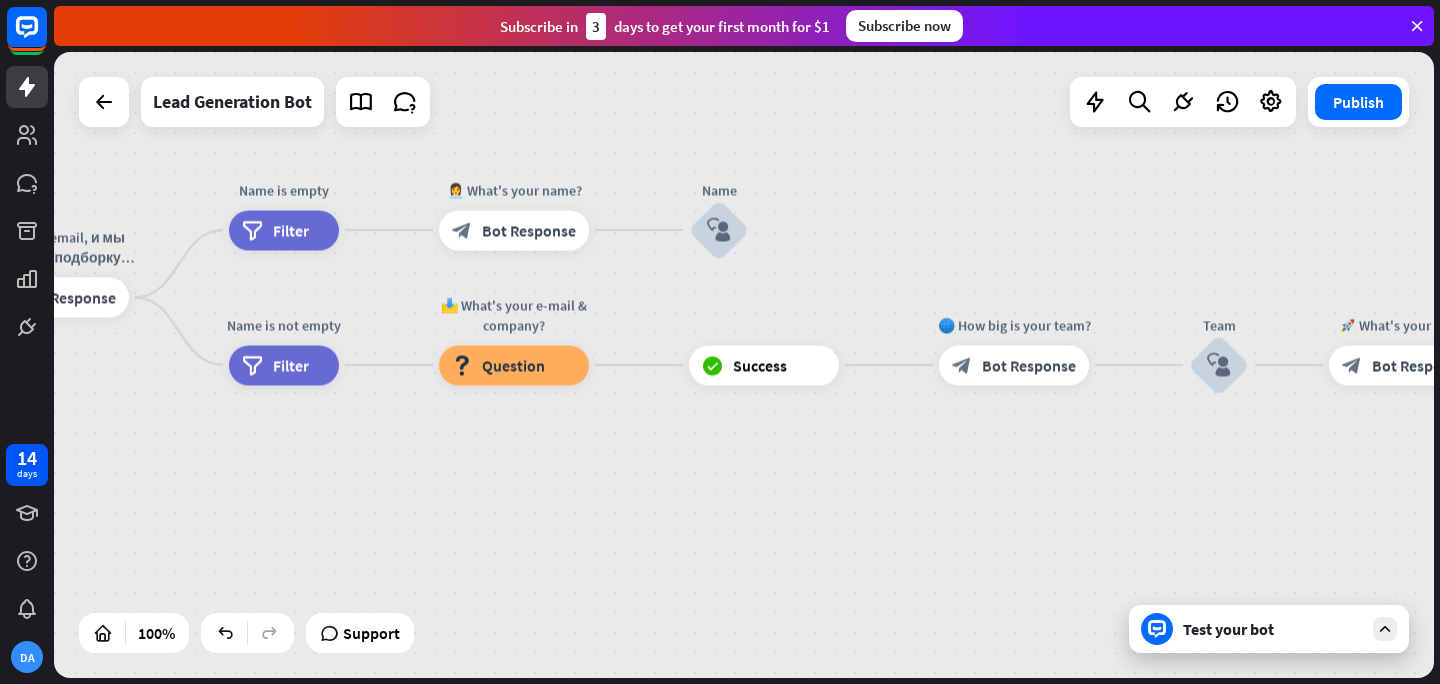 click at bounding box center [1385, 629] 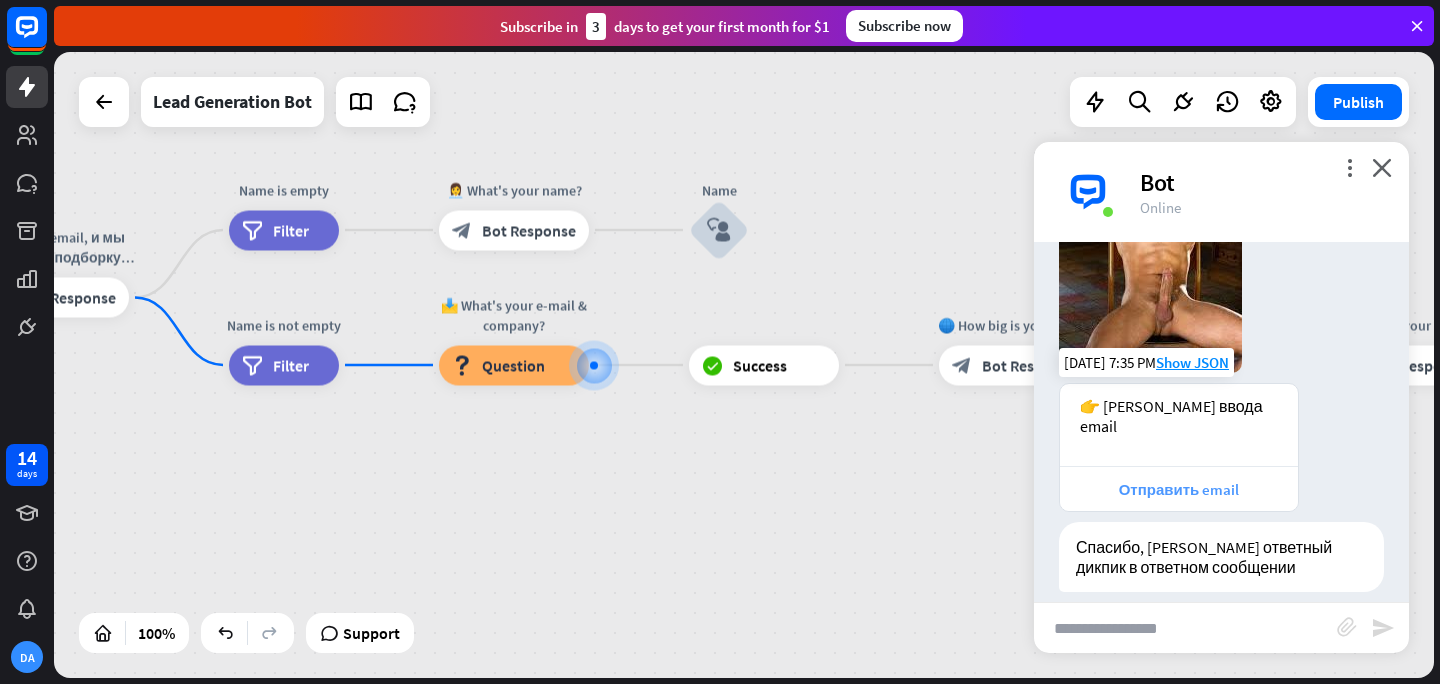 scroll, scrollTop: 0, scrollLeft: 0, axis: both 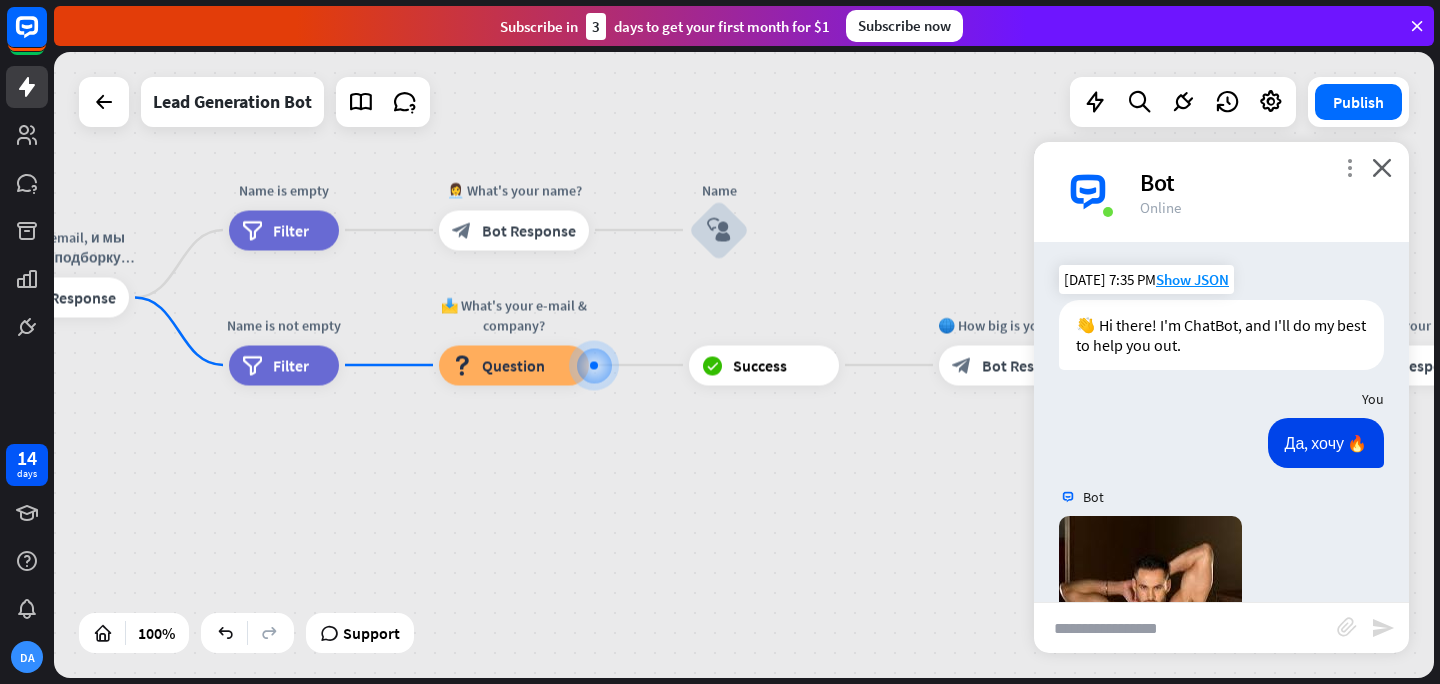 click on "more_vert" at bounding box center (1349, 167) 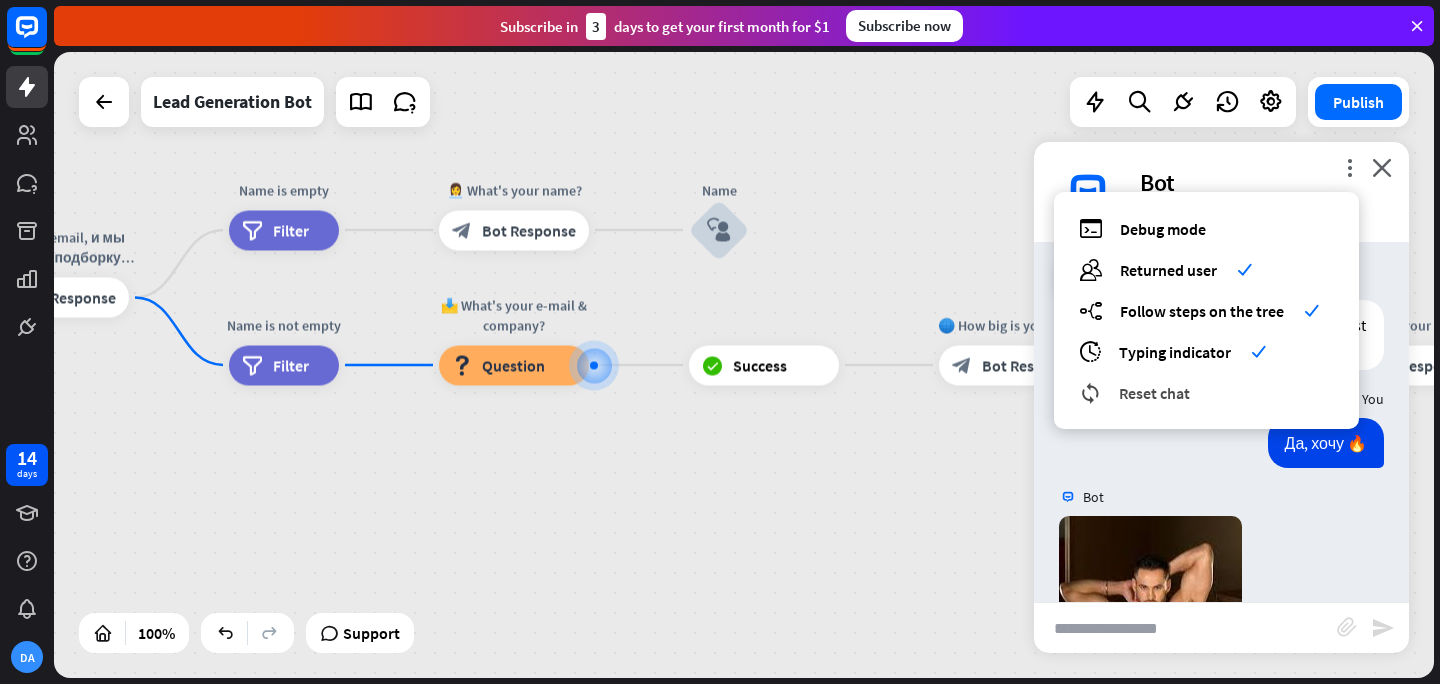 click on "reset_chat   Reset chat" at bounding box center [1206, 392] 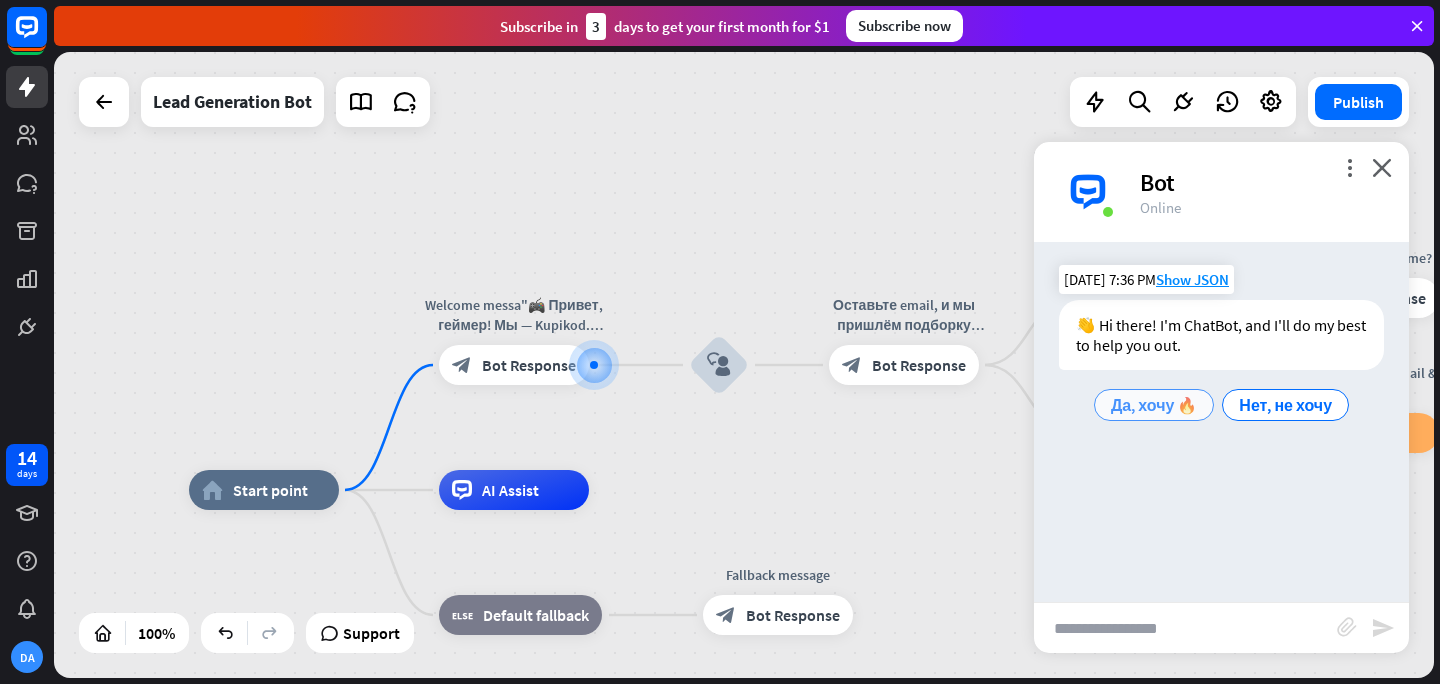 click on "Да, хочу 🔥" at bounding box center (1154, 405) 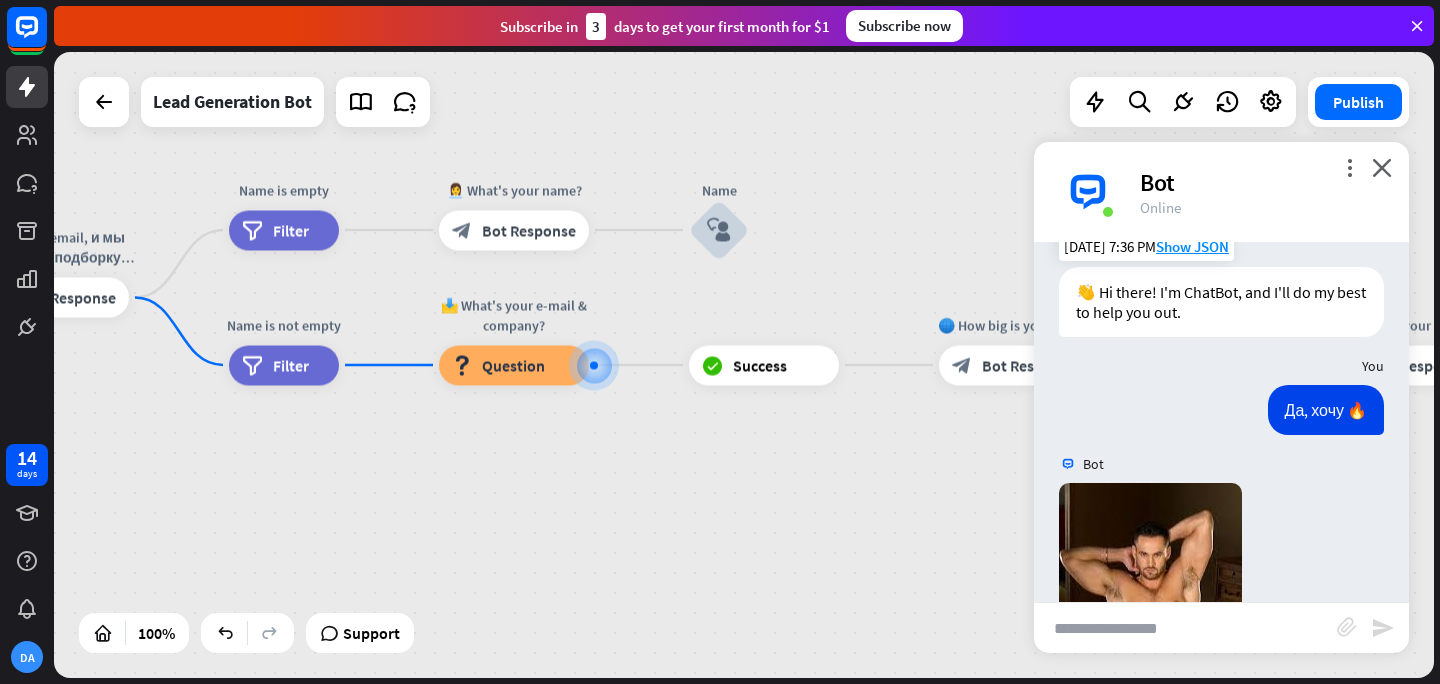 scroll, scrollTop: 0, scrollLeft: 0, axis: both 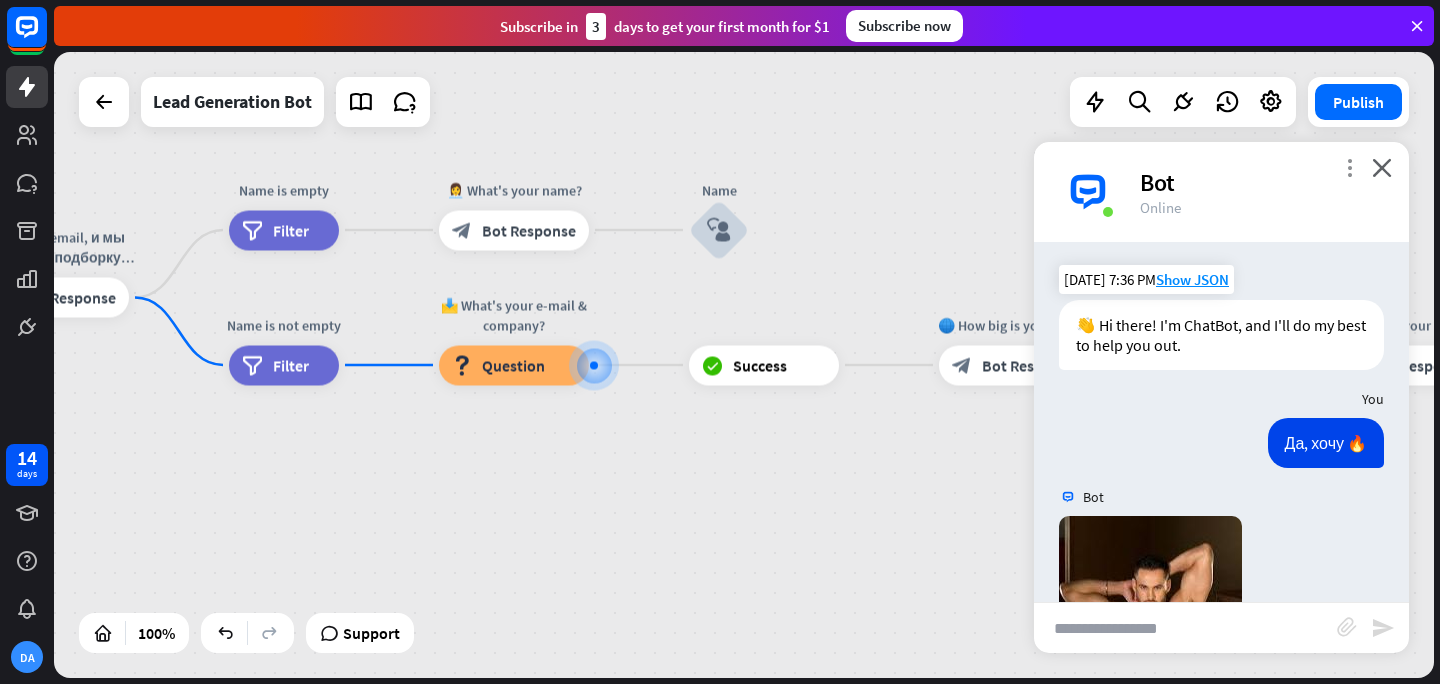 click on "more_vert" at bounding box center (1349, 167) 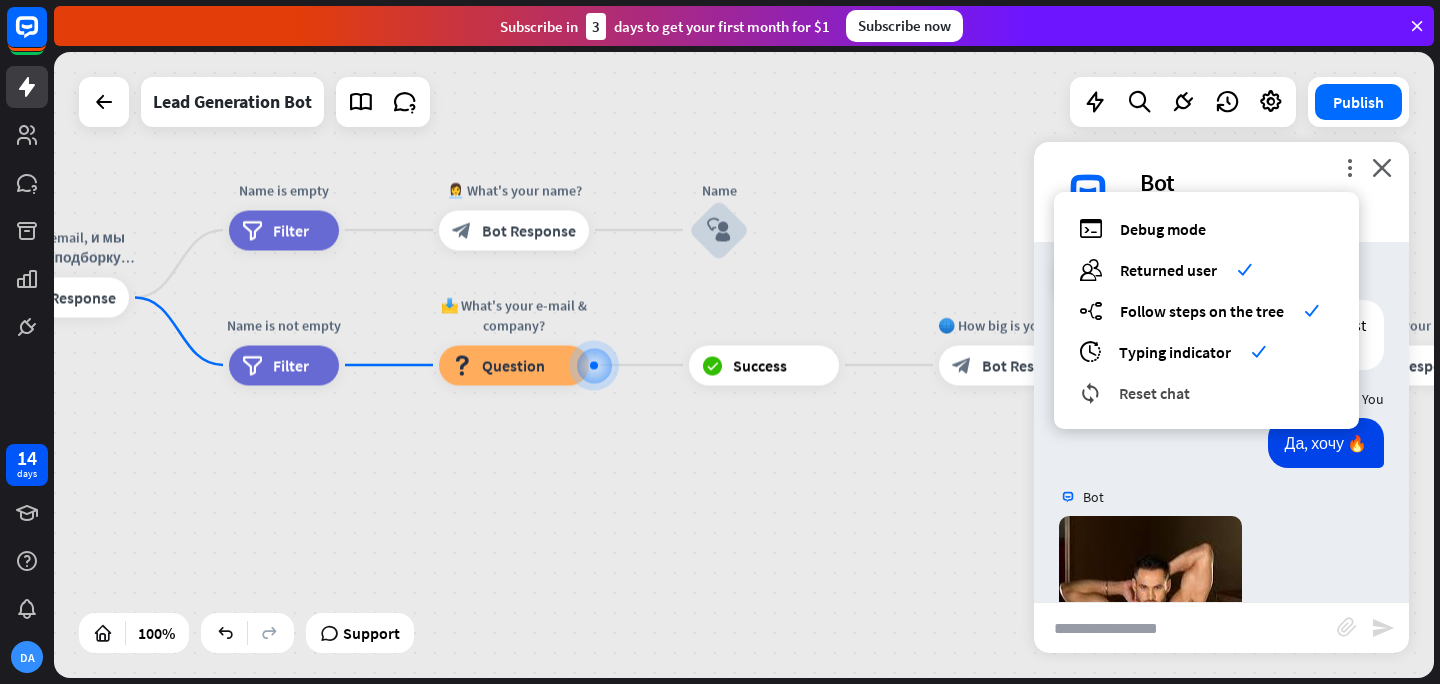 click on "reset_chat   Reset chat" at bounding box center [1206, 392] 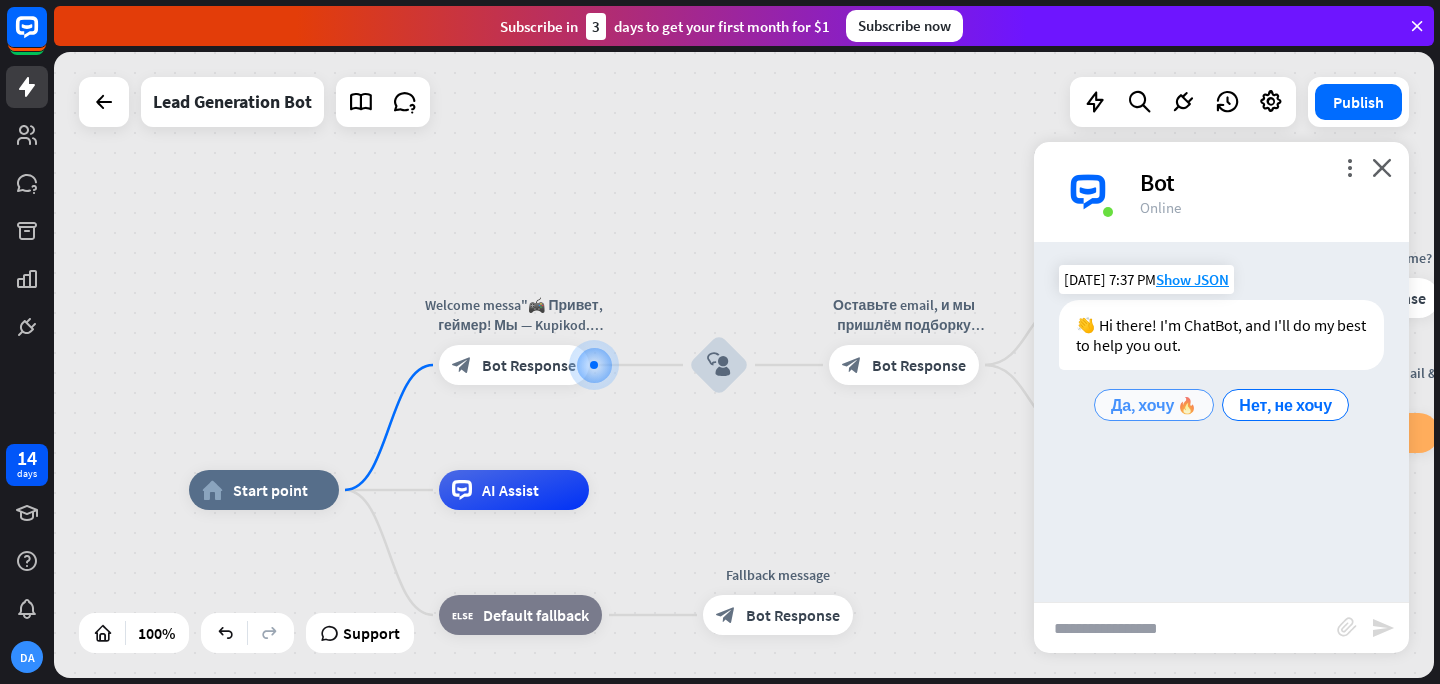 click on "Да, хочу 🔥" at bounding box center [1154, 405] 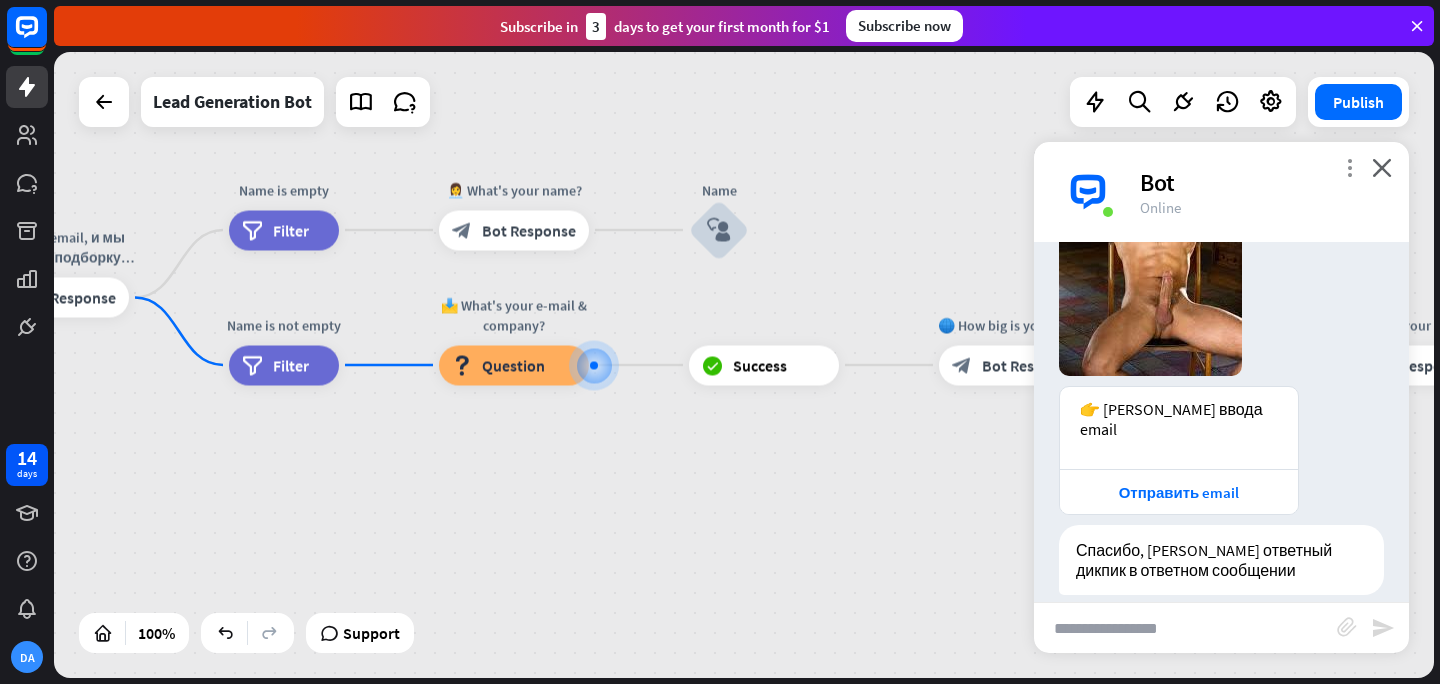 scroll, scrollTop: 415, scrollLeft: 0, axis: vertical 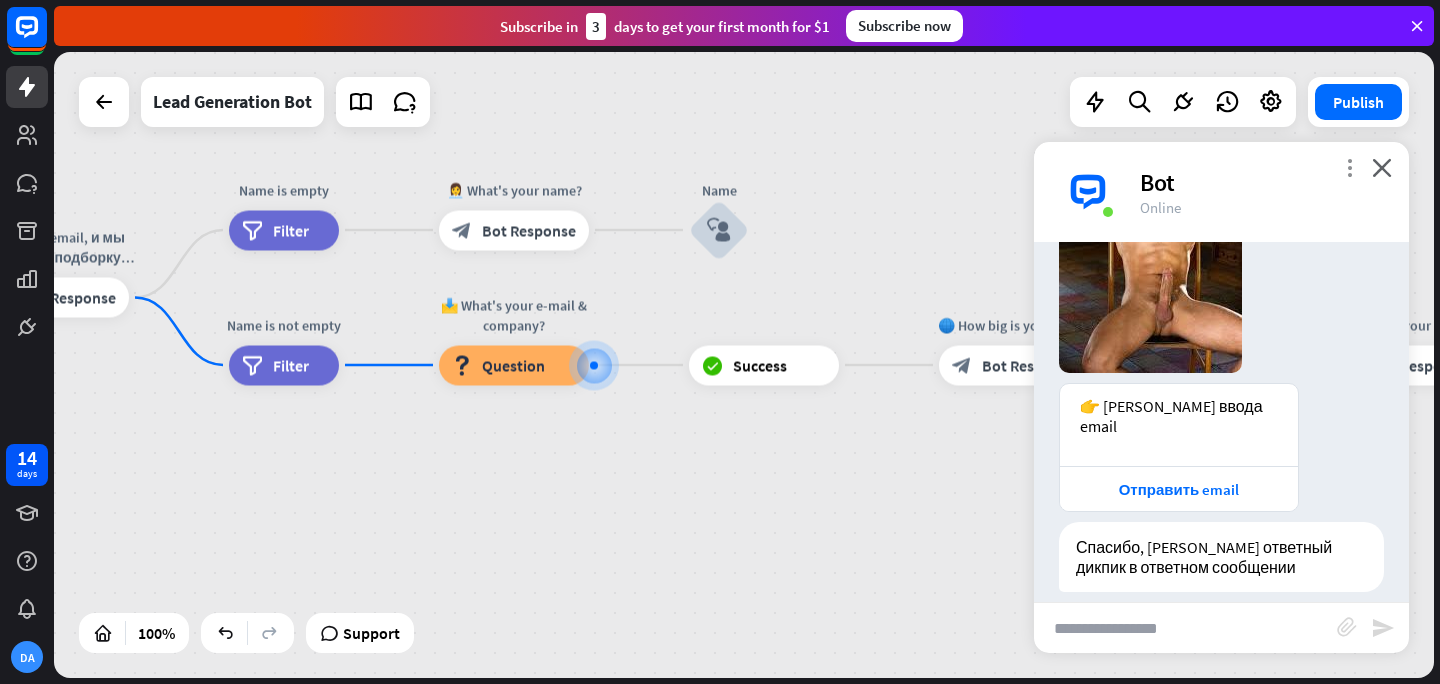 click on "more_vert" at bounding box center (1349, 167) 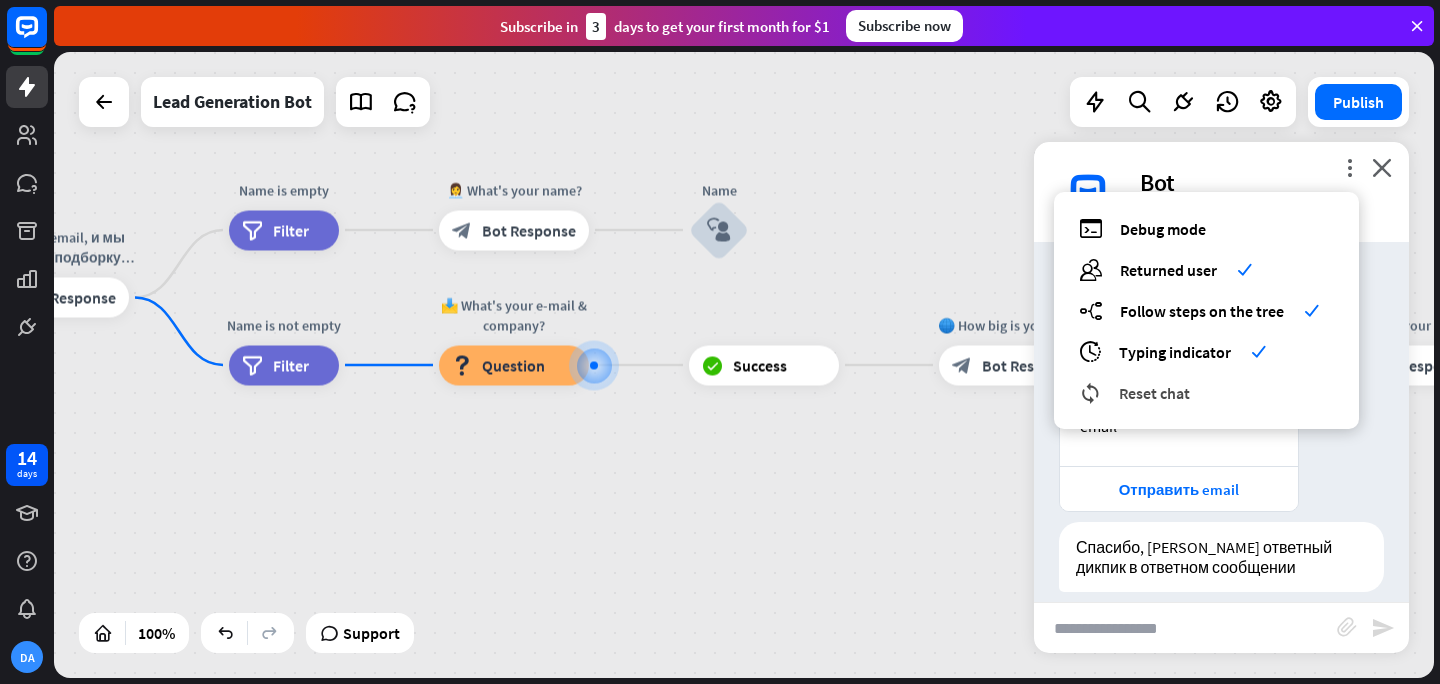 click on "reset_chat   Reset chat" at bounding box center (1206, 392) 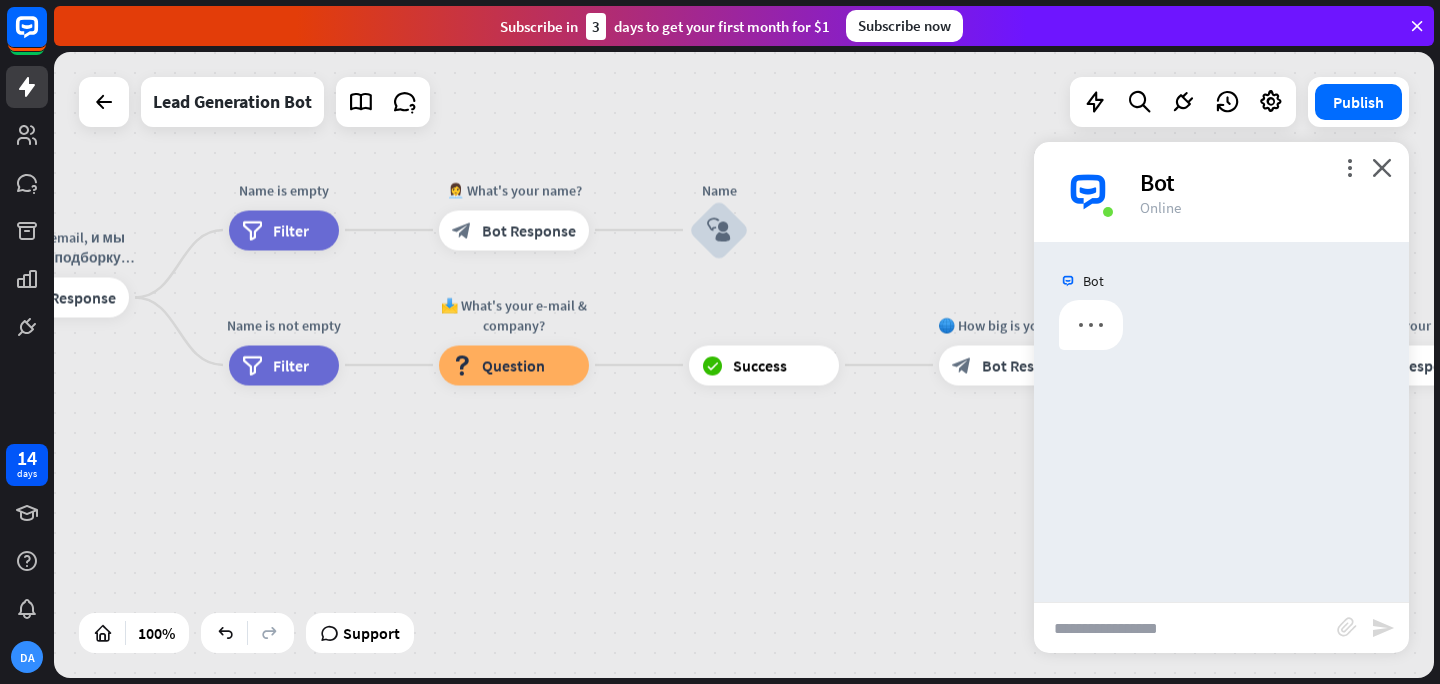scroll, scrollTop: 0, scrollLeft: 0, axis: both 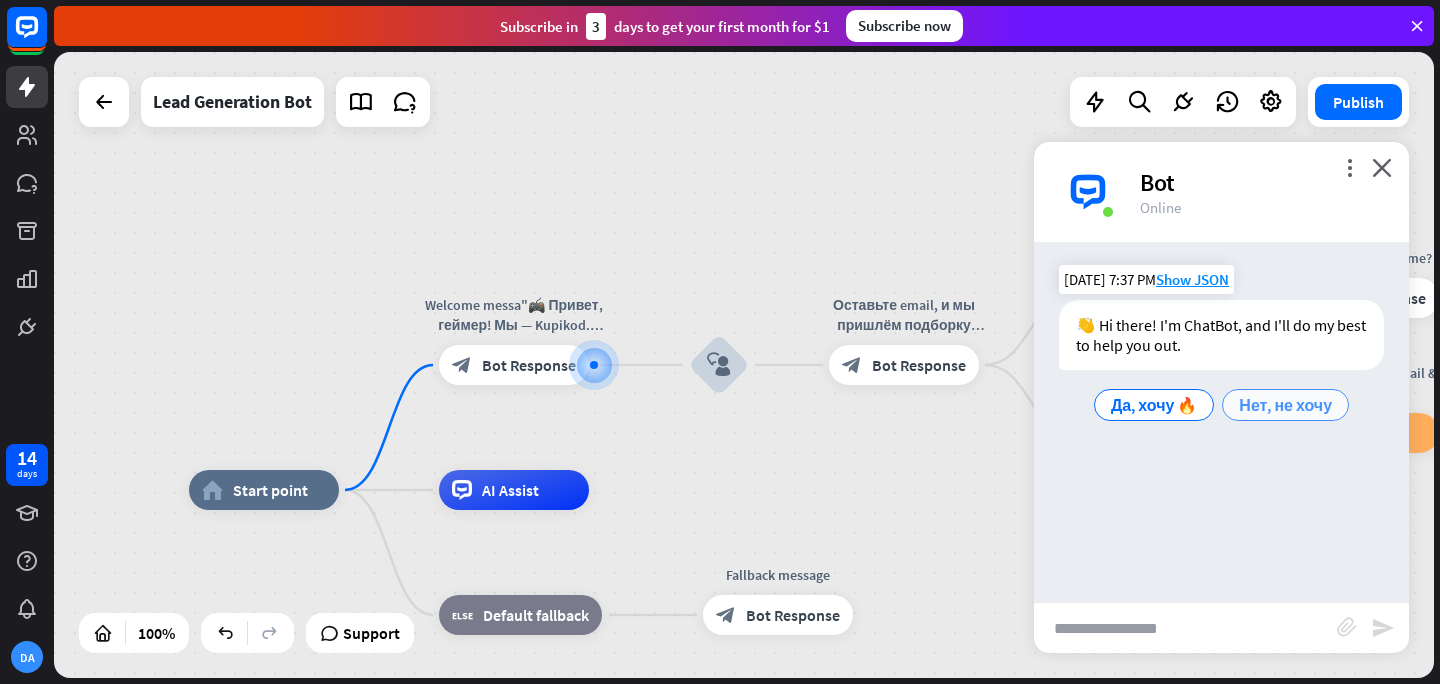 click on "Нет, не хочу" at bounding box center [1285, 405] 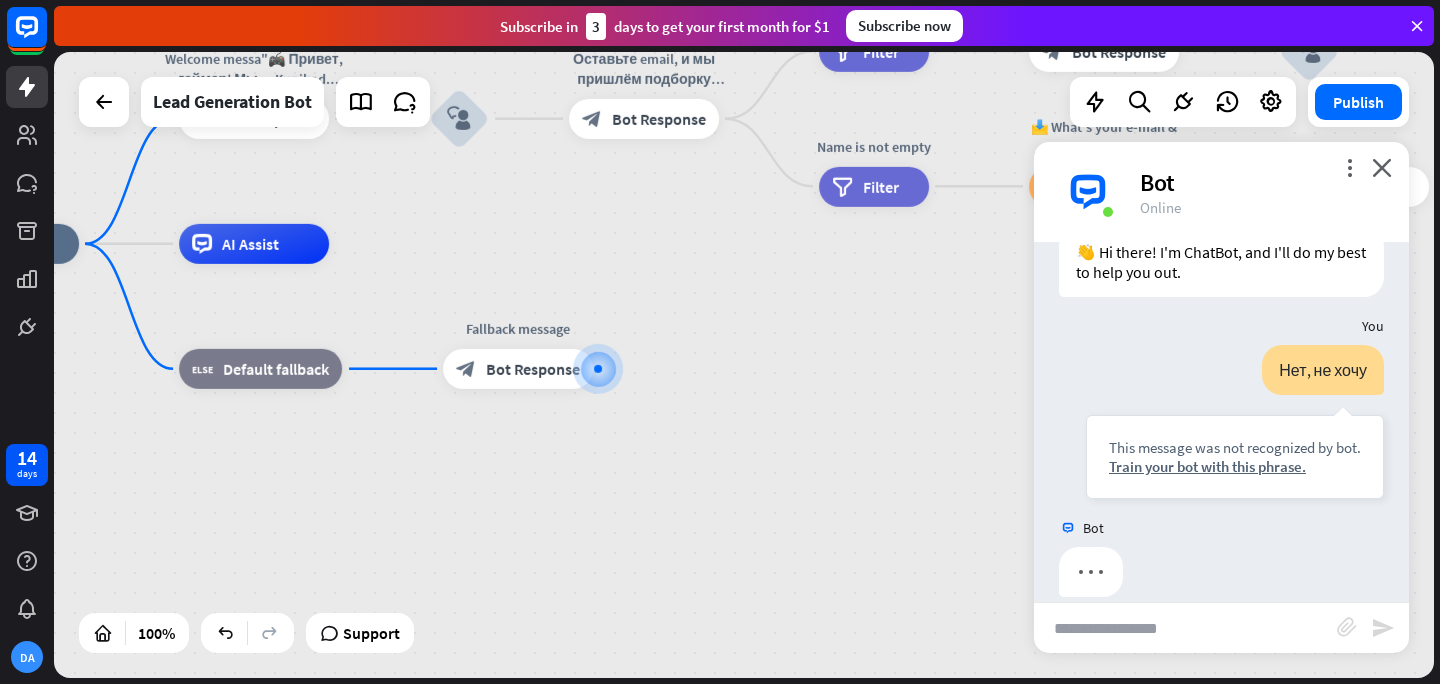 scroll, scrollTop: 98, scrollLeft: 0, axis: vertical 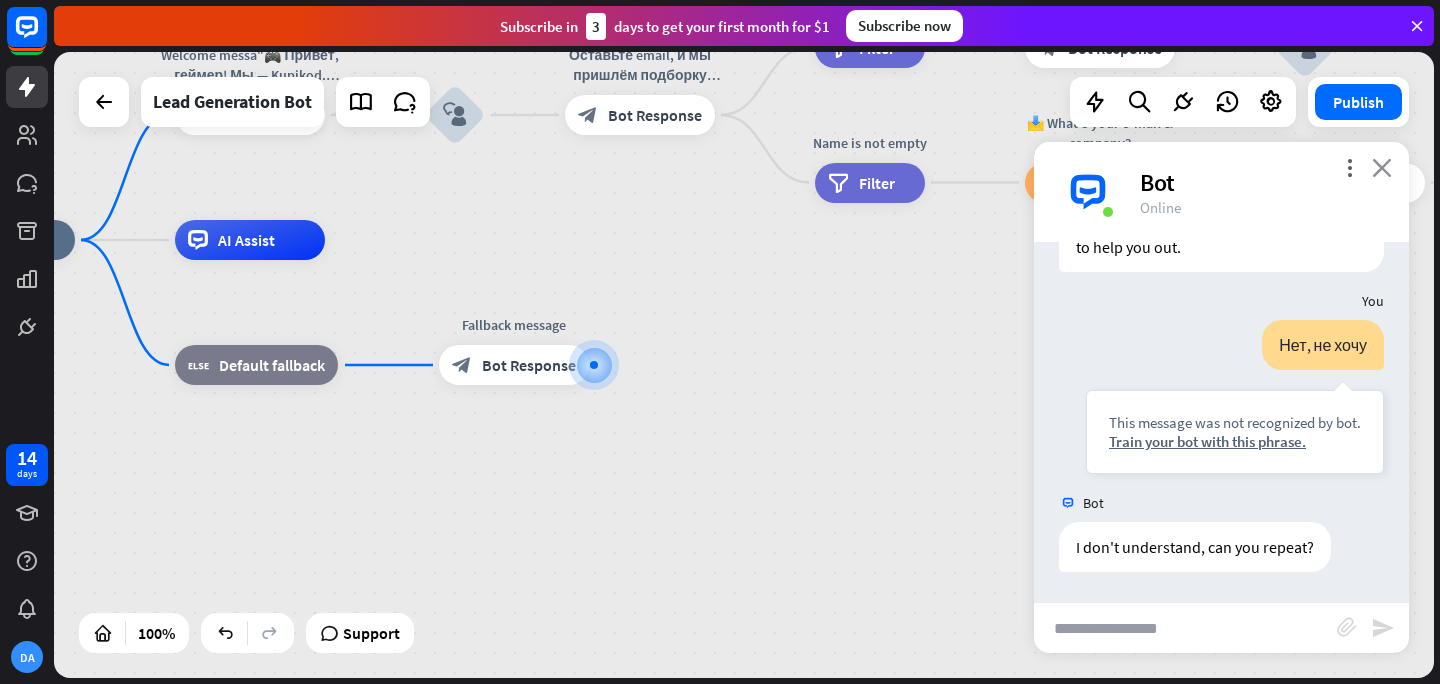 click on "close" at bounding box center (1382, 167) 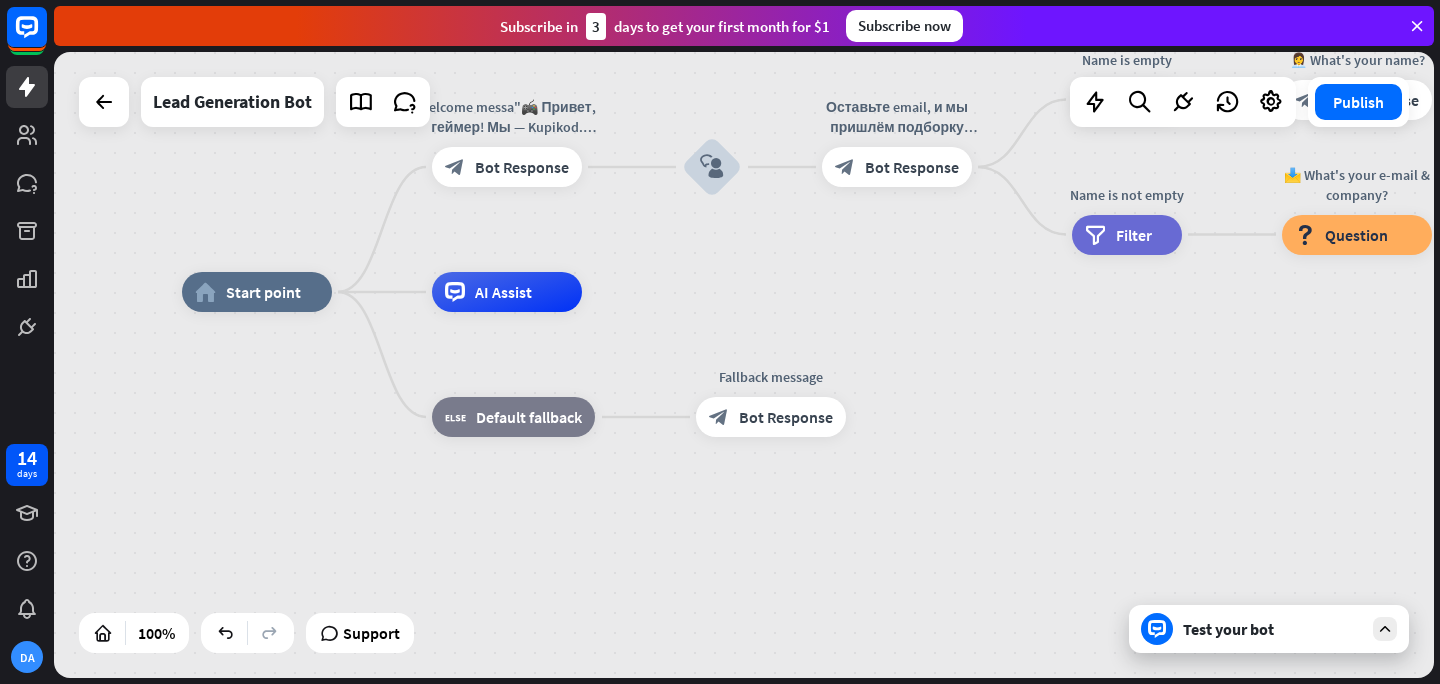 click at bounding box center (1385, 629) 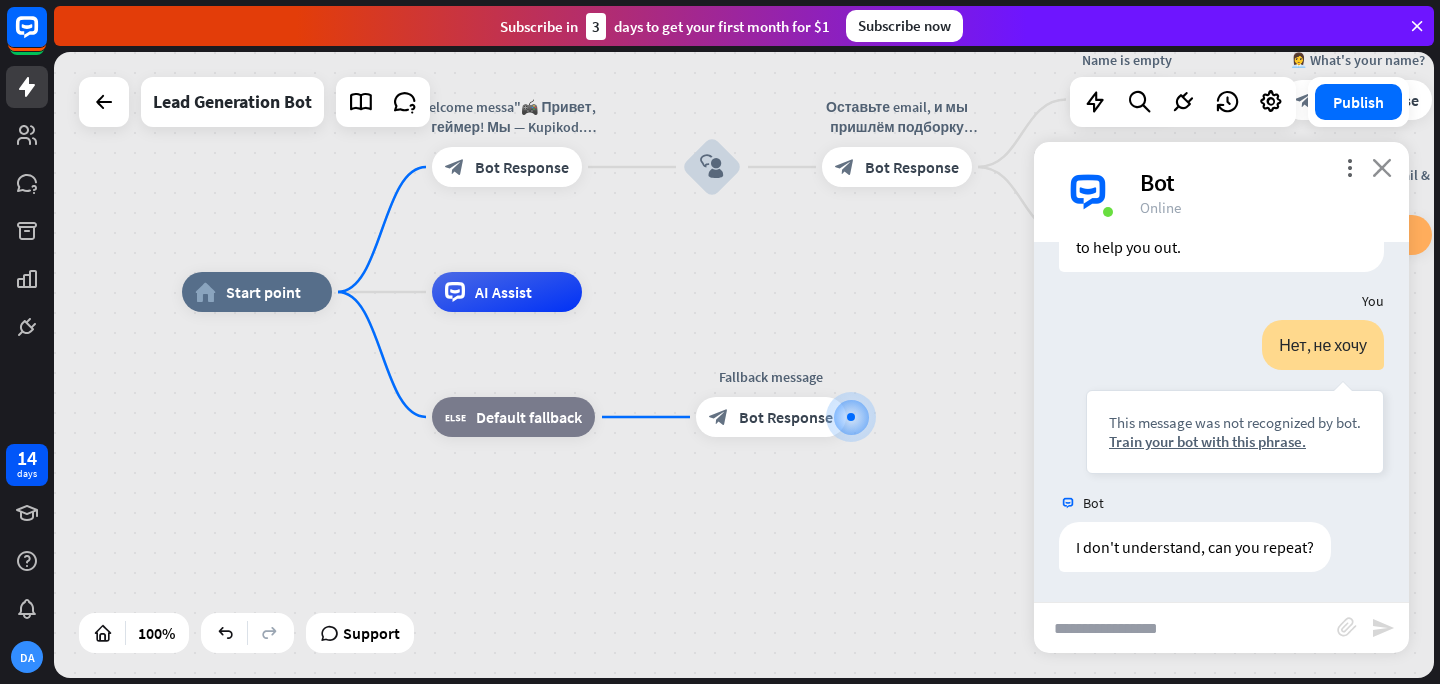 click on "close" at bounding box center (1382, 167) 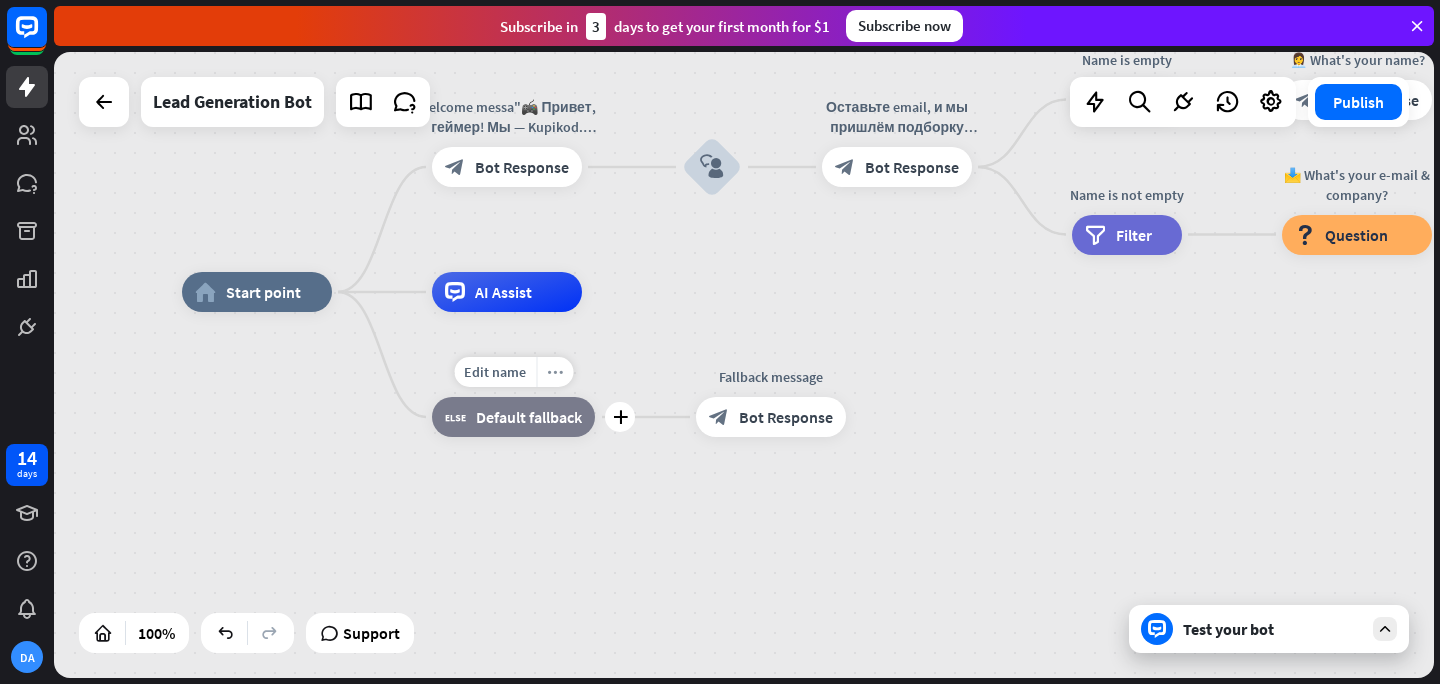 click on "more_horiz" at bounding box center [555, 372] 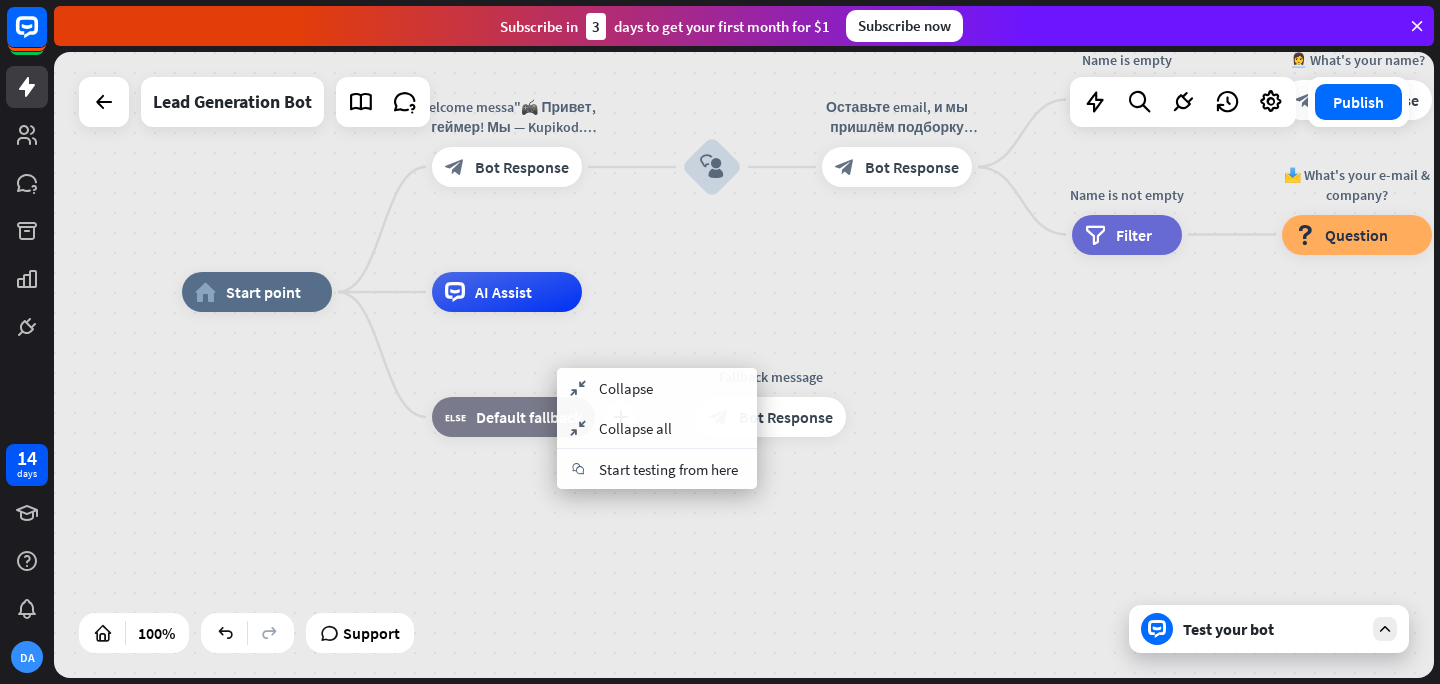 click on "plus     block_fallback   Default fallback" at bounding box center [513, 417] 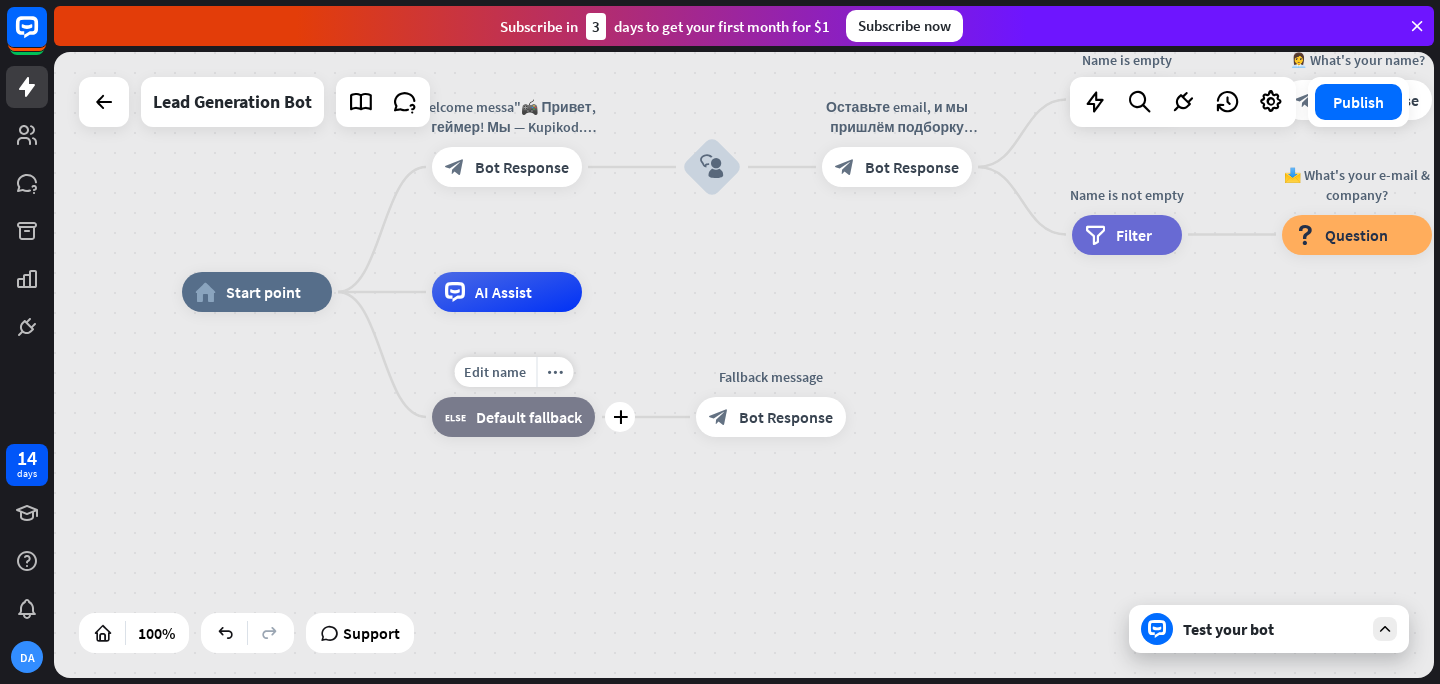 click on "Default fallback" at bounding box center [529, 417] 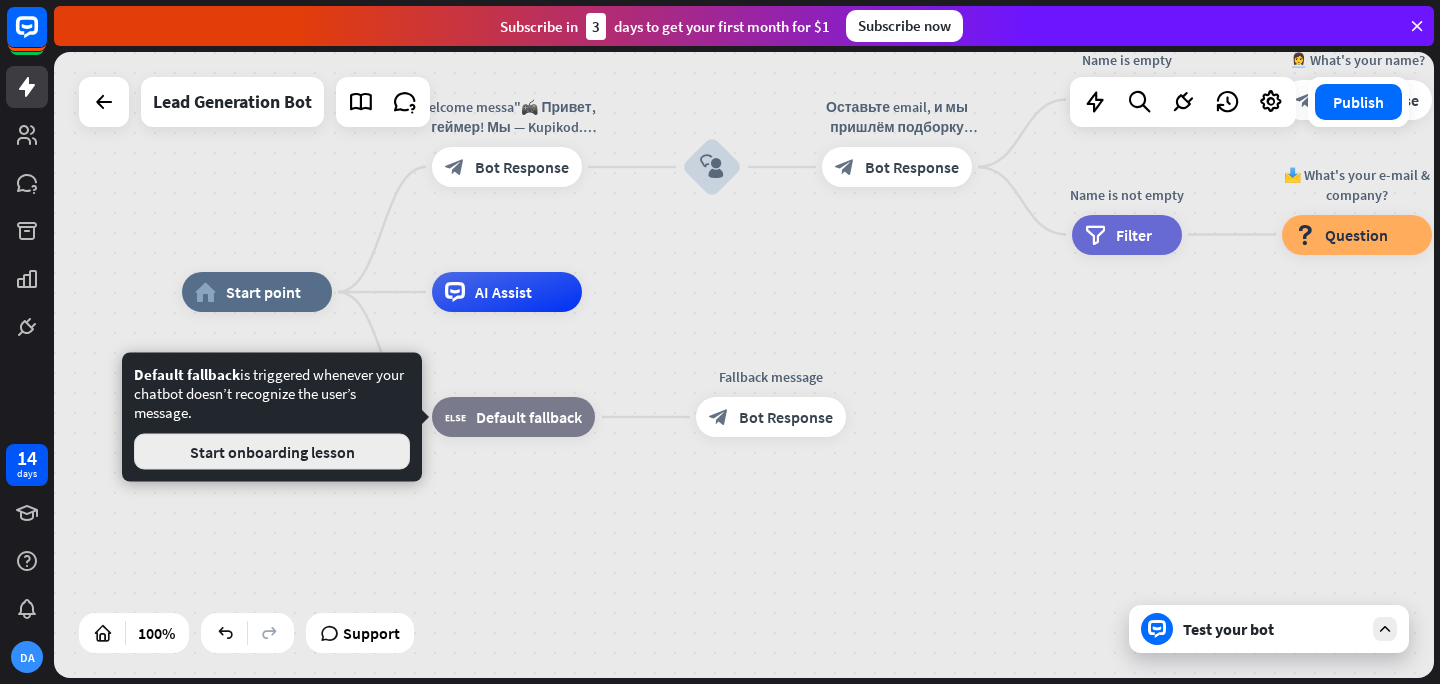 click on "Start onboarding lesson" at bounding box center [272, 452] 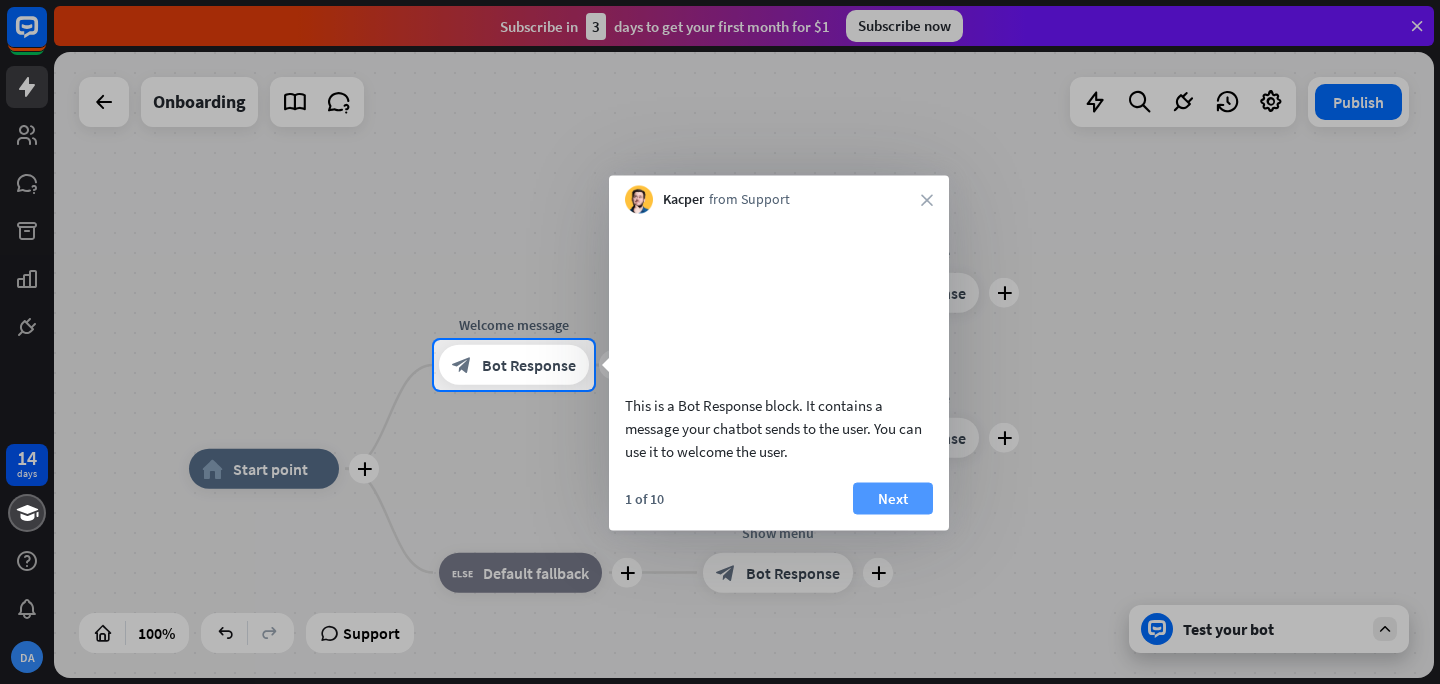 click on "Next" at bounding box center (893, 498) 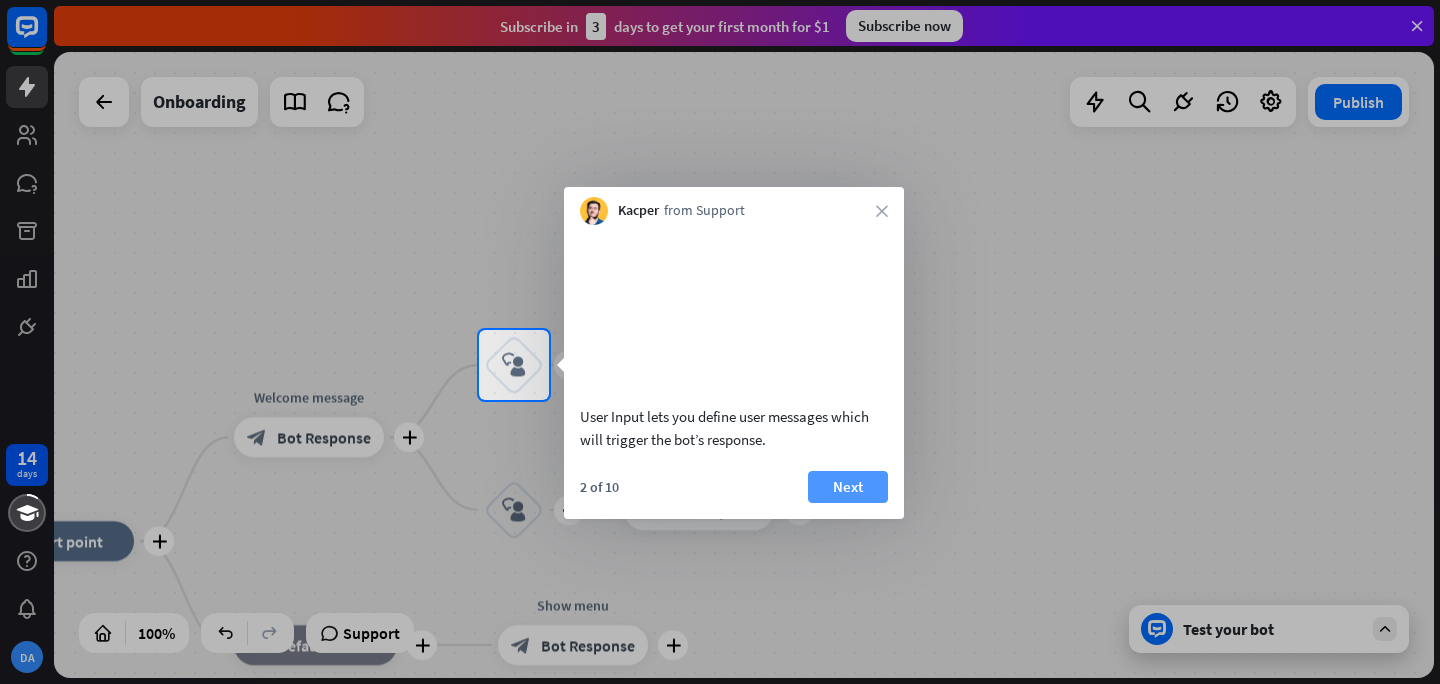 click on "Next" at bounding box center (848, 487) 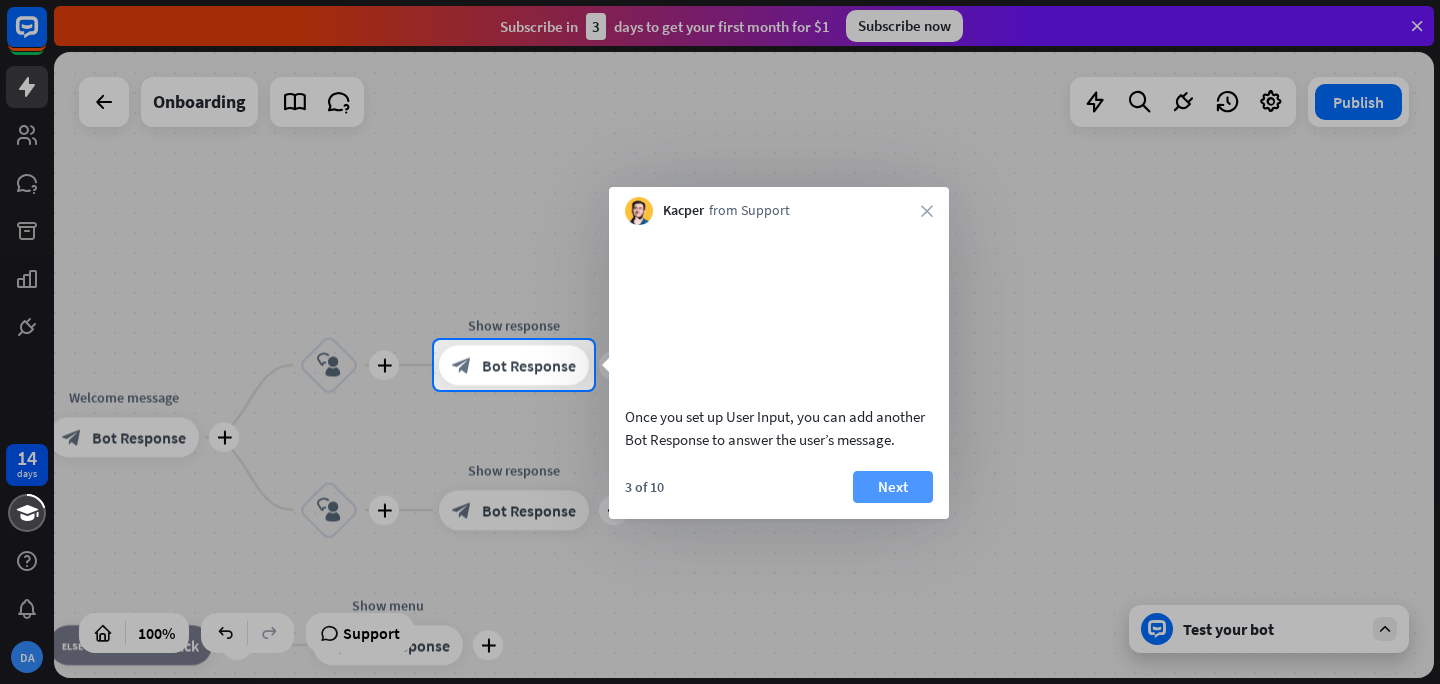click on "Next" at bounding box center [893, 487] 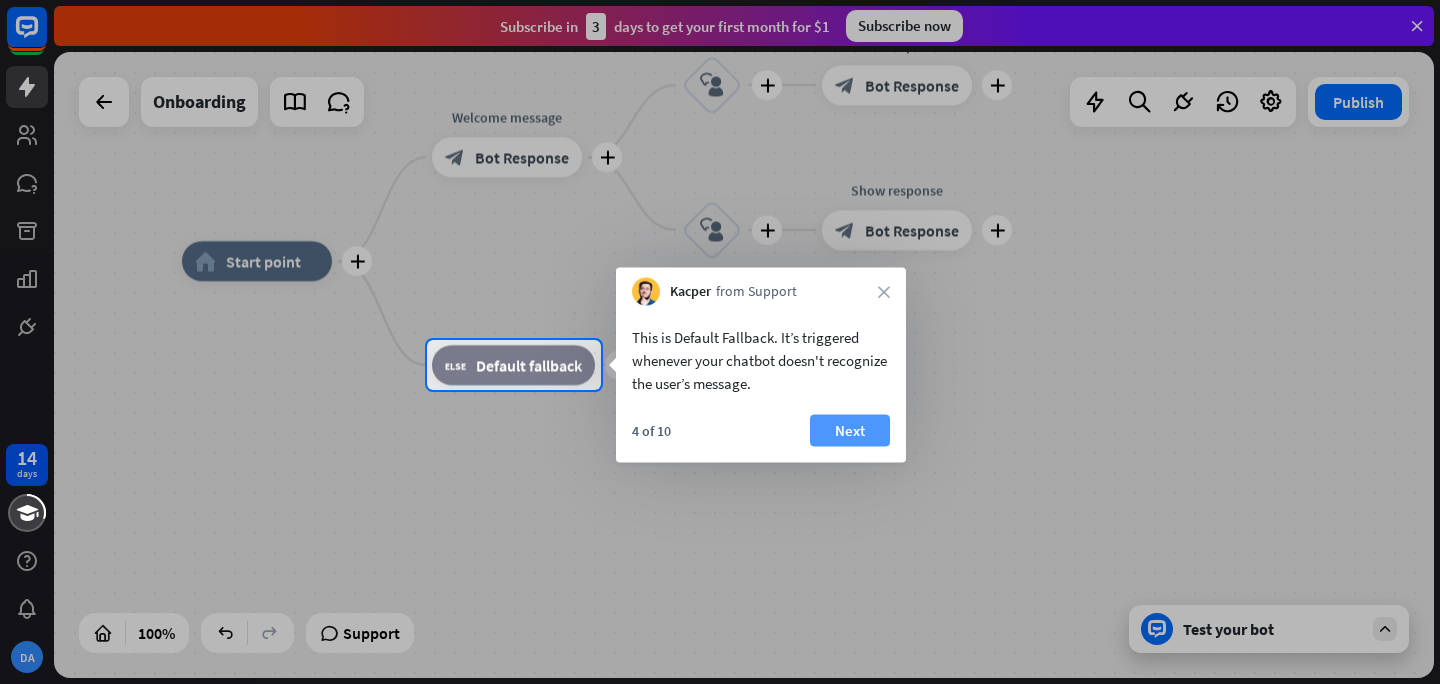 click on "Next" at bounding box center (850, 431) 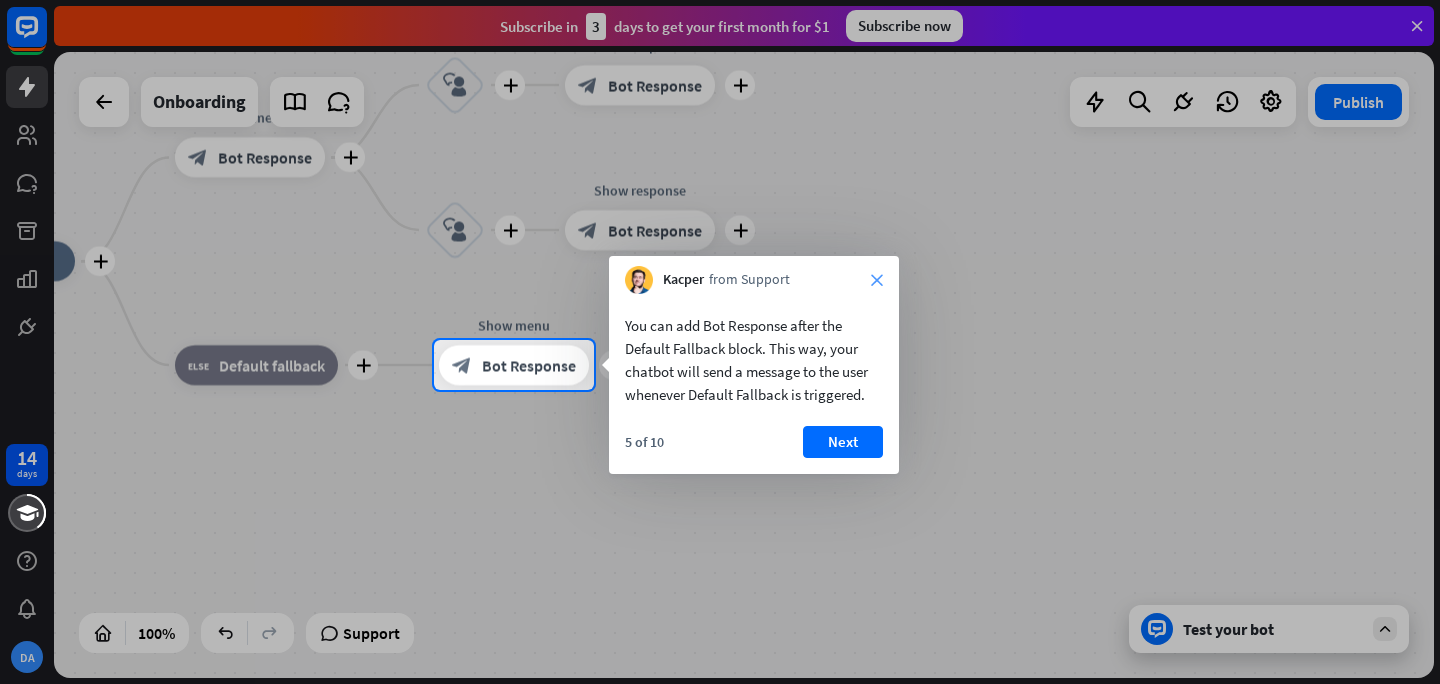 click on "close" at bounding box center (877, 280) 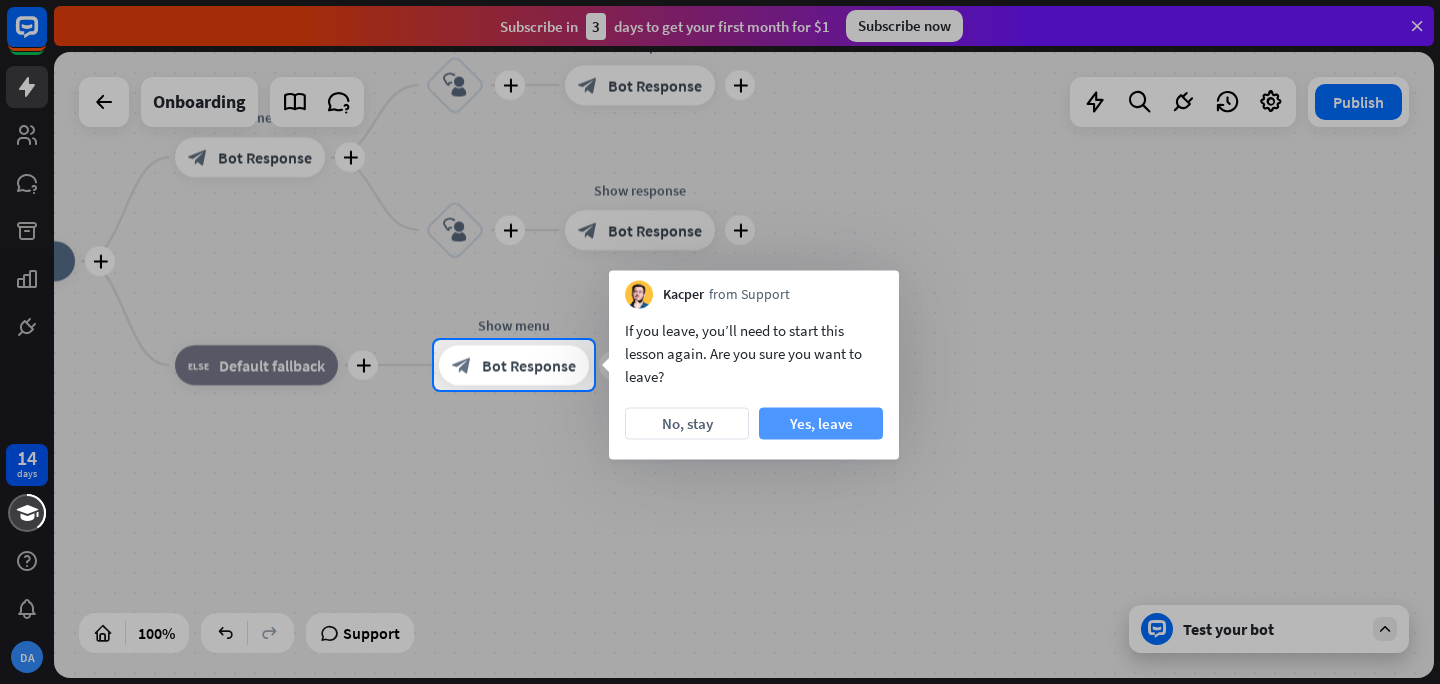 click on "Yes, leave" at bounding box center [821, 424] 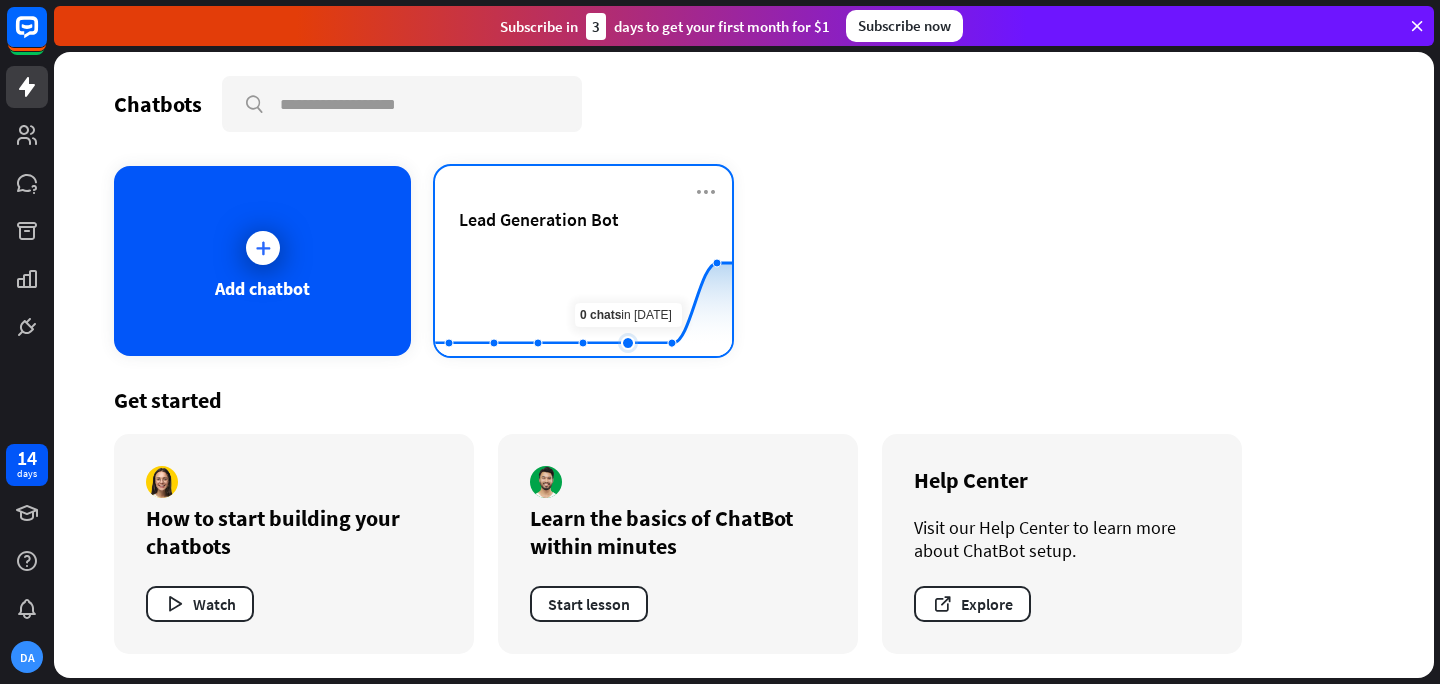 click 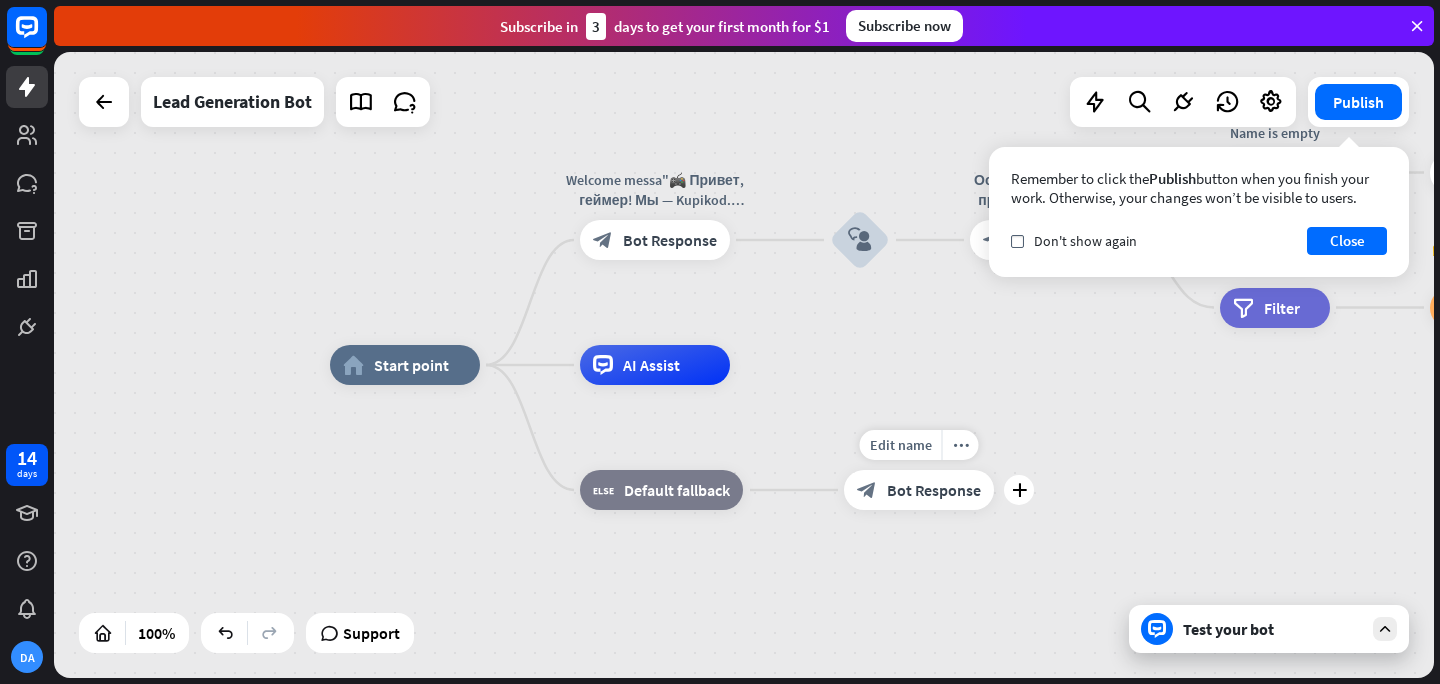 click on "Bot Response" at bounding box center (934, 490) 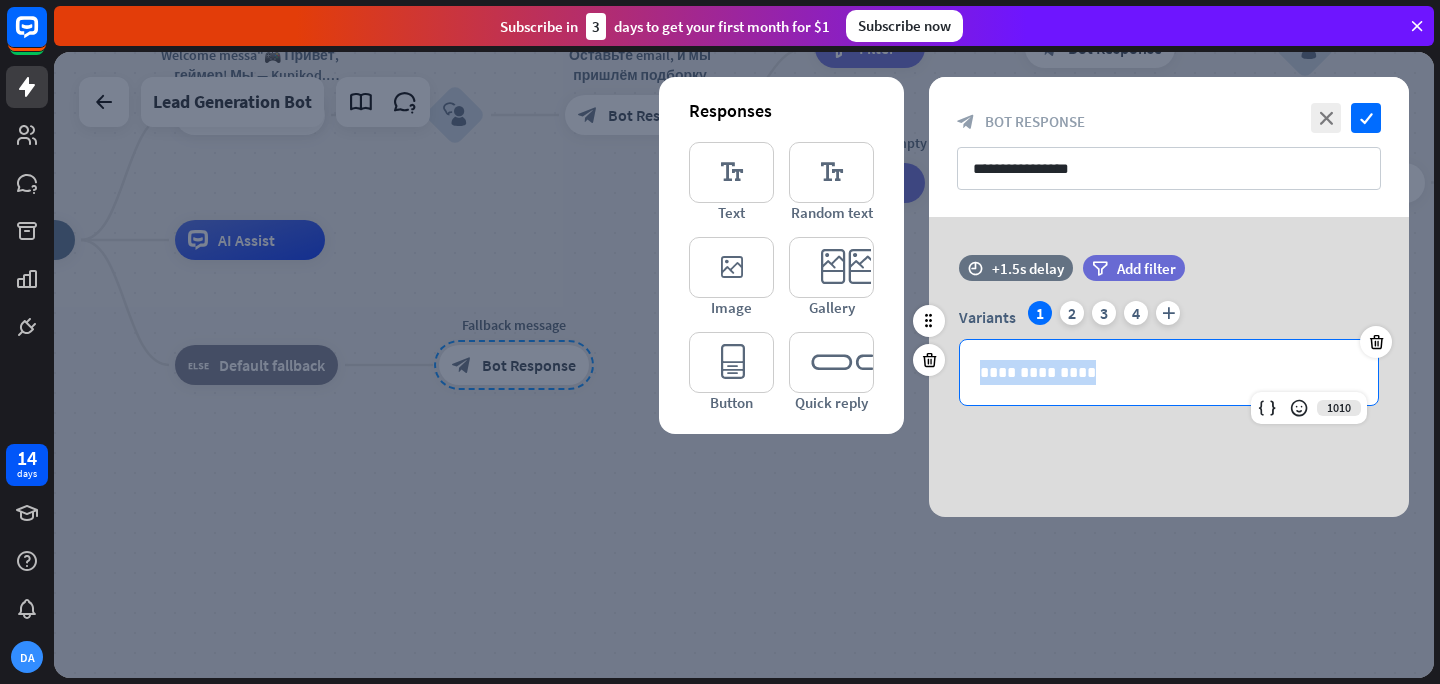 drag, startPoint x: 1112, startPoint y: 365, endPoint x: 962, endPoint y: 374, distance: 150.26976 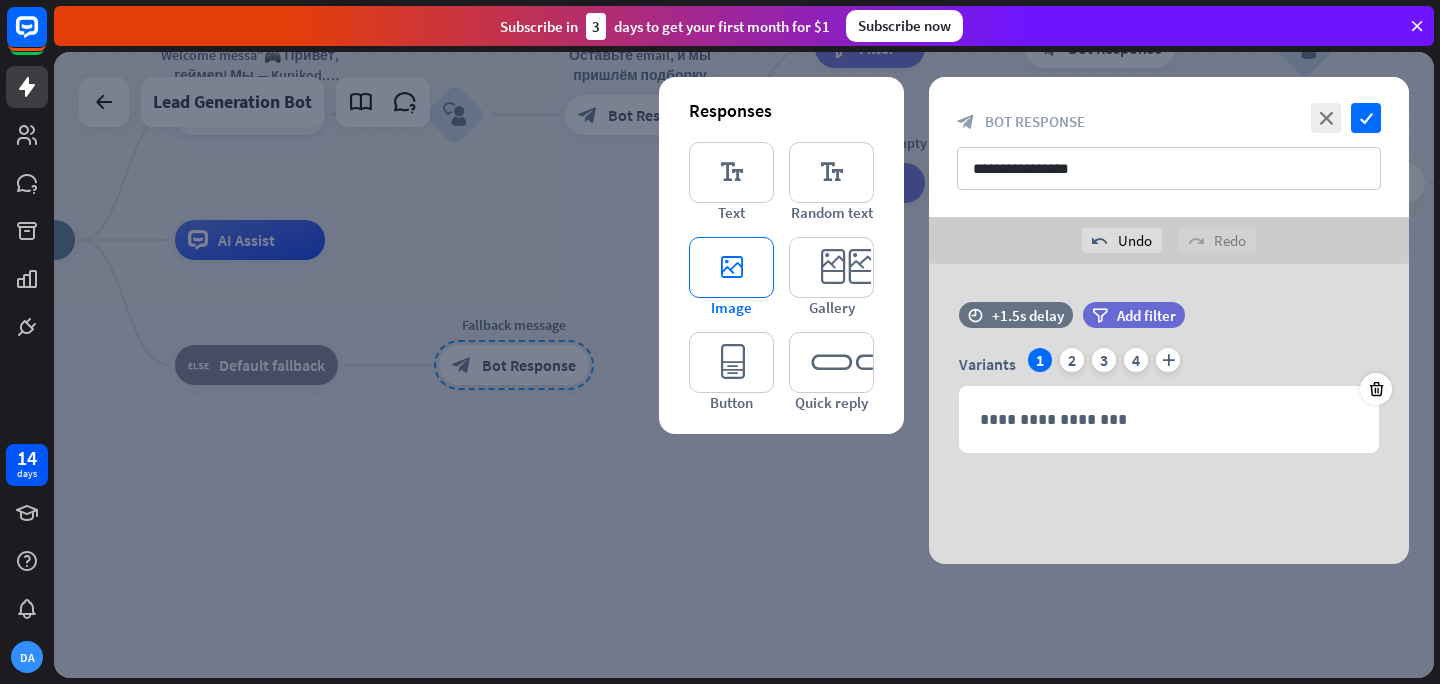 click on "editor_image" at bounding box center [731, 267] 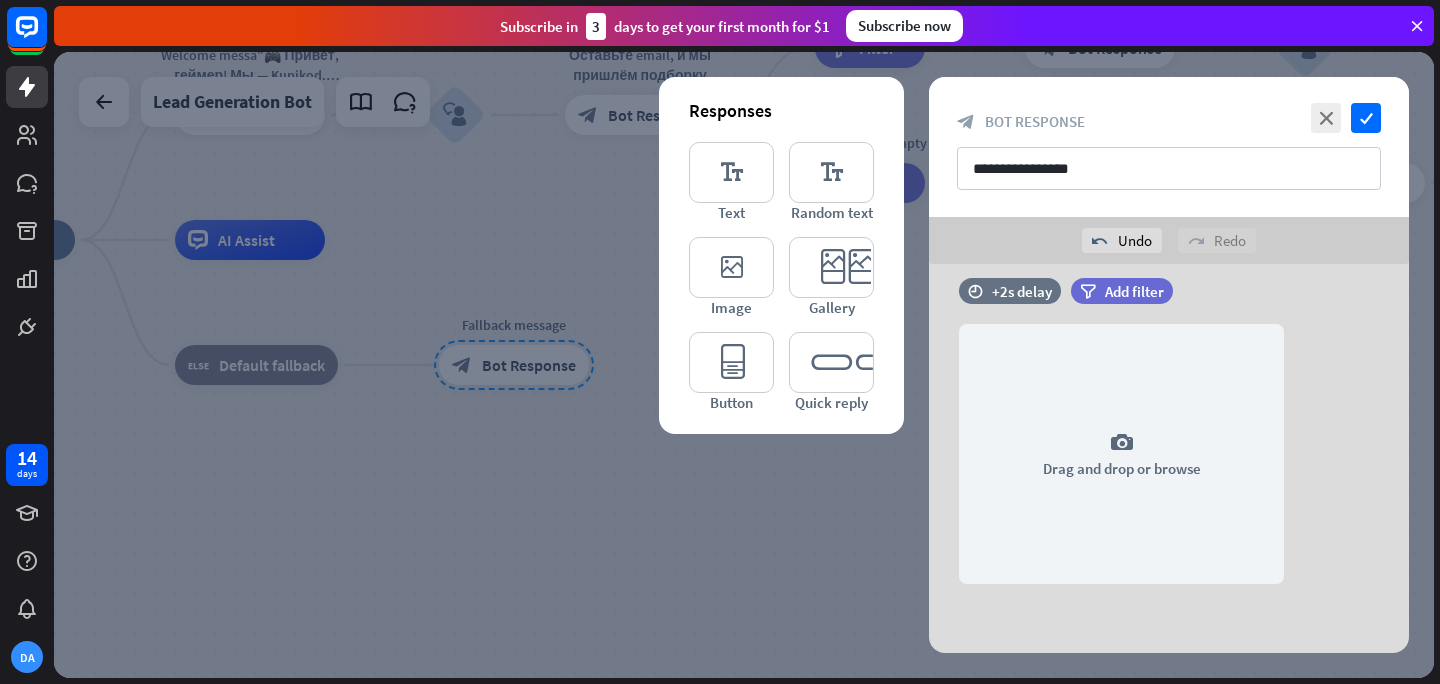 scroll, scrollTop: 196, scrollLeft: 0, axis: vertical 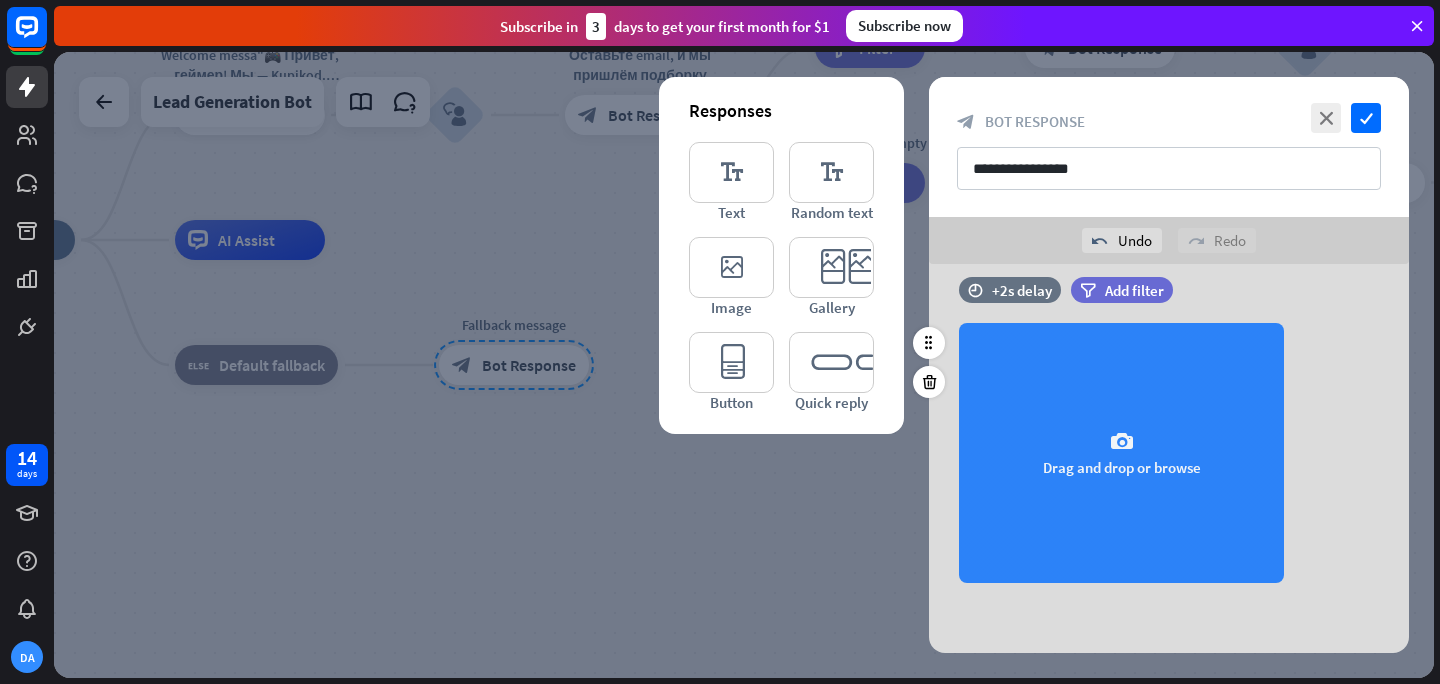 click on "camera
Drag and drop or browse" at bounding box center (1121, 453) 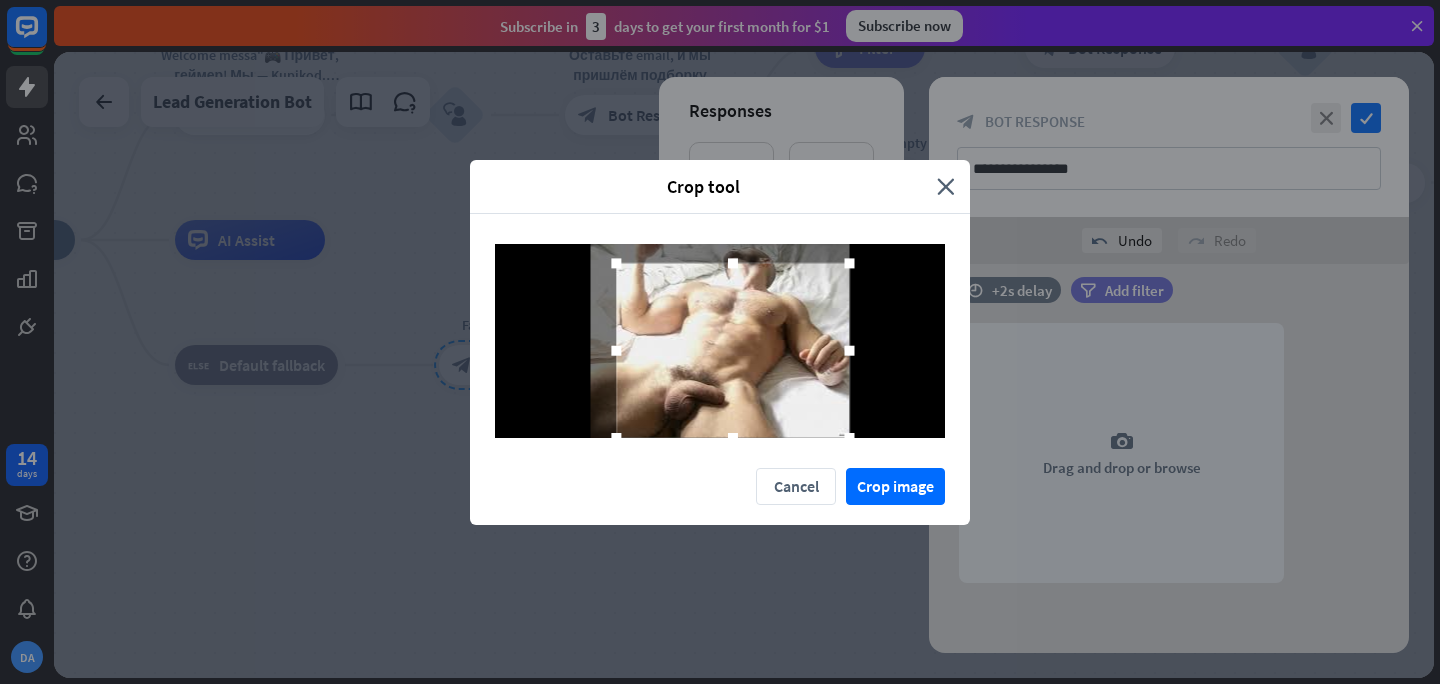 drag, startPoint x: 822, startPoint y: 414, endPoint x: 854, endPoint y: 437, distance: 39.40812 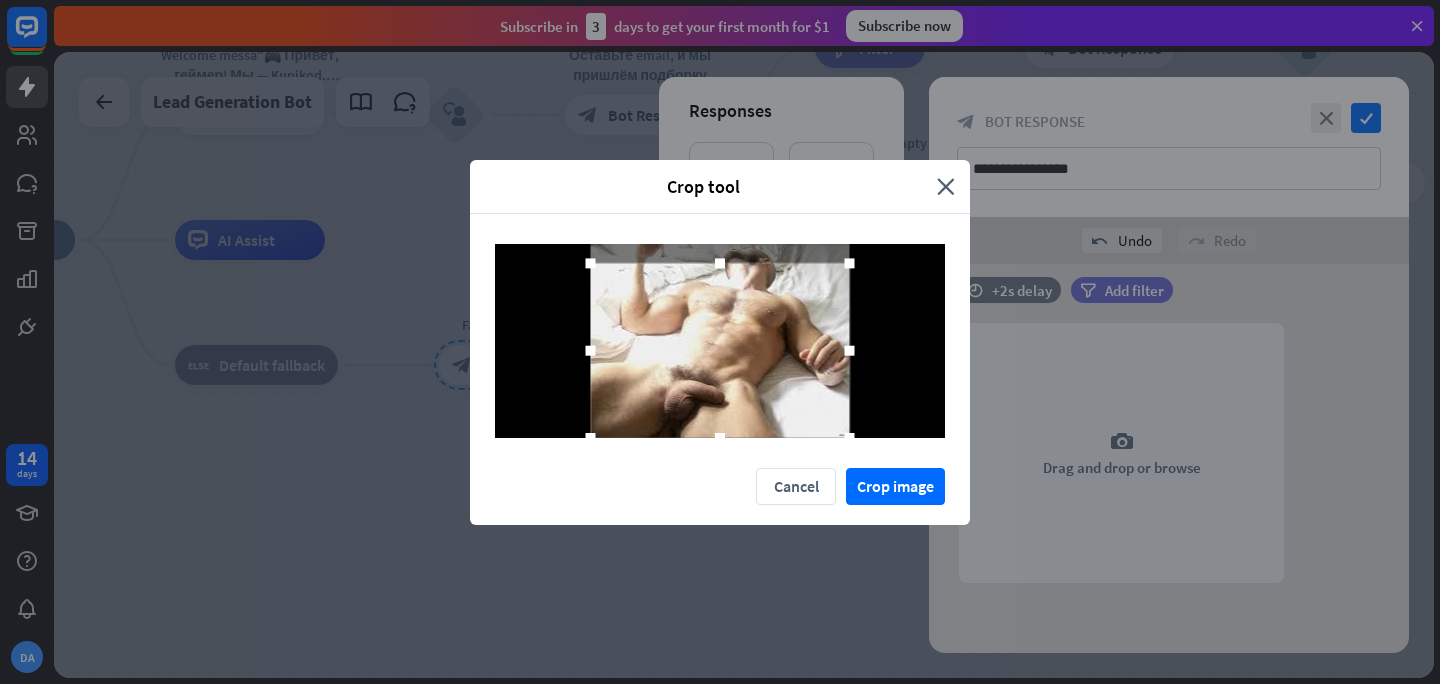 drag, startPoint x: 620, startPoint y: 347, endPoint x: 565, endPoint y: 341, distance: 55.326305 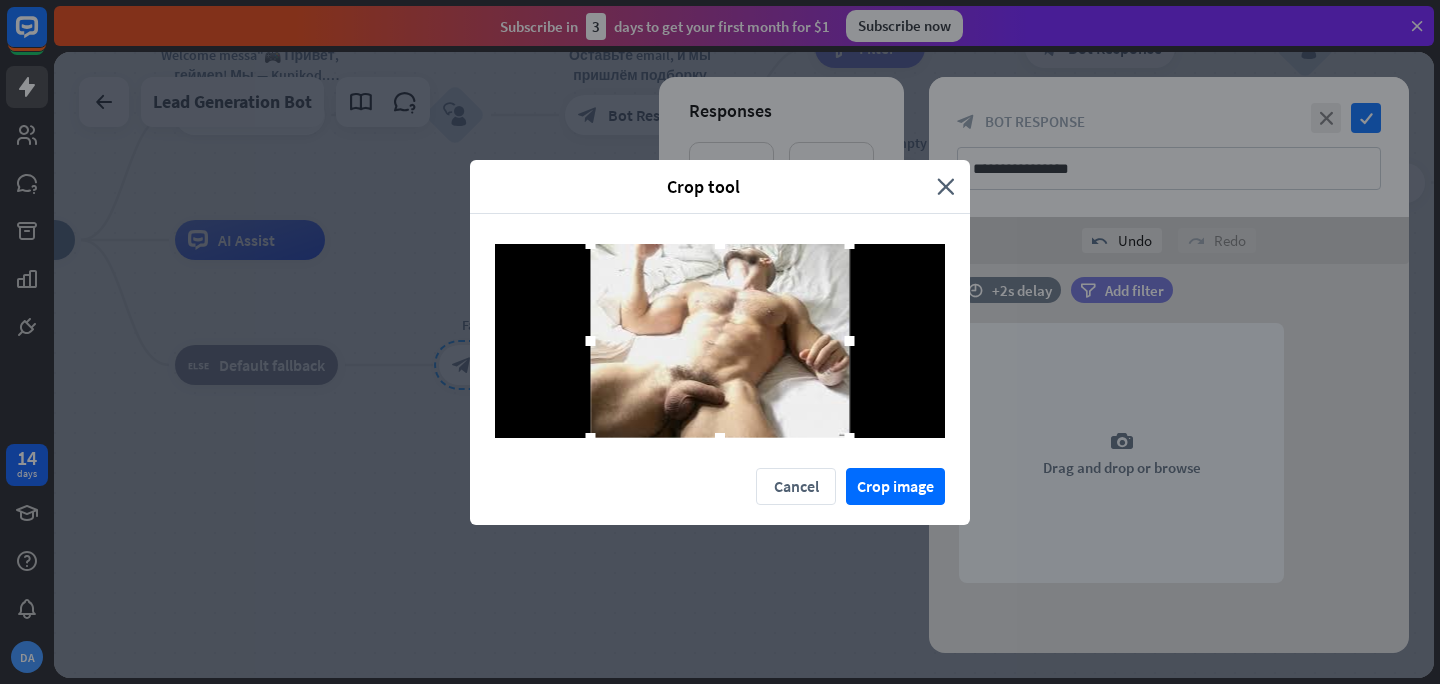 drag, startPoint x: 719, startPoint y: 264, endPoint x: 715, endPoint y: 225, distance: 39.20459 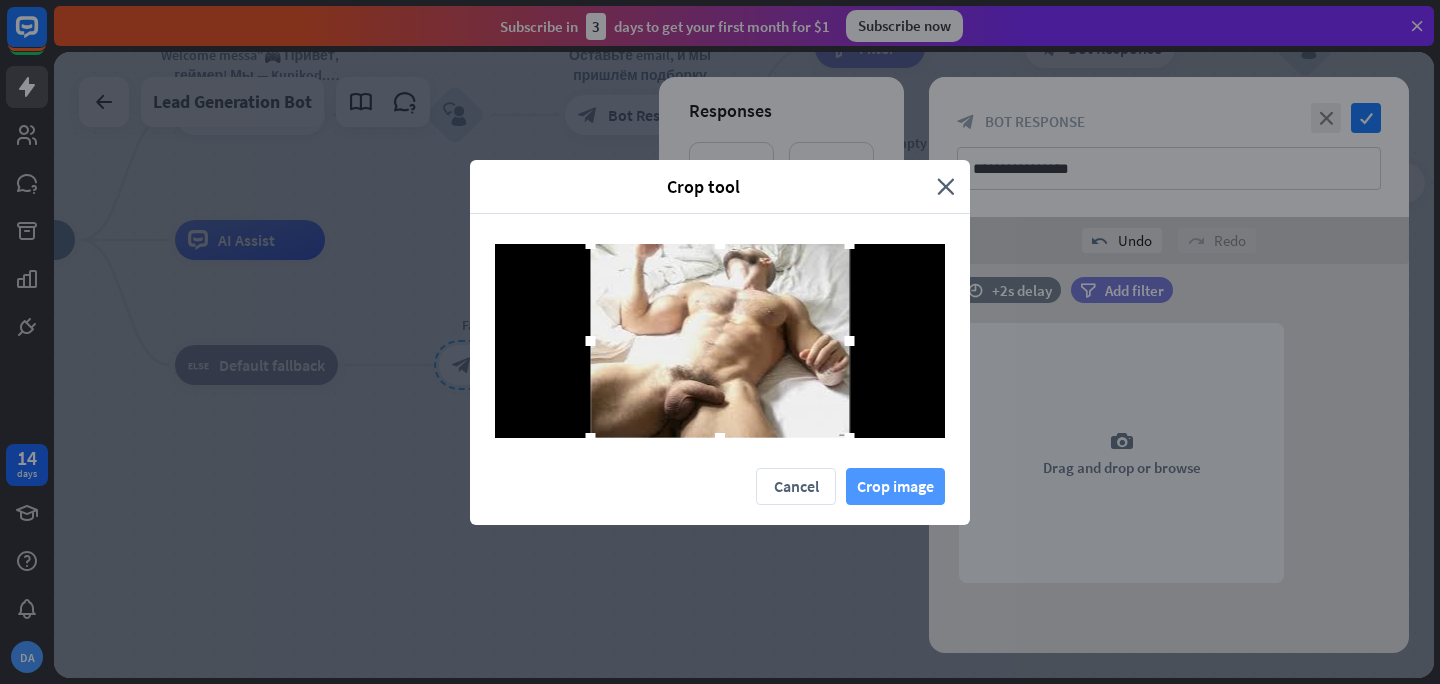click on "Crop image" at bounding box center (895, 486) 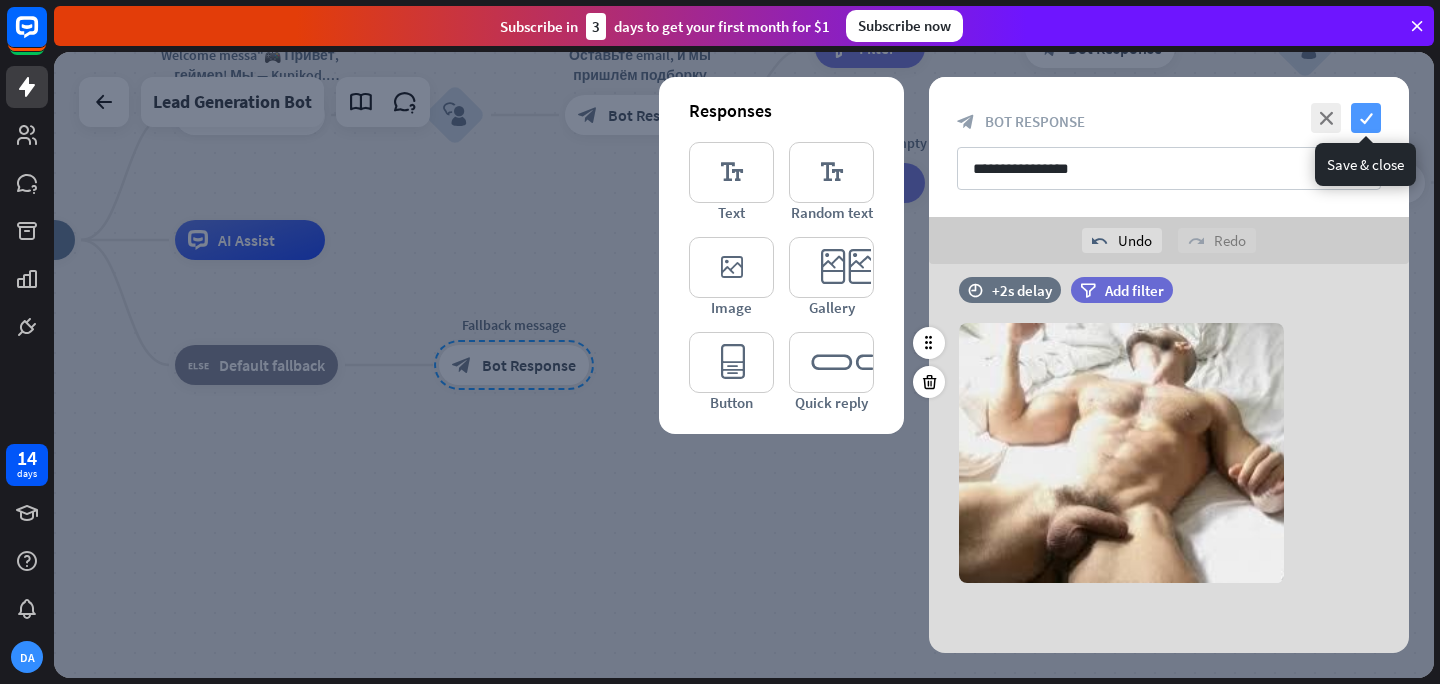 click on "check" at bounding box center [1366, 118] 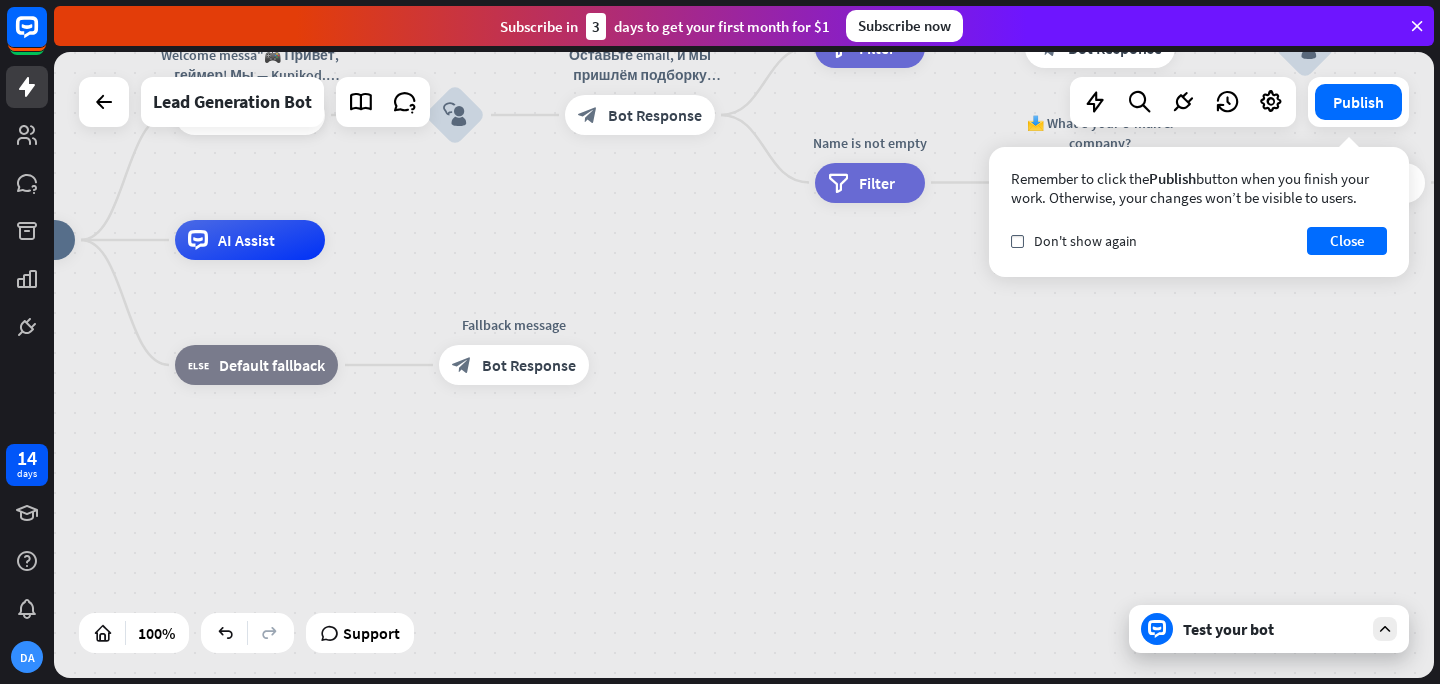 click at bounding box center [1385, 629] 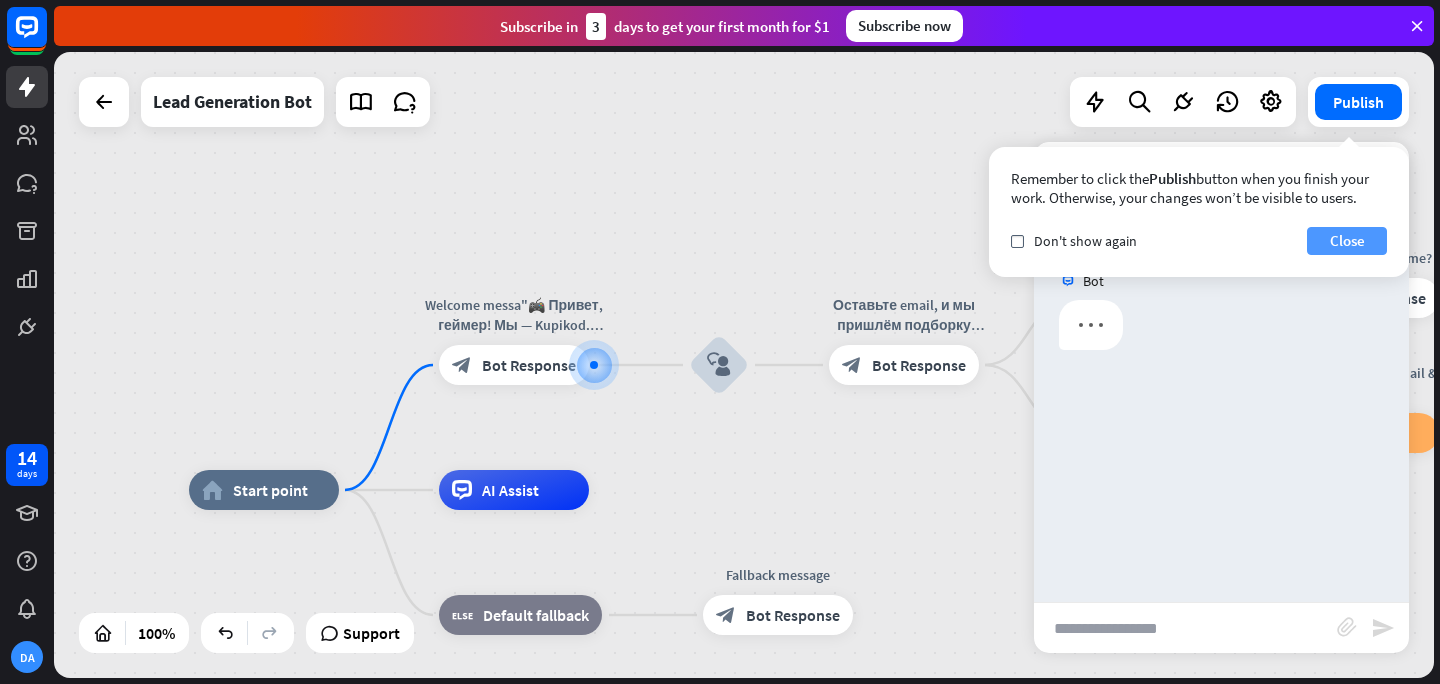 click on "Close" at bounding box center [1347, 241] 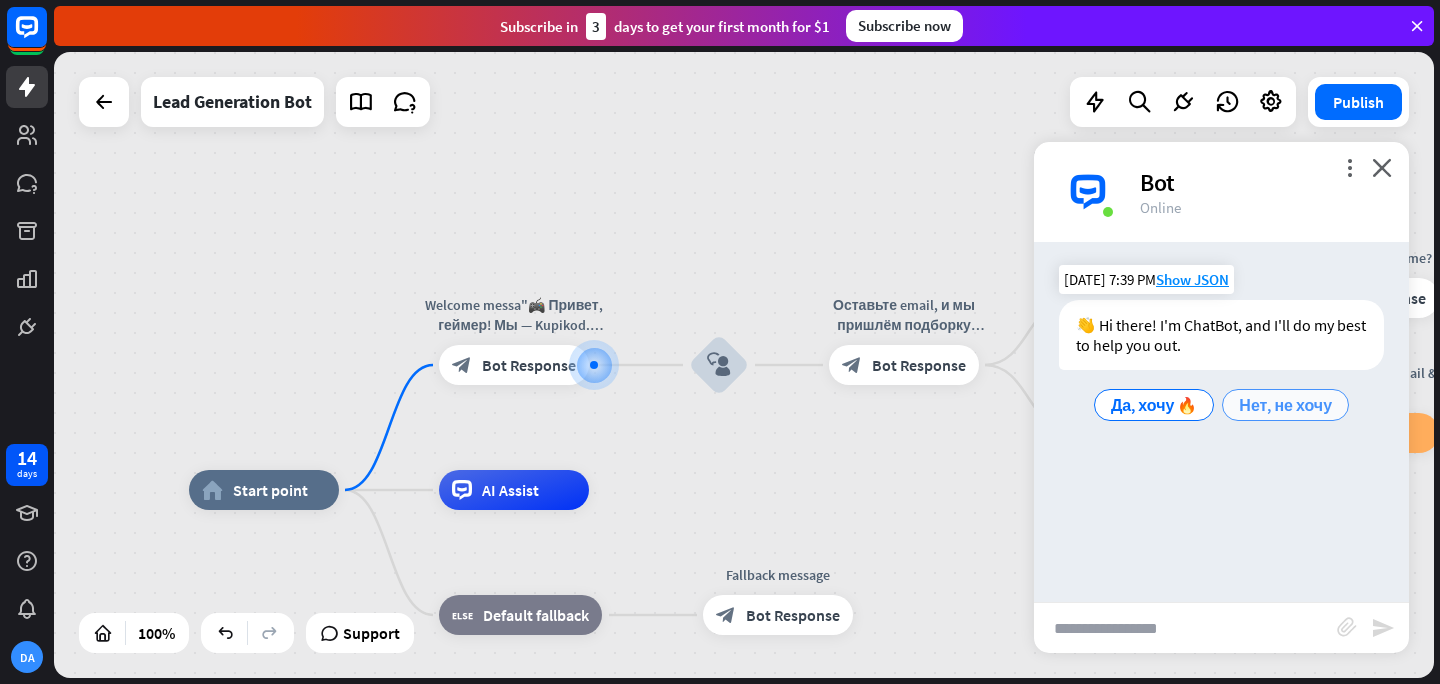 click on "Нет, не хочу" at bounding box center (1285, 405) 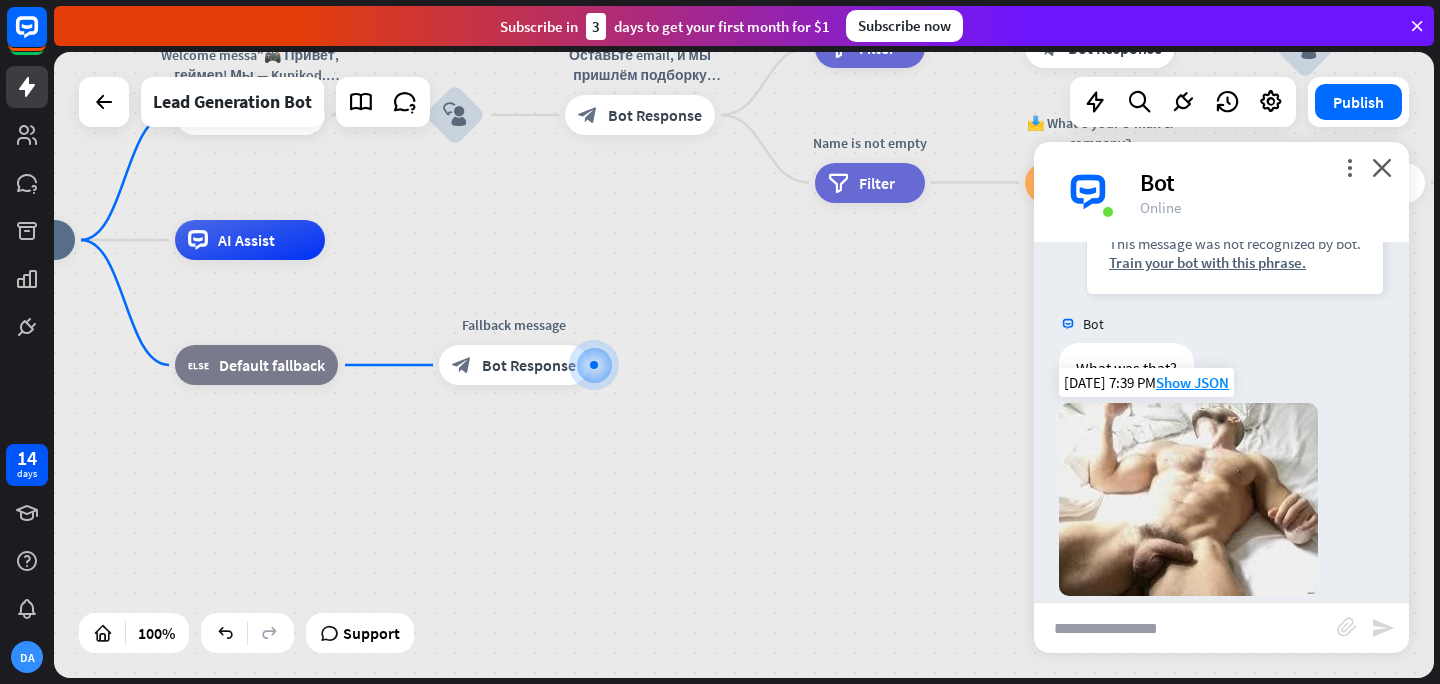 scroll, scrollTop: 301, scrollLeft: 0, axis: vertical 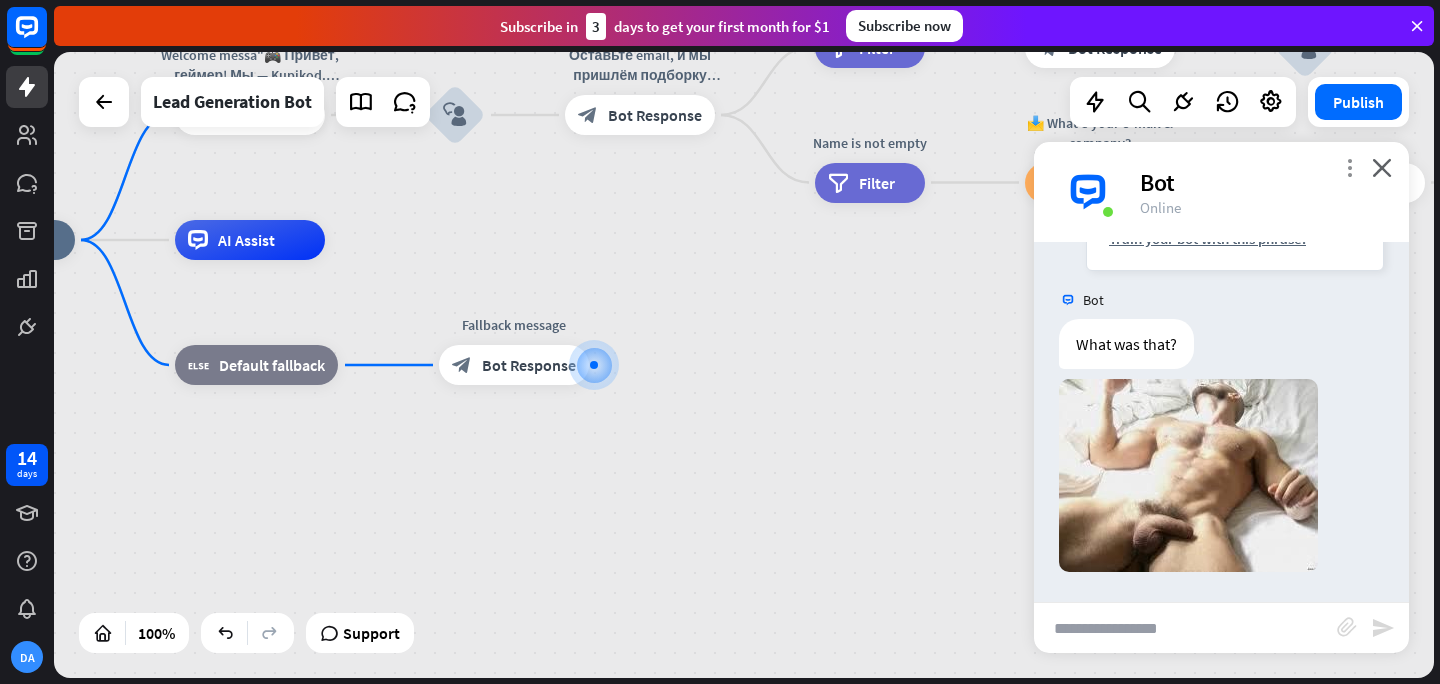 click on "more_vert" at bounding box center (1349, 167) 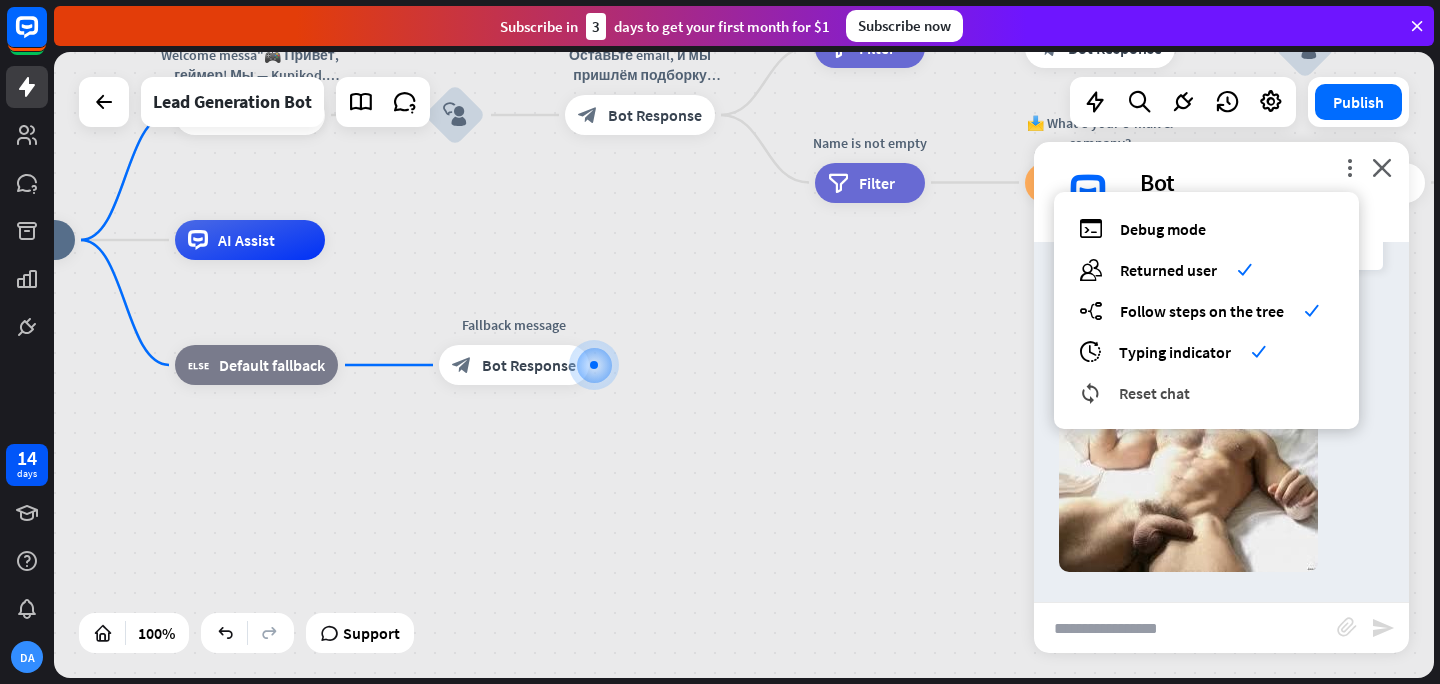 click on "Reset chat" at bounding box center [1154, 393] 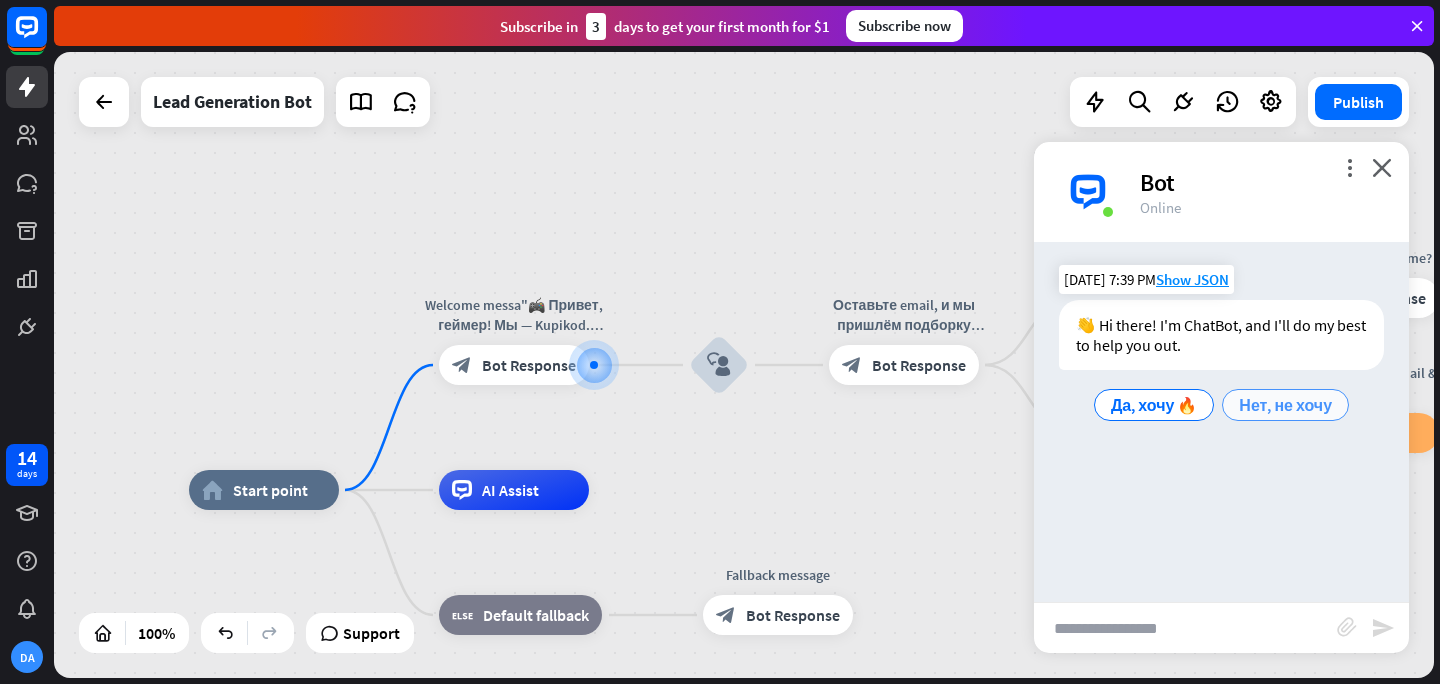 click on "Нет, не хочу" at bounding box center (1285, 405) 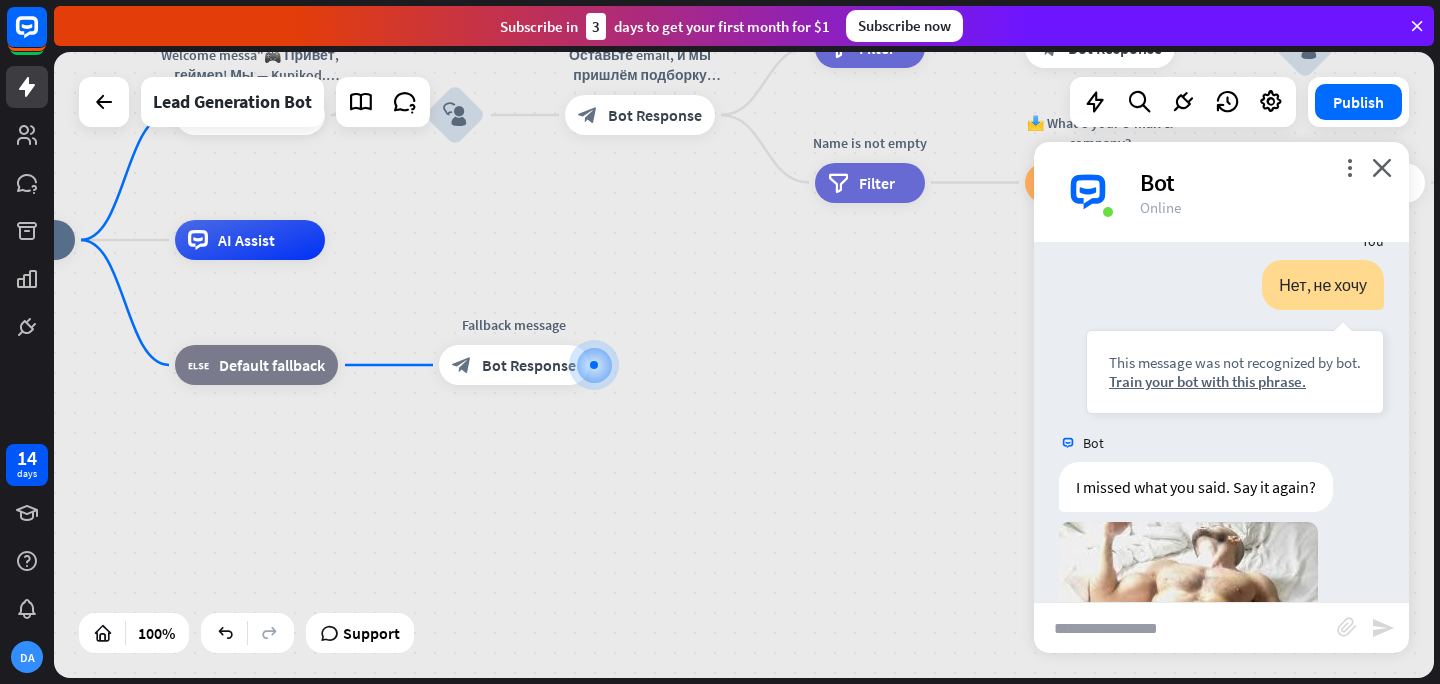 scroll, scrollTop: 301, scrollLeft: 0, axis: vertical 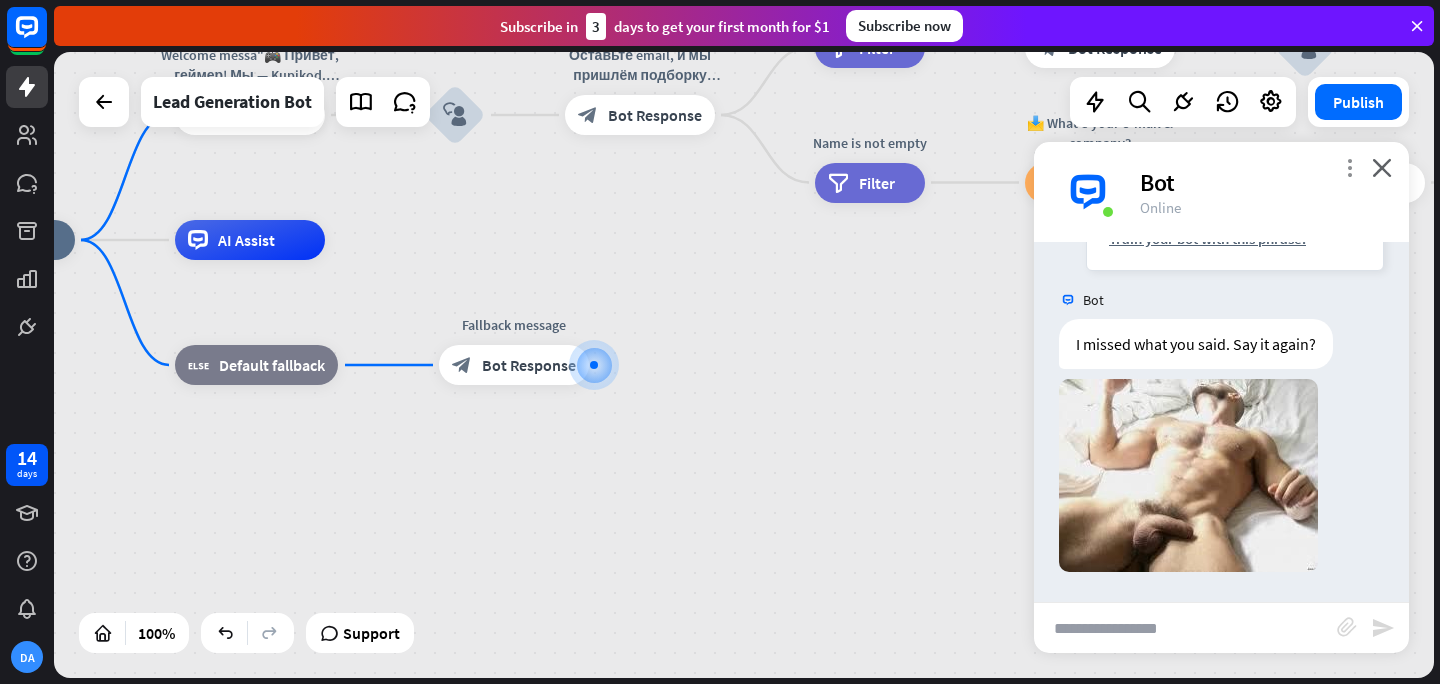 click on "more_vert" at bounding box center (1349, 167) 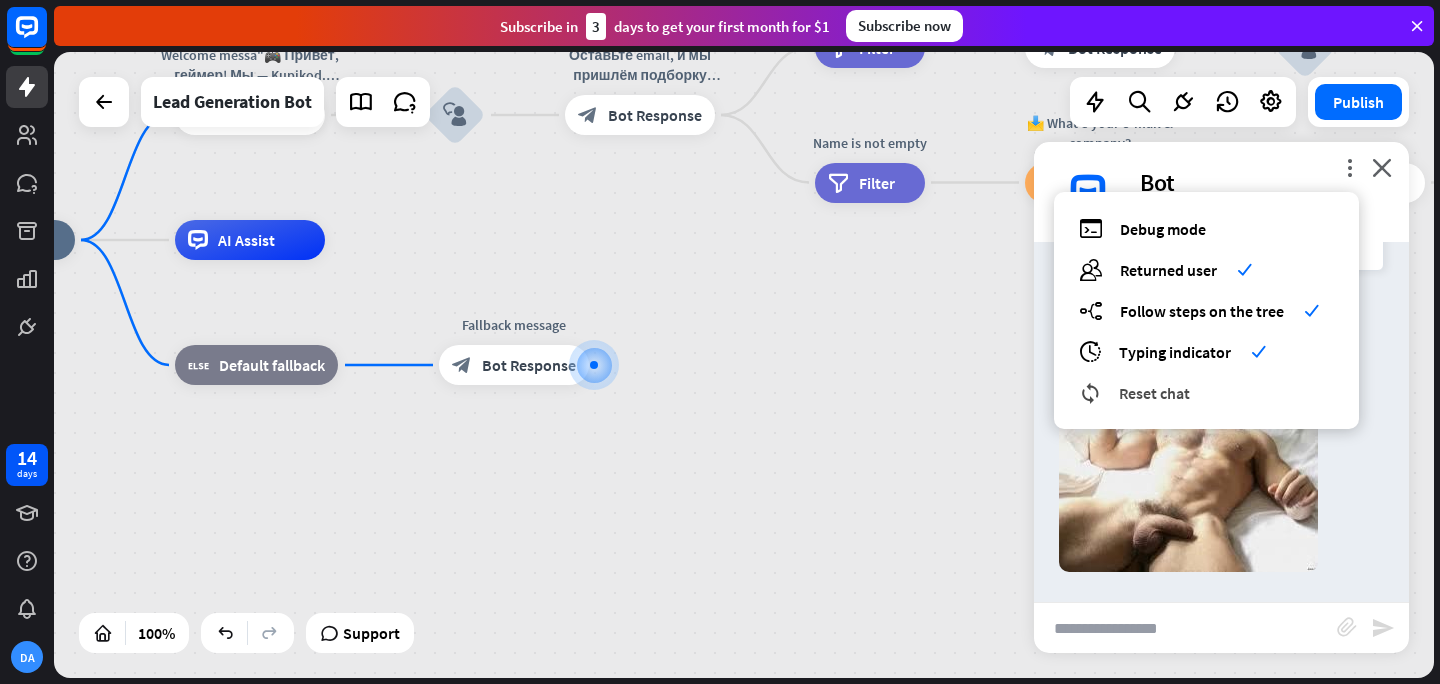 click on "Reset chat" at bounding box center [1154, 393] 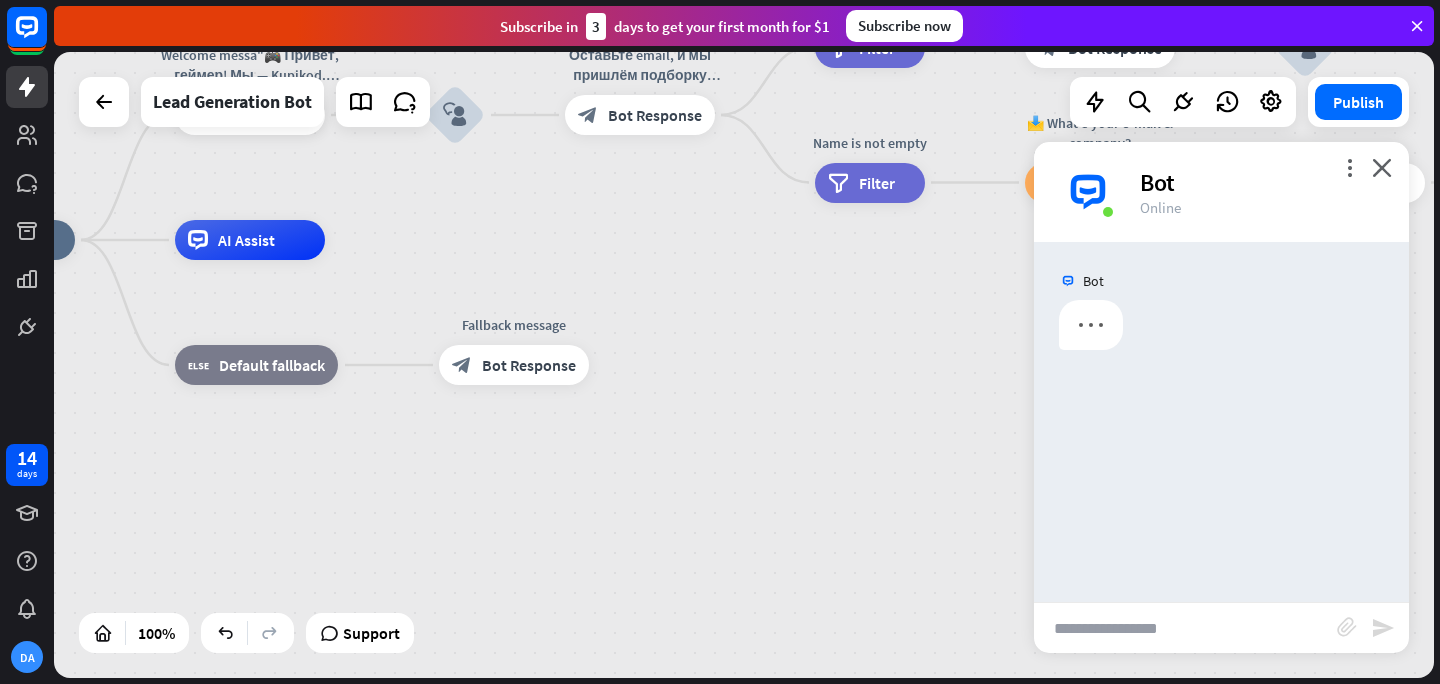 scroll, scrollTop: 0, scrollLeft: 0, axis: both 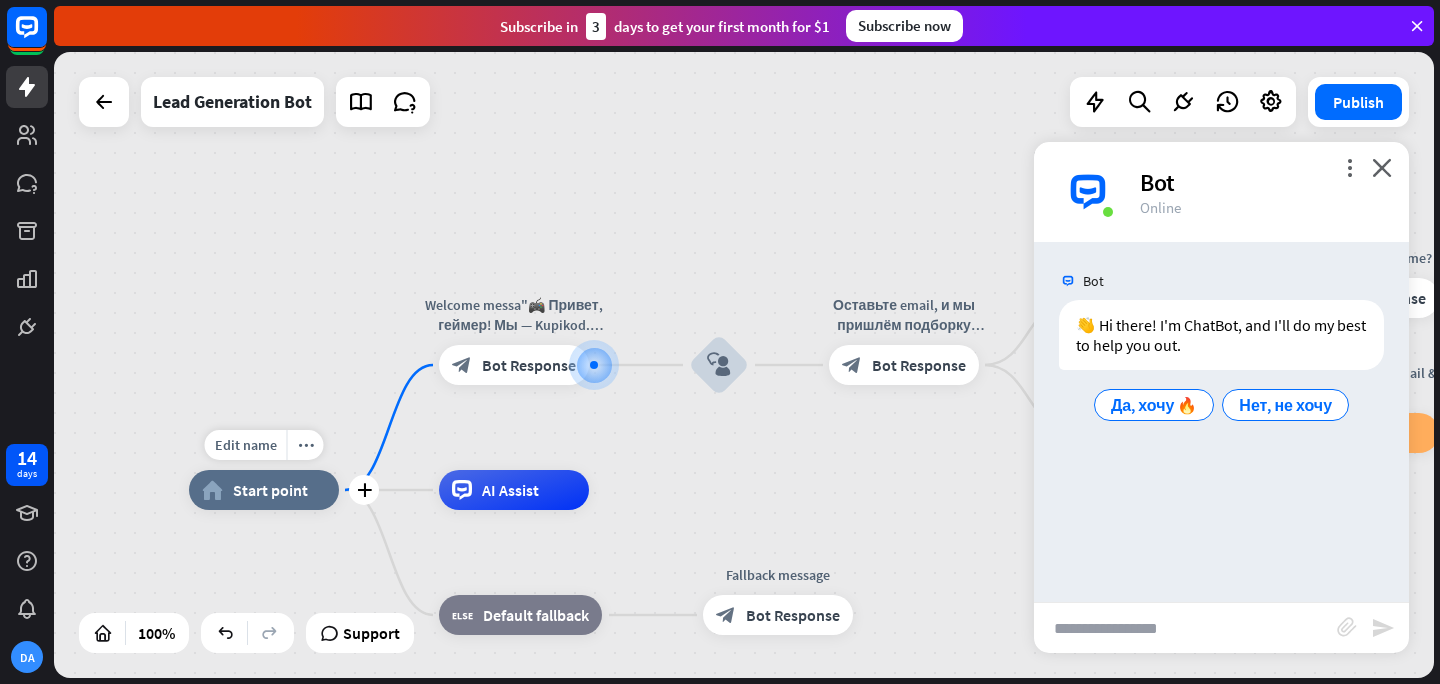 click on "home_2   Start point" at bounding box center [264, 490] 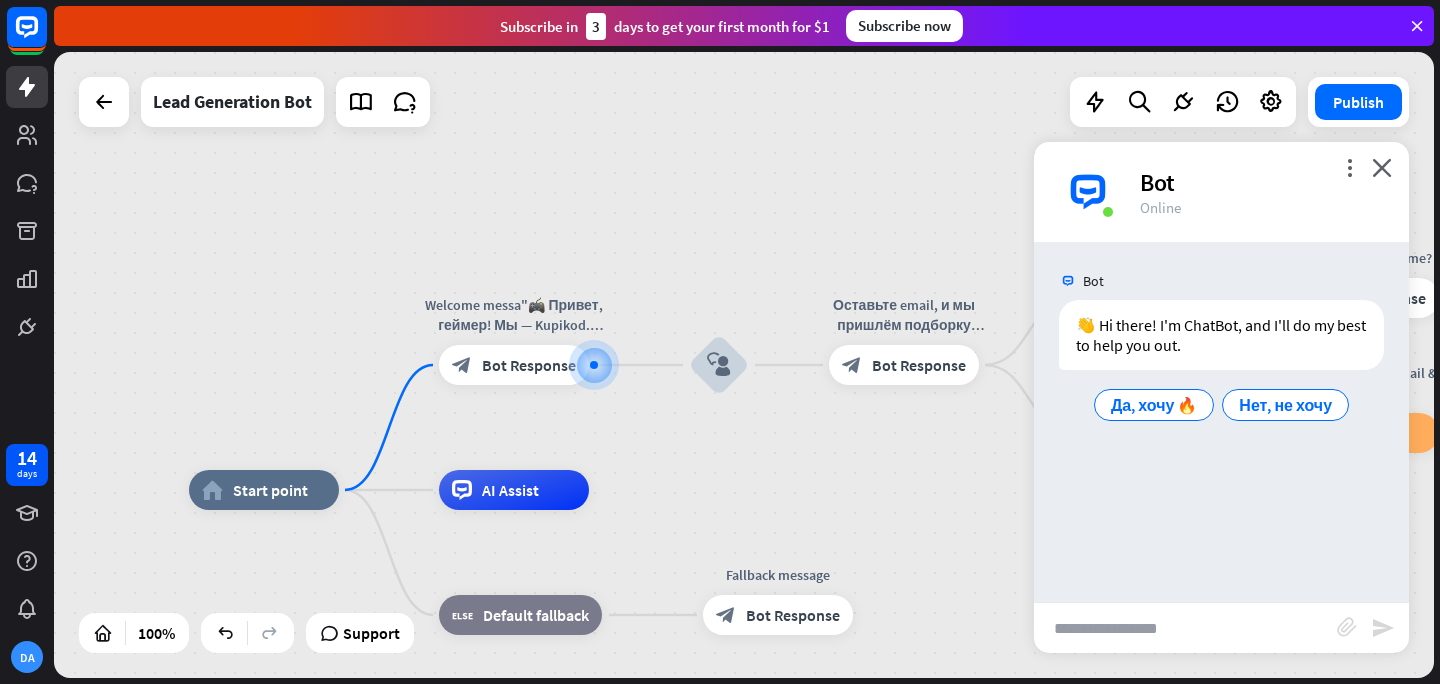 click on "home_2   Start point                 Welcome messa"🎮 Привет, геймер! Мы — Kupikod. Доставляем игровые ключи и подписки (Xbox, PS, EA, Game Pass и др.), даже если ge   block_bot_response   Bot Response                       block_user_input                 Оставьте email, и мы пришлём подборку свежих предложений и гайд, как купить с гарантией.   block_bot_response   Bot Response                 Name is empty   filter   Filter                 👩‍💼 What's your name?   block_bot_response   Bot Response                 Name   block_user_input                 Name is not empty   filter   Filter                 📩 What's your e-mail & company?   block_question   Question                   block_success   Success                 🌐 How big is your team?   block_bot_response   Bot Response                 Team   block_user_input                     Bot Response" at bounding box center (744, 365) 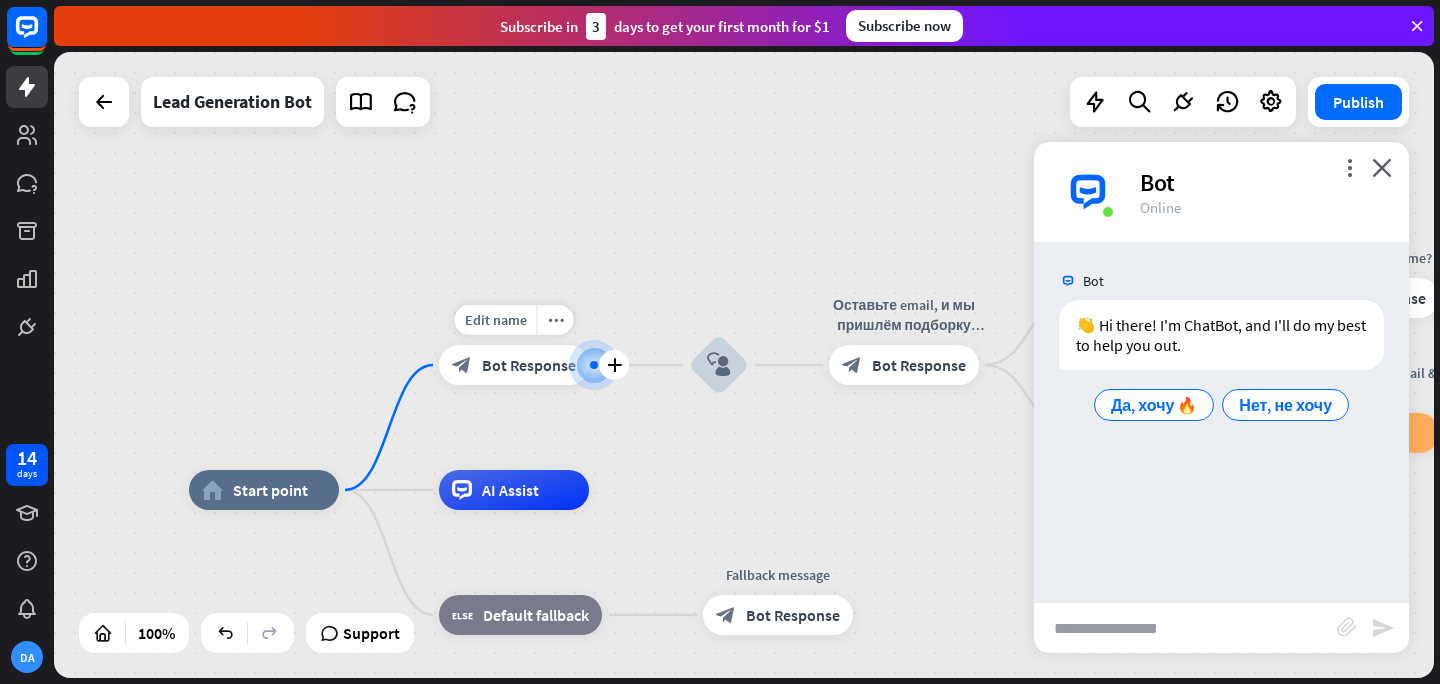 click on "block_bot_response   Bot Response" at bounding box center (514, 365) 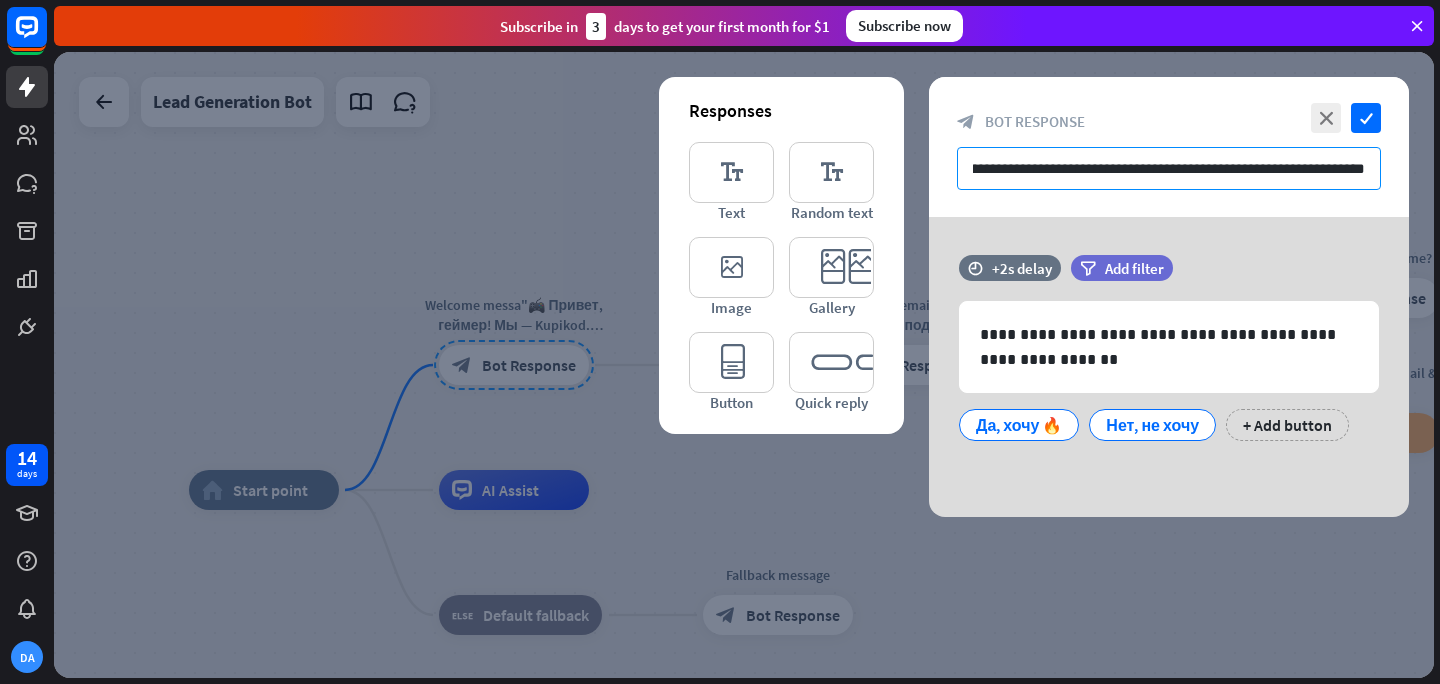 scroll, scrollTop: 0, scrollLeft: 524, axis: horizontal 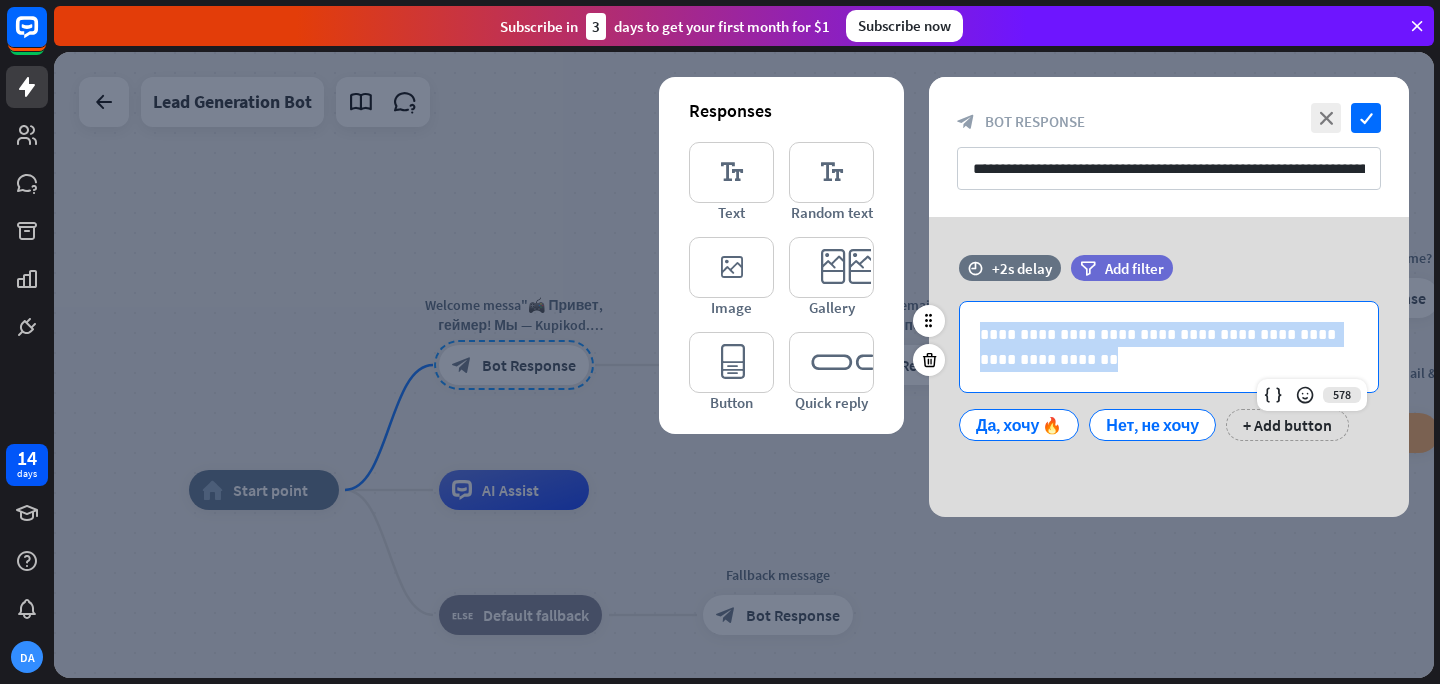 drag, startPoint x: 1021, startPoint y: 354, endPoint x: 980, endPoint y: 331, distance: 47.010635 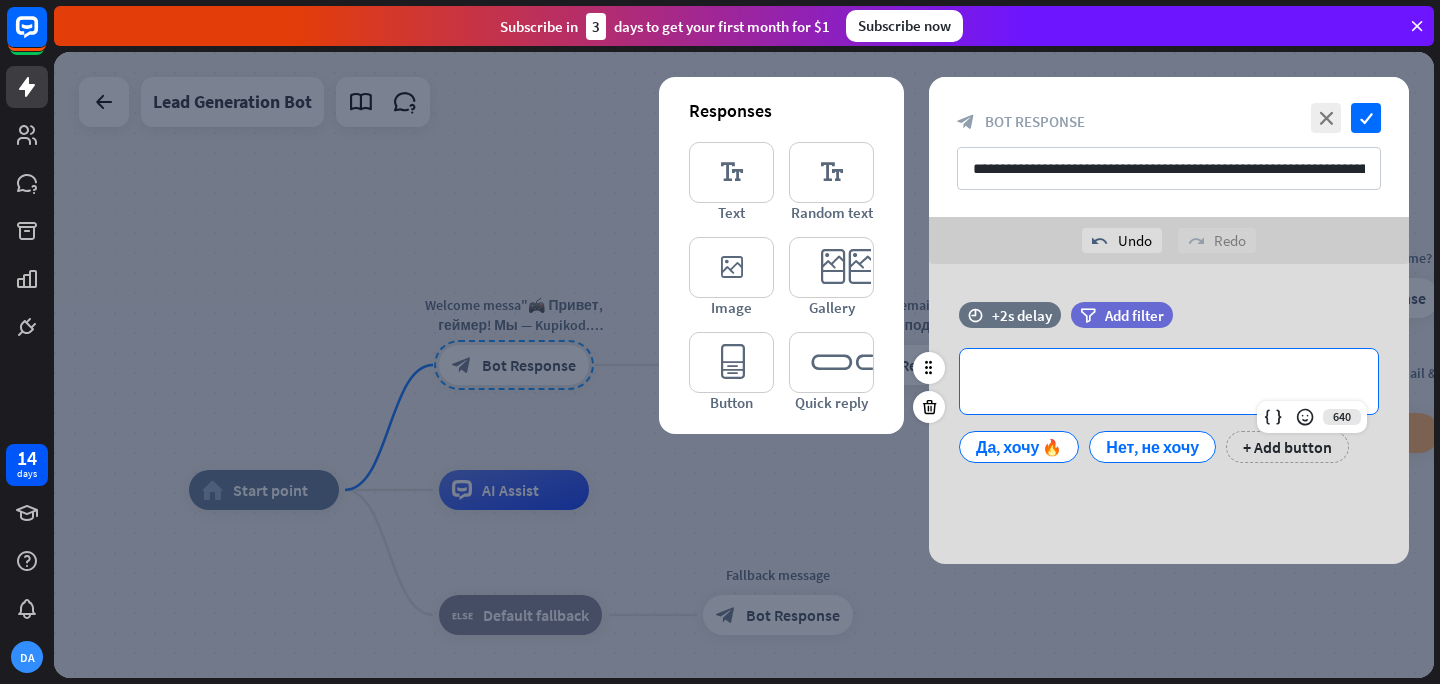 paste 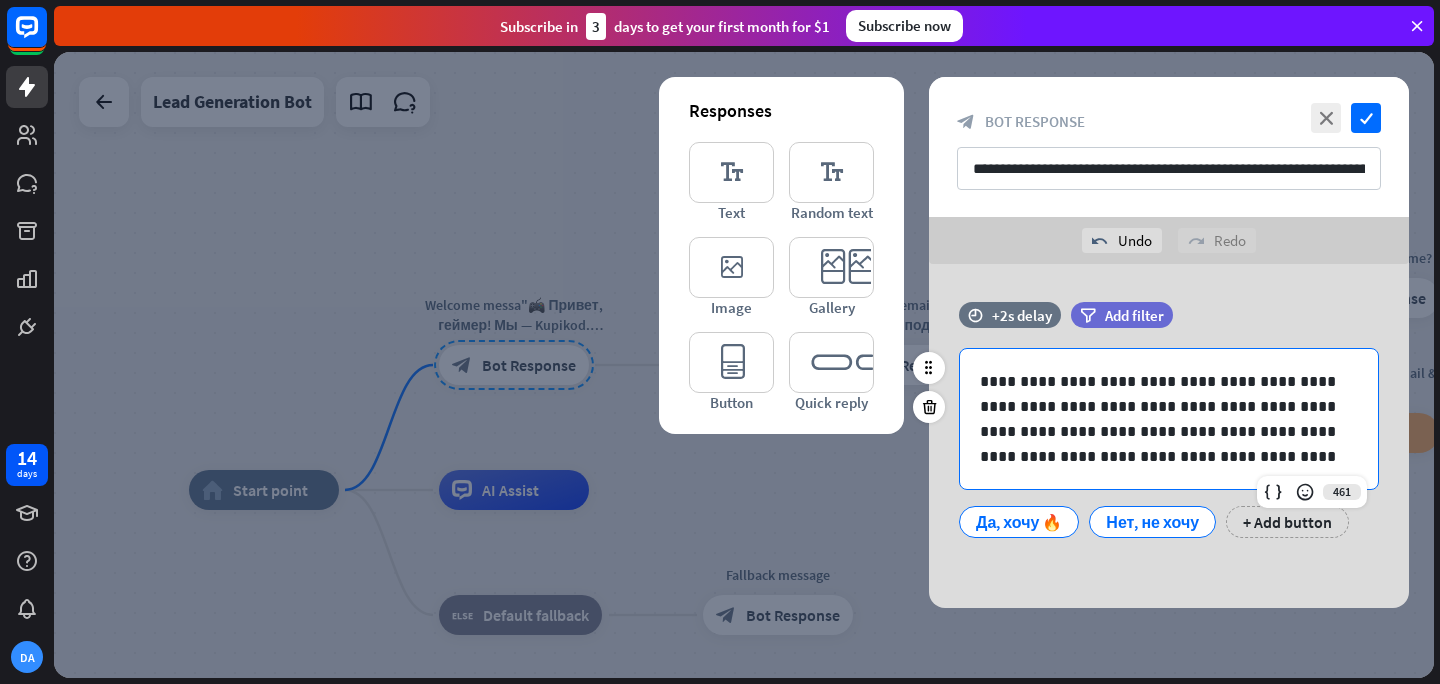 type 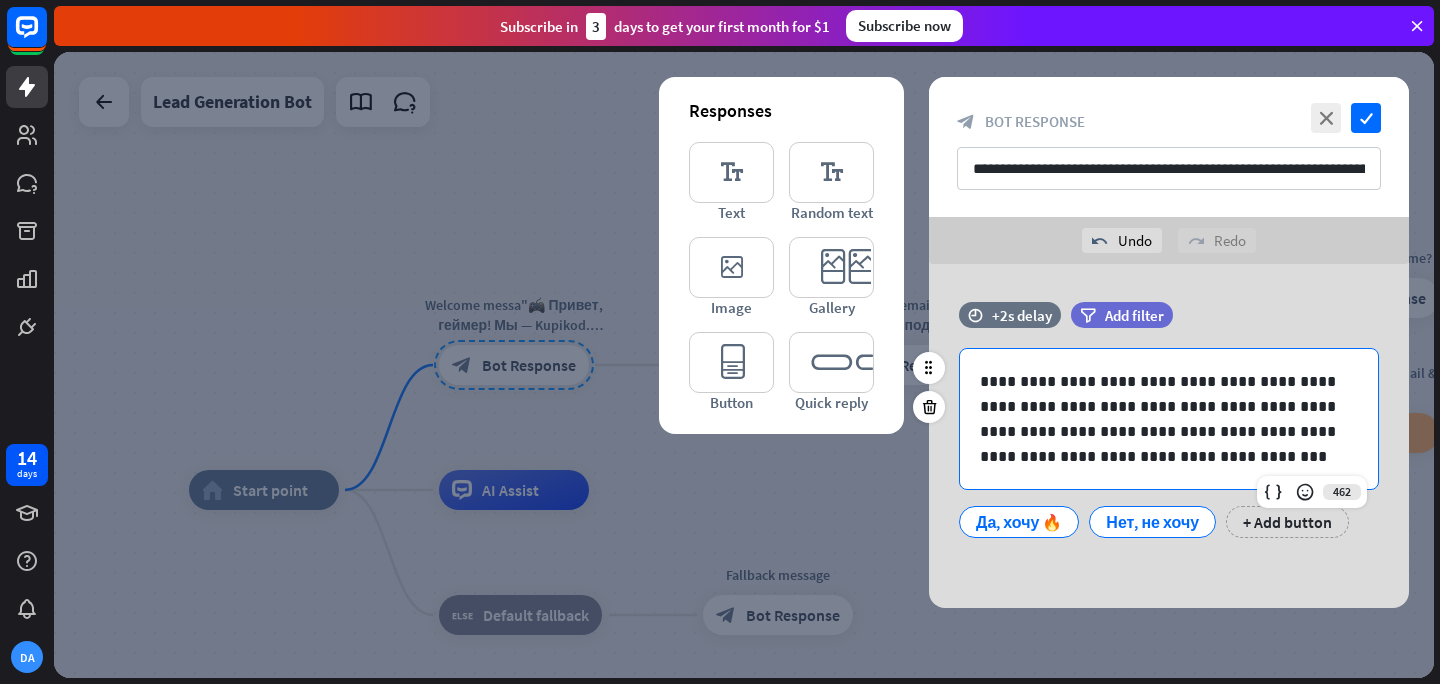 click on "Да, хочу 🔥
Нет, не хочу
+ Add button" at bounding box center [1164, 517] 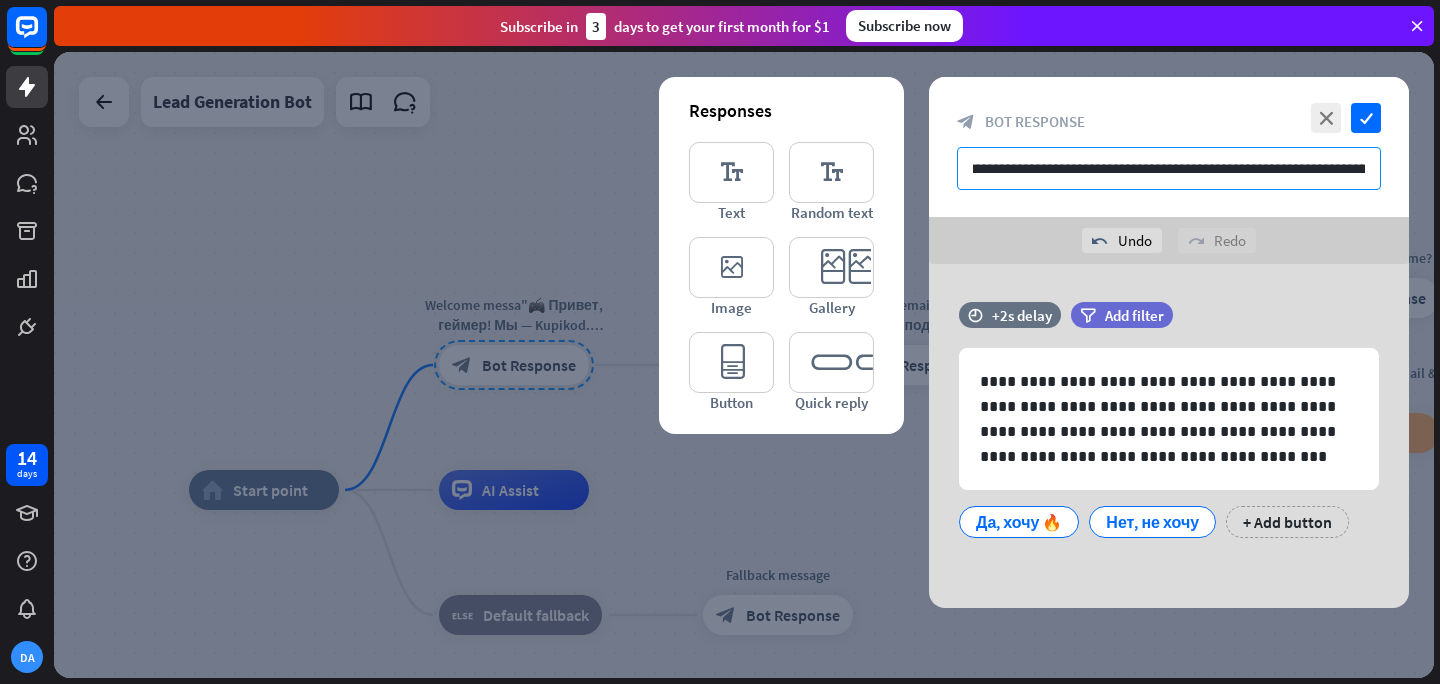 scroll, scrollTop: 0, scrollLeft: 524, axis: horizontal 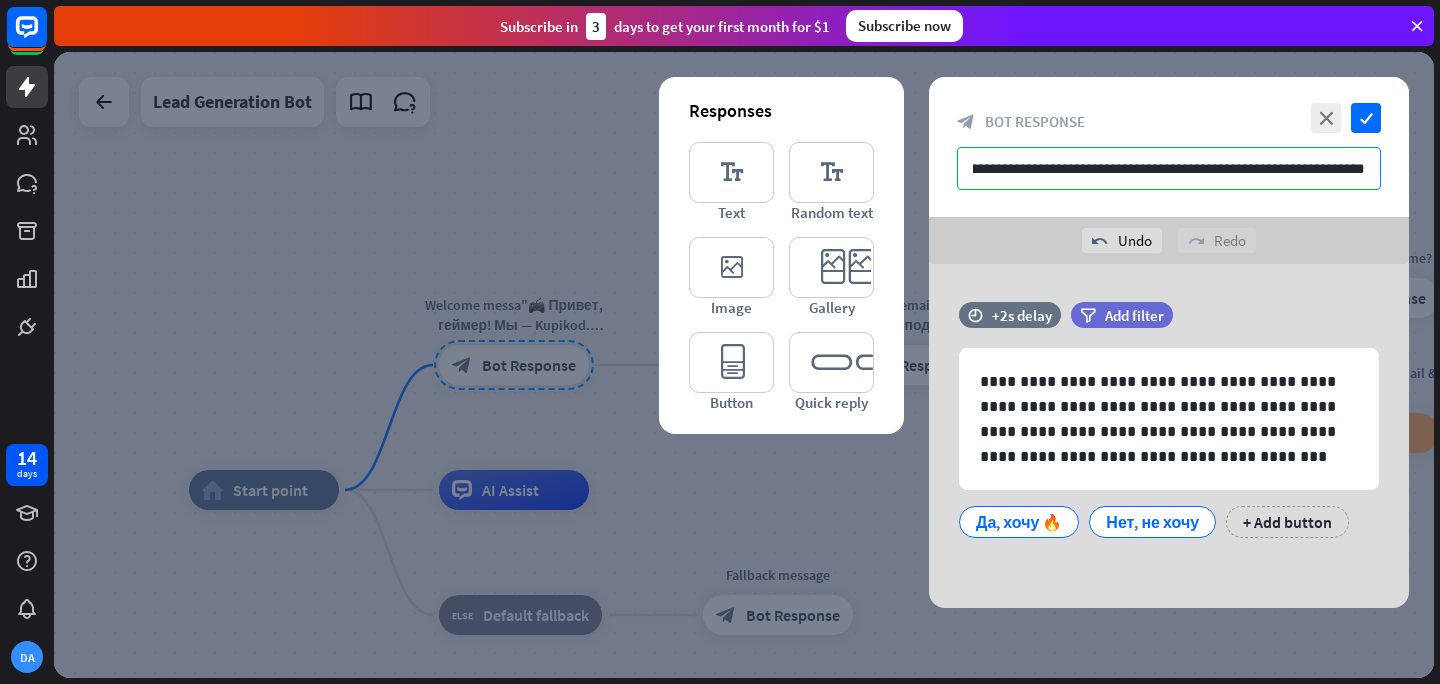 drag, startPoint x: 971, startPoint y: 165, endPoint x: 1389, endPoint y: 176, distance: 418.1447 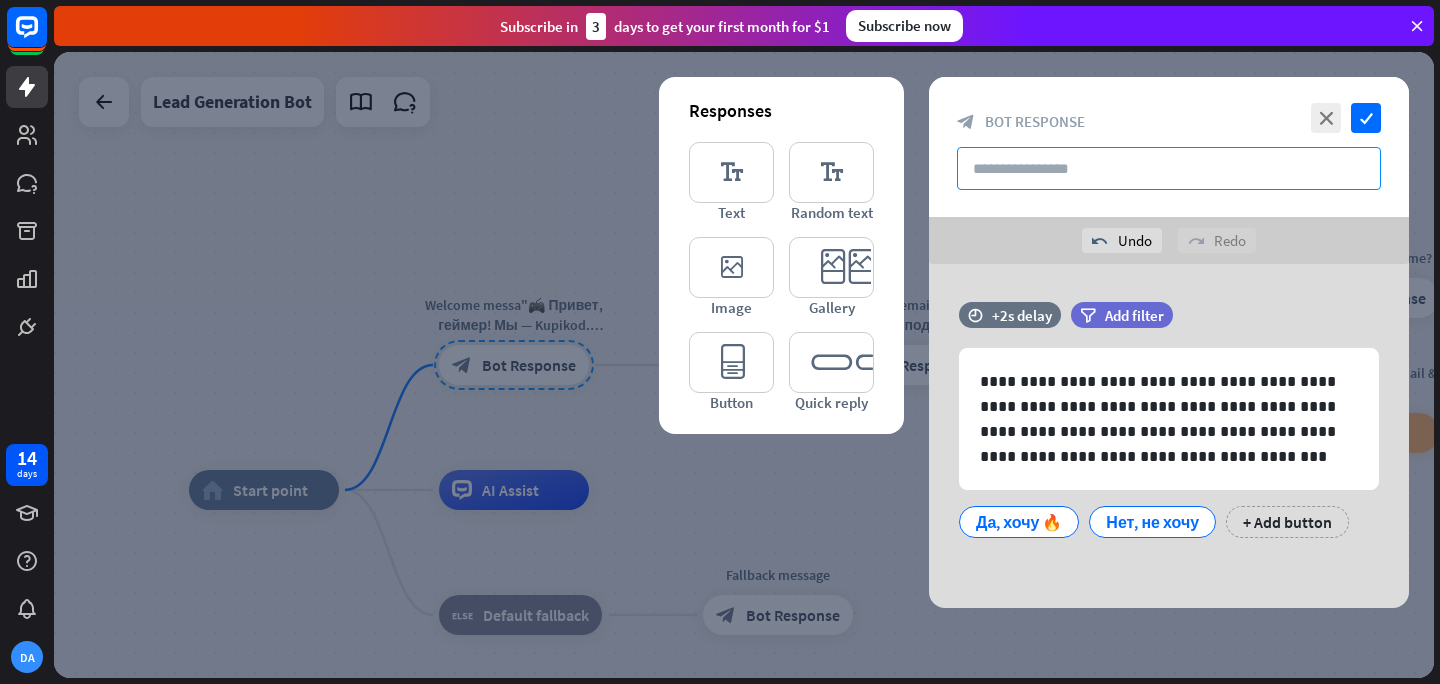scroll, scrollTop: 0, scrollLeft: 0, axis: both 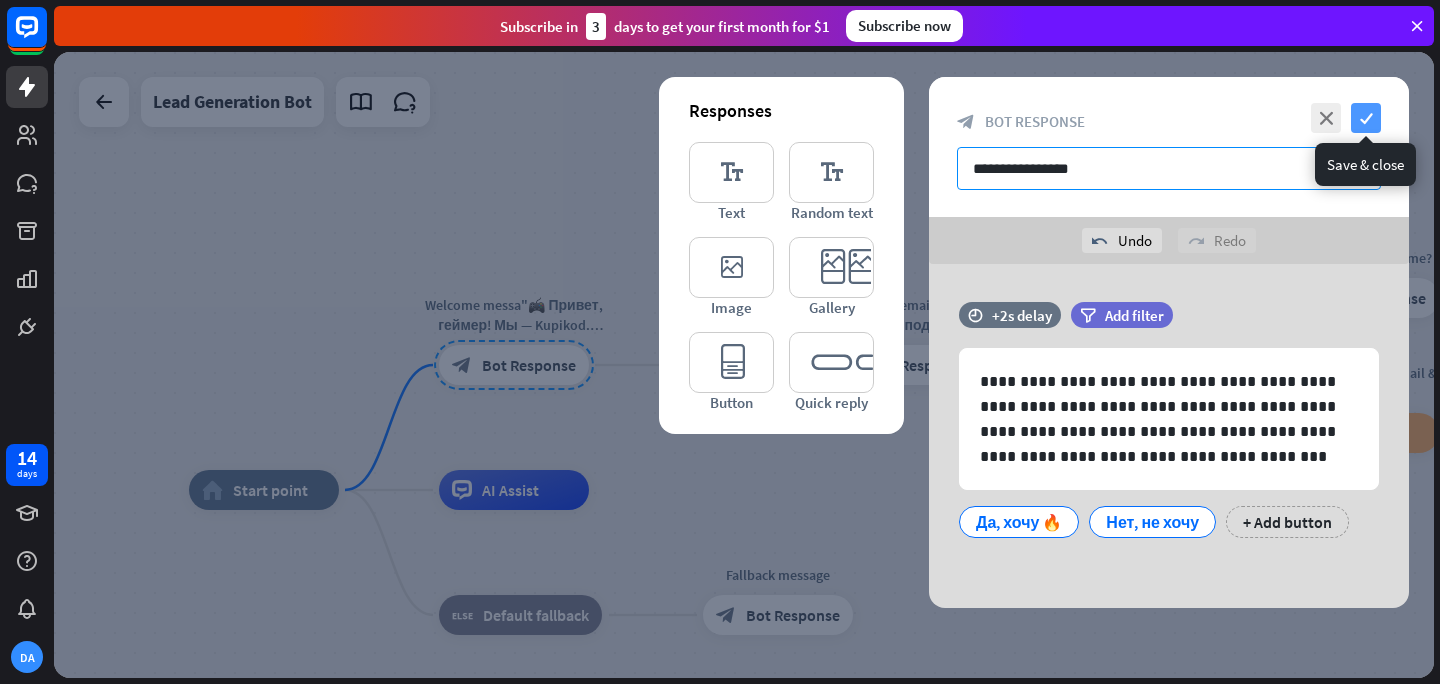 type on "**********" 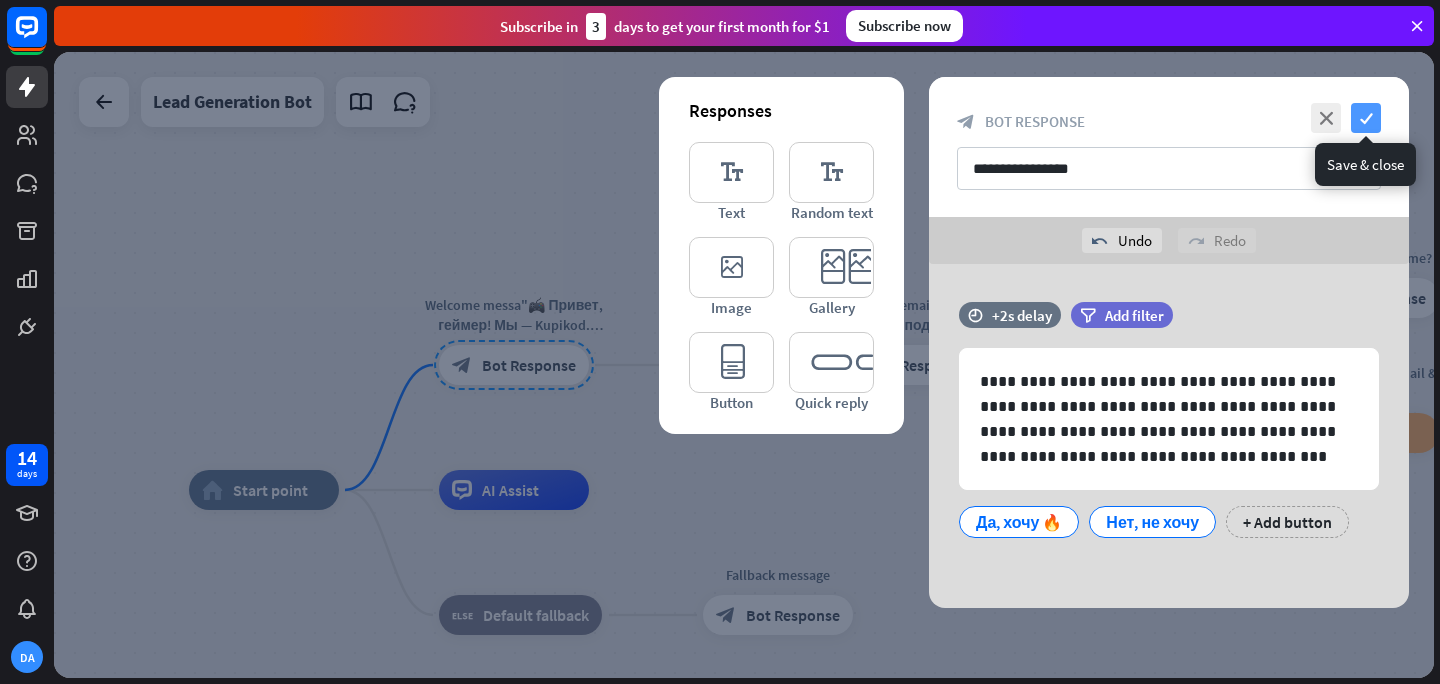 click on "check" at bounding box center (1366, 118) 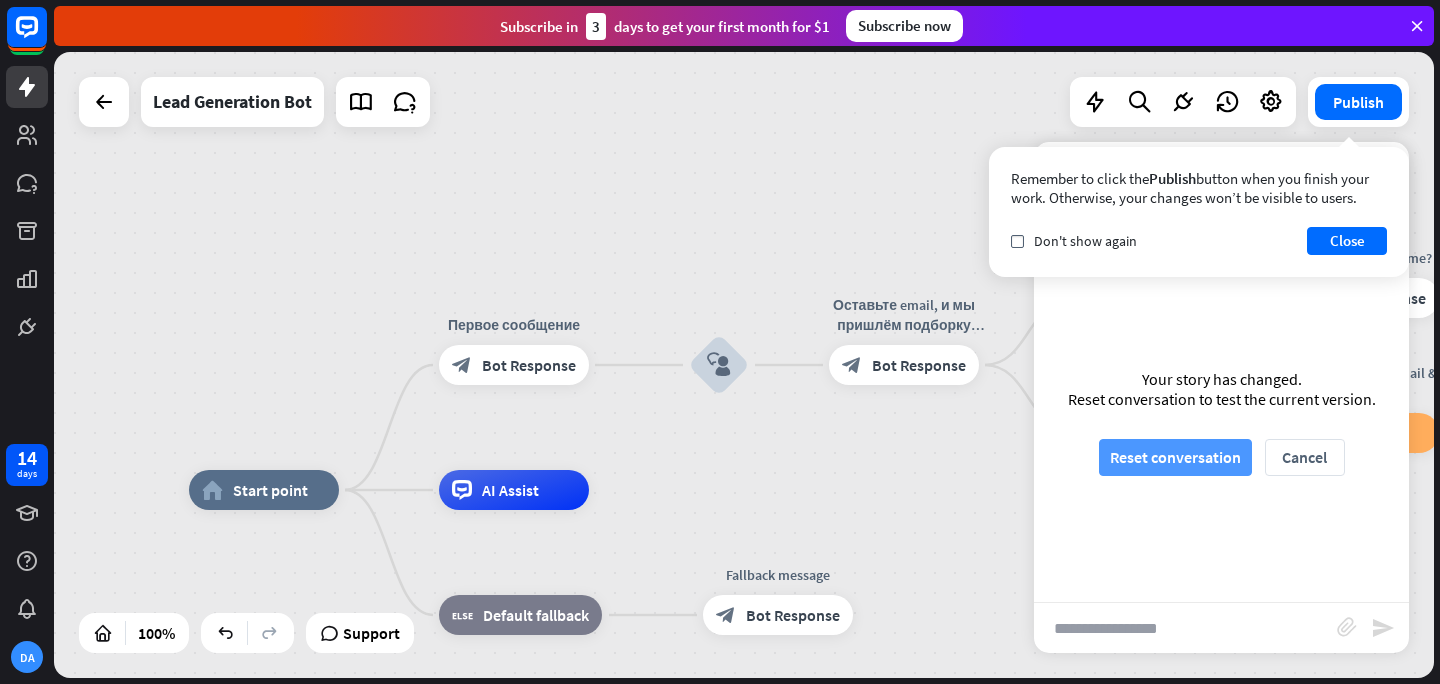 click on "Reset conversation" at bounding box center (1175, 457) 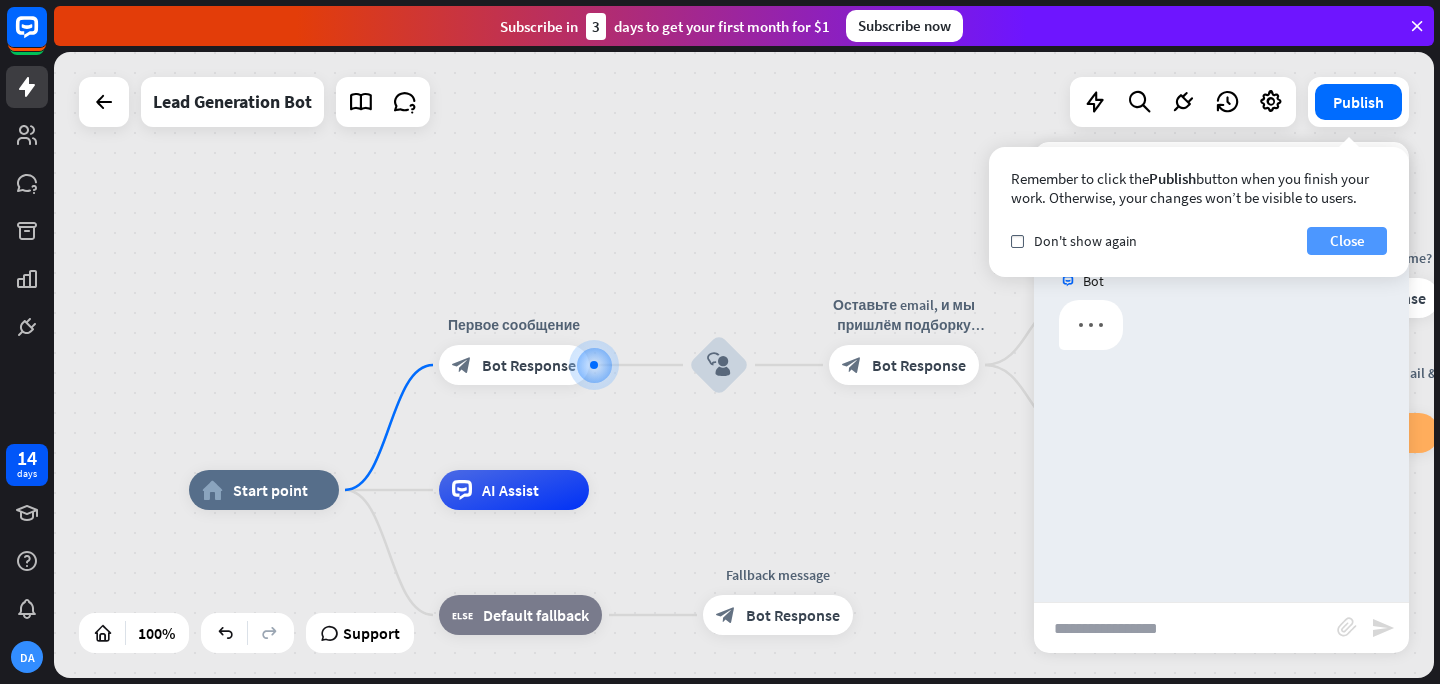 click on "Close" at bounding box center (1347, 241) 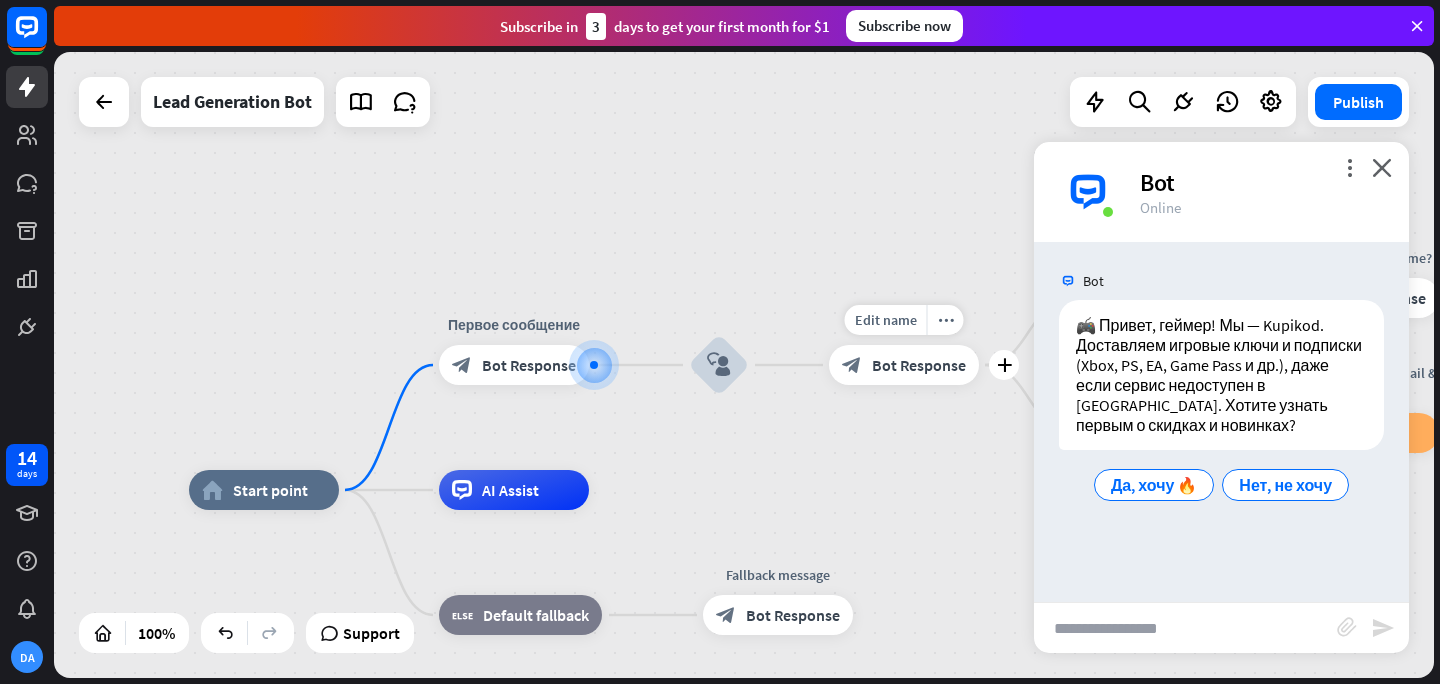 click on "Bot Response" at bounding box center (919, 365) 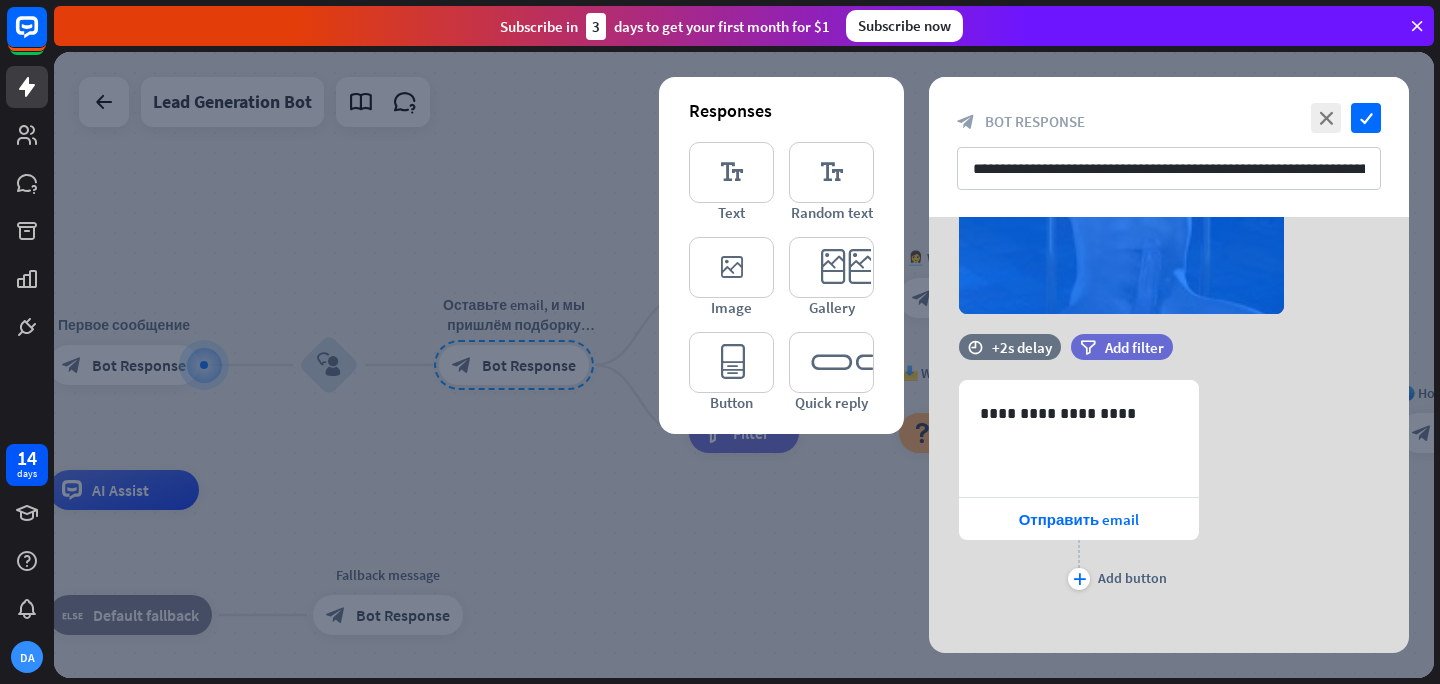 scroll, scrollTop: 259, scrollLeft: 0, axis: vertical 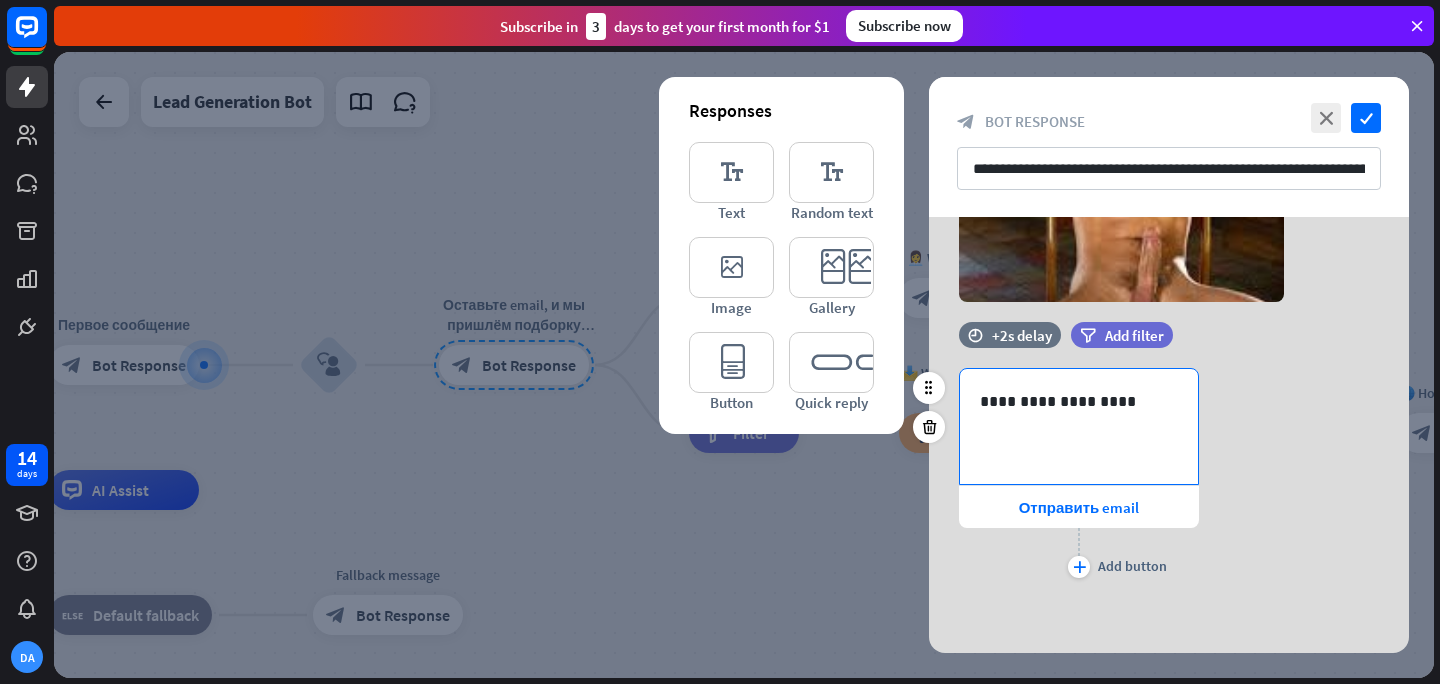 click on "**********" at bounding box center (1079, 426) 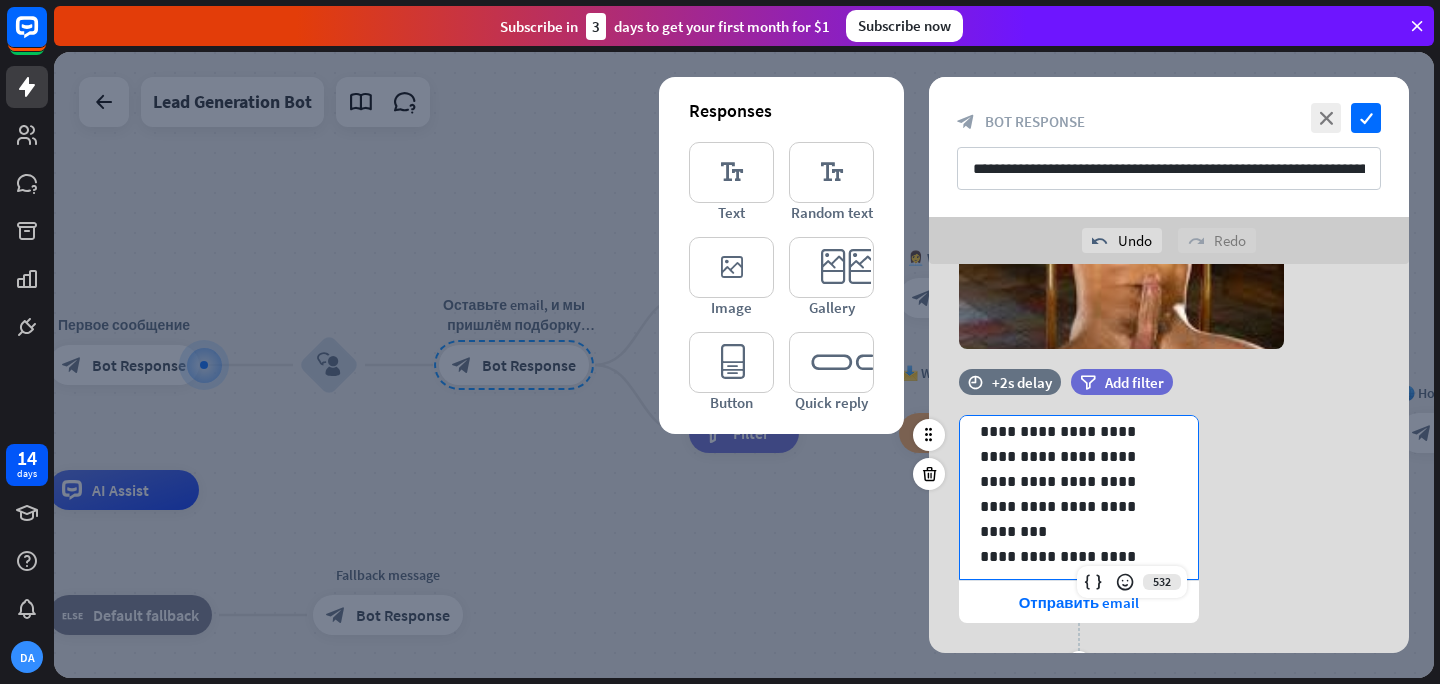 scroll, scrollTop: 27, scrollLeft: 0, axis: vertical 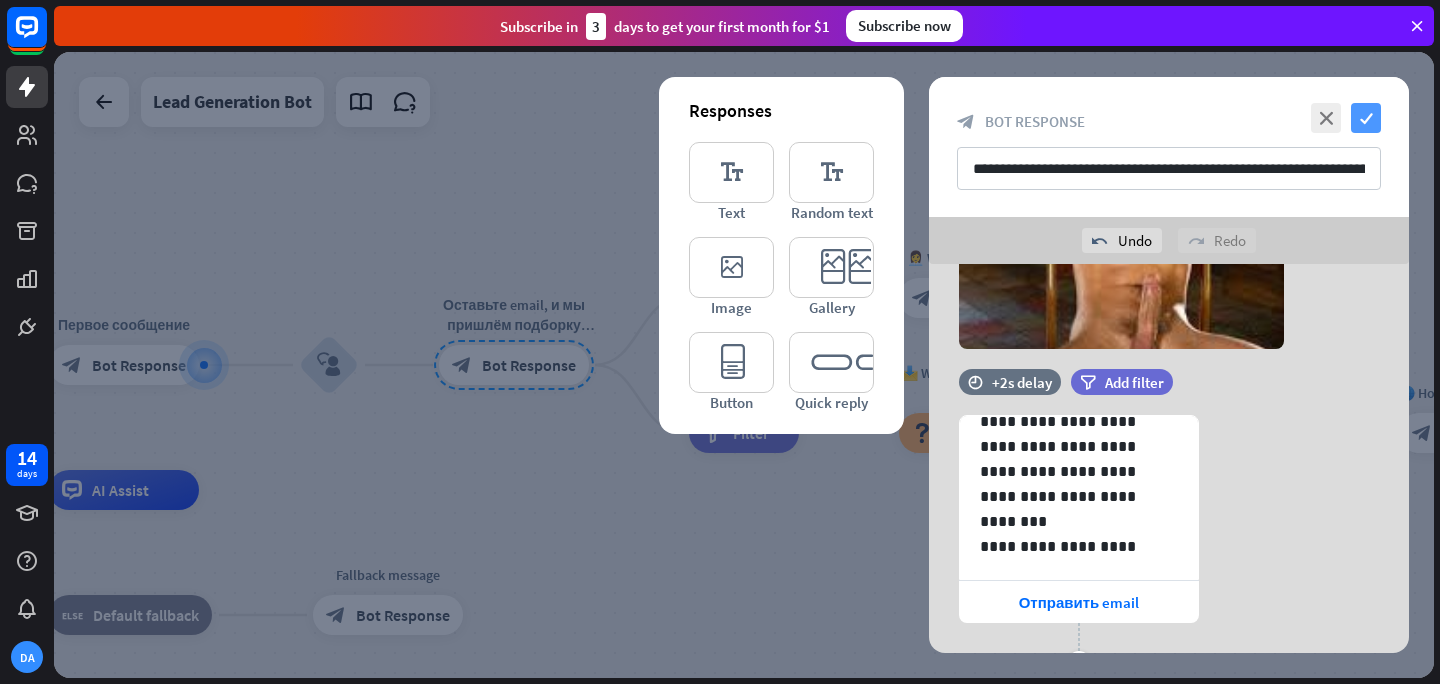 click on "check" at bounding box center (1366, 118) 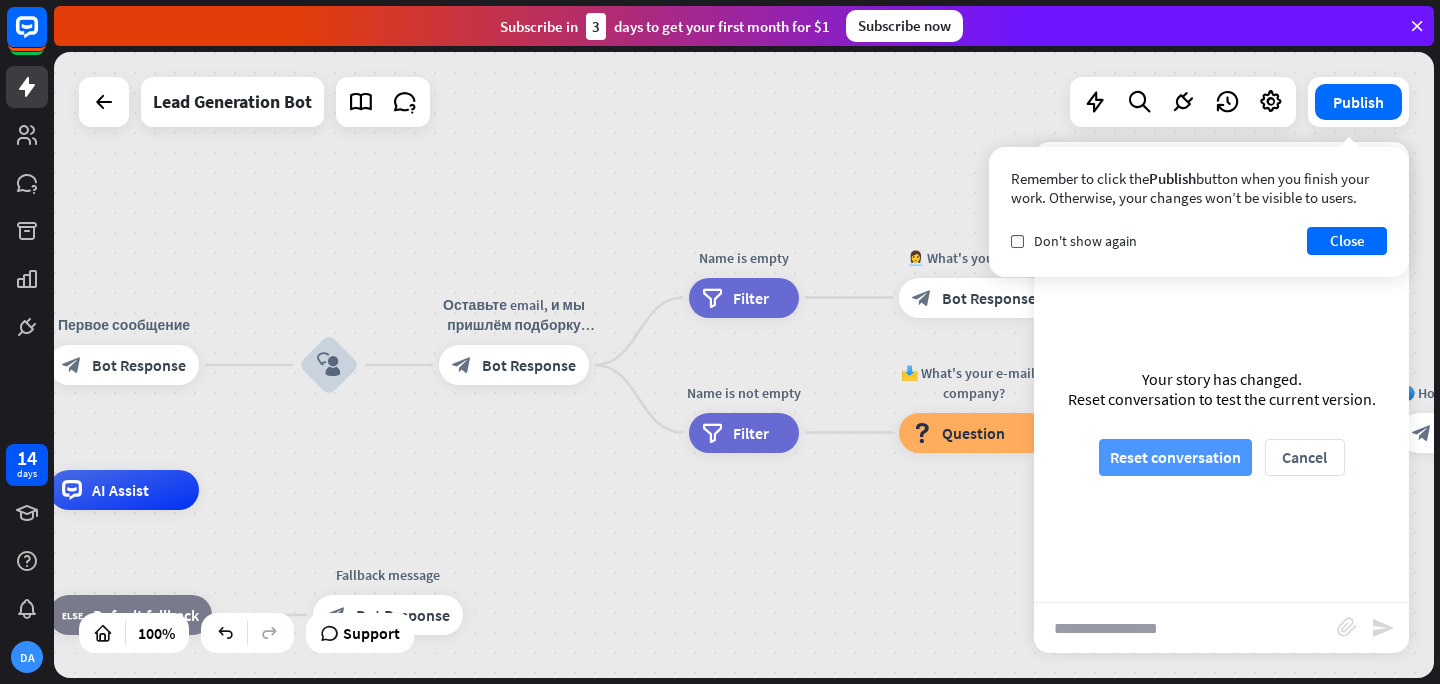 click on "Reset conversation" at bounding box center [1175, 457] 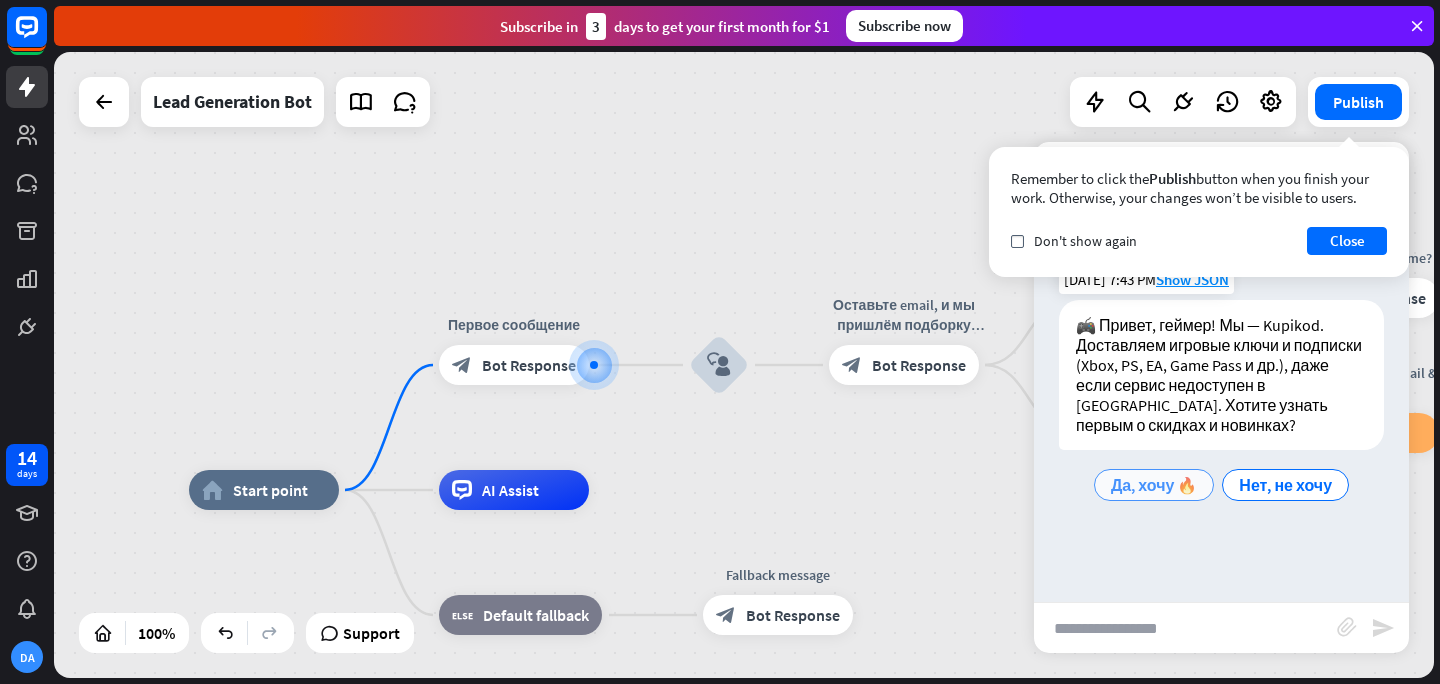 click on "Да, хочу 🔥" at bounding box center (1154, 485) 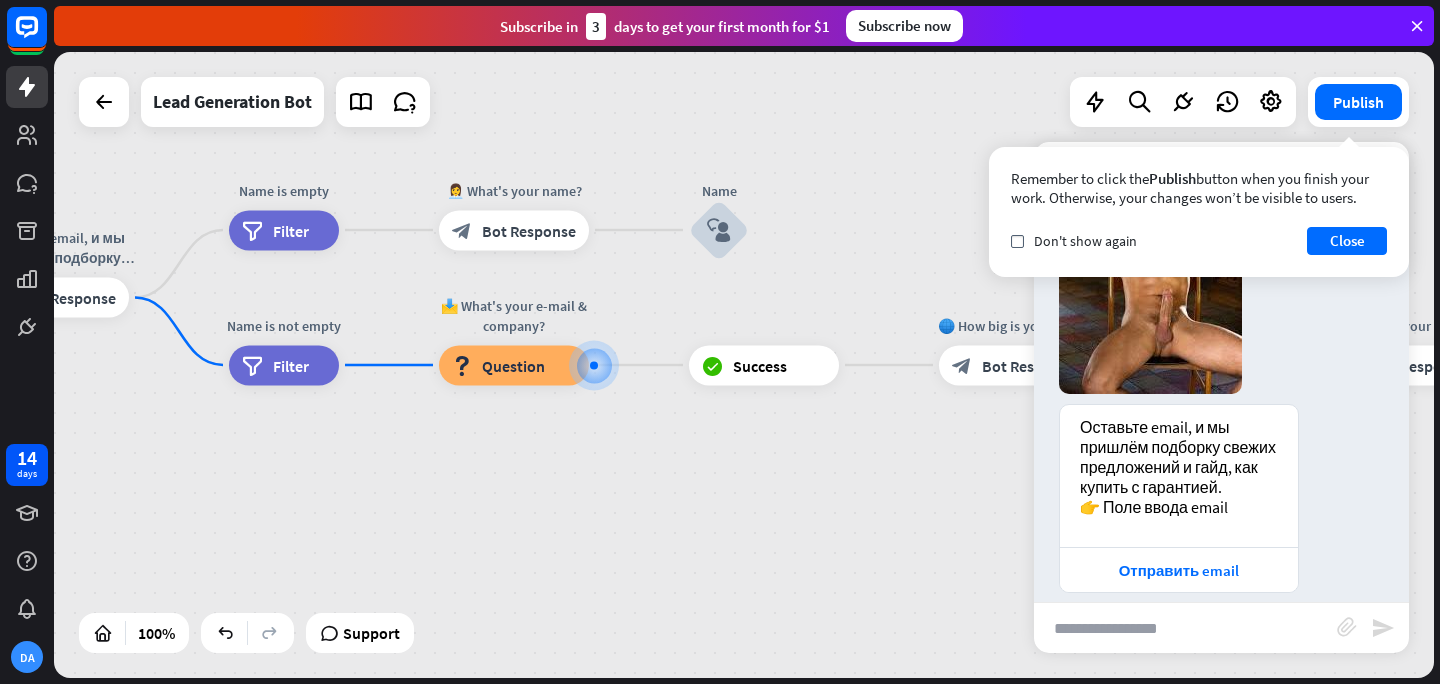 scroll, scrollTop: 468, scrollLeft: 0, axis: vertical 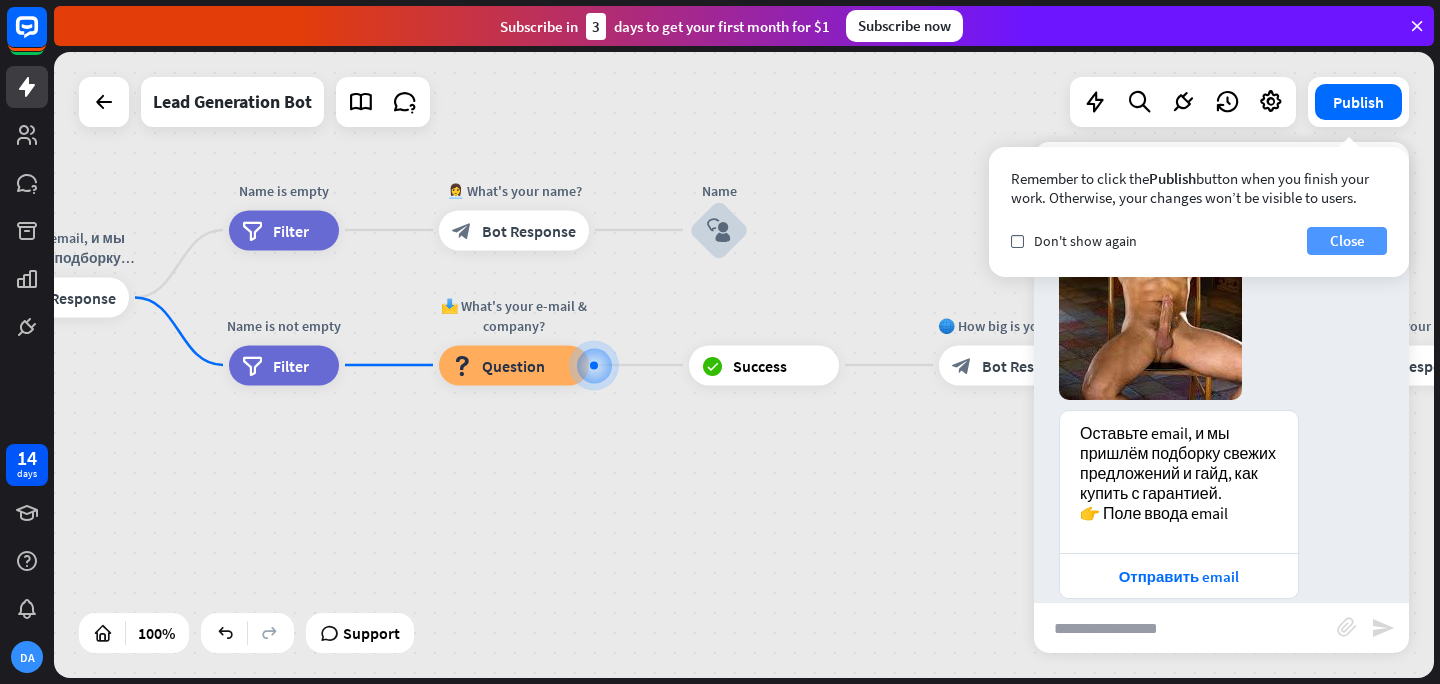 click on "Close" at bounding box center [1347, 241] 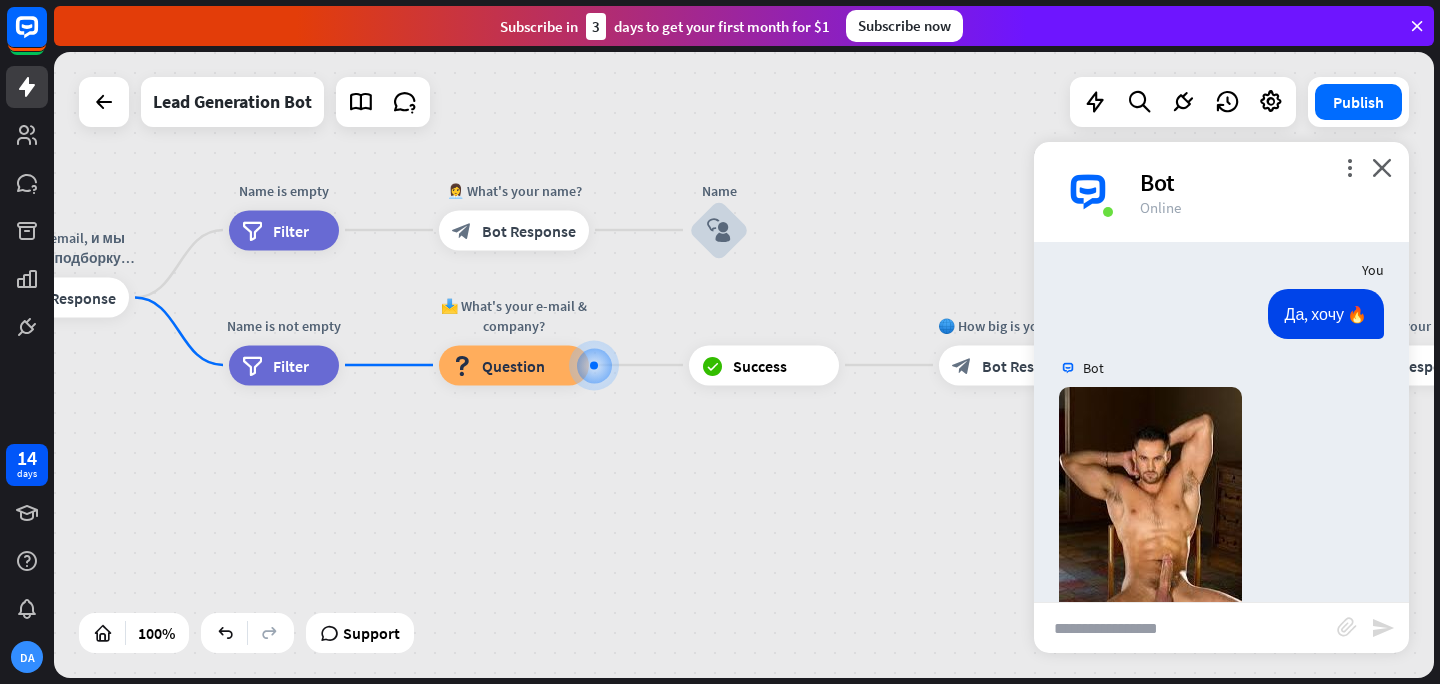 scroll, scrollTop: 208, scrollLeft: 0, axis: vertical 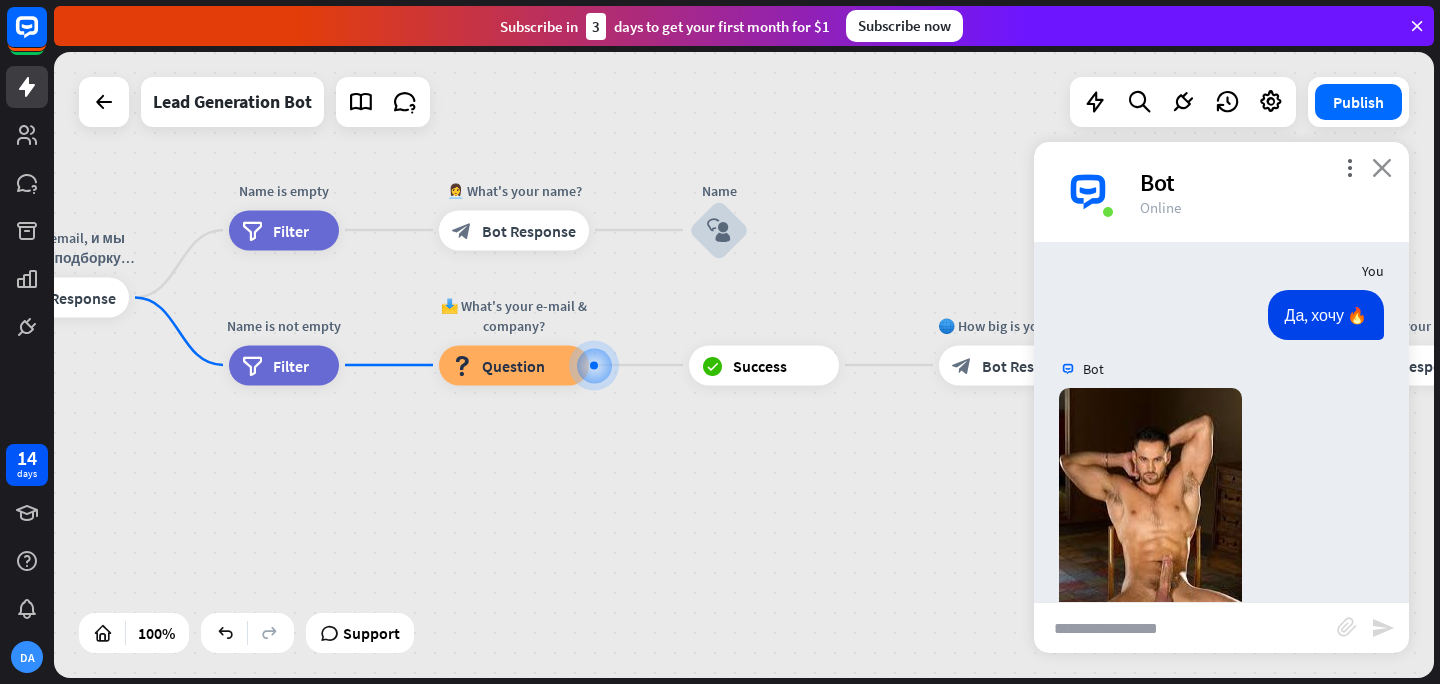 click on "close" at bounding box center (1382, 167) 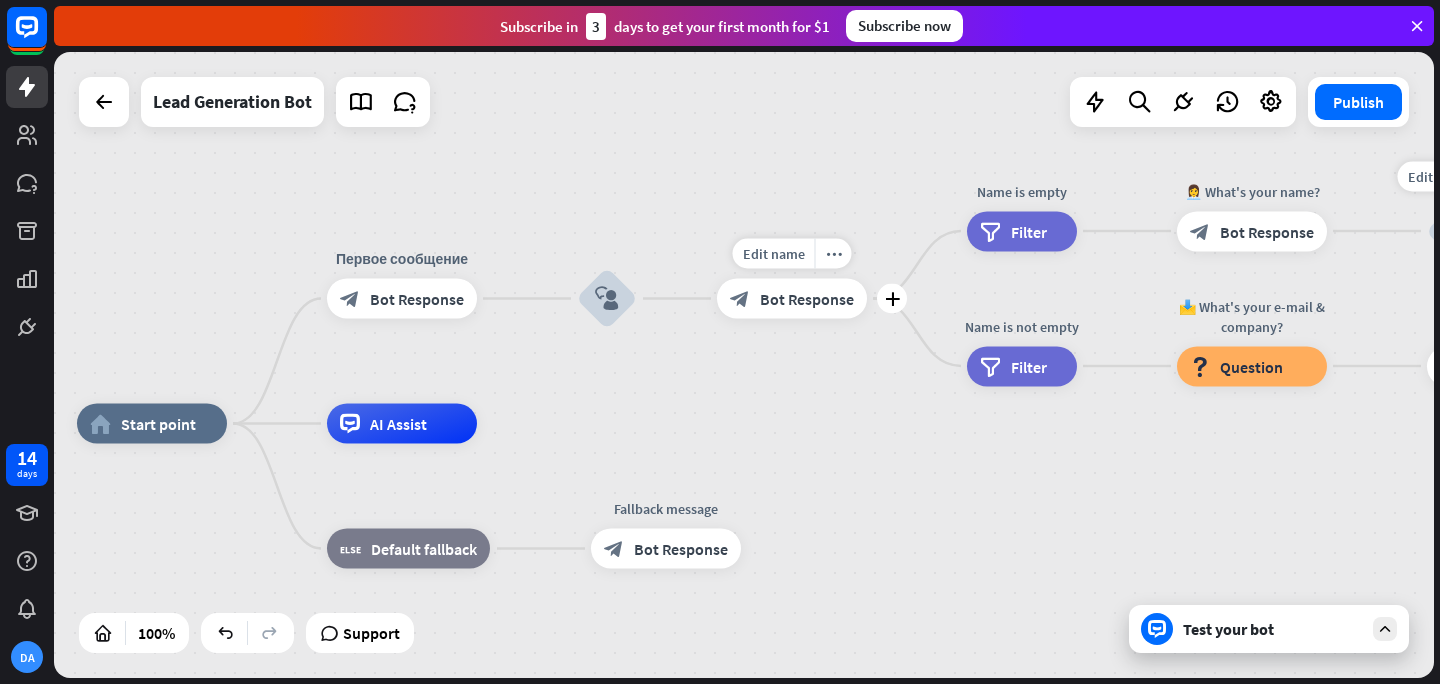 click on "block_bot_response   Bot Response" at bounding box center (792, 299) 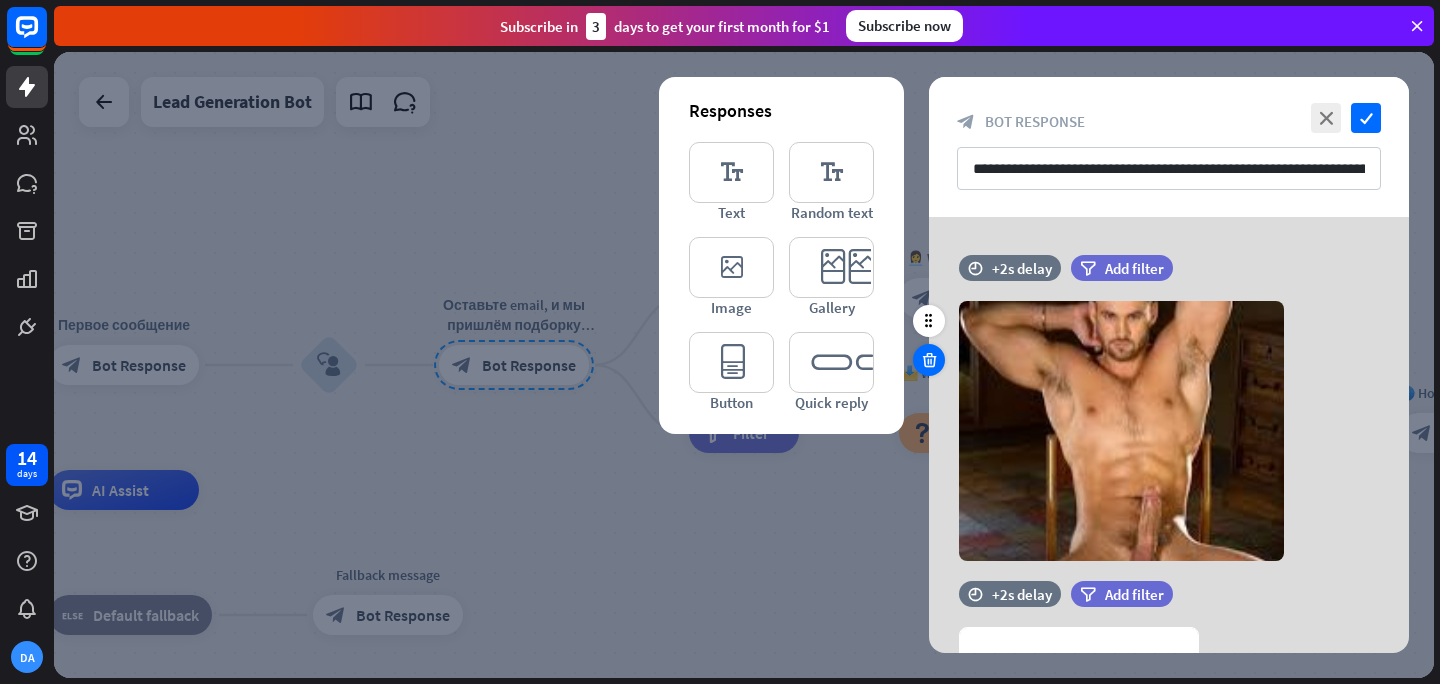 click at bounding box center (929, 360) 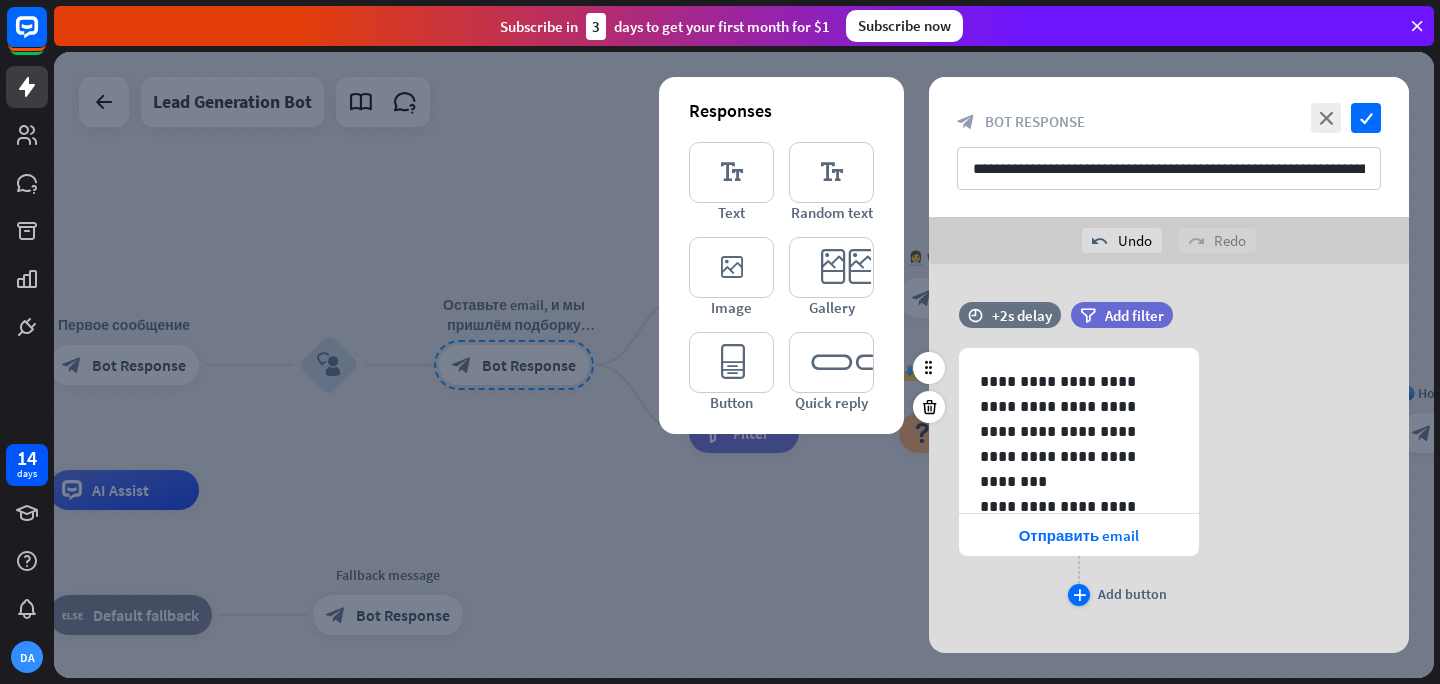click on "plus" at bounding box center [1079, 595] 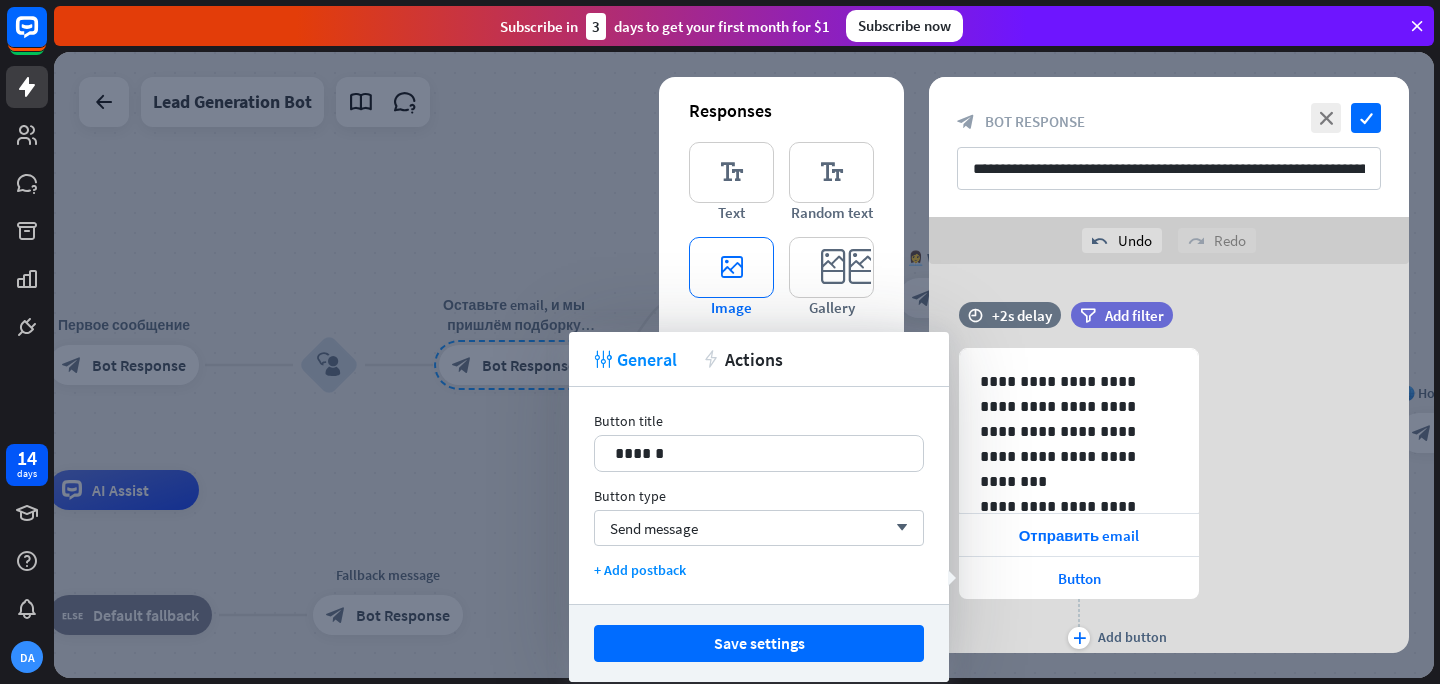 click on "editor_image" at bounding box center [731, 267] 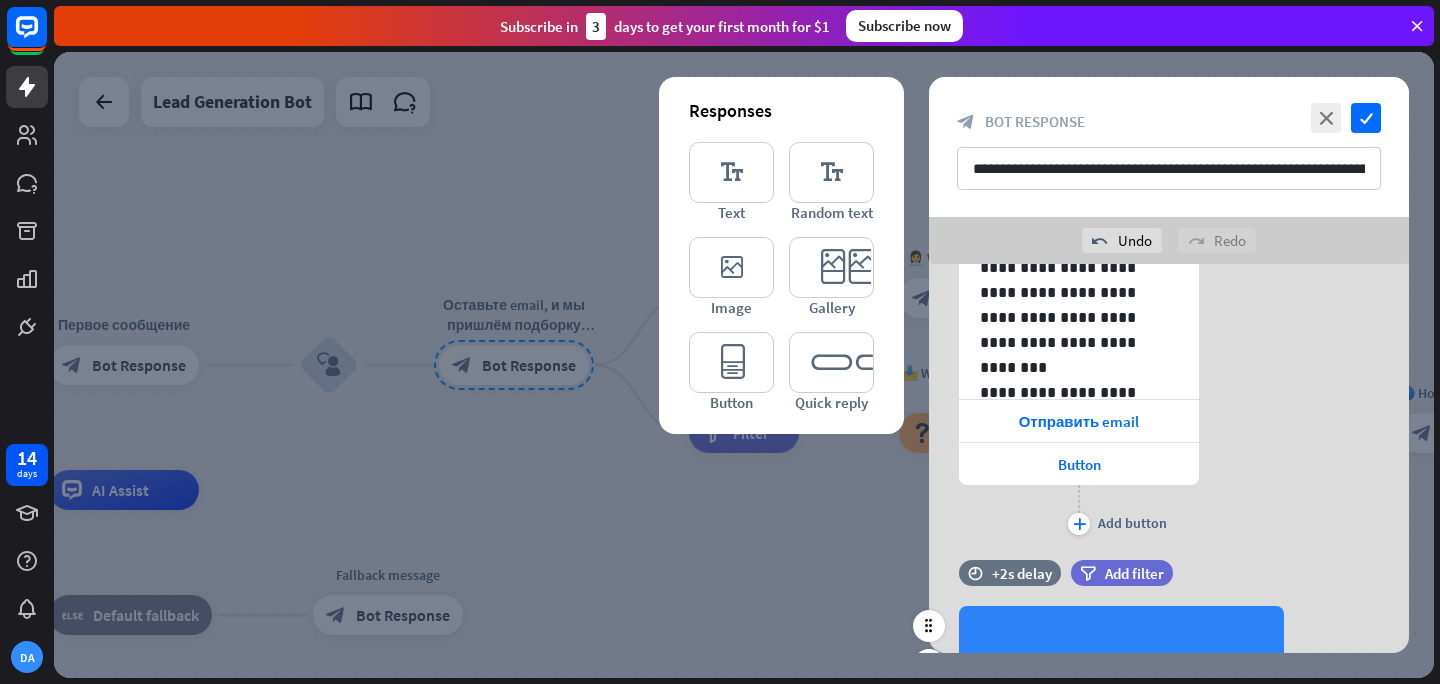 scroll, scrollTop: 109, scrollLeft: 0, axis: vertical 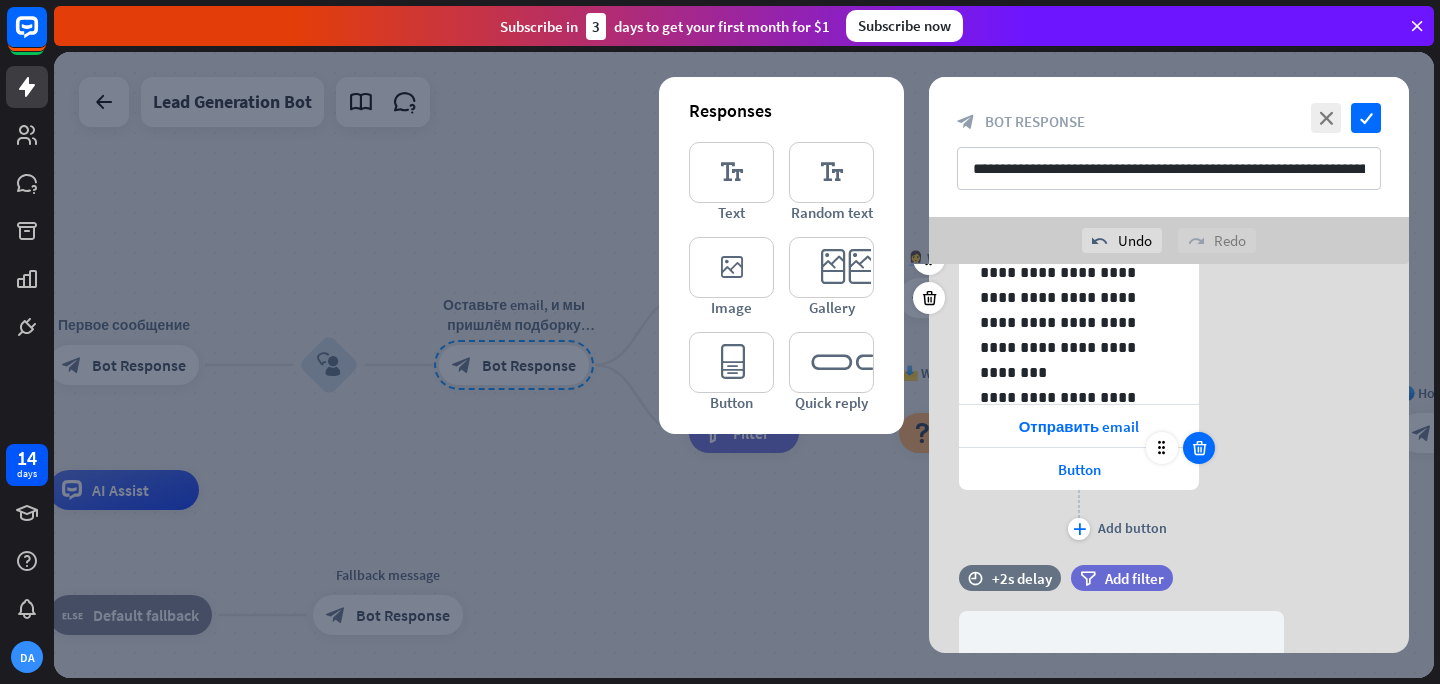 click at bounding box center (1199, 448) 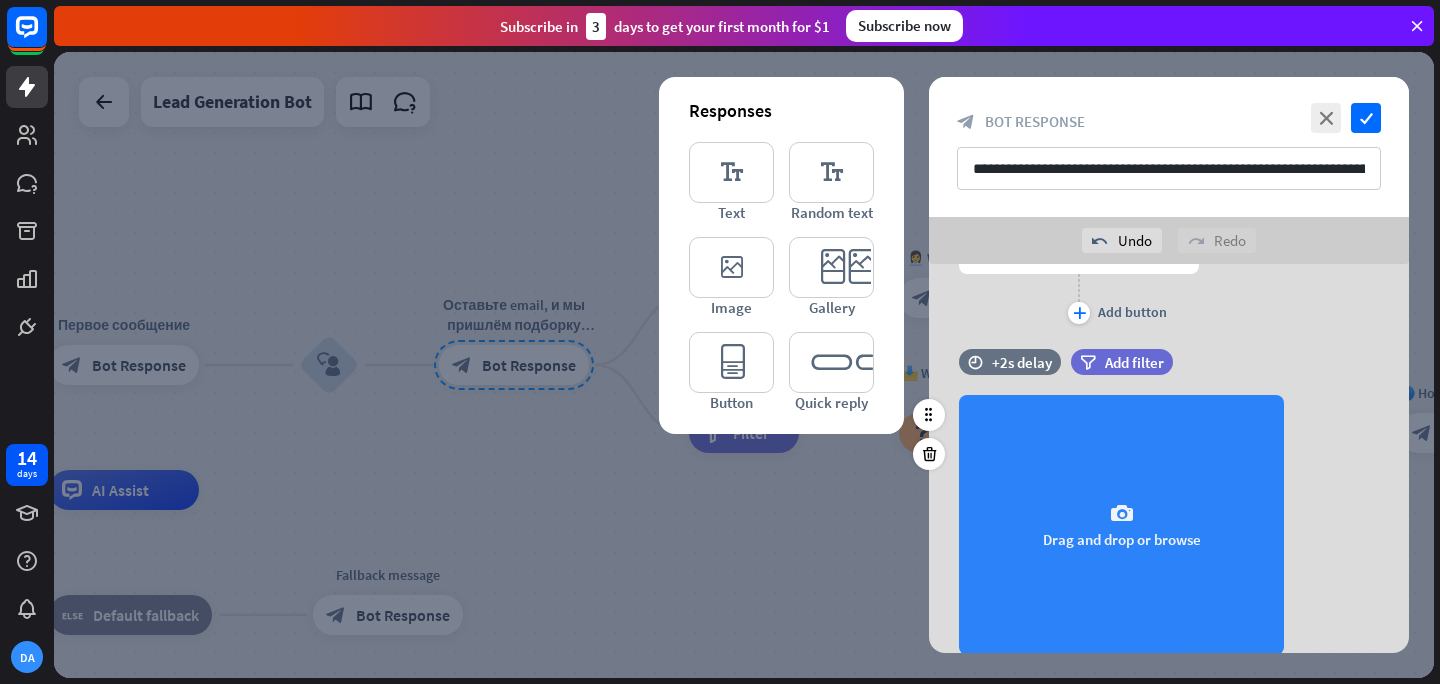 scroll, scrollTop: 327, scrollLeft: 0, axis: vertical 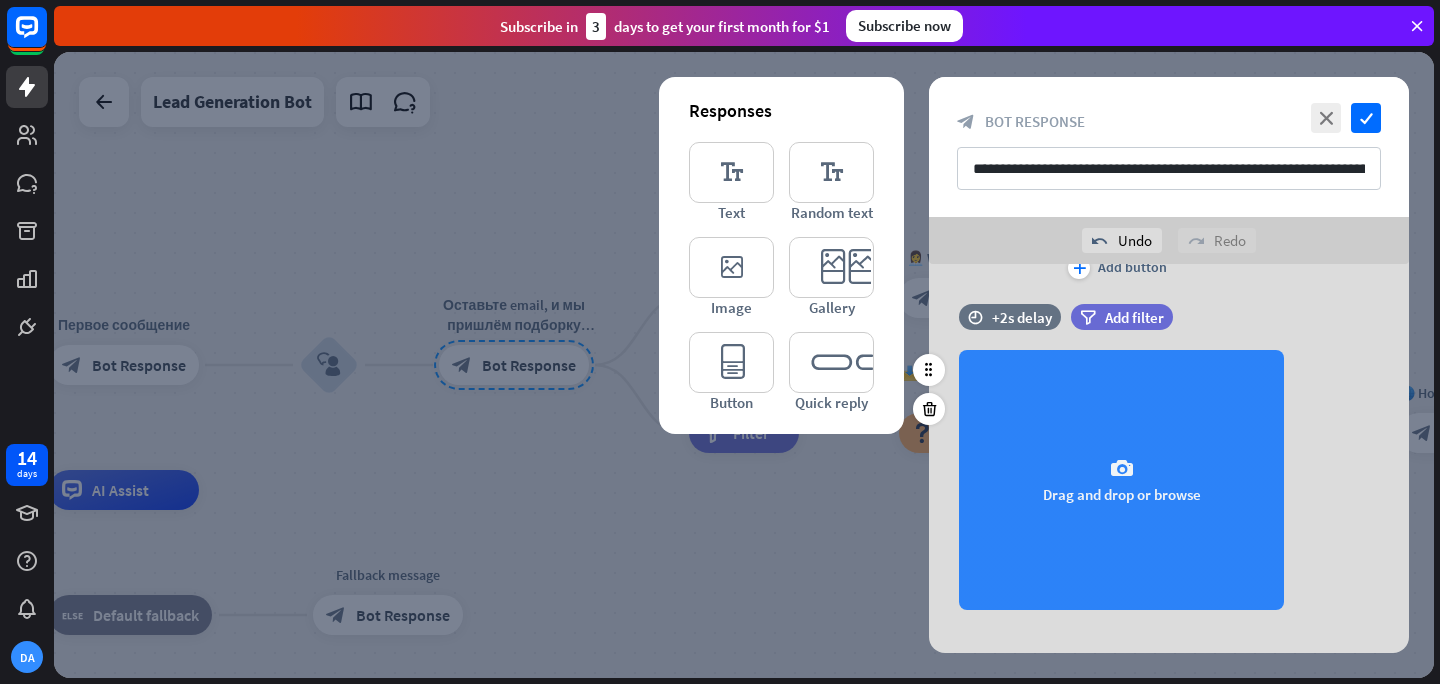 click on "camera
Drag and drop or browse" at bounding box center [1121, 480] 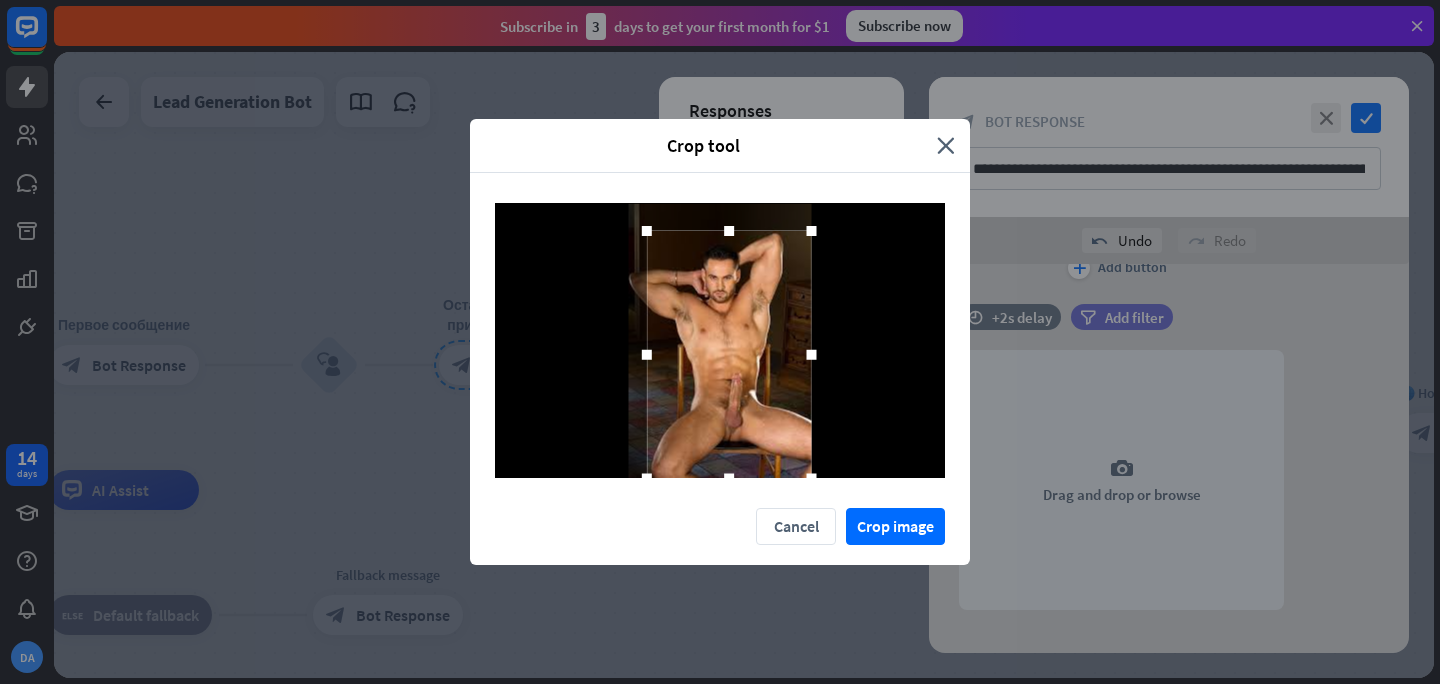 drag, startPoint x: 792, startPoint y: 449, endPoint x: 815, endPoint y: 478, distance: 37.01351 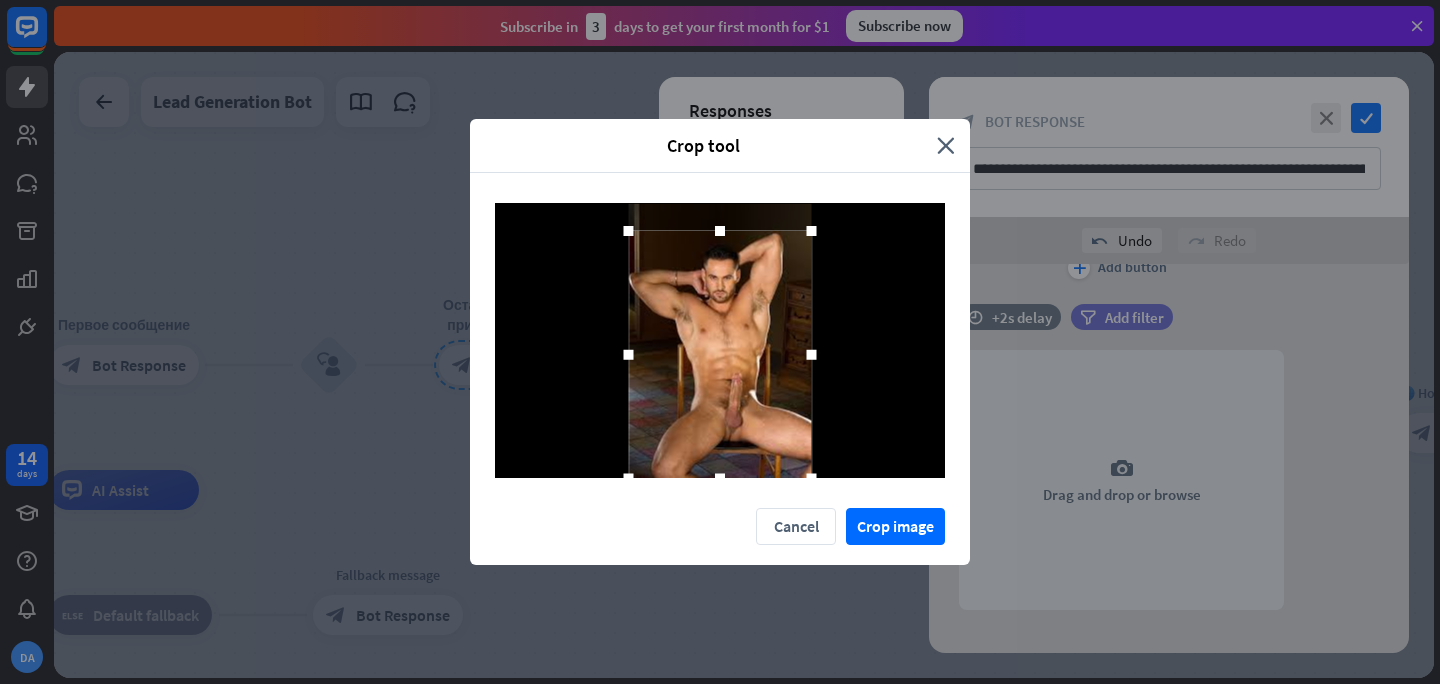 drag, startPoint x: 647, startPoint y: 350, endPoint x: 608, endPoint y: 344, distance: 39.45884 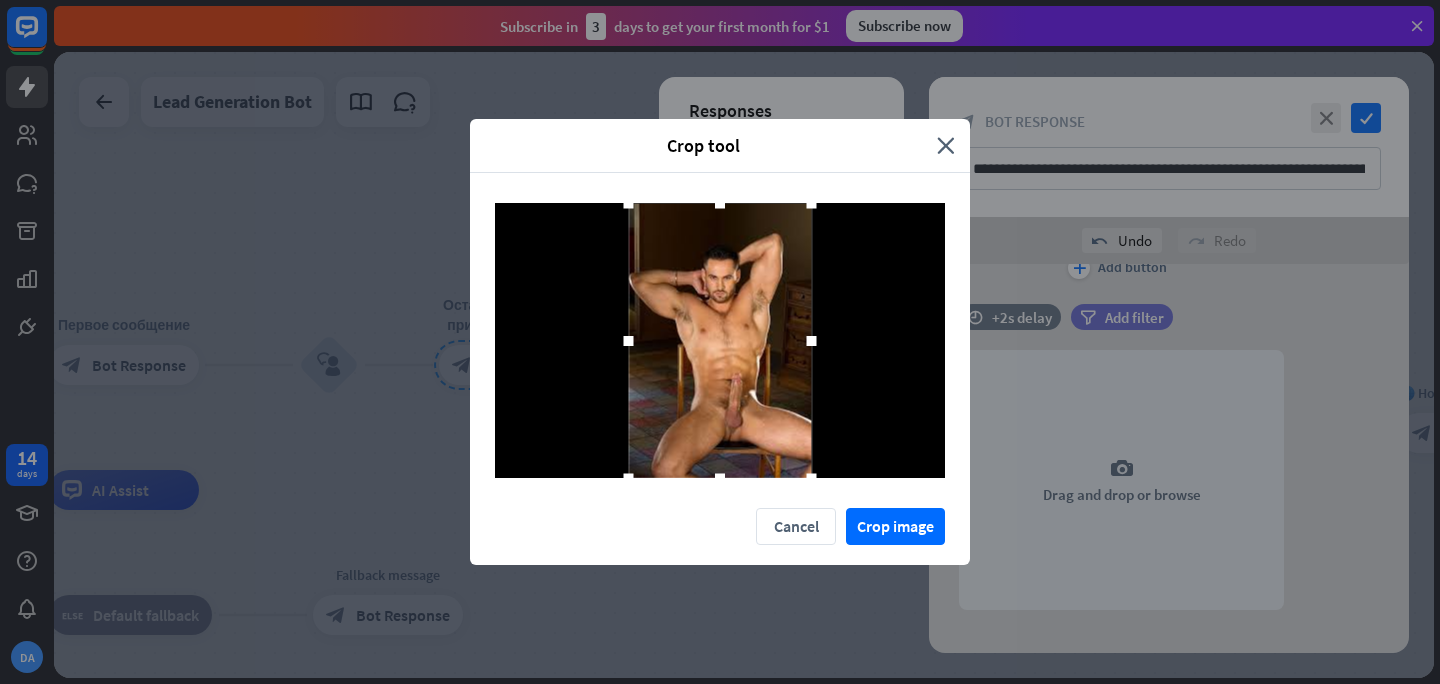 drag, startPoint x: 719, startPoint y: 227, endPoint x: 715, endPoint y: 177, distance: 50.159744 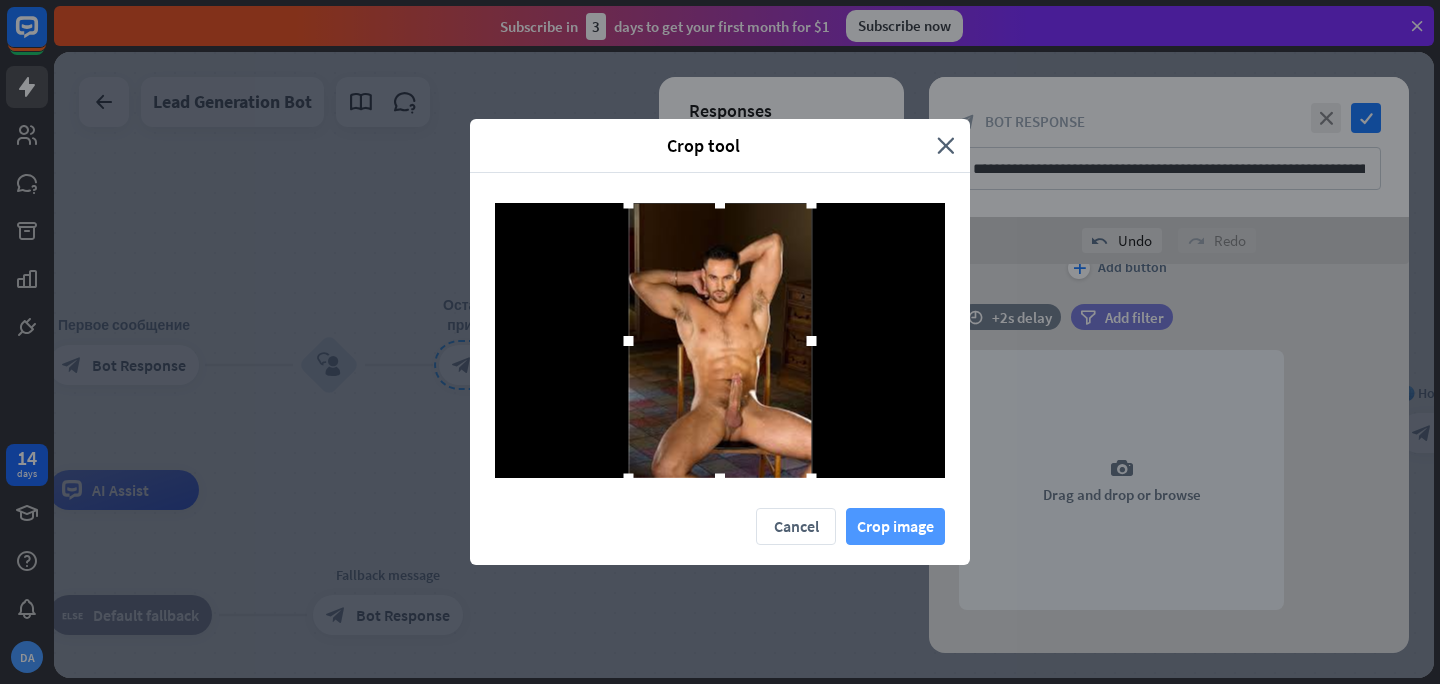 click on "Crop image" at bounding box center (895, 526) 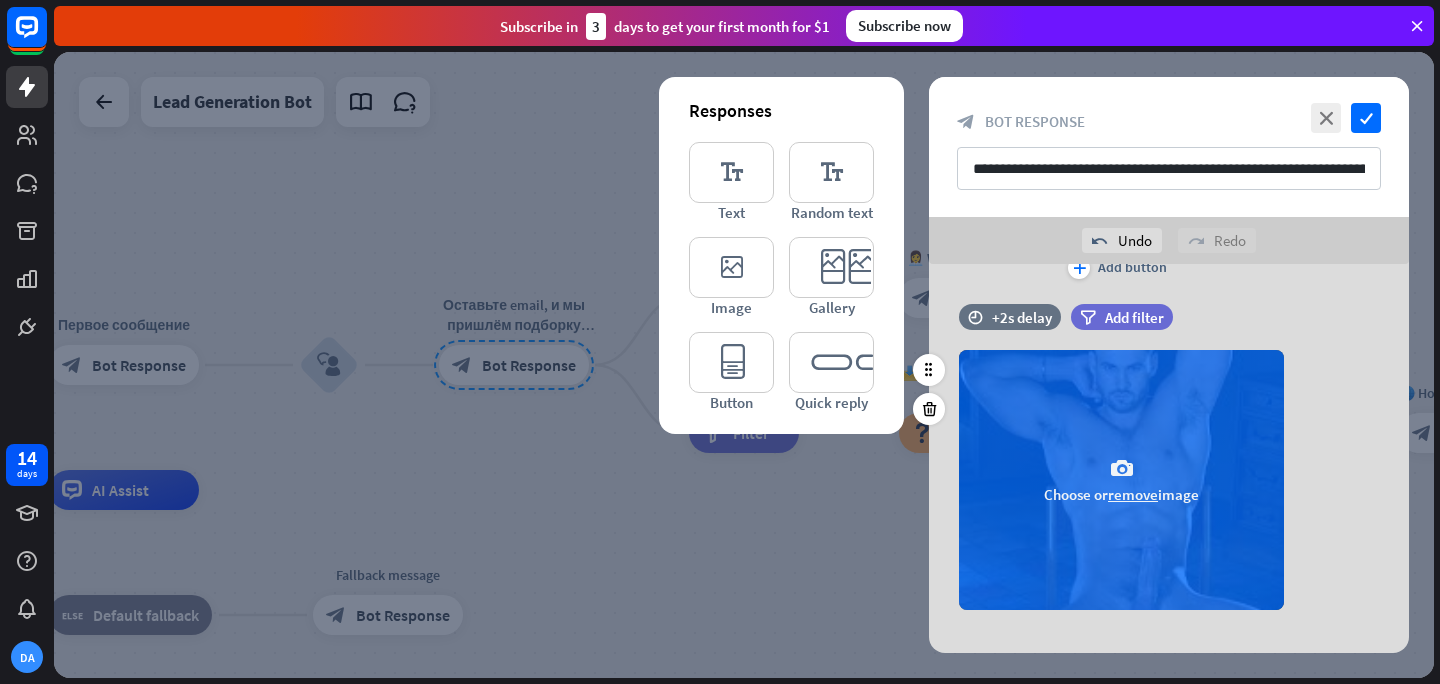 scroll, scrollTop: 354, scrollLeft: 0, axis: vertical 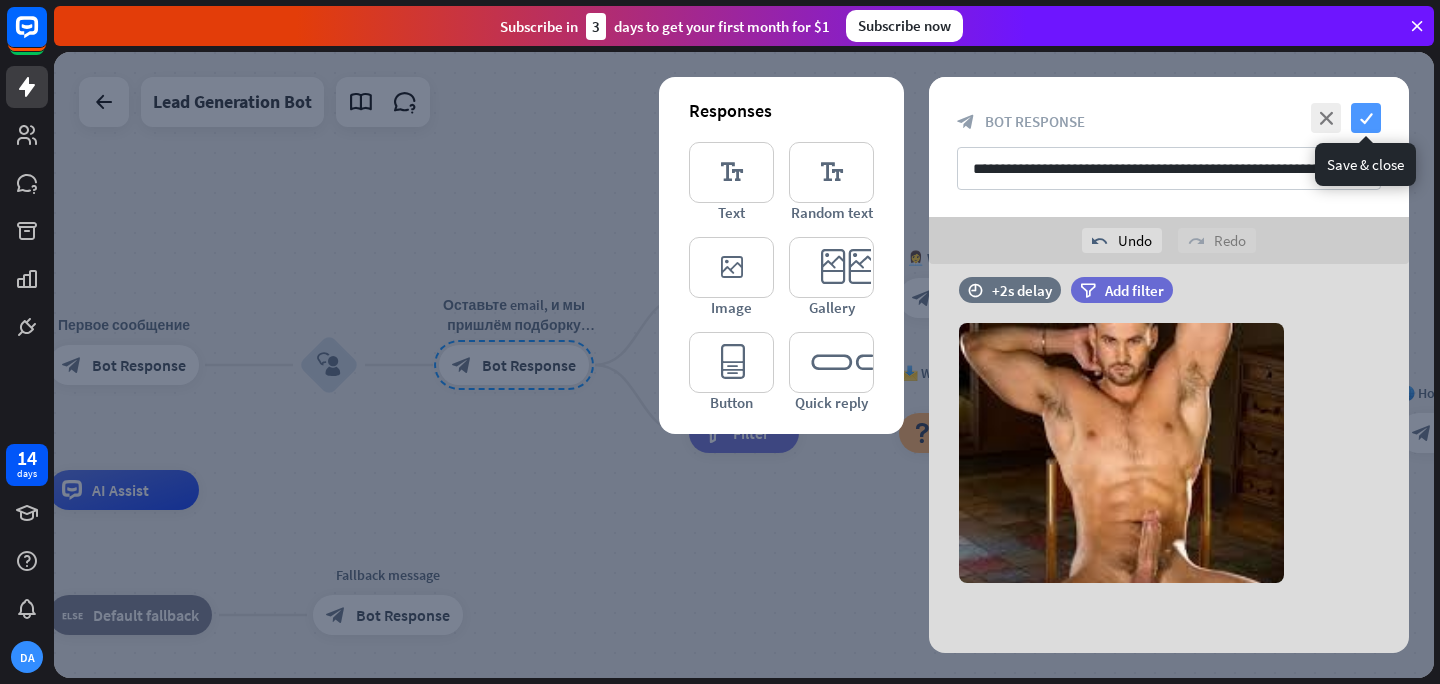 click on "check" at bounding box center (1366, 118) 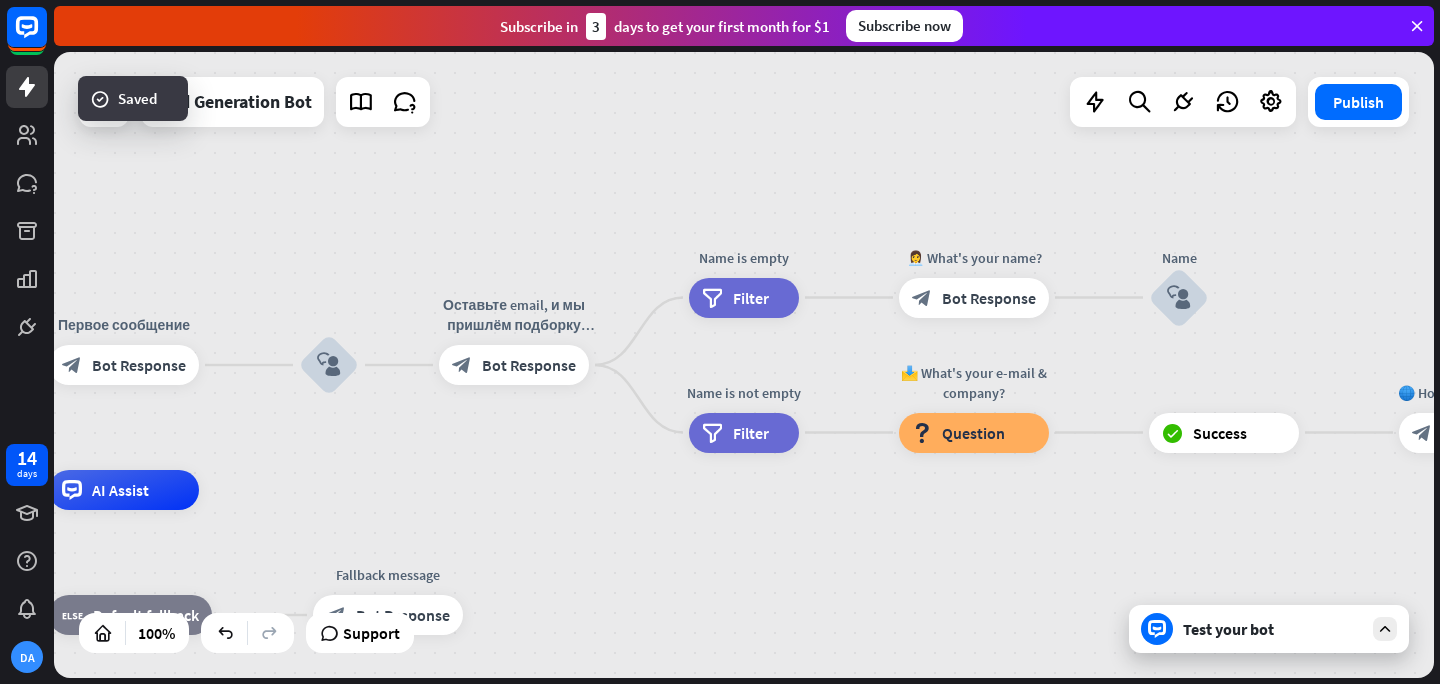 click at bounding box center (1385, 629) 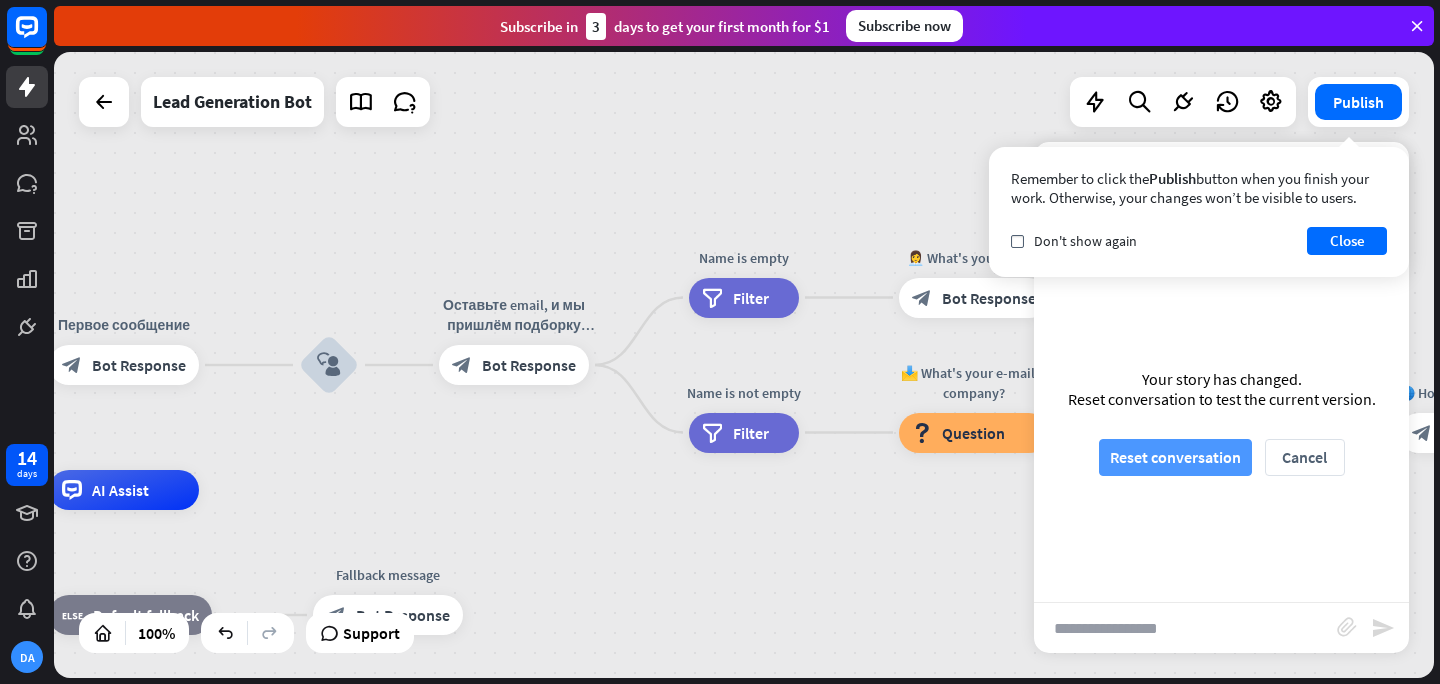 click on "Reset conversation" at bounding box center (1175, 457) 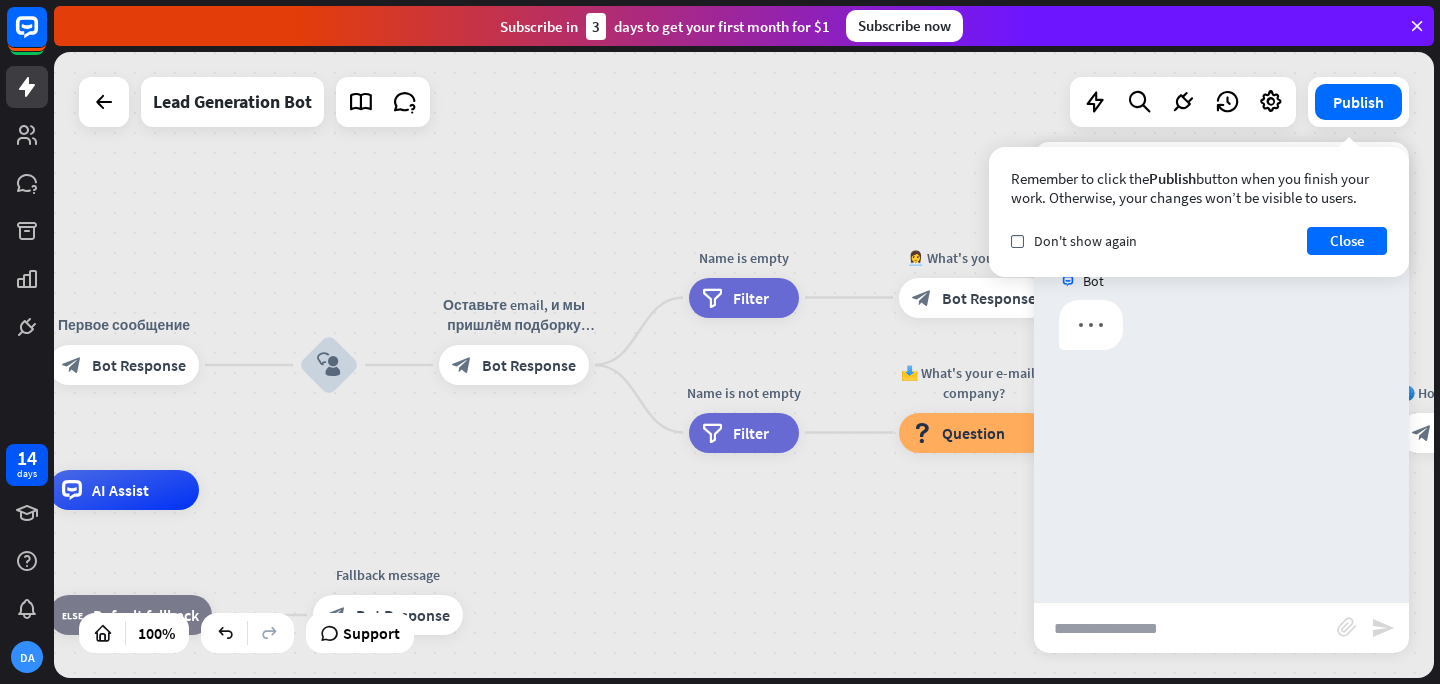scroll, scrollTop: 0, scrollLeft: 0, axis: both 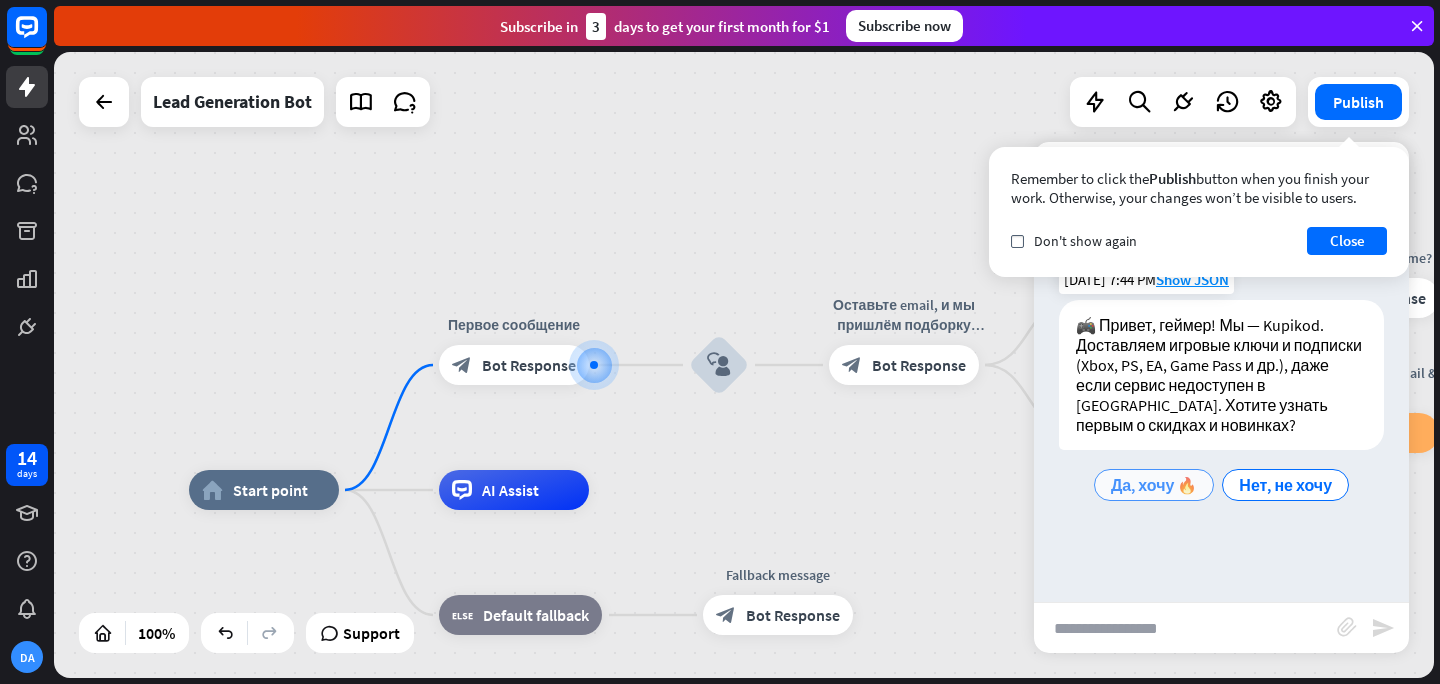 click on "Да, хочу 🔥" at bounding box center (1154, 485) 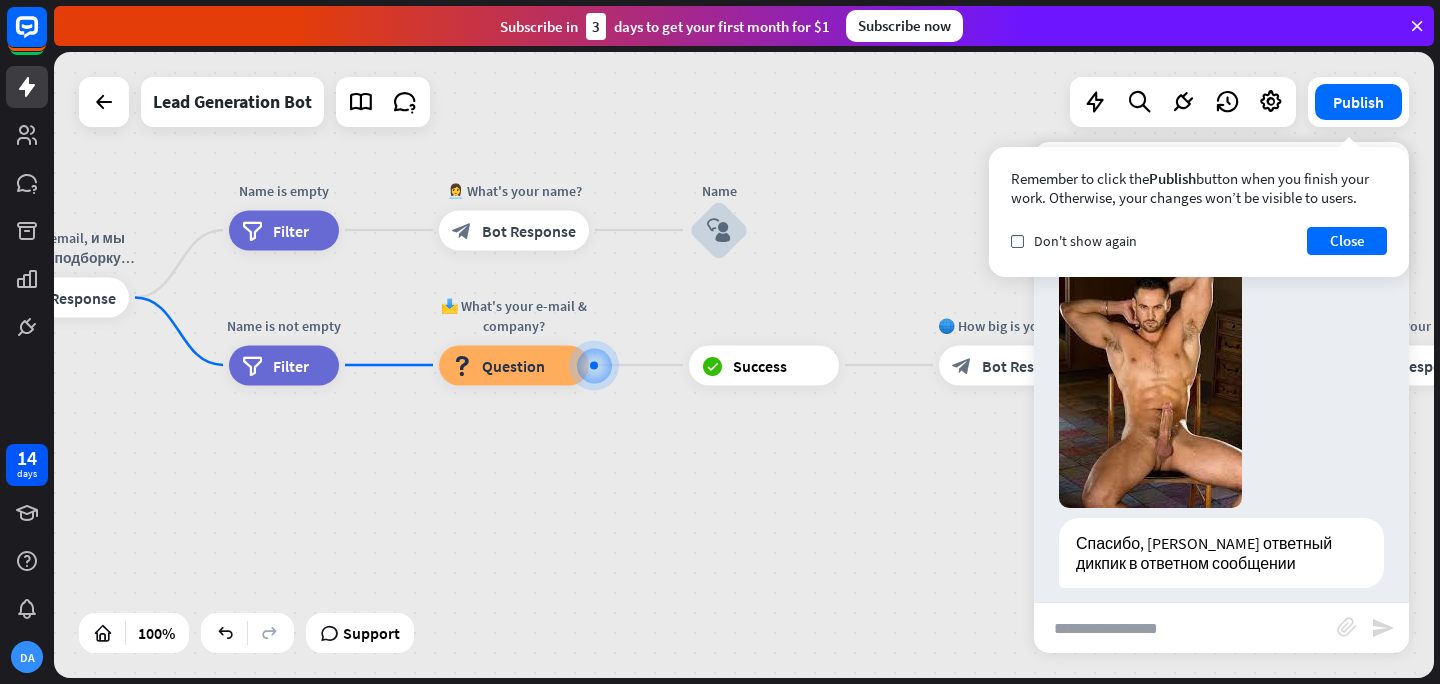 scroll, scrollTop: 561, scrollLeft: 0, axis: vertical 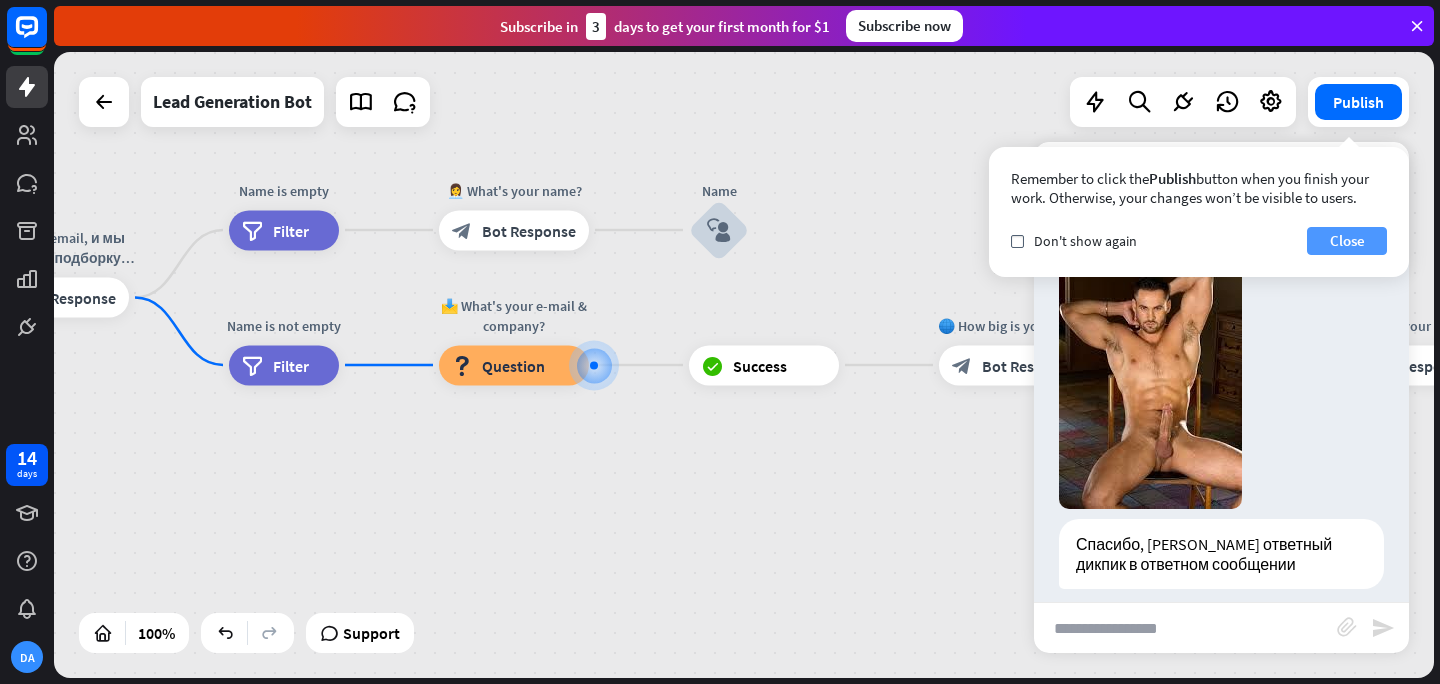click on "Close" at bounding box center (1347, 241) 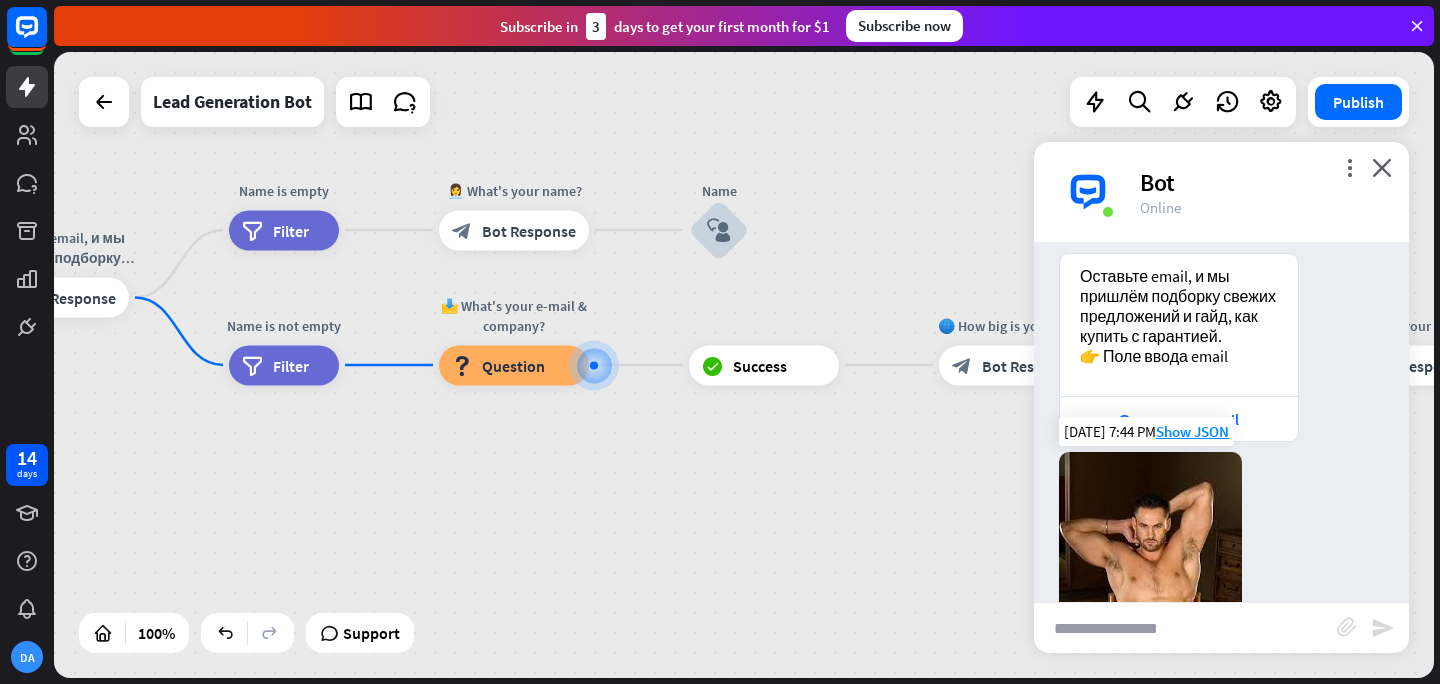 scroll, scrollTop: 374, scrollLeft: 0, axis: vertical 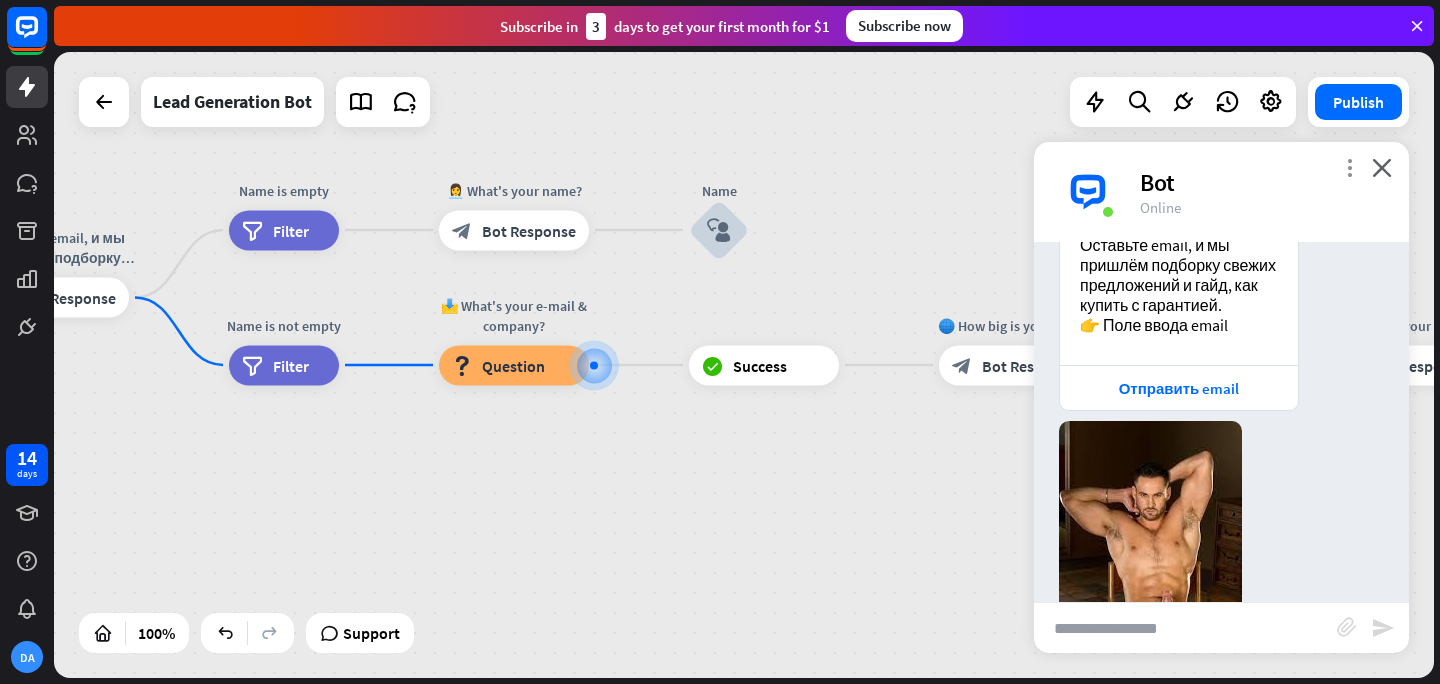 click on "more_vert" at bounding box center (1349, 167) 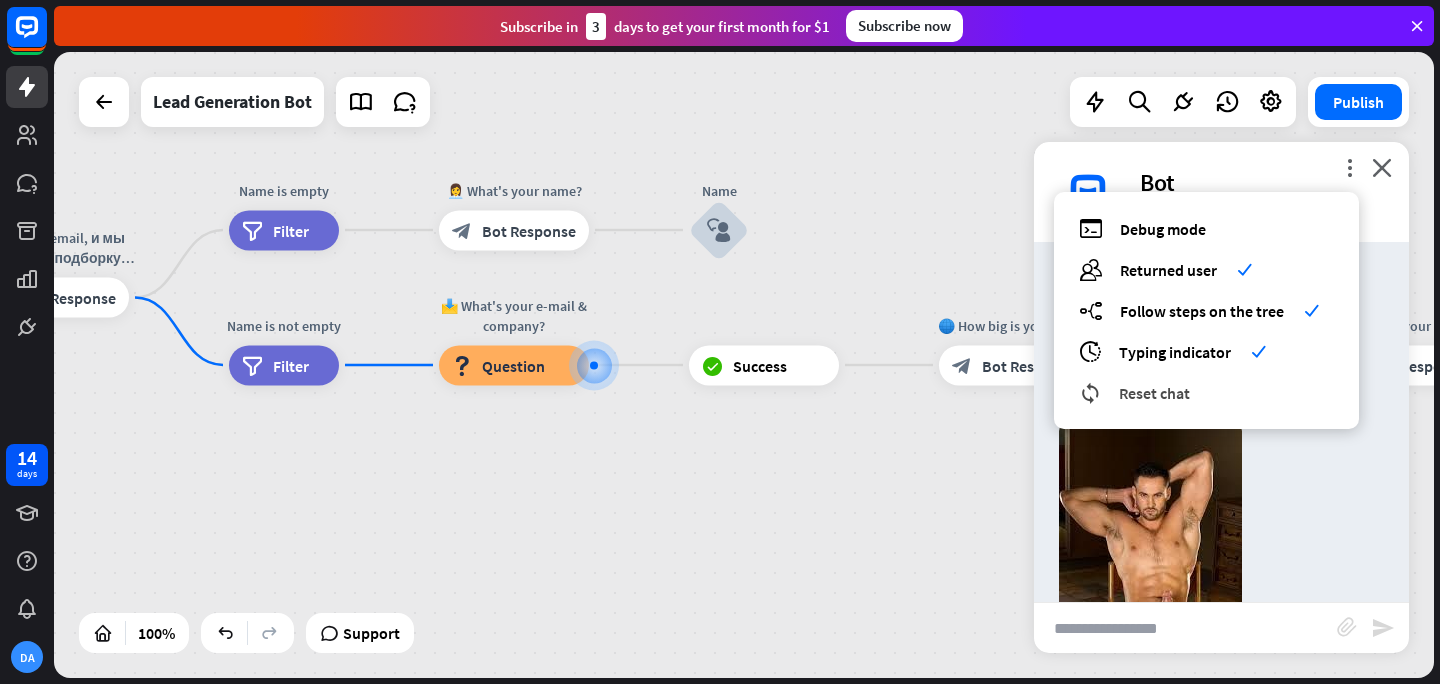 click on "reset_chat   Reset chat" at bounding box center [1206, 392] 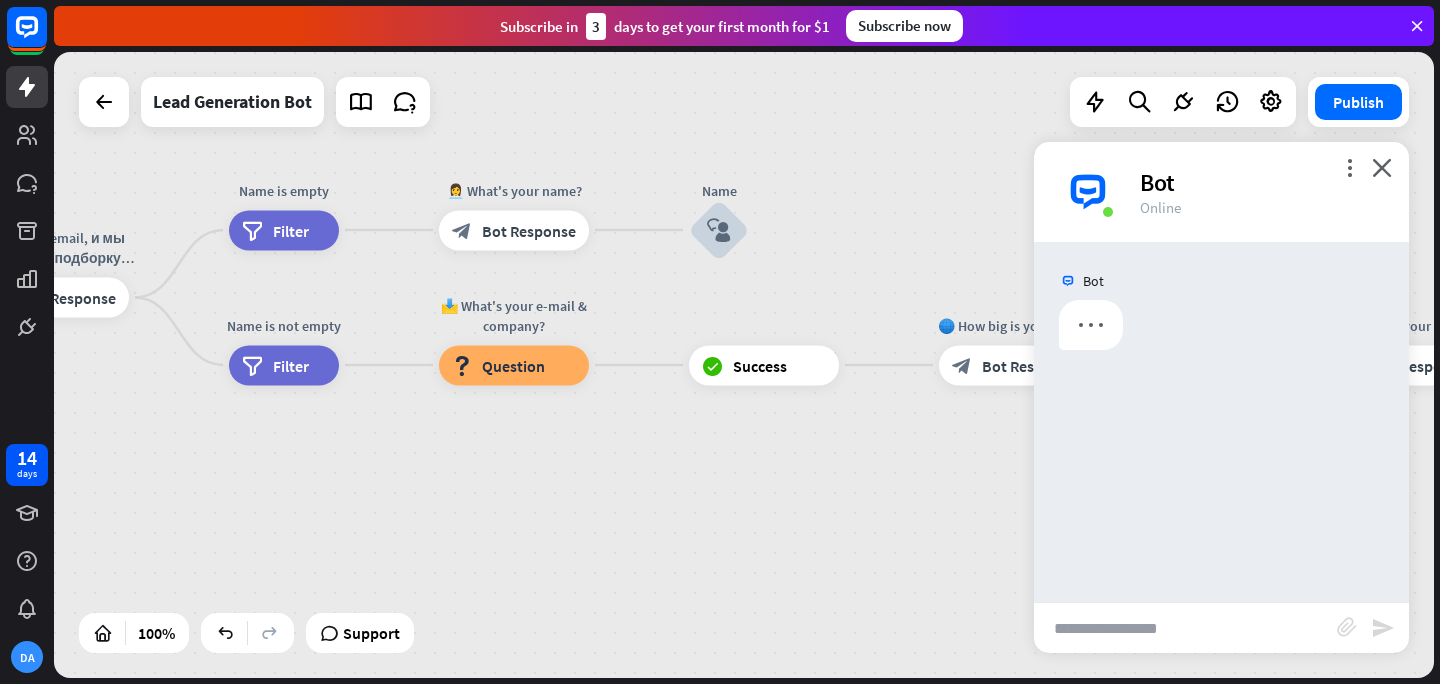 scroll, scrollTop: 0, scrollLeft: 0, axis: both 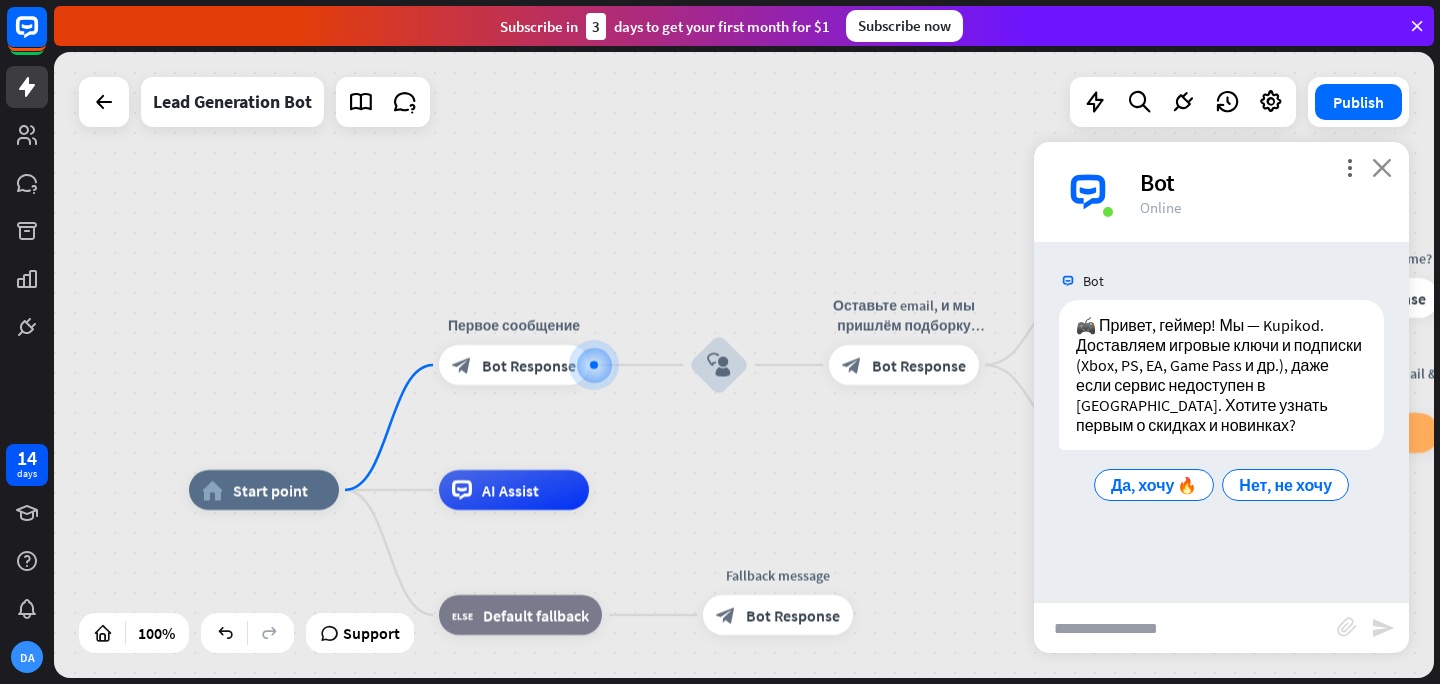 click on "close" at bounding box center (1382, 167) 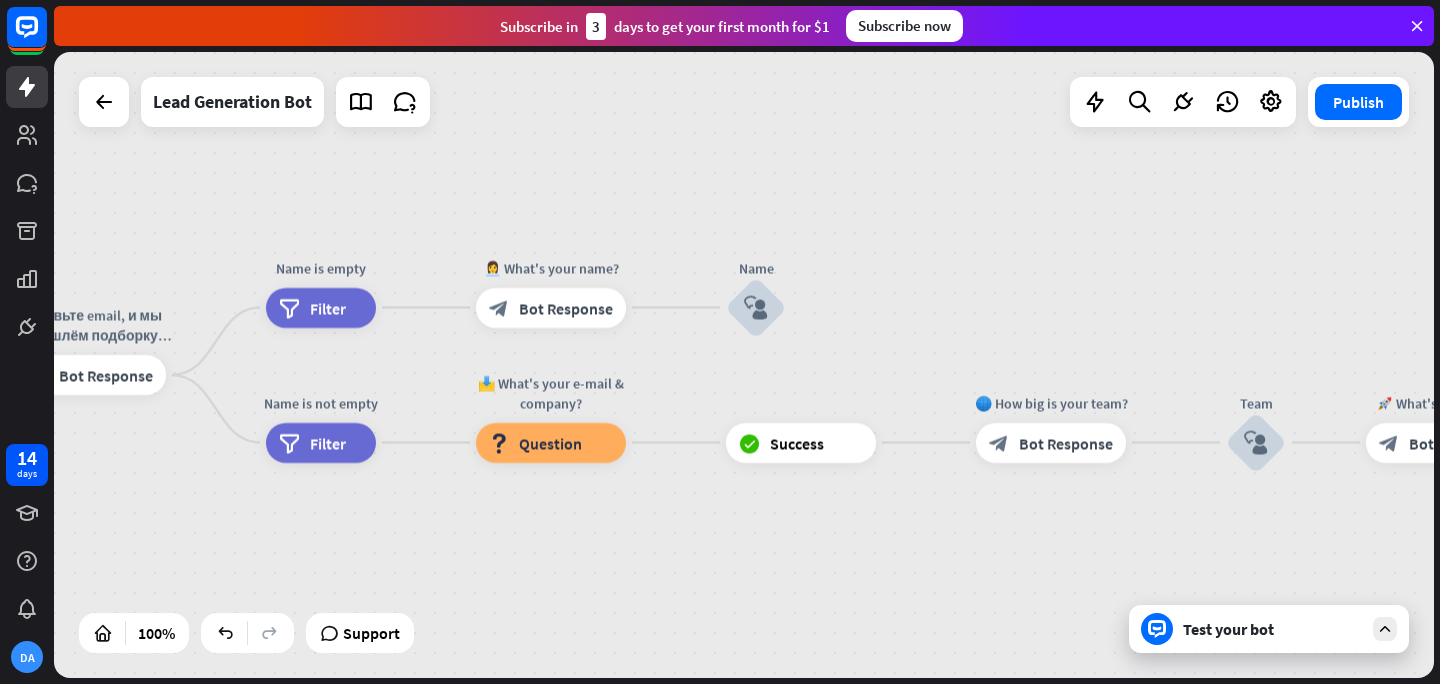 click at bounding box center [1385, 629] 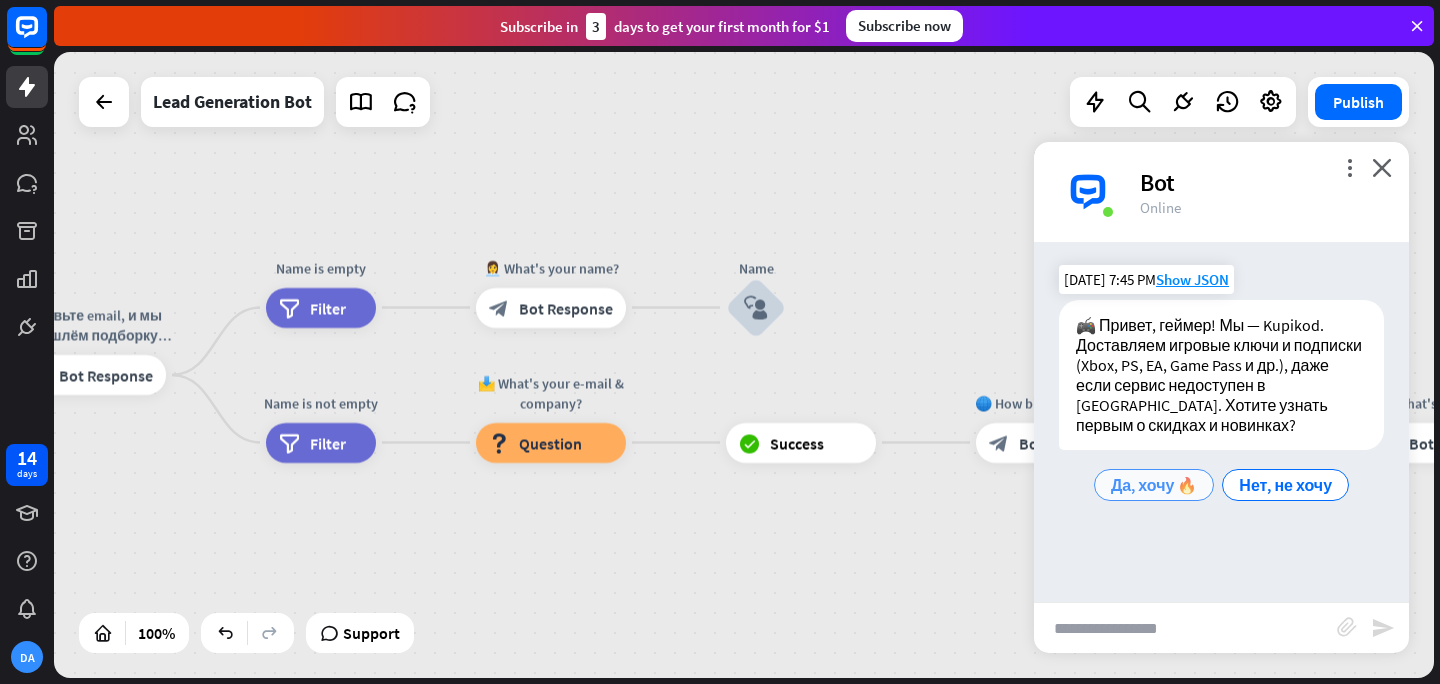 click on "Да, хочу 🔥" at bounding box center (1154, 485) 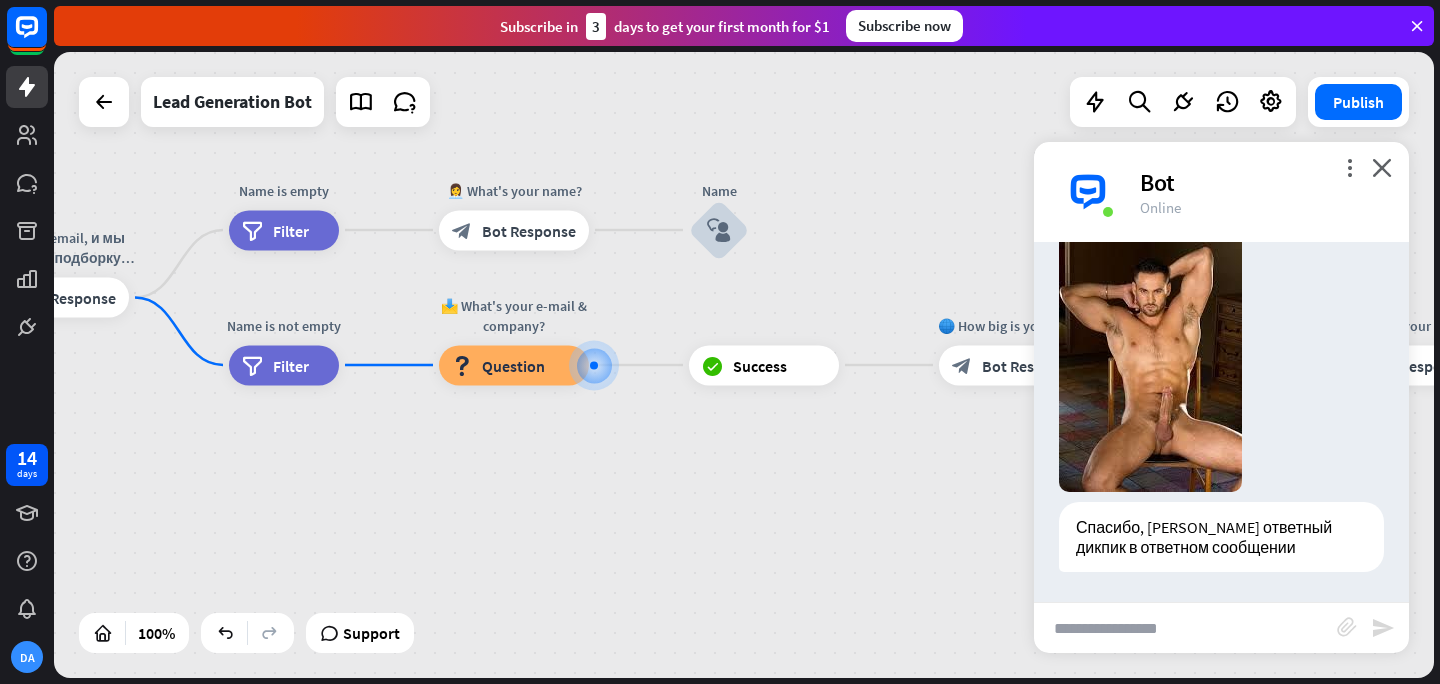 scroll, scrollTop: 598, scrollLeft: 0, axis: vertical 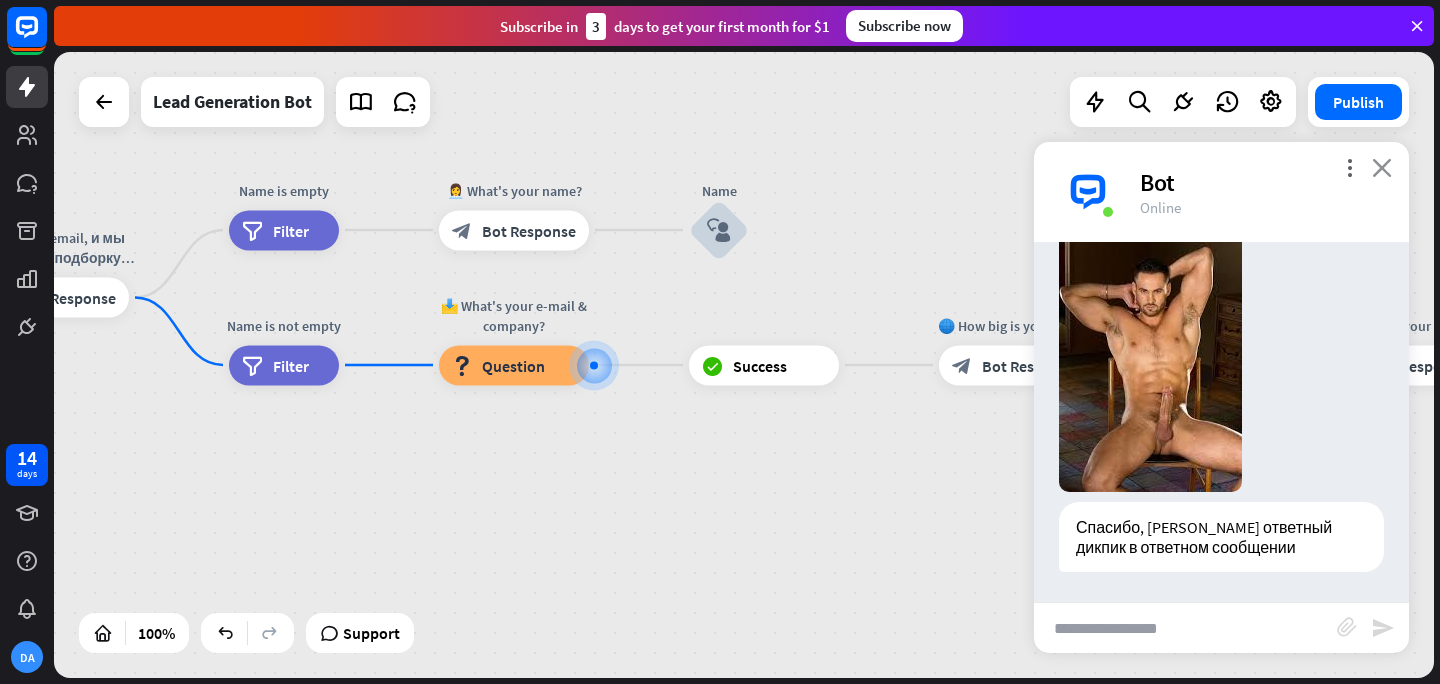 click on "close" at bounding box center [1382, 167] 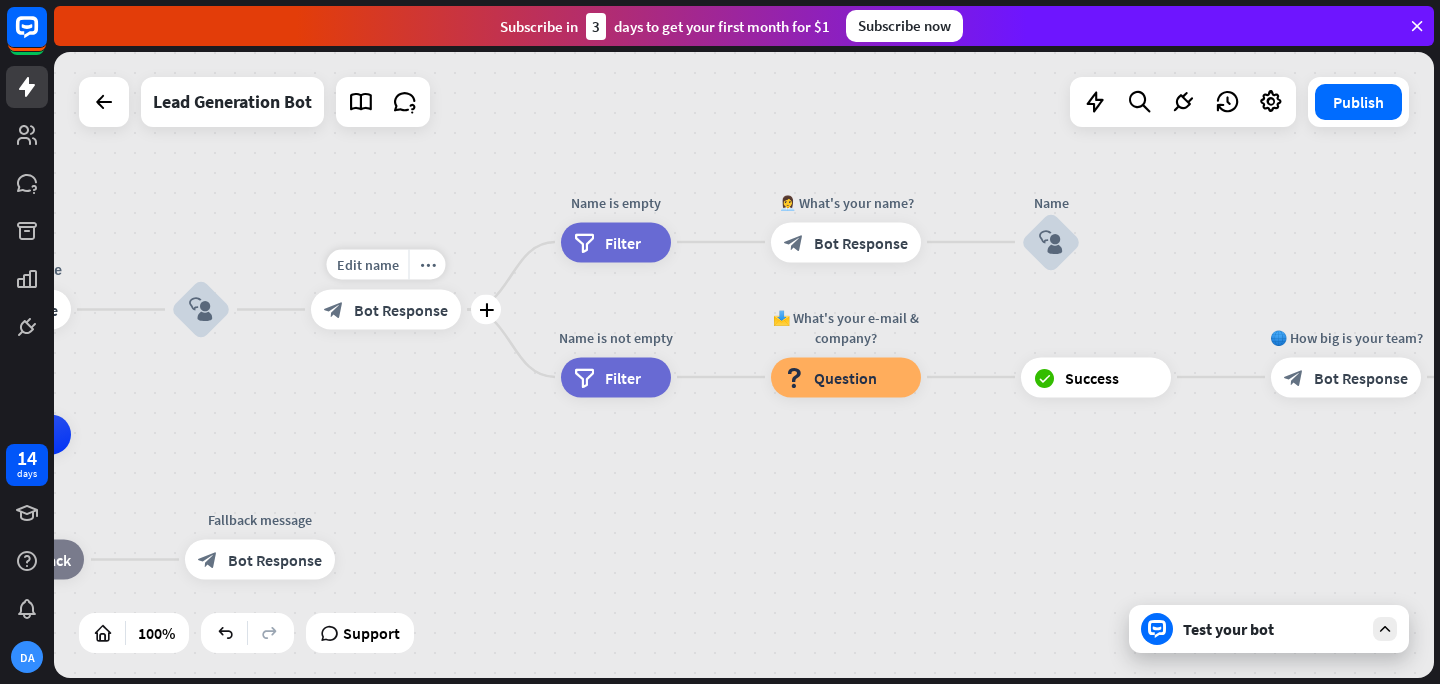 click on "Bot Response" at bounding box center [401, 310] 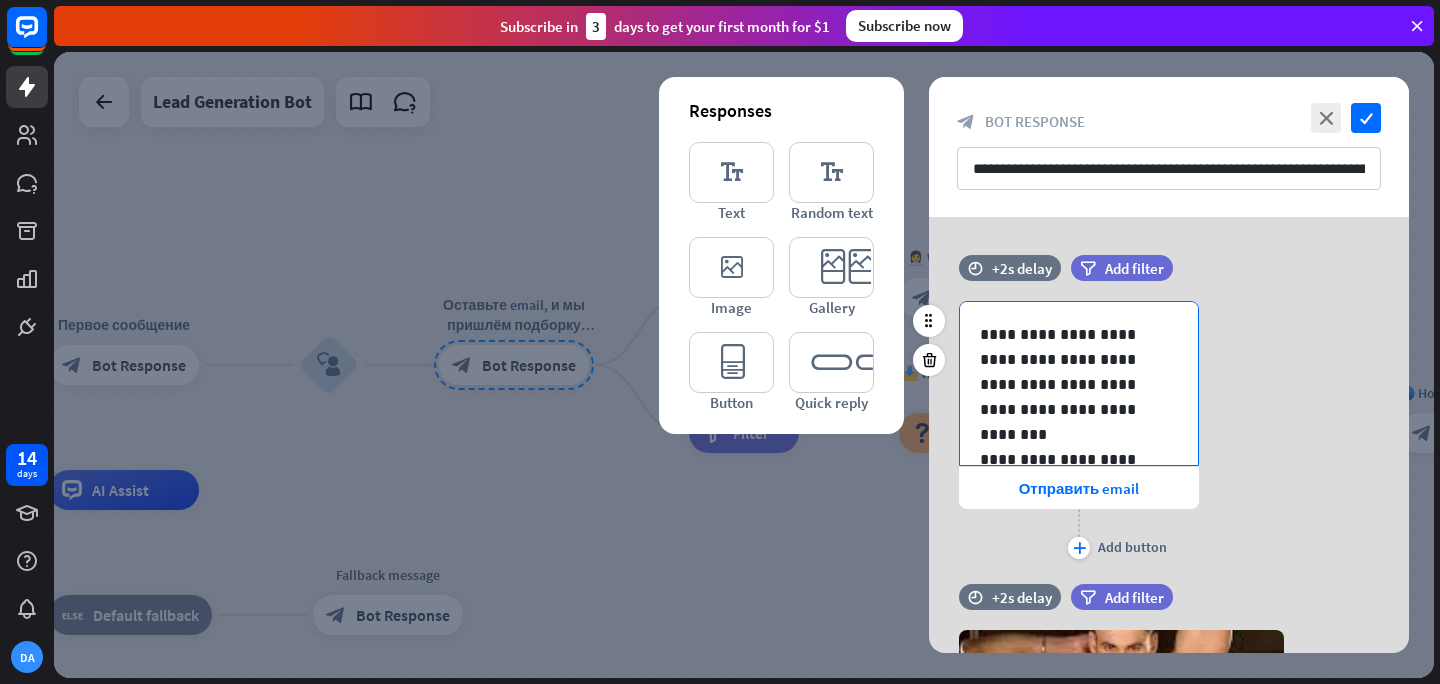 scroll, scrollTop: 27, scrollLeft: 0, axis: vertical 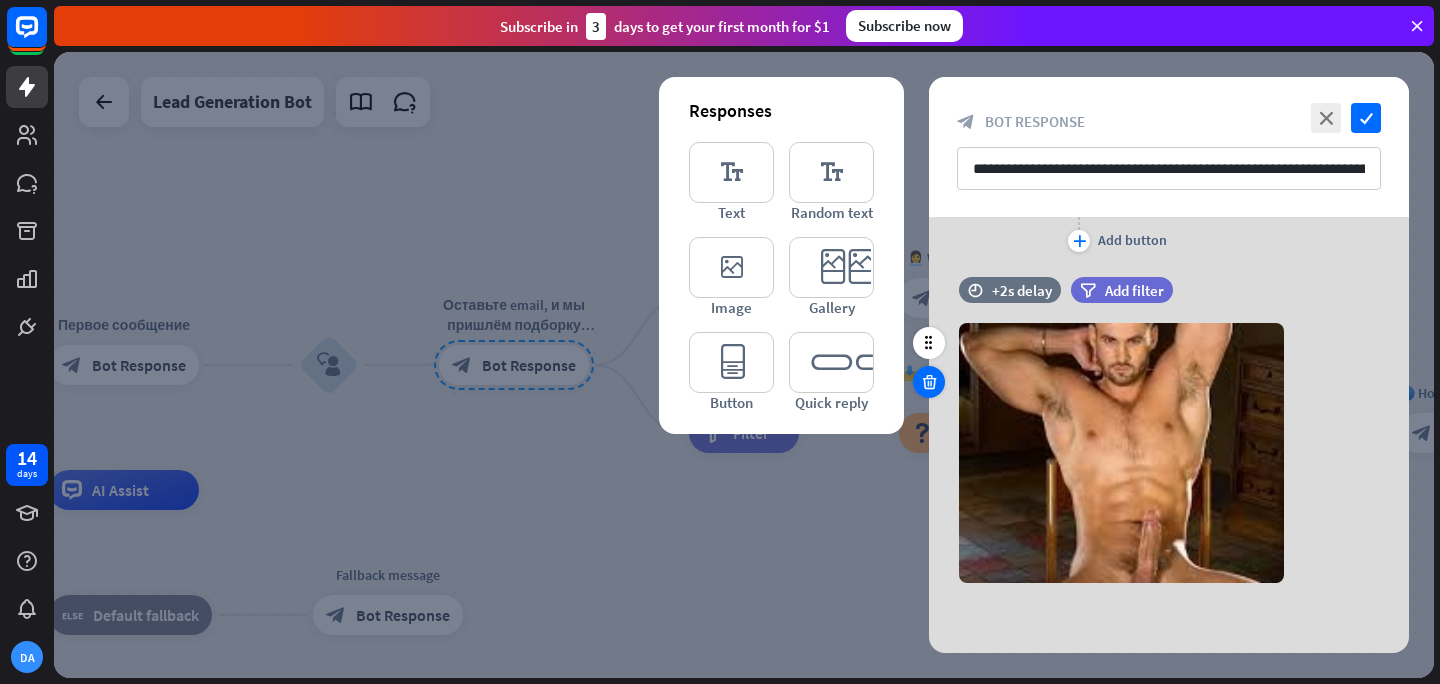 click at bounding box center [929, 382] 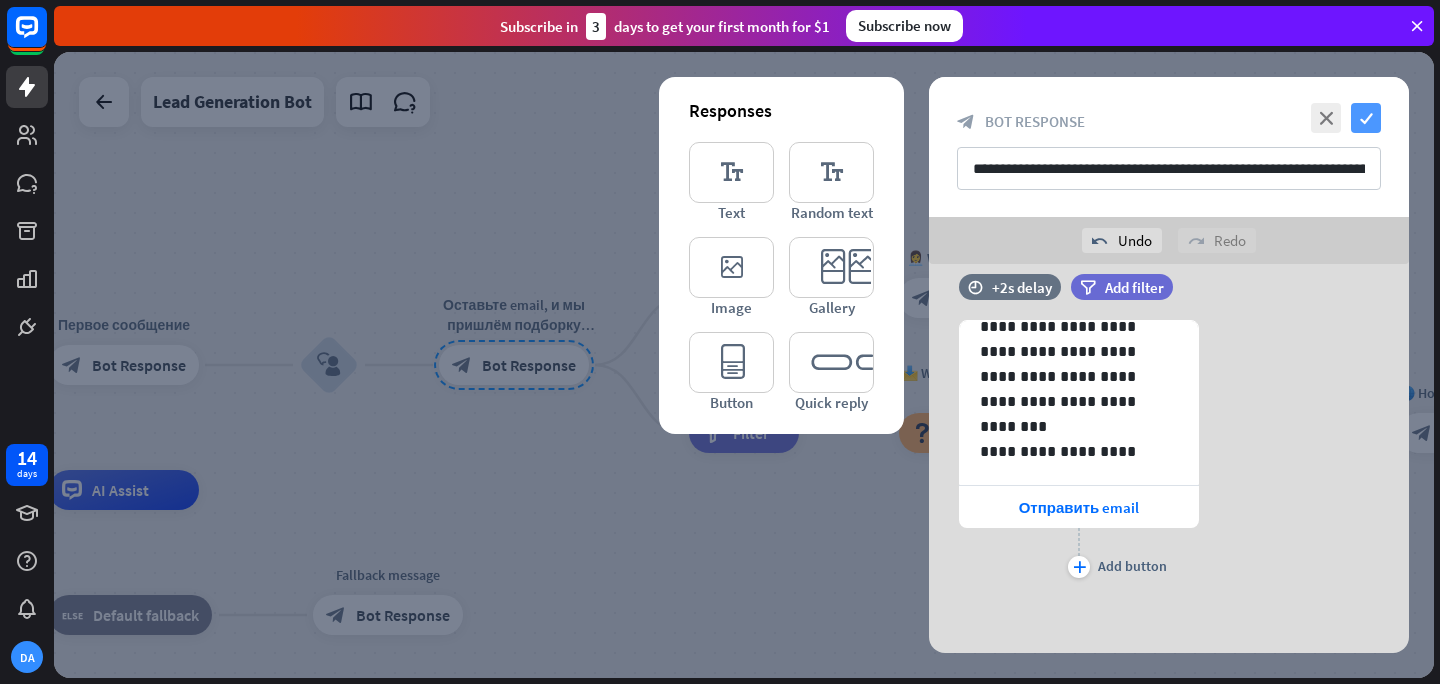 click on "check" at bounding box center (1366, 118) 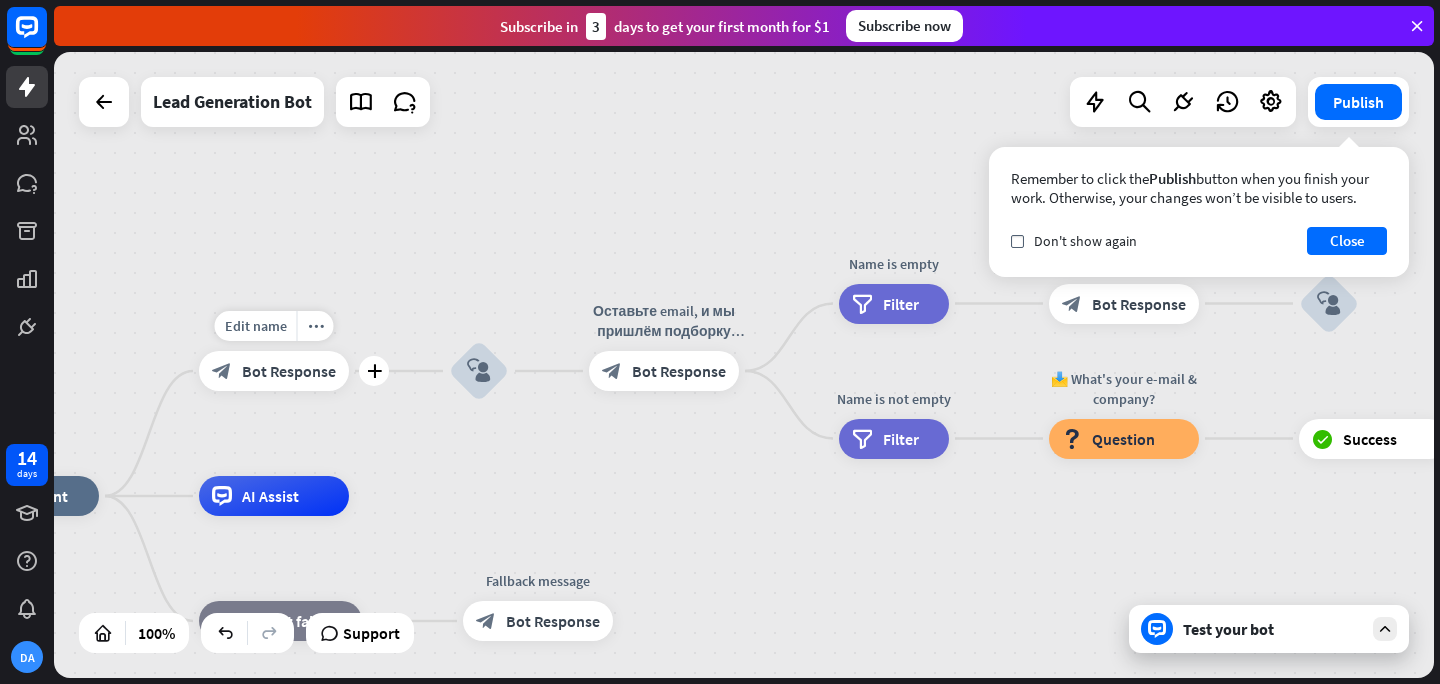 click on "block_bot_response   Bot Response" at bounding box center (274, 371) 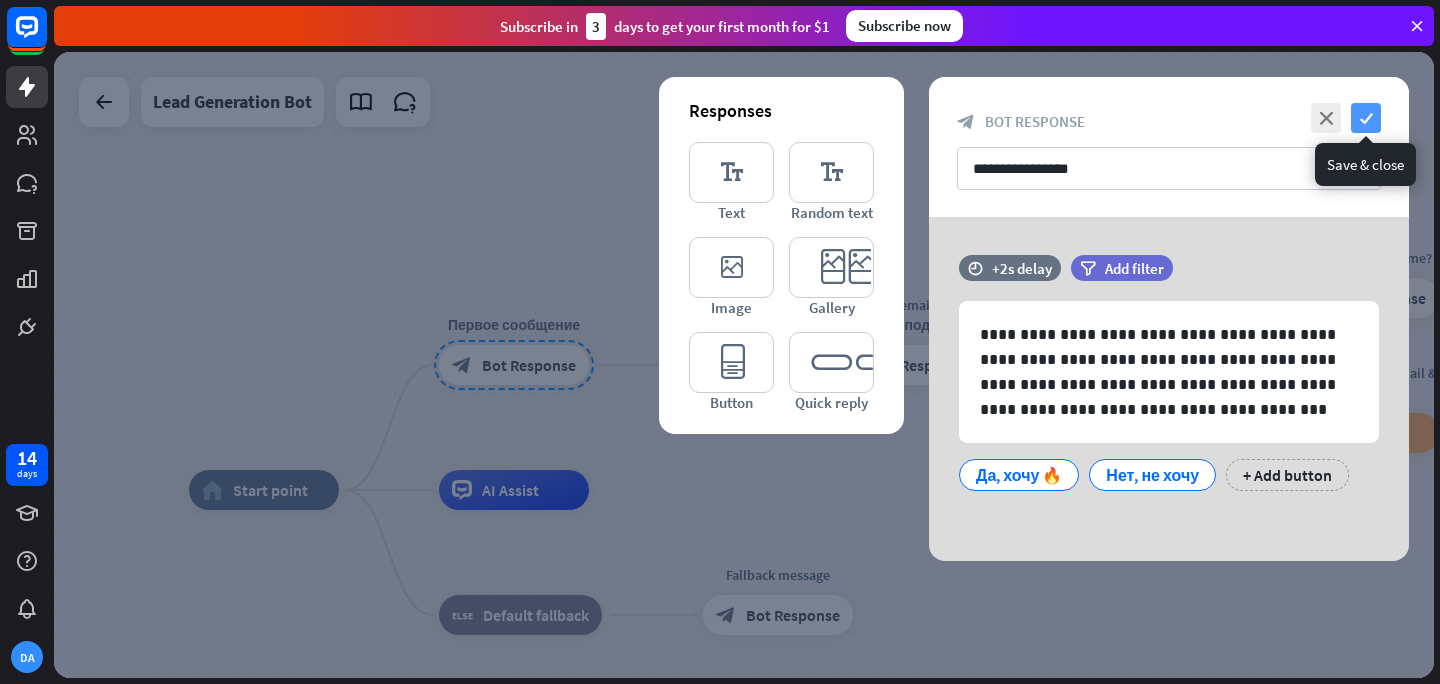 click on "check" at bounding box center [1366, 118] 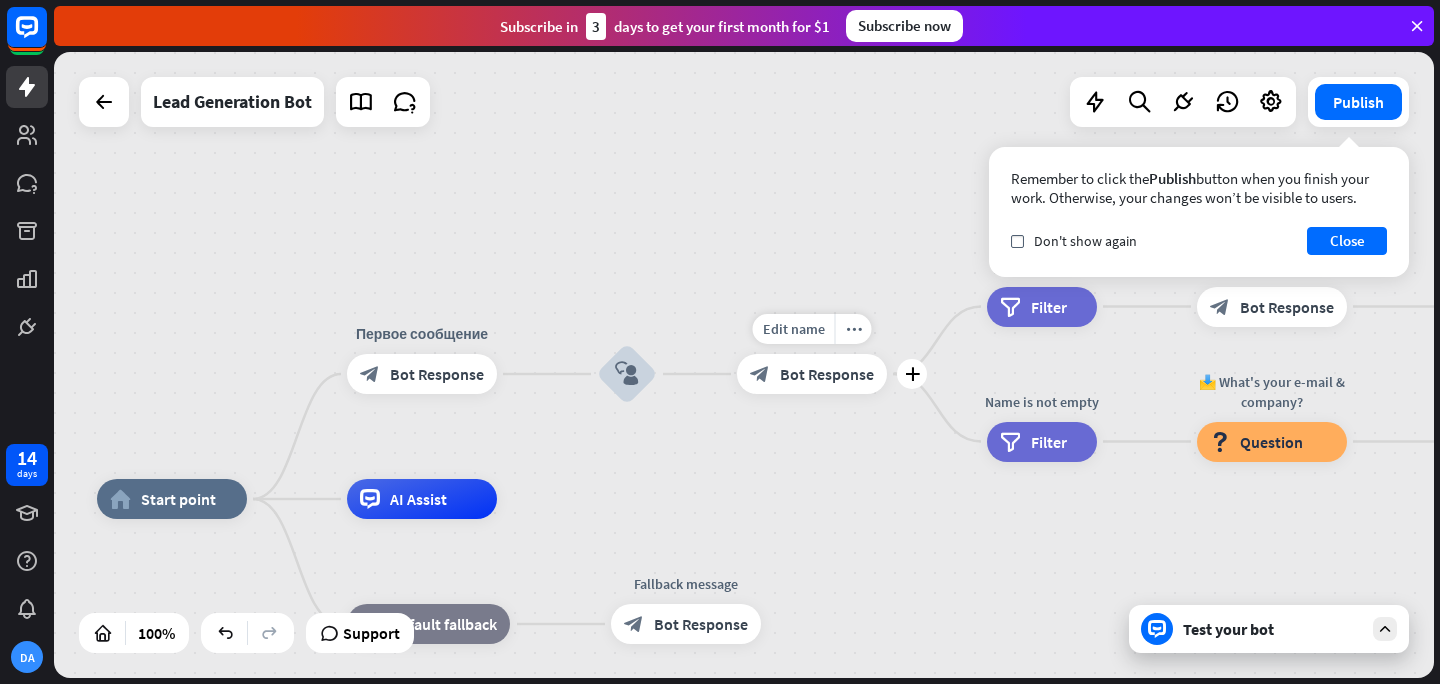 click on "Bot Response" at bounding box center (827, 374) 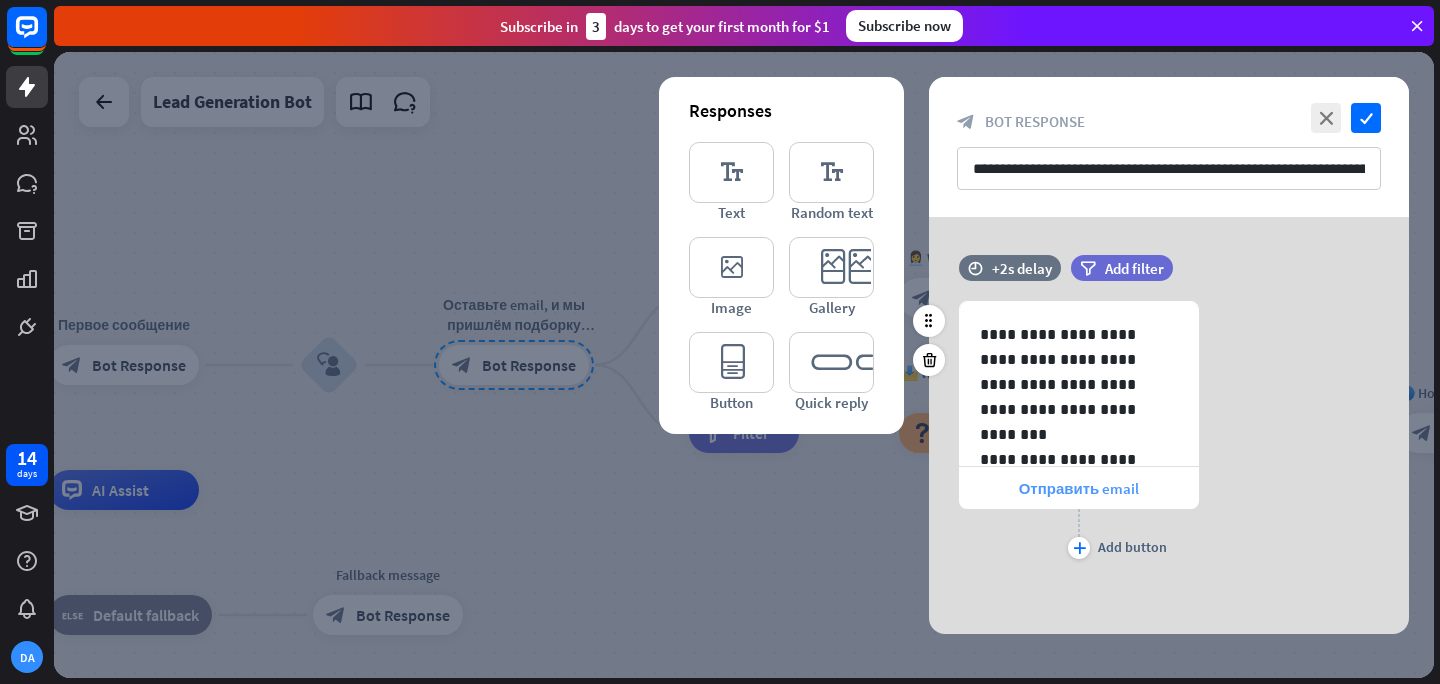click on "Отправить email" at bounding box center [1079, 488] 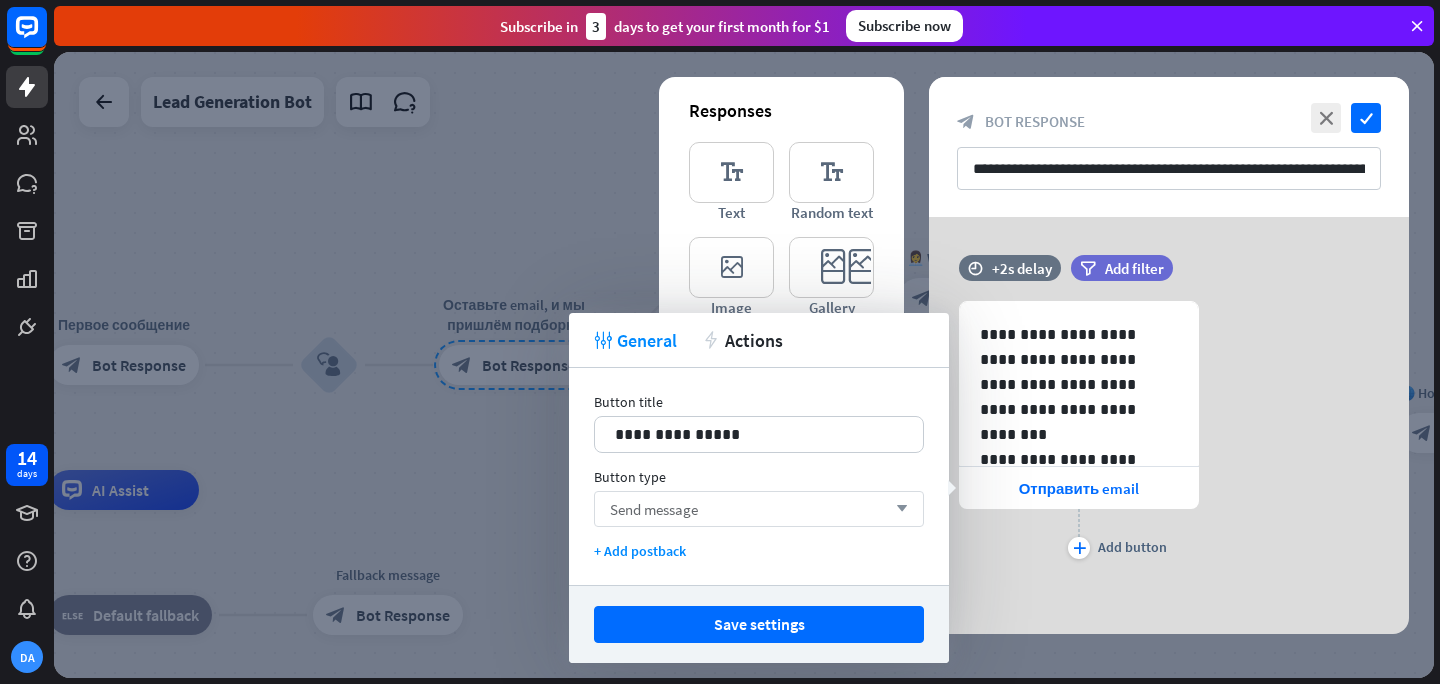 click on "Send message
arrow_down" at bounding box center (759, 509) 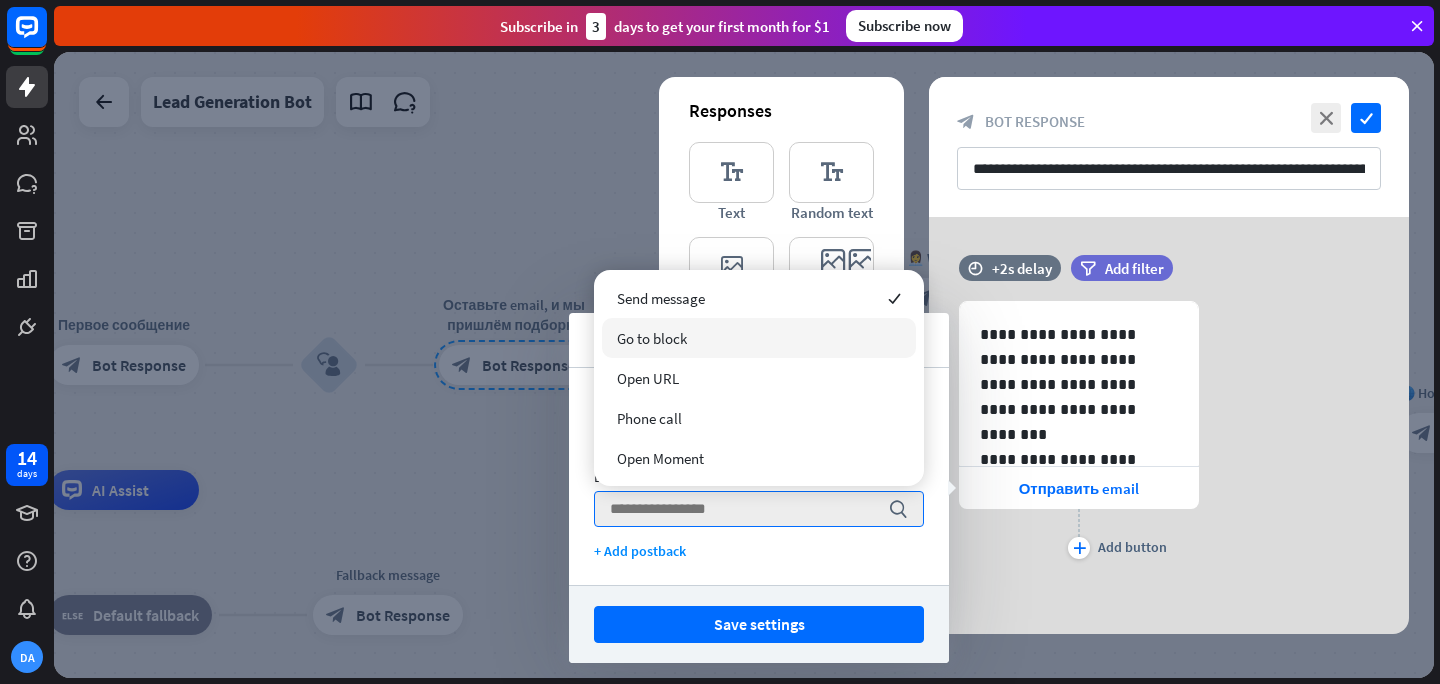click on "Go to block" at bounding box center [759, 338] 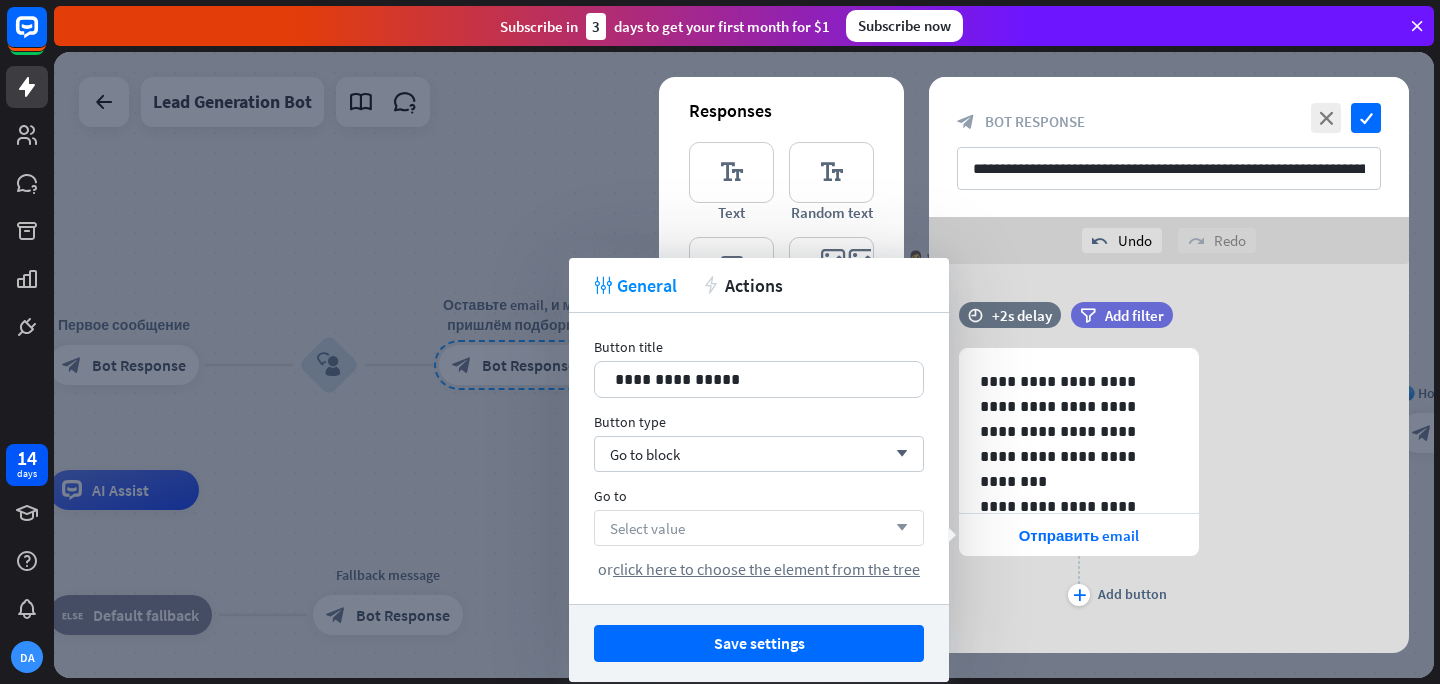 click on "Select value
arrow_down" at bounding box center [759, 528] 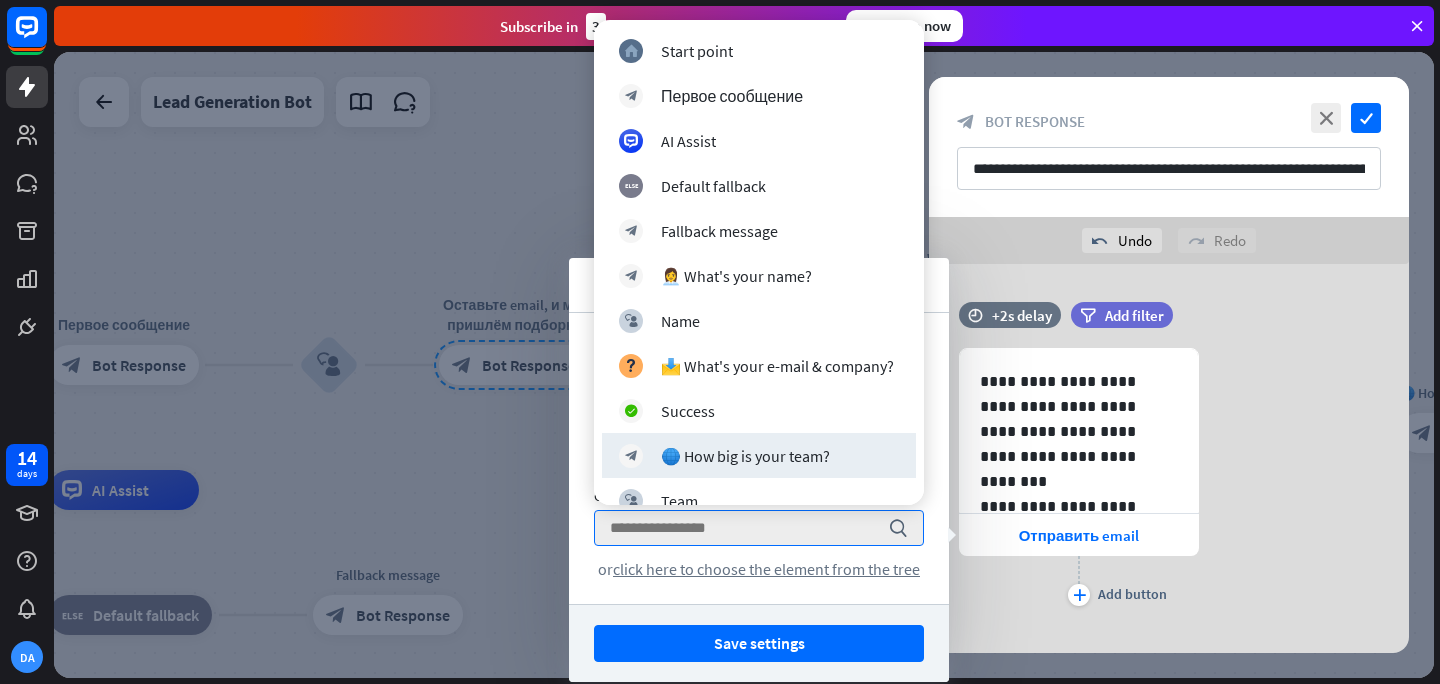 click on "undo
Undo
redo
Redo" at bounding box center (1169, 240) 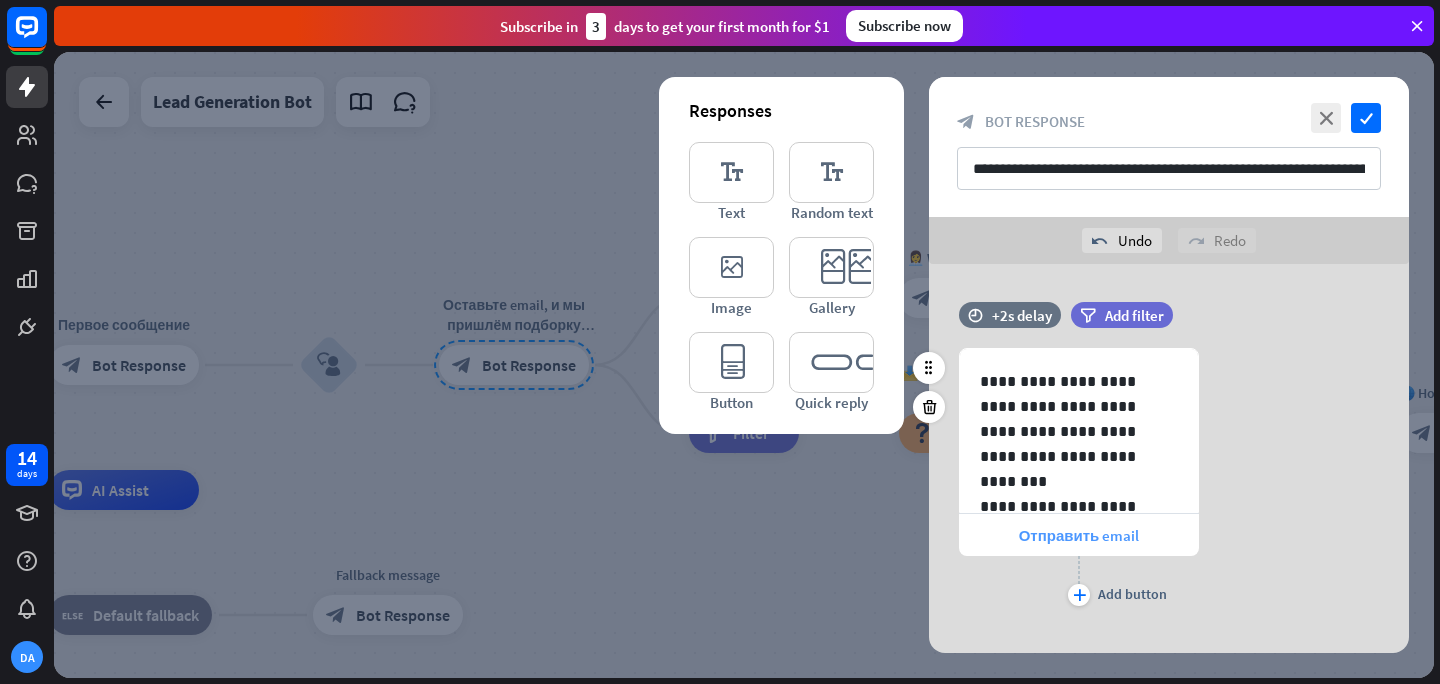 click on "Отправить email" at bounding box center (1079, 535) 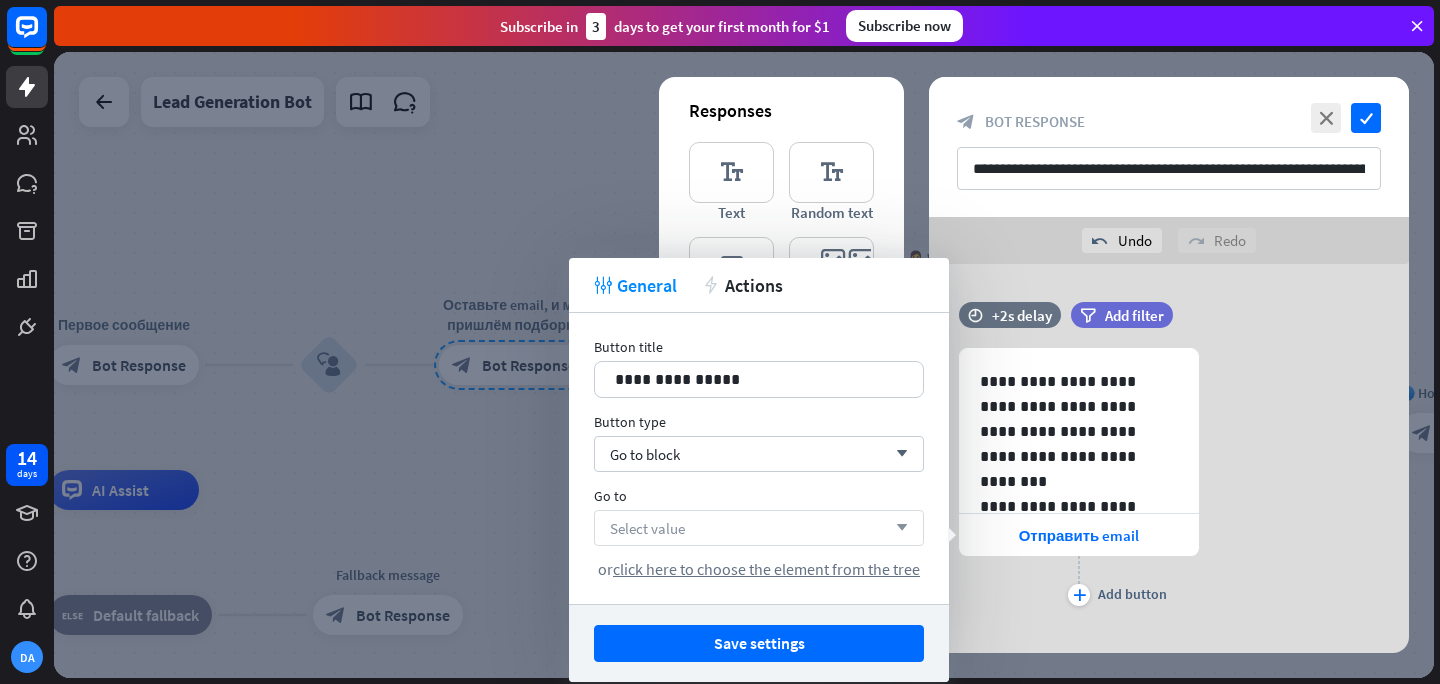 click on "arrow_down" at bounding box center [897, 528] 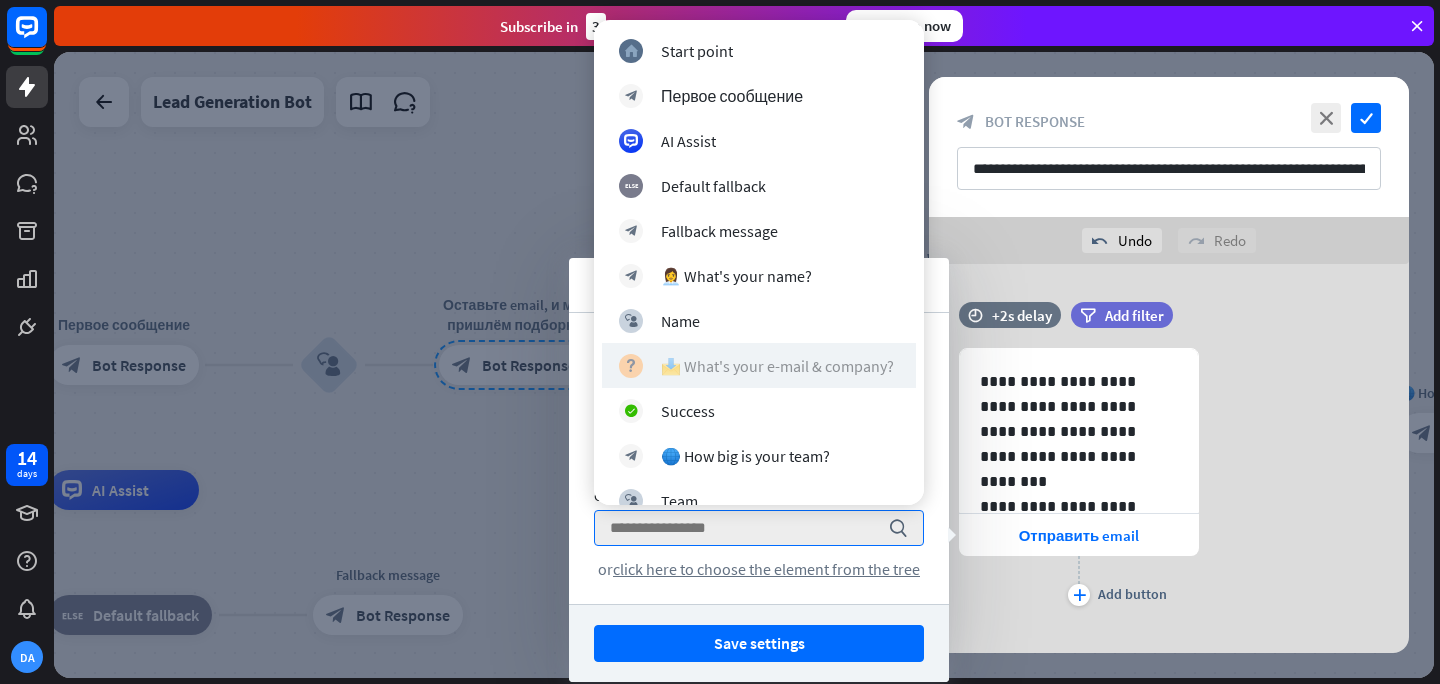 click on "📩 What's your e-mail & company?" at bounding box center (777, 366) 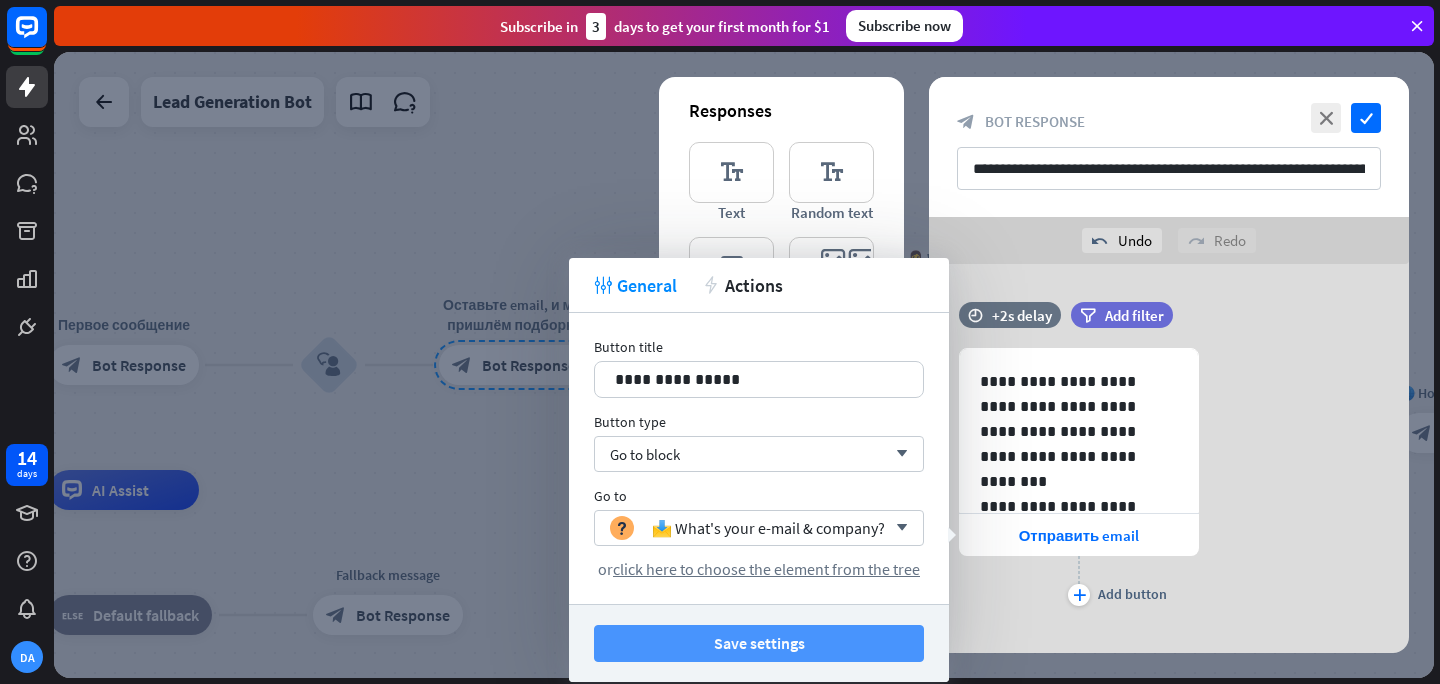click on "Save settings" at bounding box center (759, 643) 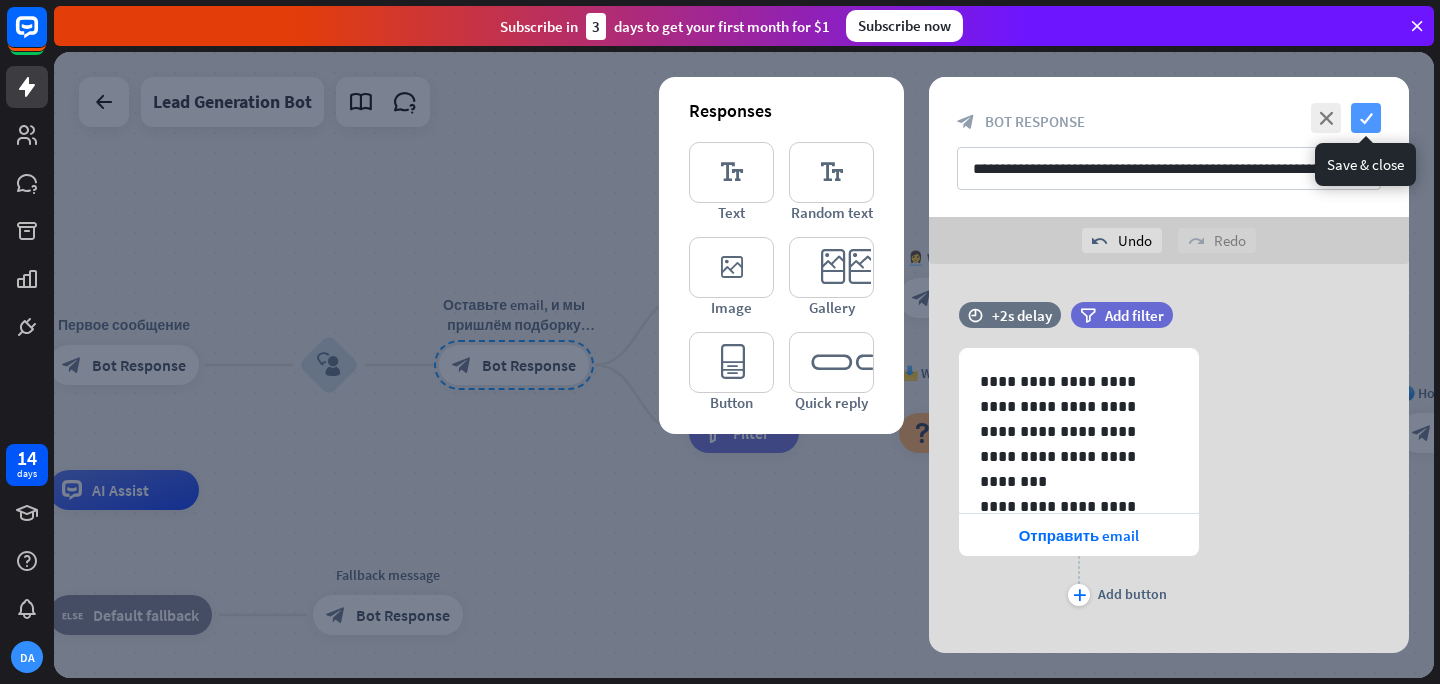 click on "check" at bounding box center [1366, 118] 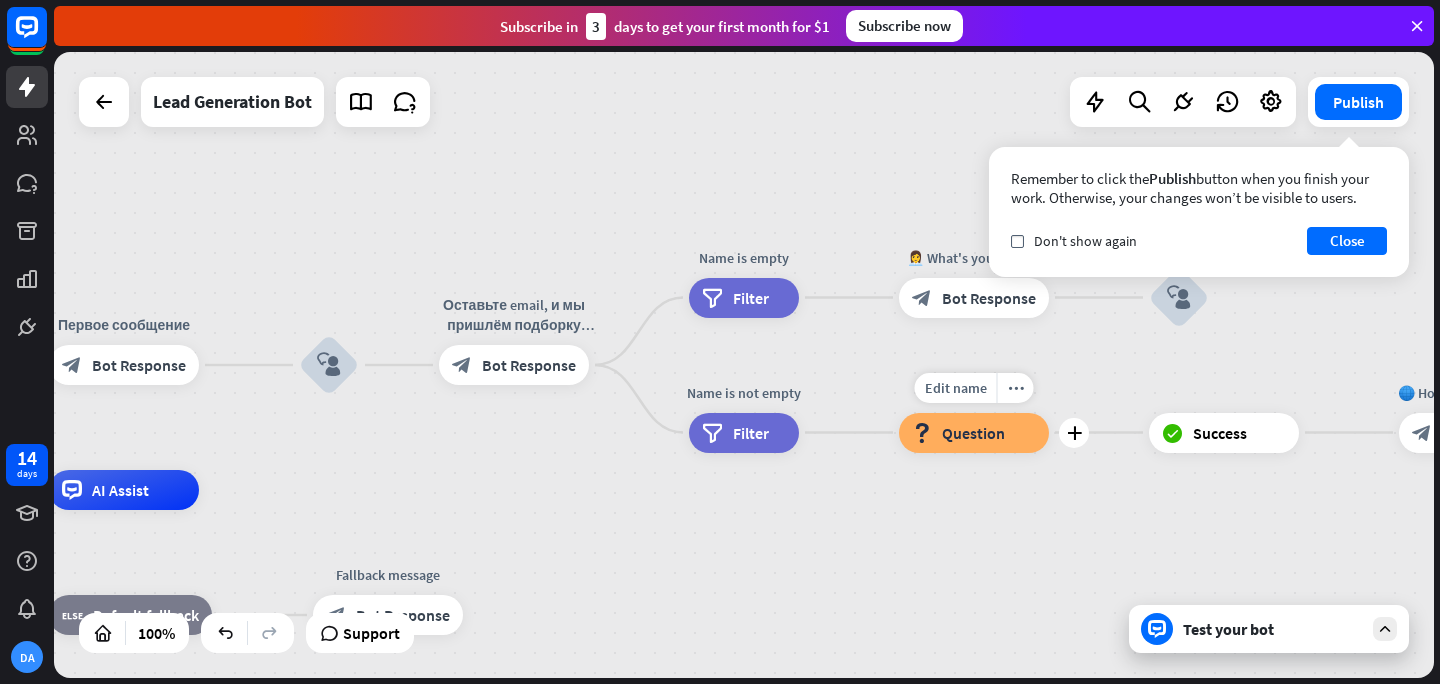 click on "block_question   Question" at bounding box center [974, 433] 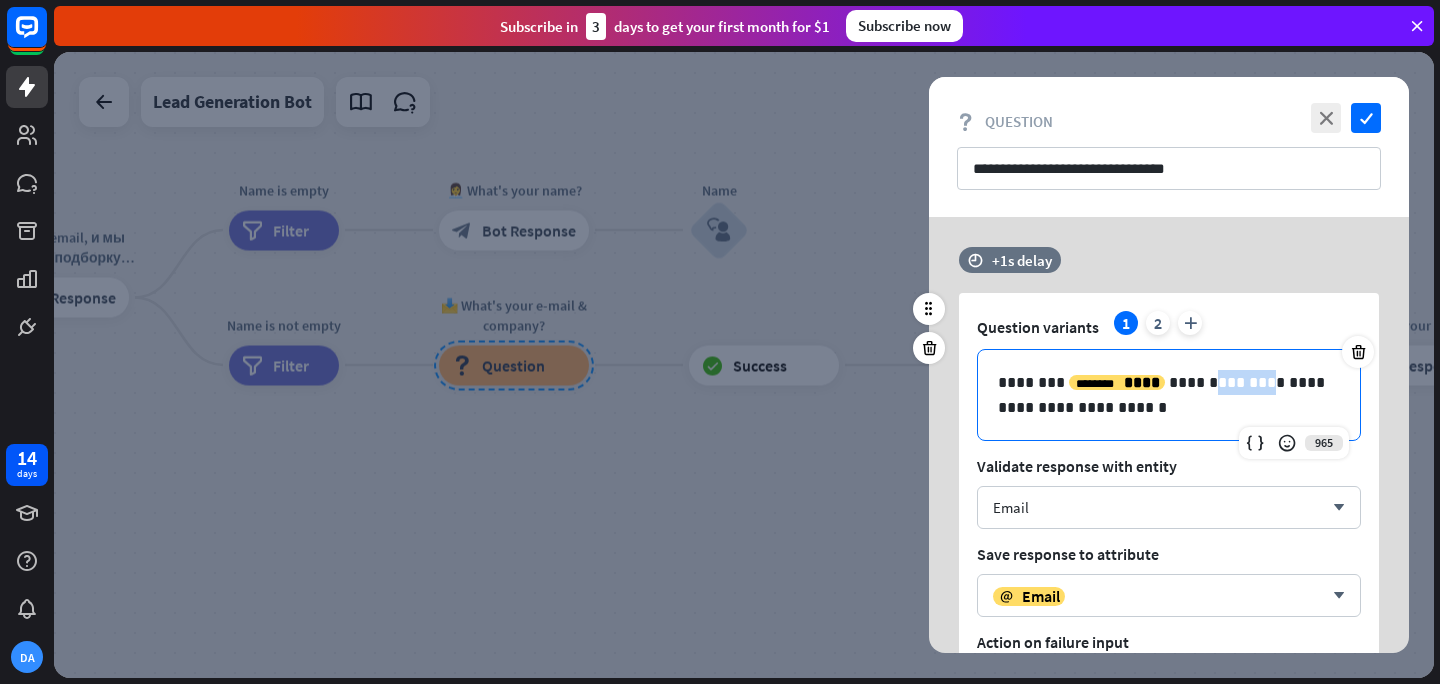 drag, startPoint x: 1252, startPoint y: 385, endPoint x: 1187, endPoint y: 382, distance: 65.06919 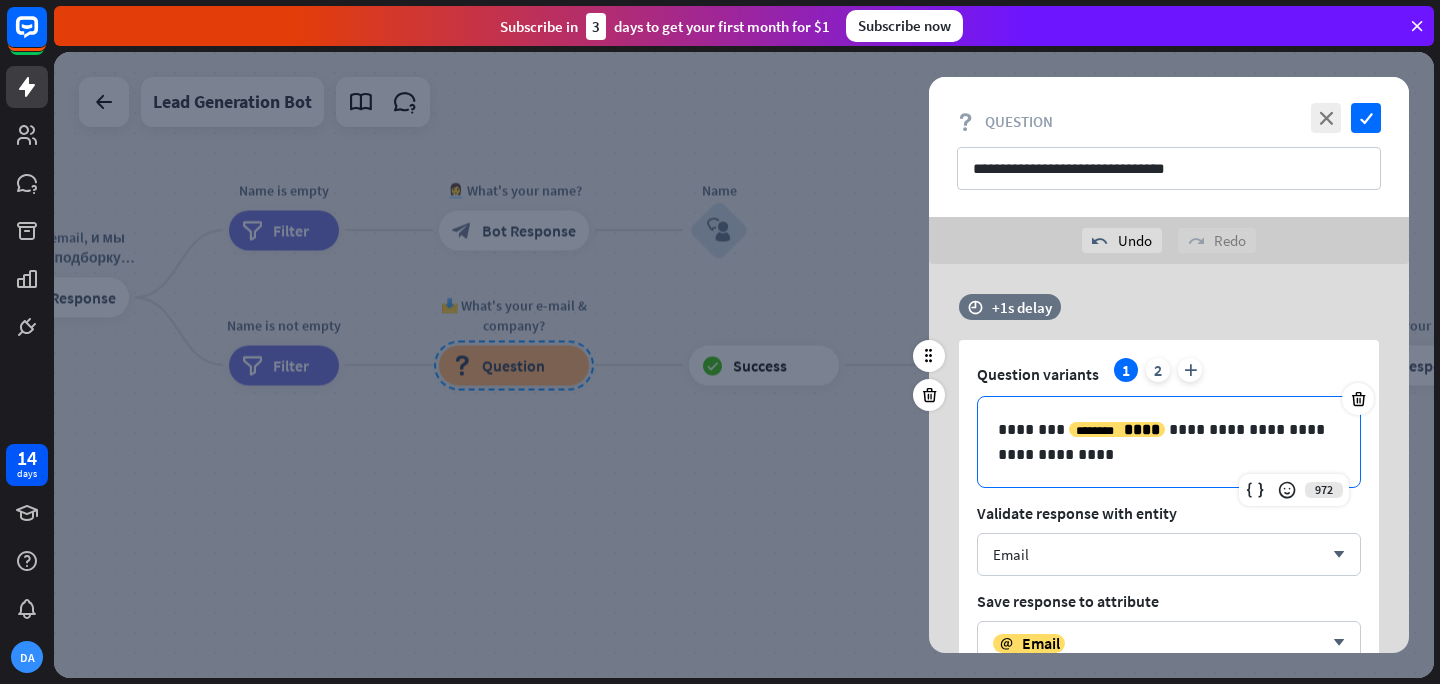 type 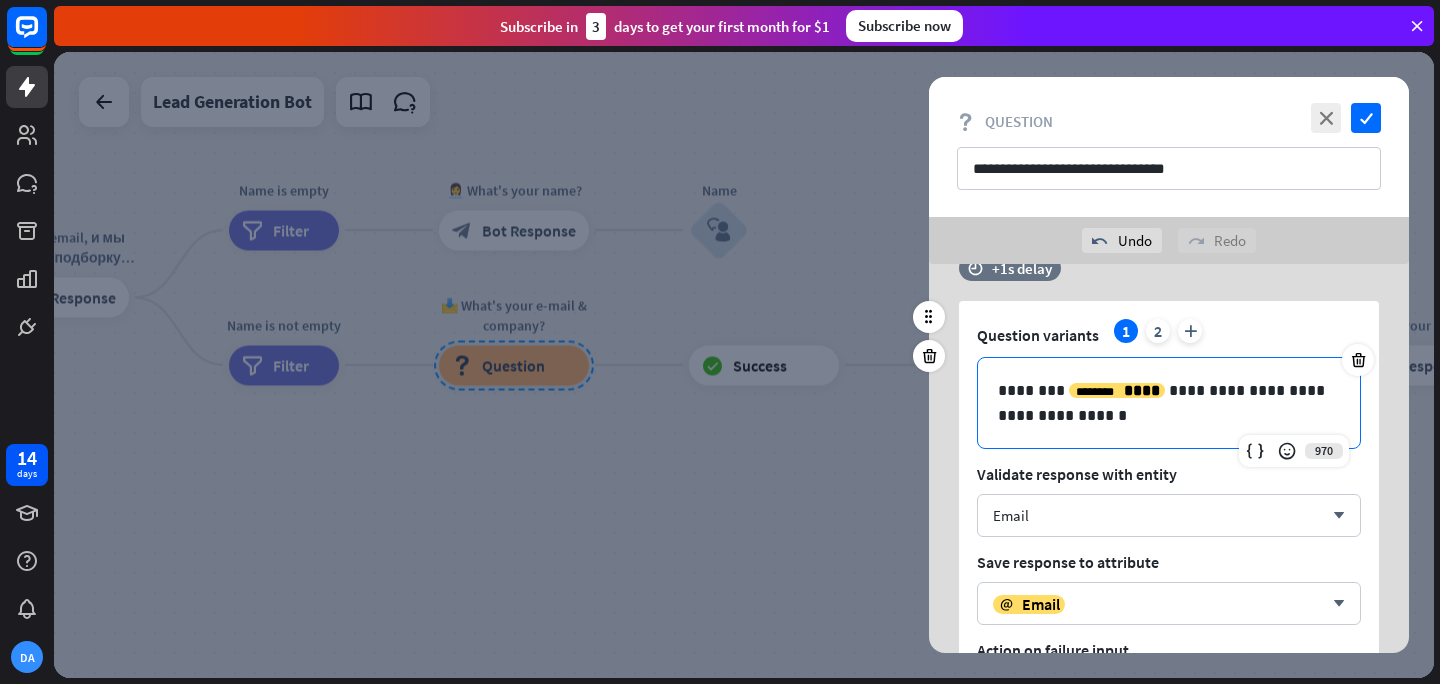 scroll, scrollTop: 0, scrollLeft: 0, axis: both 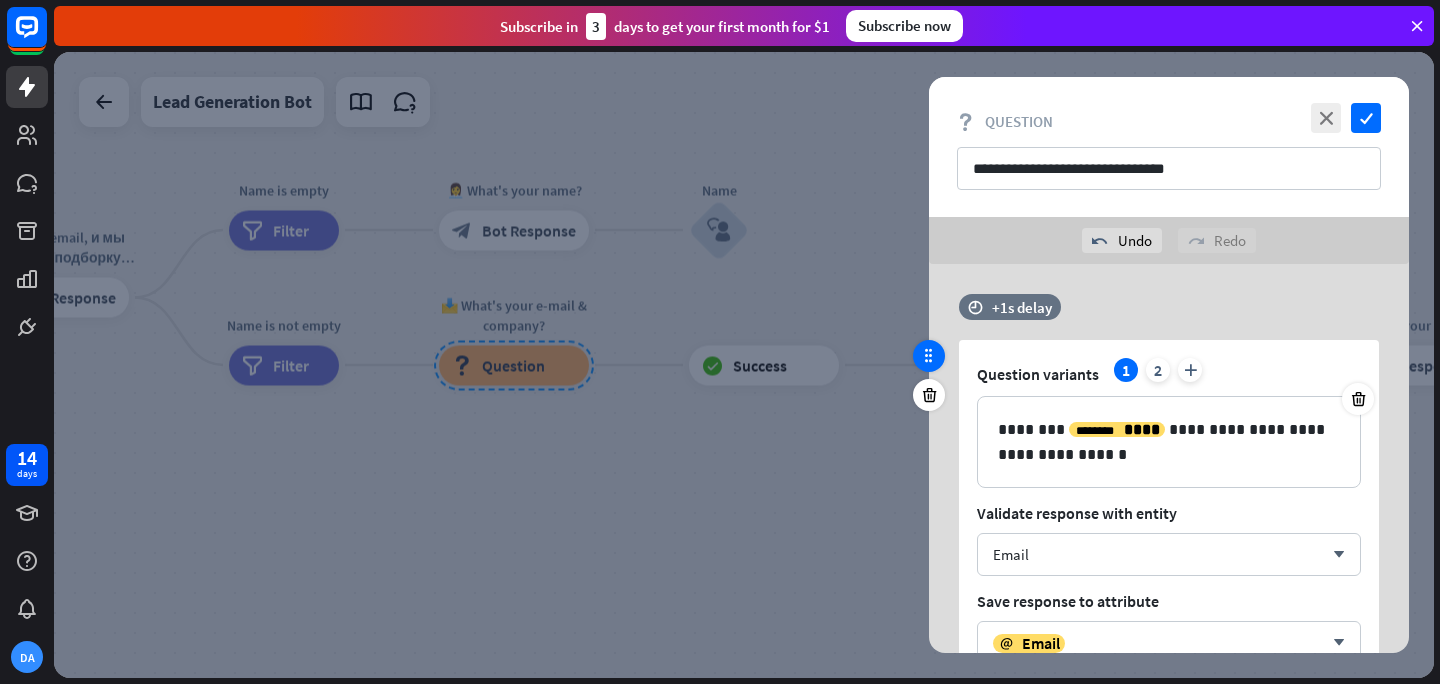 click at bounding box center (929, 356) 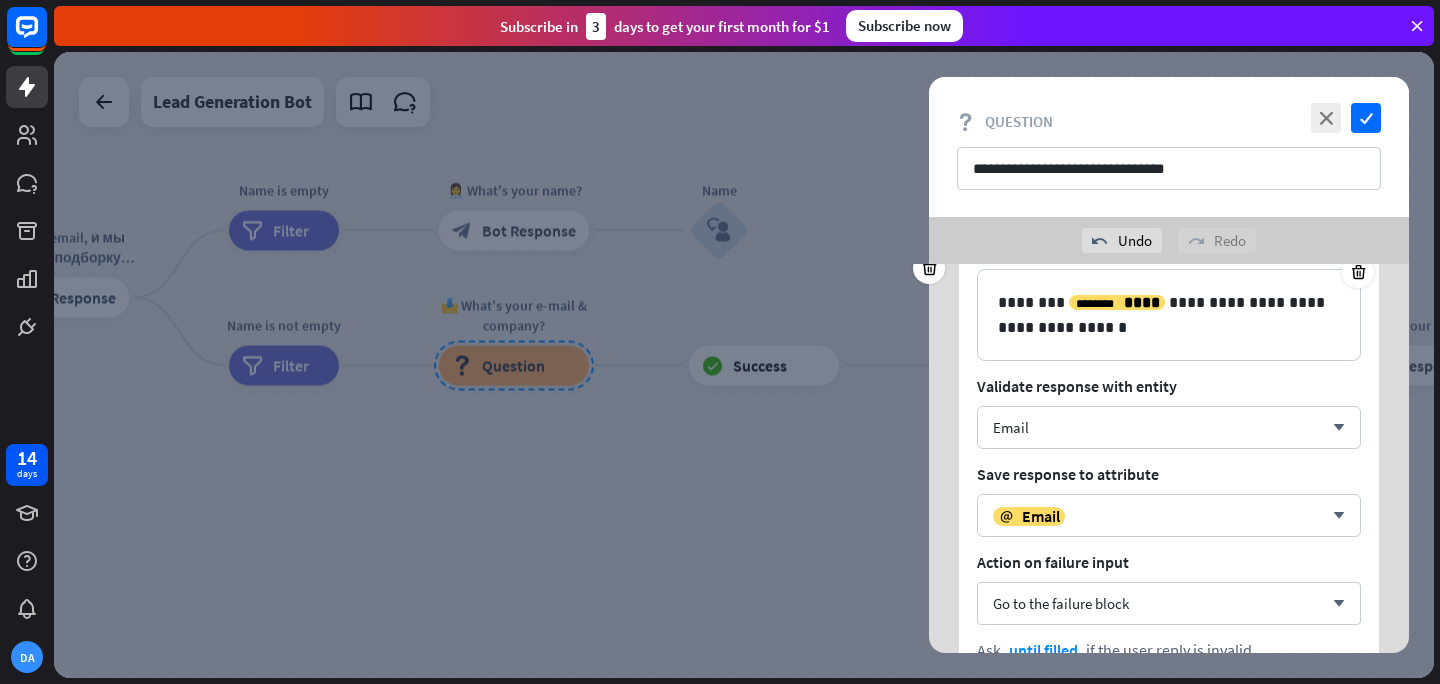 scroll, scrollTop: 173, scrollLeft: 0, axis: vertical 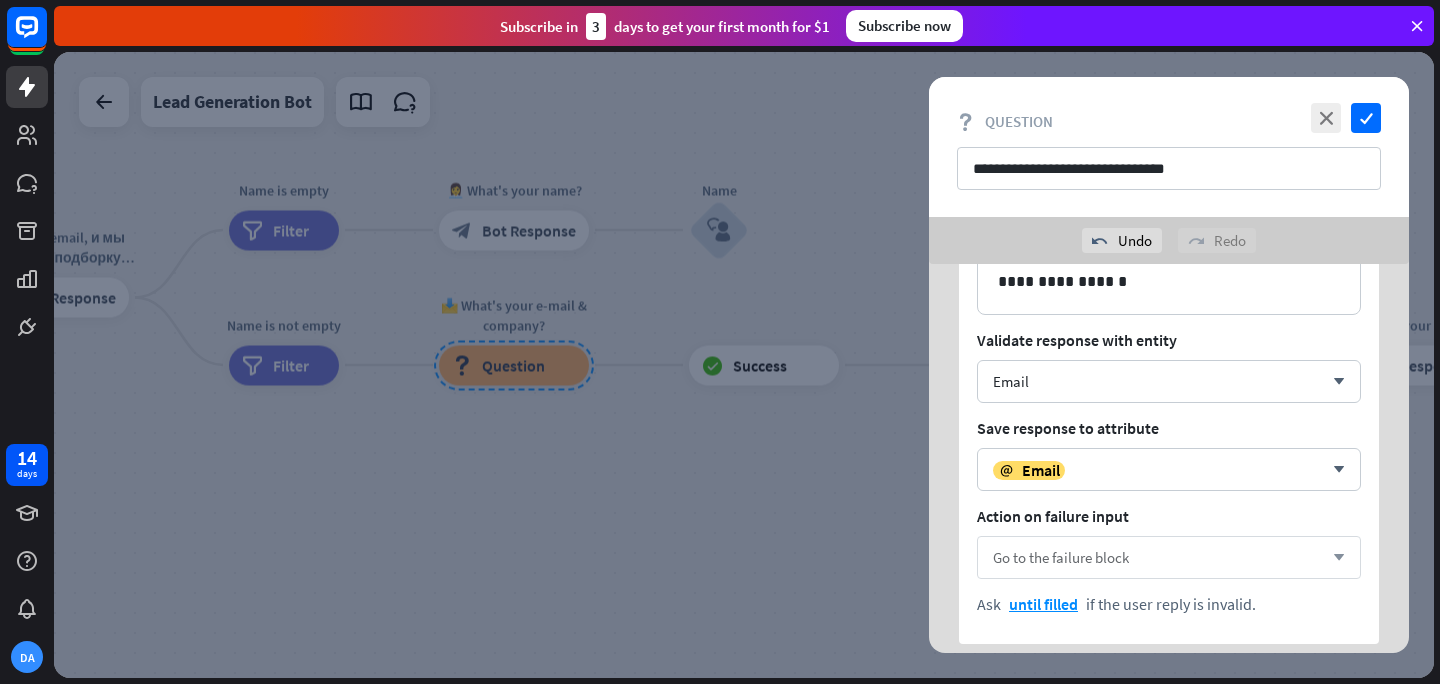 click on "Go to the failure block
arrow_down" at bounding box center [1169, 557] 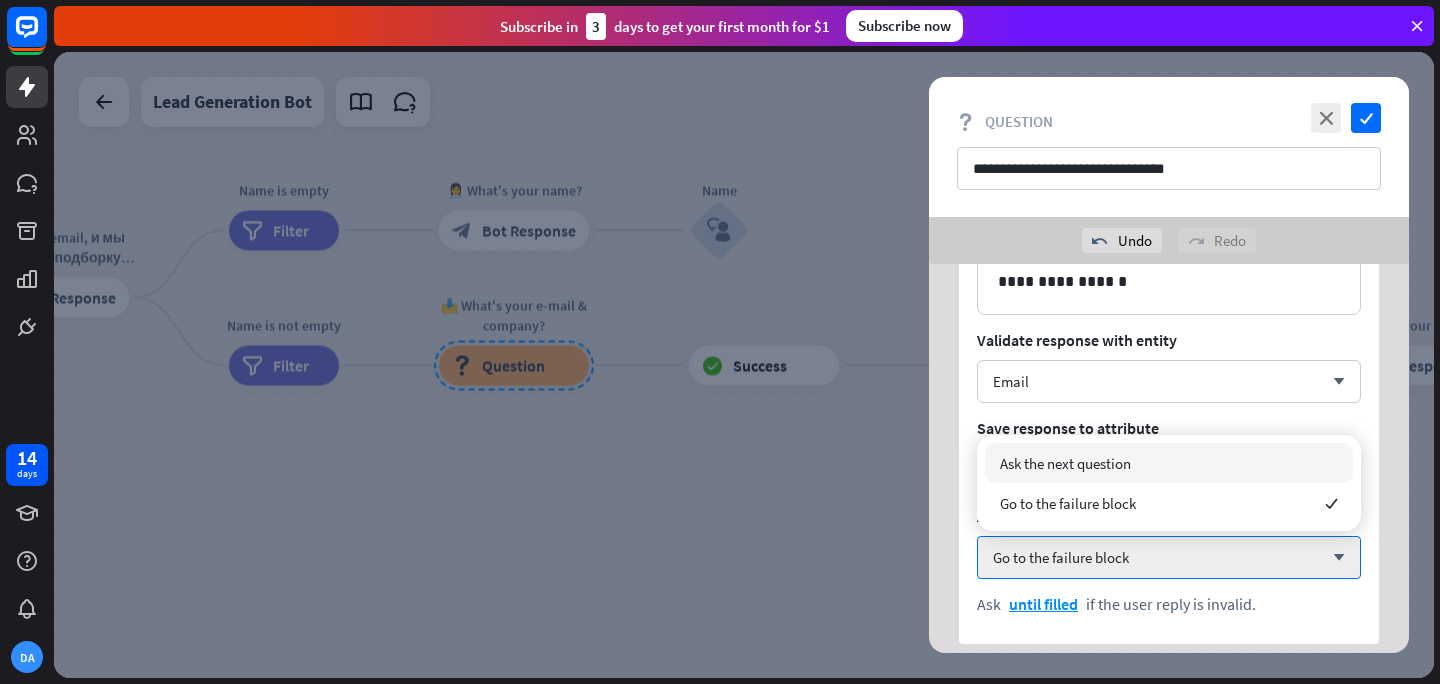 click on "**********" at bounding box center [1169, 405] 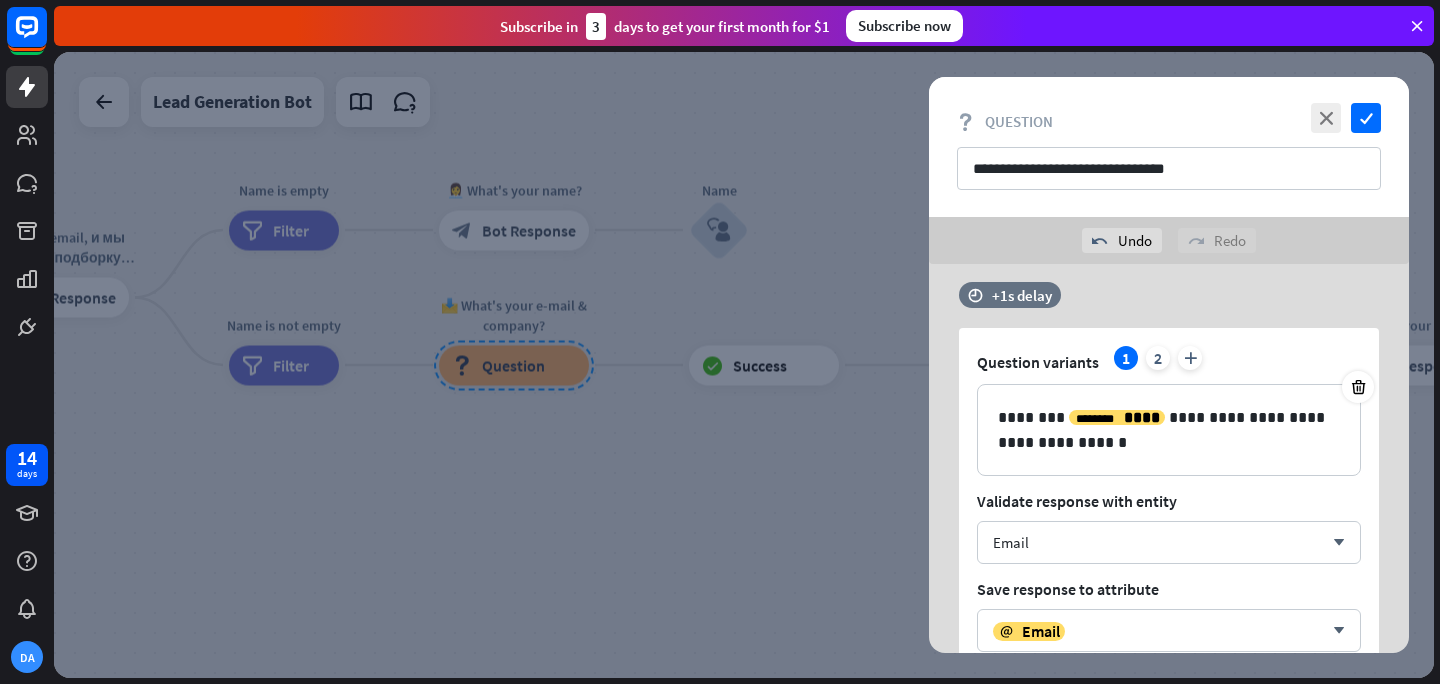 scroll, scrollTop: 0, scrollLeft: 0, axis: both 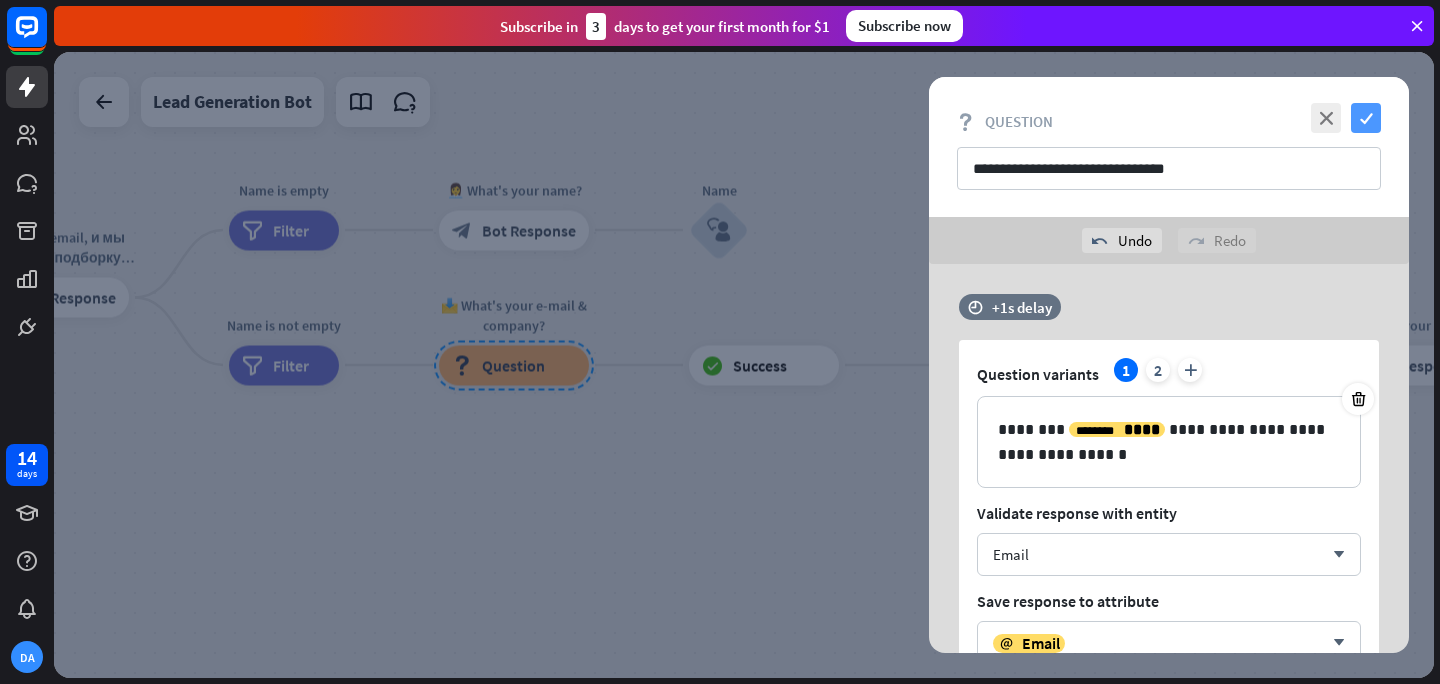 click on "check" at bounding box center [1366, 118] 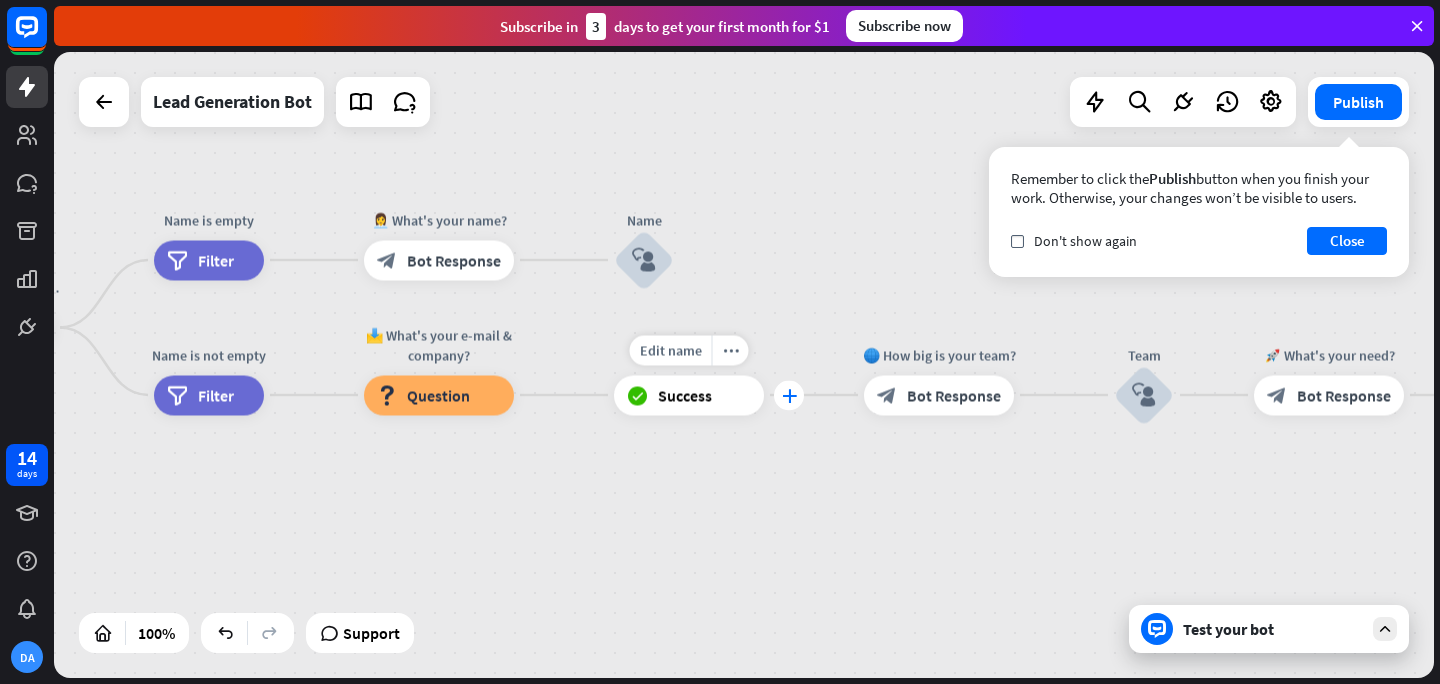 click on "plus" at bounding box center (789, 395) 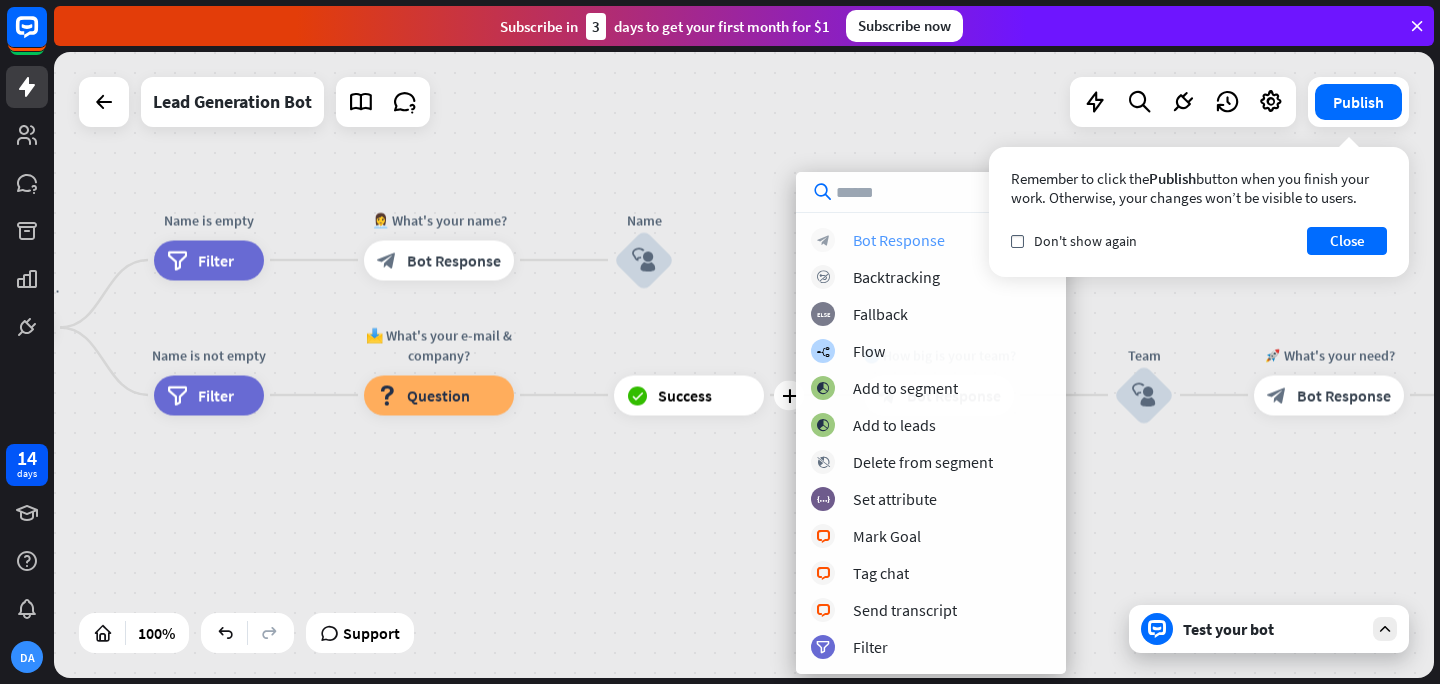 click on "Bot Response" at bounding box center (899, 240) 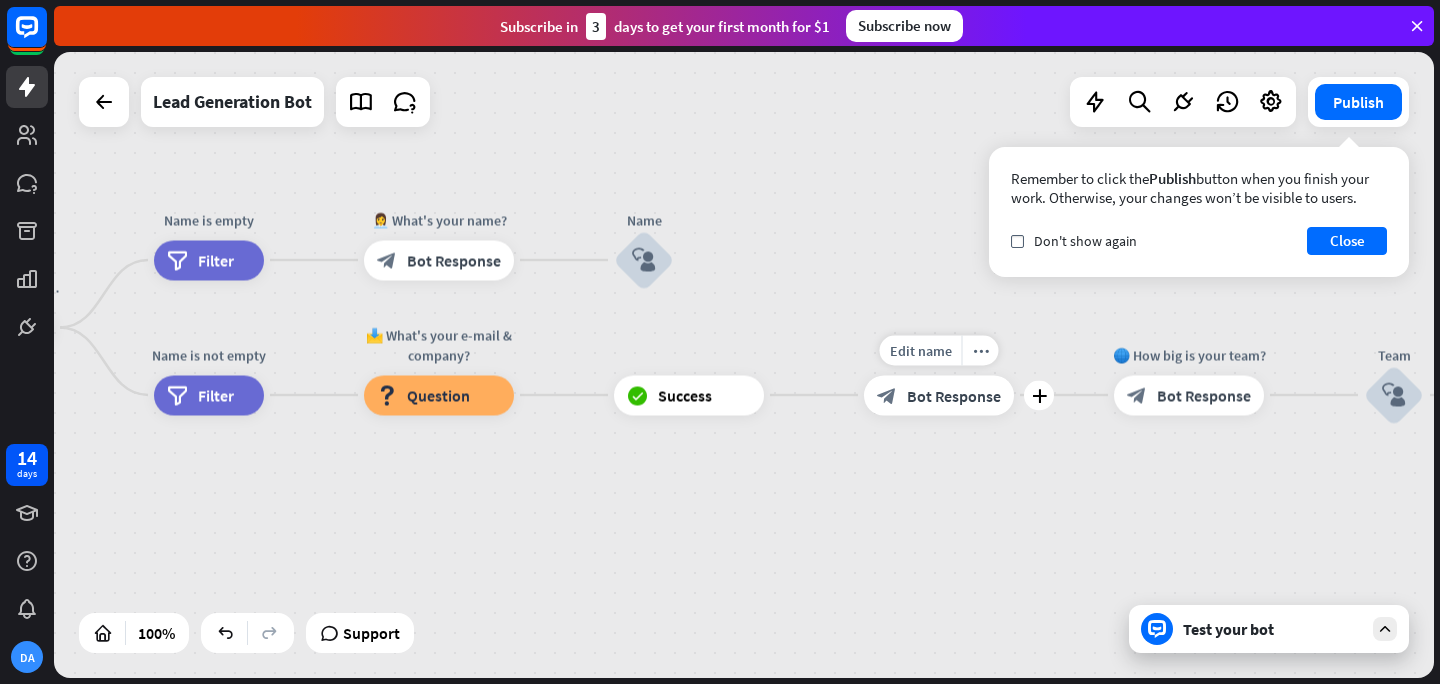 click on "block_bot_response" at bounding box center (887, 395) 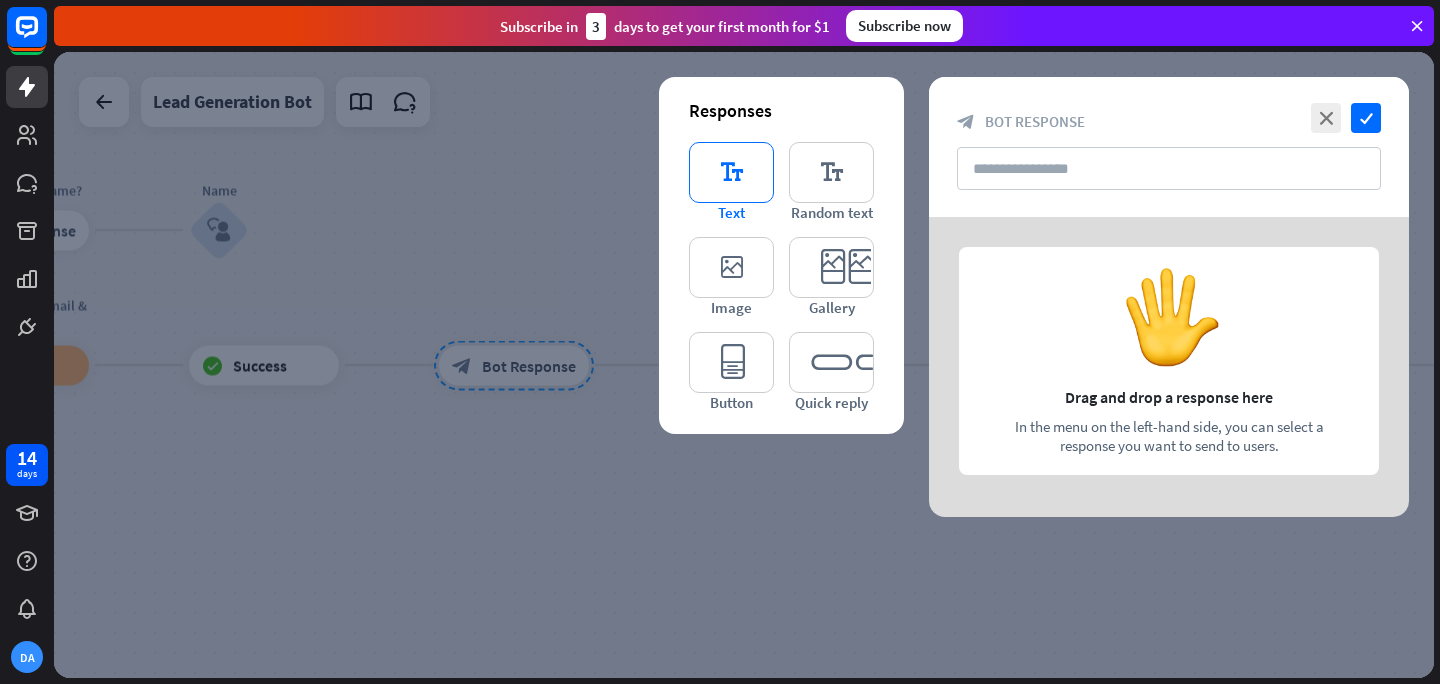 click on "editor_text" at bounding box center (731, 172) 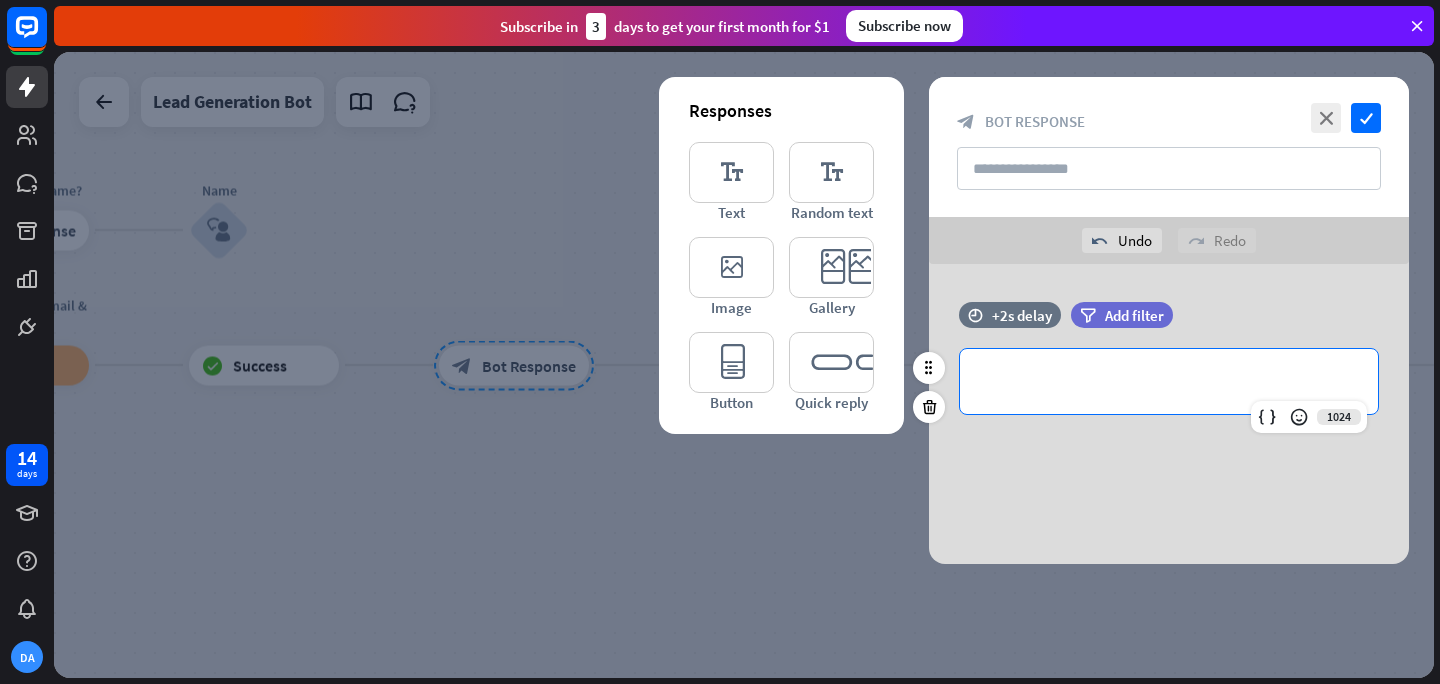 click on "**********" at bounding box center [1169, 381] 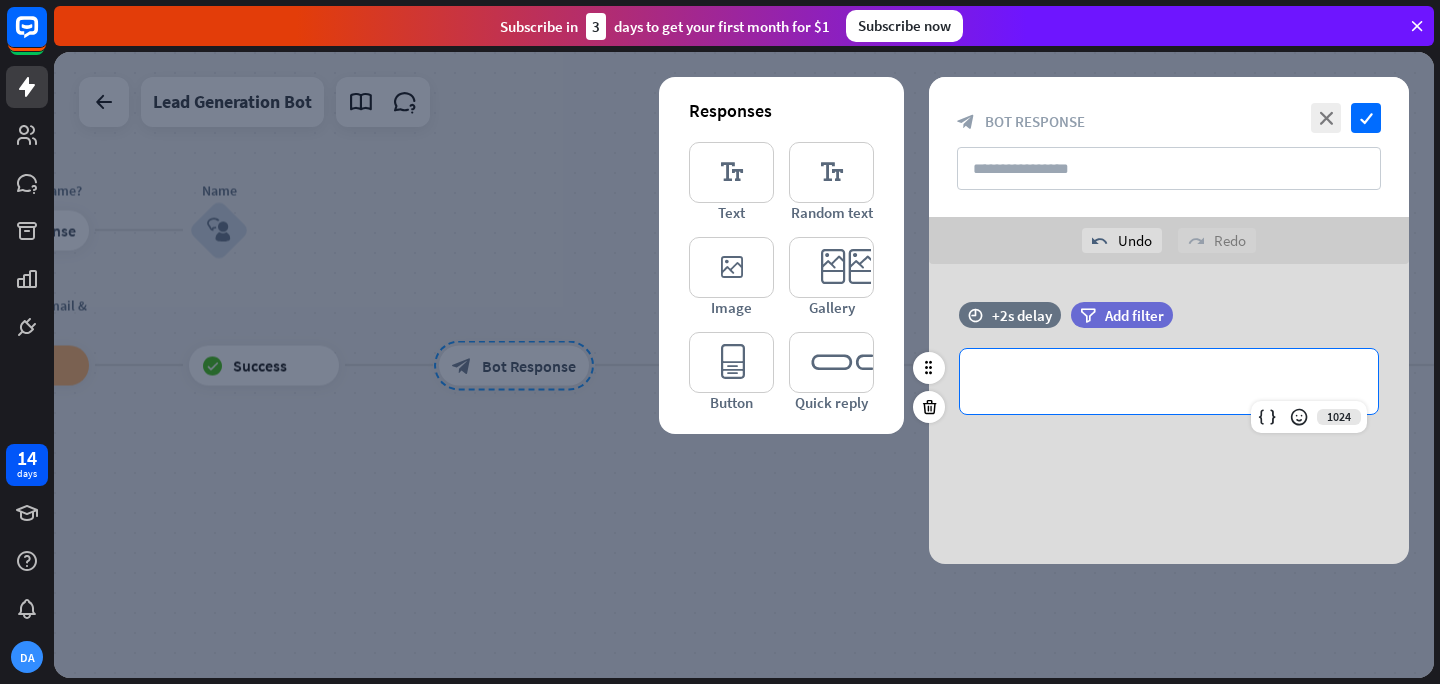 type 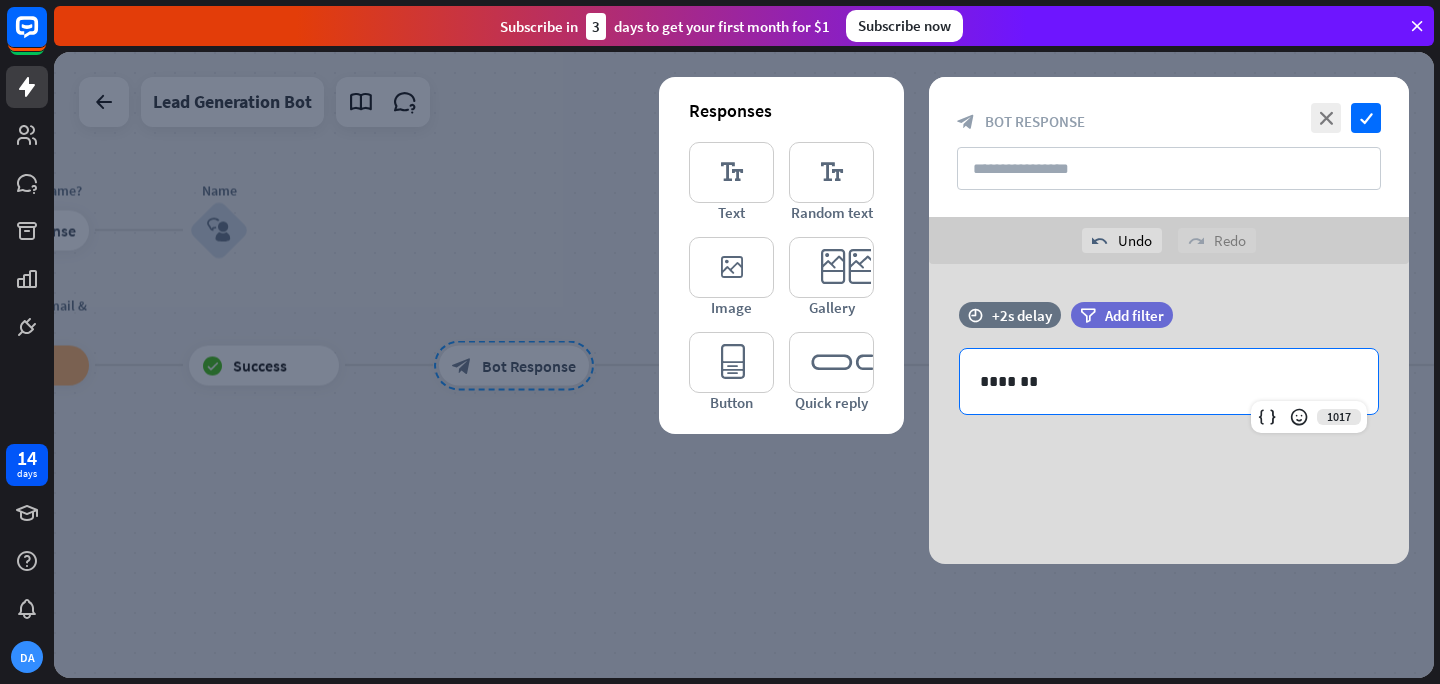 click on "time   +2s delay          filter   Add filter             1017   *******" at bounding box center (1169, 414) 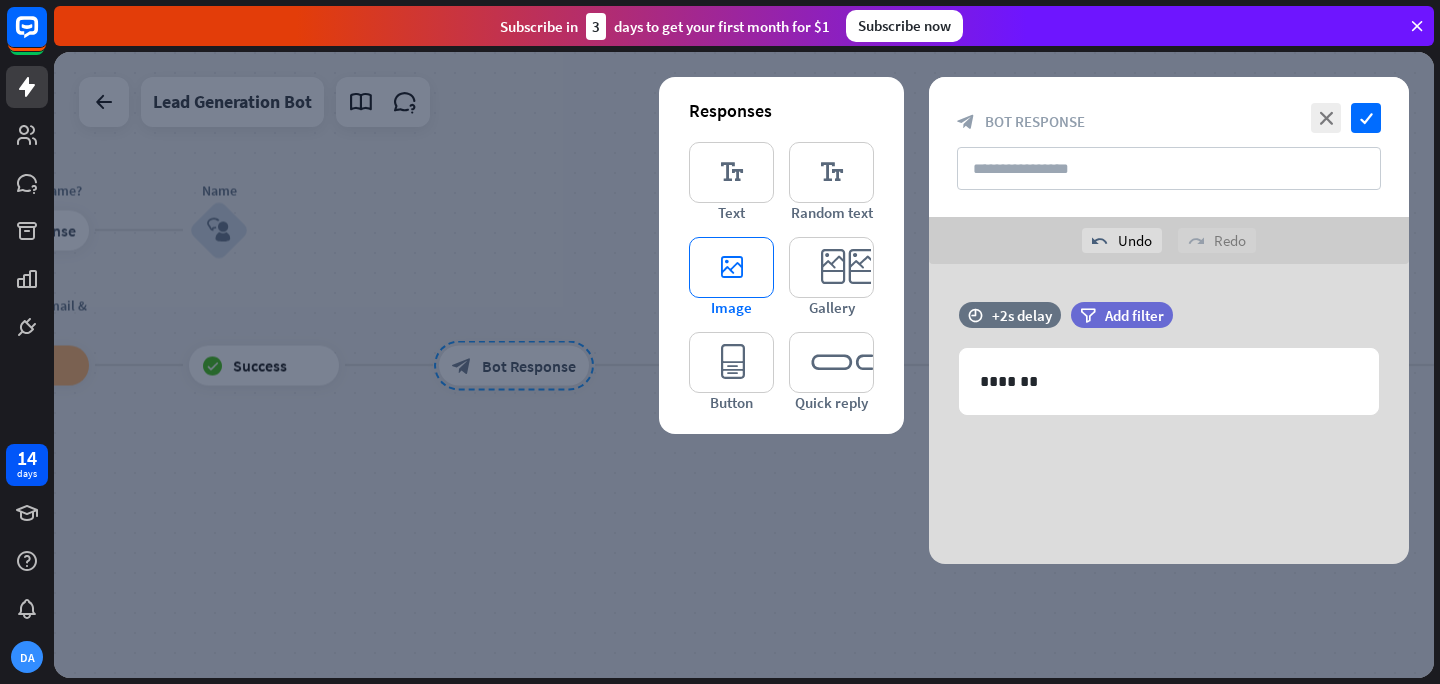 click on "editor_image" at bounding box center (731, 267) 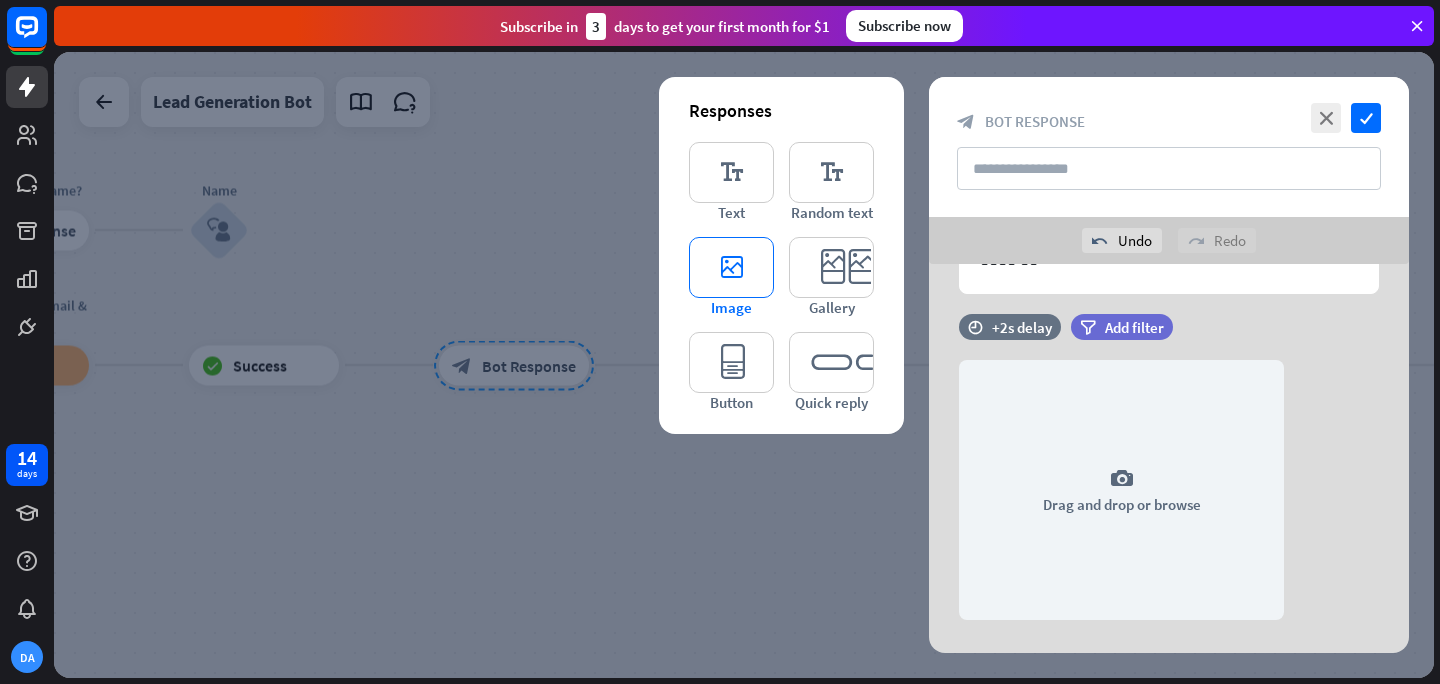 scroll, scrollTop: 158, scrollLeft: 0, axis: vertical 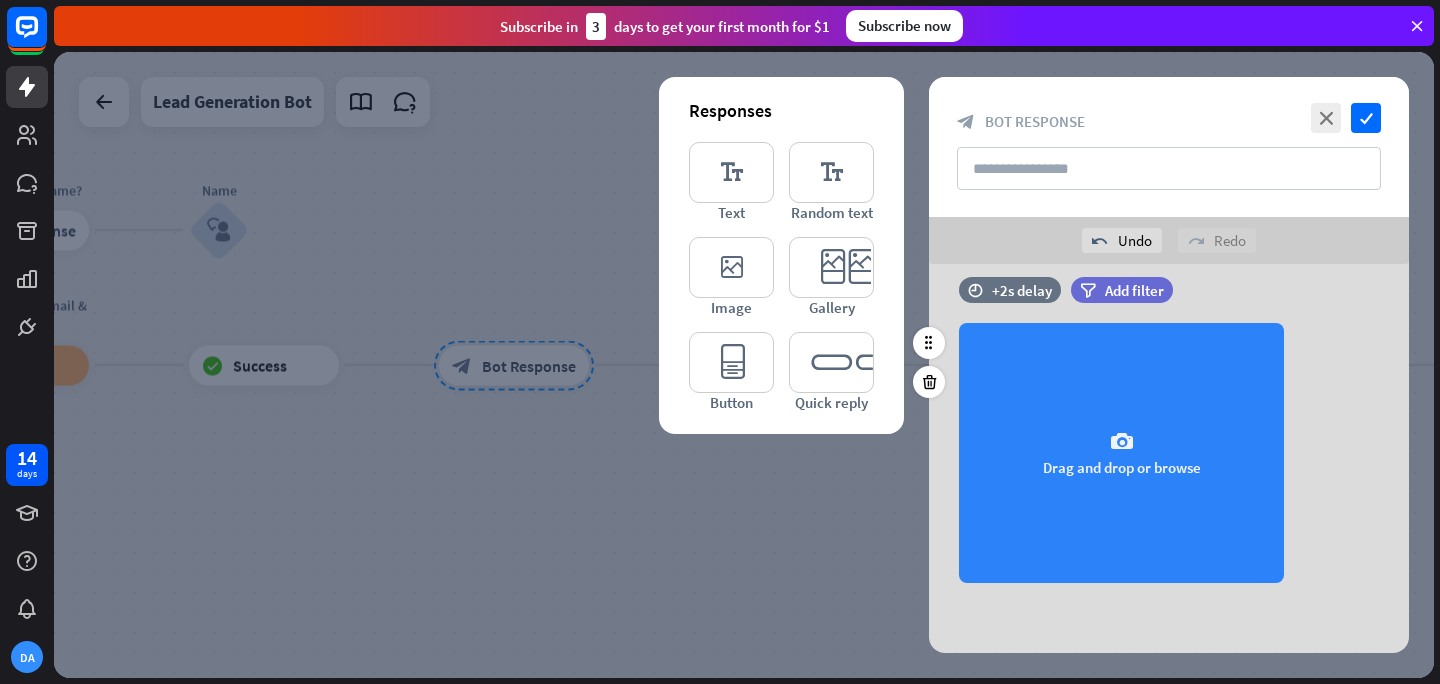 click on "camera" at bounding box center (1122, 442) 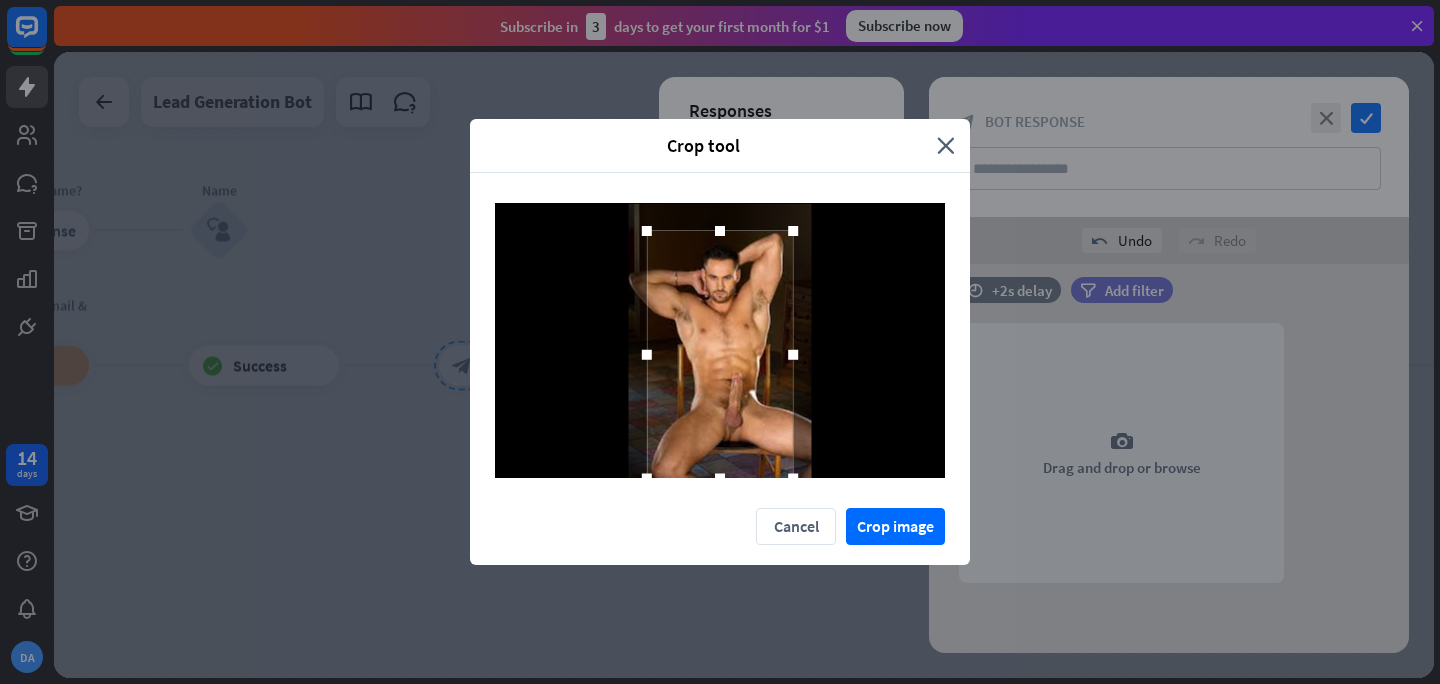 drag, startPoint x: 723, startPoint y: 451, endPoint x: 716, endPoint y: 493, distance: 42.579338 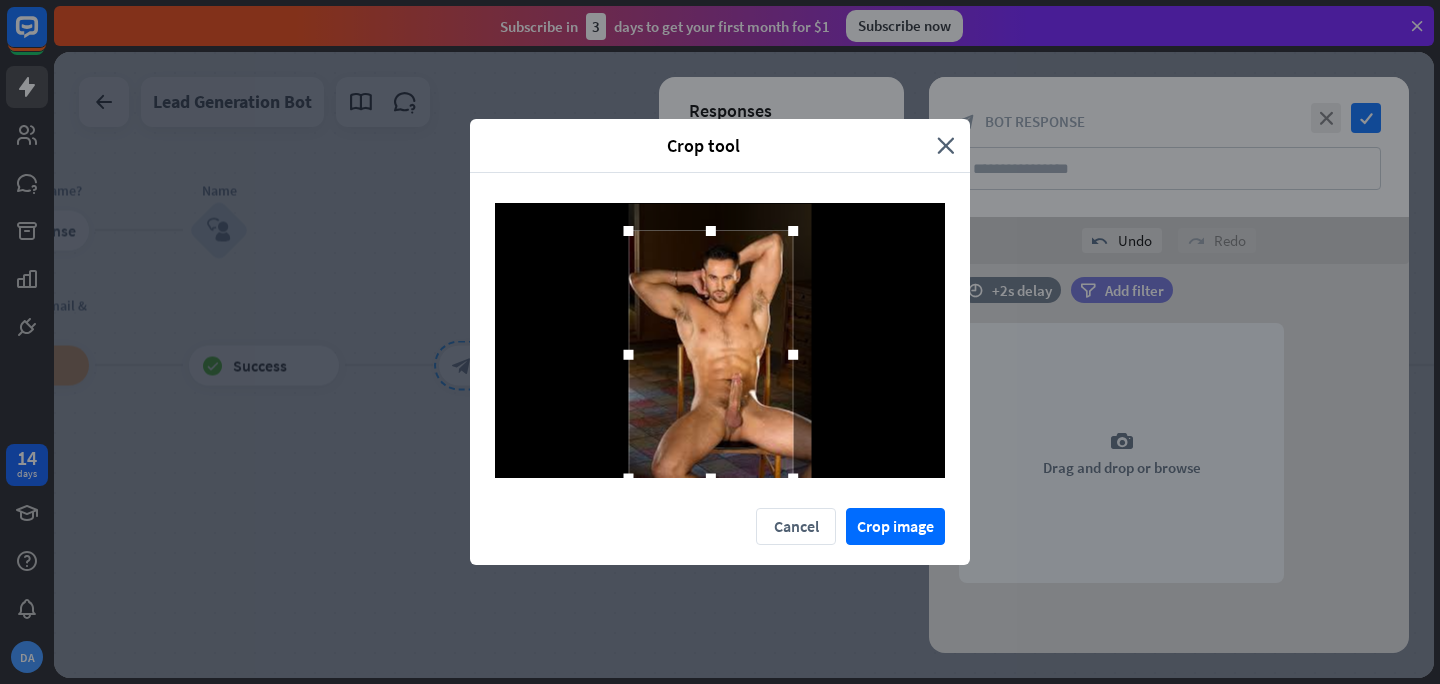 drag, startPoint x: 648, startPoint y: 355, endPoint x: 596, endPoint y: 345, distance: 52.95281 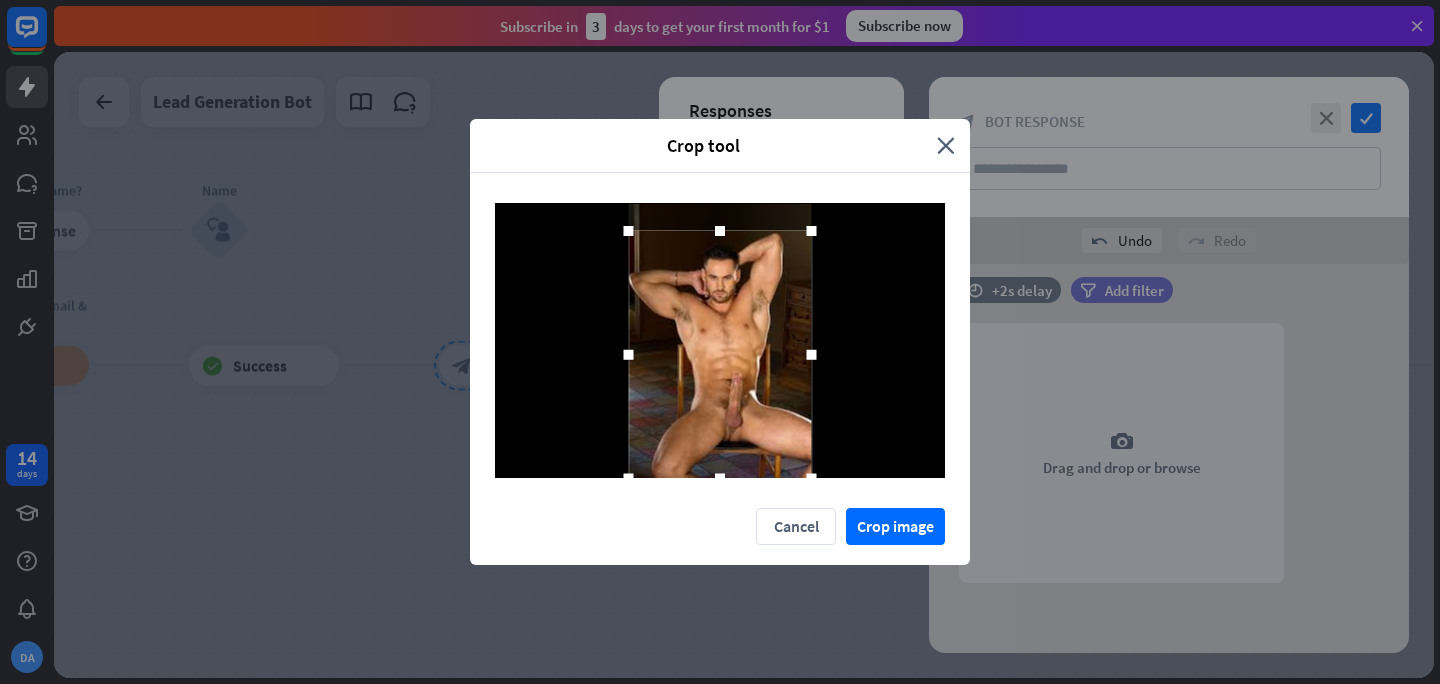 drag, startPoint x: 792, startPoint y: 352, endPoint x: 826, endPoint y: 349, distance: 34.132095 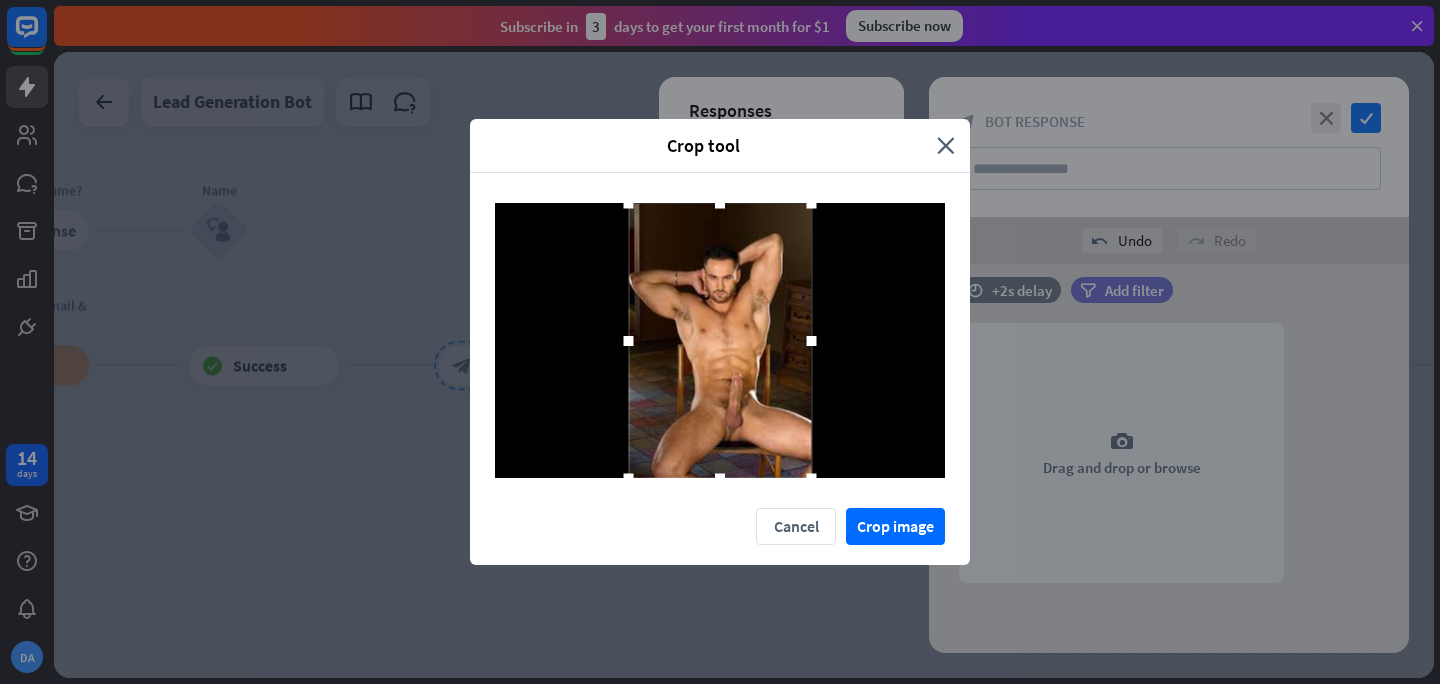 drag, startPoint x: 717, startPoint y: 229, endPoint x: 721, endPoint y: 186, distance: 43.185646 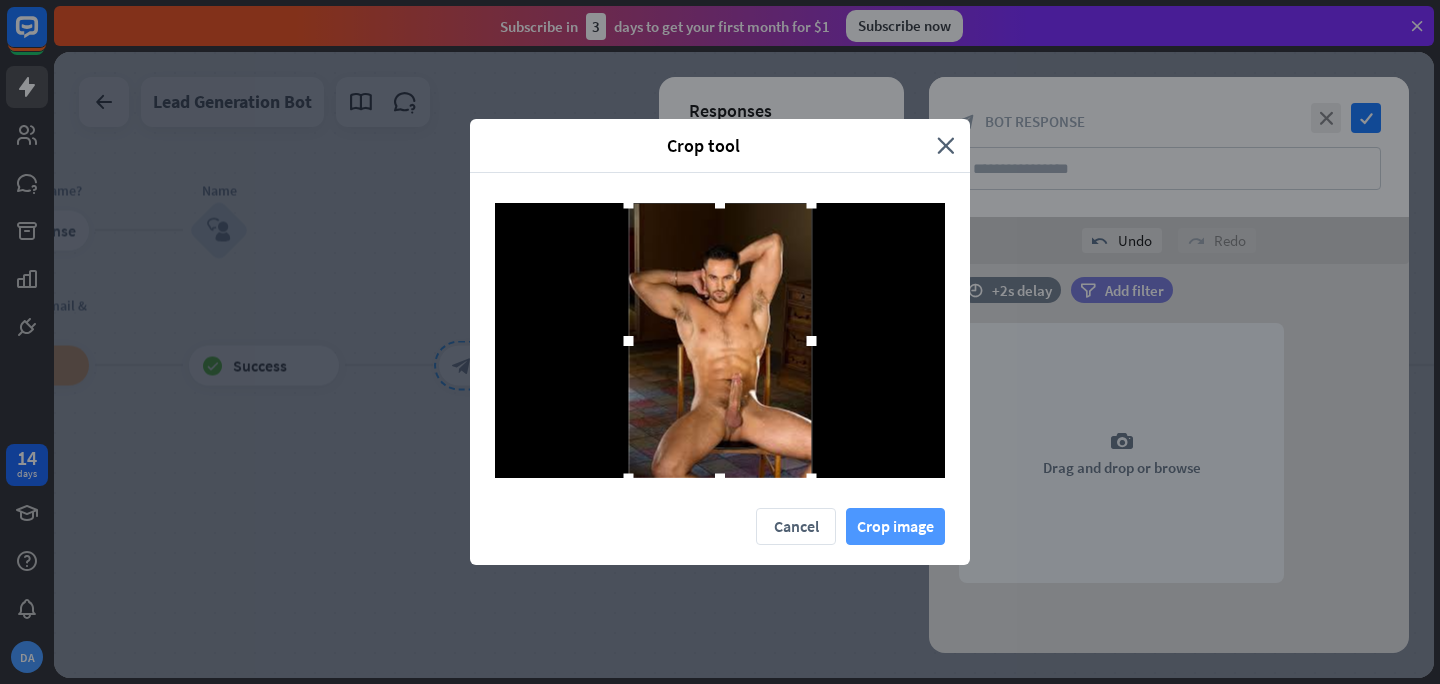 click on "Crop image" at bounding box center [895, 526] 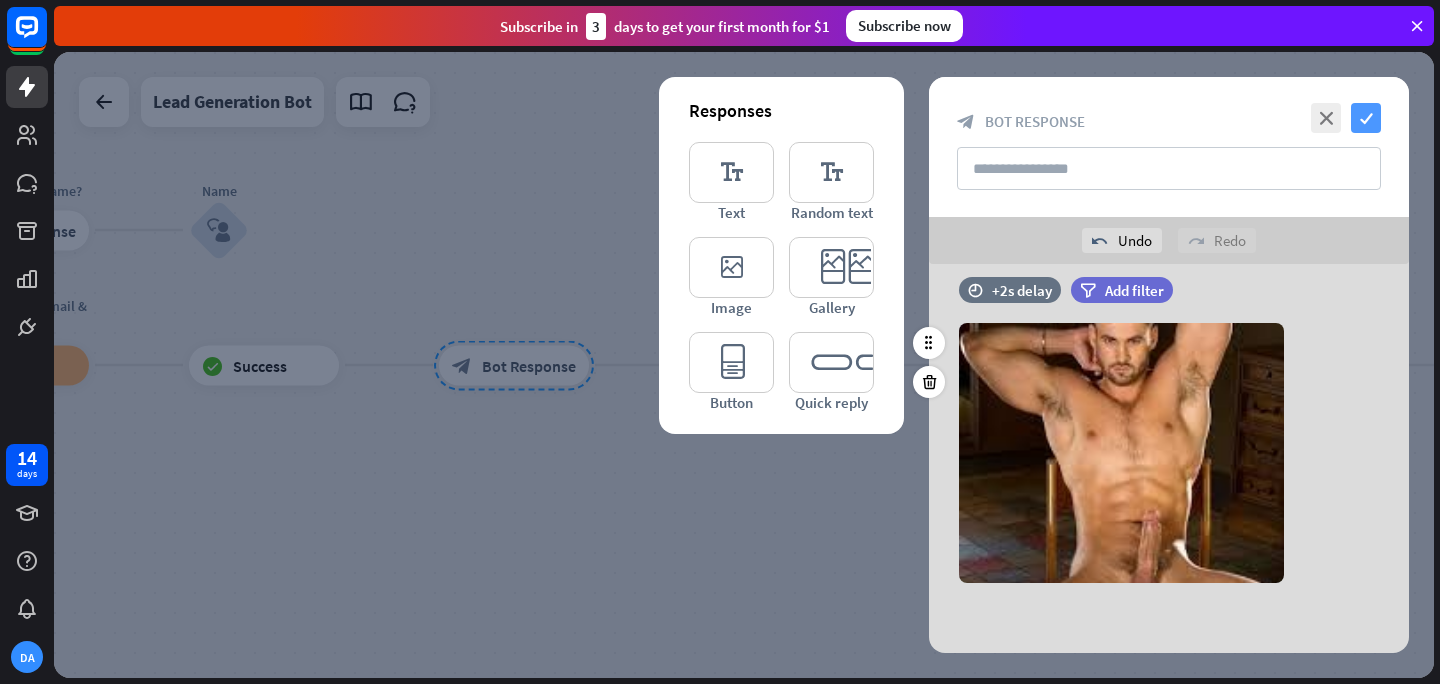 click on "check" at bounding box center (1366, 118) 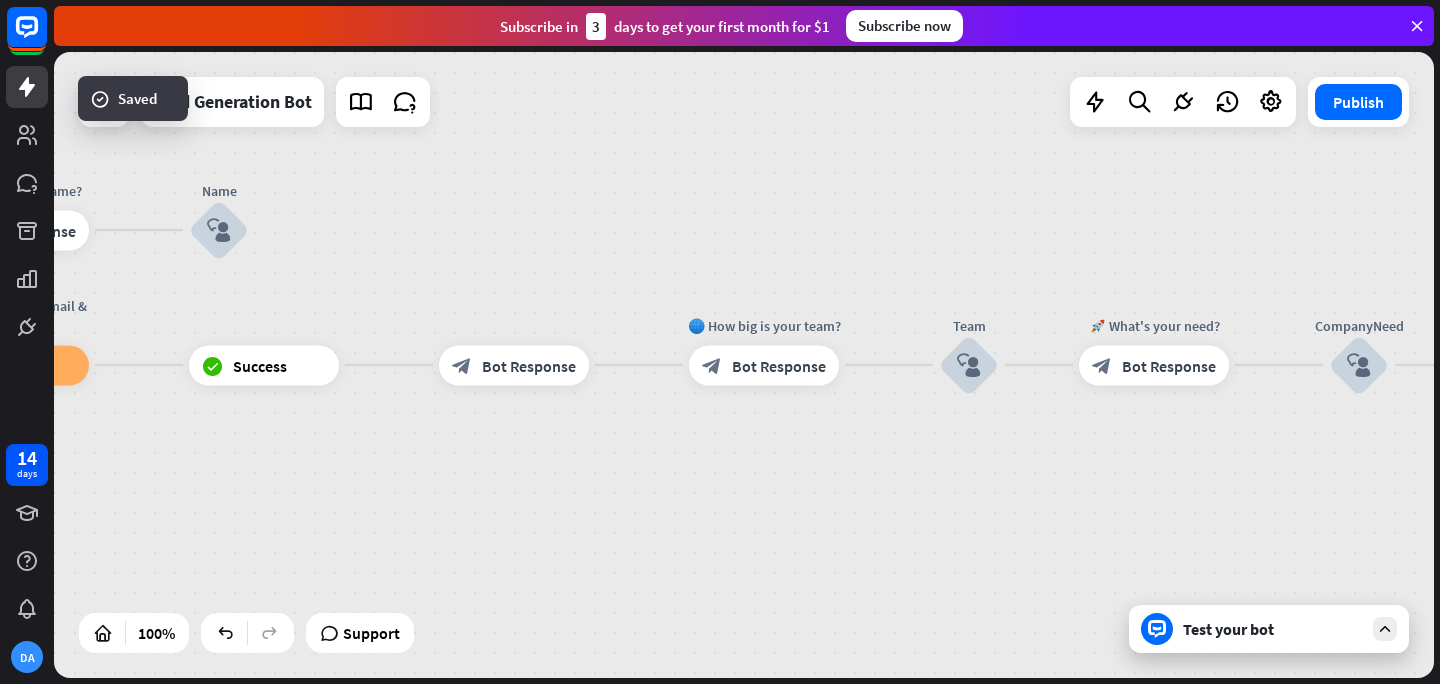 click at bounding box center [1385, 629] 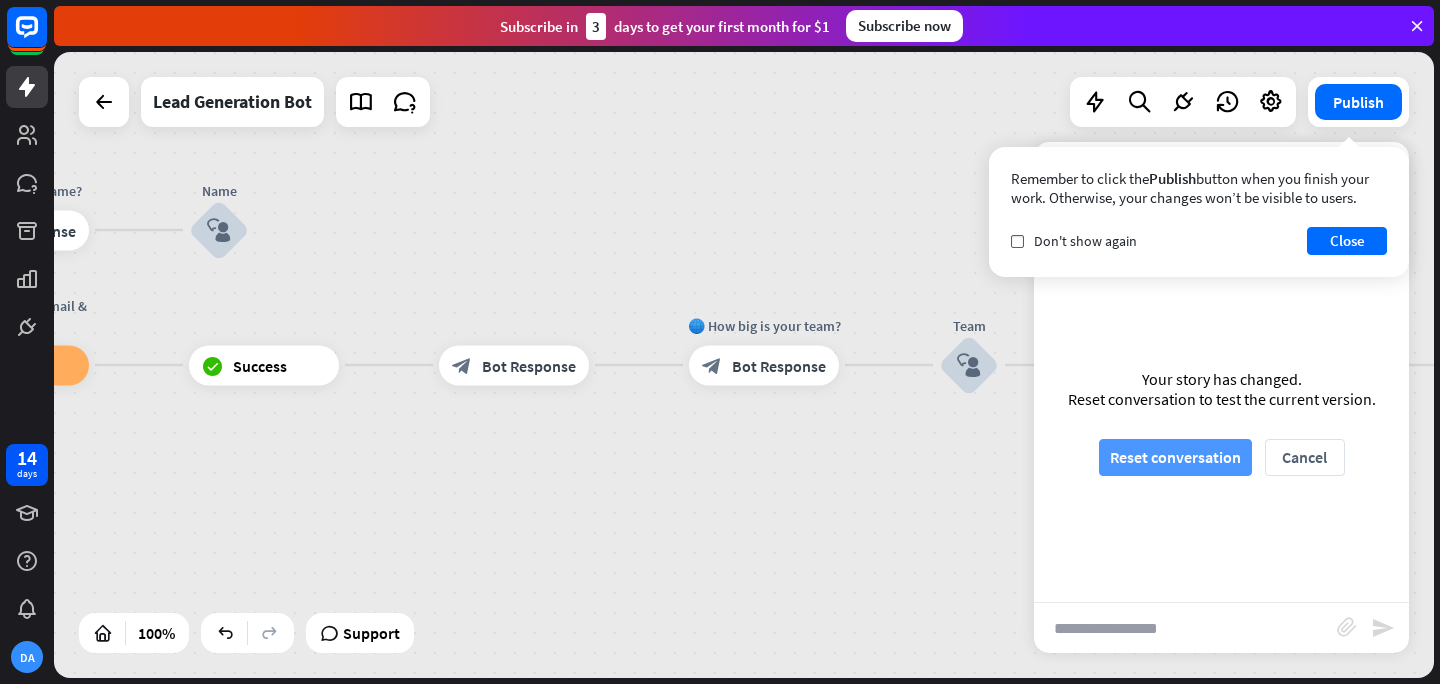 click on "Reset conversation" at bounding box center (1175, 457) 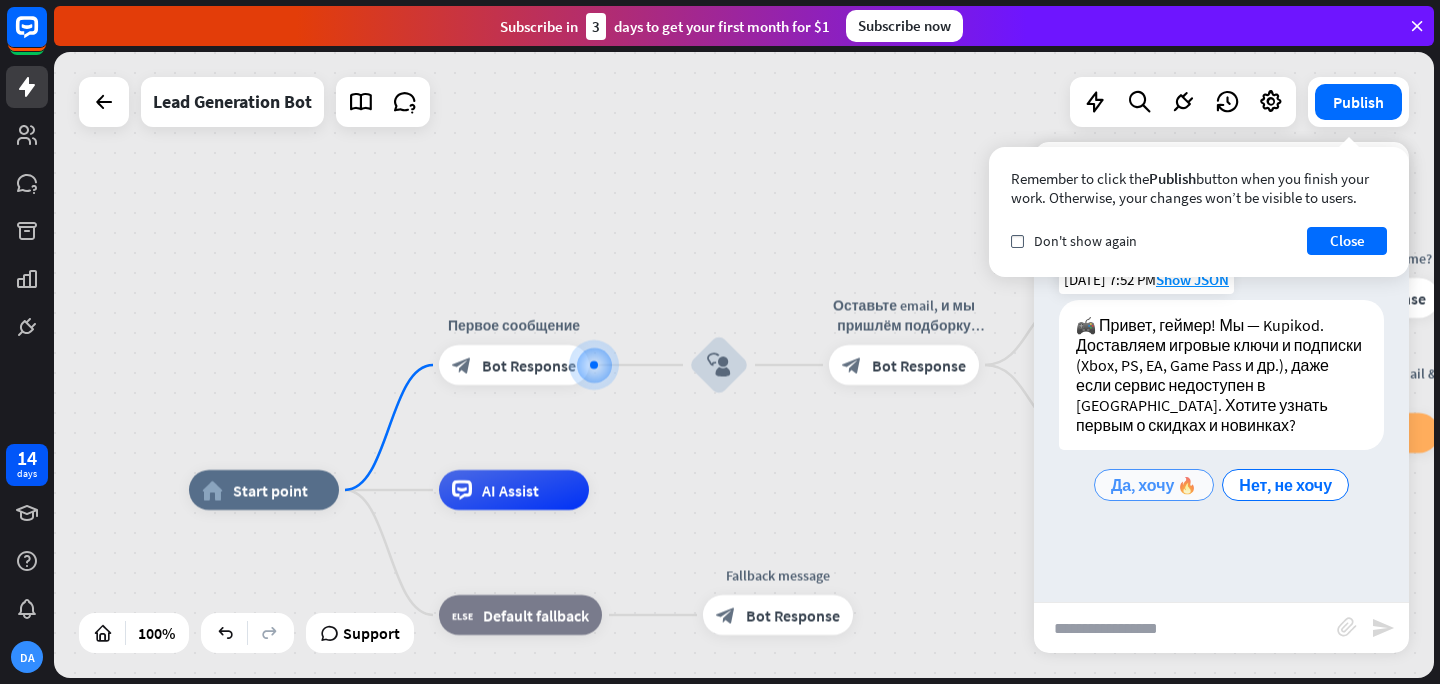 click on "Да, хочу 🔥" at bounding box center (1154, 485) 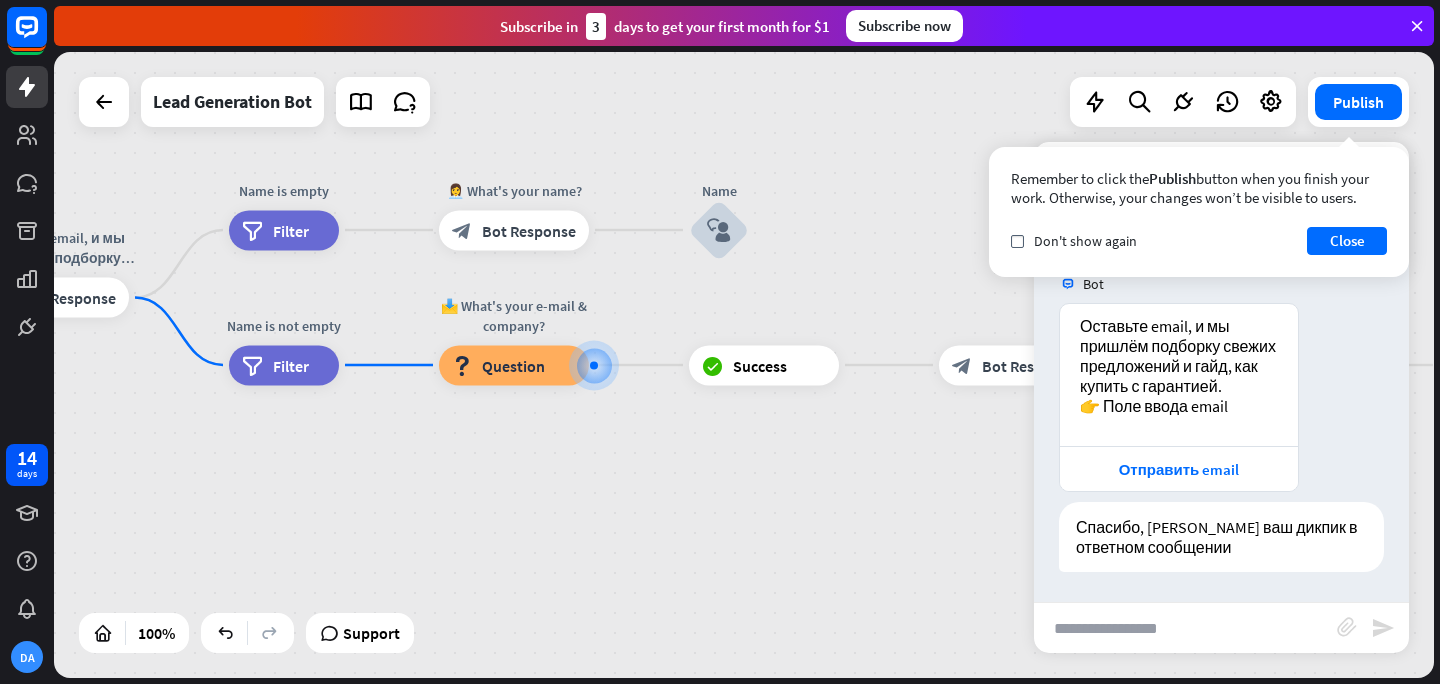 scroll, scrollTop: 313, scrollLeft: 0, axis: vertical 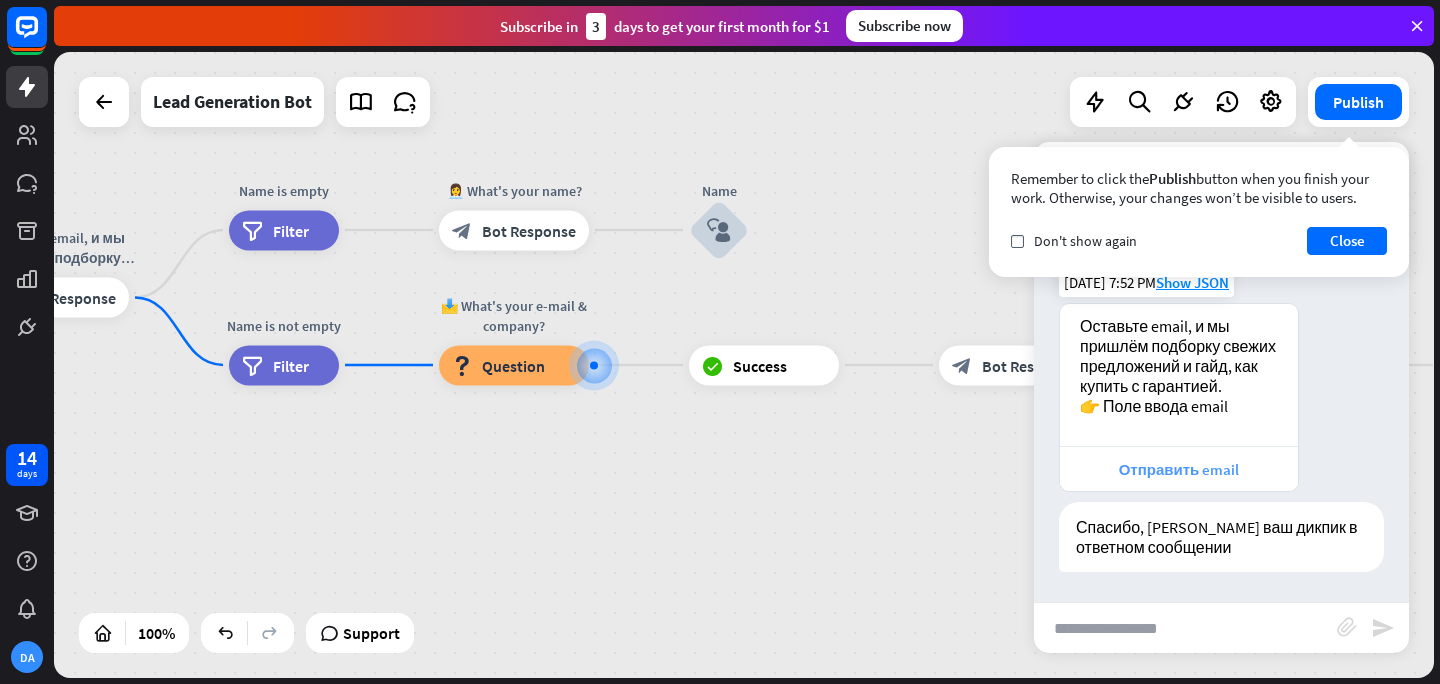 click on "Отправить email" at bounding box center [1179, 468] 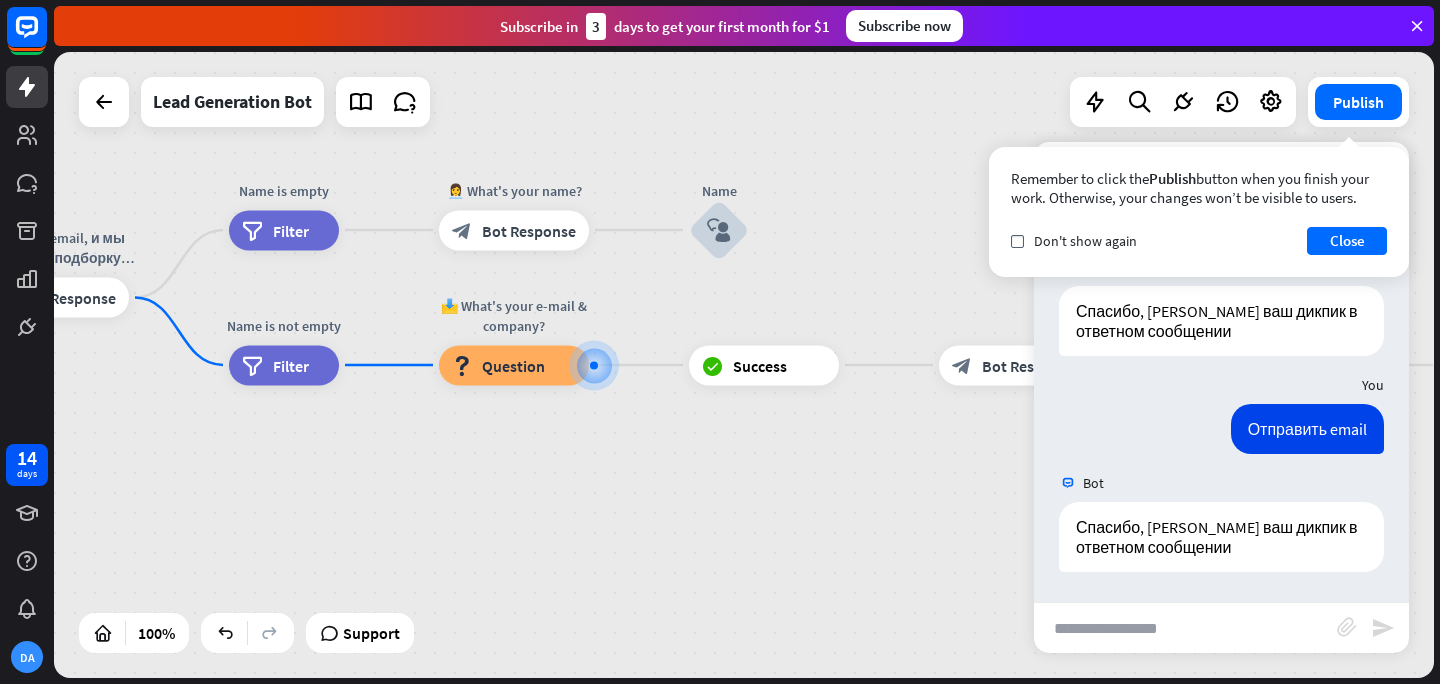 scroll, scrollTop: 529, scrollLeft: 0, axis: vertical 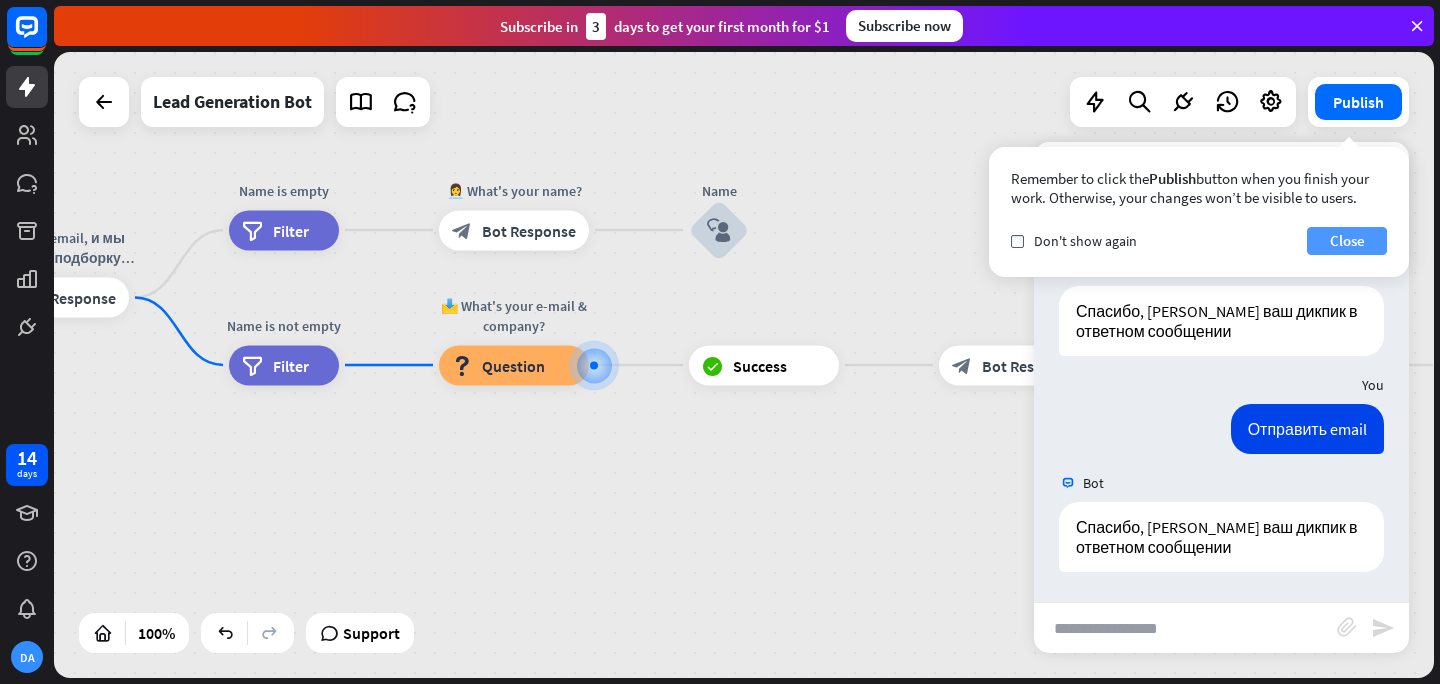 click on "Close" at bounding box center (1347, 241) 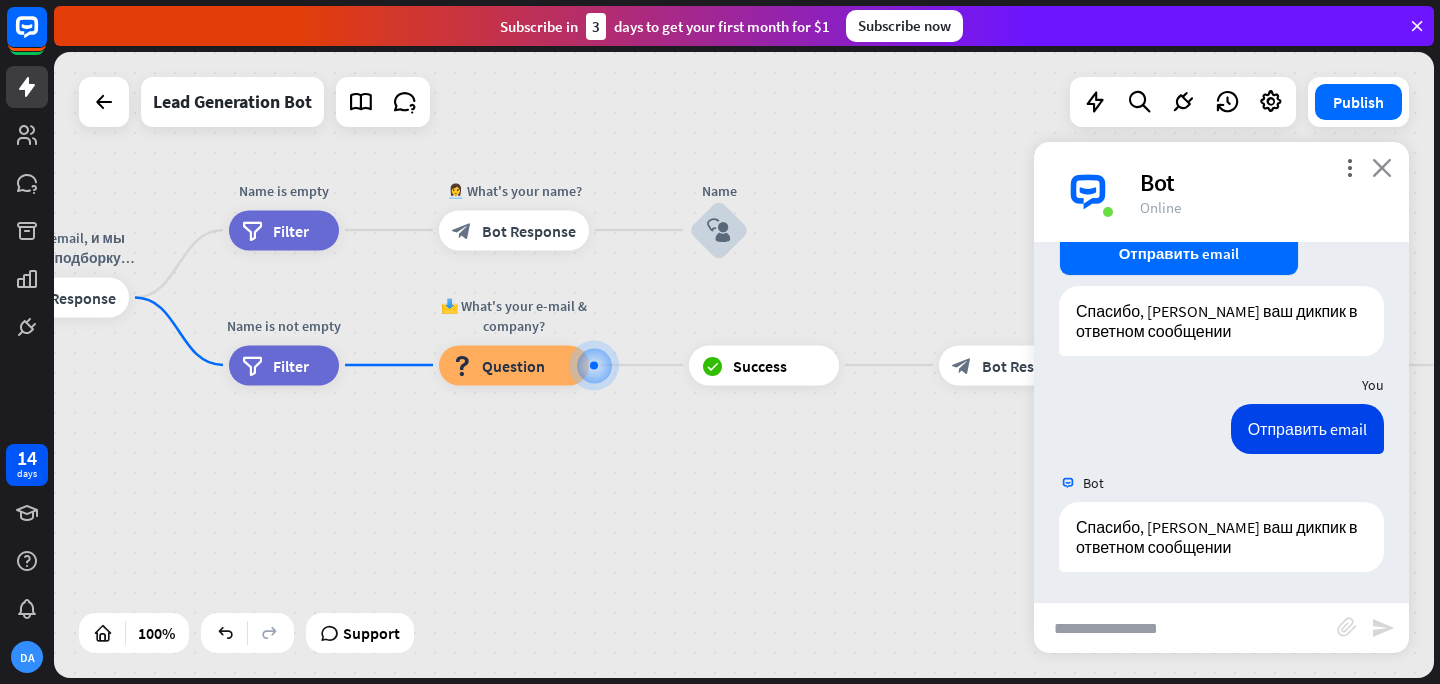 click on "close" at bounding box center (1382, 167) 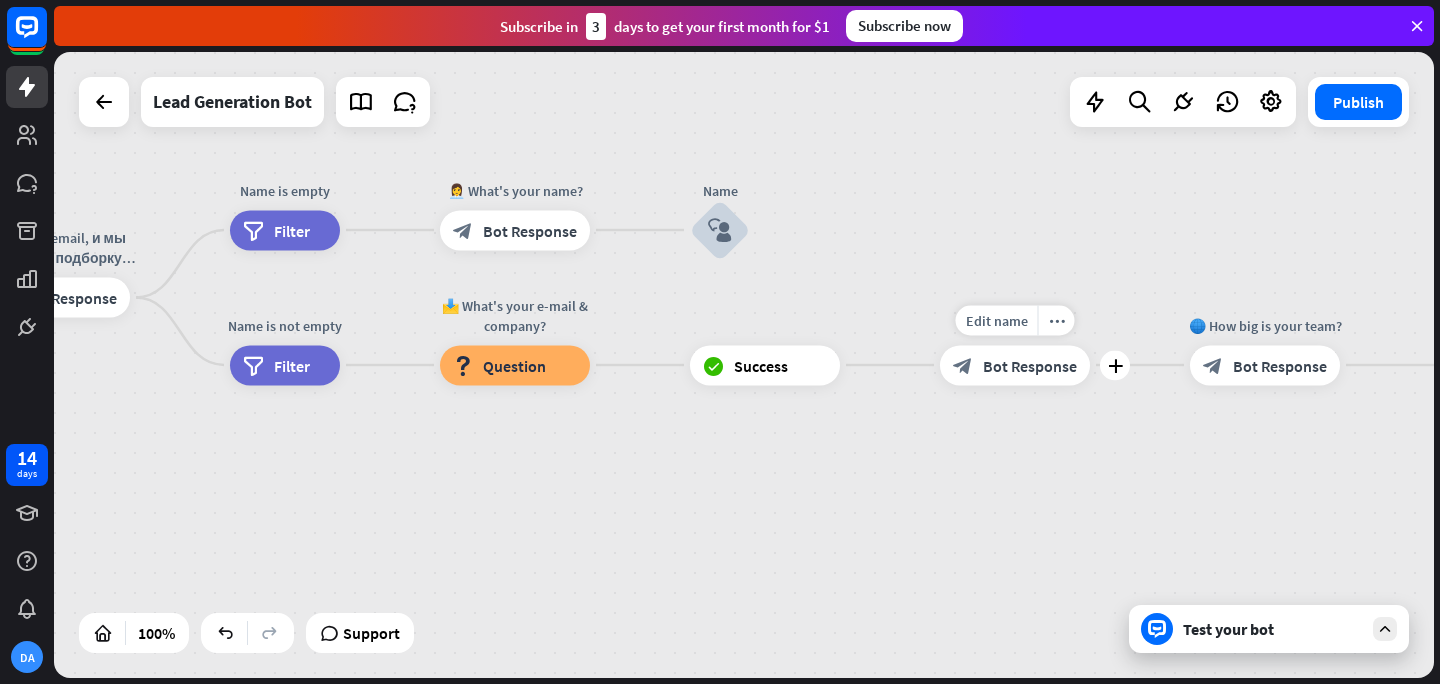 click on "Bot Response" at bounding box center [1030, 365] 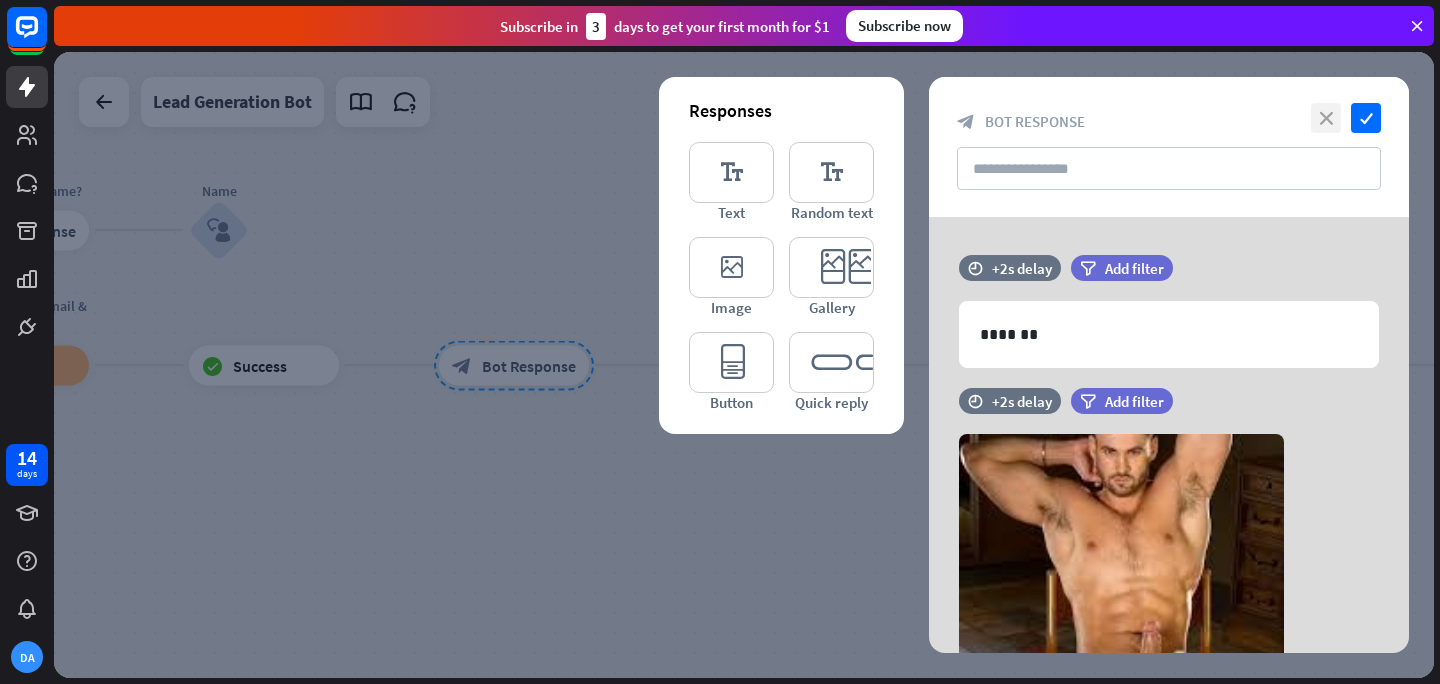 click on "close" at bounding box center (1326, 118) 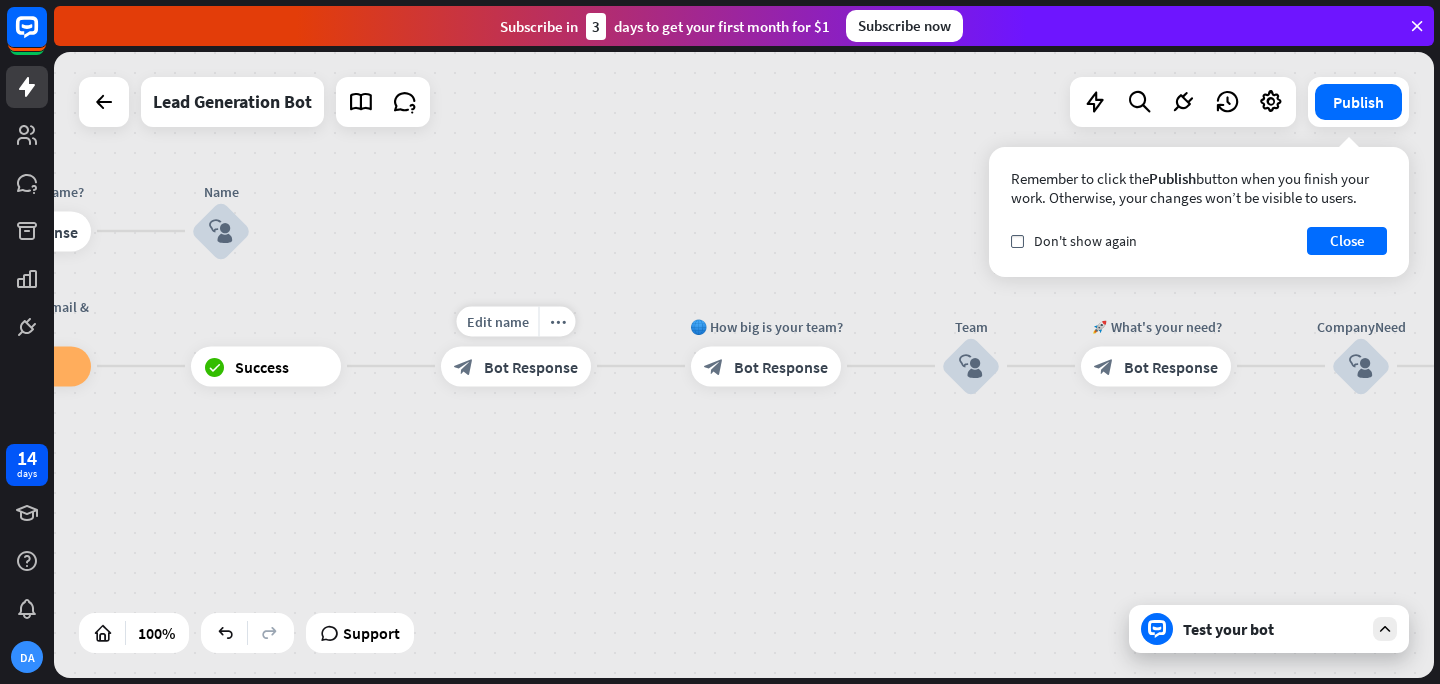 drag, startPoint x: 544, startPoint y: 359, endPoint x: 411, endPoint y: 440, distance: 155.72412 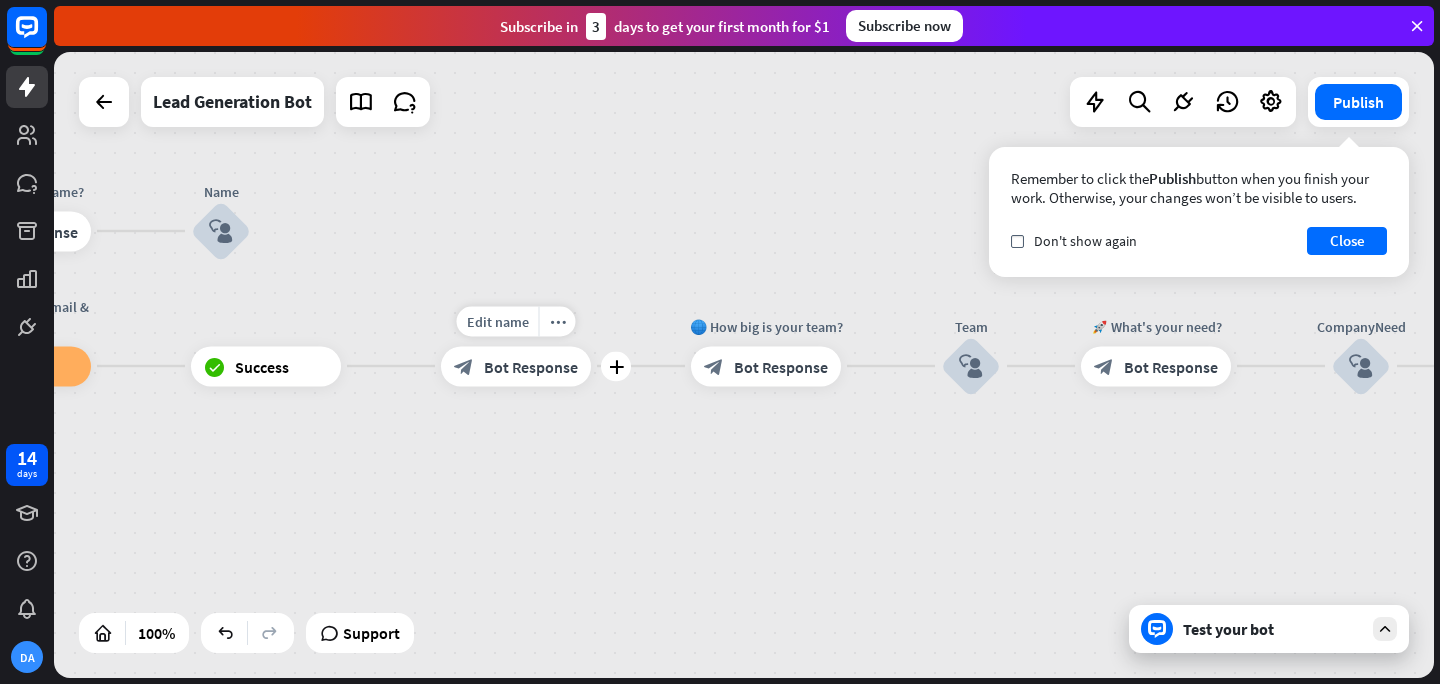 drag, startPoint x: 509, startPoint y: 375, endPoint x: 444, endPoint y: 341, distance: 73.3553 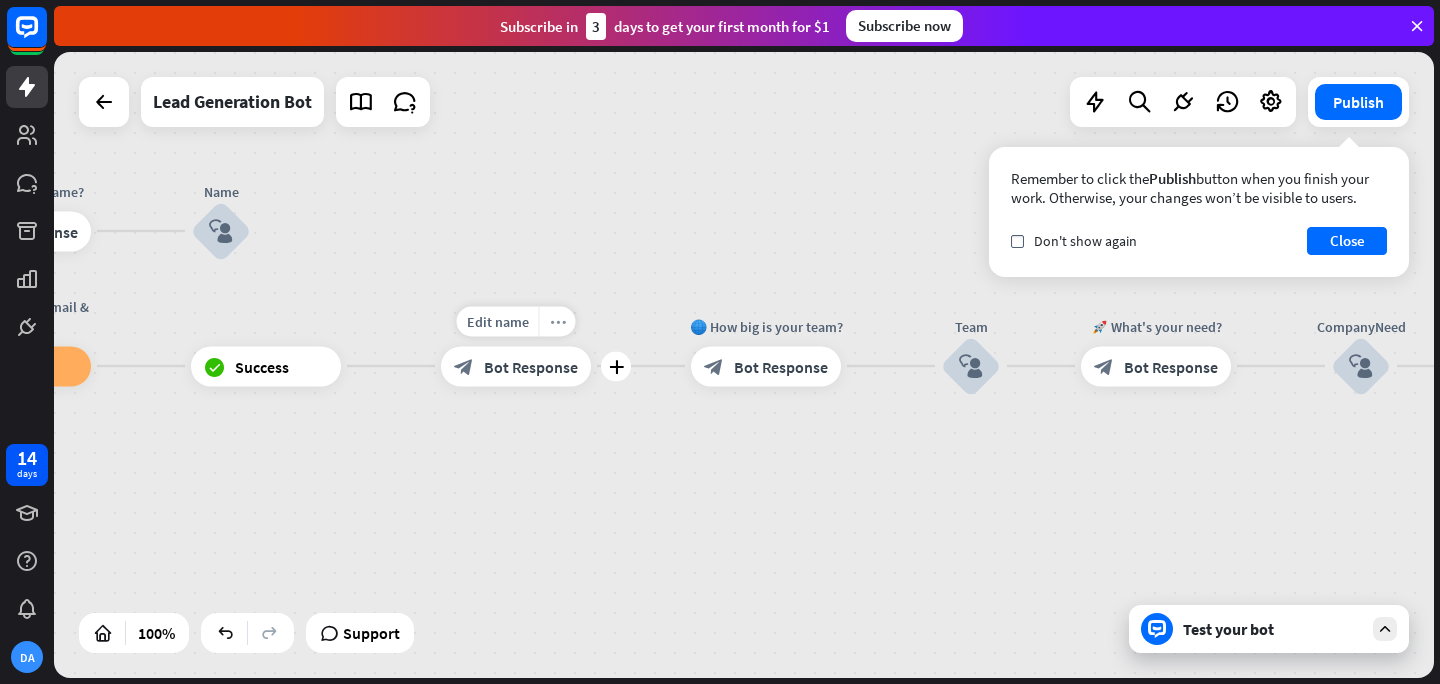 click on "more_horiz" at bounding box center [558, 321] 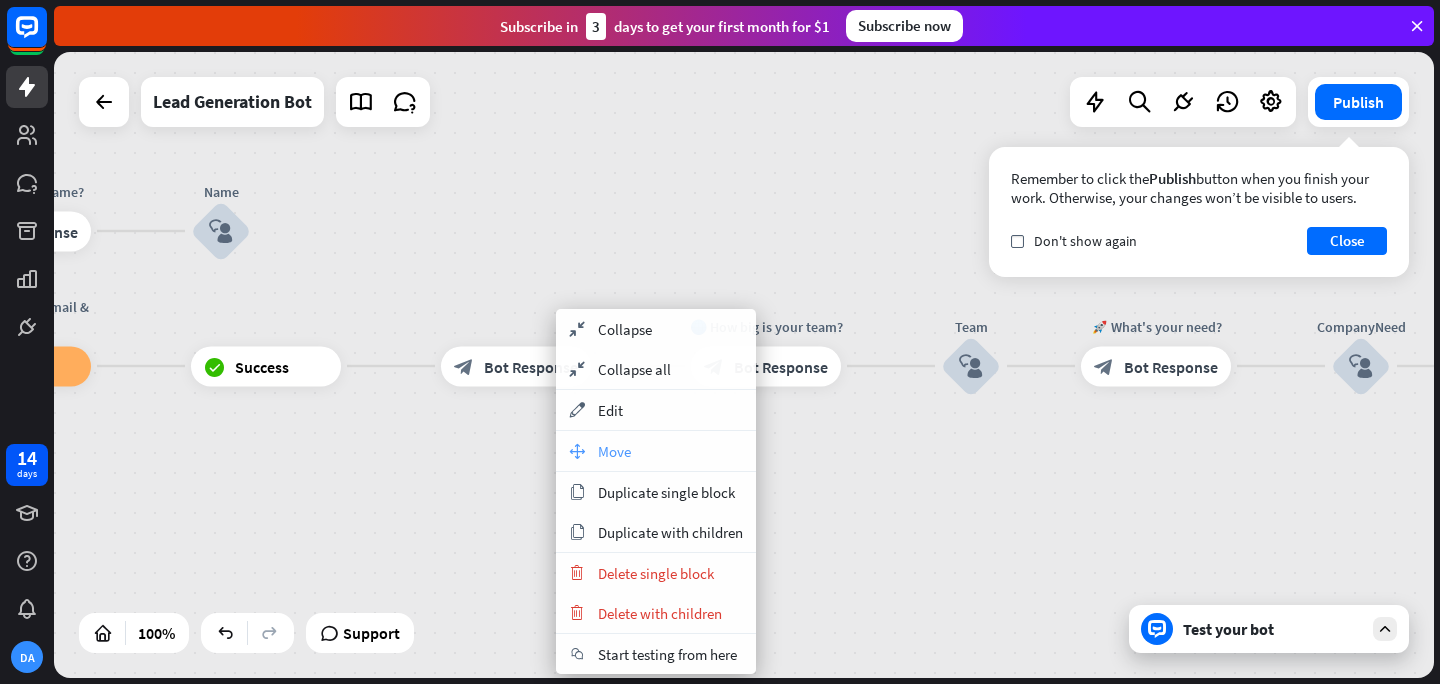 click on "Move" at bounding box center [614, 451] 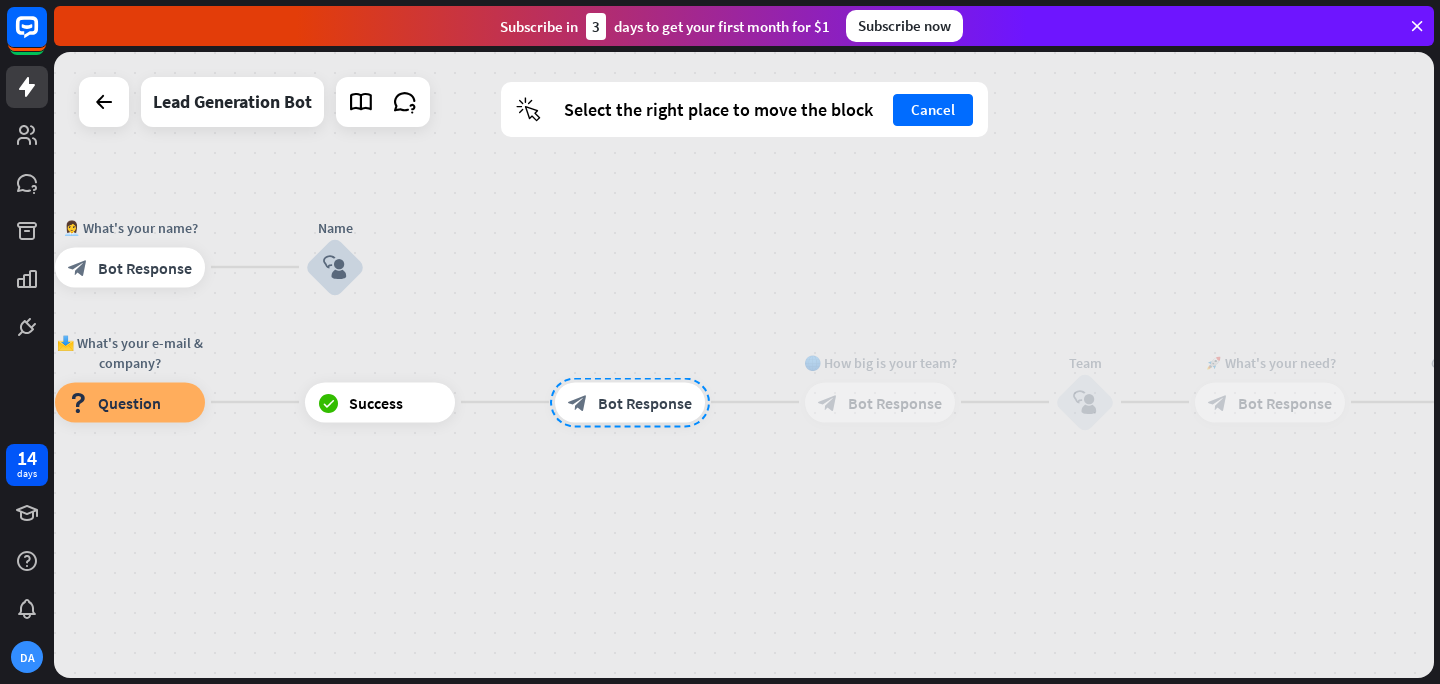 drag, startPoint x: 527, startPoint y: 366, endPoint x: 643, endPoint y: 401, distance: 121.16518 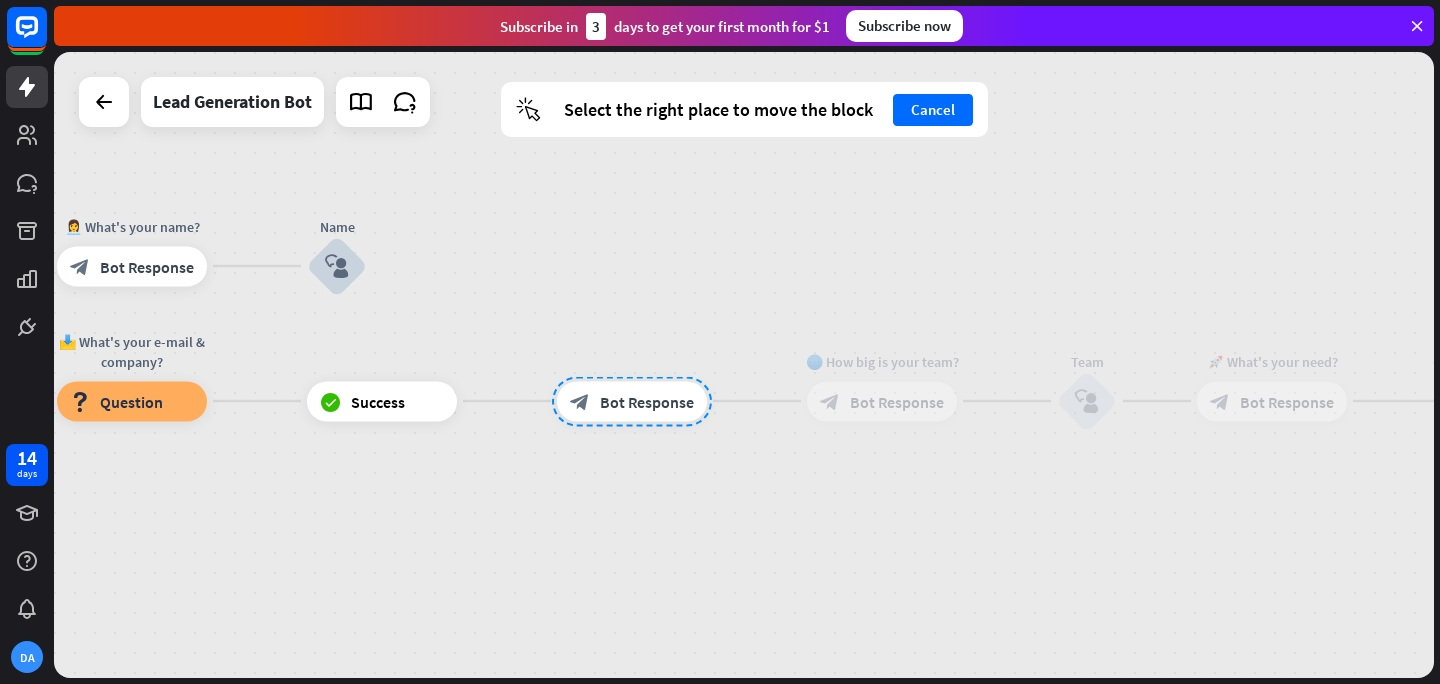 click on "home_2   Start point                 Первое сообщение   block_bot_response   Bot Response                   block_user_input                 Оставьте email, и мы пришлём подборку свежих предложений и гайд, как купить с гарантией.   block_bot_response   Bot Response                 Name is empty   filter   Filter                 👩‍💼 What's your name?   block_bot_response   Bot Response                 Name   block_user_input                 Name is not empty   filter   Filter                 📩 What's your e-mail & company?   block_question   Question                   block_success   Success                   block_bot_response   Bot Response                 🌐 How big is your team?   block_bot_response   Bot Response                 Team   block_user_input                 🚀 What's your need?   block_bot_response   Bot Response                 CompanyNeed   block_user_input" at bounding box center [744, 365] 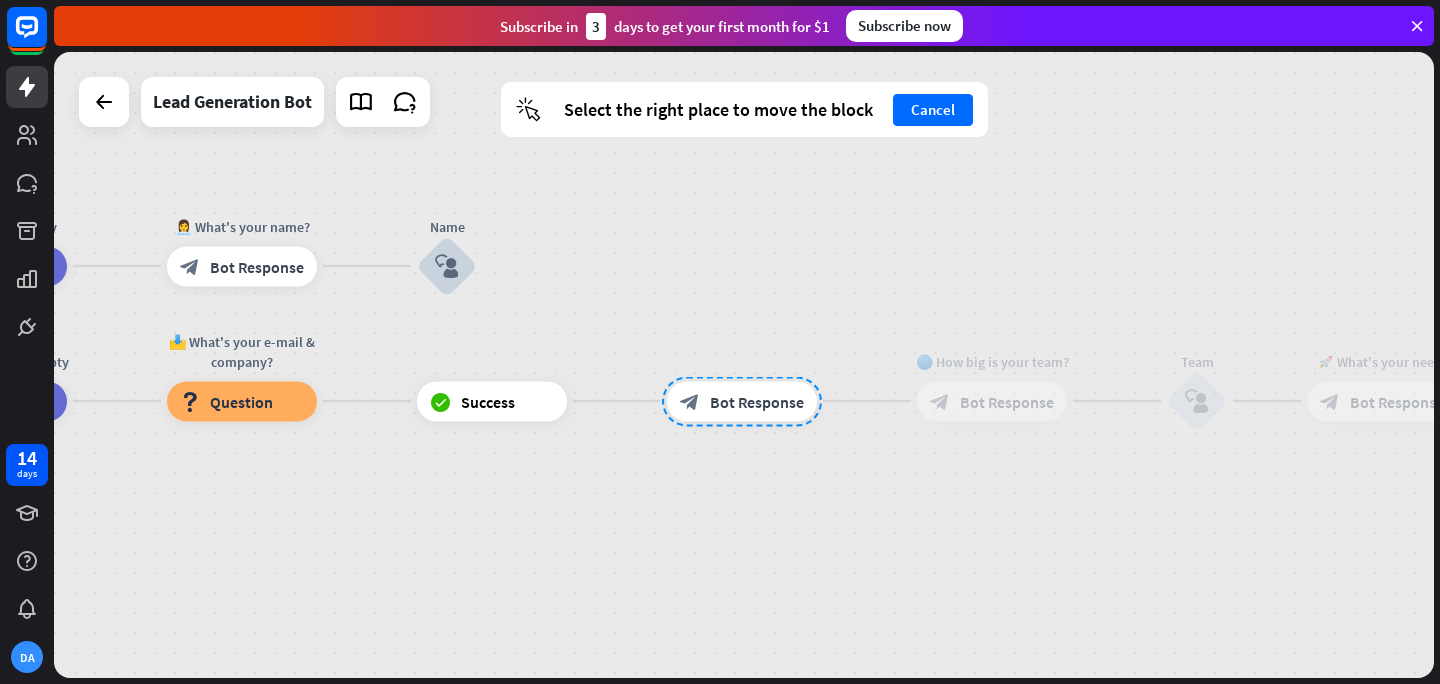 drag, startPoint x: 655, startPoint y: 371, endPoint x: 765, endPoint y: 371, distance: 110 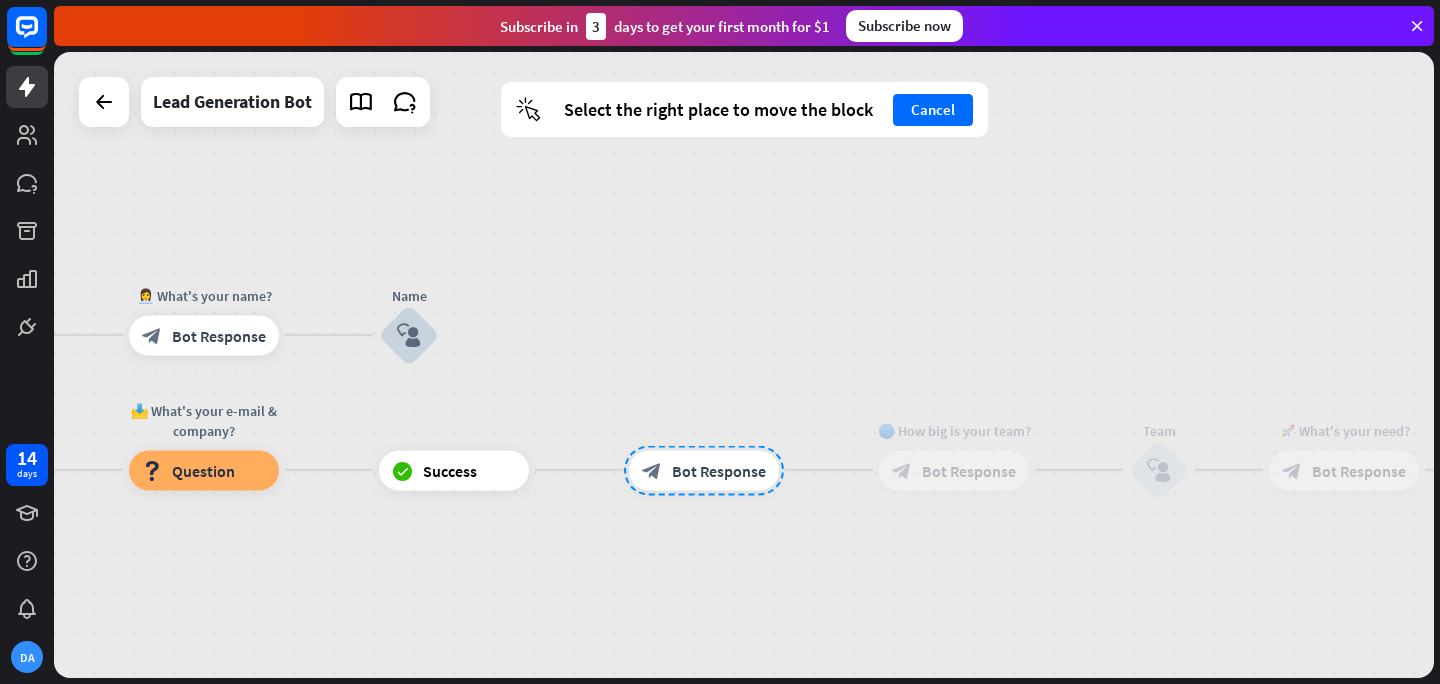 drag, startPoint x: 737, startPoint y: 396, endPoint x: 701, endPoint y: 462, distance: 75.17979 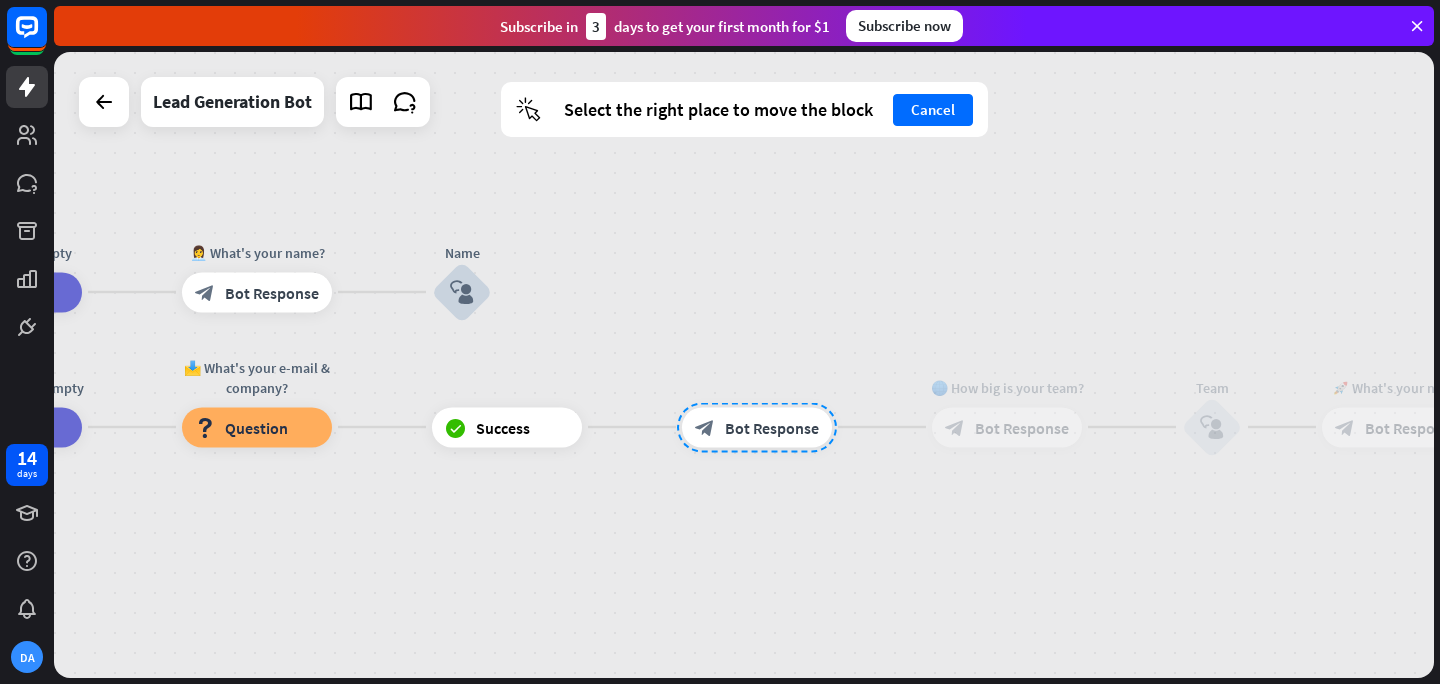 drag, startPoint x: 701, startPoint y: 462, endPoint x: 755, endPoint y: 420, distance: 68.41052 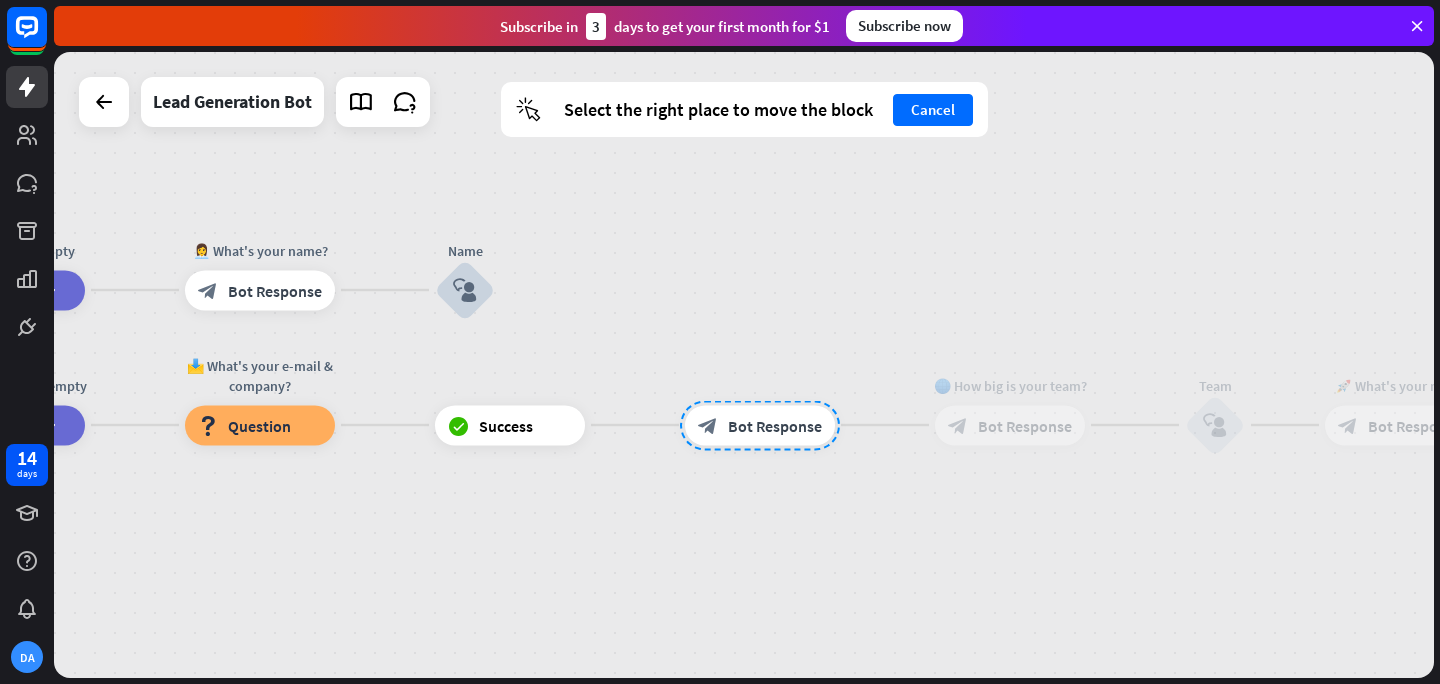 click at bounding box center (760, 425) 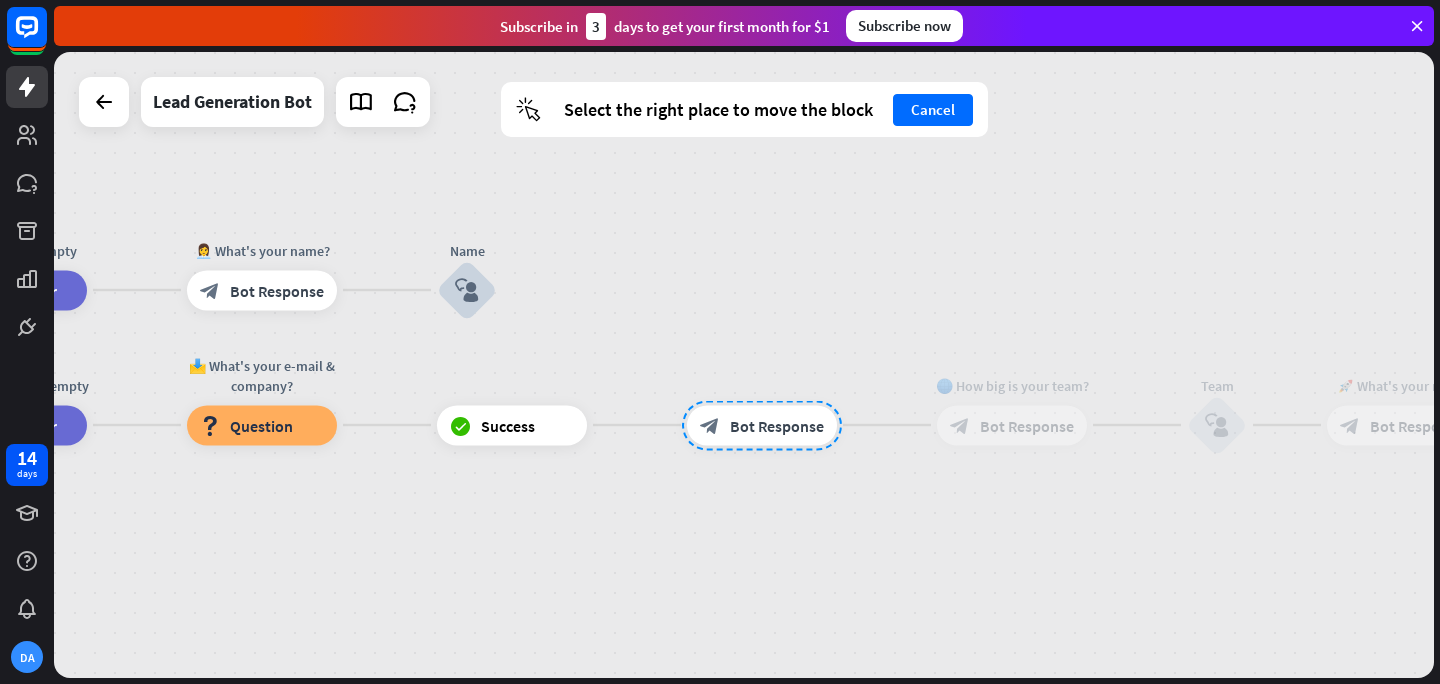 drag, startPoint x: 764, startPoint y: 420, endPoint x: 847, endPoint y: 433, distance: 84.0119 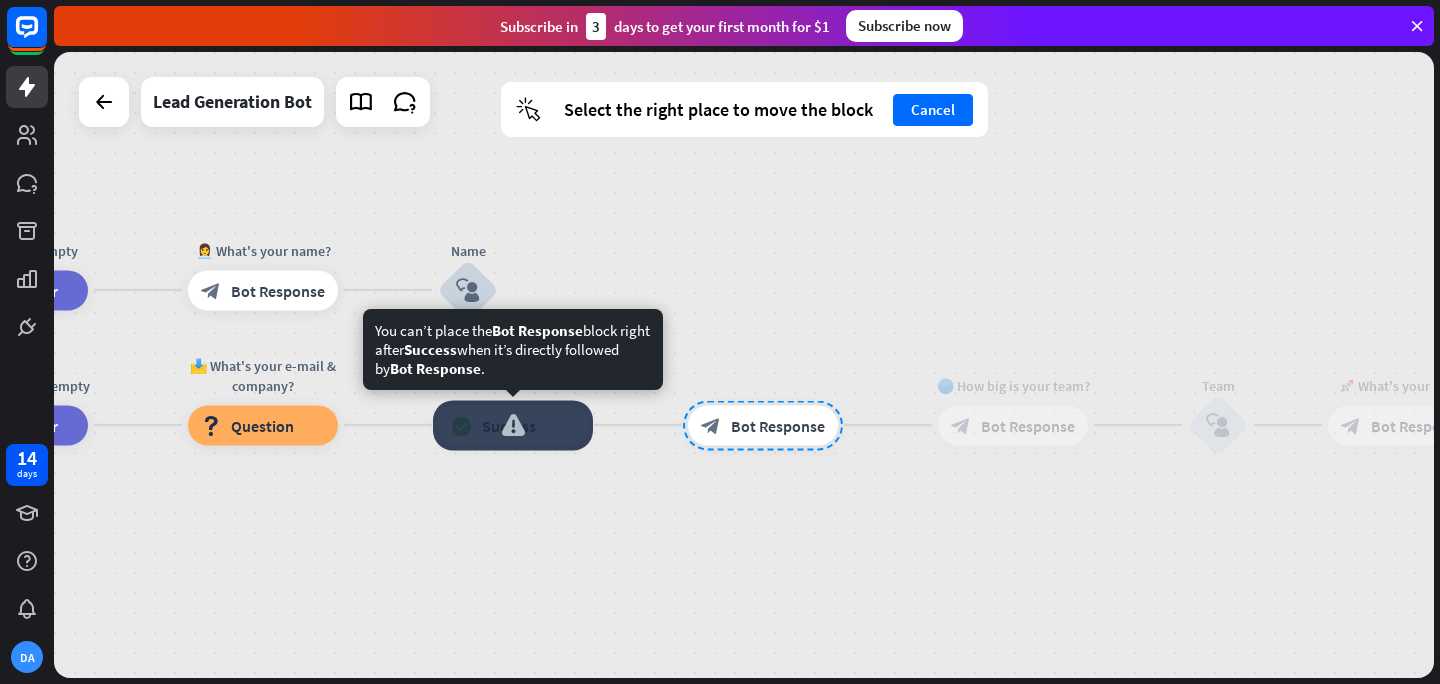 click at bounding box center [513, 425] 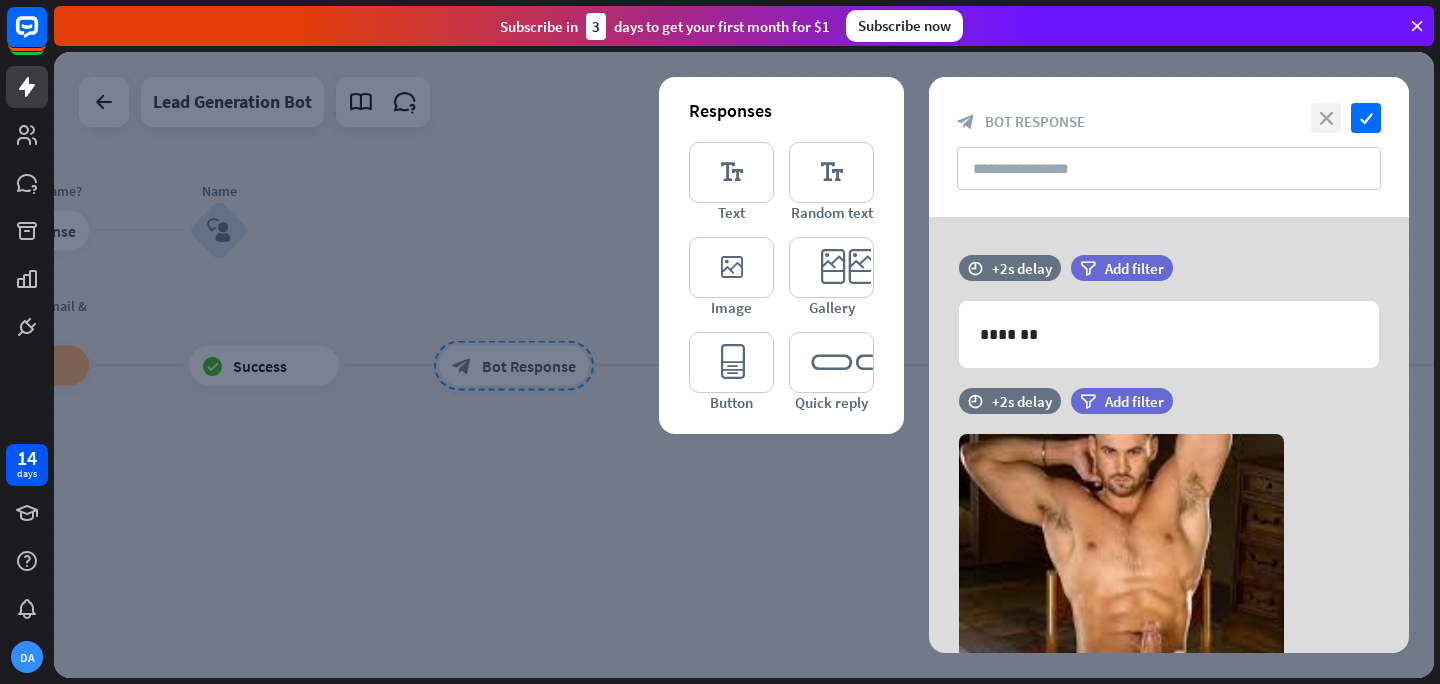 click on "close" at bounding box center (1326, 118) 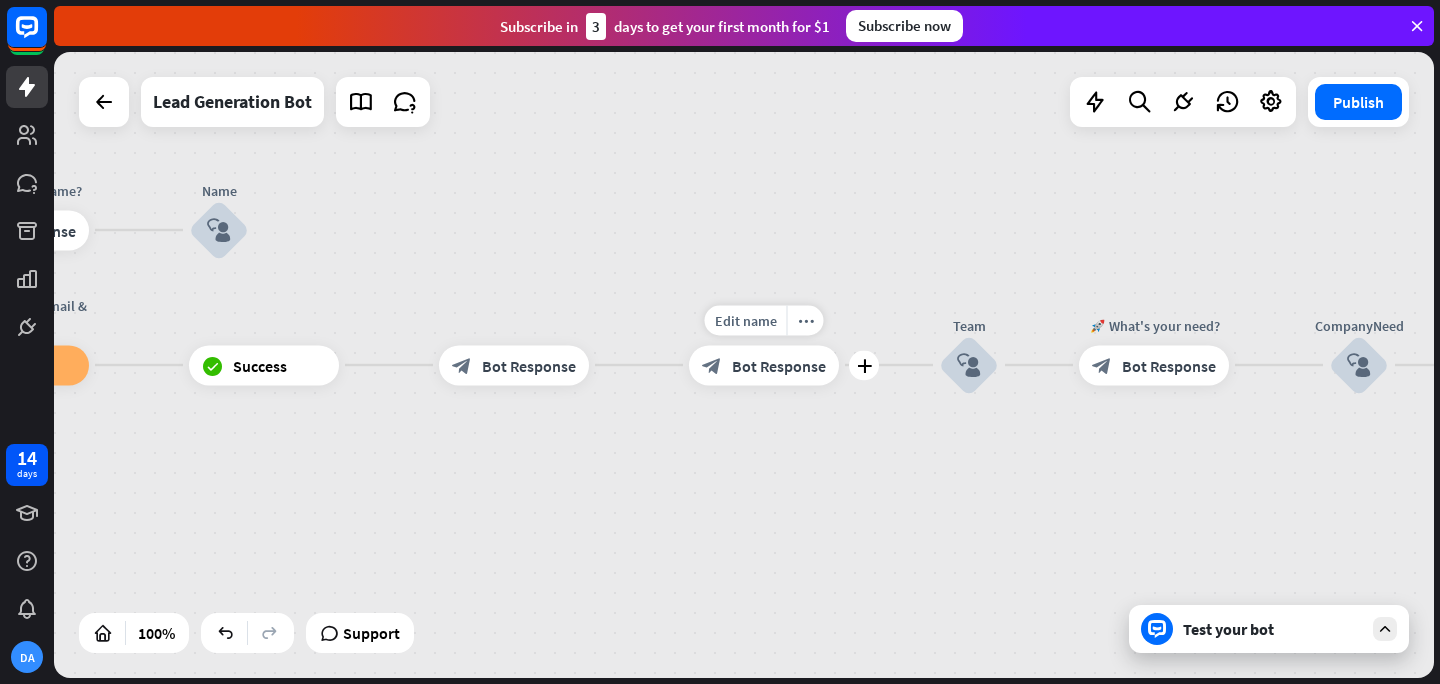 click on "Bot Response" at bounding box center (779, 365) 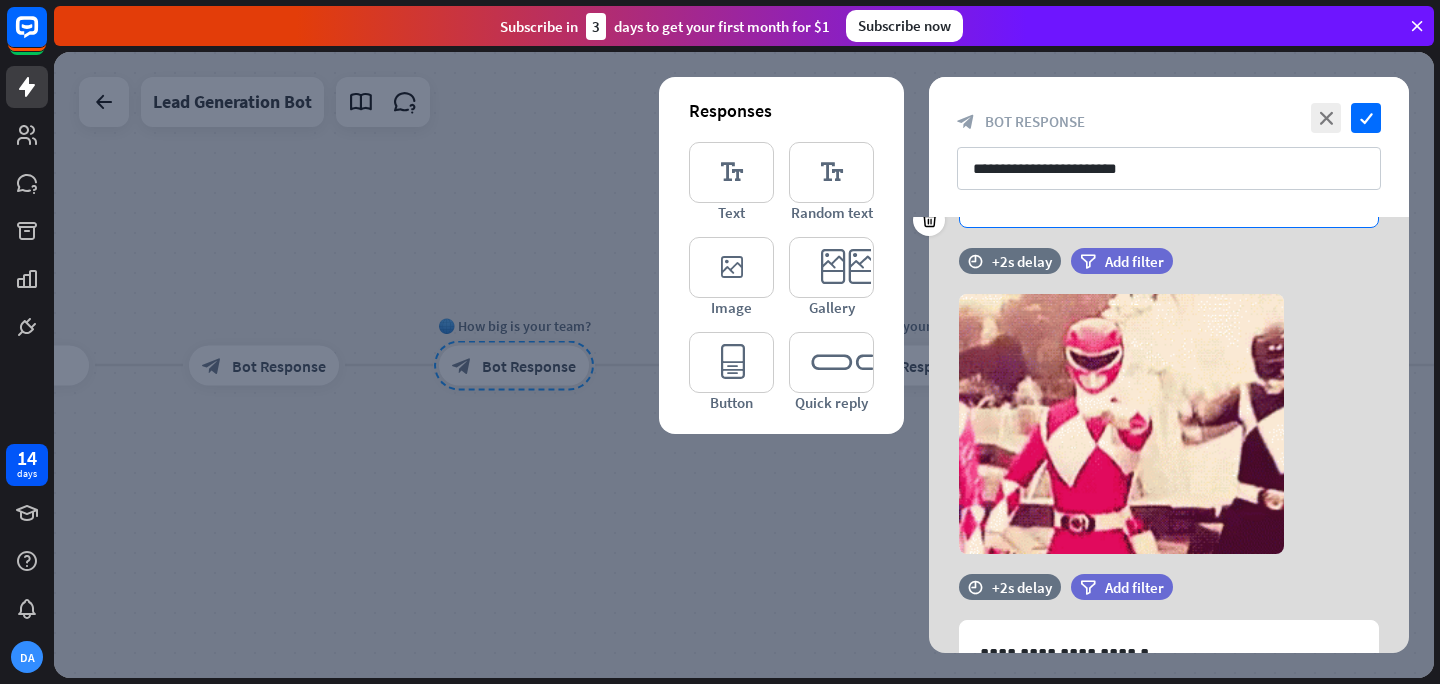 scroll, scrollTop: 139, scrollLeft: 0, axis: vertical 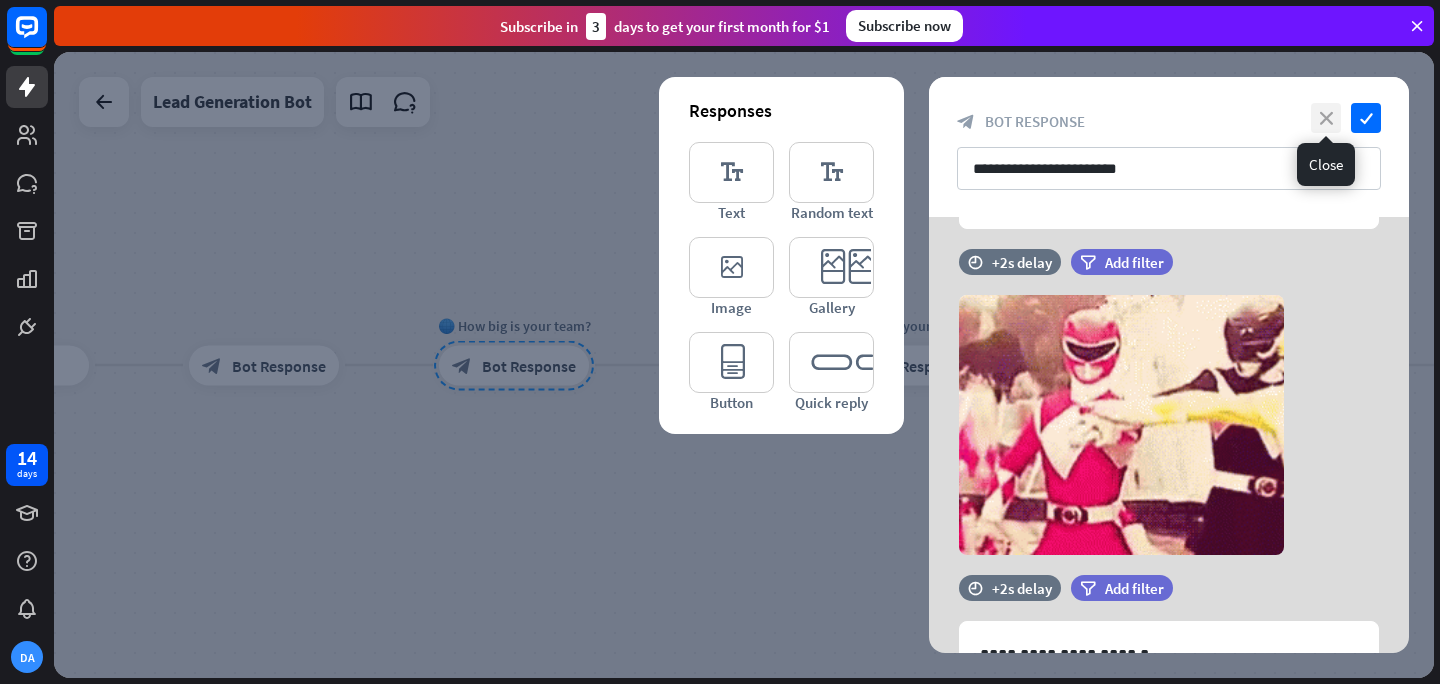 click on "close" at bounding box center (1326, 118) 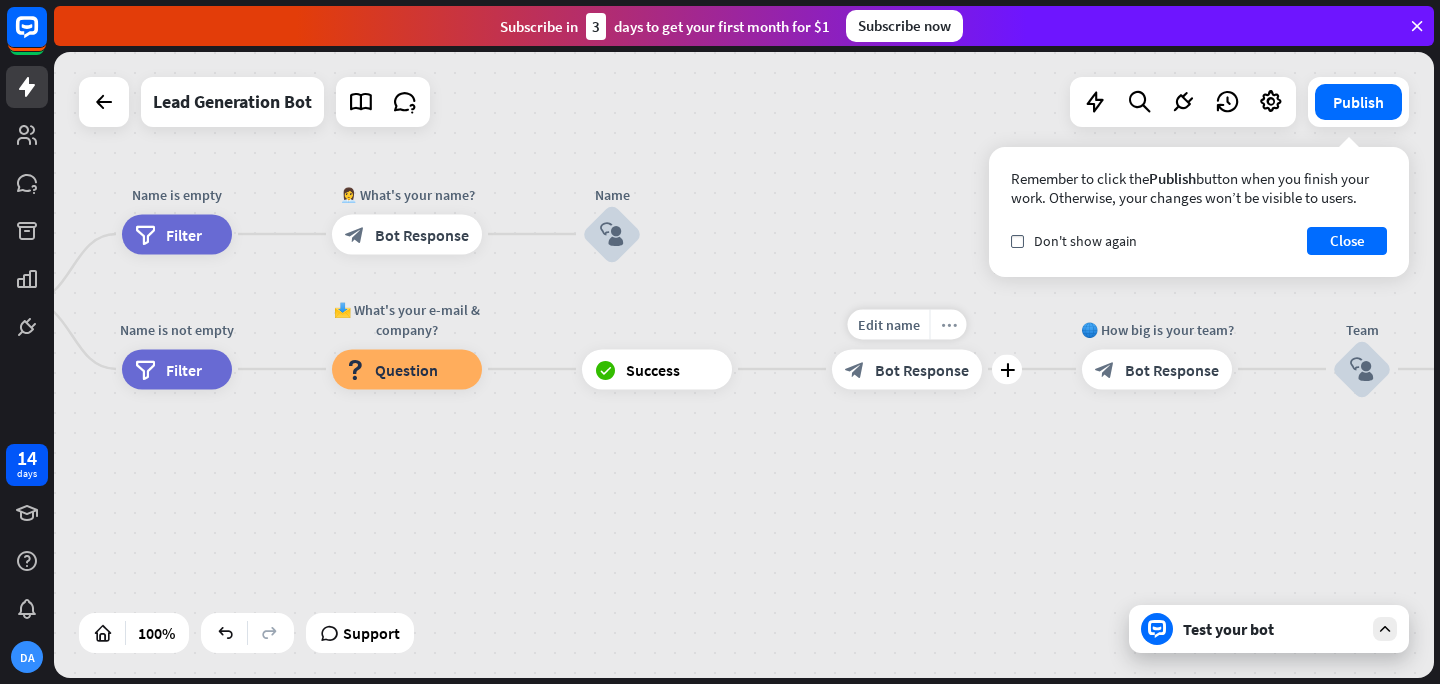 click on "more_horiz" at bounding box center [948, 324] 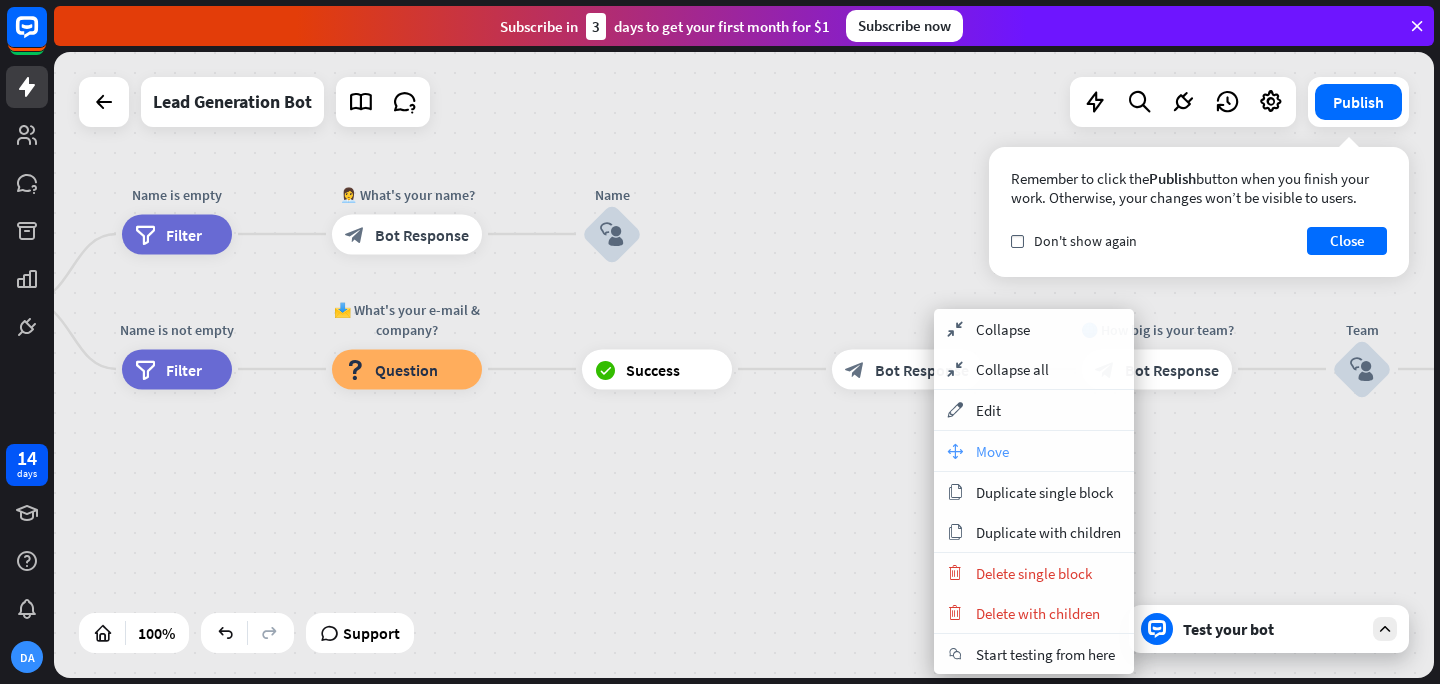 click on "Move" at bounding box center [992, 451] 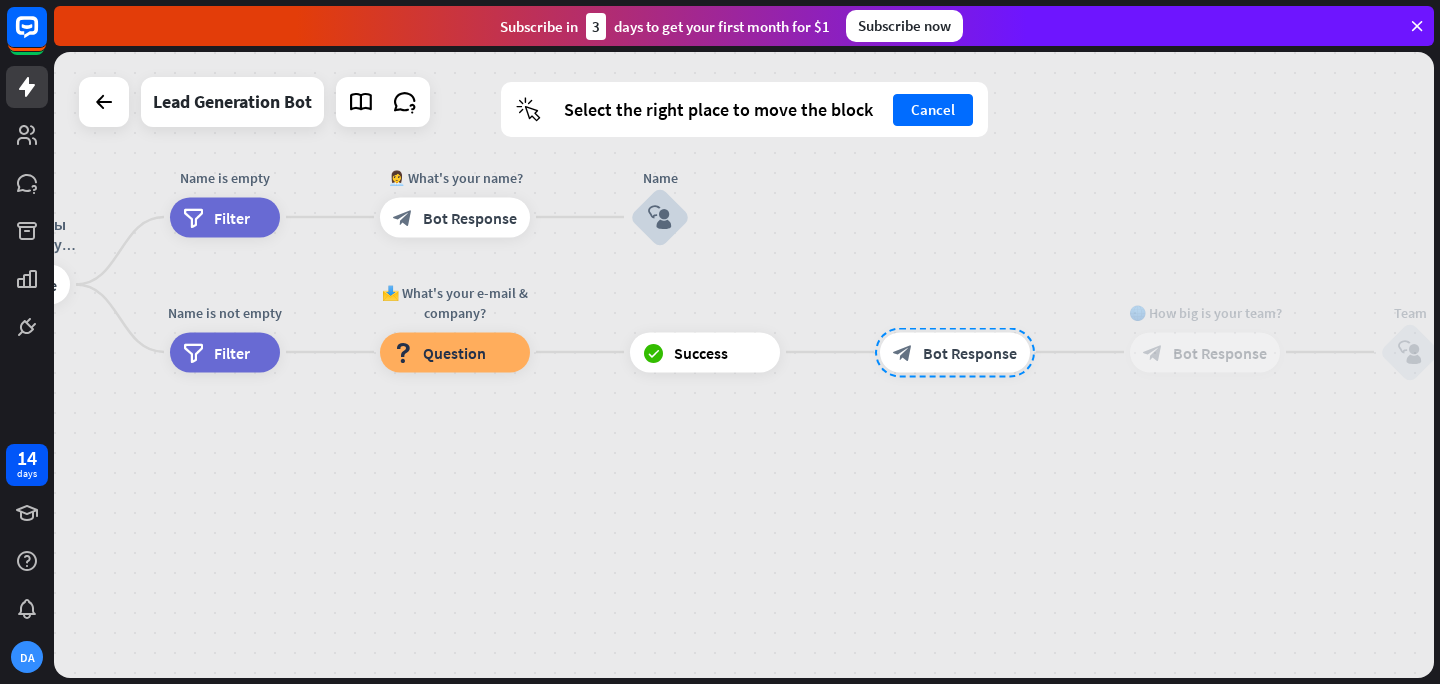 drag, startPoint x: 789, startPoint y: 441, endPoint x: 837, endPoint y: 424, distance: 50.92151 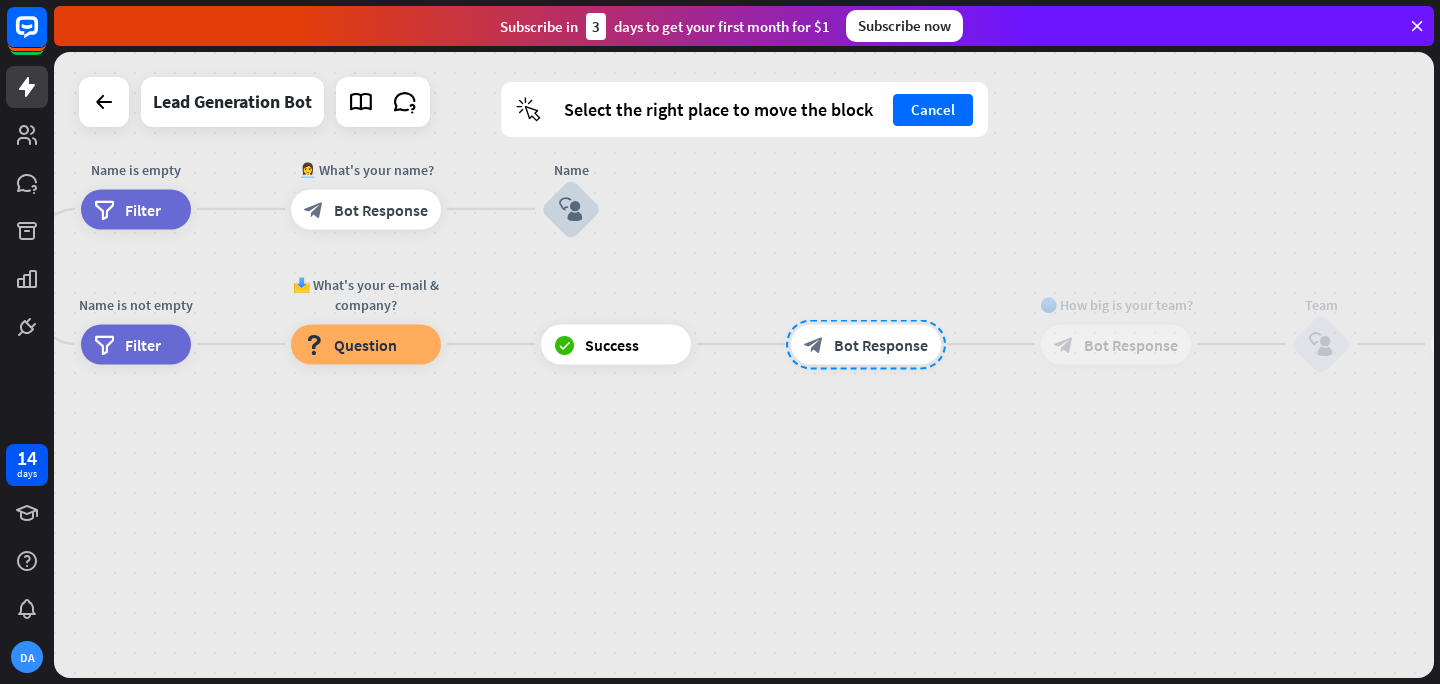 drag, startPoint x: 912, startPoint y: 362, endPoint x: 824, endPoint y: 354, distance: 88.362885 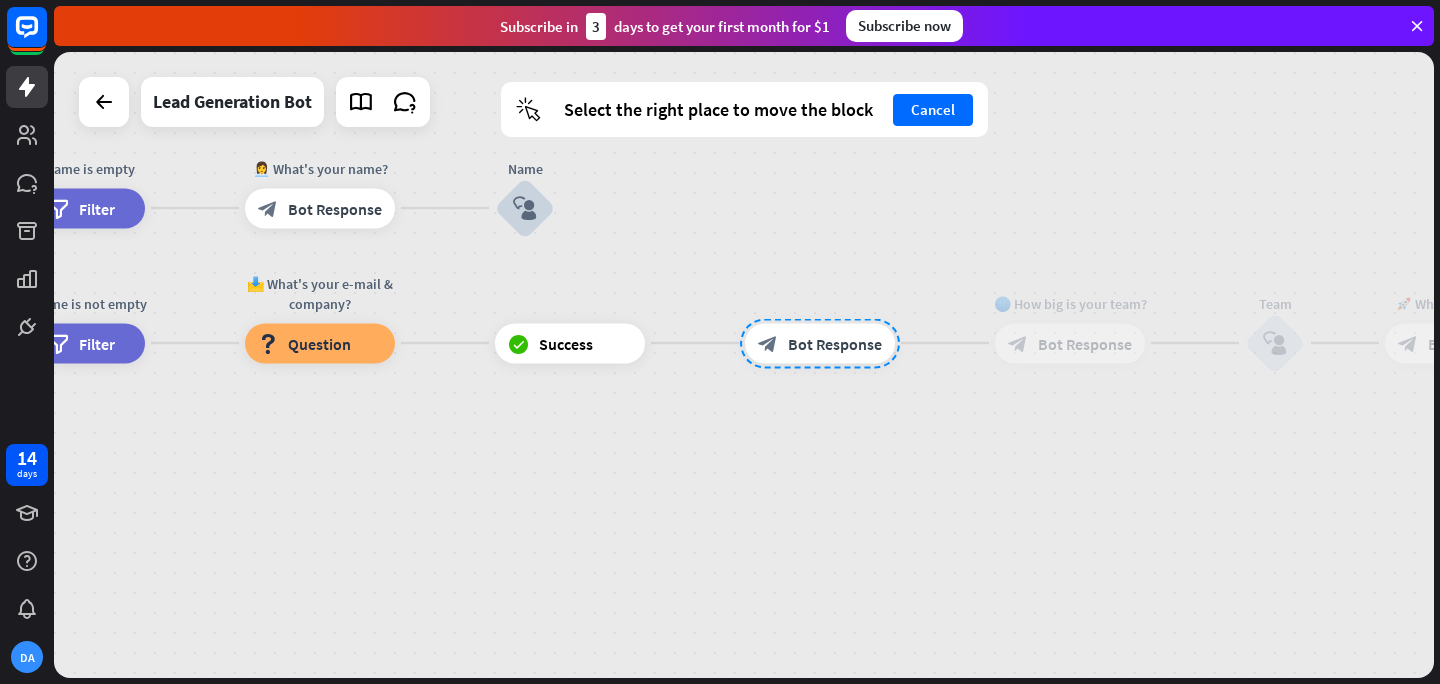 drag, startPoint x: 860, startPoint y: 337, endPoint x: 814, endPoint y: 336, distance: 46.010868 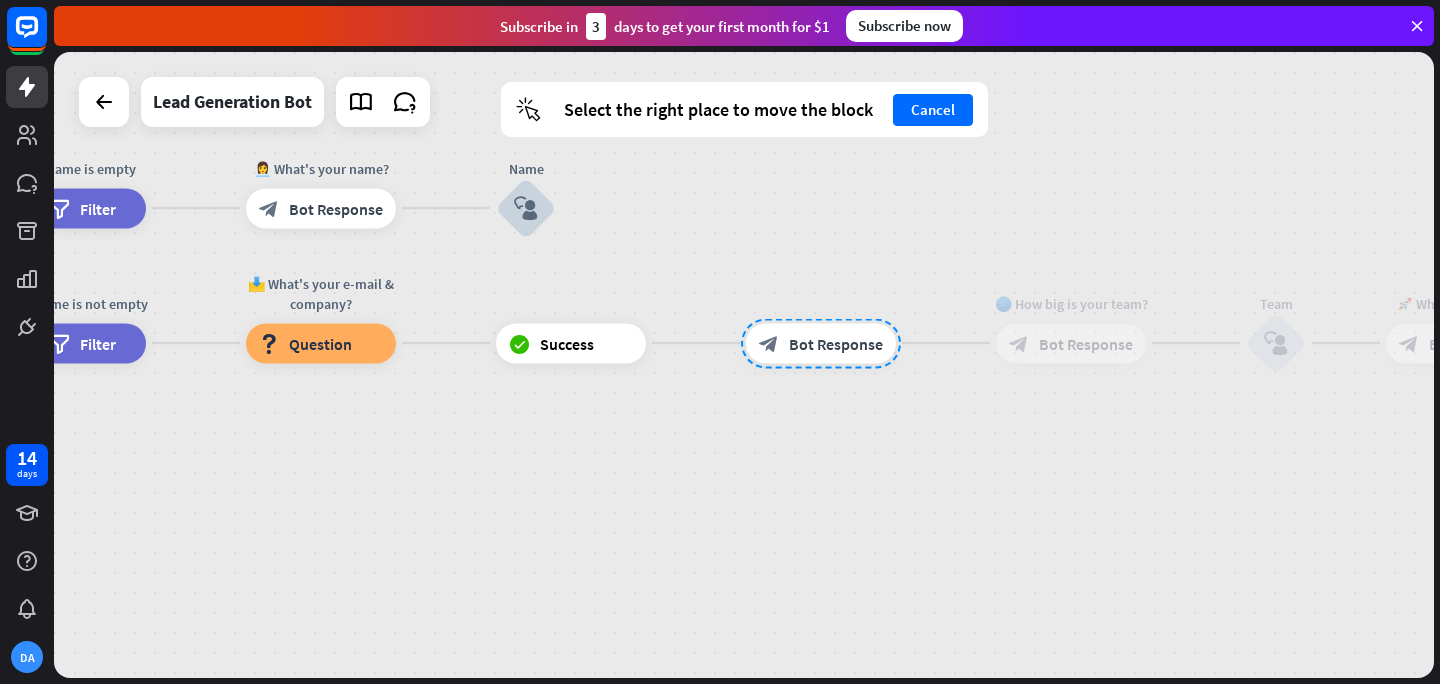 drag, startPoint x: 814, startPoint y: 336, endPoint x: 707, endPoint y: 355, distance: 108.67382 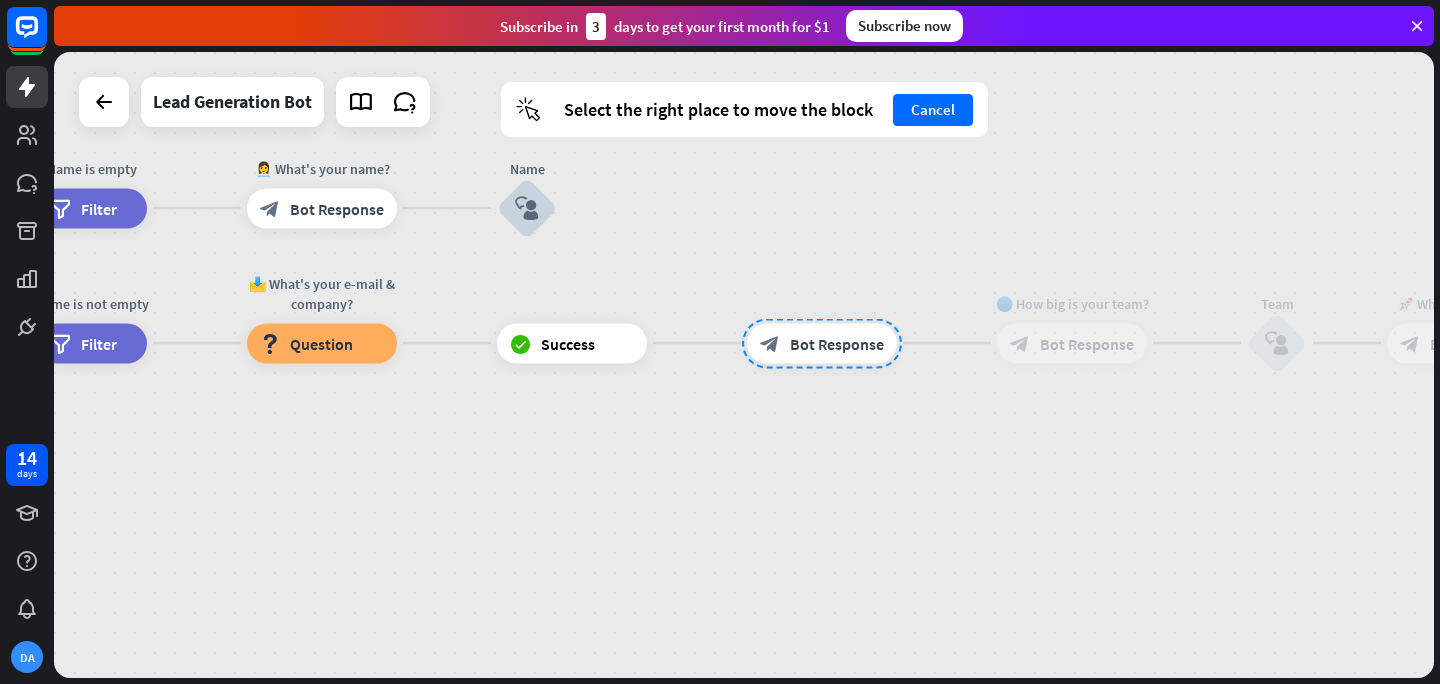 click at bounding box center (822, 343) 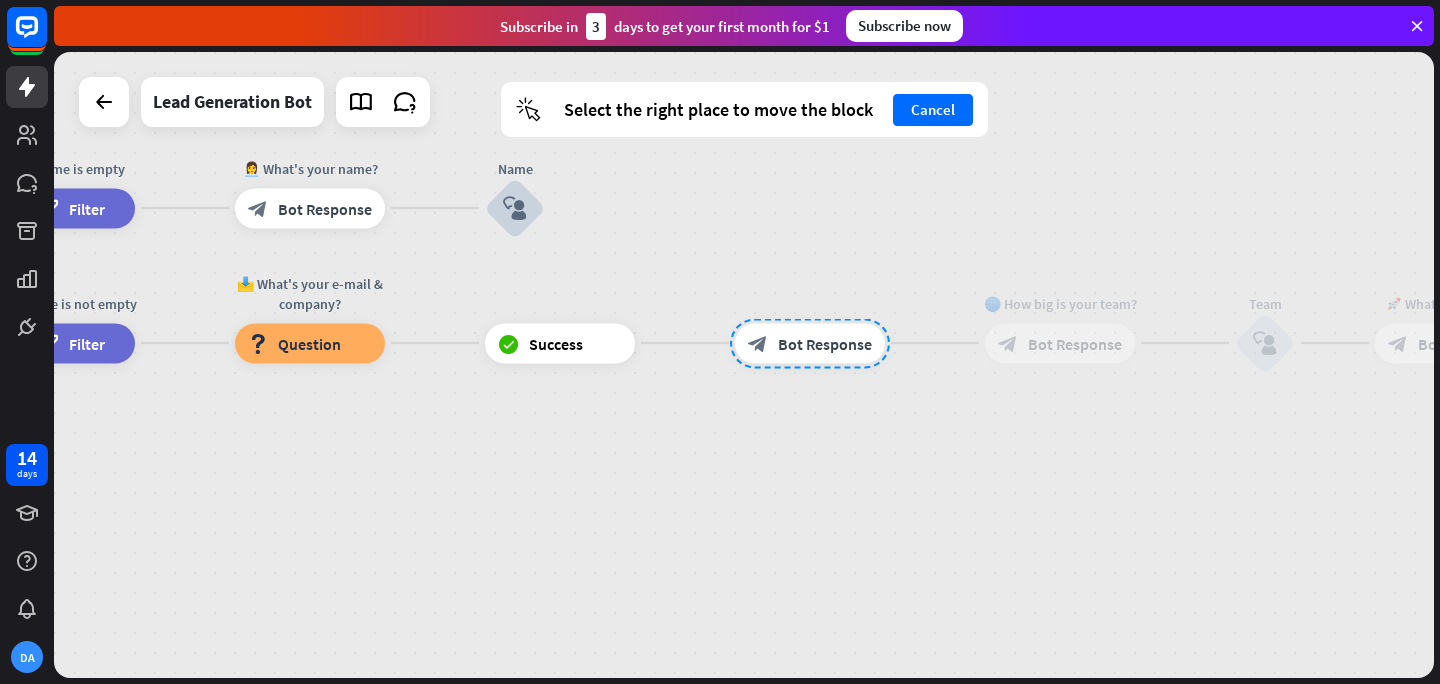 drag, startPoint x: 727, startPoint y: 332, endPoint x: 683, endPoint y: 332, distance: 44 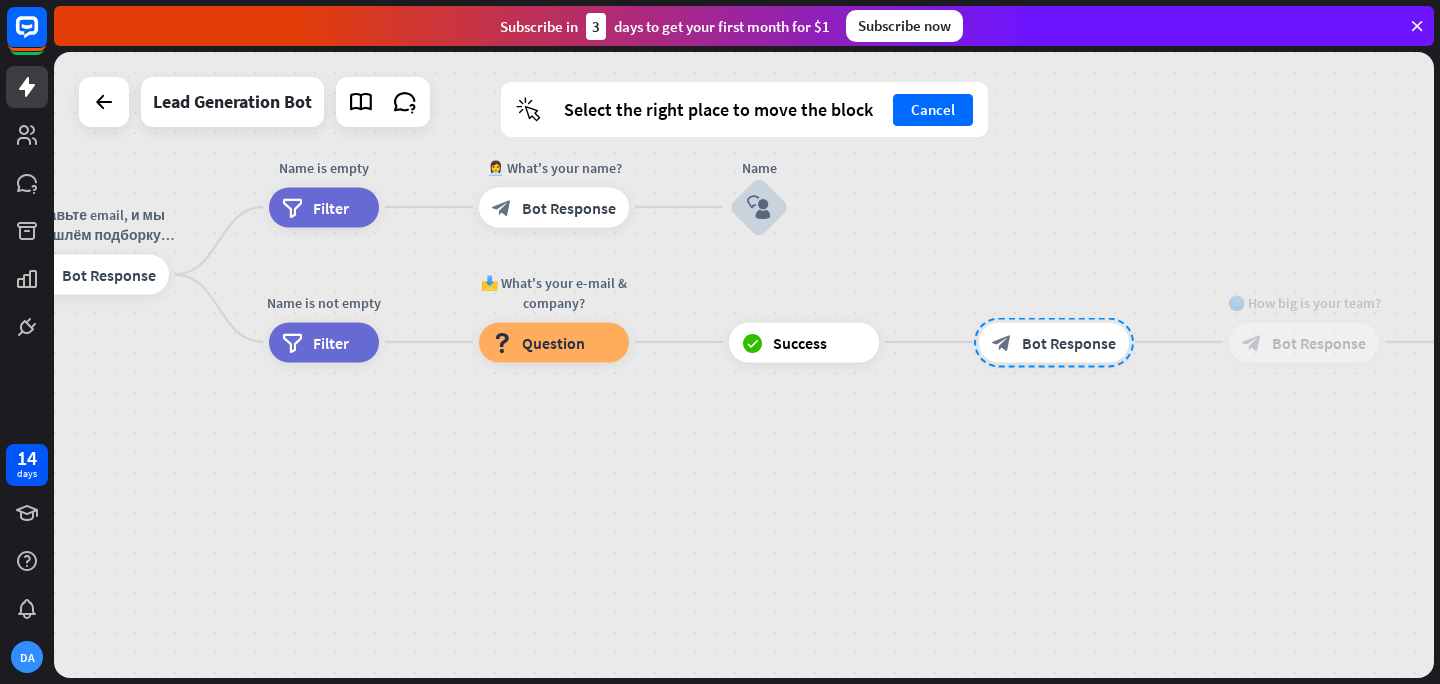 click at bounding box center (1054, 342) 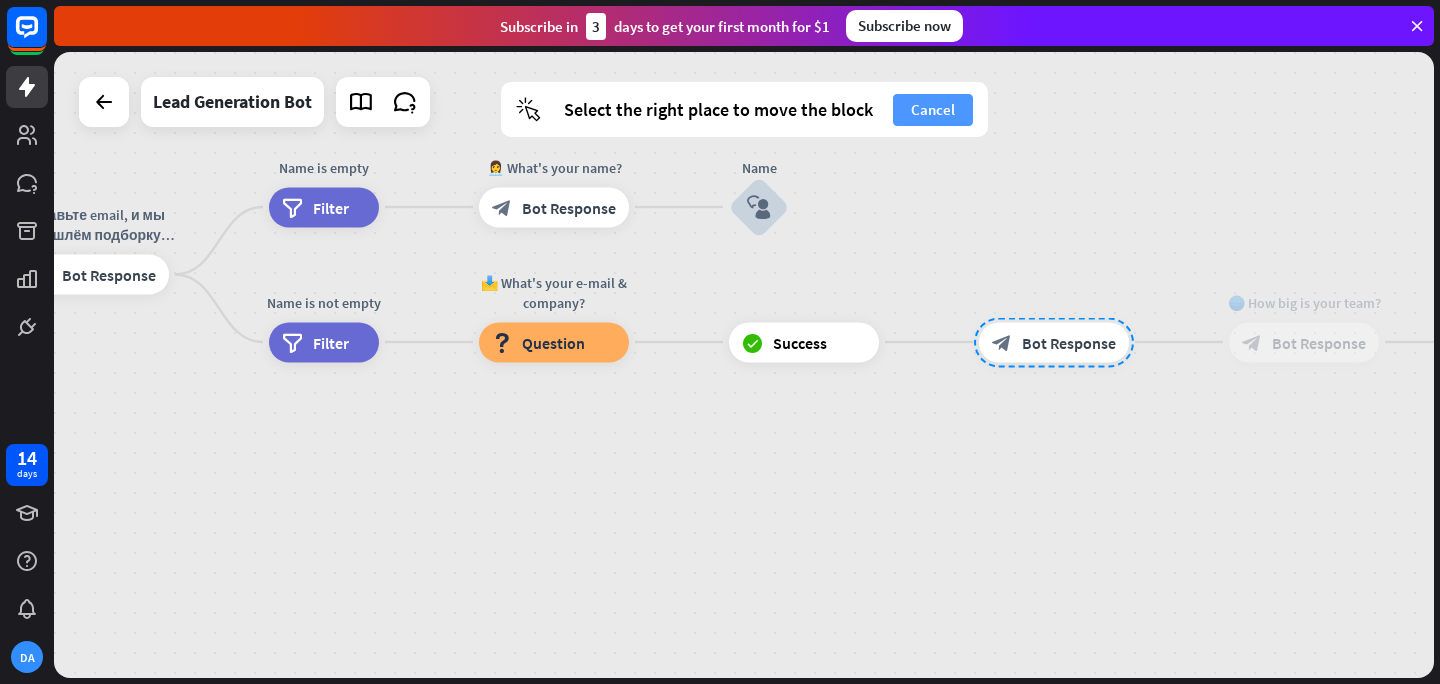 click on "Cancel" at bounding box center (933, 110) 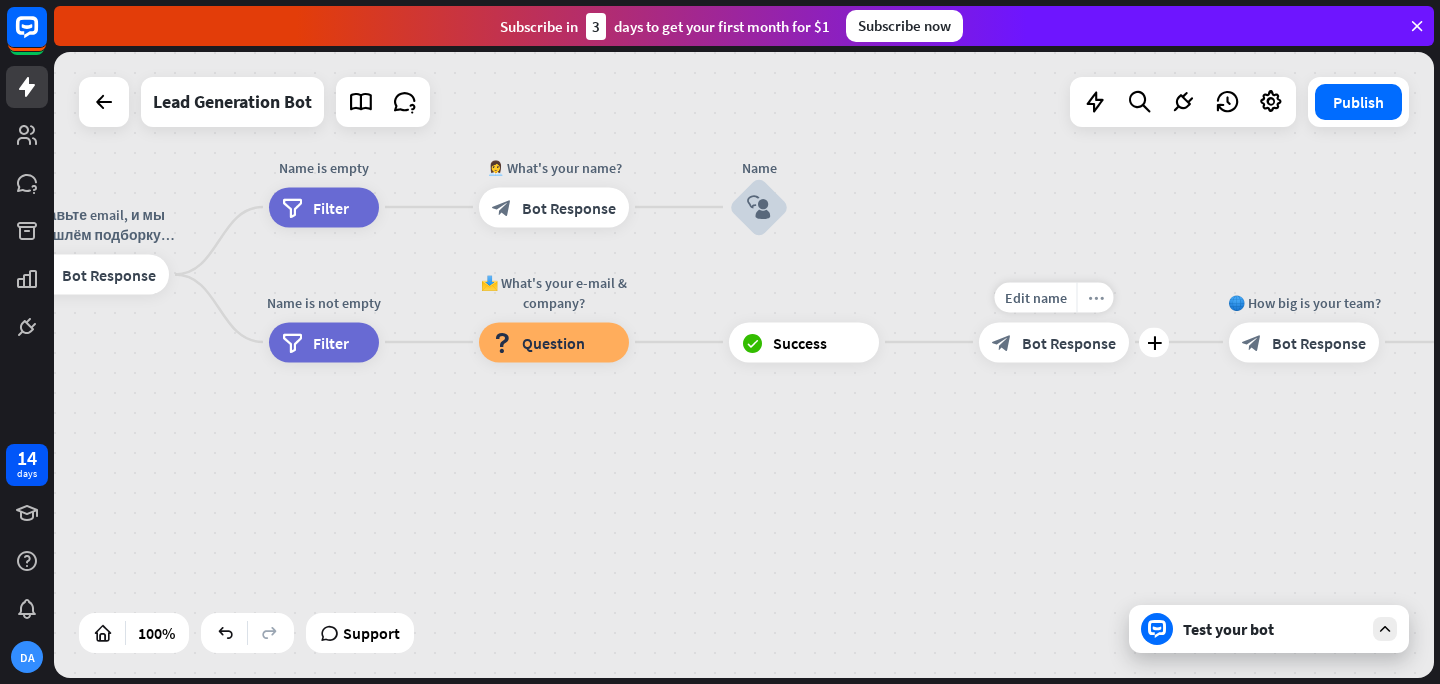 click on "more_horiz" at bounding box center (1095, 297) 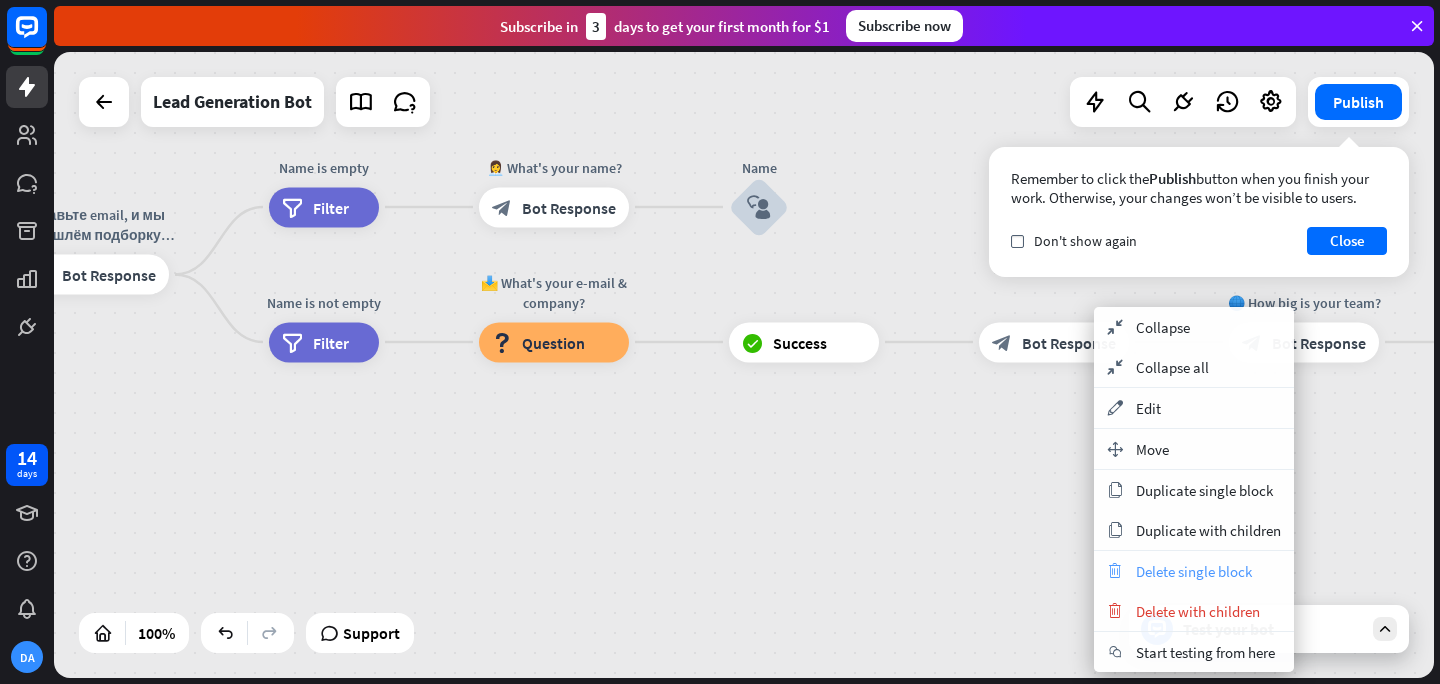 click on "Delete single block" at bounding box center (1194, 571) 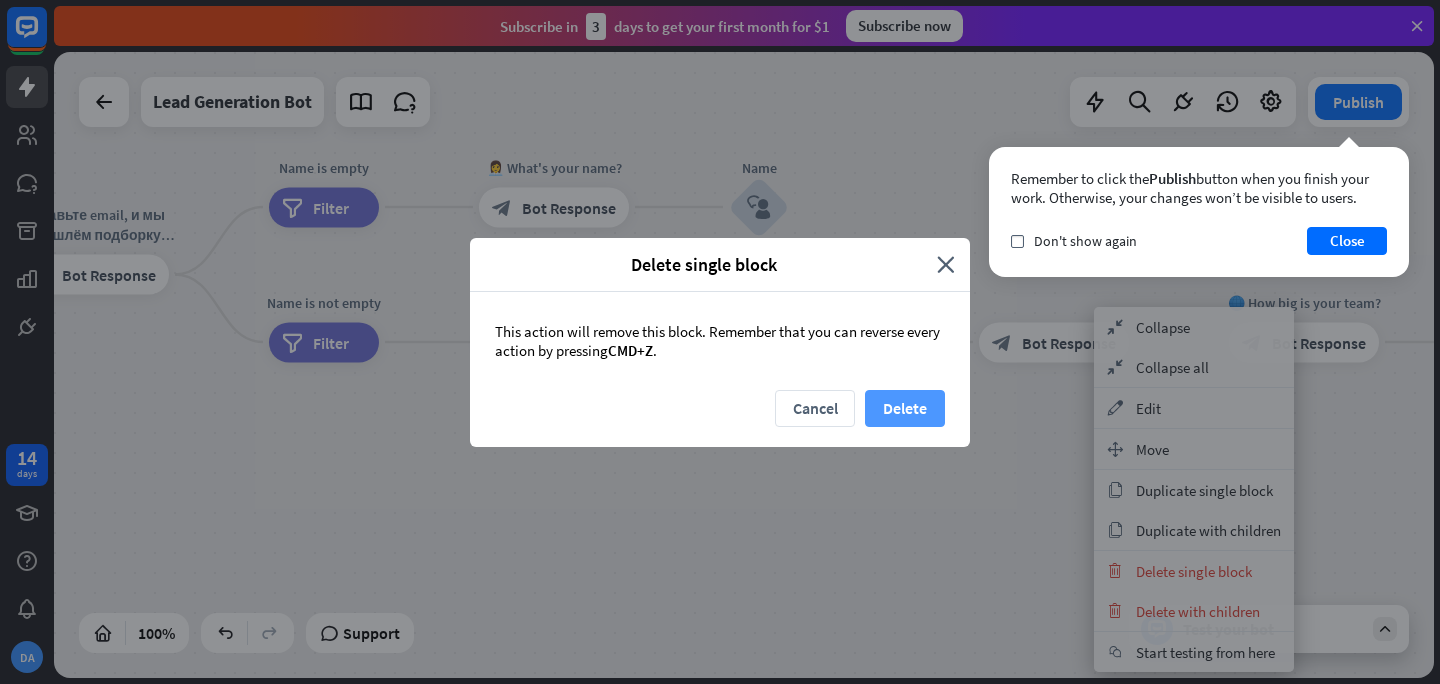 click on "Delete" at bounding box center (905, 408) 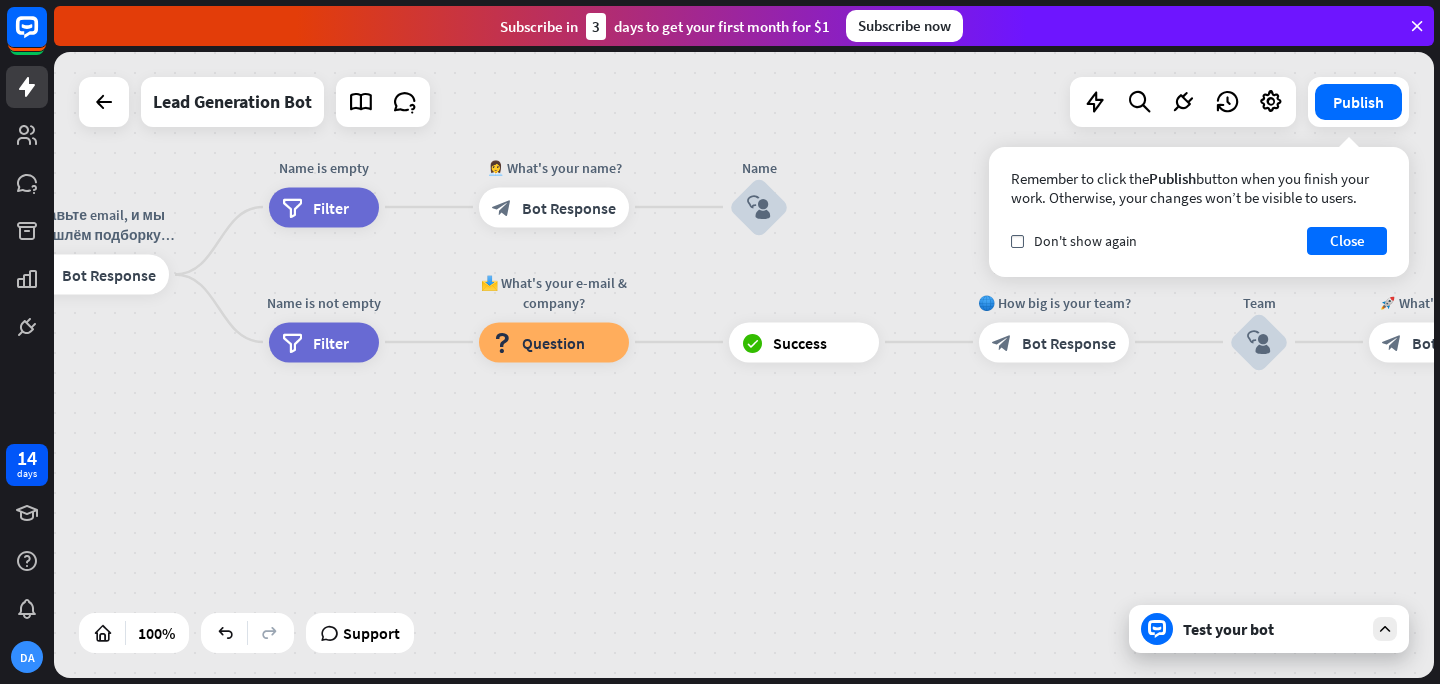 click on "home_2   Start point                 Первое сообщение   block_bot_response   Bot Response                   block_user_input                 Оставьте email, и мы пришлём подборку свежих предложений и гайд, как купить с гарантией.   block_bot_response   Bot Response                 Name is empty   filter   Filter                 👩‍💼 What's your name?   block_bot_response   Bot Response                 Name   block_user_input                 Name is not empty   filter   Filter                 📩 What's your e-mail & company?   block_question   Question                   block_success   Success                 🌐 How big is your team?   block_bot_response   Bot Response                 Team   block_user_input                 🚀 What's your need?   block_bot_response   Bot Response                 CompanyNeed   block_user_input                 ✅ Thank you!   block_bot_response   Bot Response" at bounding box center [744, 365] 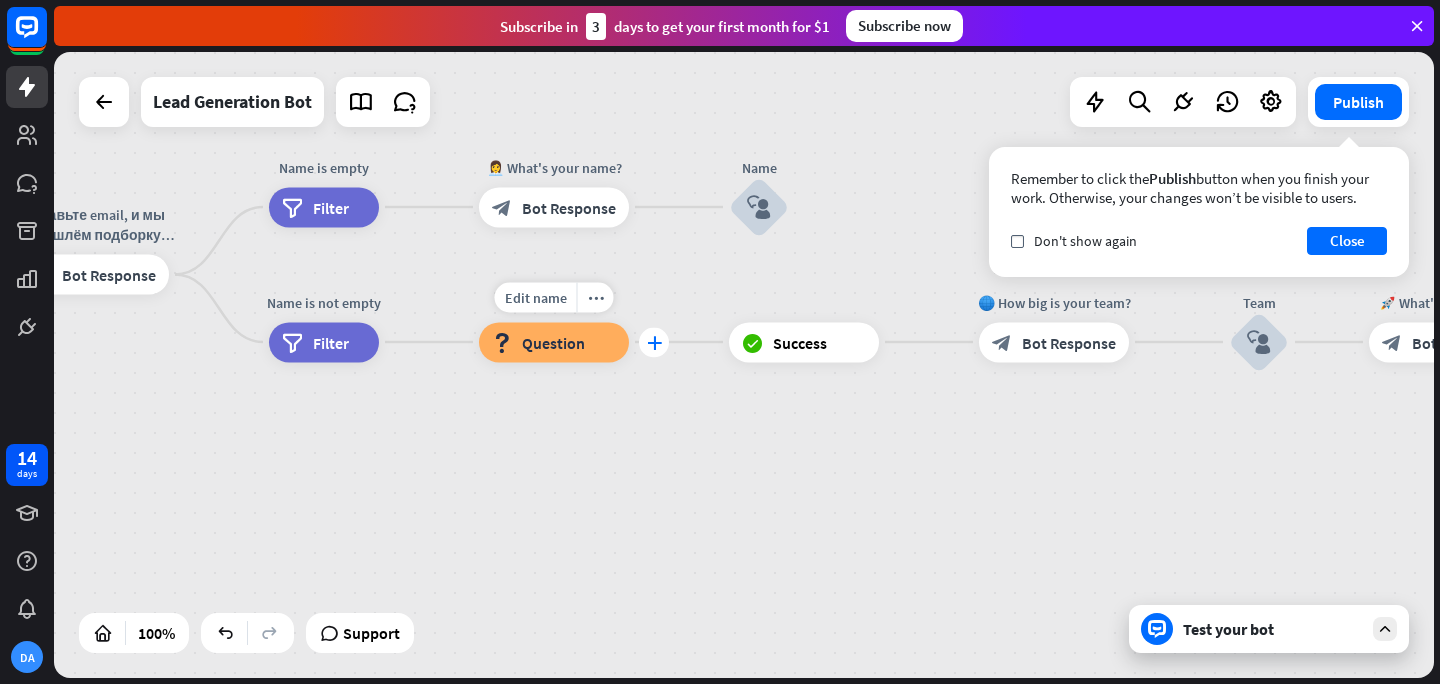 click on "plus" at bounding box center [654, 342] 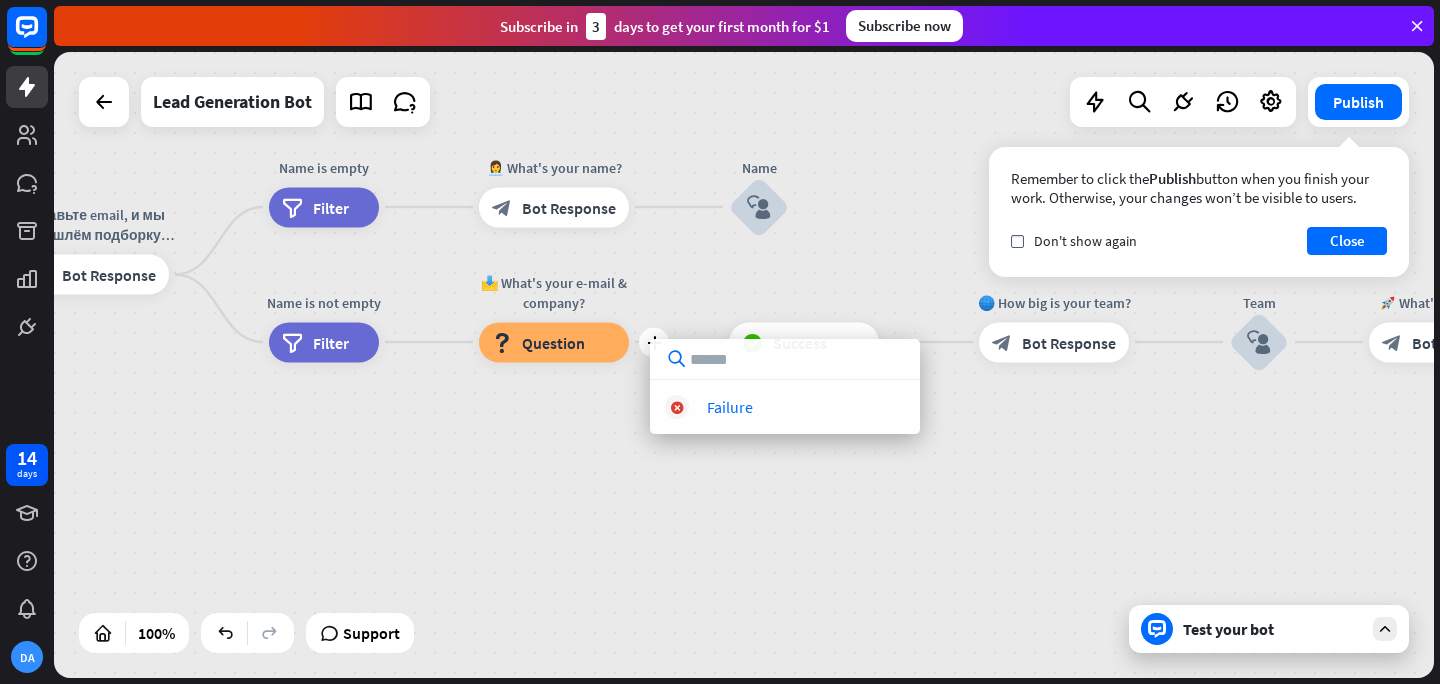 click at bounding box center (785, 359) 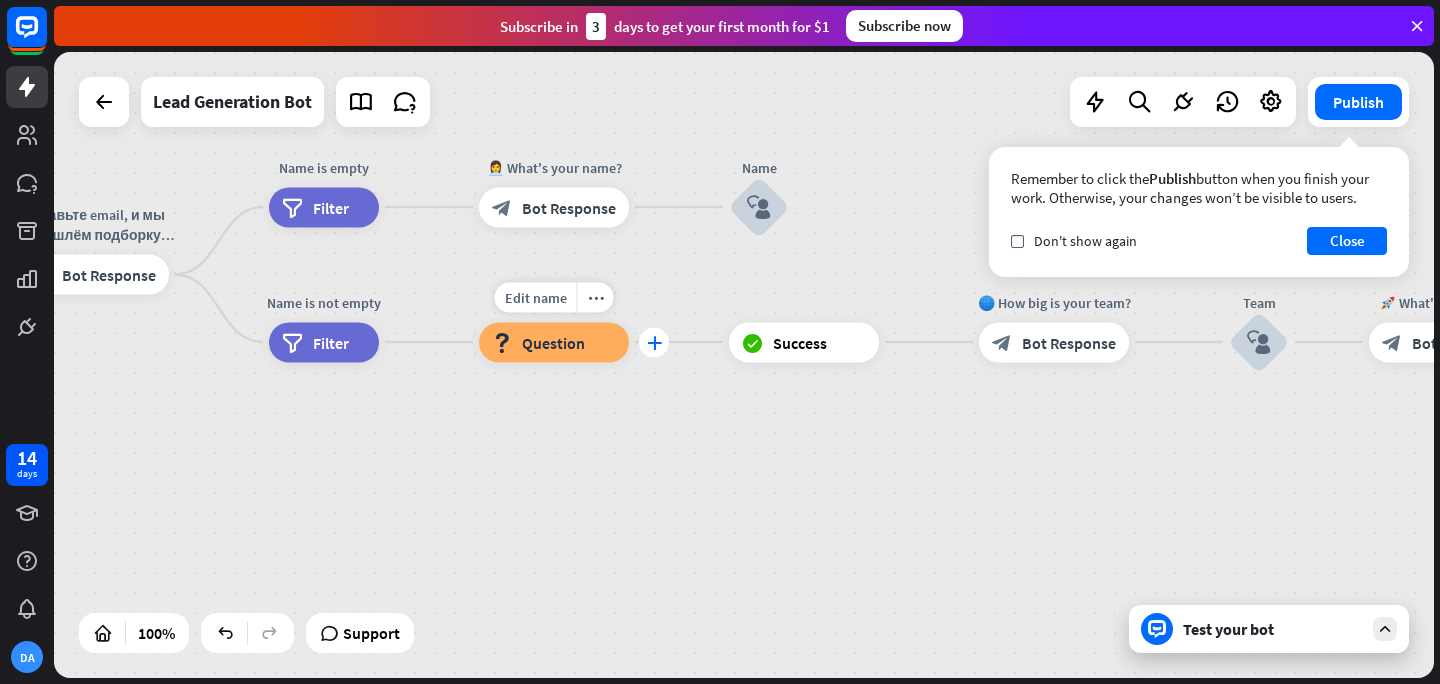 click on "plus" at bounding box center [654, 342] 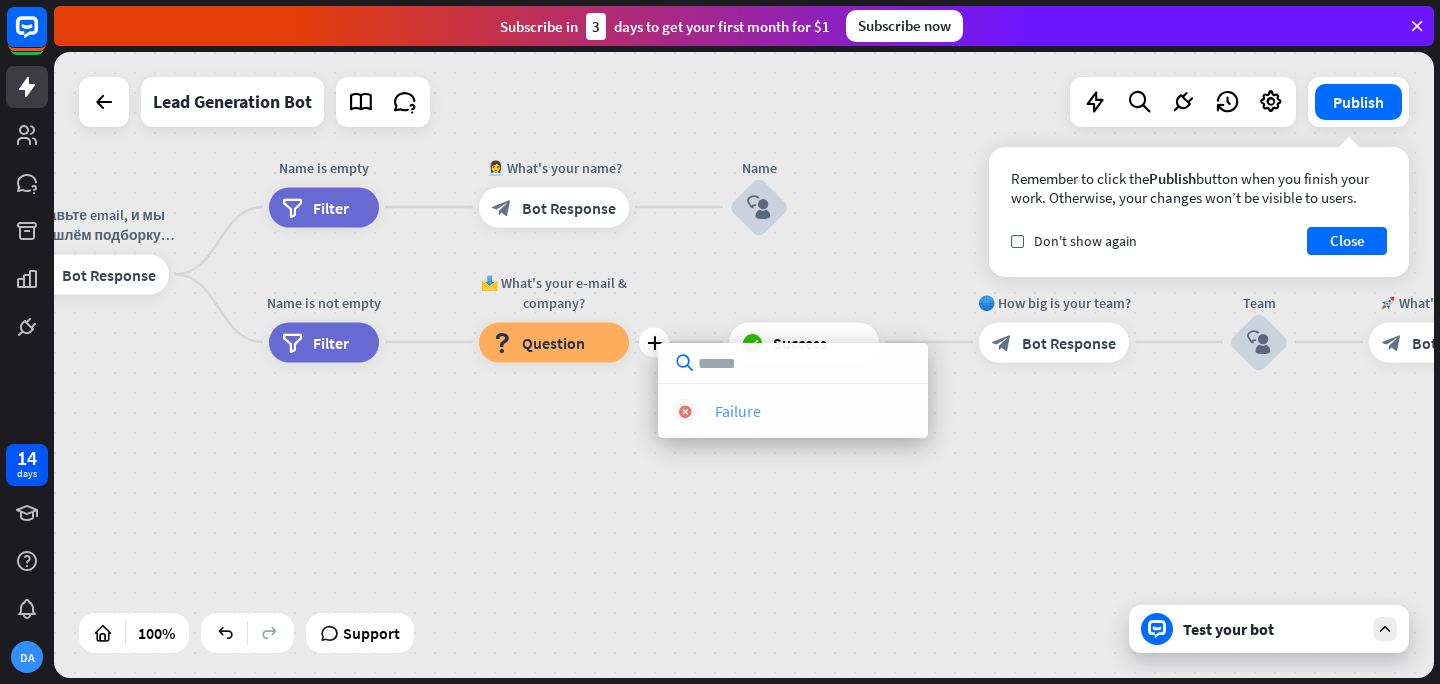 click on "block_failure" at bounding box center [685, 411] 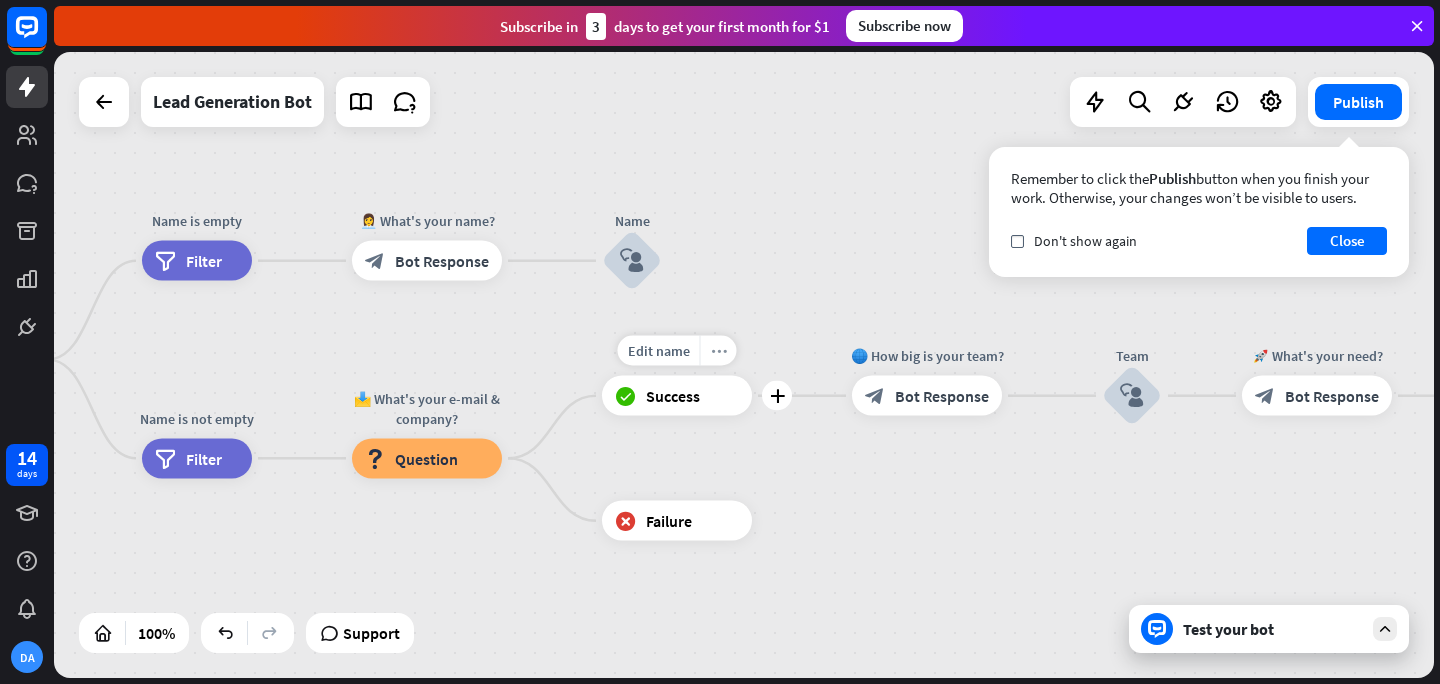 click on "more_horiz" at bounding box center [719, 350] 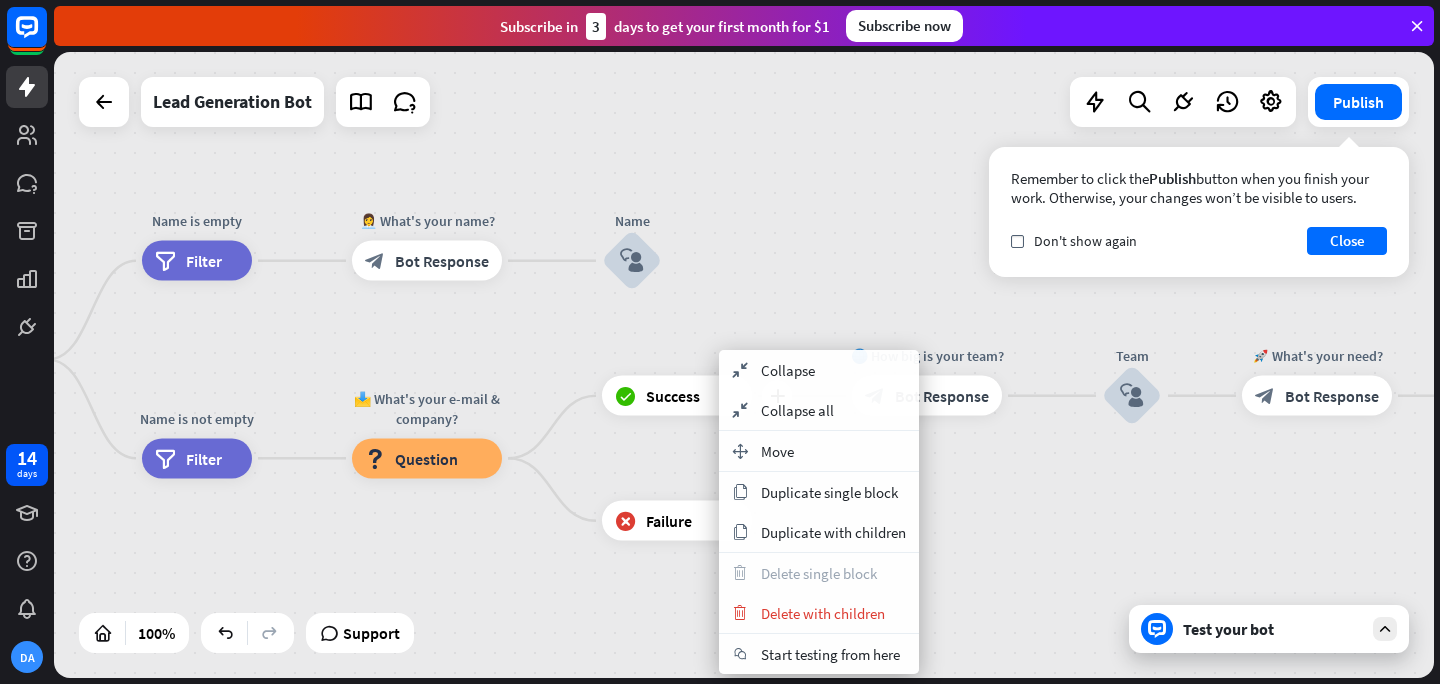 click on "Success" at bounding box center [673, 396] 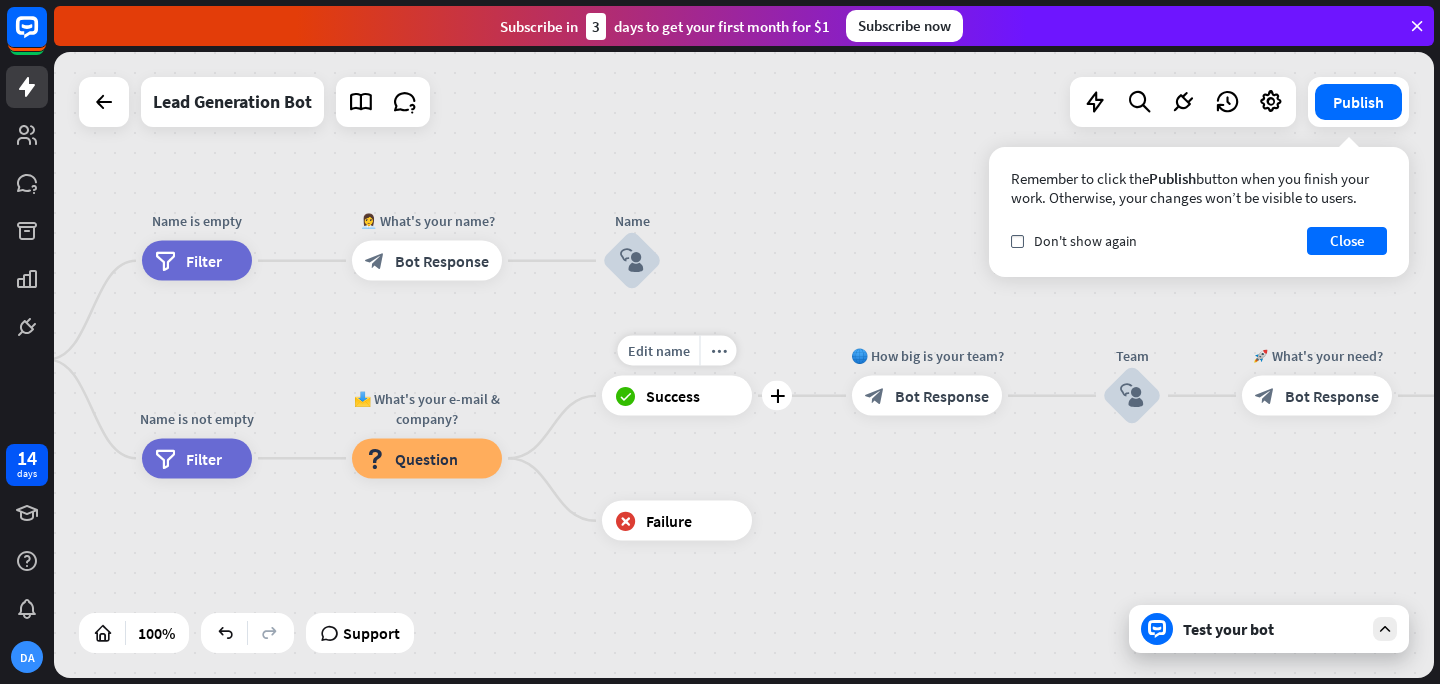 click on "Success" at bounding box center [673, 396] 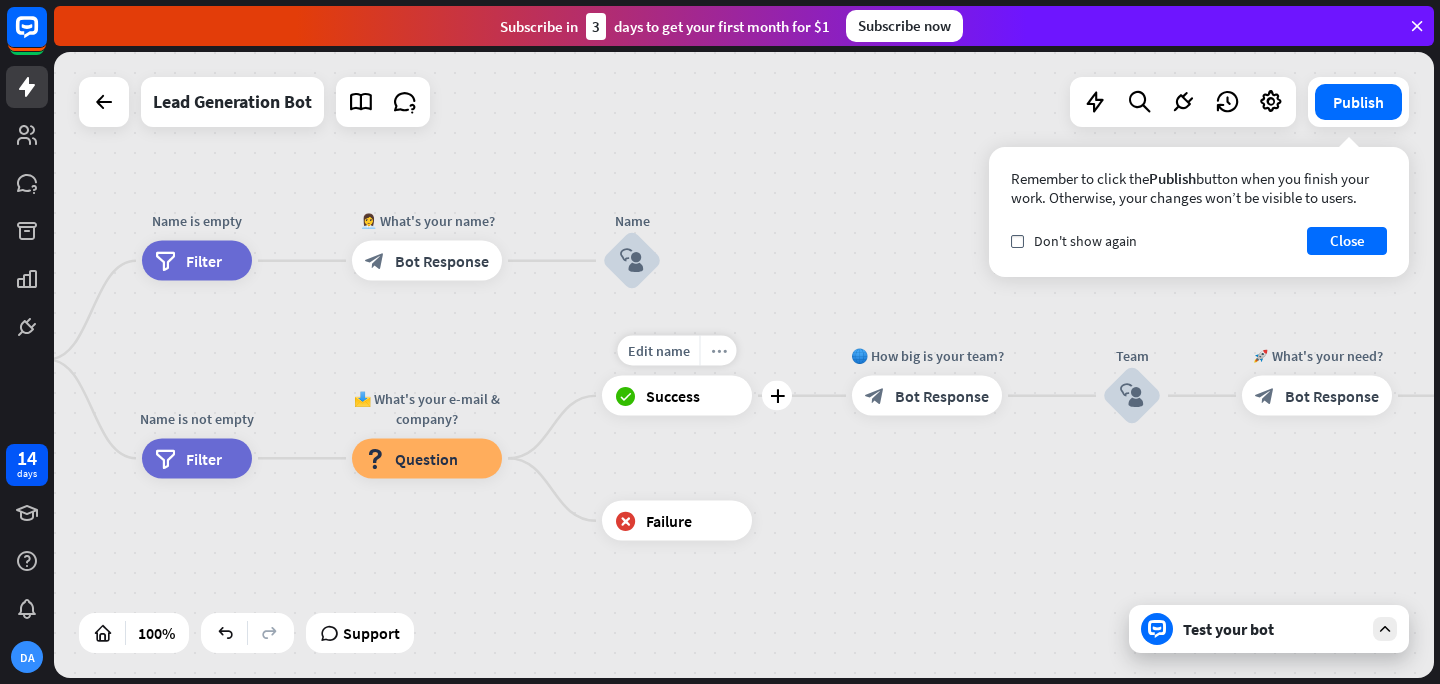 click on "more_horiz" at bounding box center [719, 350] 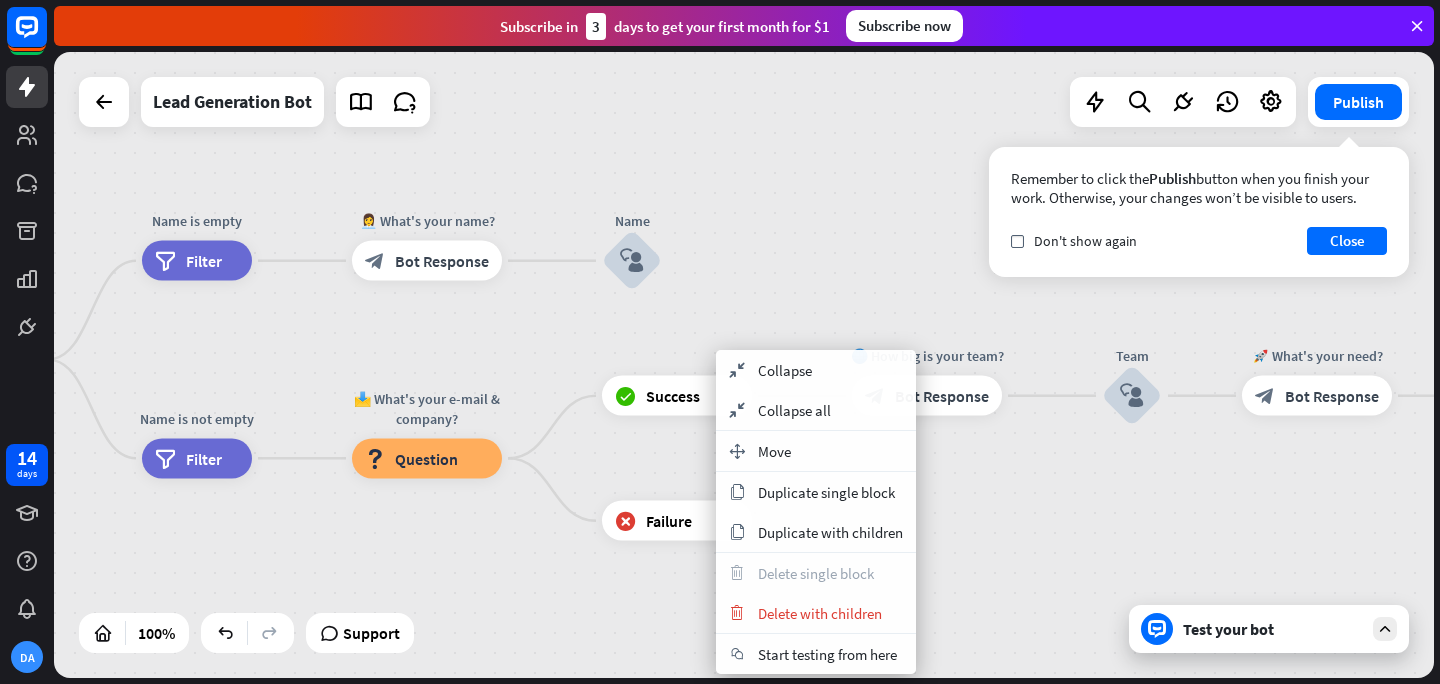 click on "home_2   Start point                 Первое сообщение   block_bot_response   Bot Response                   block_user_input                 Оставьте email, и мы пришлём подборку свежих предложений и гайд, как купить с гарантией.   block_bot_response   Bot Response                 Name is empty   filter   Filter                 👩‍💼 What's your name?   block_bot_response   Bot Response                 Name   block_user_input                 Name is not empty   filter   Filter                 📩 What's your e-mail & company?   block_question   Question                   block_success   Success                 🌐 How big is your team?   block_bot_response   Bot Response                 Team   block_user_input                 🚀 What's your need?   block_bot_response   Bot Response                 CompanyNeed   block_user_input                 ✅ Thank you!   block_bot_response   Bot Response" at bounding box center [744, 365] 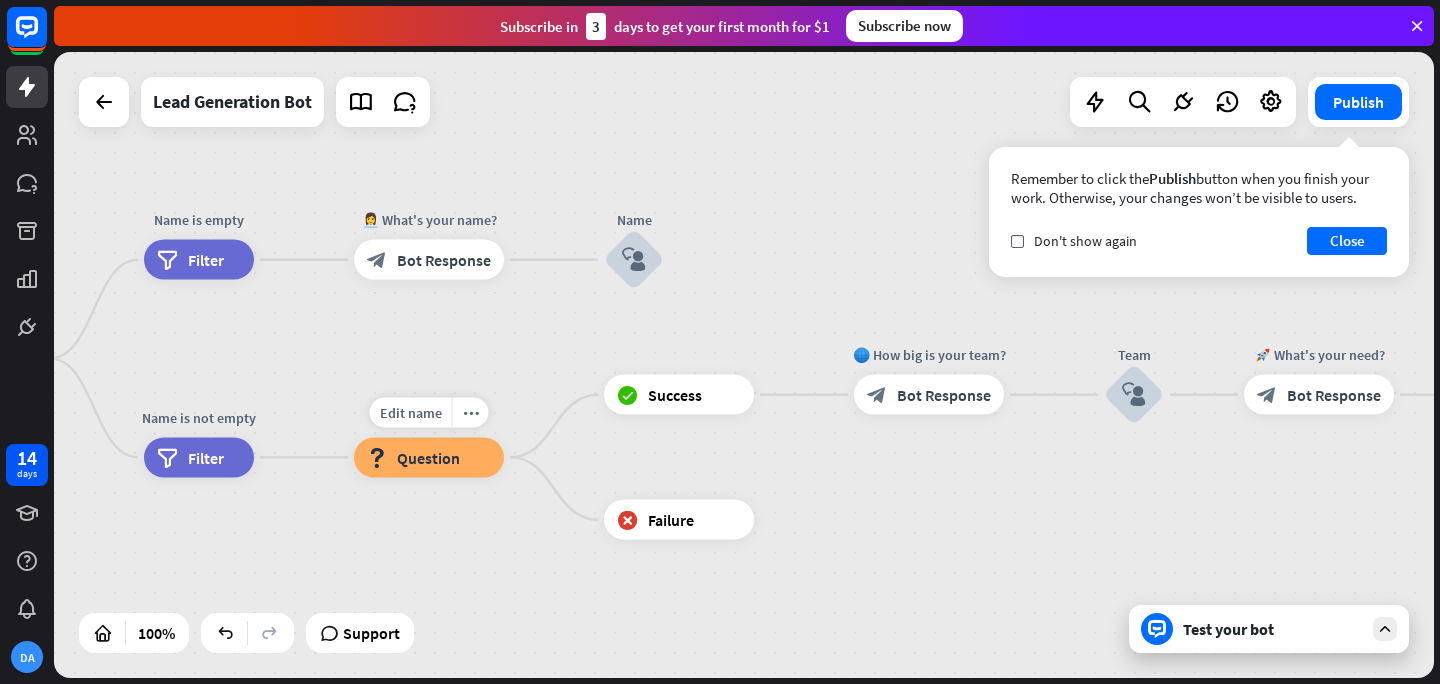 click on "Question" at bounding box center [428, 457] 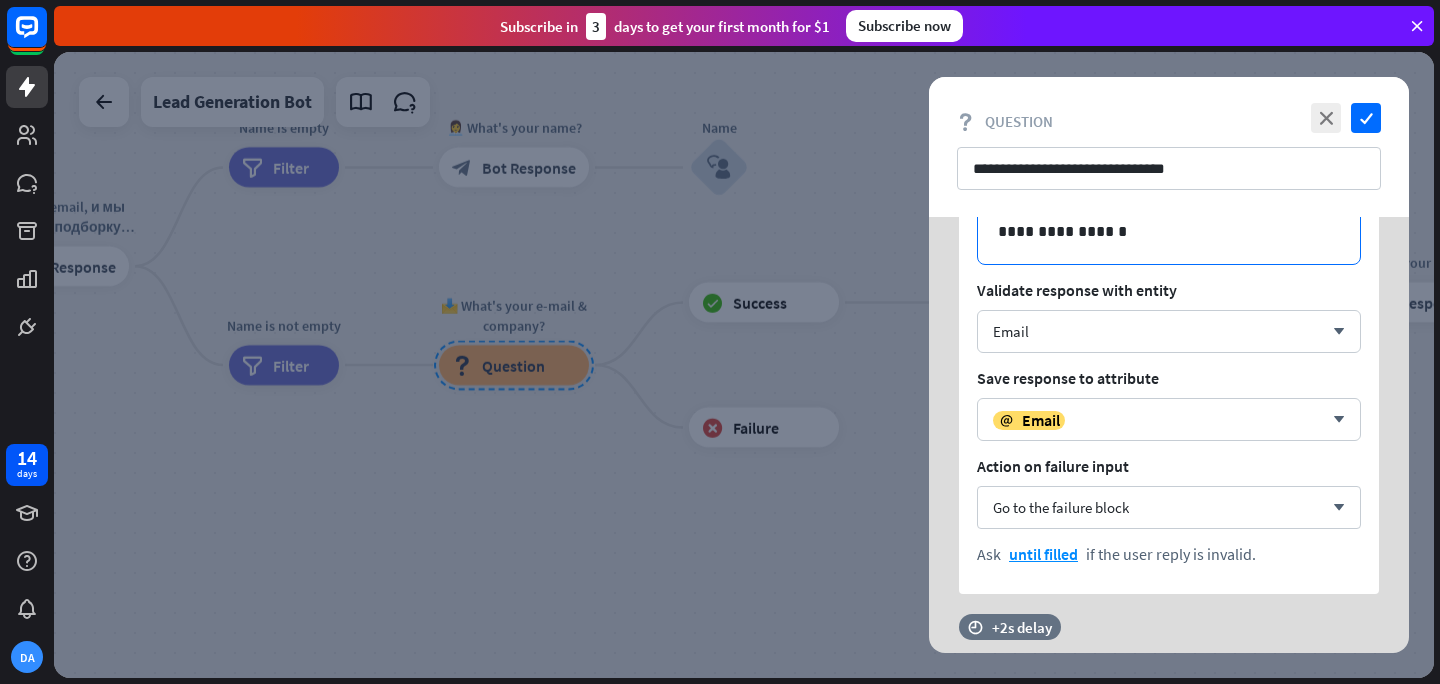 scroll, scrollTop: 0, scrollLeft: 0, axis: both 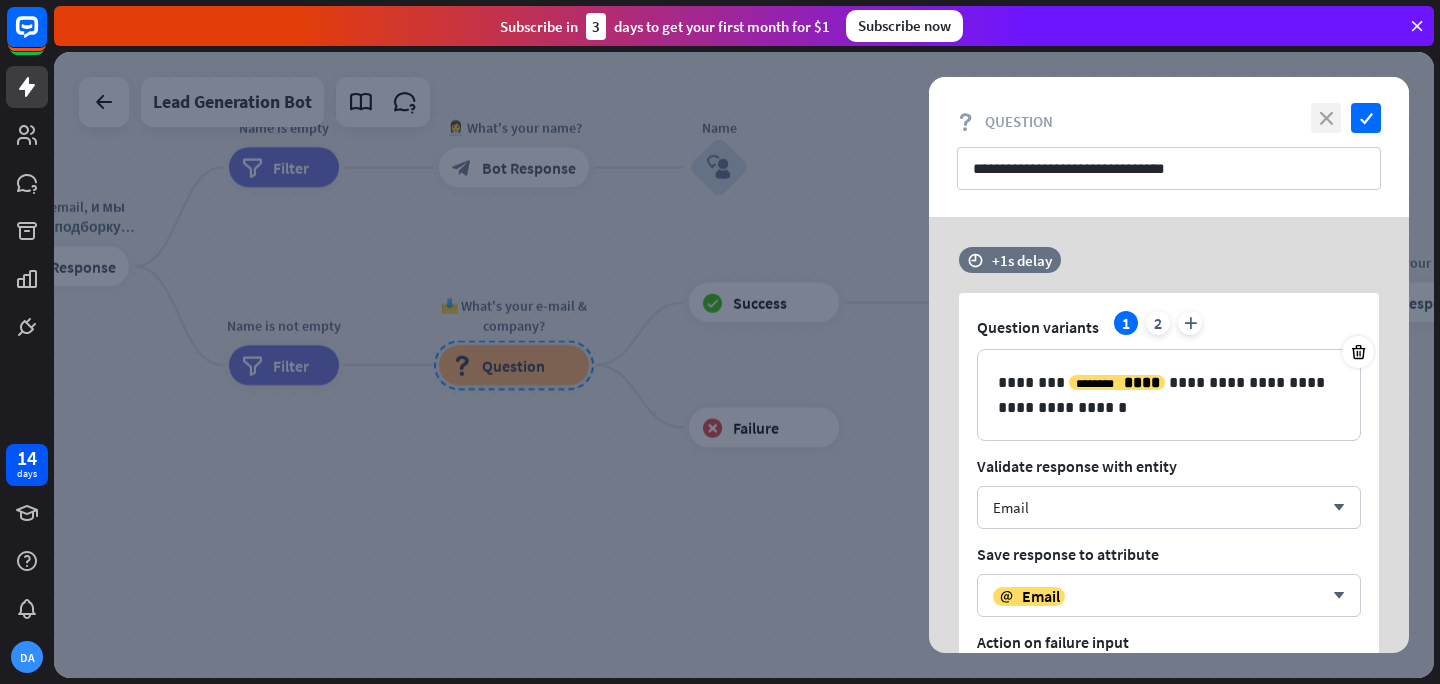 click on "close" at bounding box center [1326, 118] 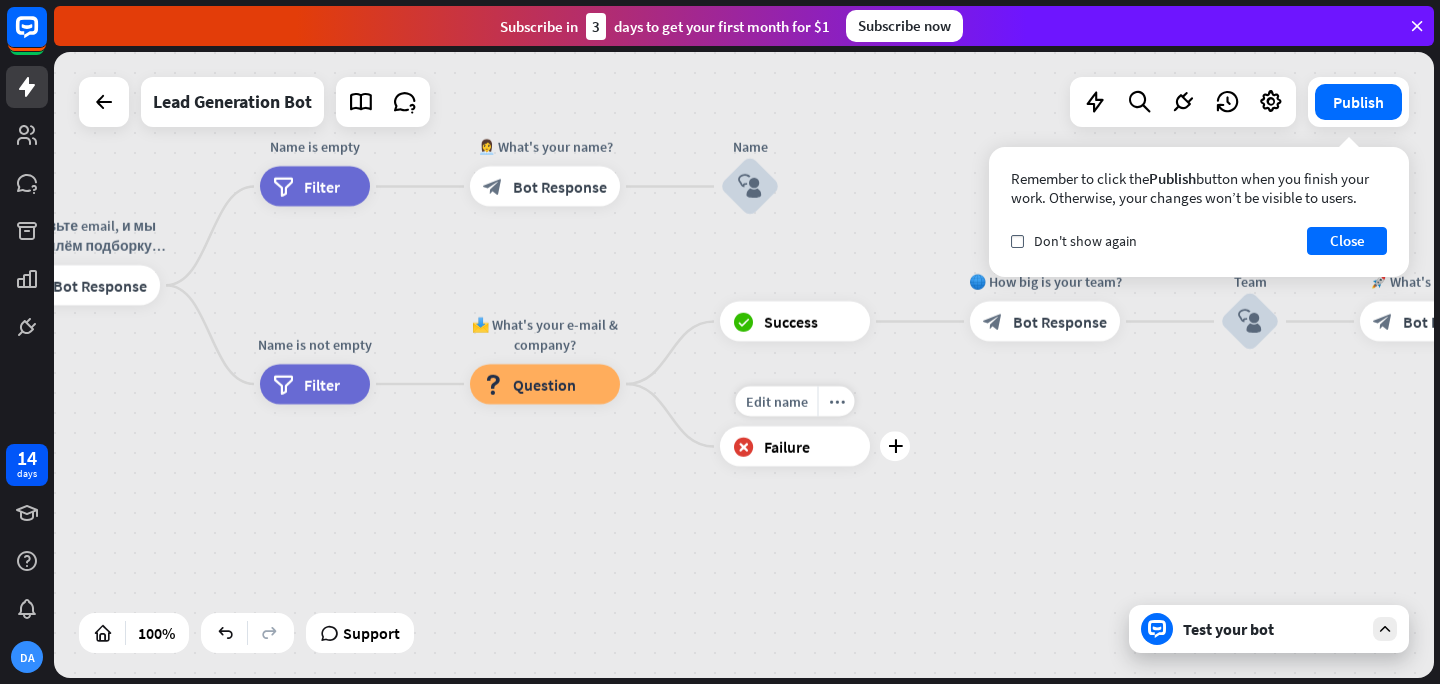 click on "block_failure   Failure" at bounding box center [795, 447] 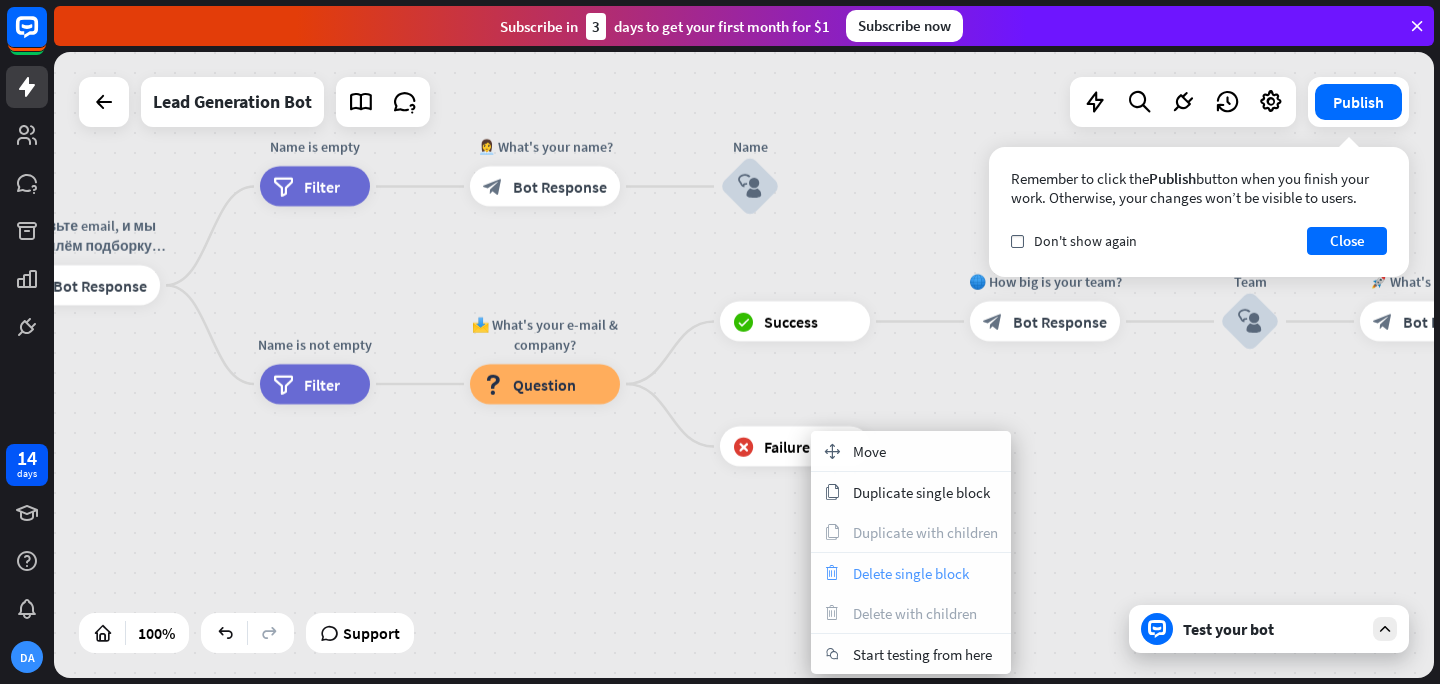 click on "Delete single block" at bounding box center [911, 573] 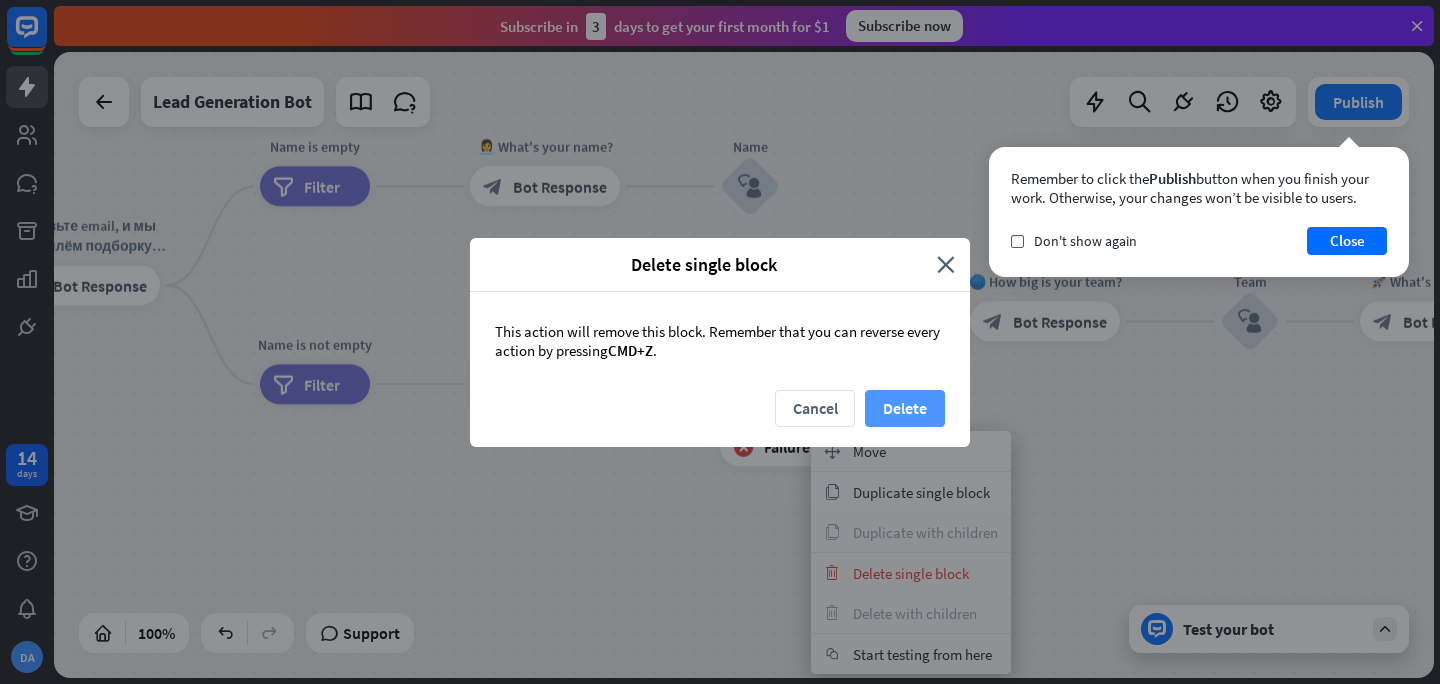 click on "Delete" at bounding box center [905, 408] 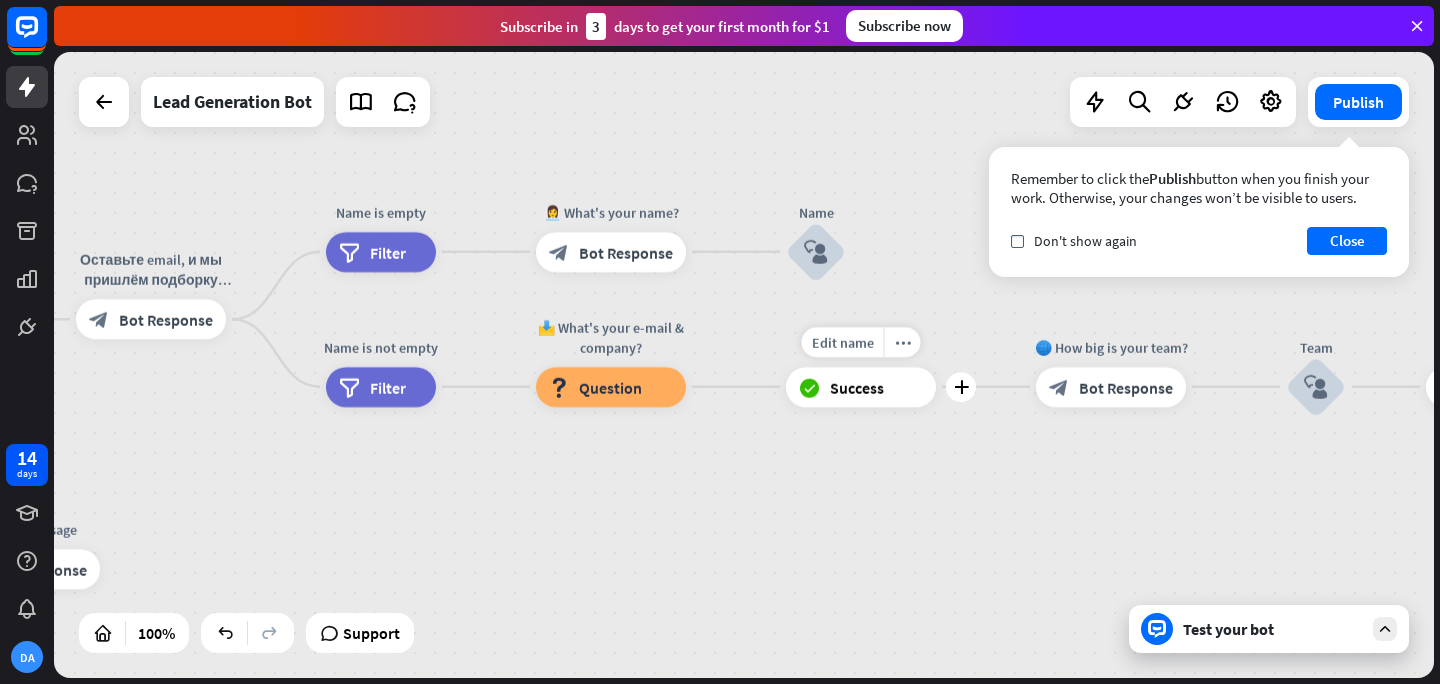 click on "block_success   Success" at bounding box center [861, 387] 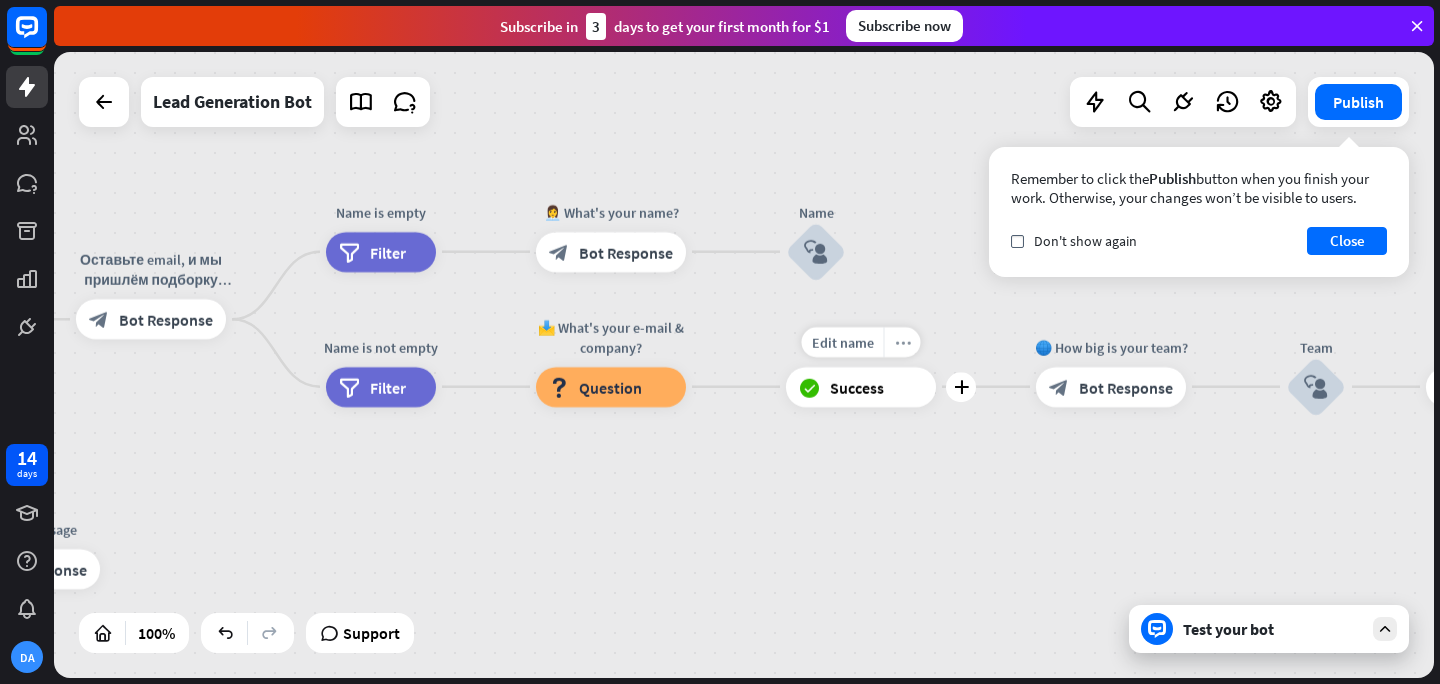 click on "more_horiz" at bounding box center (902, 342) 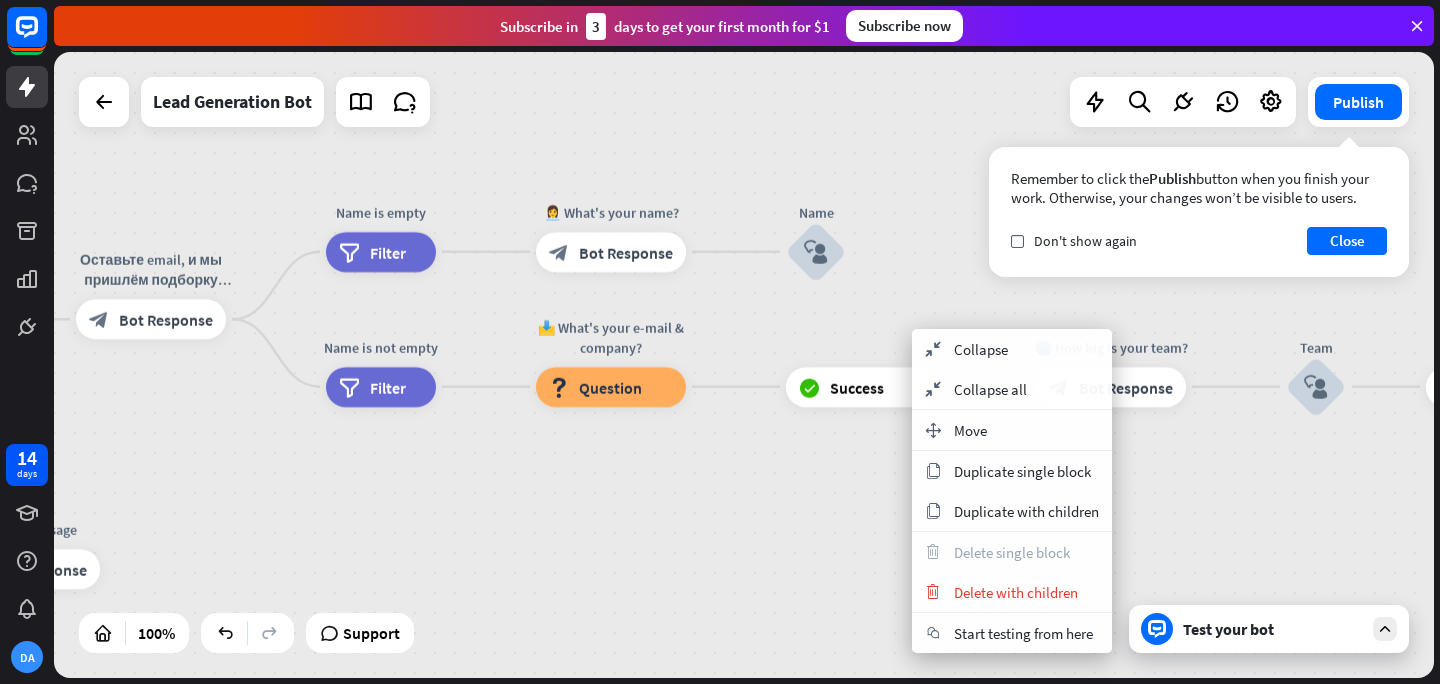 click on "home_2   Start point                 Первое сообщение   block_bot_response   Bot Response                   block_user_input                 Оставьте email, и мы пришлём подборку свежих предложений и гайд, как купить с гарантией.   block_bot_response   Bot Response                 Name is empty   filter   Filter                 👩‍💼 What's your name?   block_bot_response   Bot Response                 Name   block_user_input                 Name is not empty   filter   Filter                 📩 What's your e-mail & company?   block_question   Question                   block_success   Success                 🌐 How big is your team?   block_bot_response   Bot Response                 Team   block_user_input                 🚀 What's your need?   block_bot_response   Bot Response                 CompanyNeed   block_user_input                 ✅ Thank you!   block_bot_response   Bot Response" at bounding box center [126, 757] 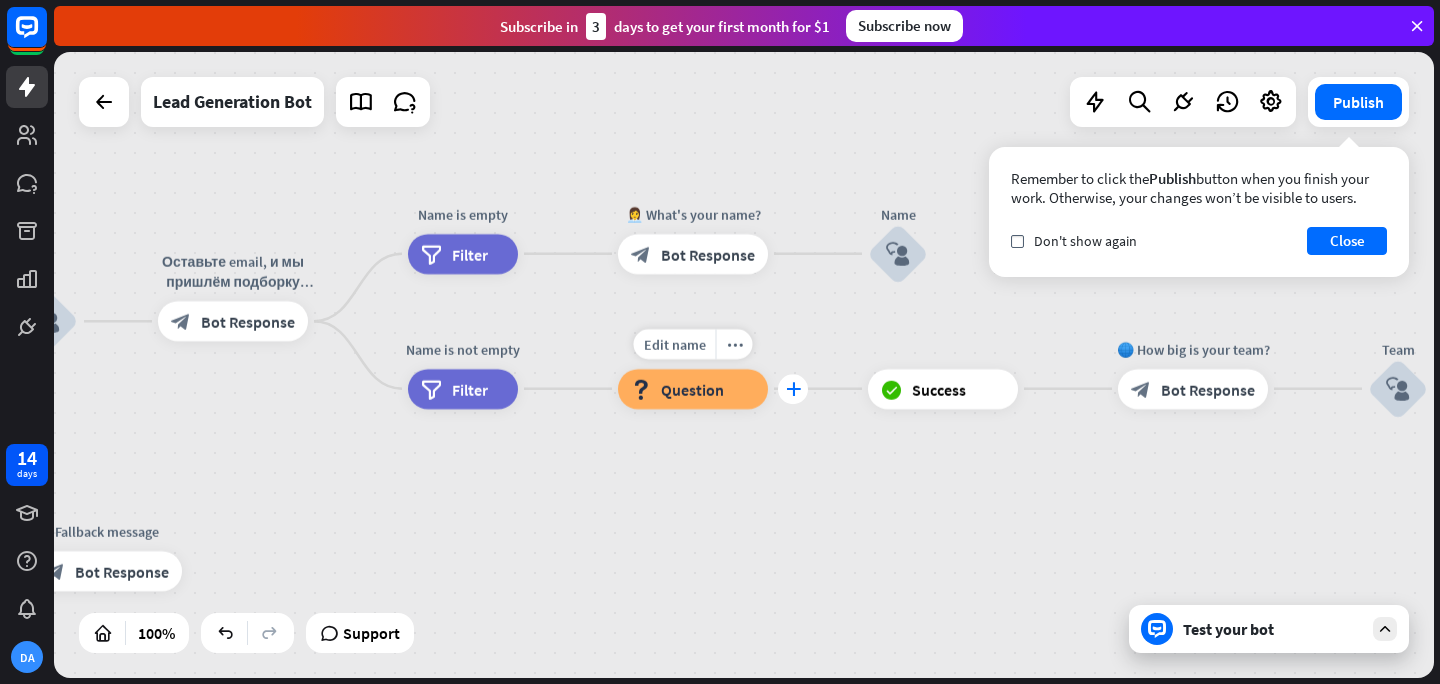 click on "plus" at bounding box center [793, 389] 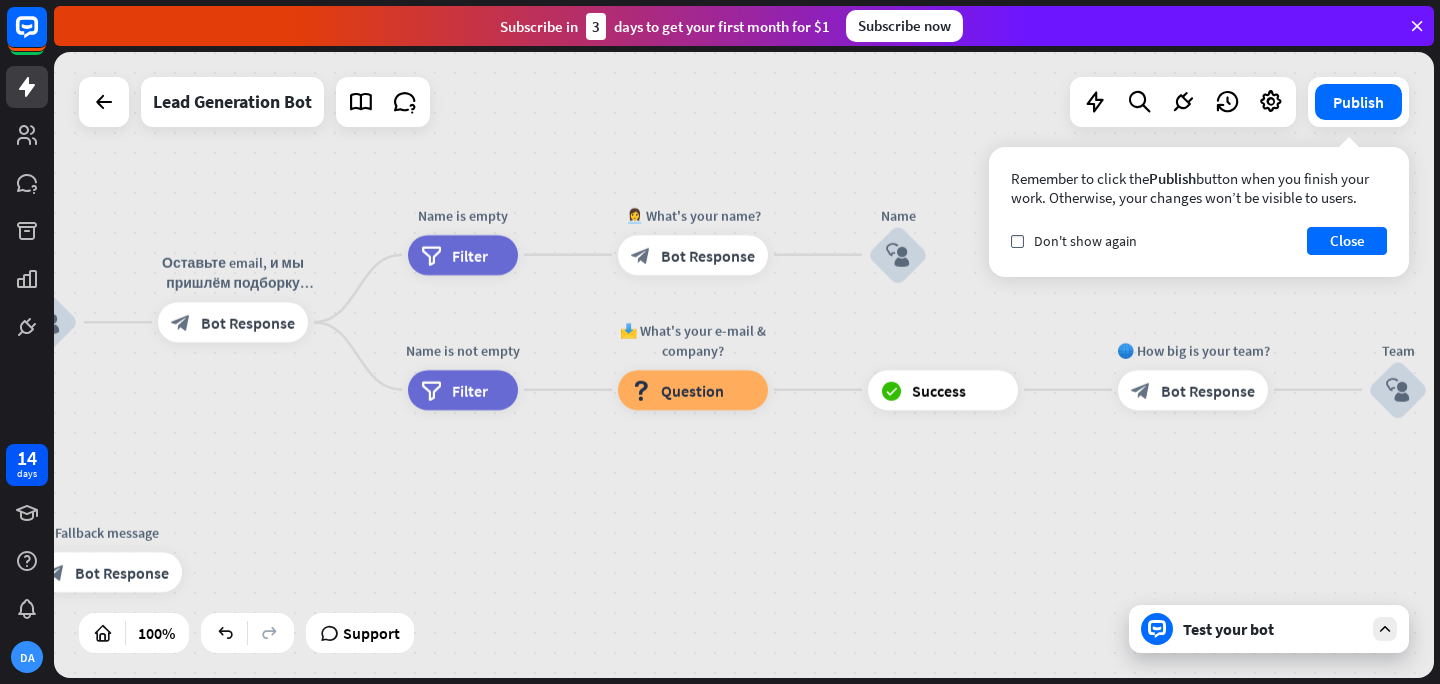 click on "home_2   Start point                 Первое сообщение   block_bot_response   Bot Response                   block_user_input                 Оставьте email, и мы пришлём подборку свежих предложений и гайд, как купить с гарантией.   block_bot_response   Bot Response                 Name is empty   filter   Filter                 👩‍💼 What's your name?   block_bot_response   Bot Response                 Name   block_user_input                 Name is not empty   filter   Filter                 📩 What's your e-mail & company?   block_question   Question                   block_success   Success                 🌐 How big is your team?   block_bot_response   Bot Response                 Team   block_user_input                 🚀 What's your need?   block_bot_response   Bot Response                 CompanyNeed   block_user_input                 ✅ Thank you!   block_bot_response   Bot Response" at bounding box center (208, 760) 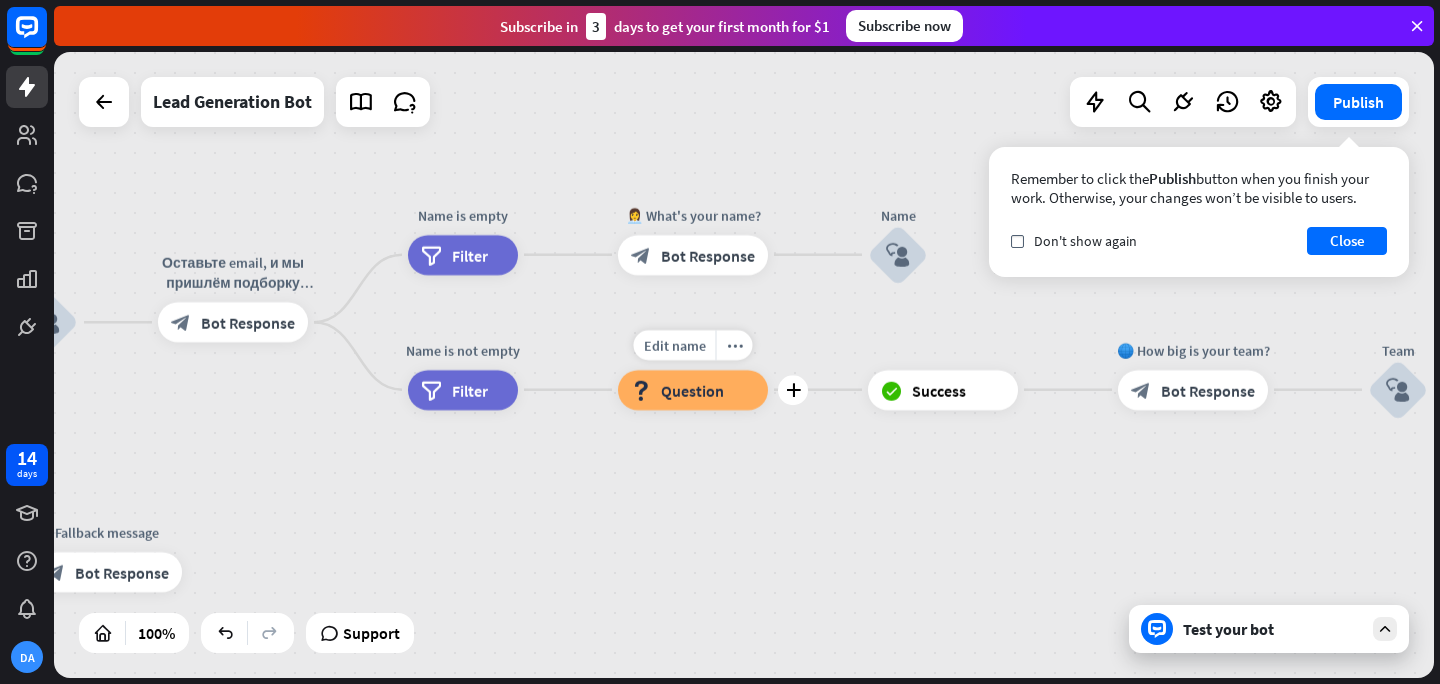 click on "block_question   Question" at bounding box center [693, 390] 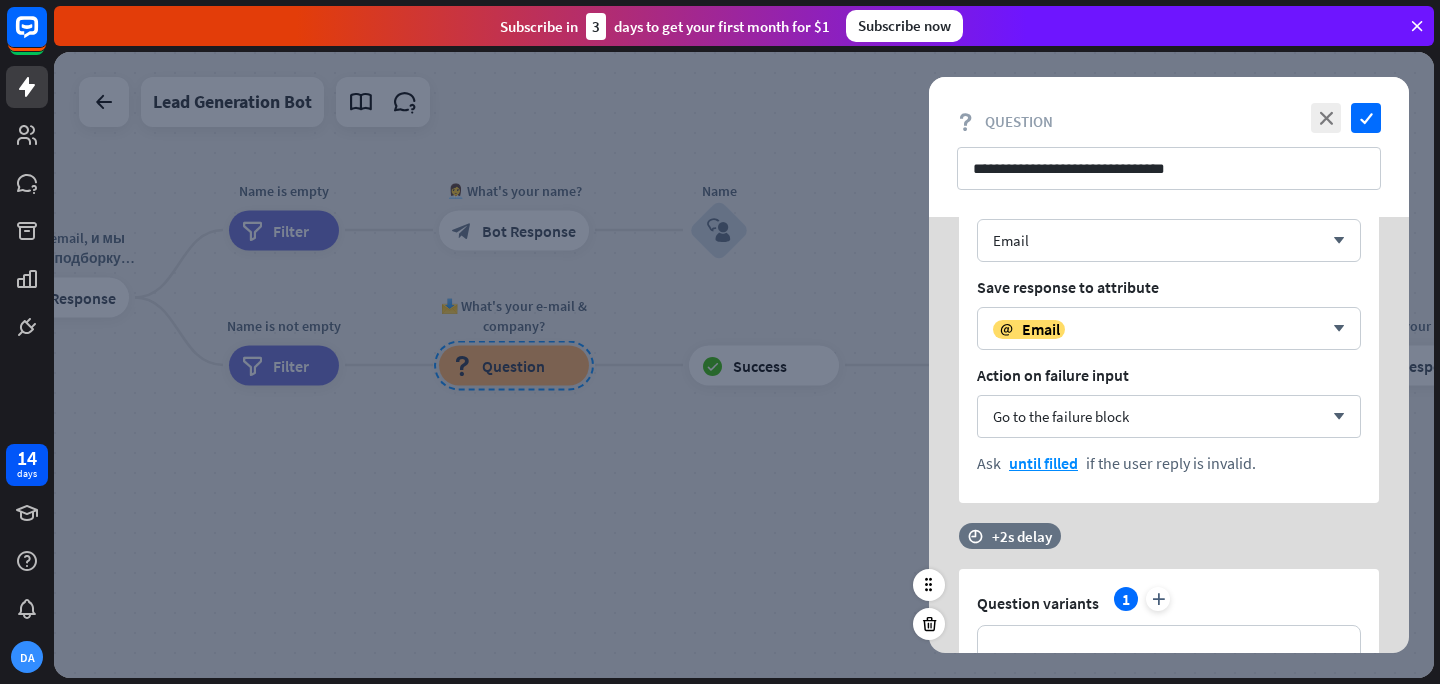 scroll, scrollTop: 259, scrollLeft: 0, axis: vertical 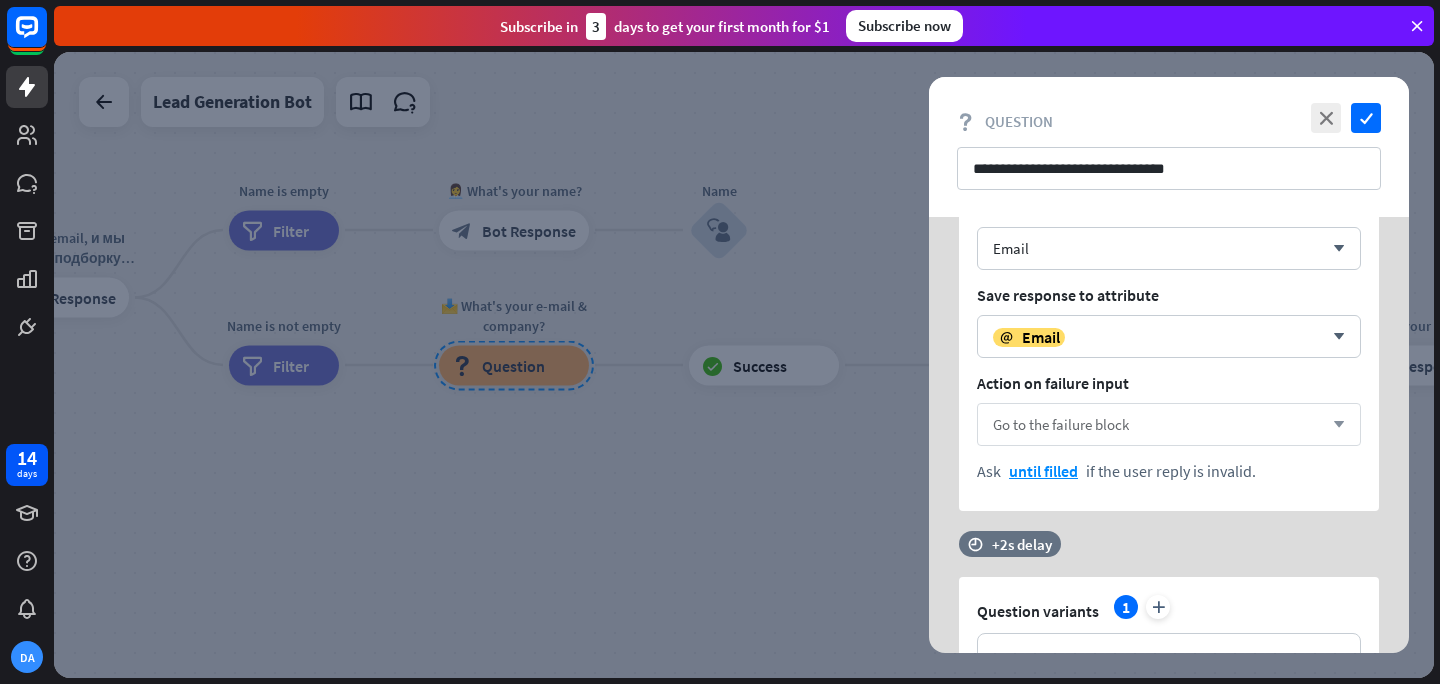 click on "arrow_down" at bounding box center [1334, 425] 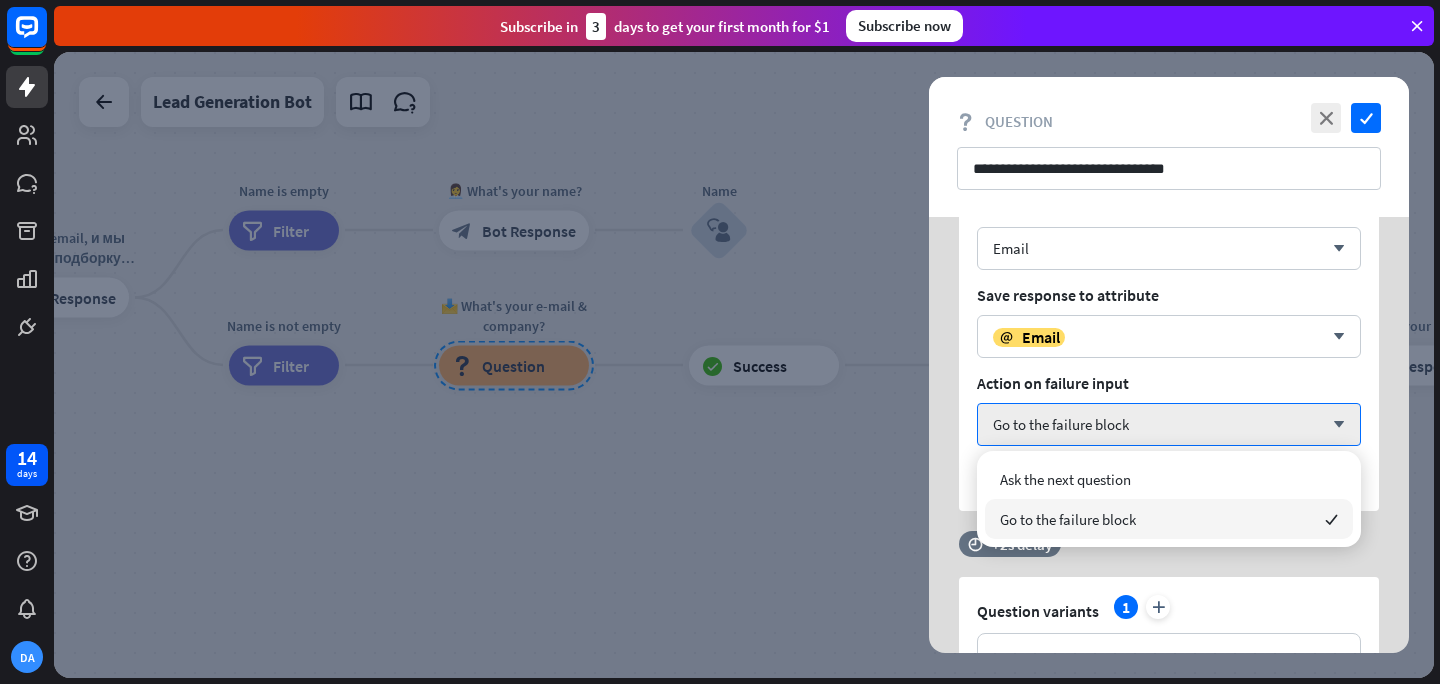 click on "Ask the next question   Go to the failure block
checked" at bounding box center [1169, 499] 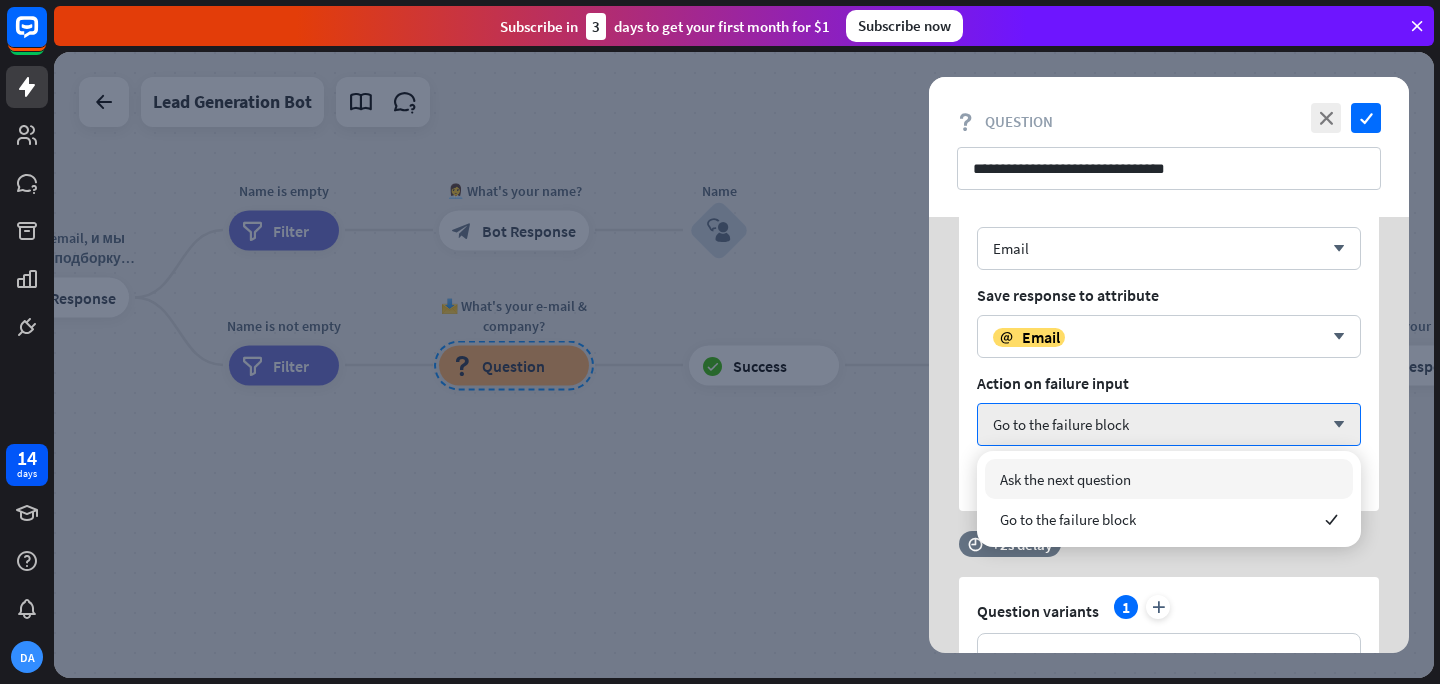 click on "Ask the next question" at bounding box center [1169, 479] 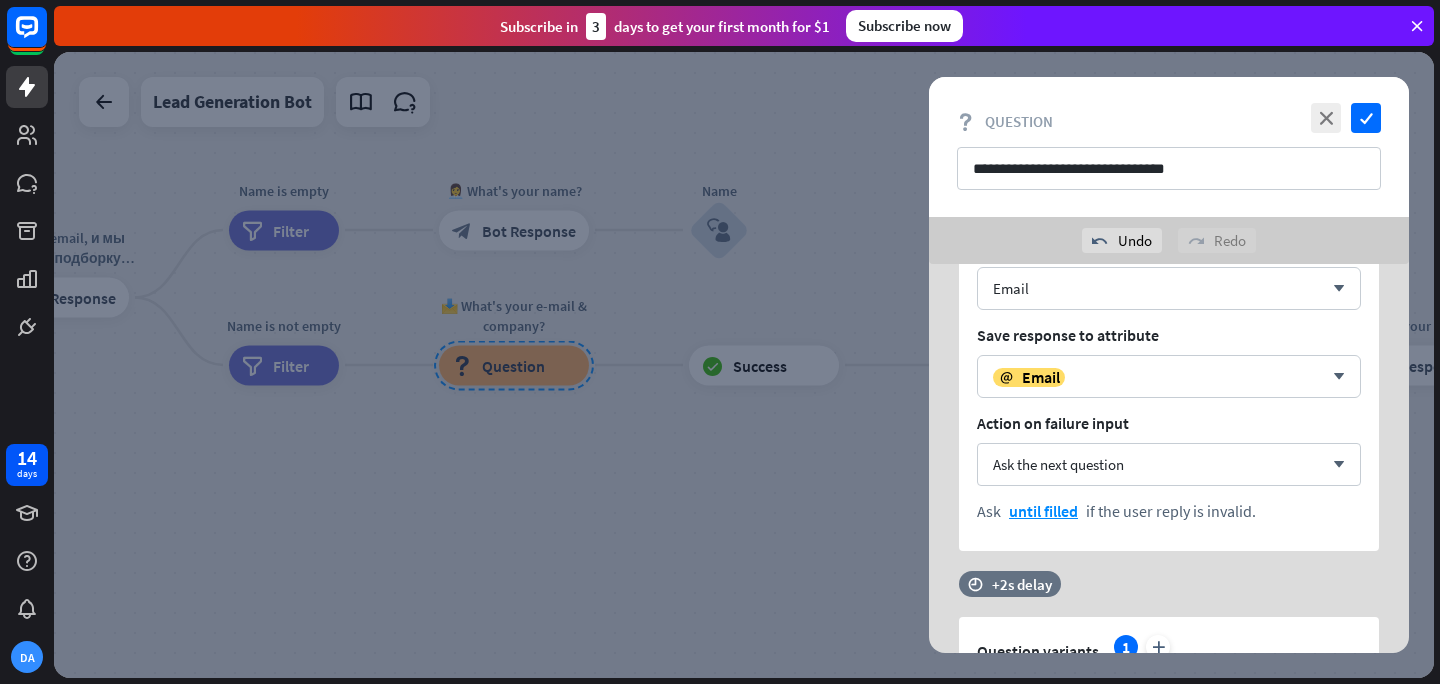 scroll, scrollTop: 21, scrollLeft: 0, axis: vertical 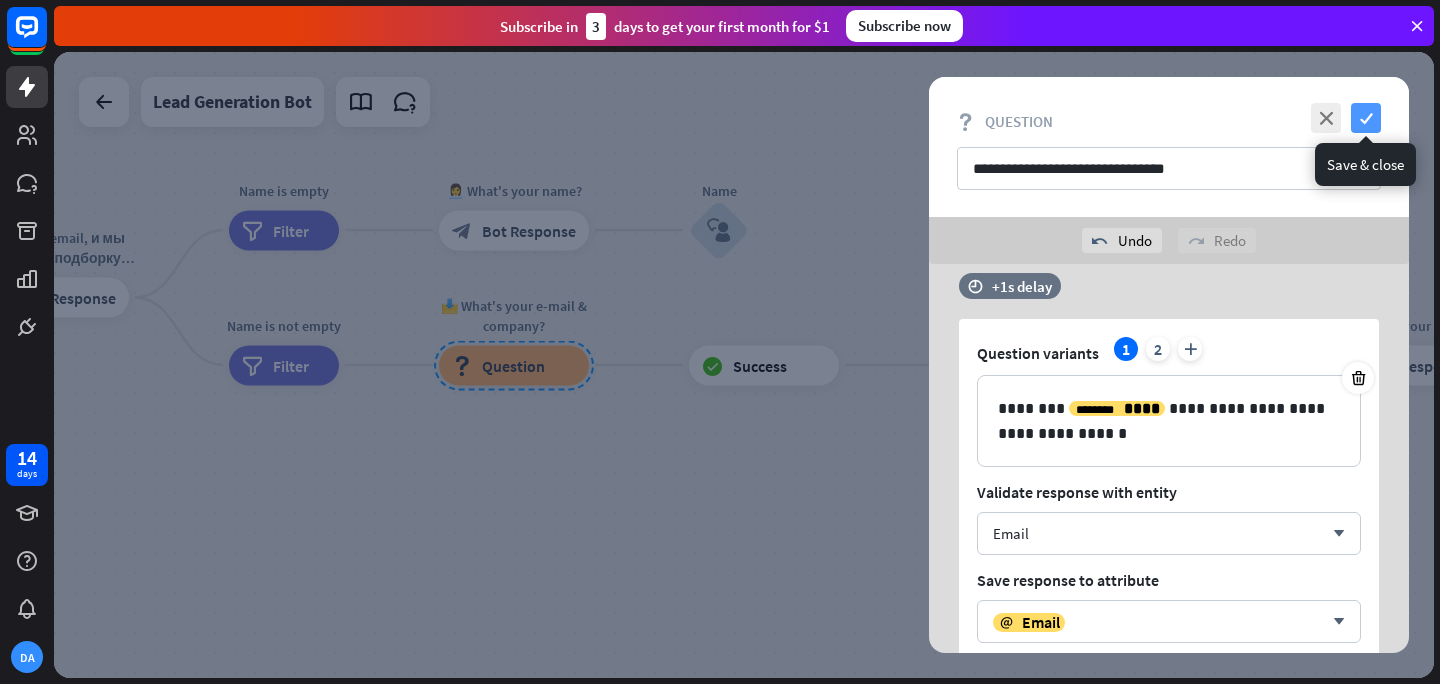 click on "check" at bounding box center (1366, 118) 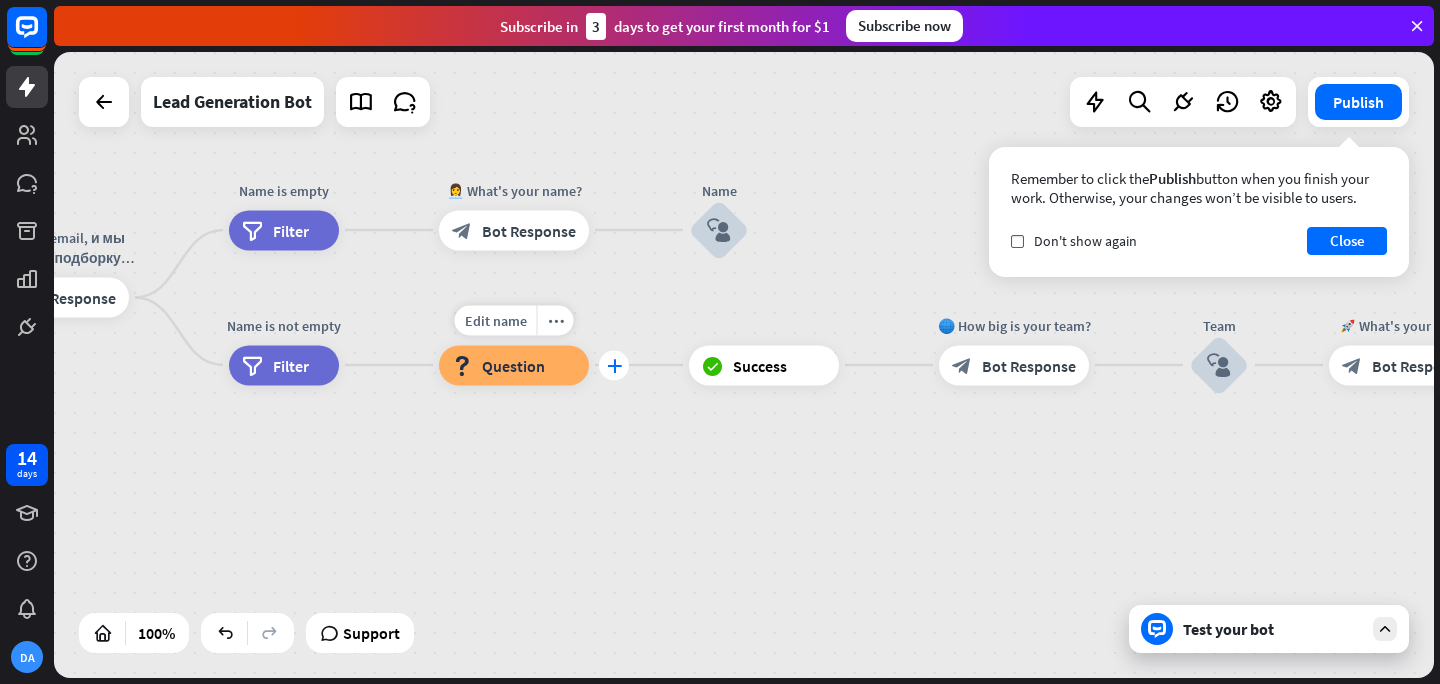 click on "plus" at bounding box center (614, 365) 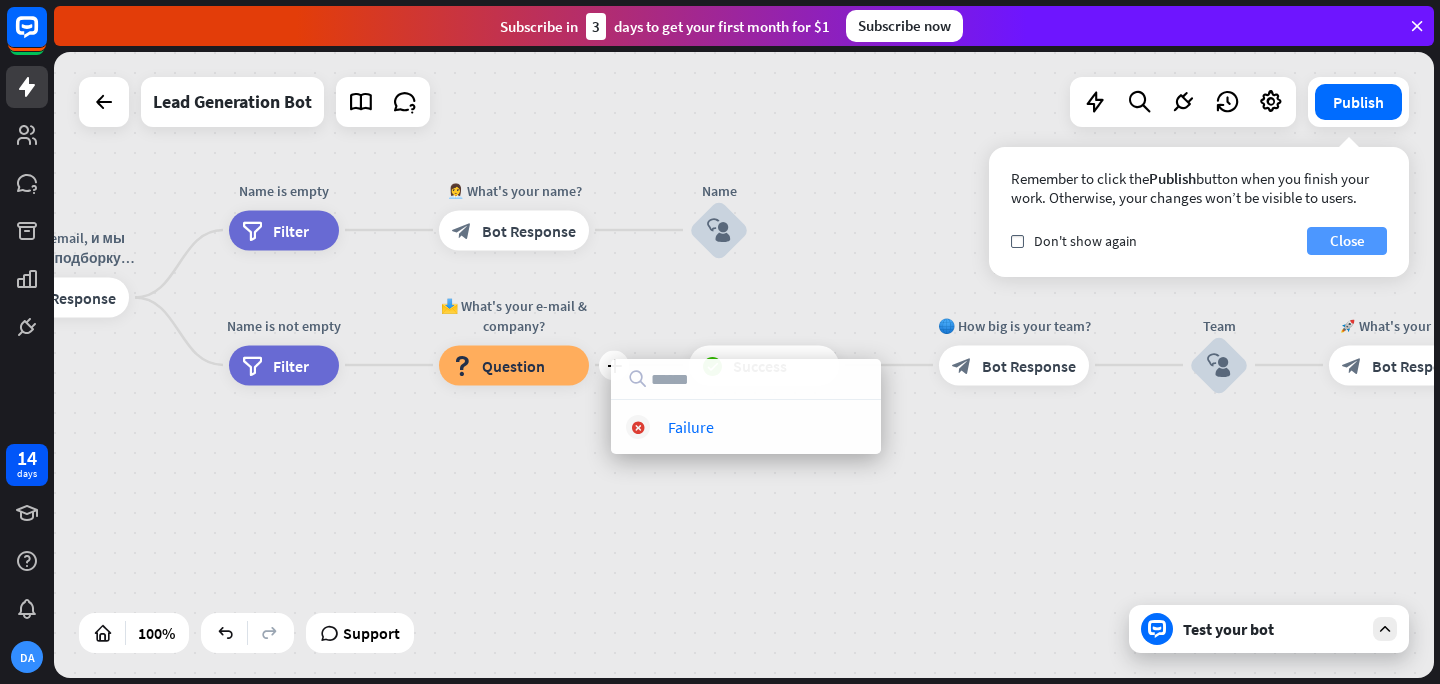 click on "Close" at bounding box center [1347, 241] 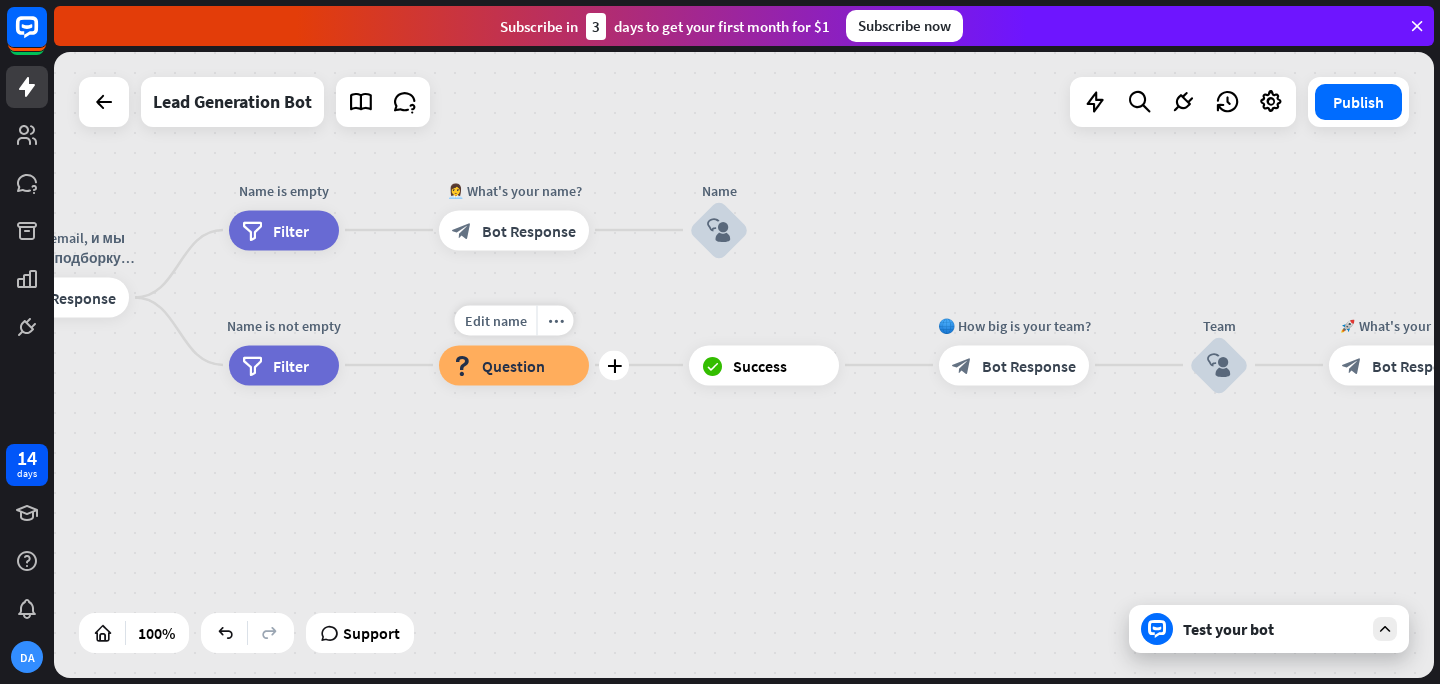 click on "Question" at bounding box center (513, 365) 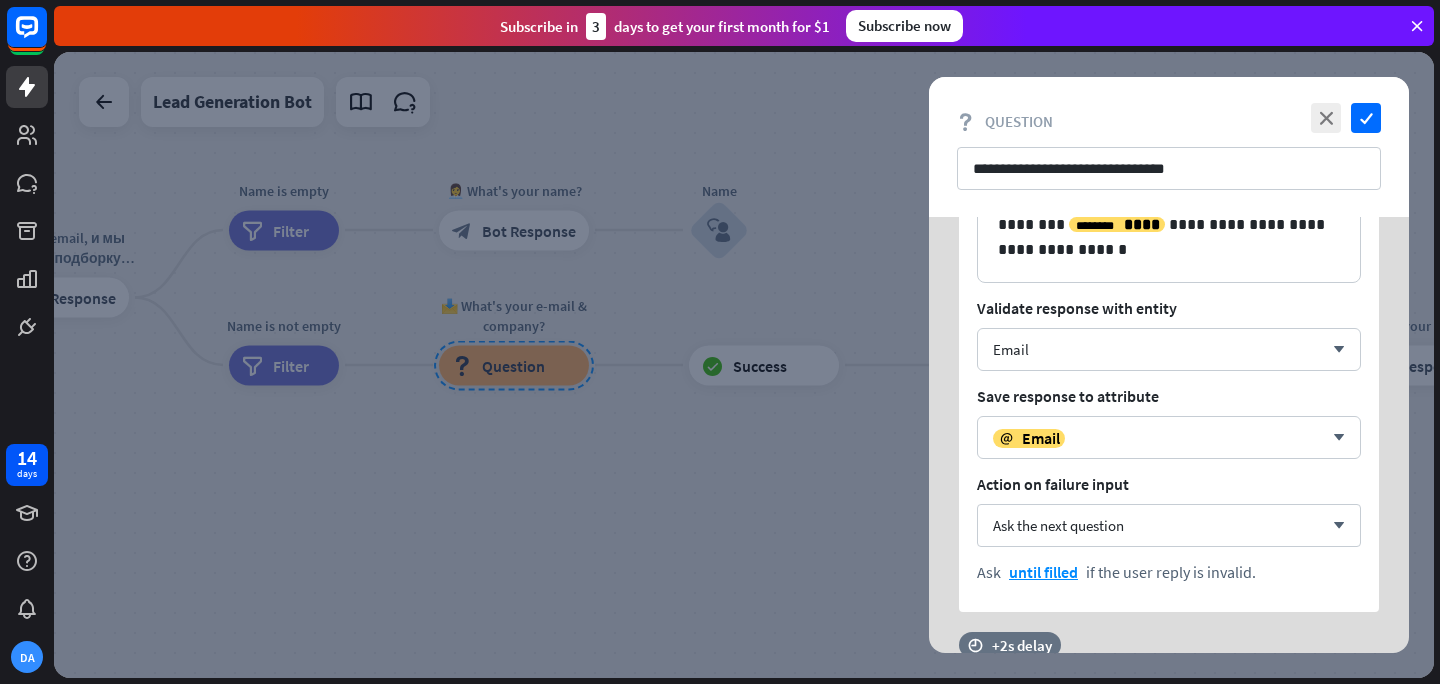 scroll, scrollTop: 0, scrollLeft: 0, axis: both 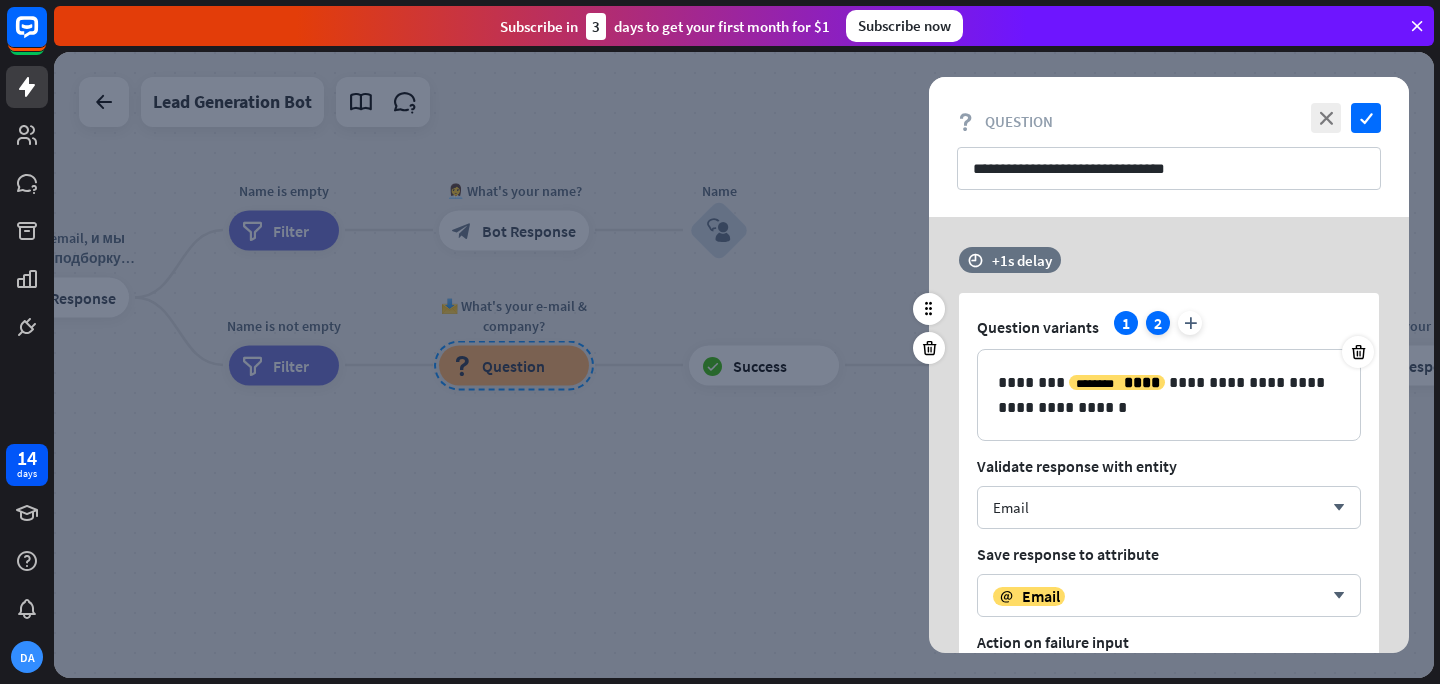 click on "2" at bounding box center (1158, 323) 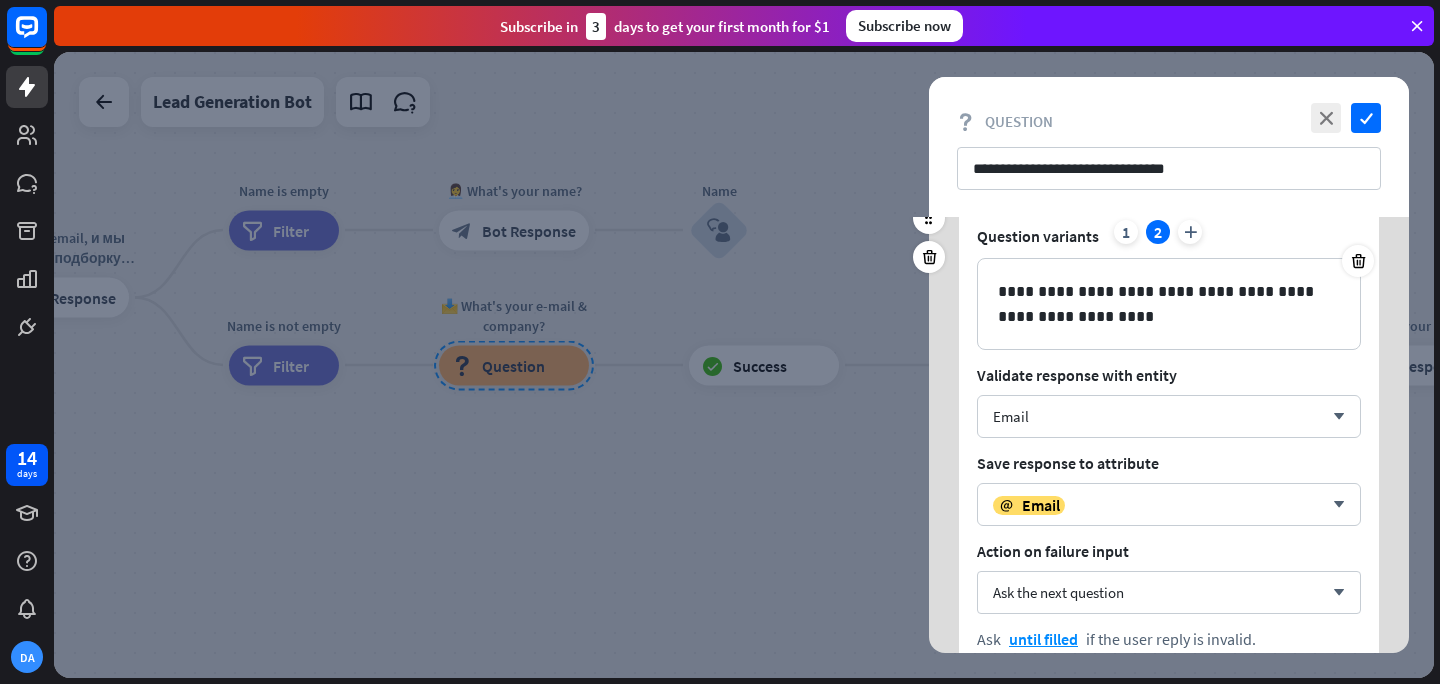scroll, scrollTop: 0, scrollLeft: 0, axis: both 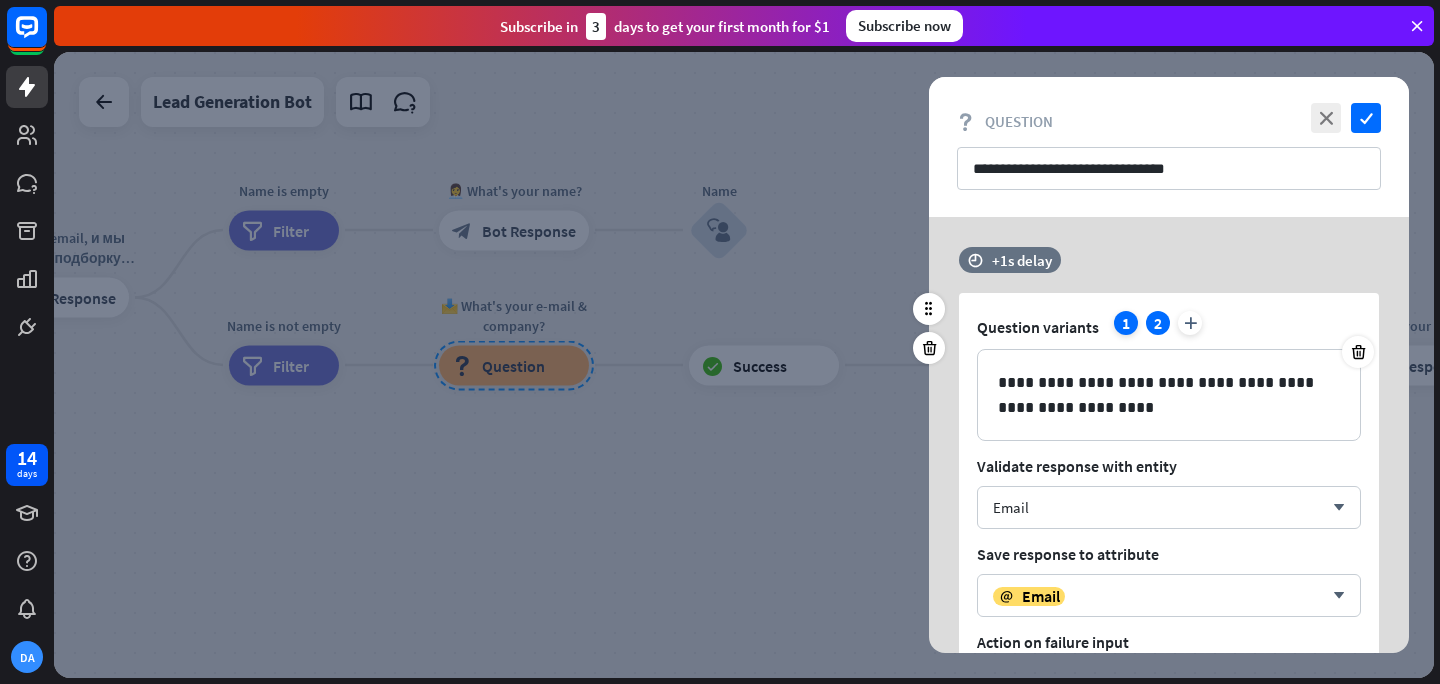 click on "1" at bounding box center (1126, 323) 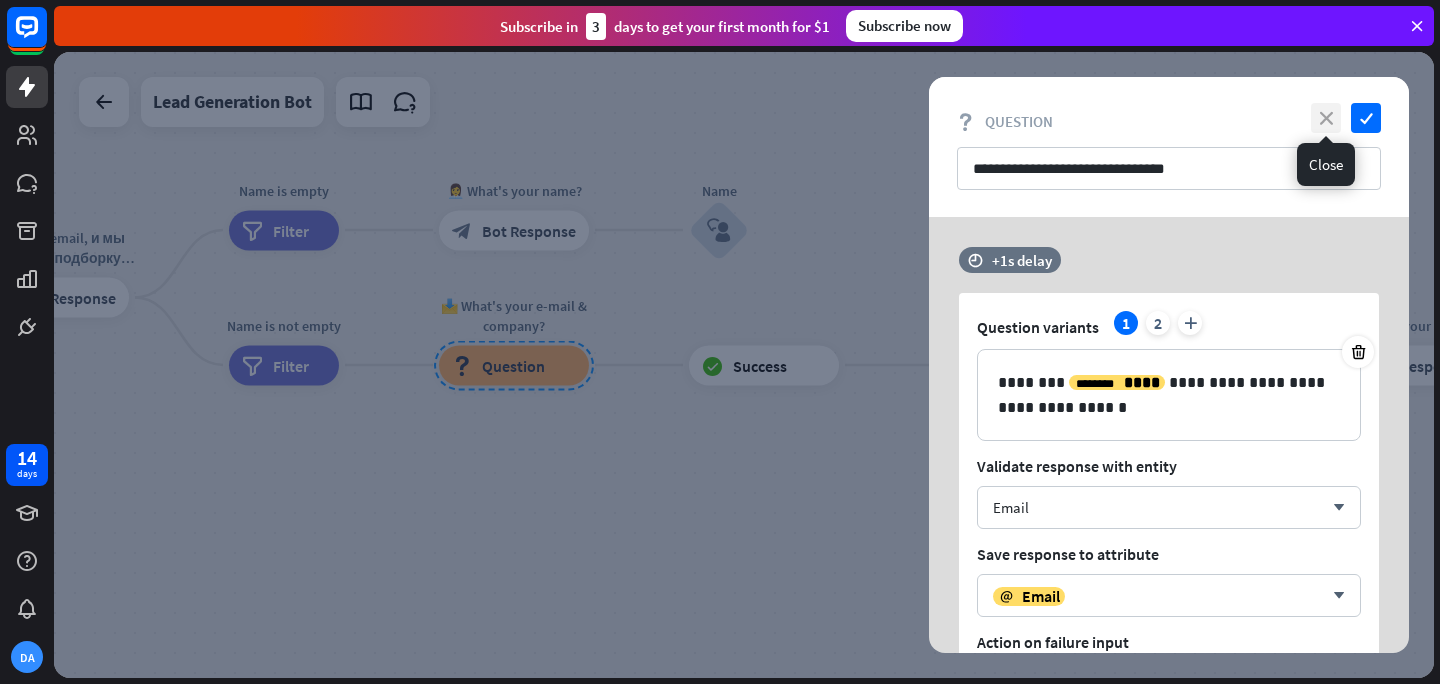 click on "close" at bounding box center (1326, 118) 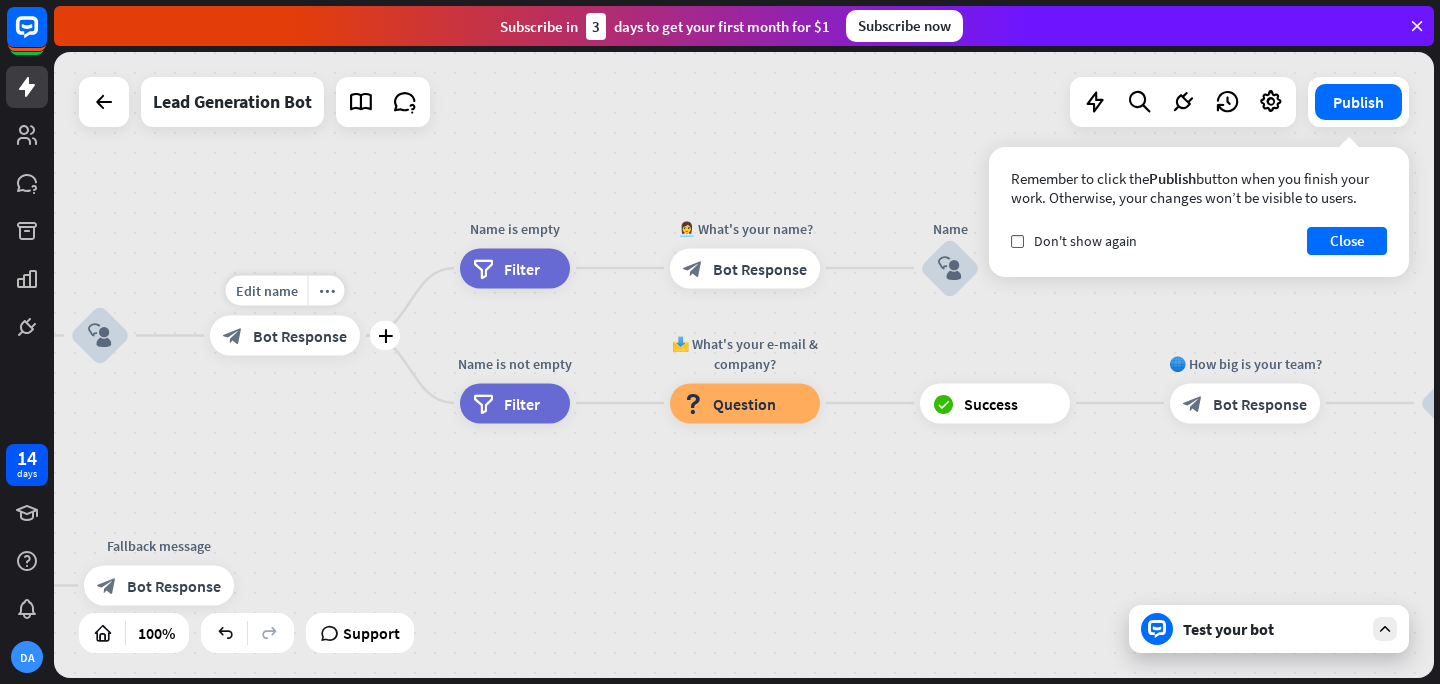 click on "Bot Response" at bounding box center [300, 336] 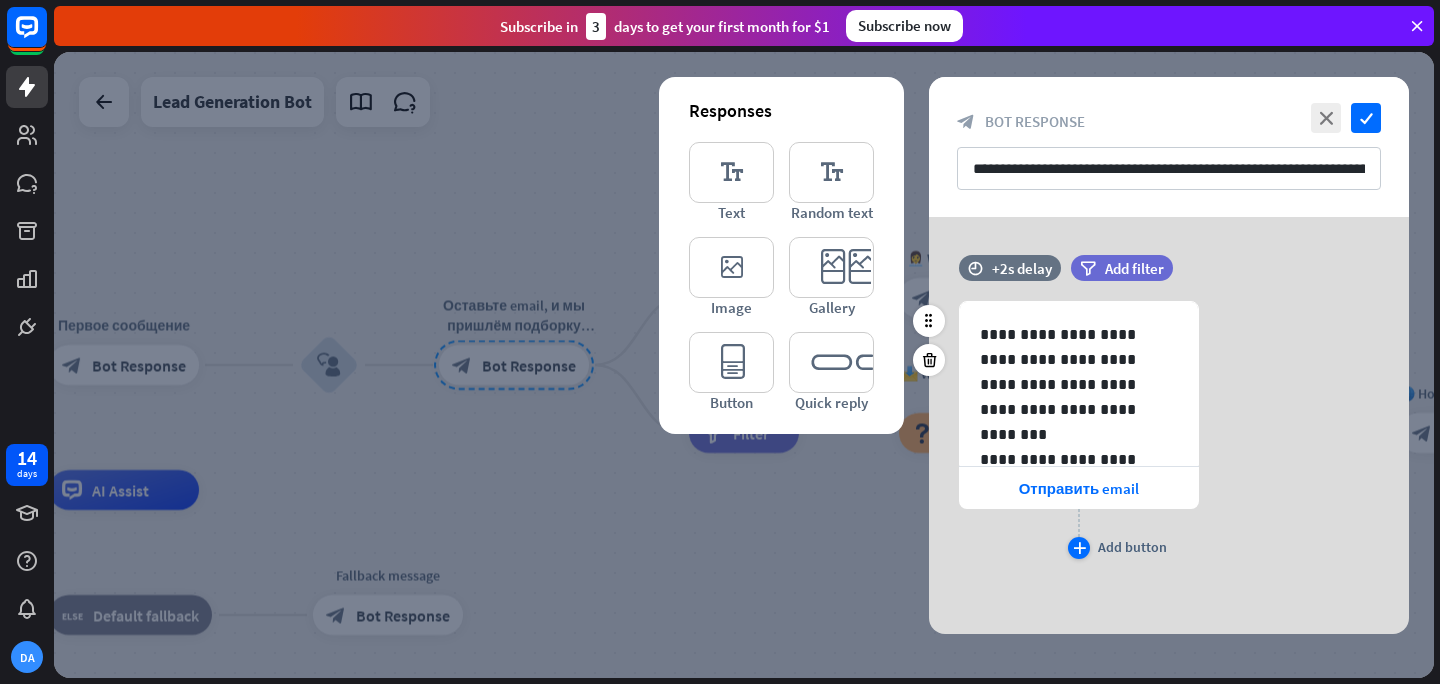 click on "plus" at bounding box center [1079, 548] 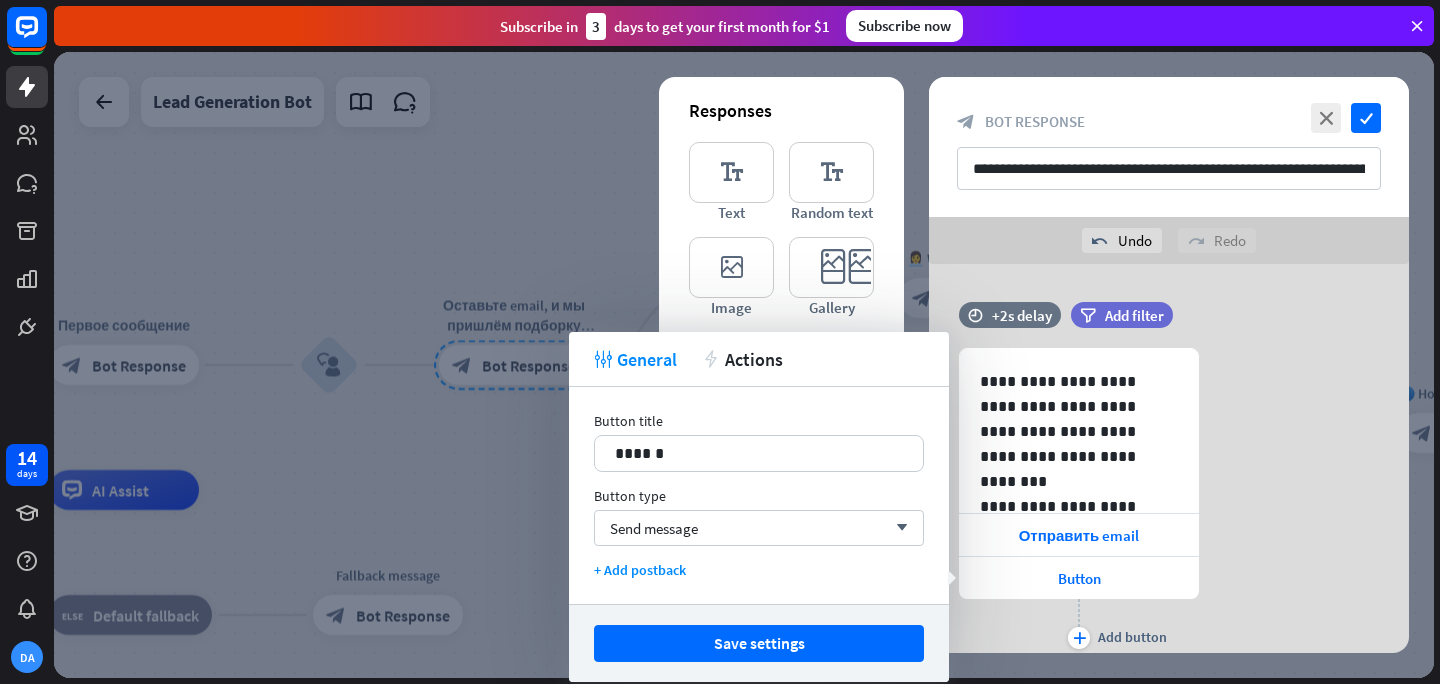 click on "**********" at bounding box center [1169, 501] 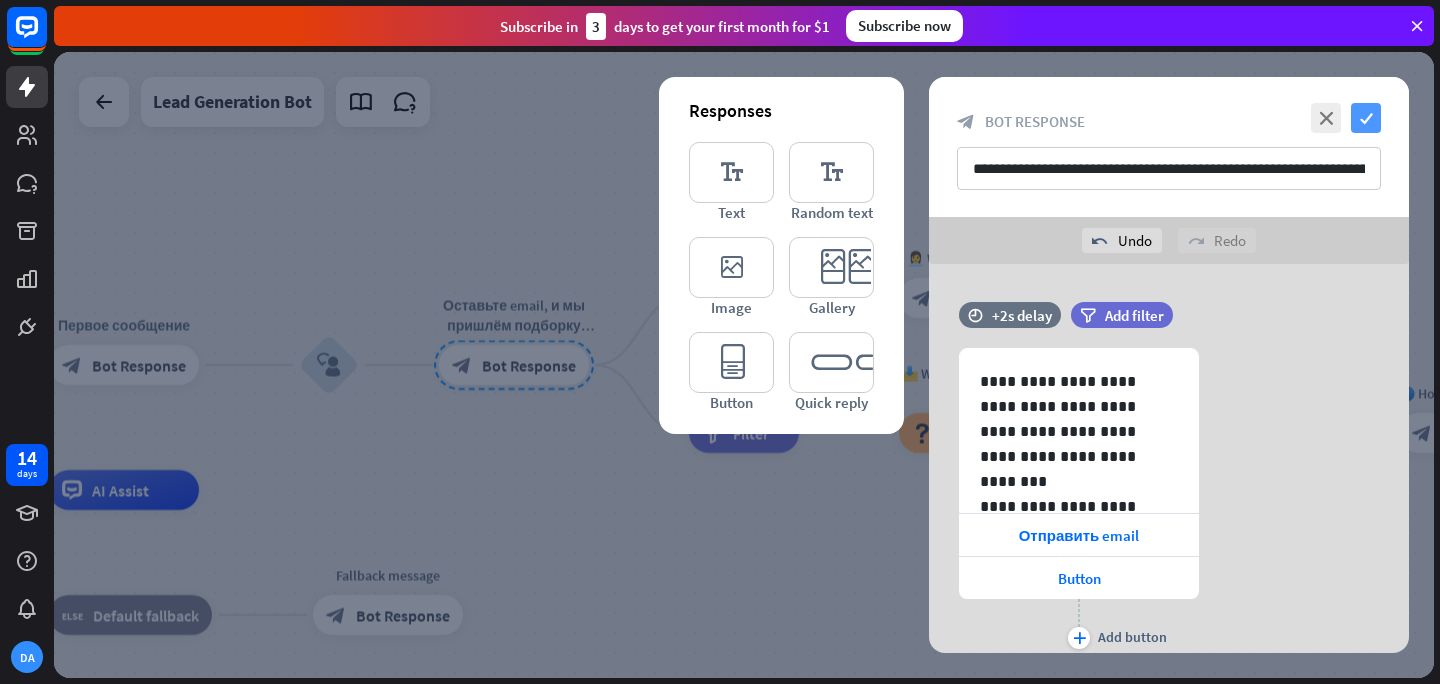 click on "check" at bounding box center (1366, 118) 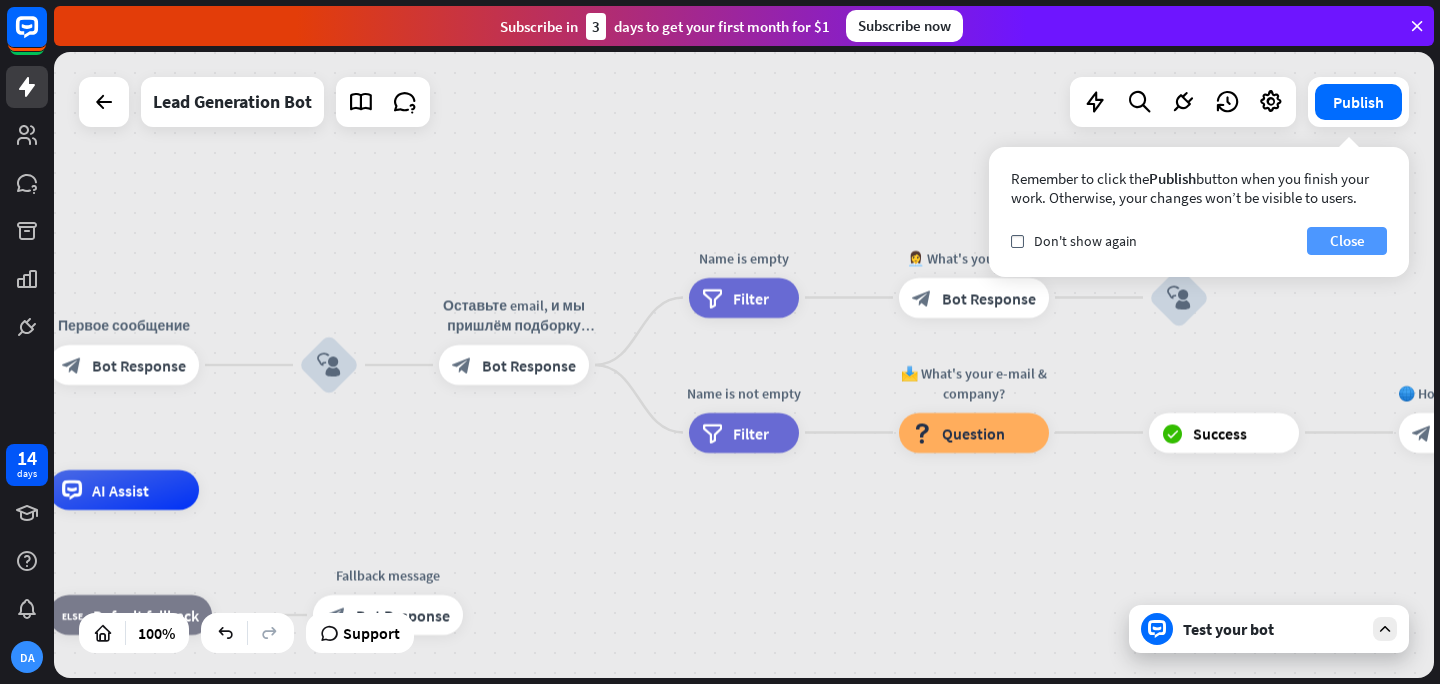click on "Close" at bounding box center (1347, 241) 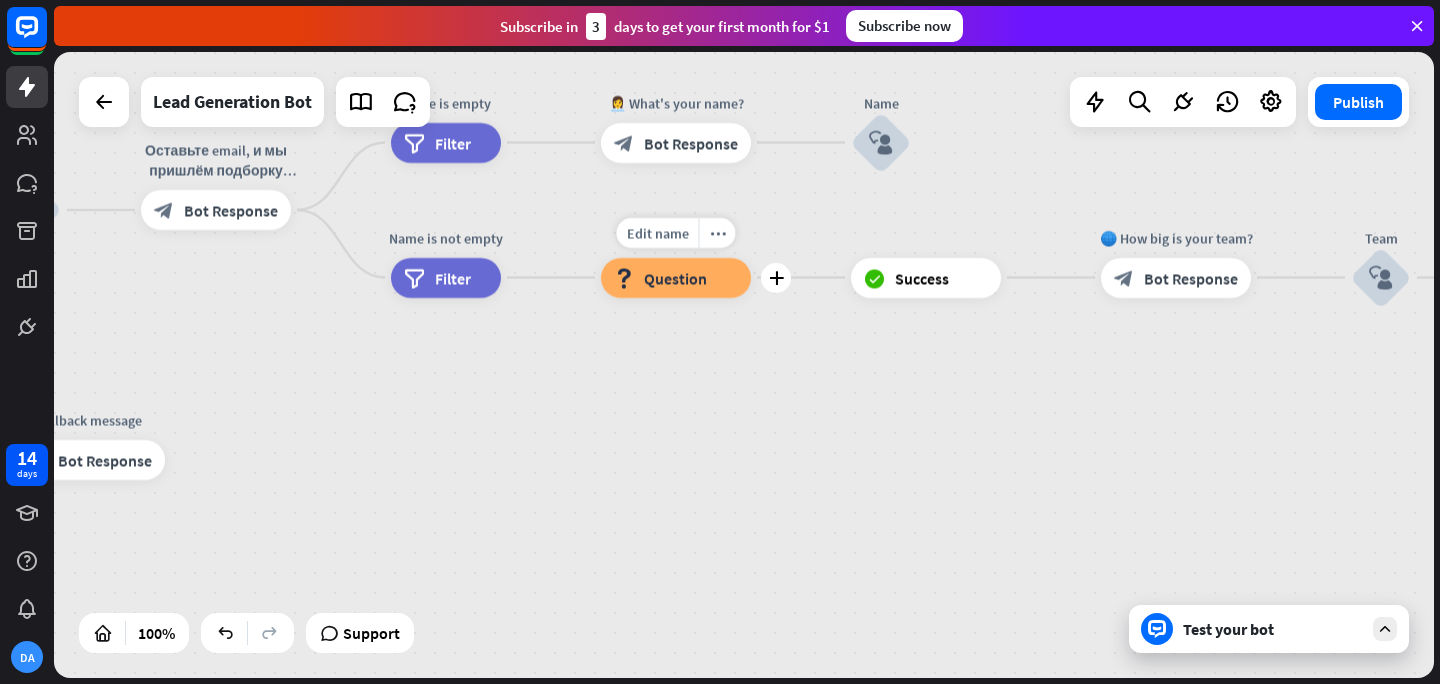click on "block_question   Question" at bounding box center [676, 278] 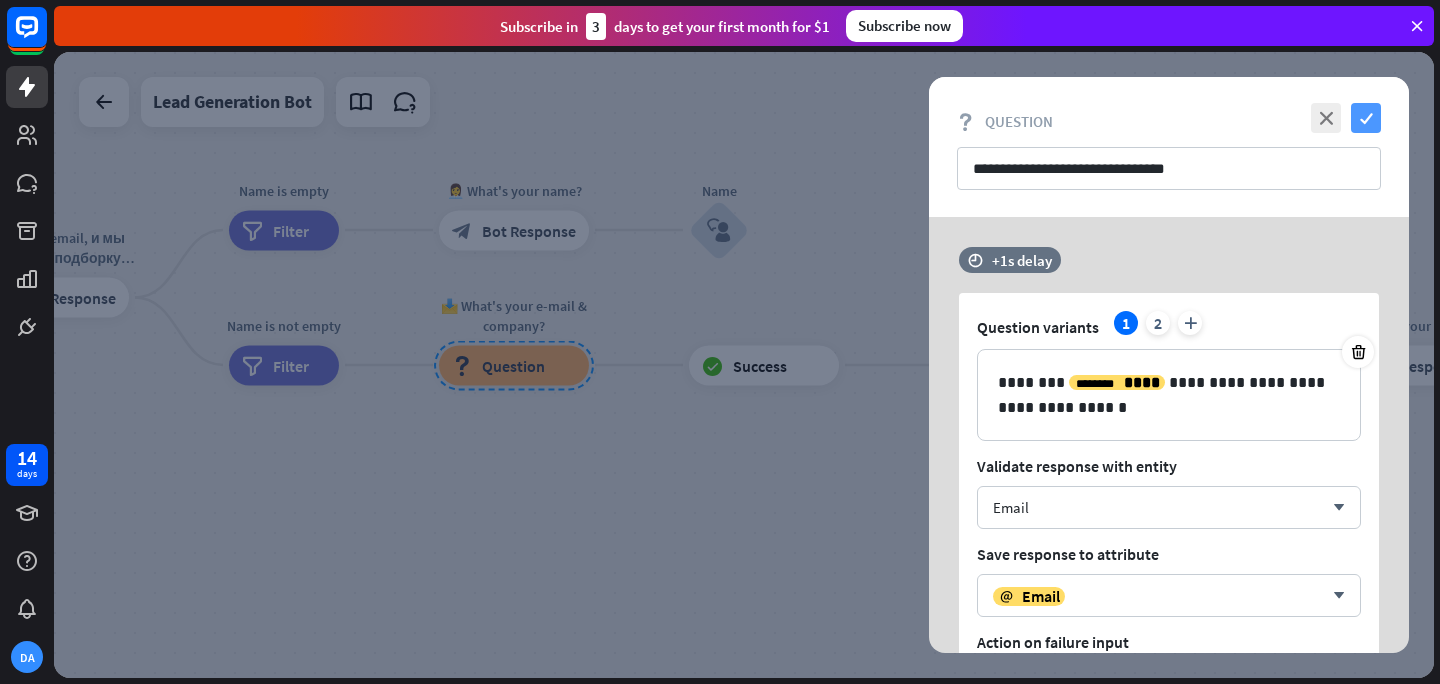 click on "check" at bounding box center [1366, 118] 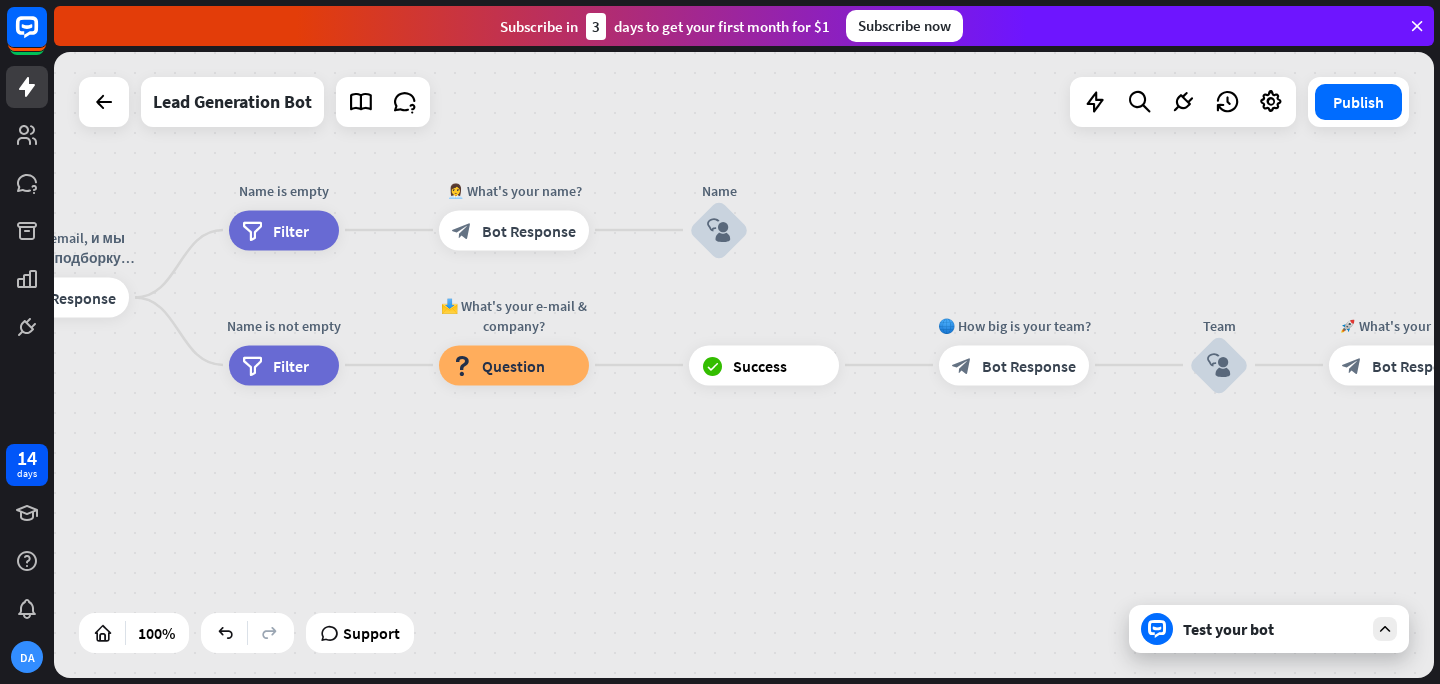 click at bounding box center [1385, 629] 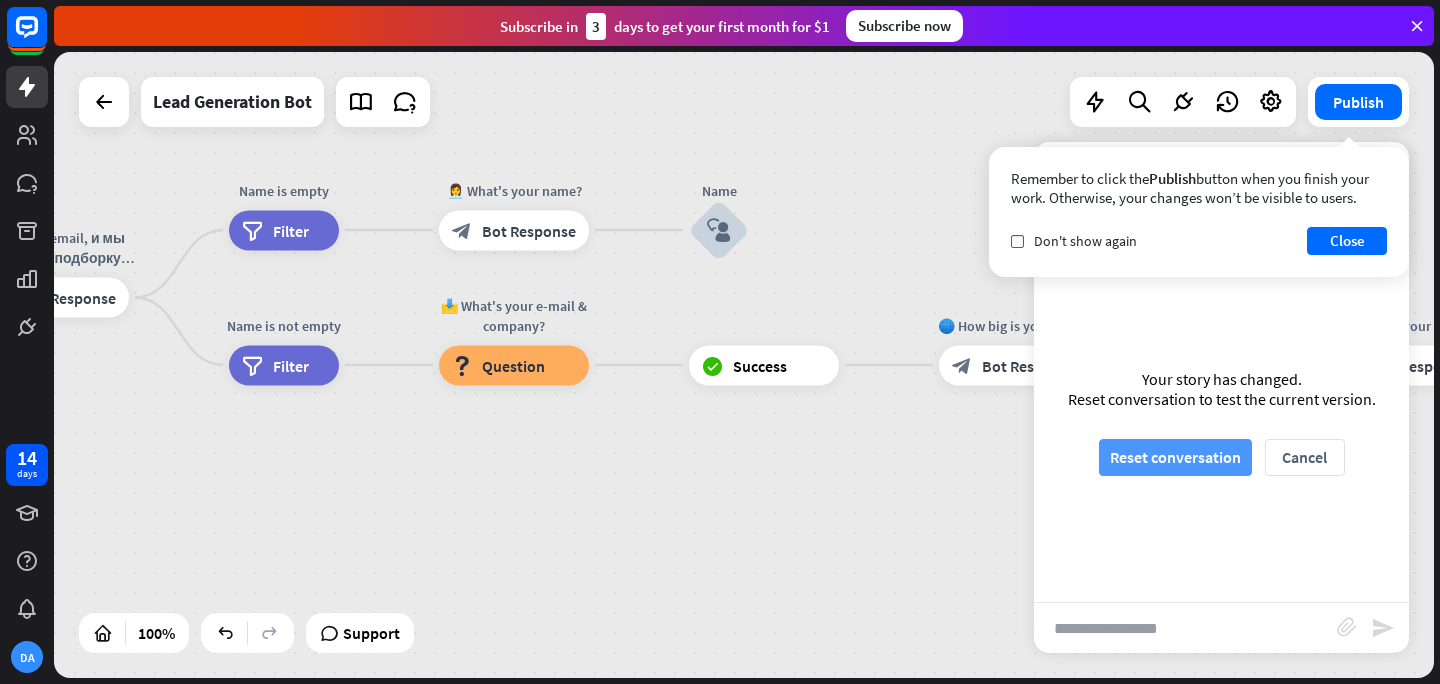 click on "Reset conversation" at bounding box center [1175, 457] 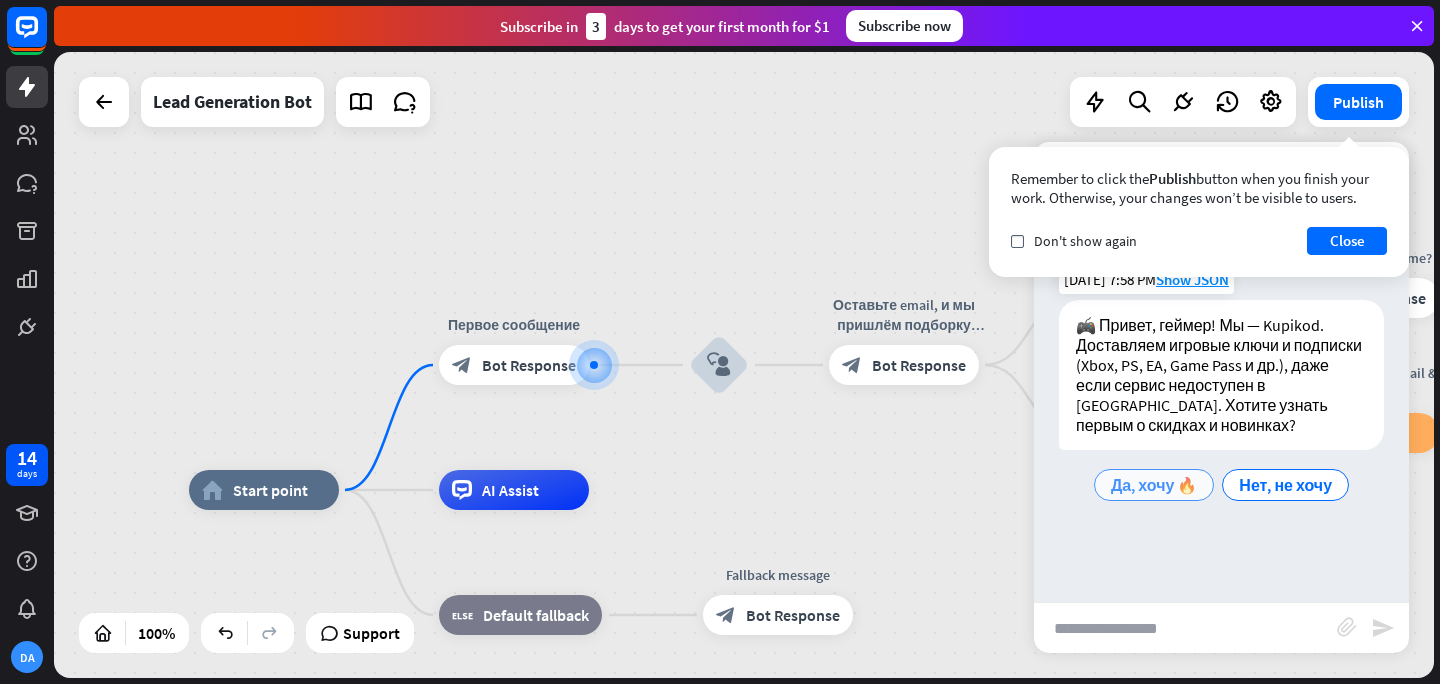 click on "Да, хочу 🔥" at bounding box center (1154, 485) 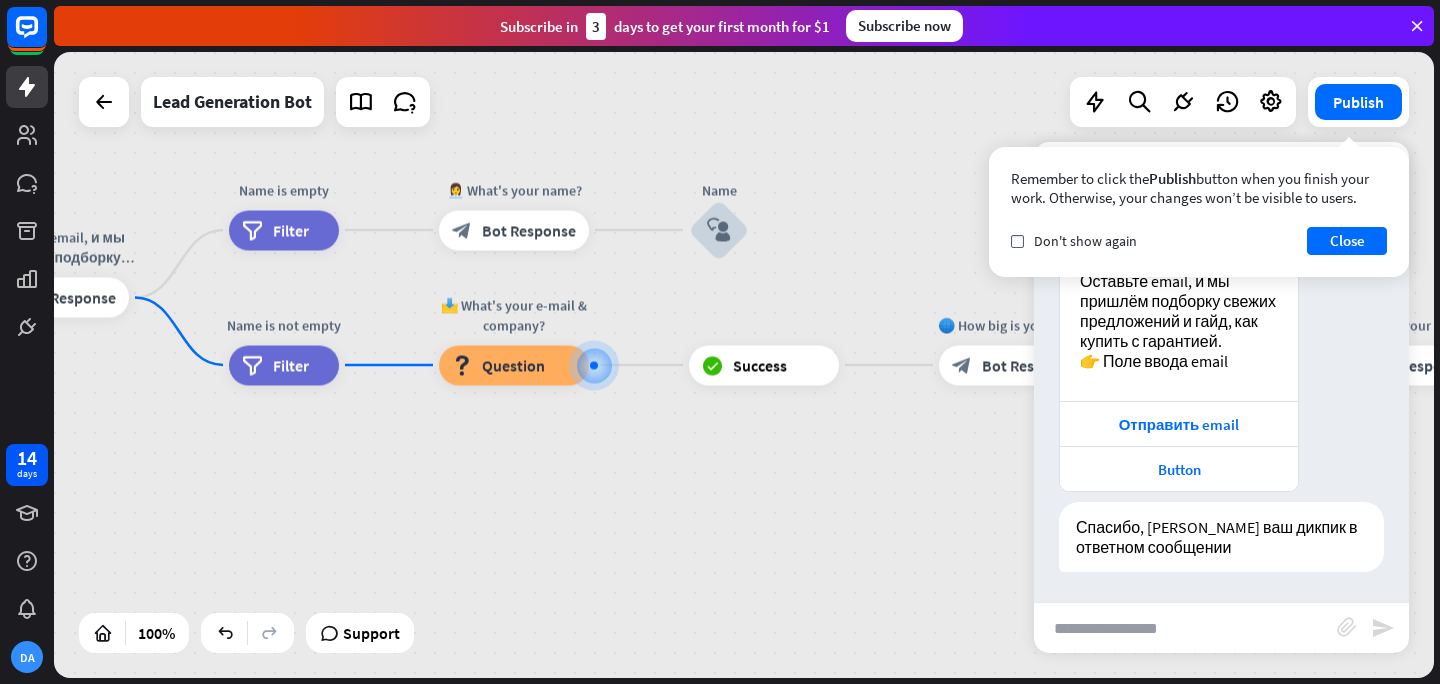 scroll, scrollTop: 358, scrollLeft: 0, axis: vertical 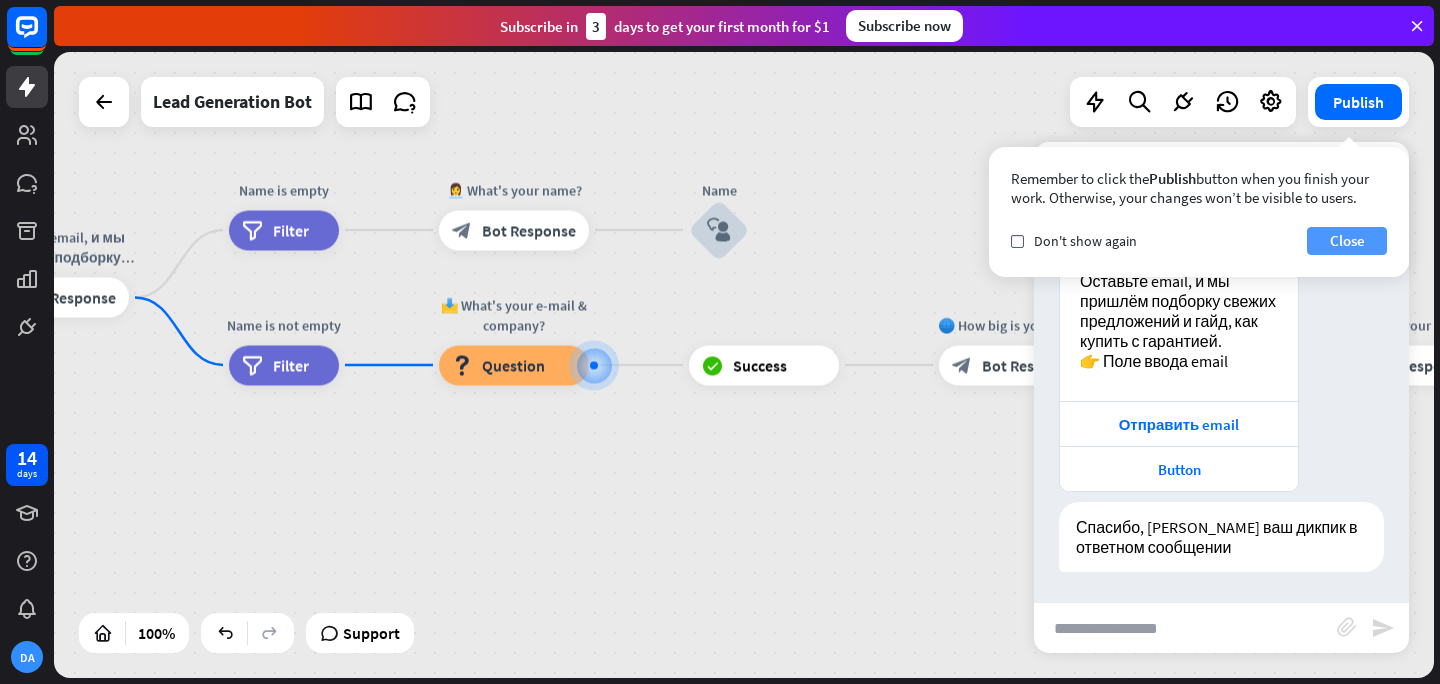 click on "Close" at bounding box center (1347, 241) 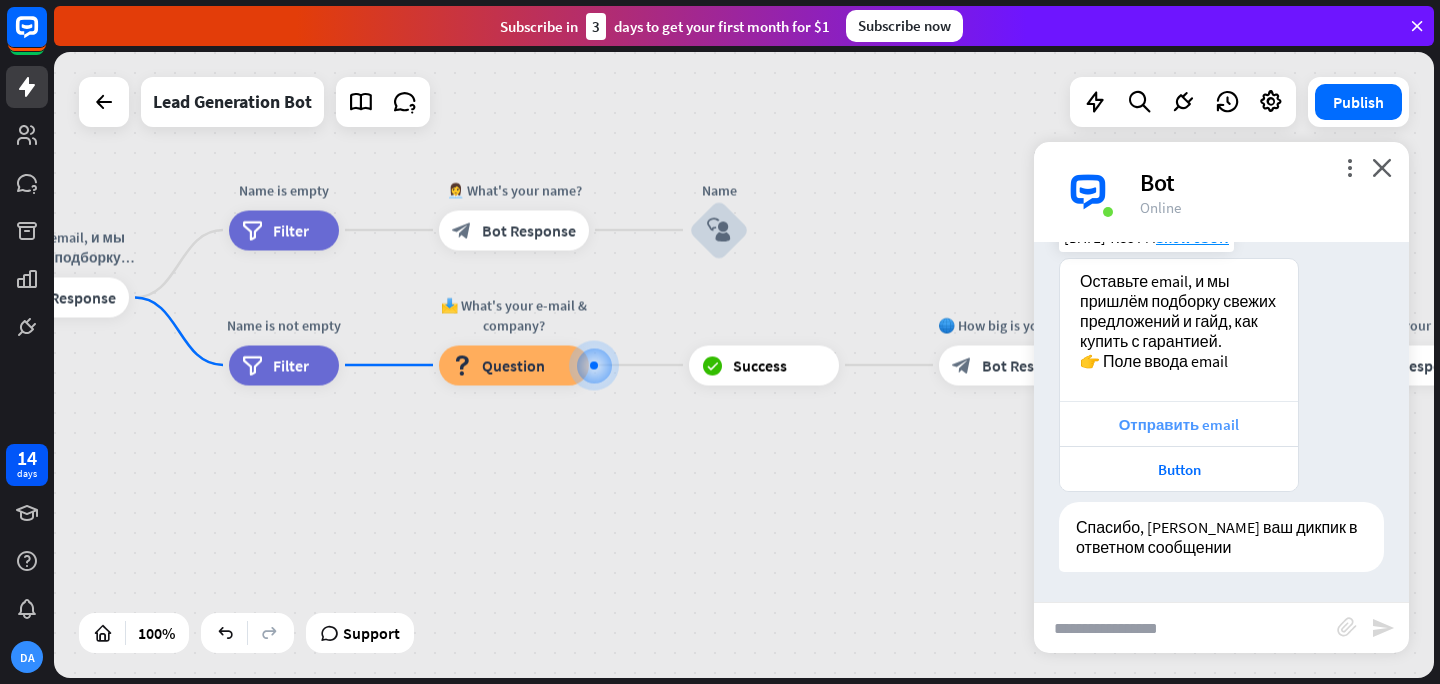 click on "Отправить email" at bounding box center [1179, 424] 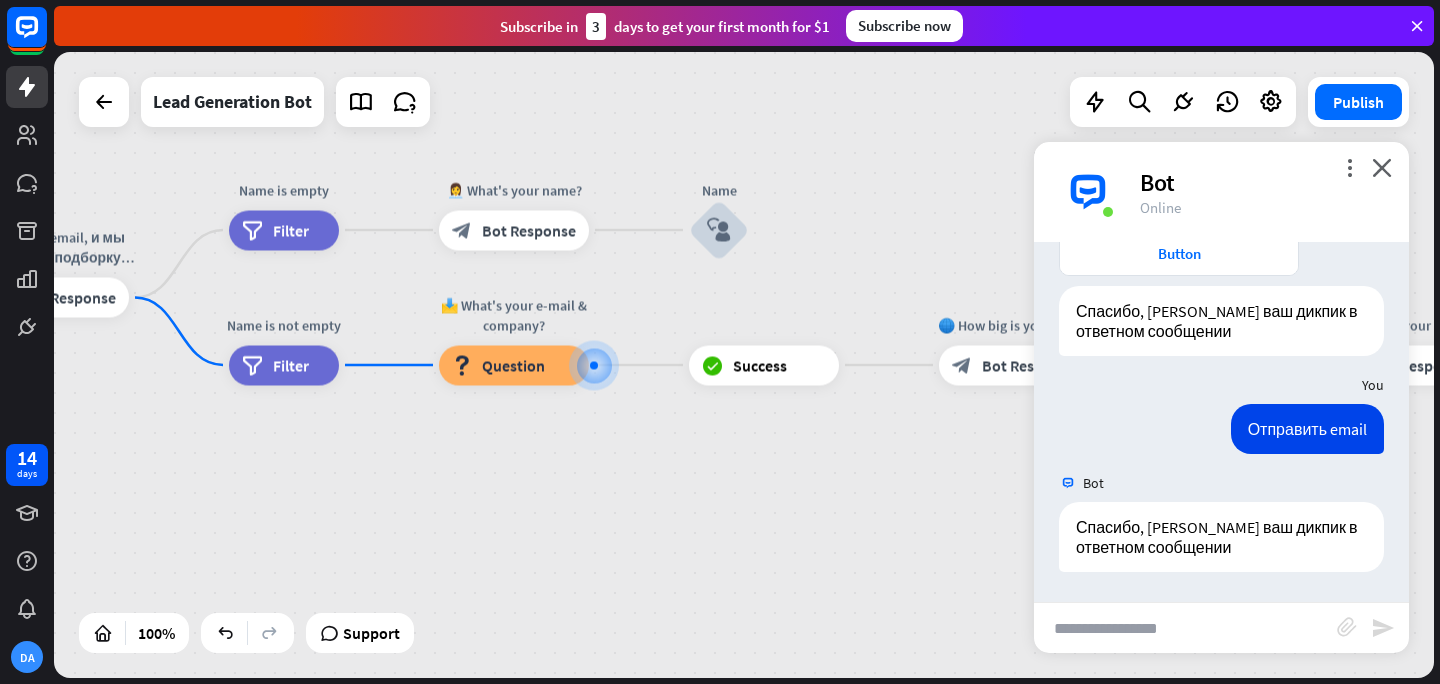 scroll, scrollTop: 574, scrollLeft: 0, axis: vertical 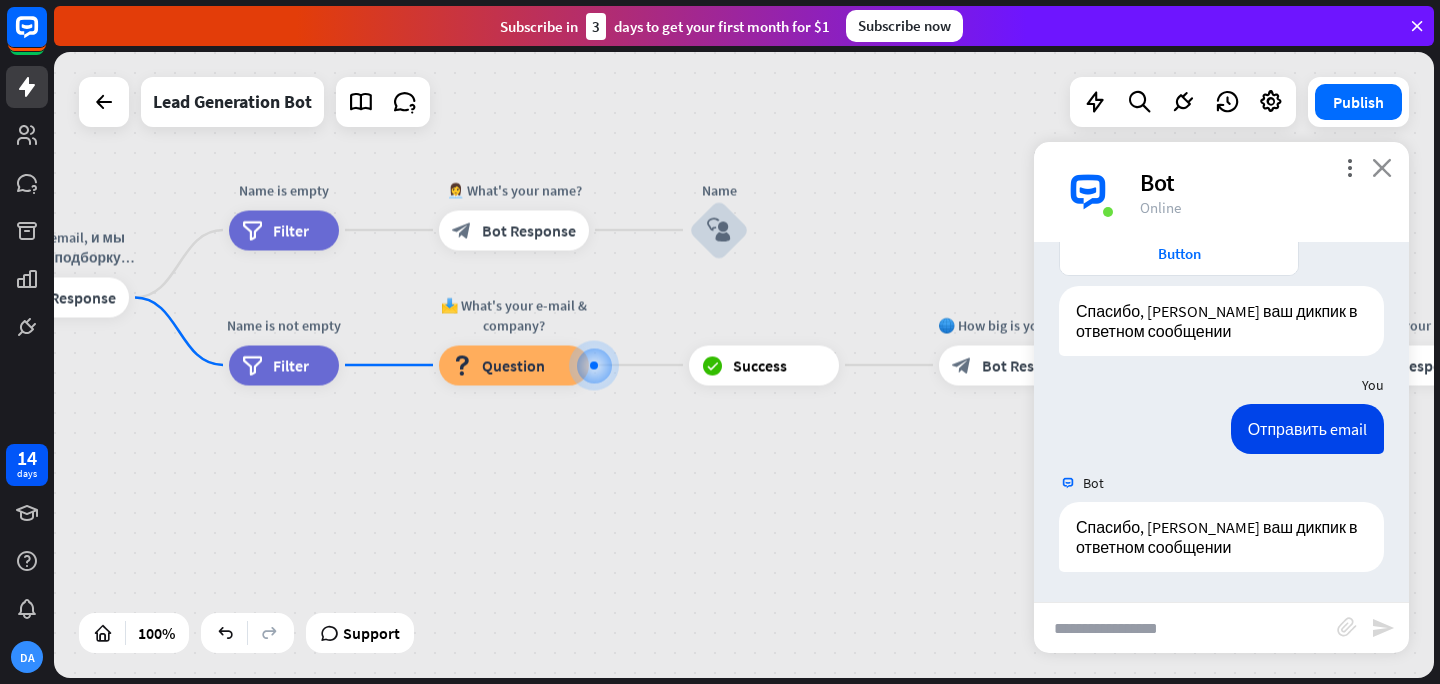 click on "close" at bounding box center (1382, 167) 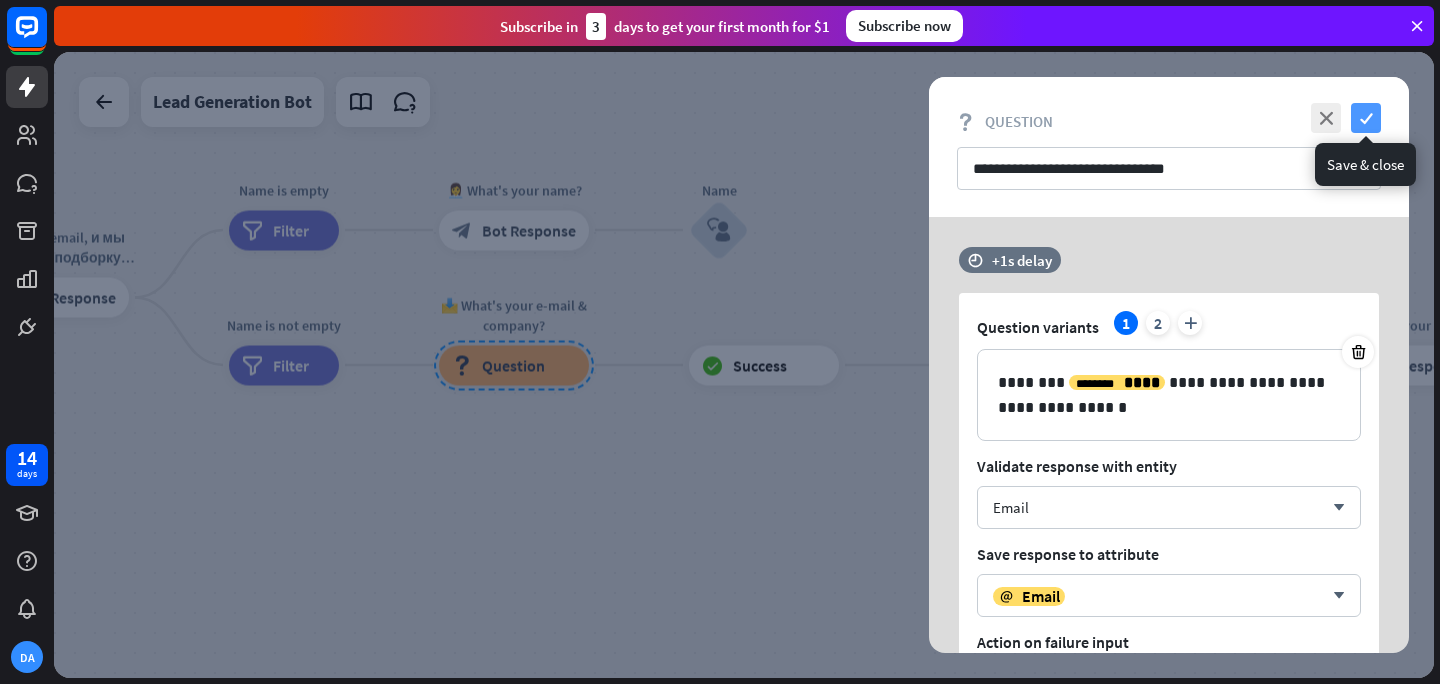 click on "check" at bounding box center (1366, 118) 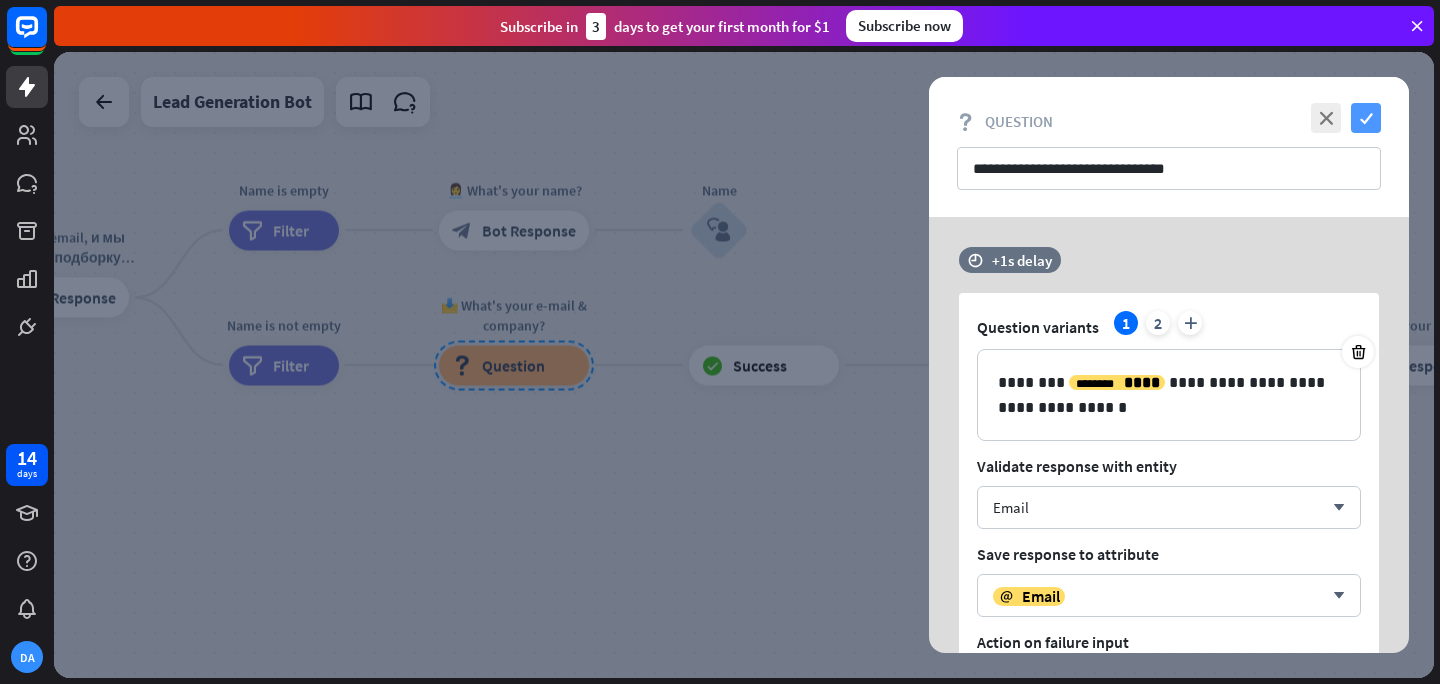 click on "check" at bounding box center (1366, 118) 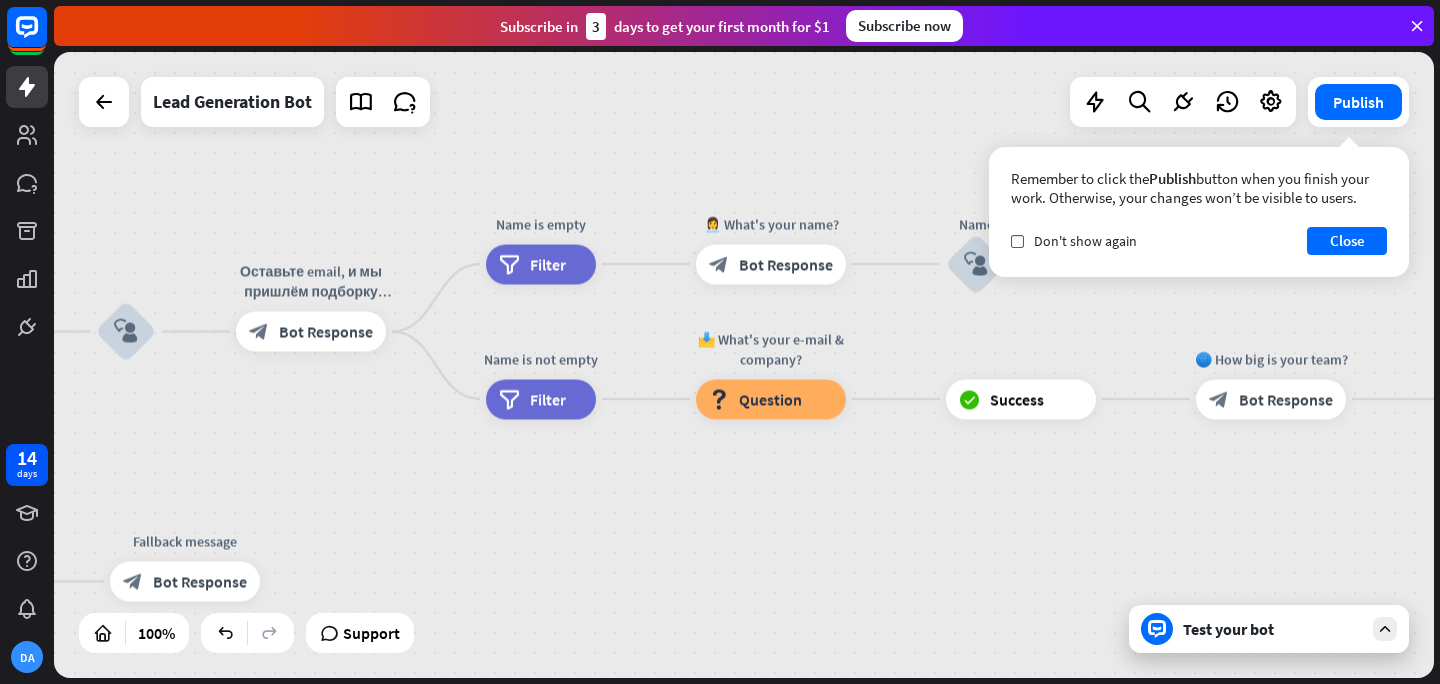 drag, startPoint x: 249, startPoint y: 533, endPoint x: 516, endPoint y: 571, distance: 269.69055 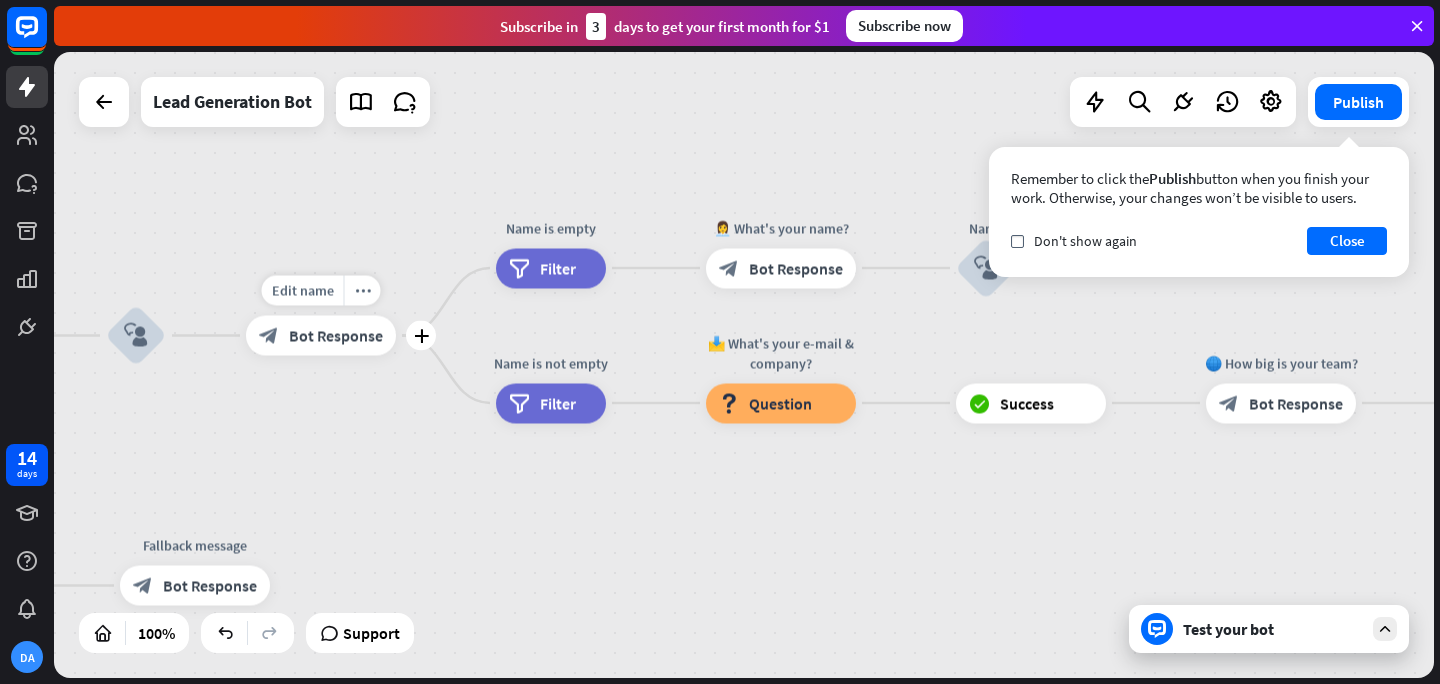 click on "Bot Response" at bounding box center (336, 336) 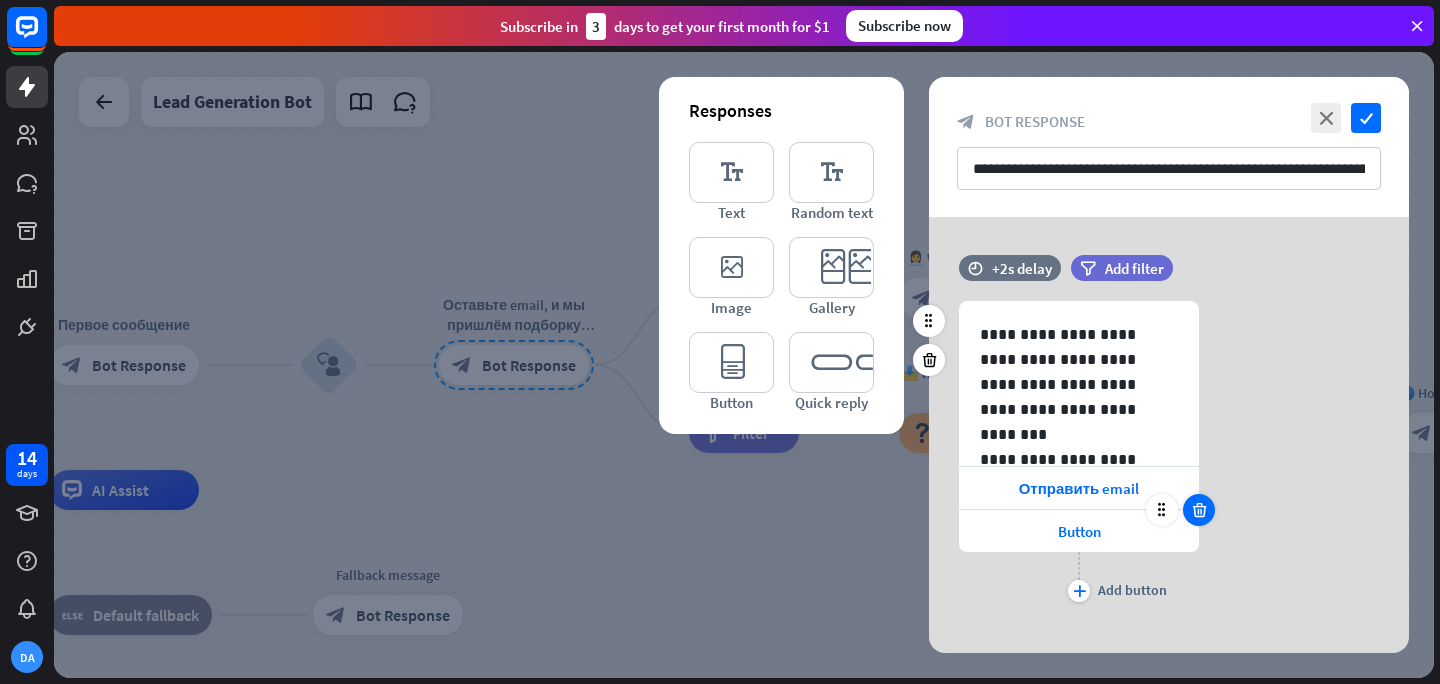 click at bounding box center (1199, 510) 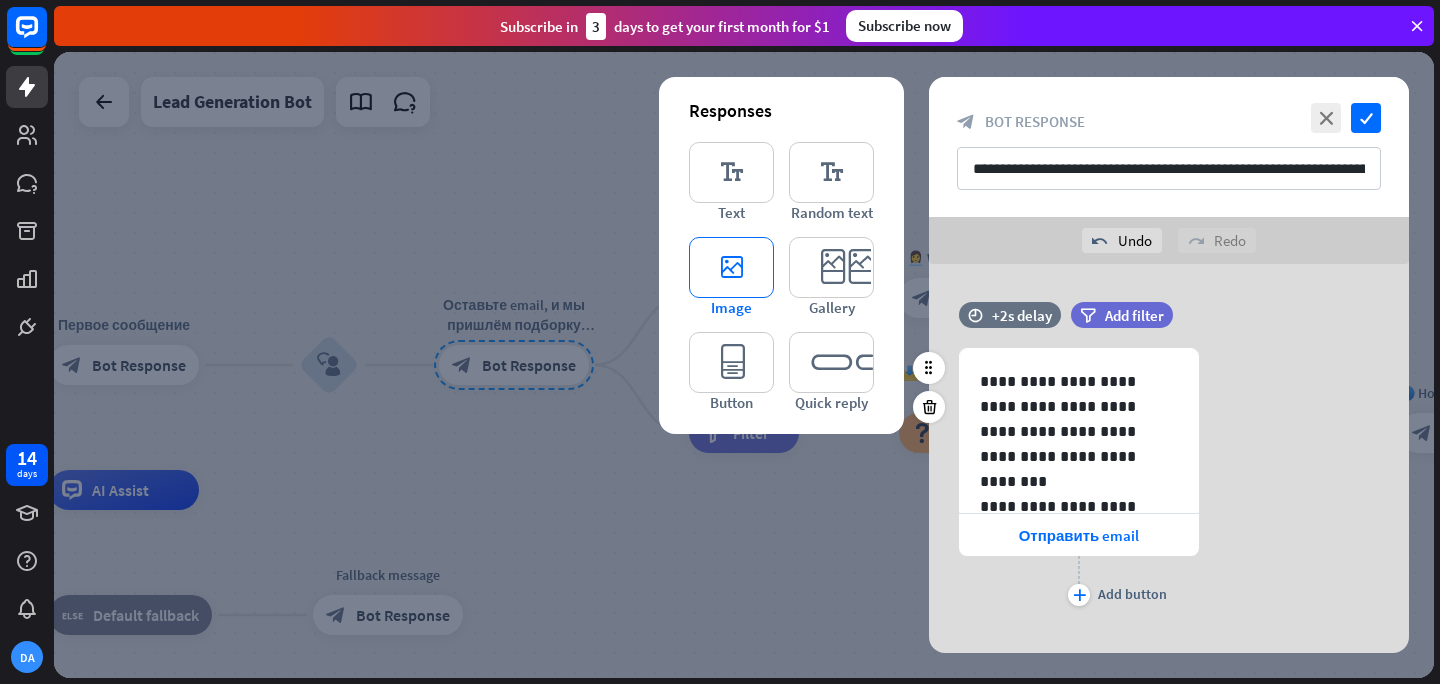 click on "editor_image" at bounding box center [731, 267] 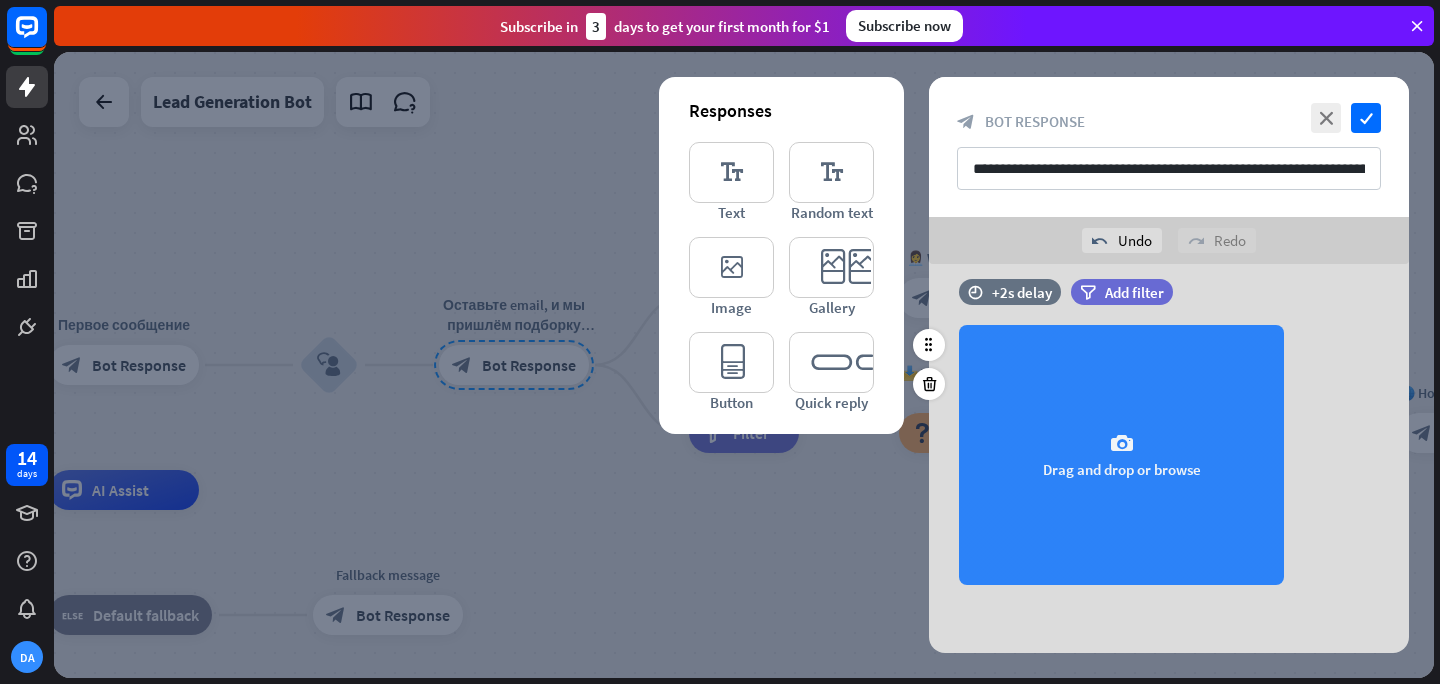 scroll, scrollTop: 354, scrollLeft: 0, axis: vertical 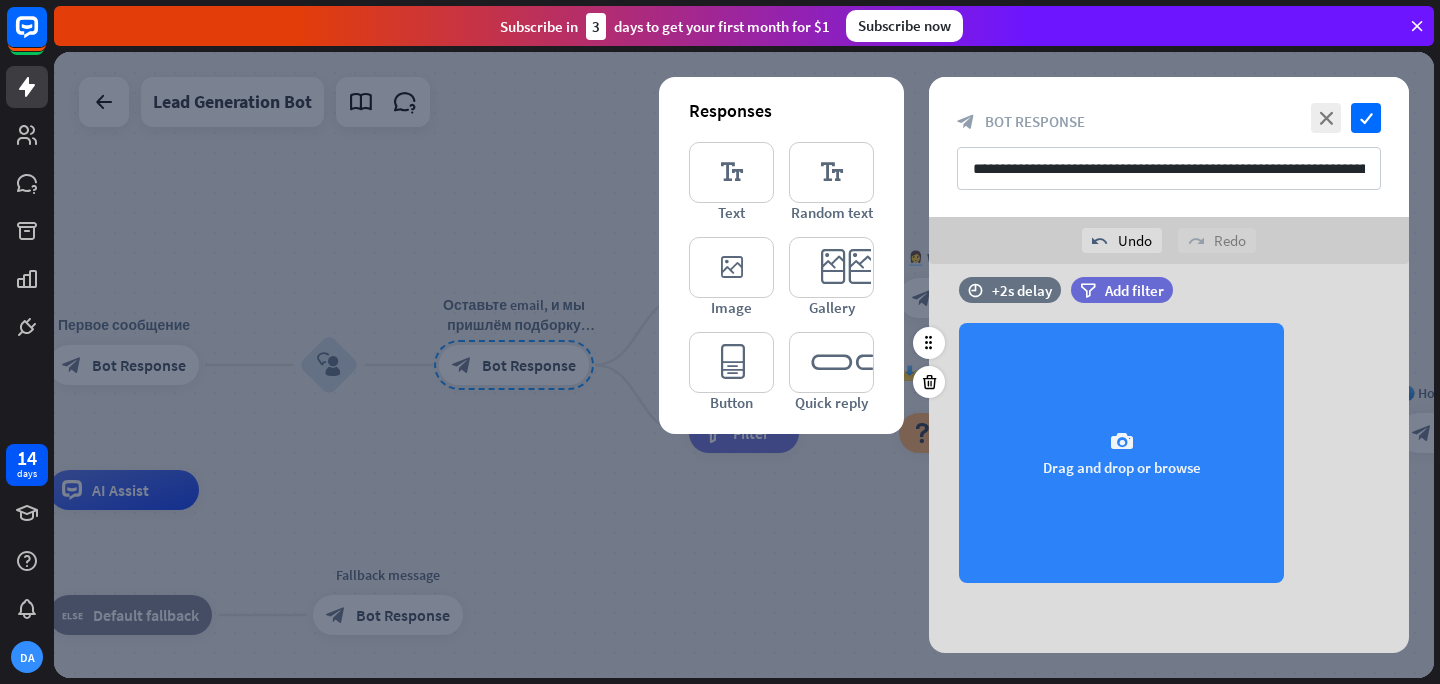 click on "camera
Drag and drop or browse" at bounding box center [1121, 453] 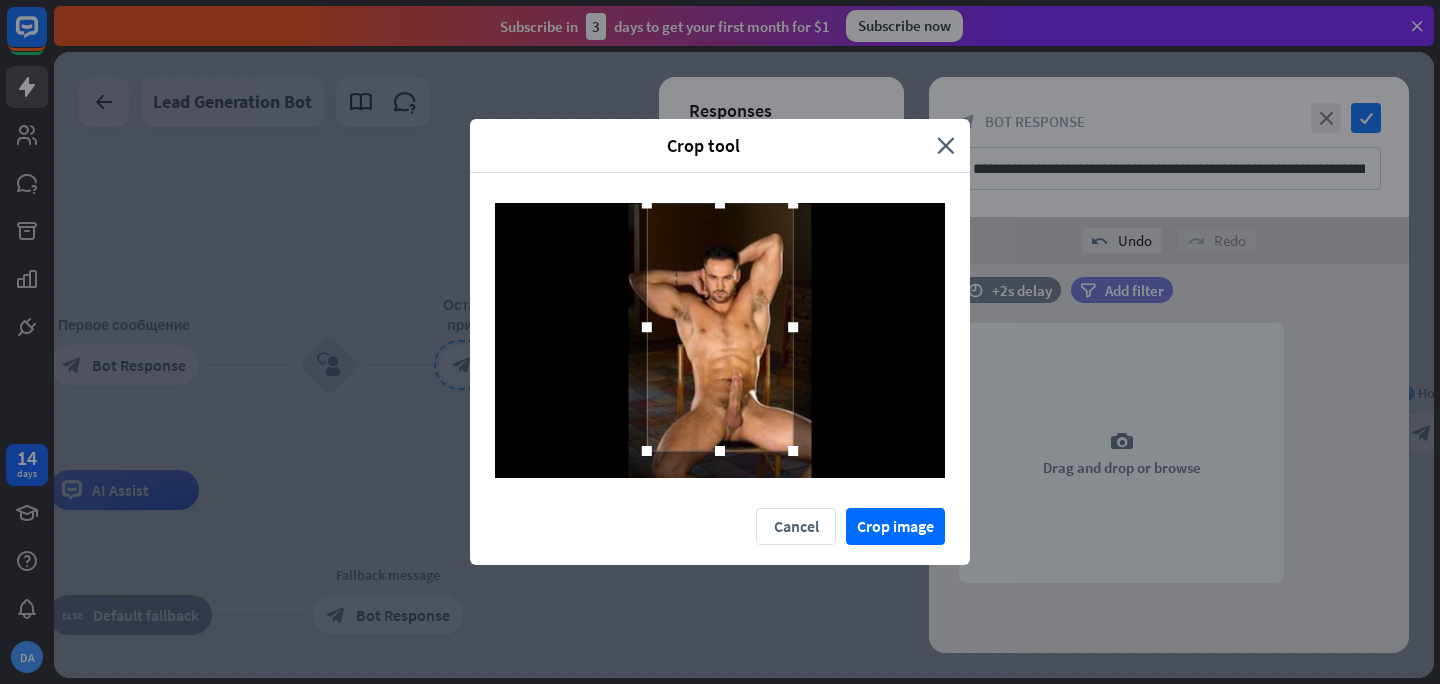 drag, startPoint x: 721, startPoint y: 231, endPoint x: 727, endPoint y: 136, distance: 95.189285 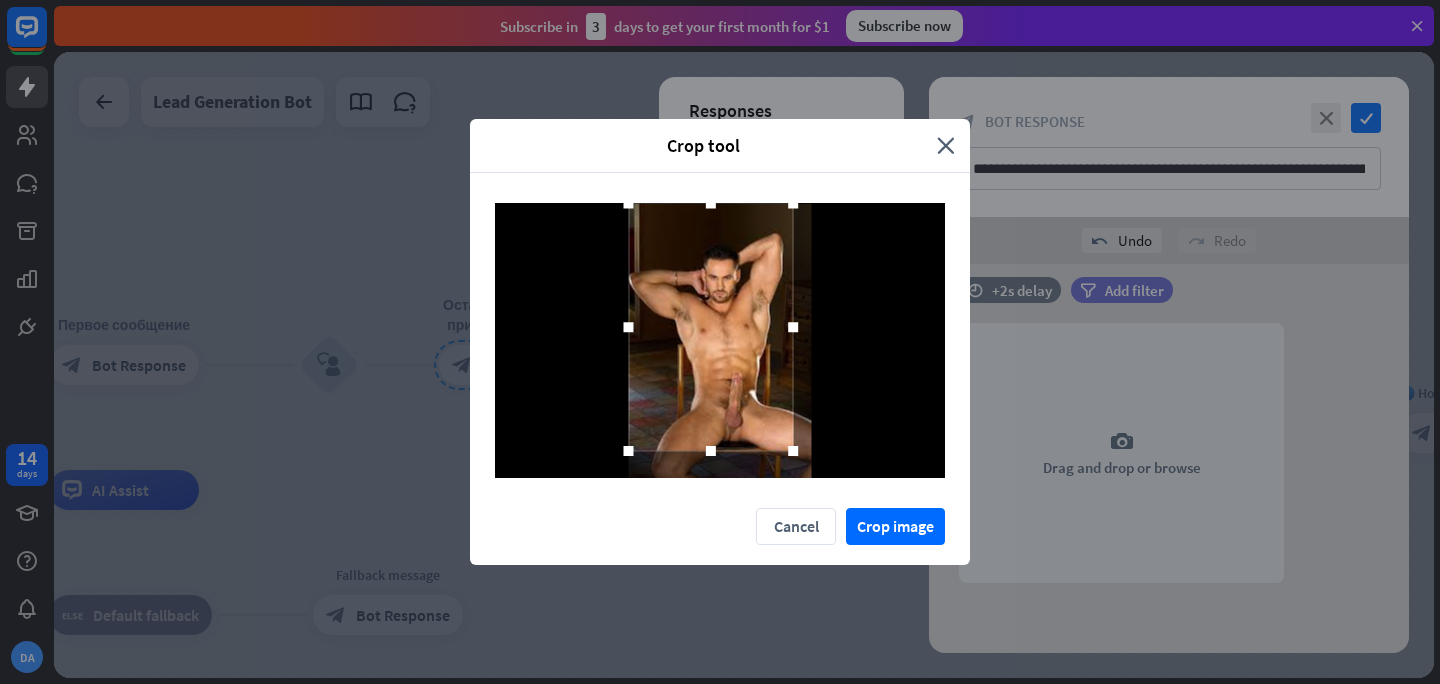 drag, startPoint x: 650, startPoint y: 332, endPoint x: 561, endPoint y: 342, distance: 89.560036 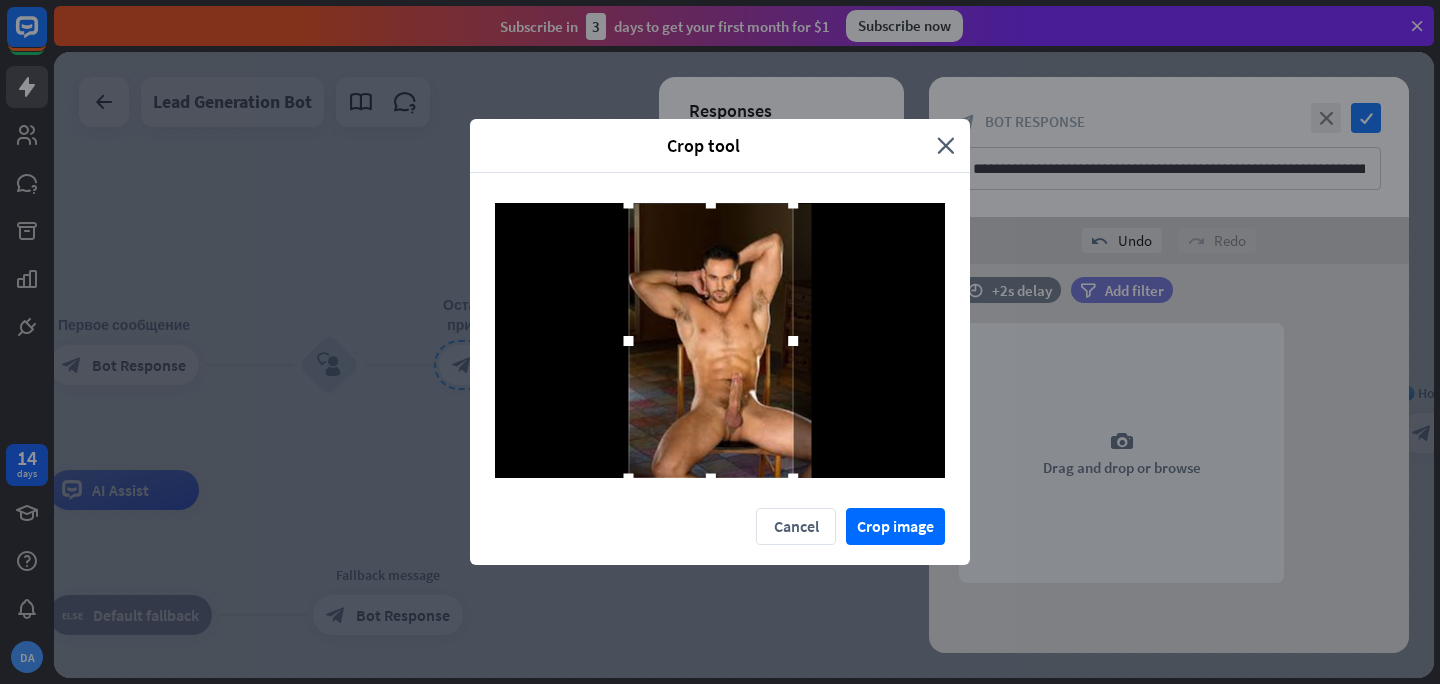 drag, startPoint x: 709, startPoint y: 449, endPoint x: 711, endPoint y: 495, distance: 46.043457 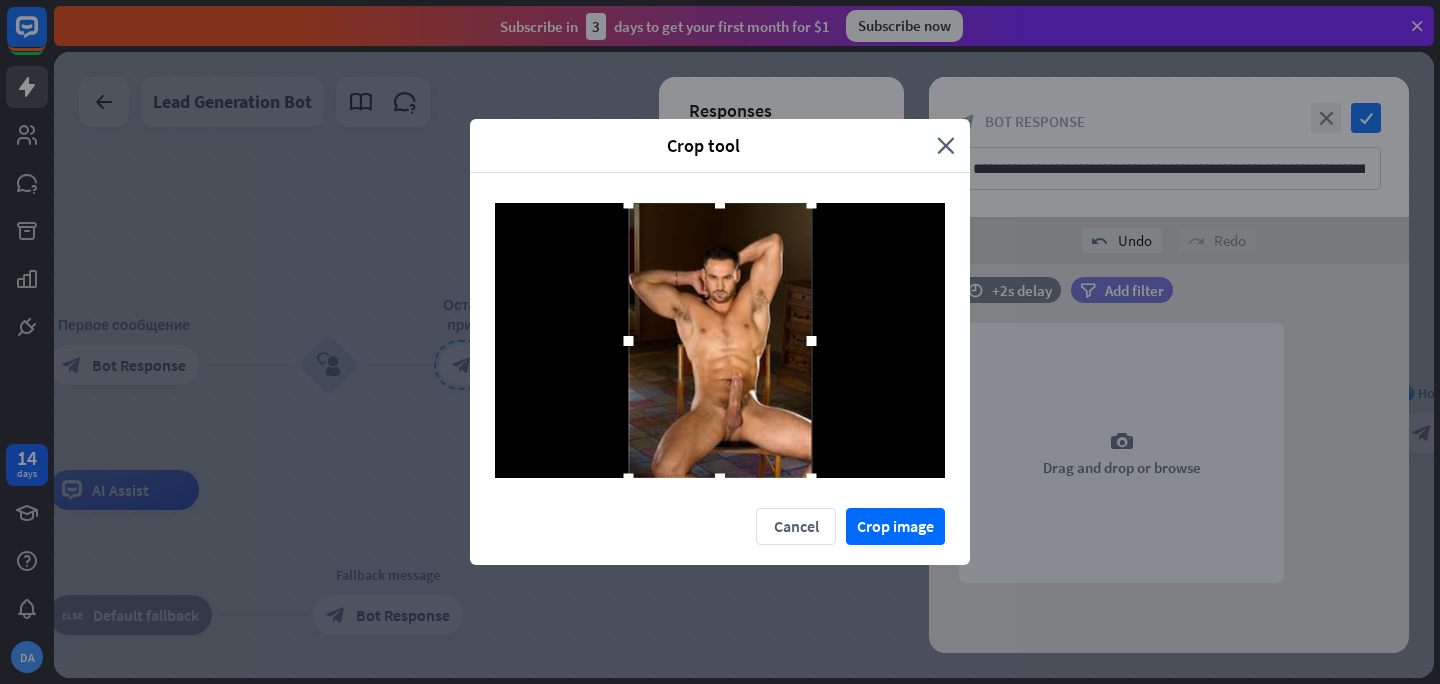 drag, startPoint x: 794, startPoint y: 340, endPoint x: 880, endPoint y: 341, distance: 86.00581 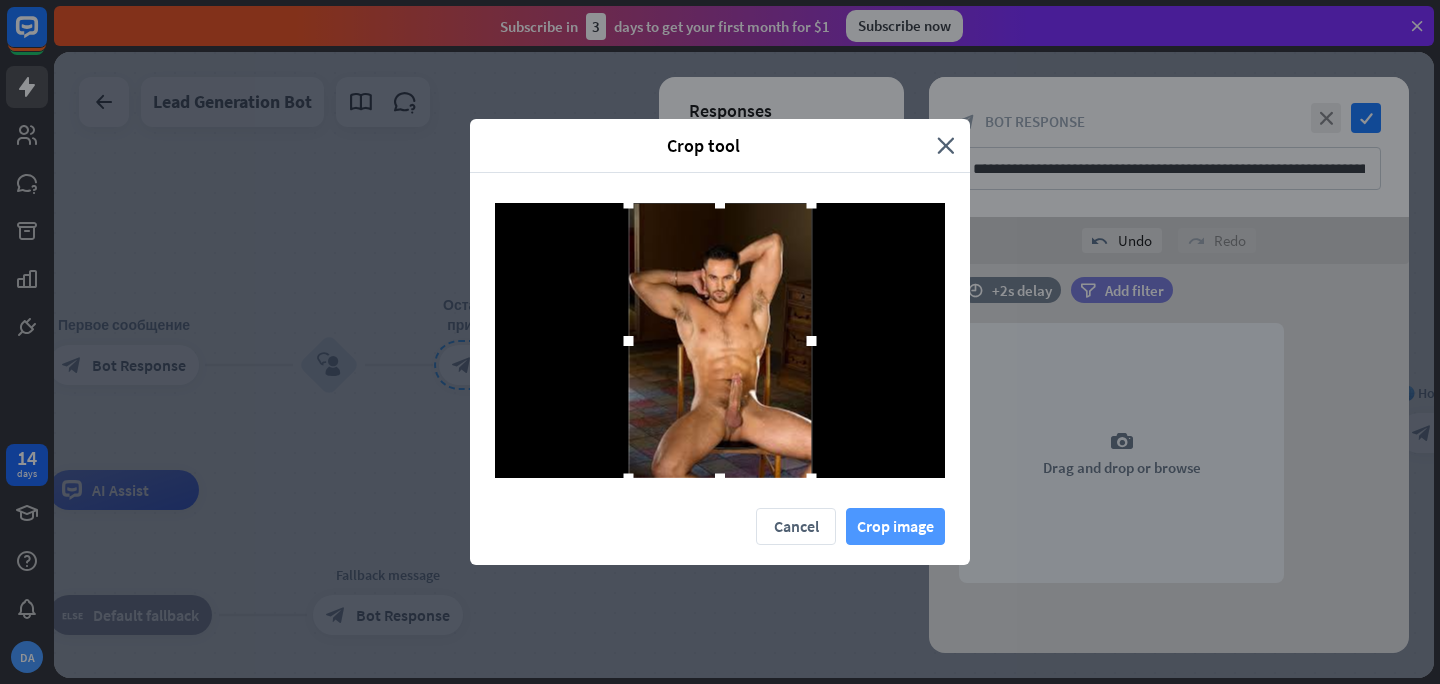 click on "Crop image" at bounding box center [895, 526] 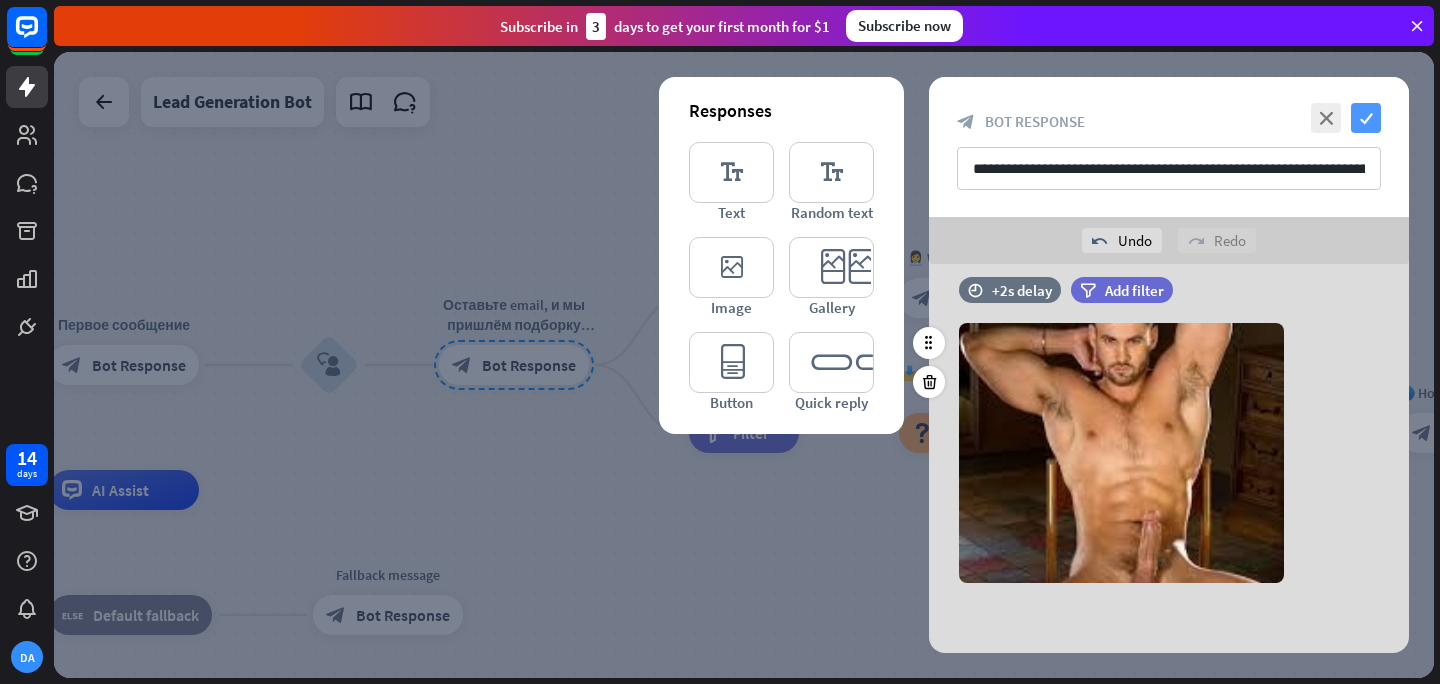 click on "check" at bounding box center [1366, 118] 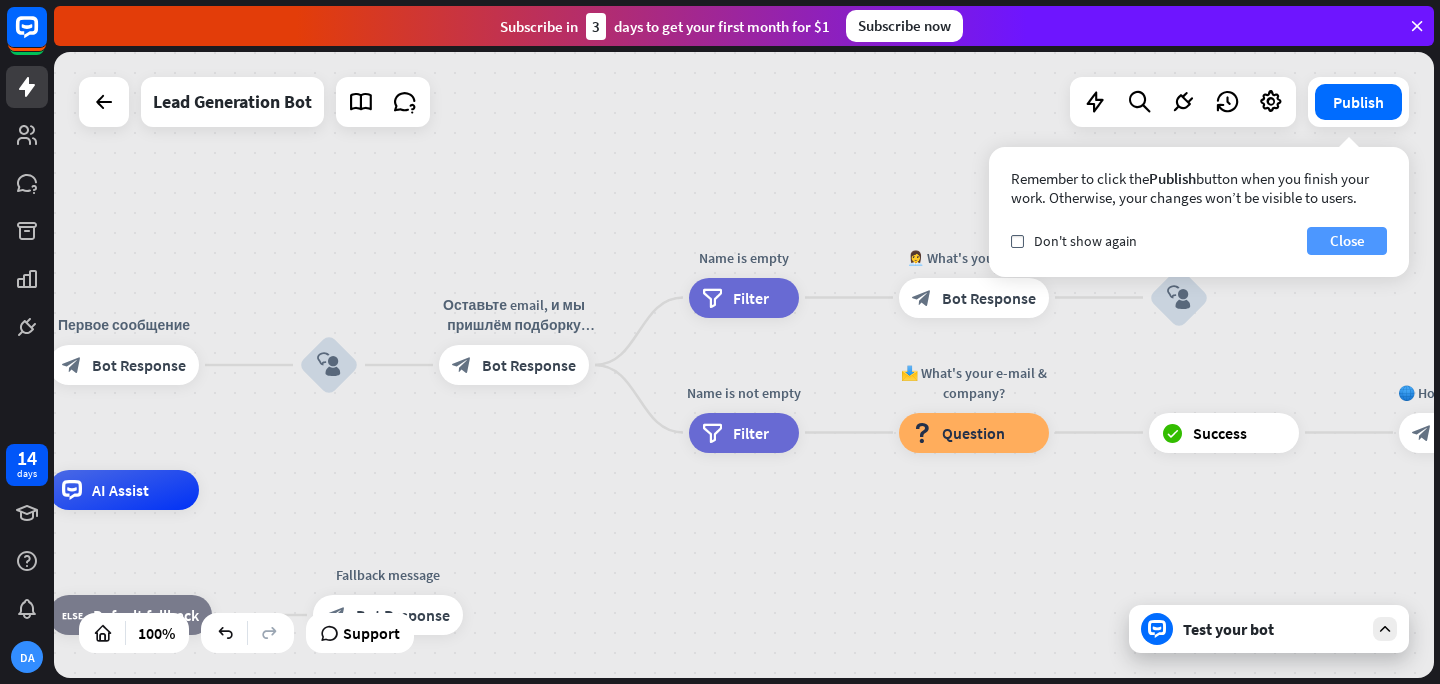 click on "Close" at bounding box center (1347, 241) 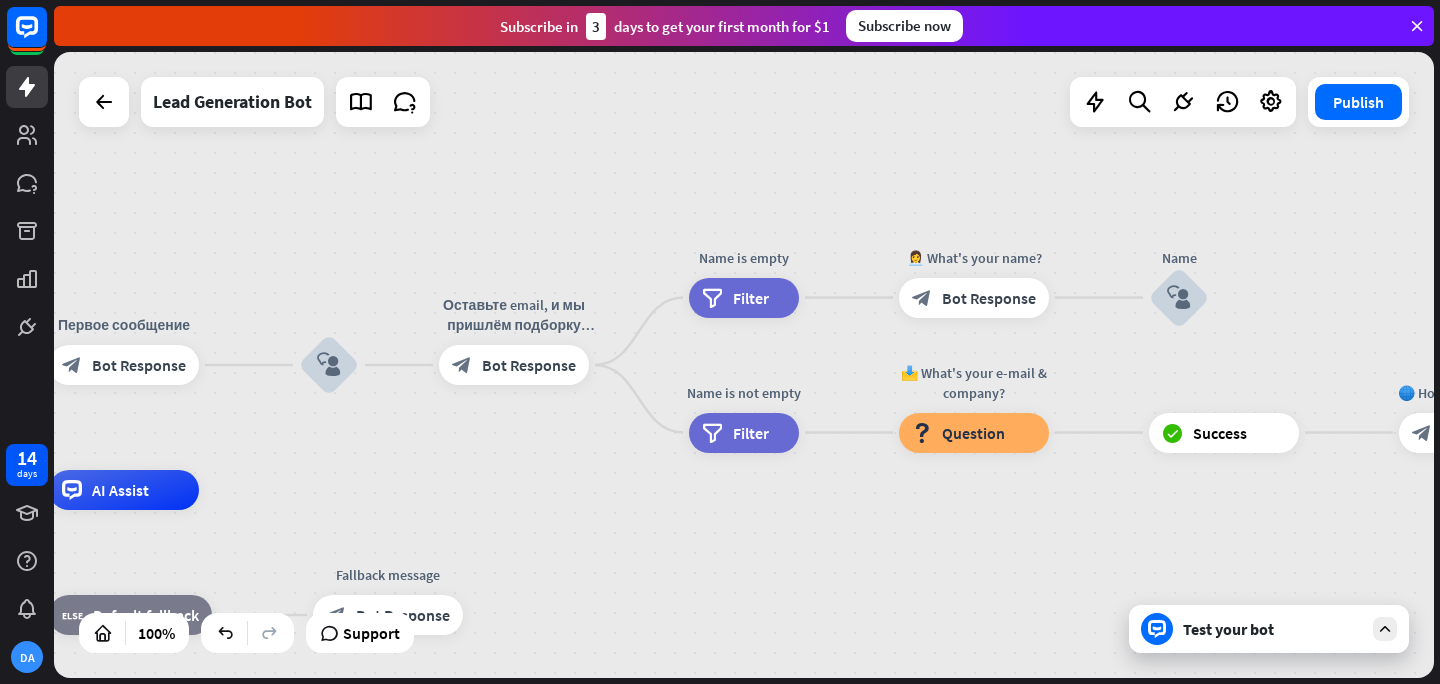 click at bounding box center [1385, 629] 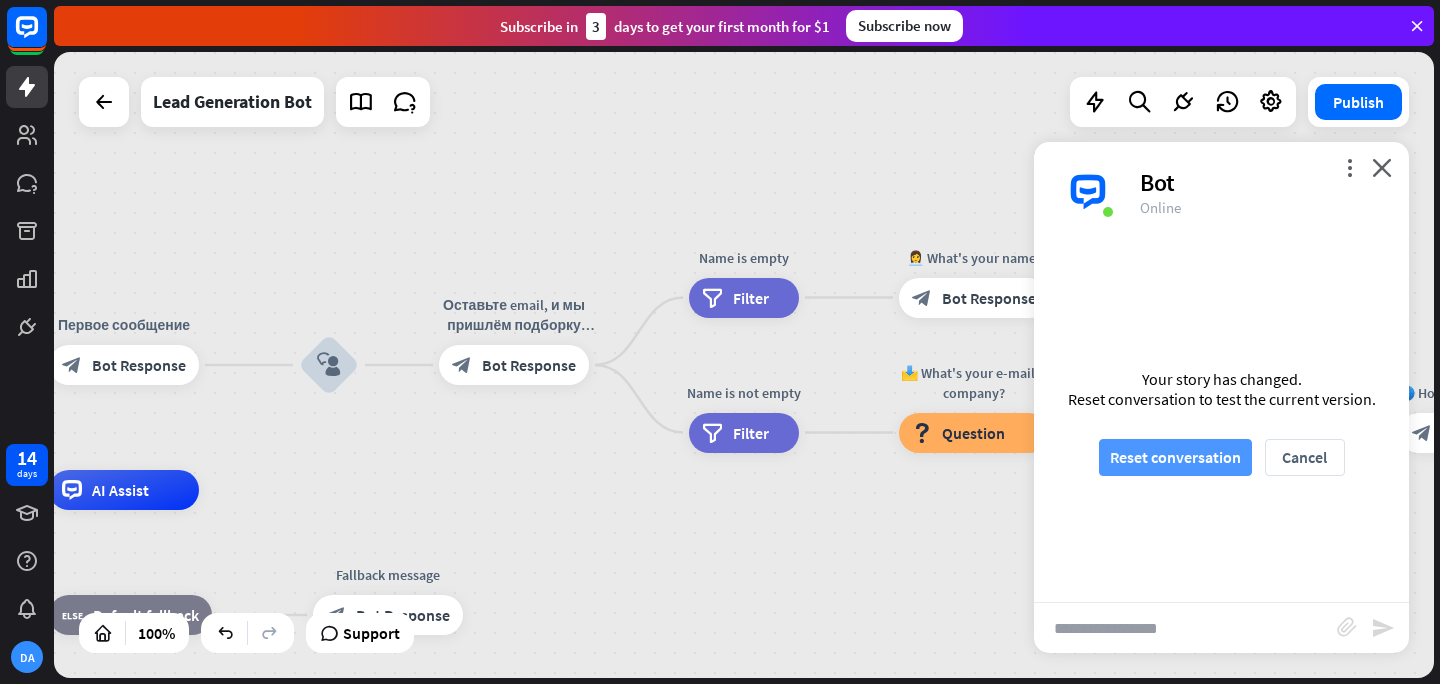 click on "Reset conversation" at bounding box center (1175, 457) 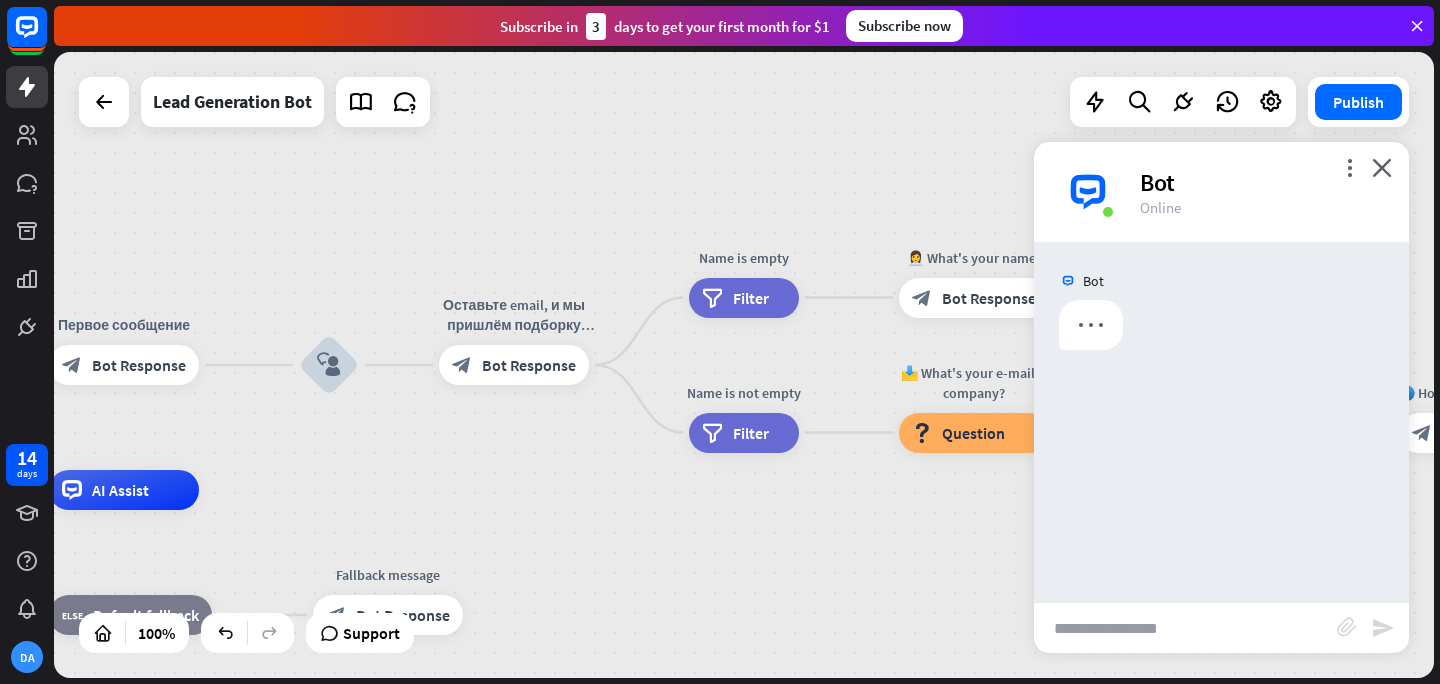 scroll, scrollTop: 0, scrollLeft: 0, axis: both 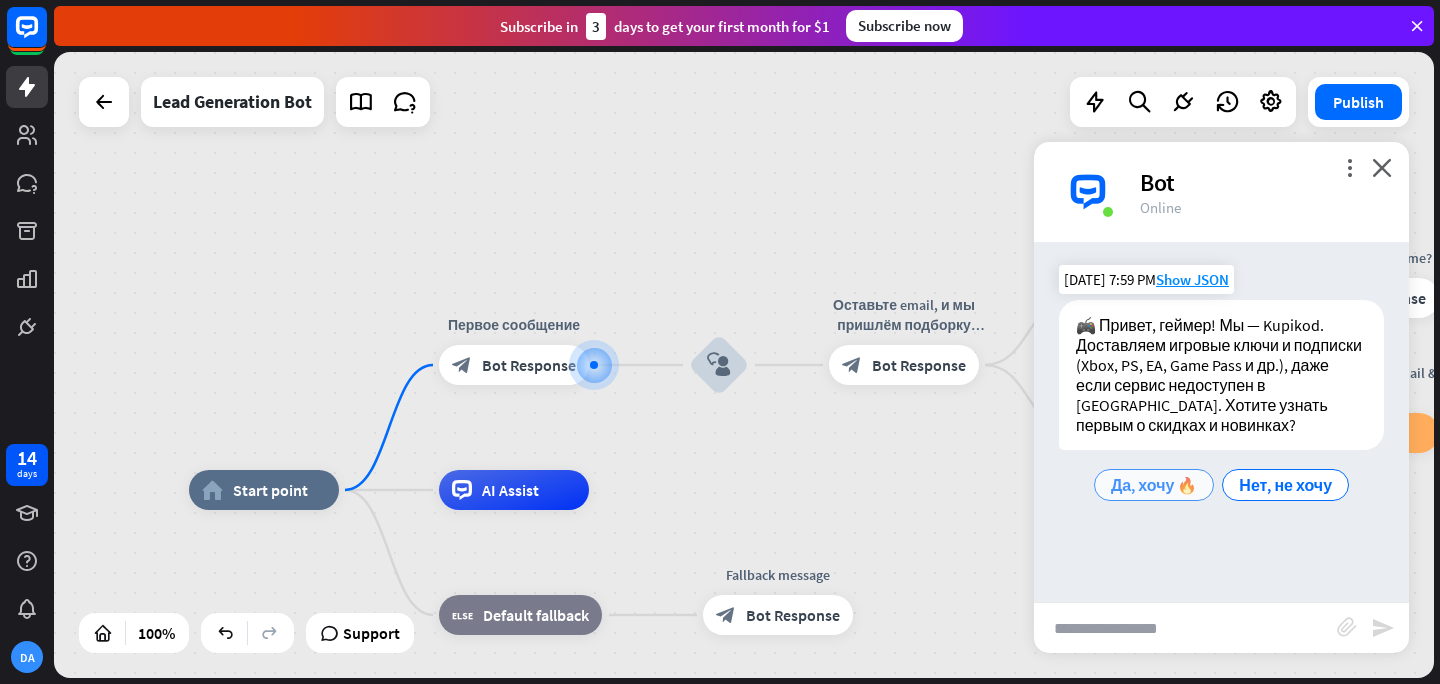 click on "Да, хочу 🔥" at bounding box center (1154, 485) 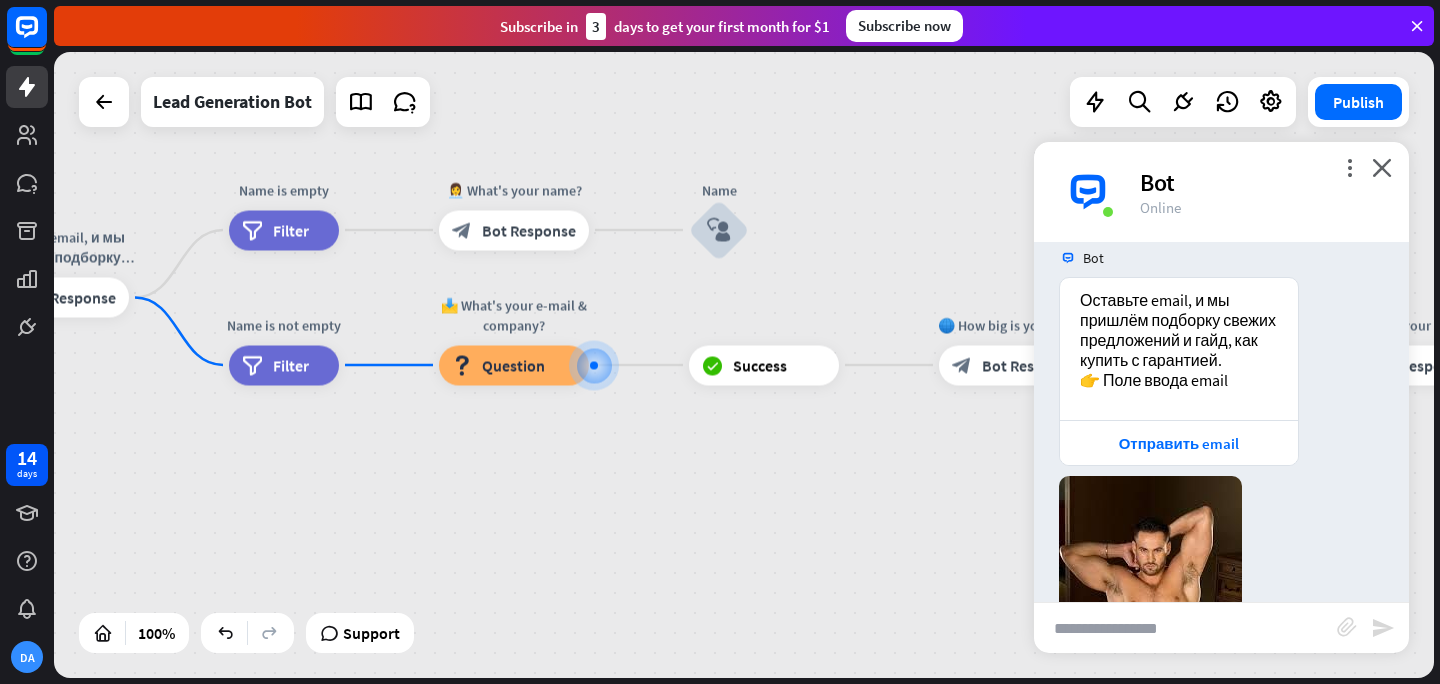 scroll, scrollTop: 322, scrollLeft: 0, axis: vertical 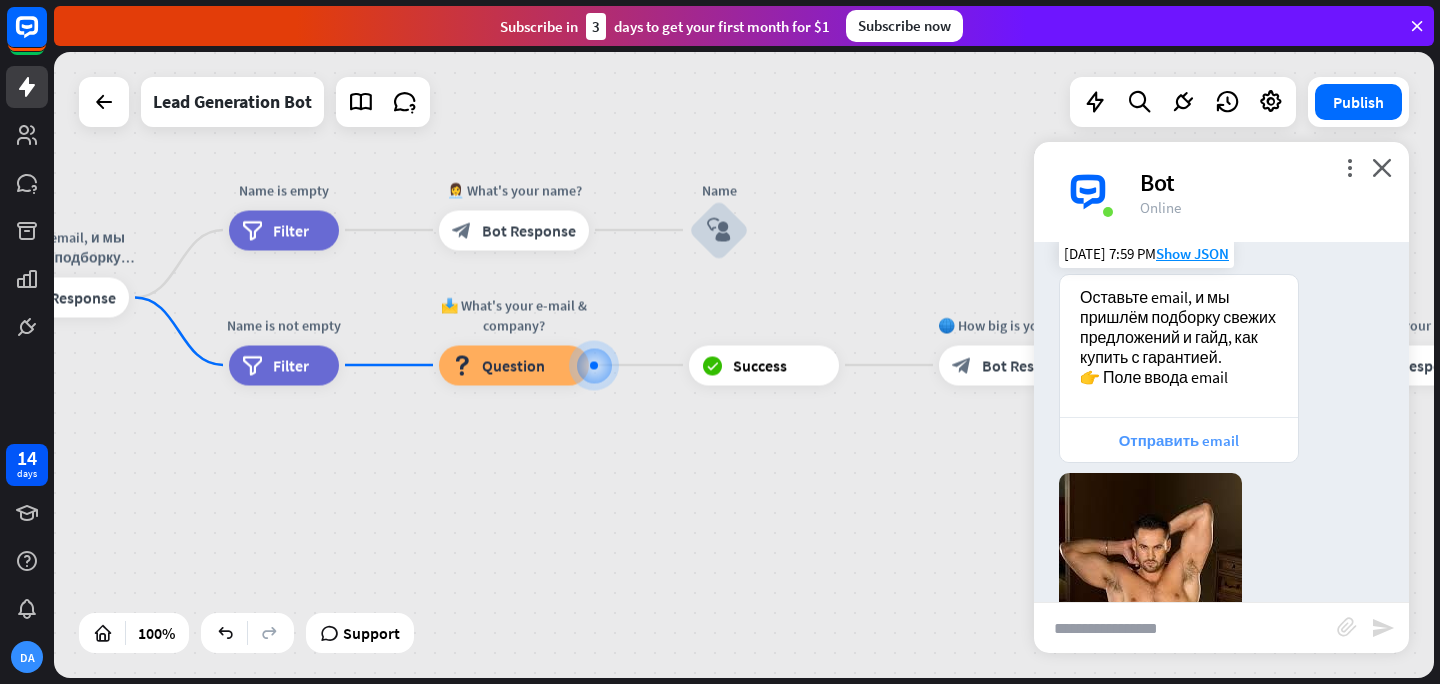 click on "Отправить email" at bounding box center [1179, 440] 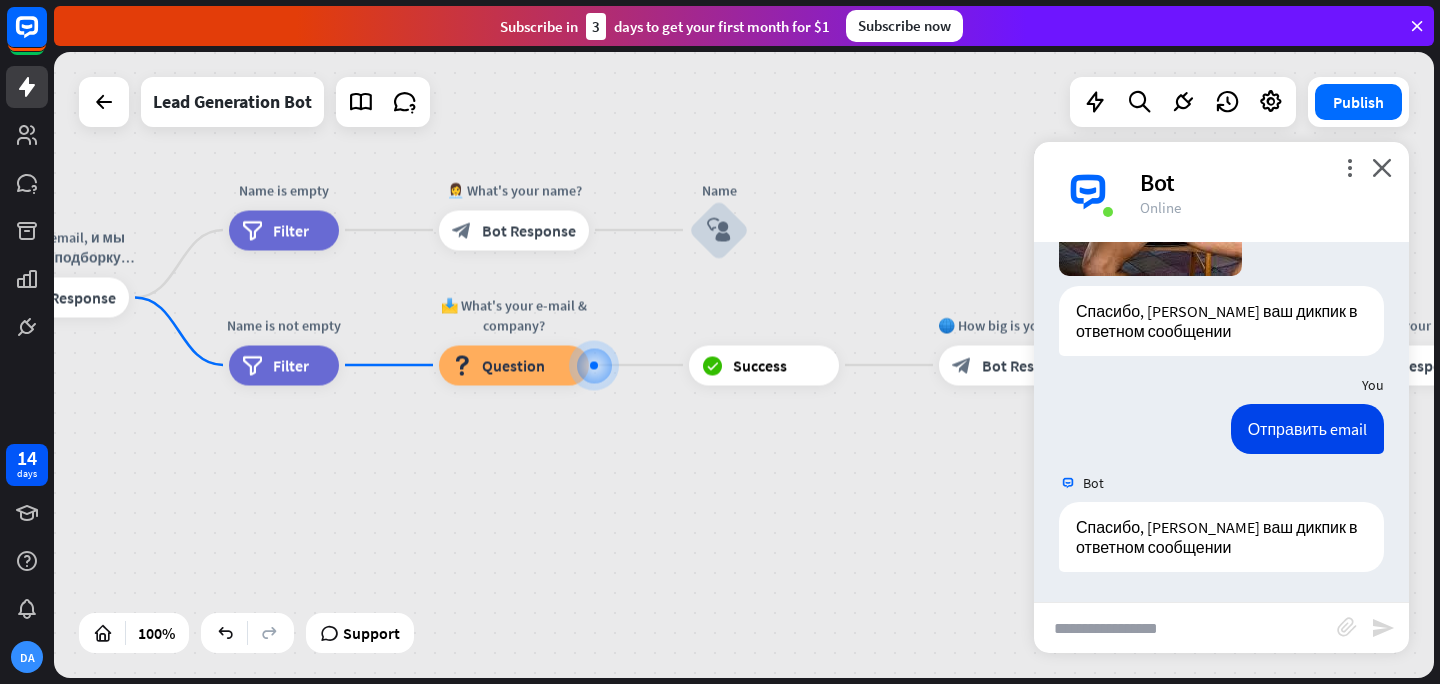 scroll, scrollTop: 814, scrollLeft: 0, axis: vertical 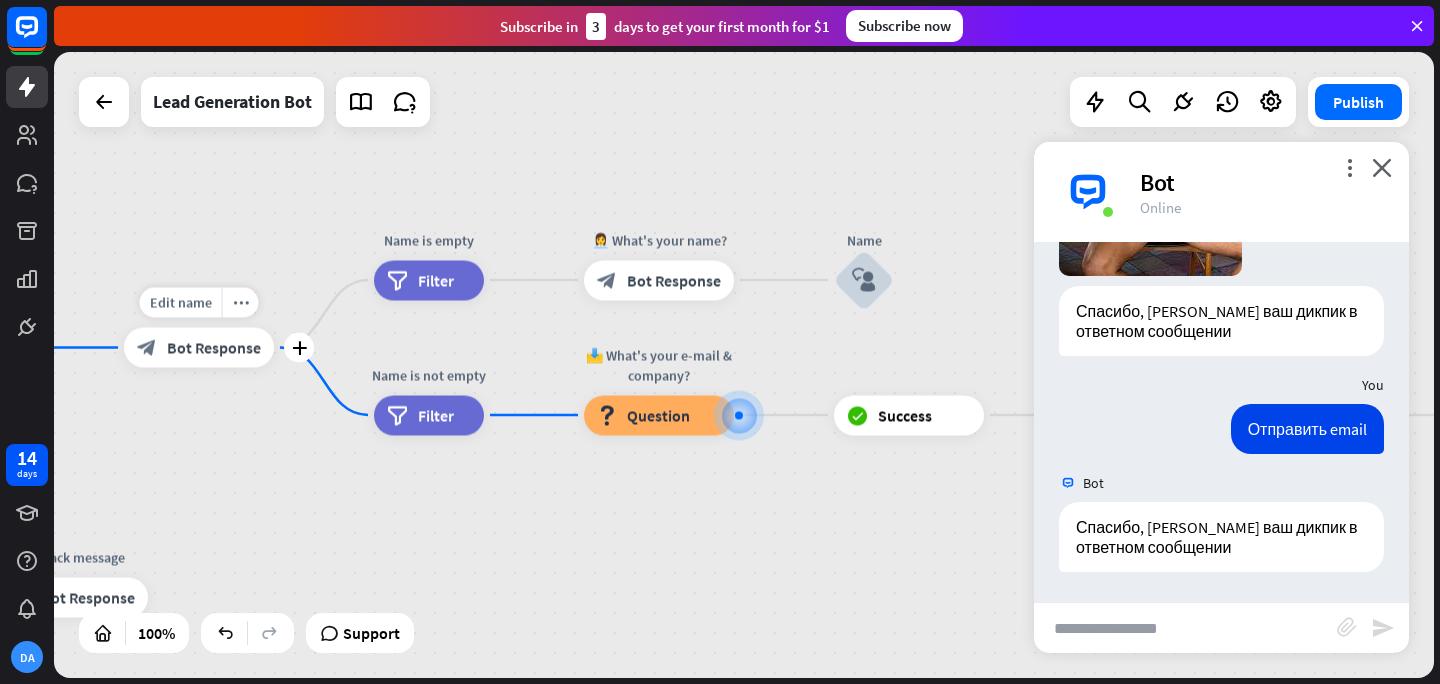click on "Bot Response" at bounding box center (214, 348) 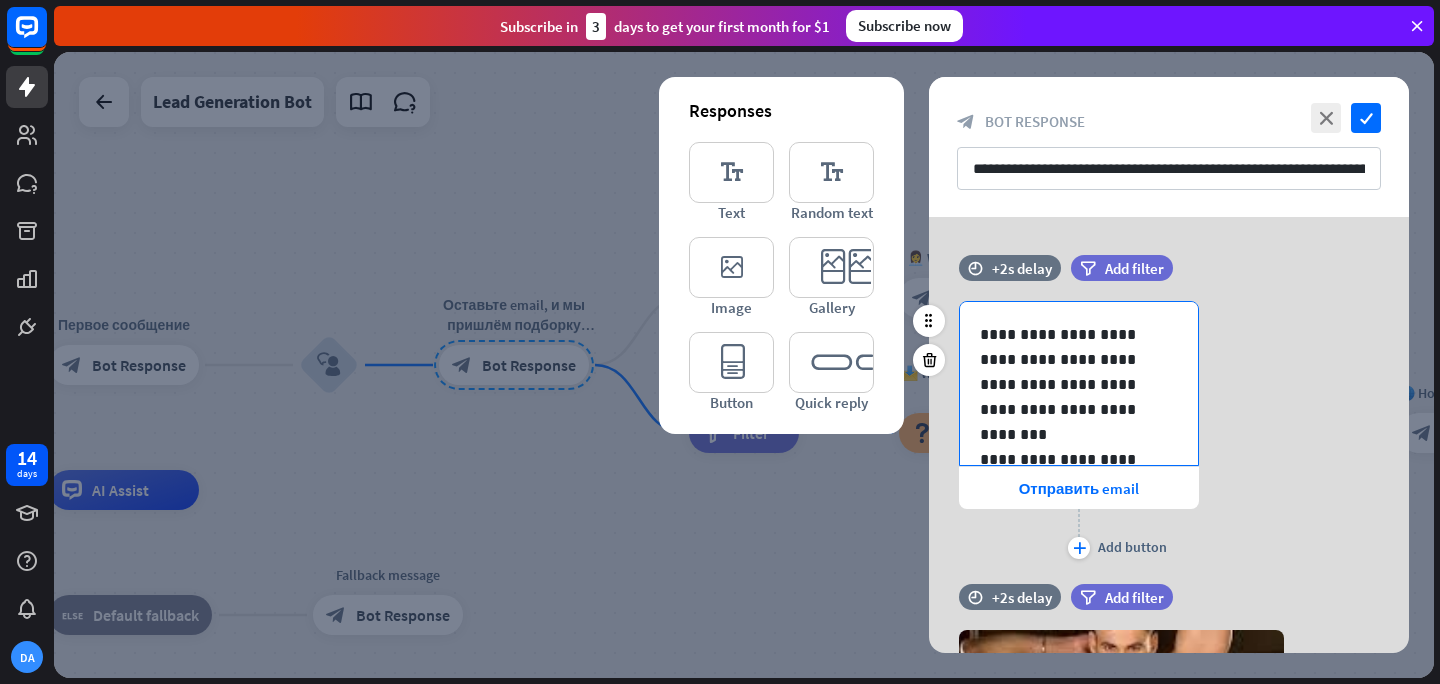 scroll, scrollTop: 27, scrollLeft: 0, axis: vertical 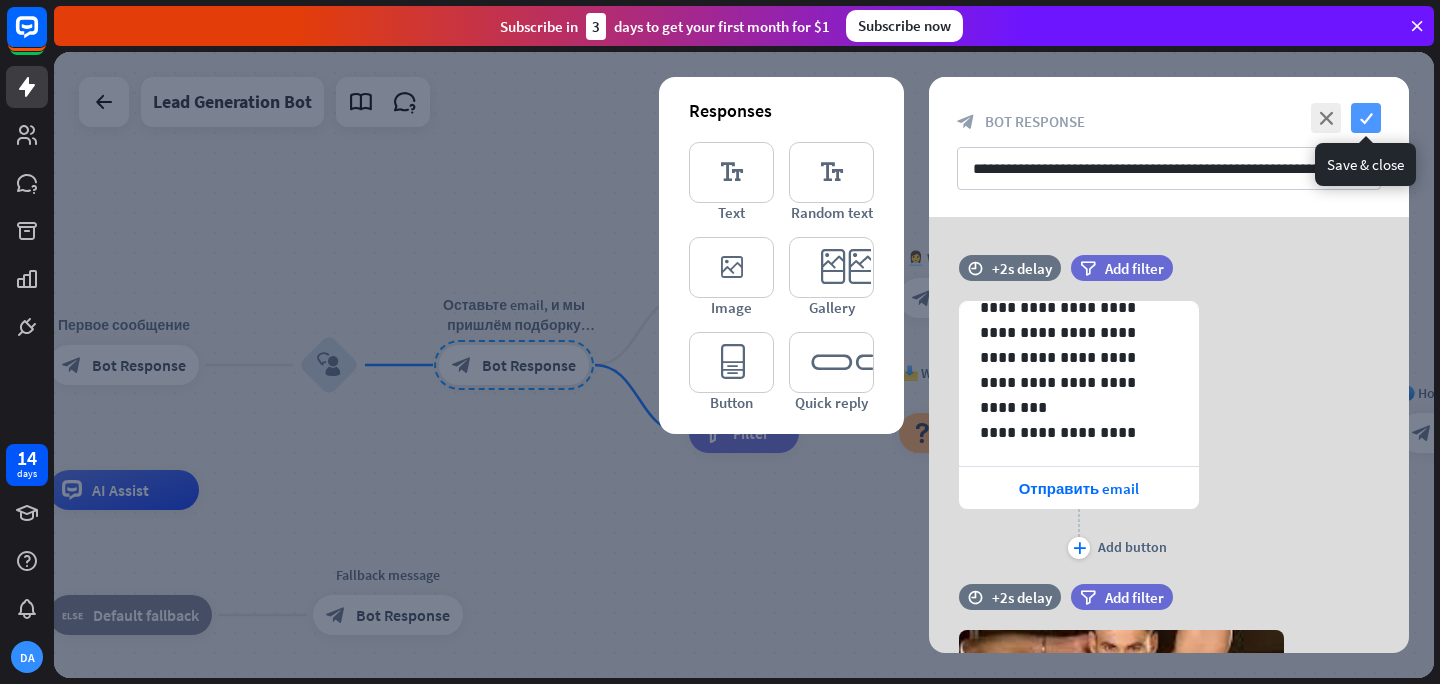 click on "check" at bounding box center [1366, 118] 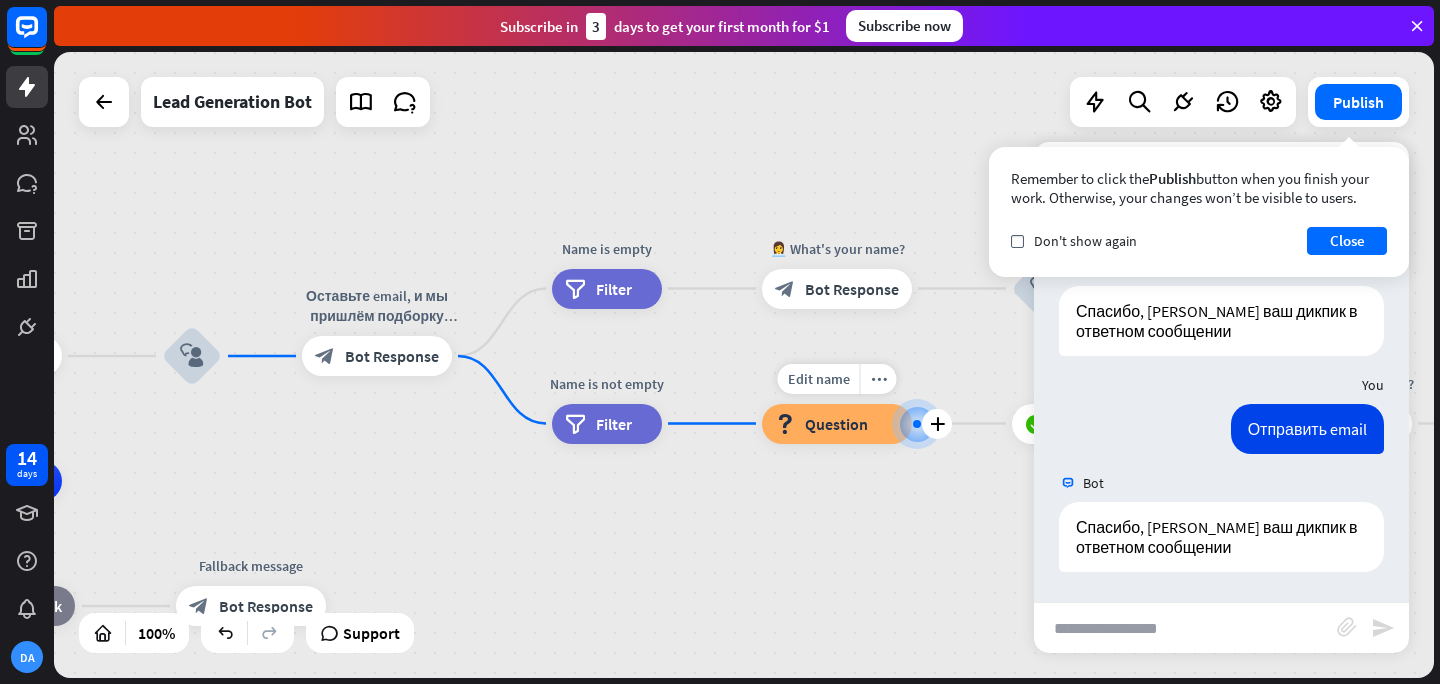 click on "Question" at bounding box center [836, 424] 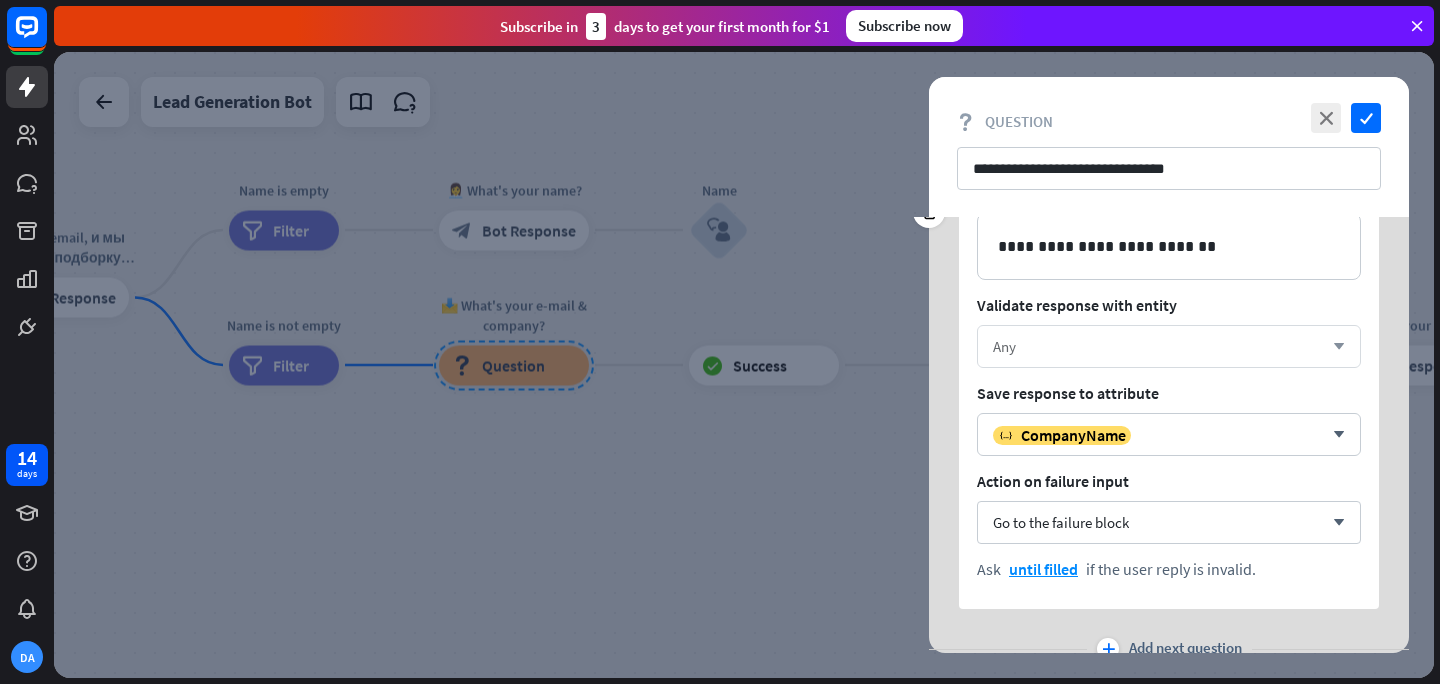 scroll, scrollTop: 755, scrollLeft: 0, axis: vertical 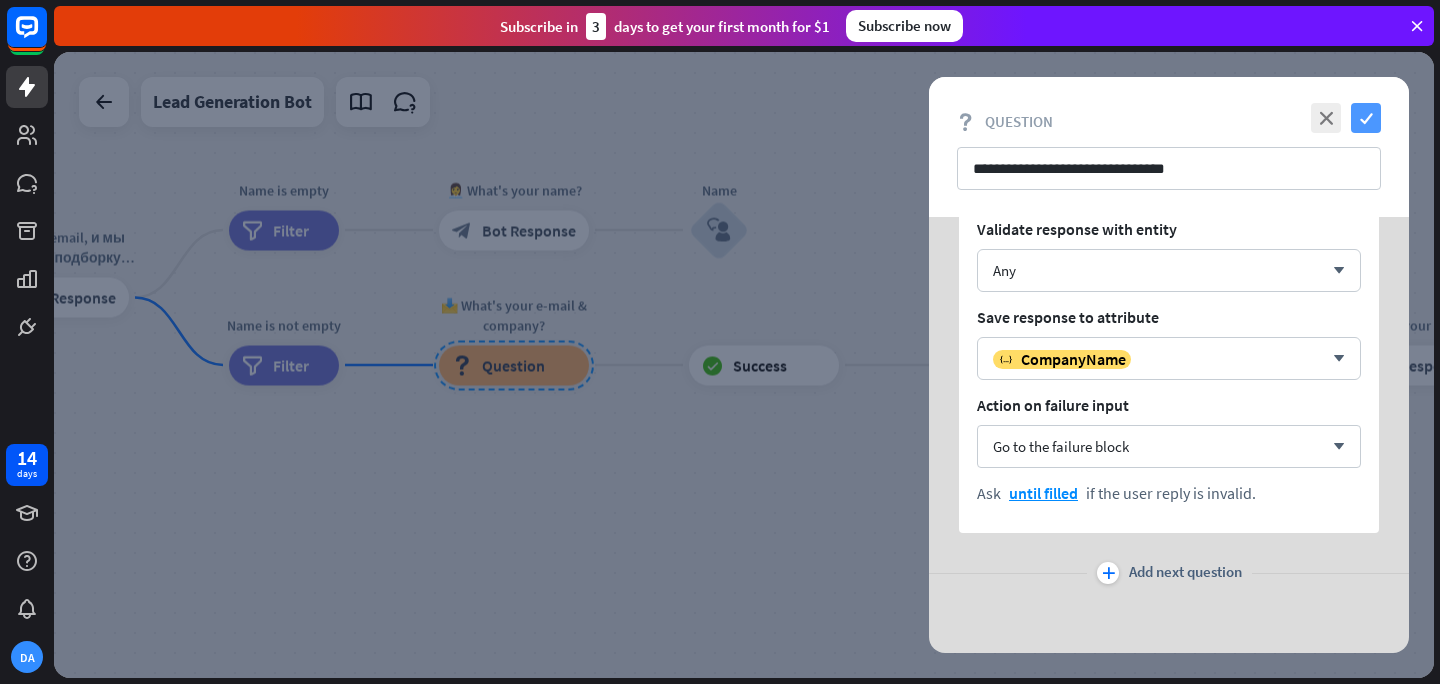 click on "check" at bounding box center [1366, 118] 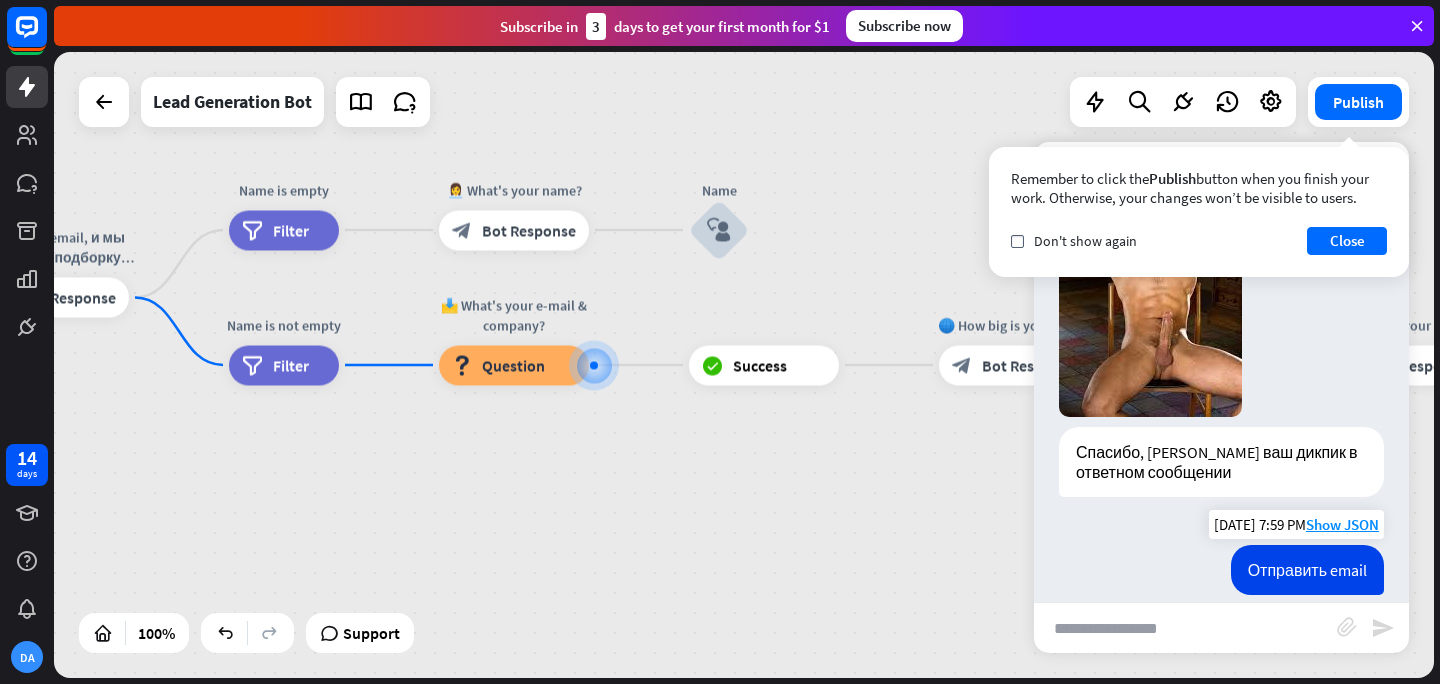 scroll, scrollTop: 645, scrollLeft: 0, axis: vertical 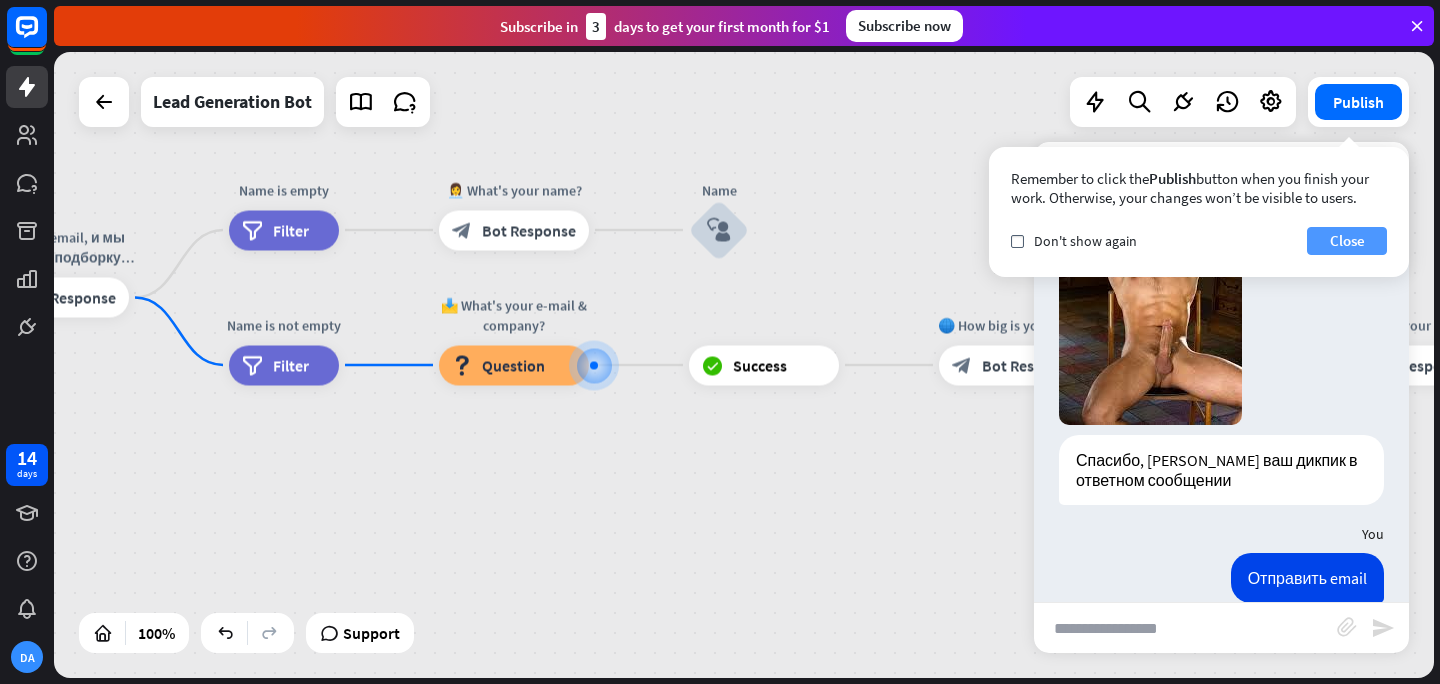 click on "Close" at bounding box center [1347, 241] 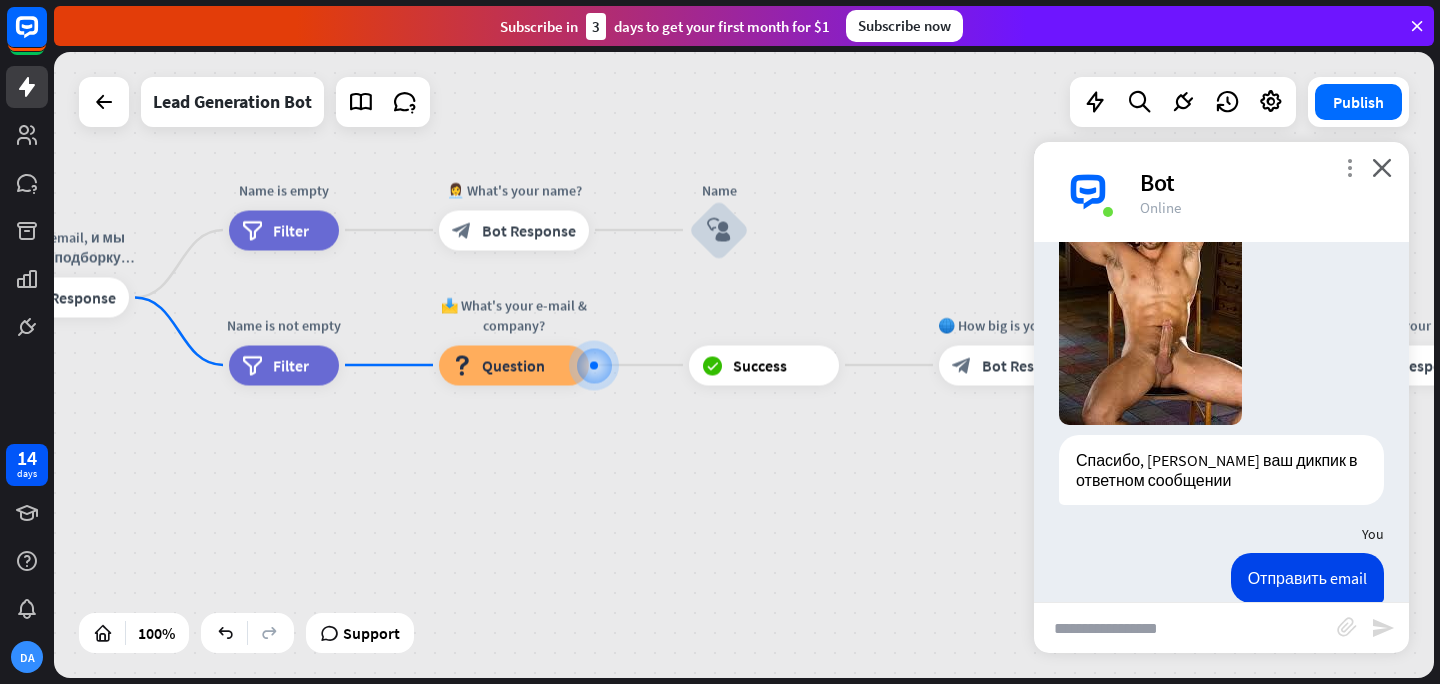 click on "more_vert" at bounding box center [1349, 167] 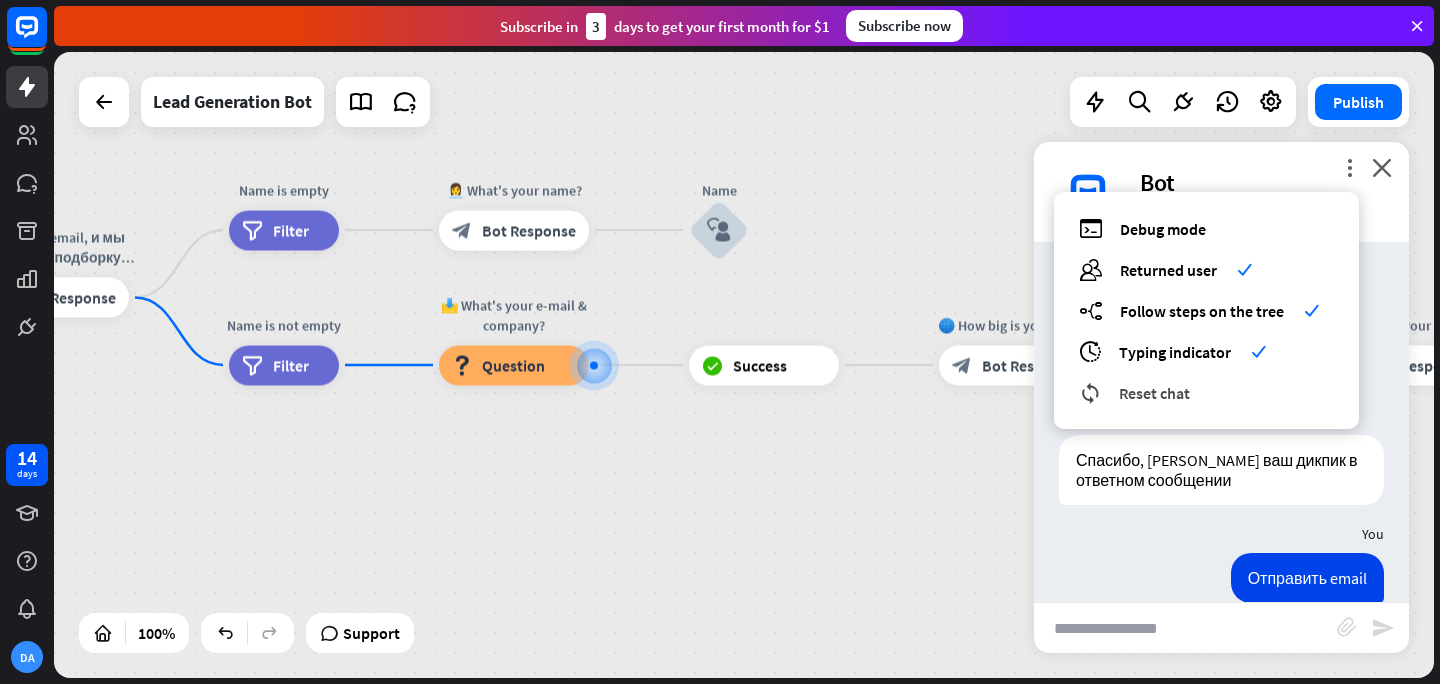 click on "reset_chat   Reset chat" at bounding box center (1206, 392) 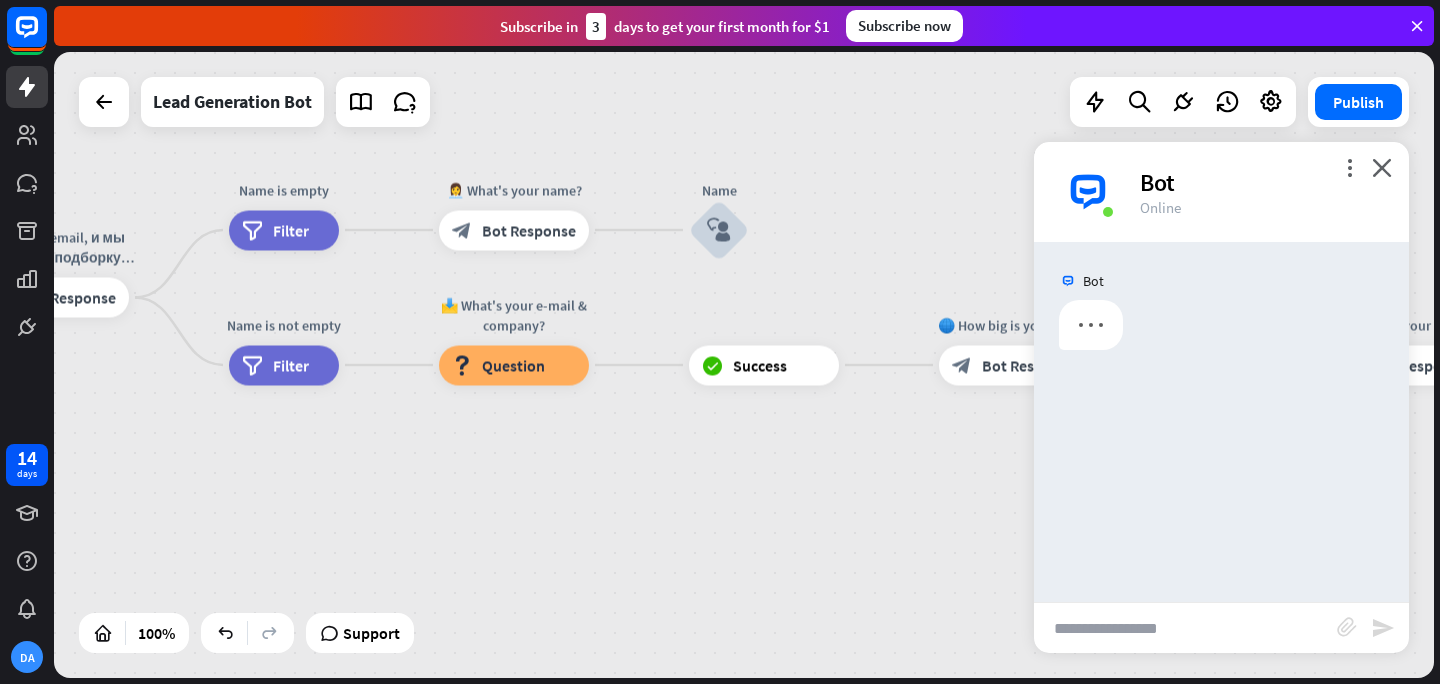 scroll, scrollTop: 0, scrollLeft: 0, axis: both 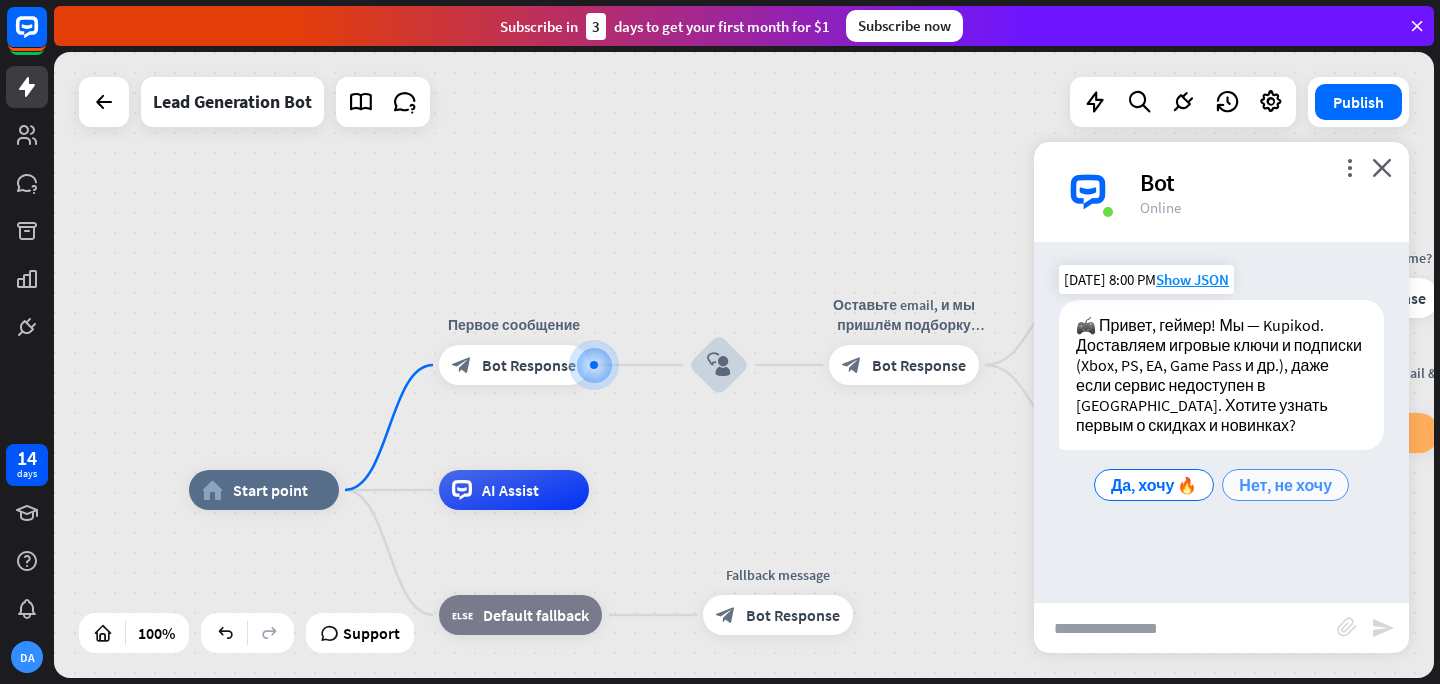click on "Нет, не хочу" at bounding box center [1285, 485] 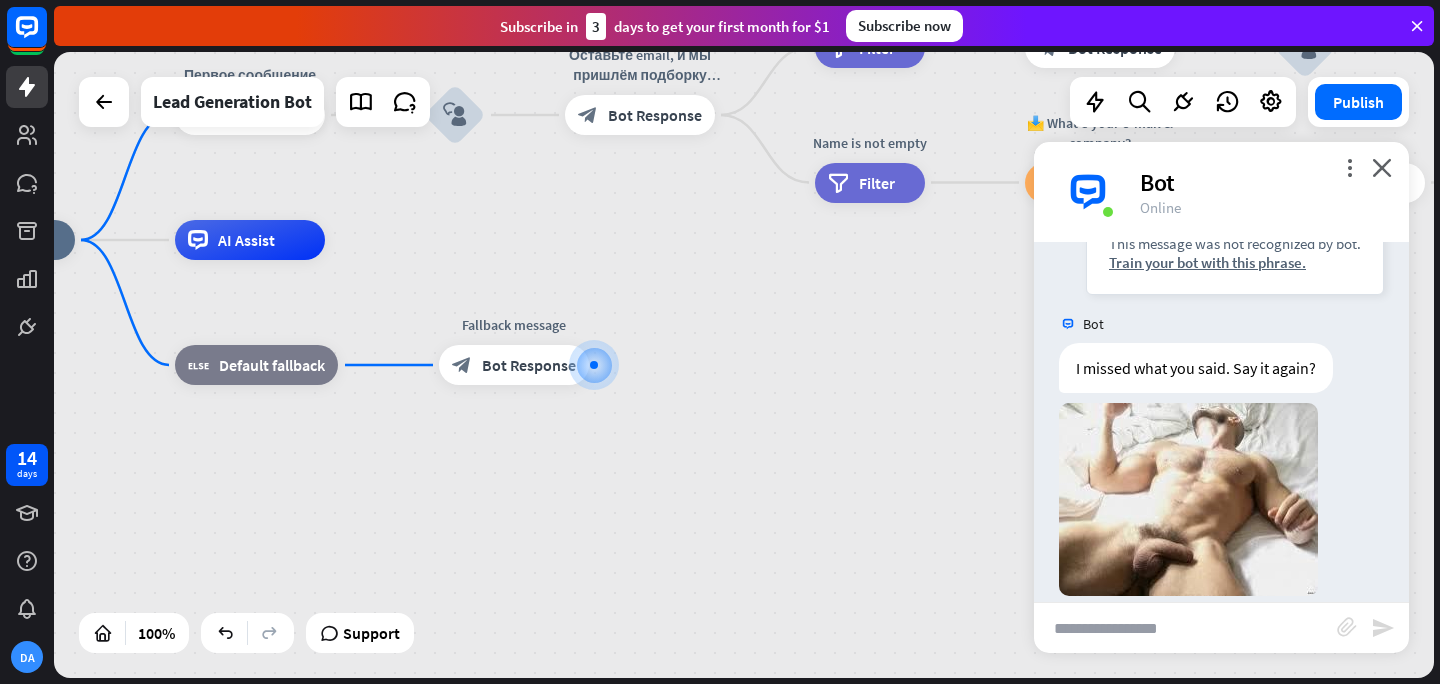 scroll, scrollTop: 381, scrollLeft: 0, axis: vertical 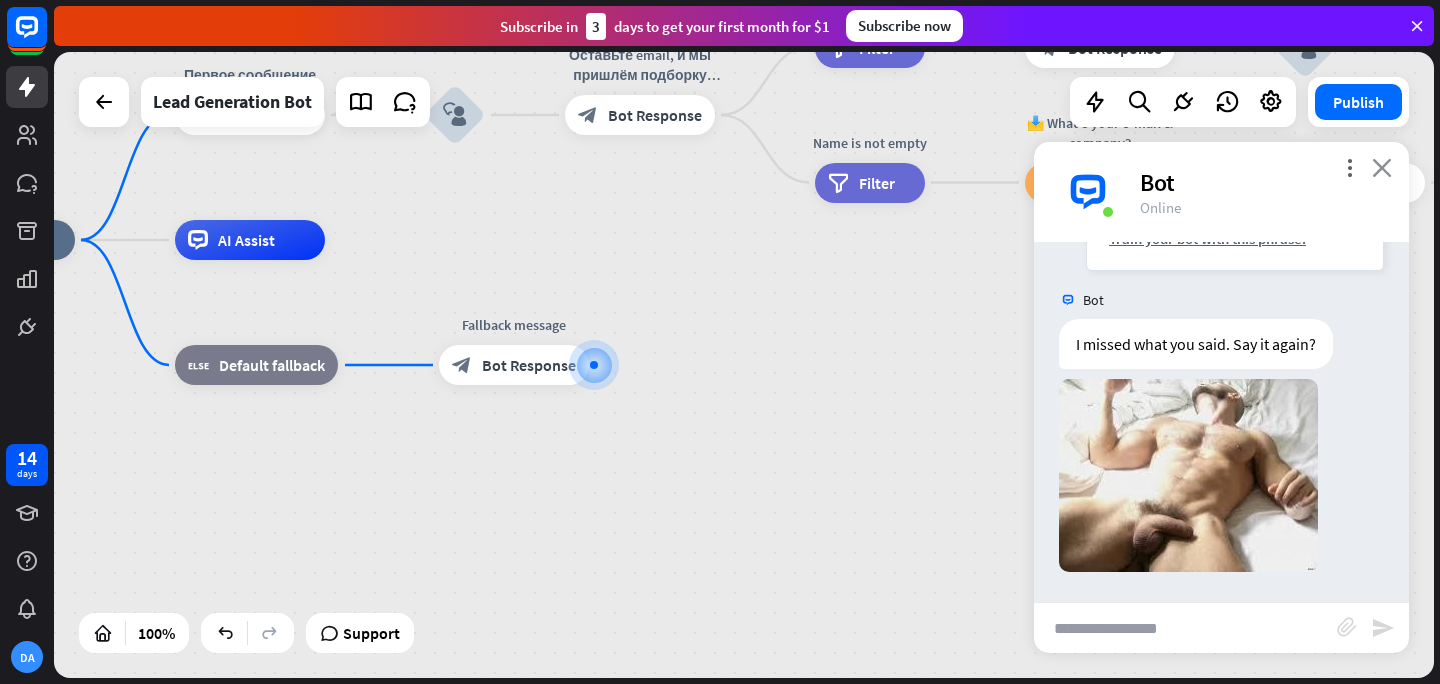 click on "close" at bounding box center [1382, 167] 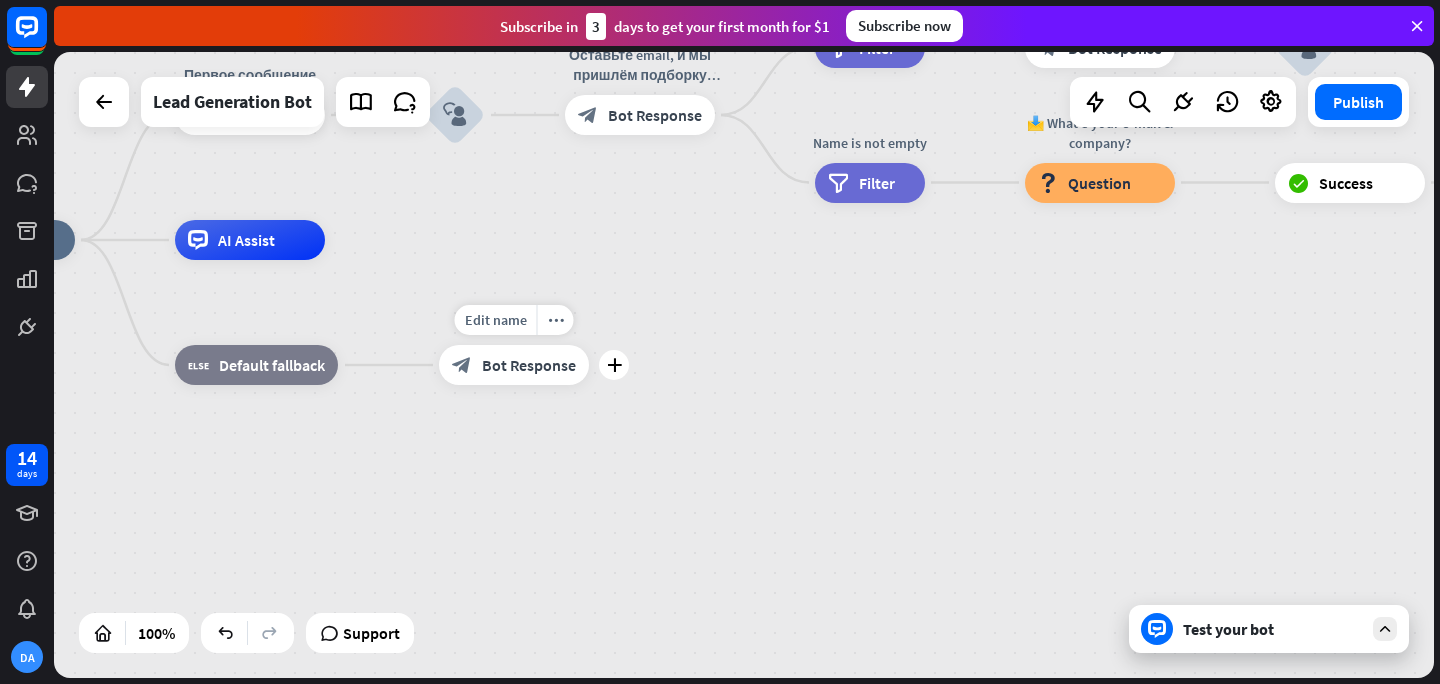 click on "Bot Response" at bounding box center [529, 365] 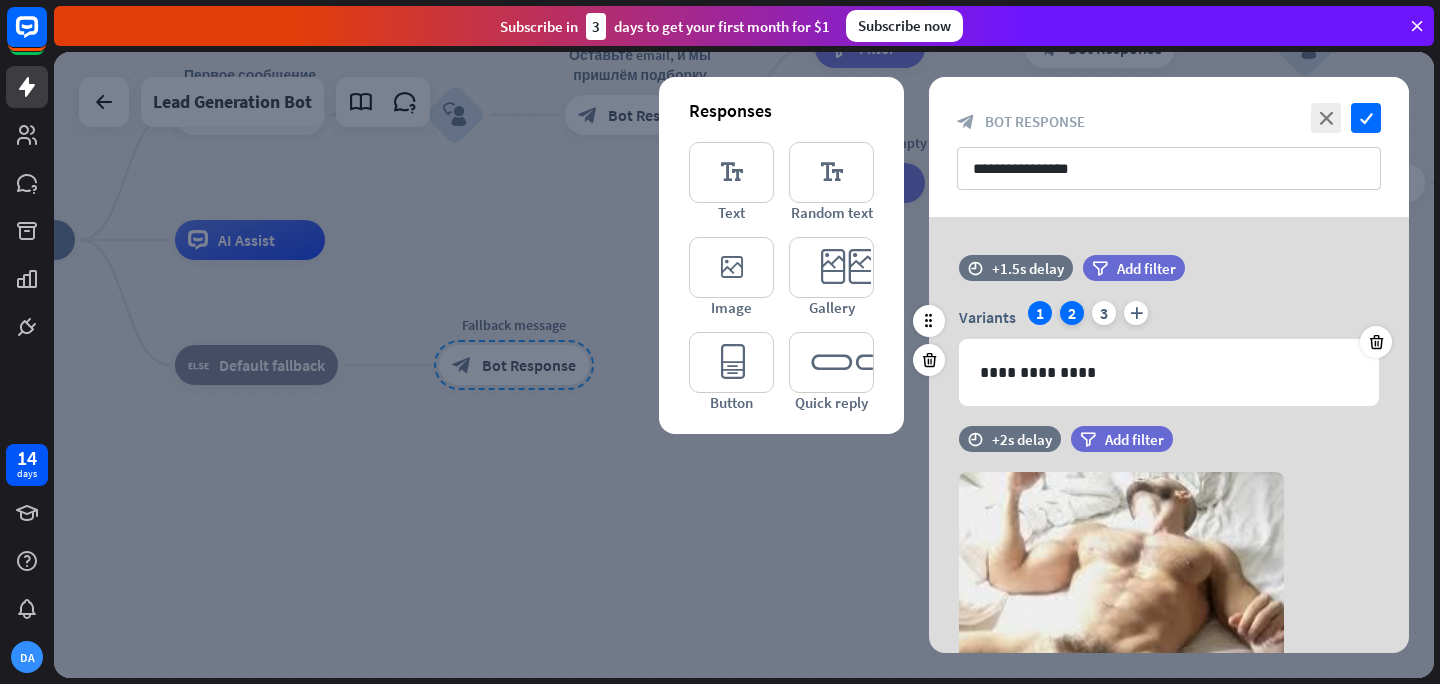 click on "2" at bounding box center (1072, 313) 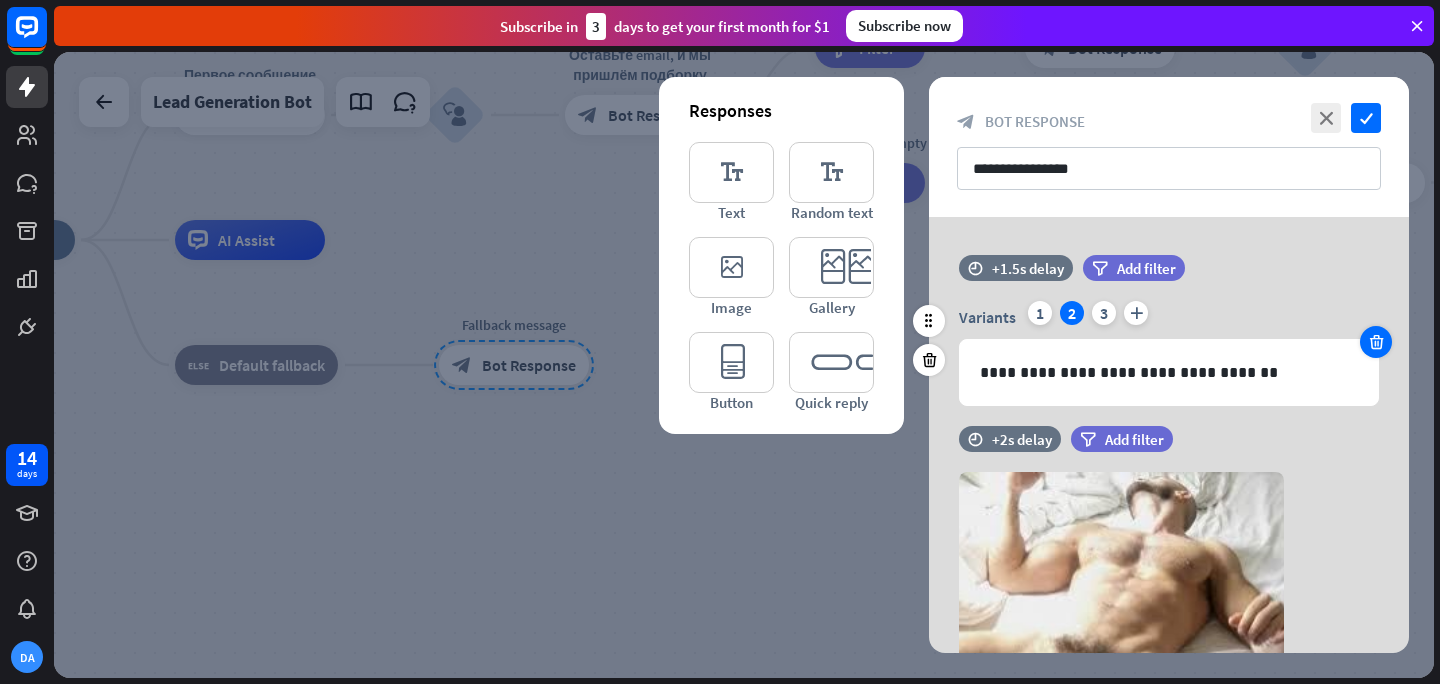 click at bounding box center [1376, 342] 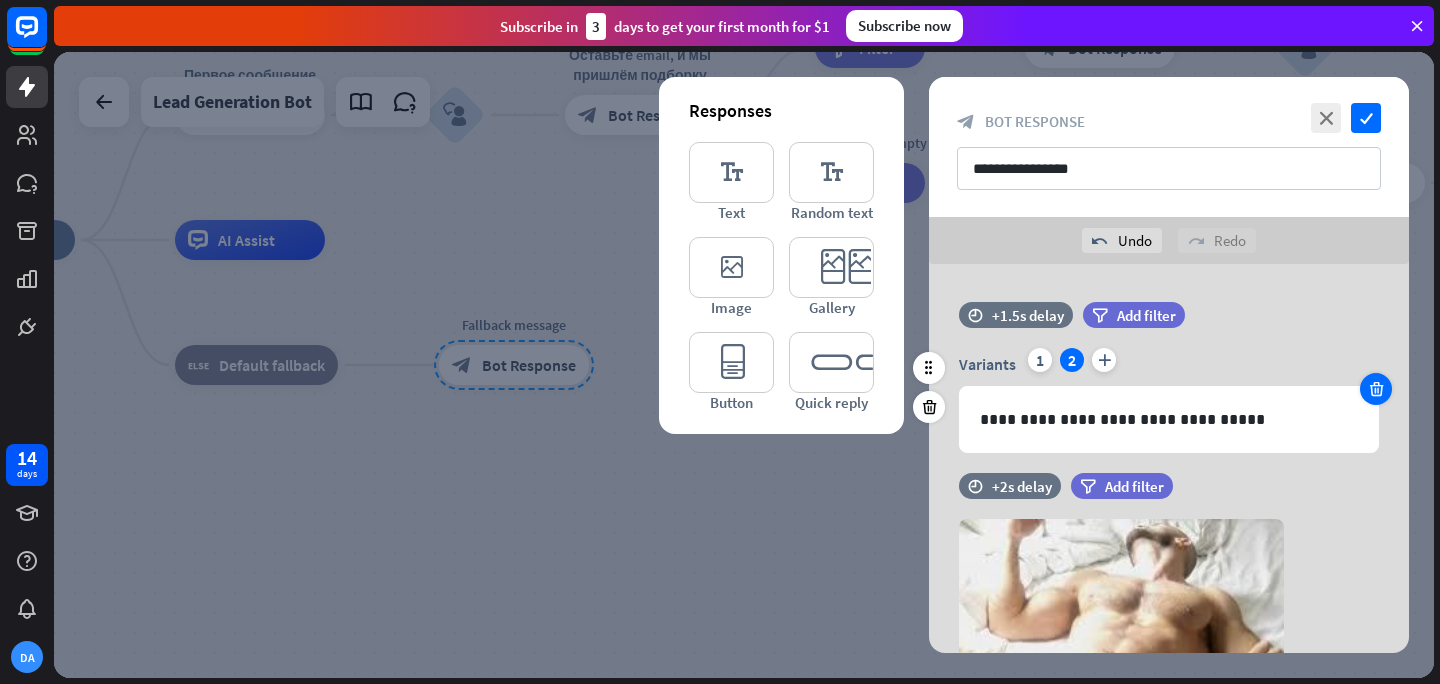 click at bounding box center [1376, 389] 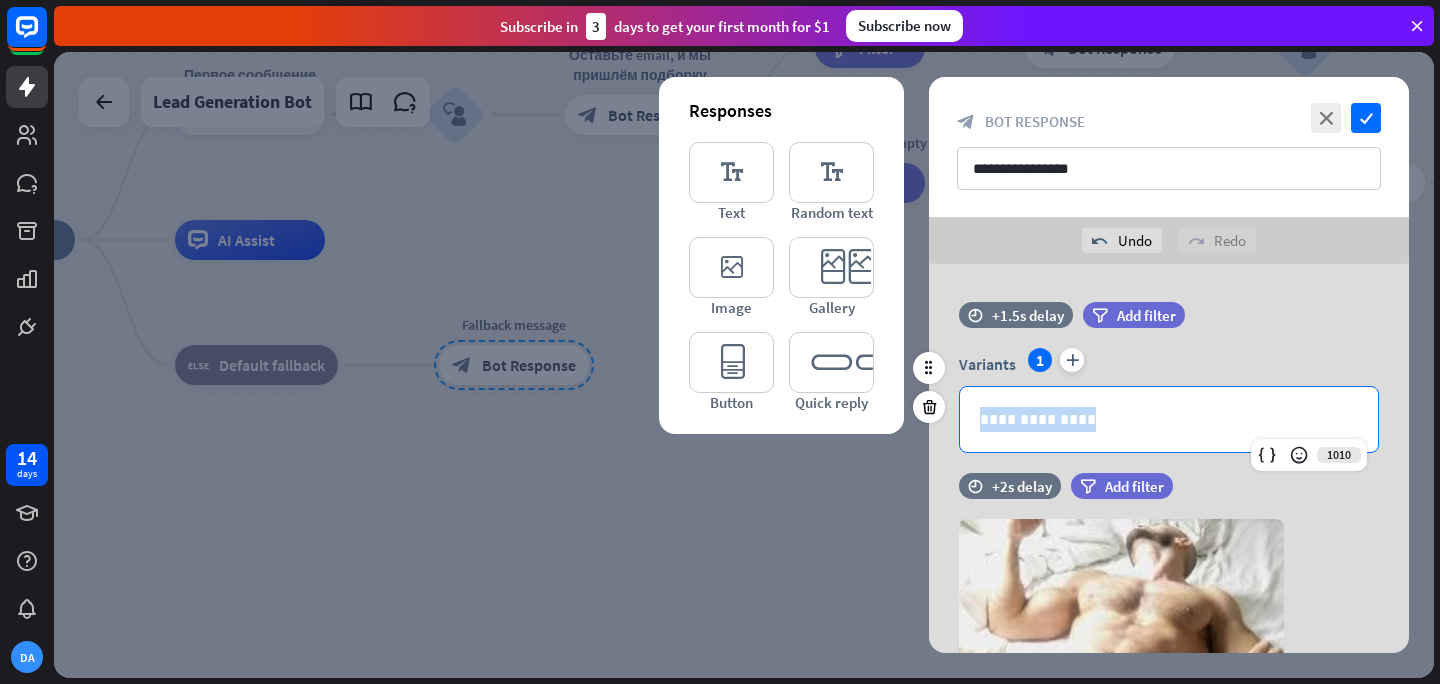 drag, startPoint x: 1110, startPoint y: 417, endPoint x: 1005, endPoint y: 399, distance: 106.531685 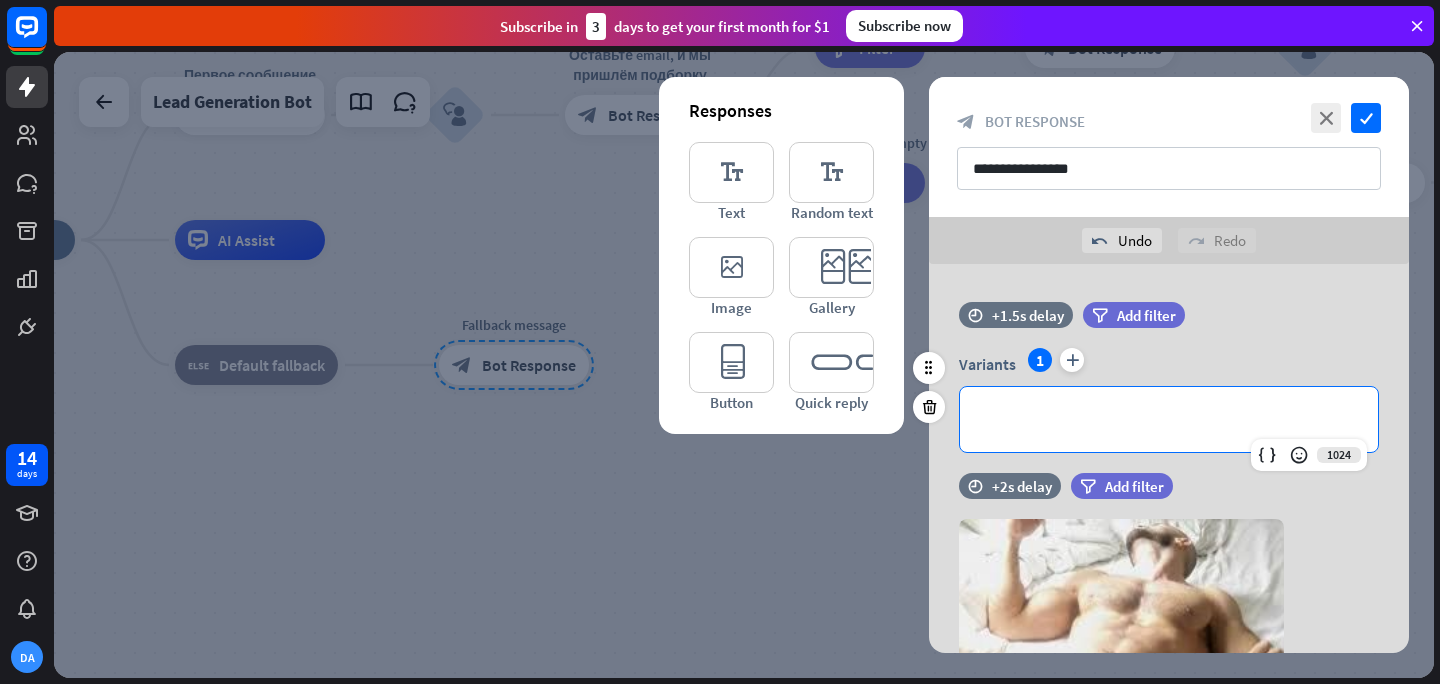 type 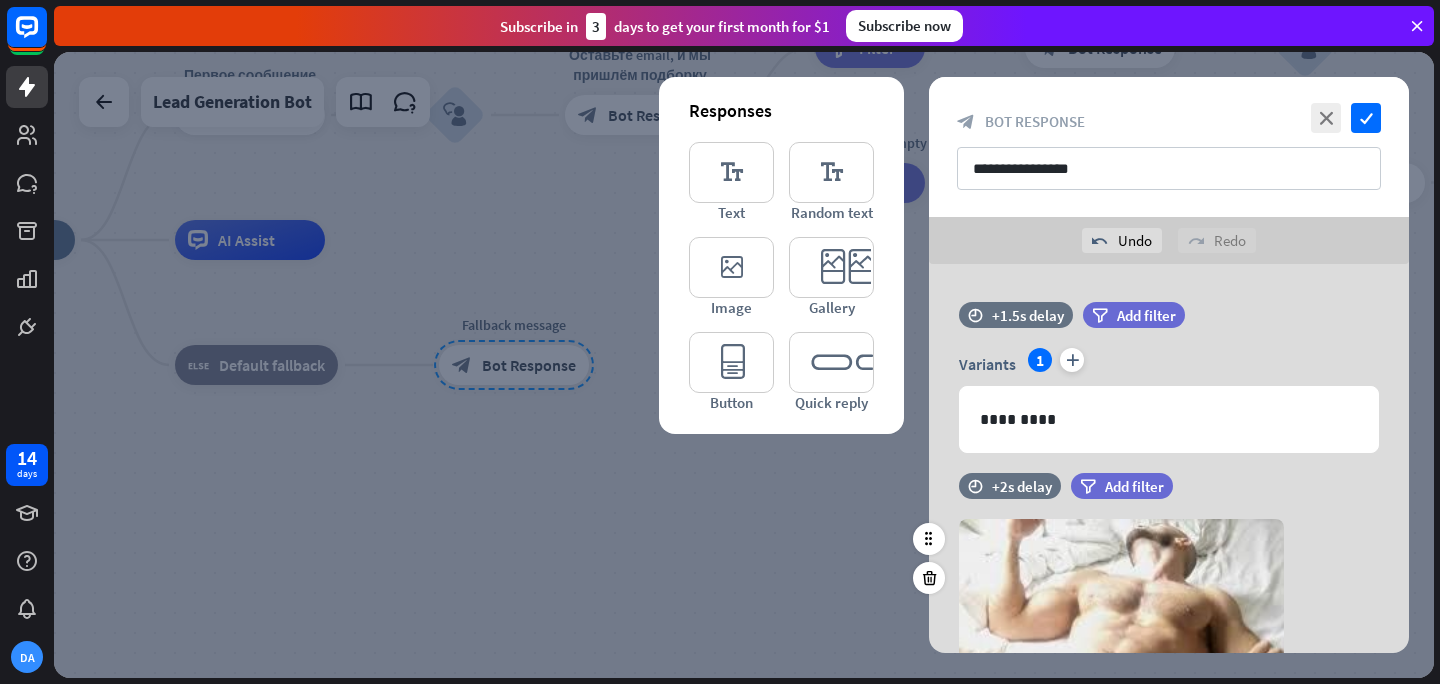click on "filter   Add filter" at bounding box center [1172, 486] 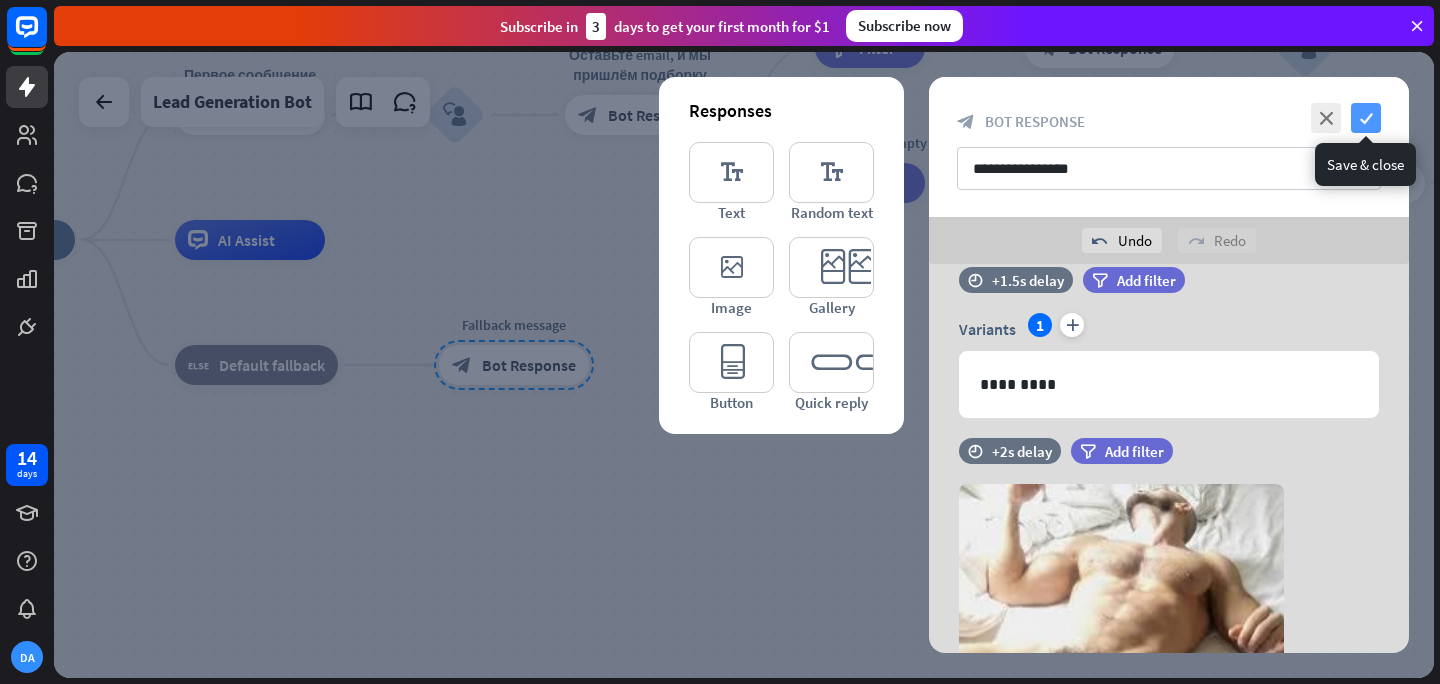 click on "check" at bounding box center [1366, 118] 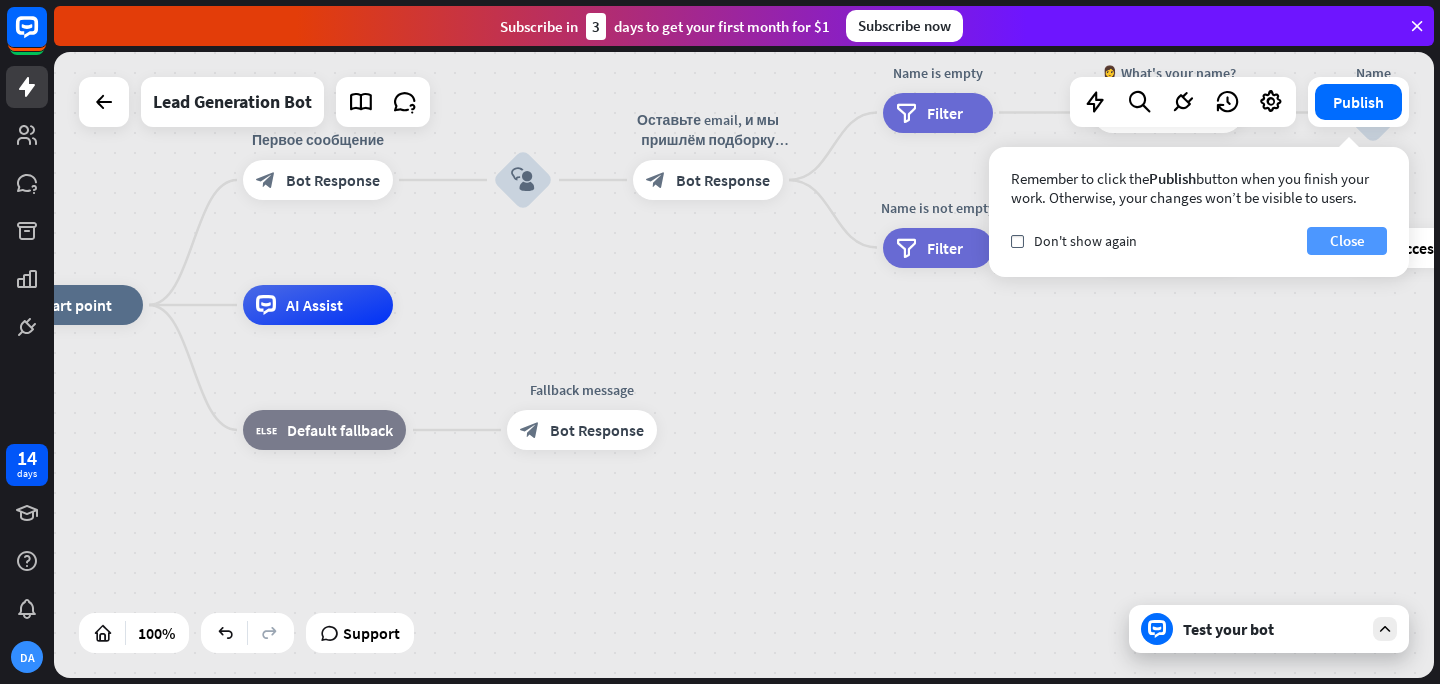 click on "Close" at bounding box center [1347, 241] 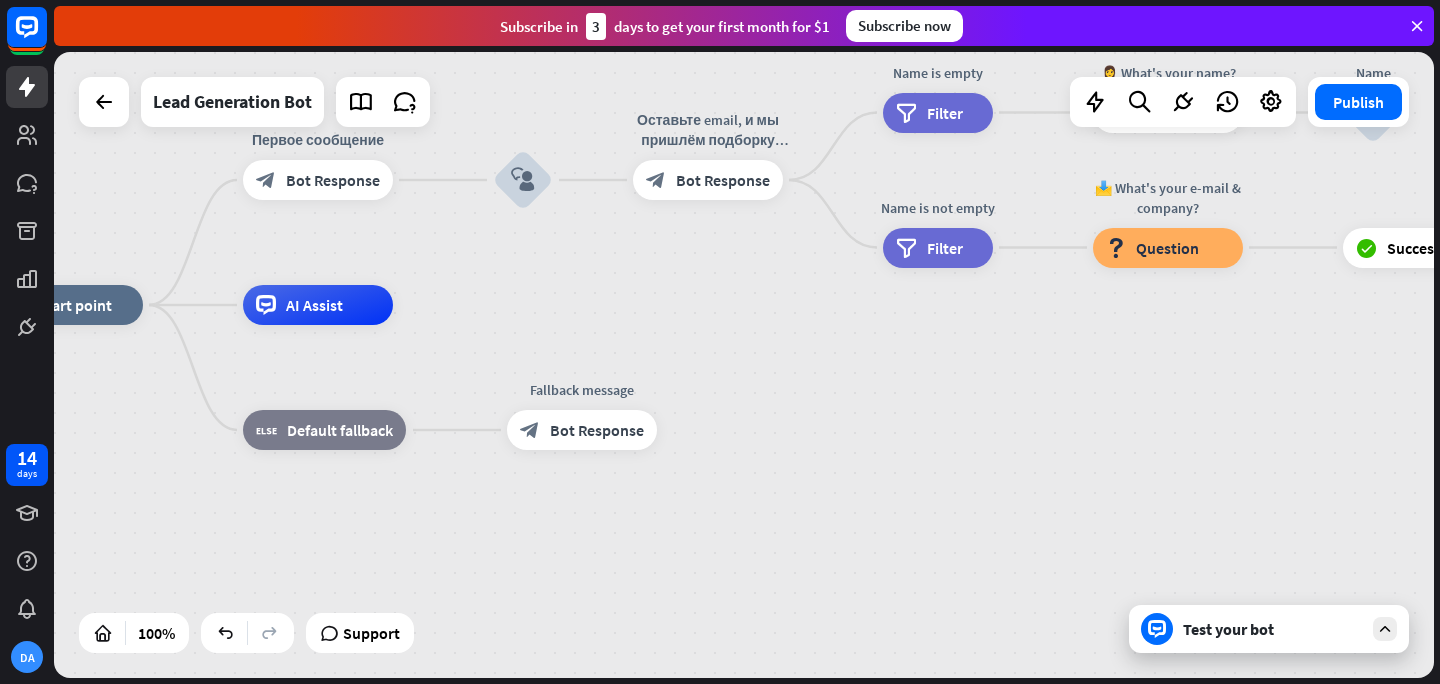 click at bounding box center (1385, 629) 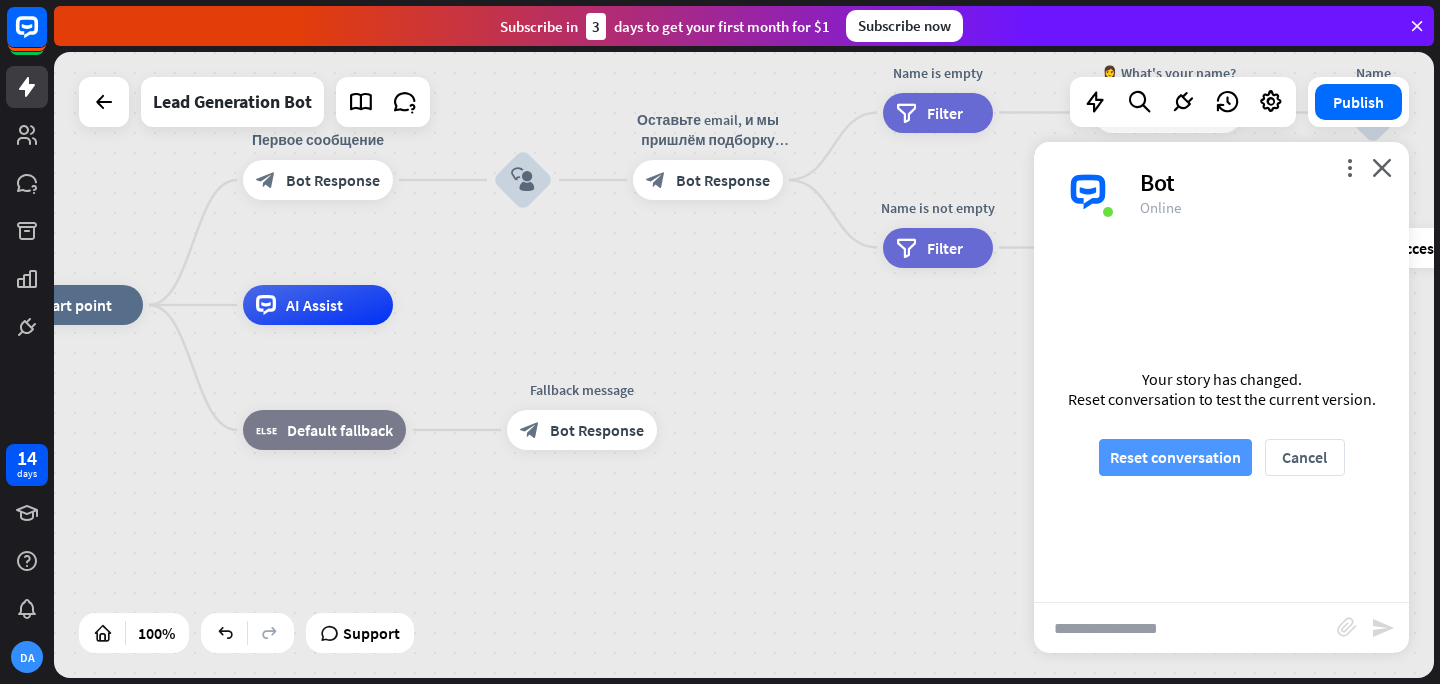 click on "Reset conversation" at bounding box center (1175, 457) 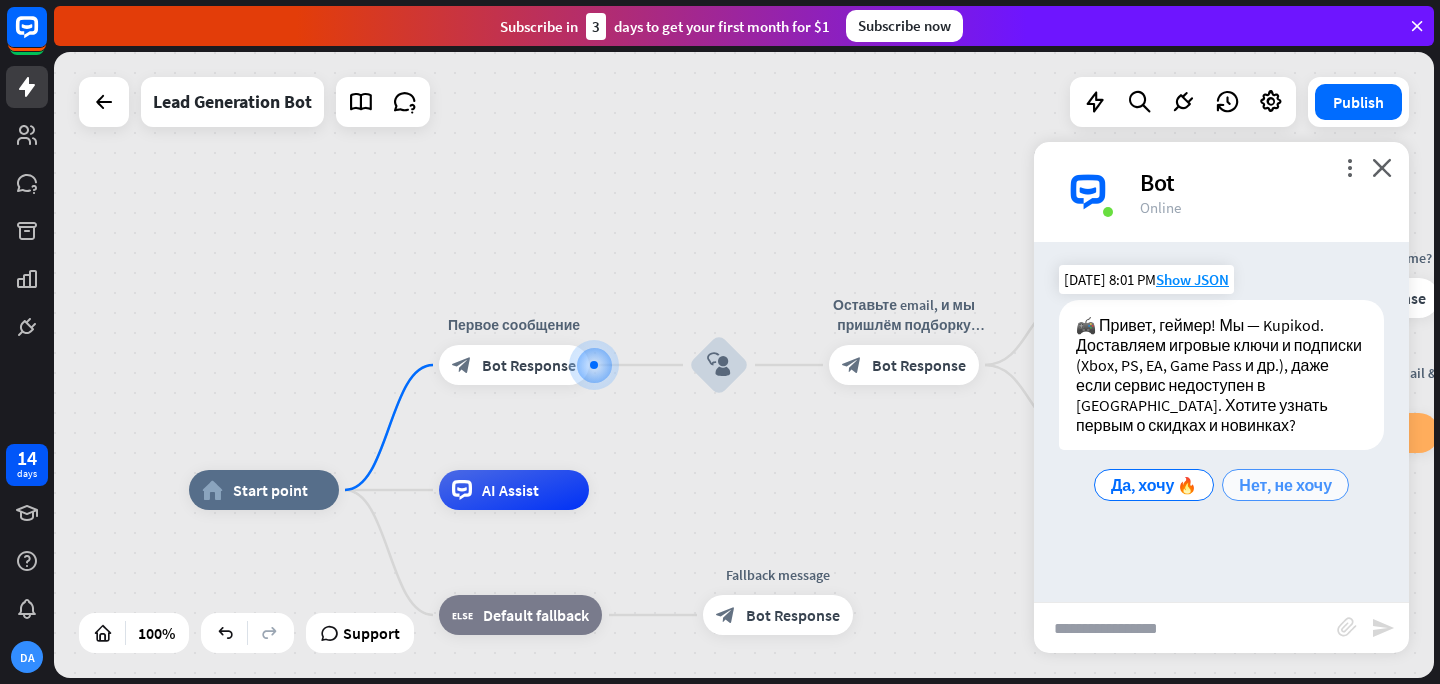click on "Нет, не хочу" at bounding box center (1285, 485) 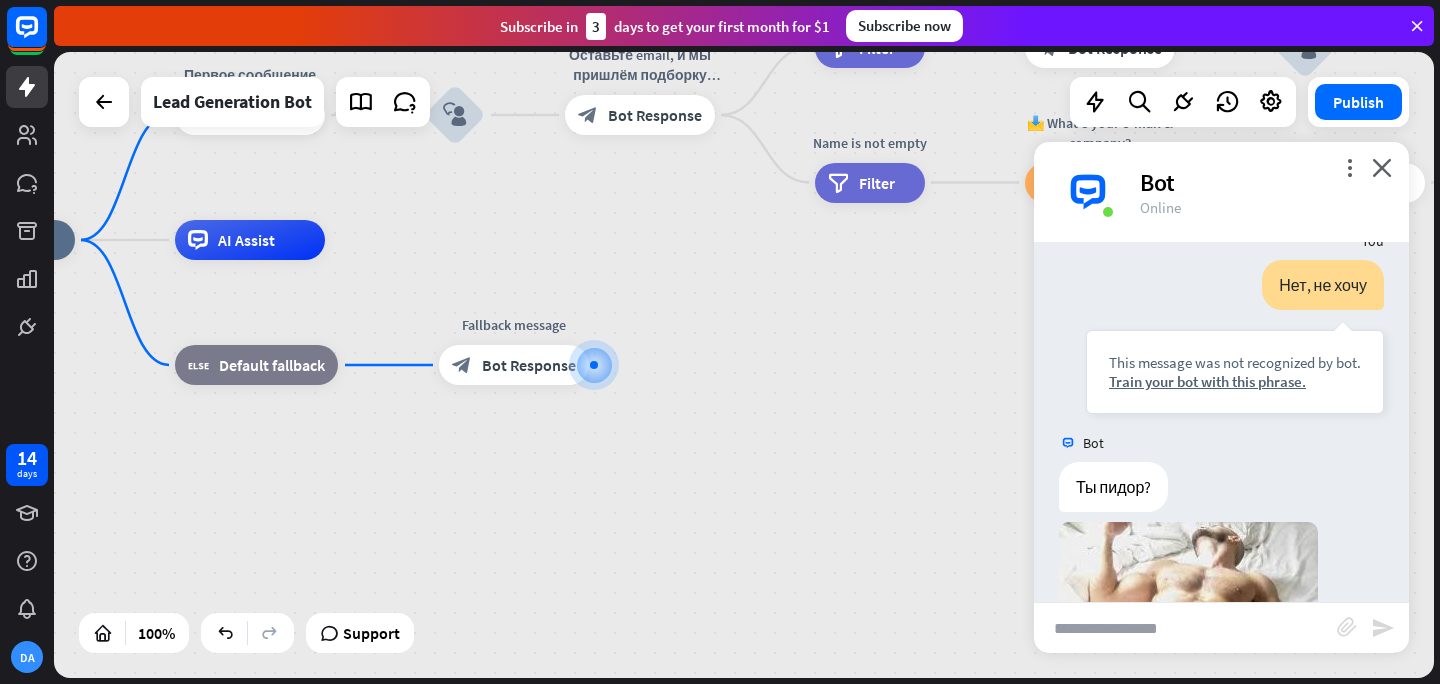 scroll, scrollTop: 381, scrollLeft: 0, axis: vertical 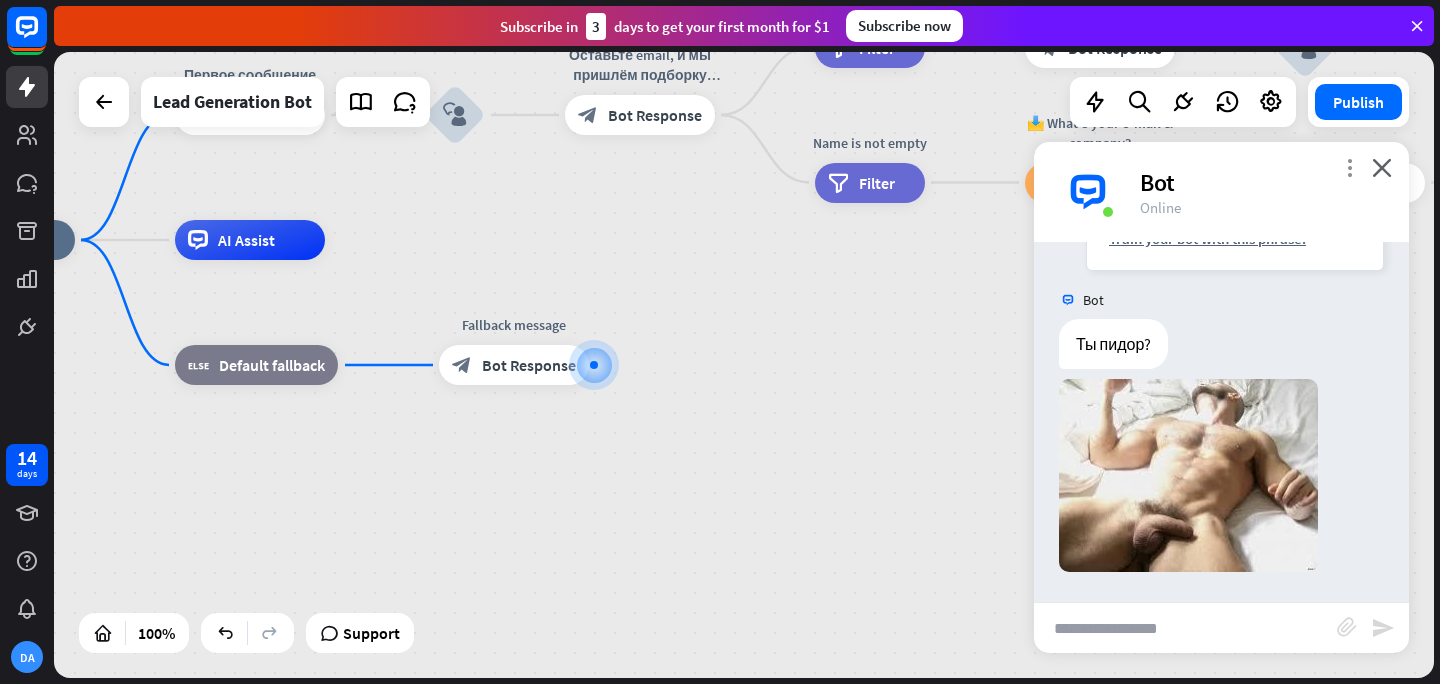 click on "more_vert" at bounding box center (1349, 167) 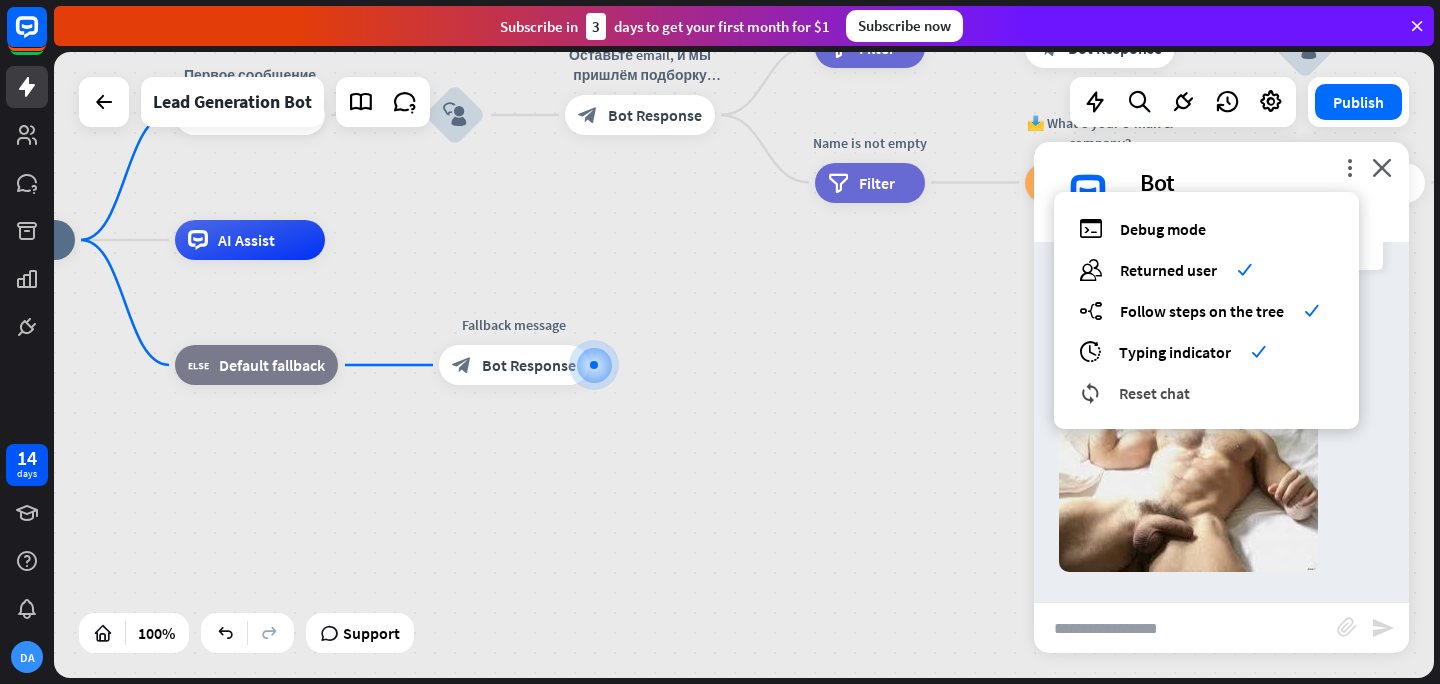 click on "reset_chat   Reset chat" at bounding box center (1206, 392) 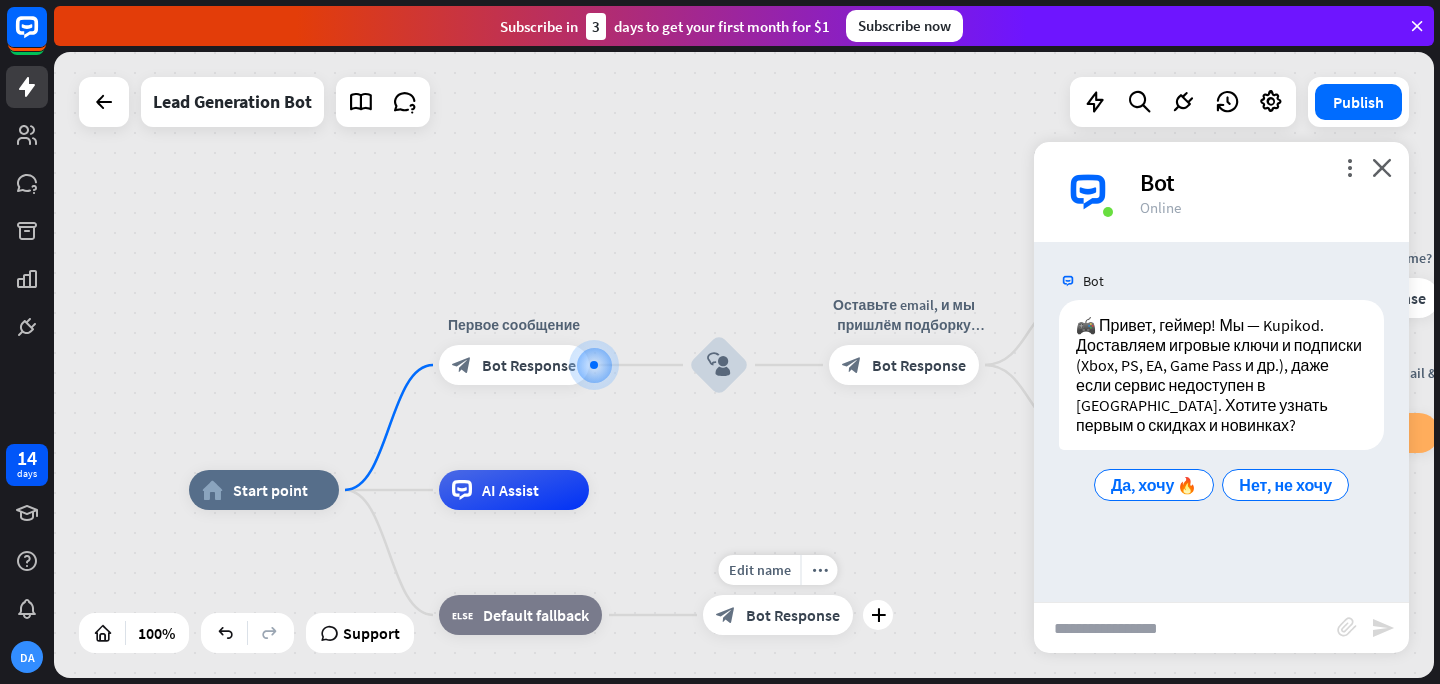 click on "block_bot_response   Bot Response" at bounding box center (778, 615) 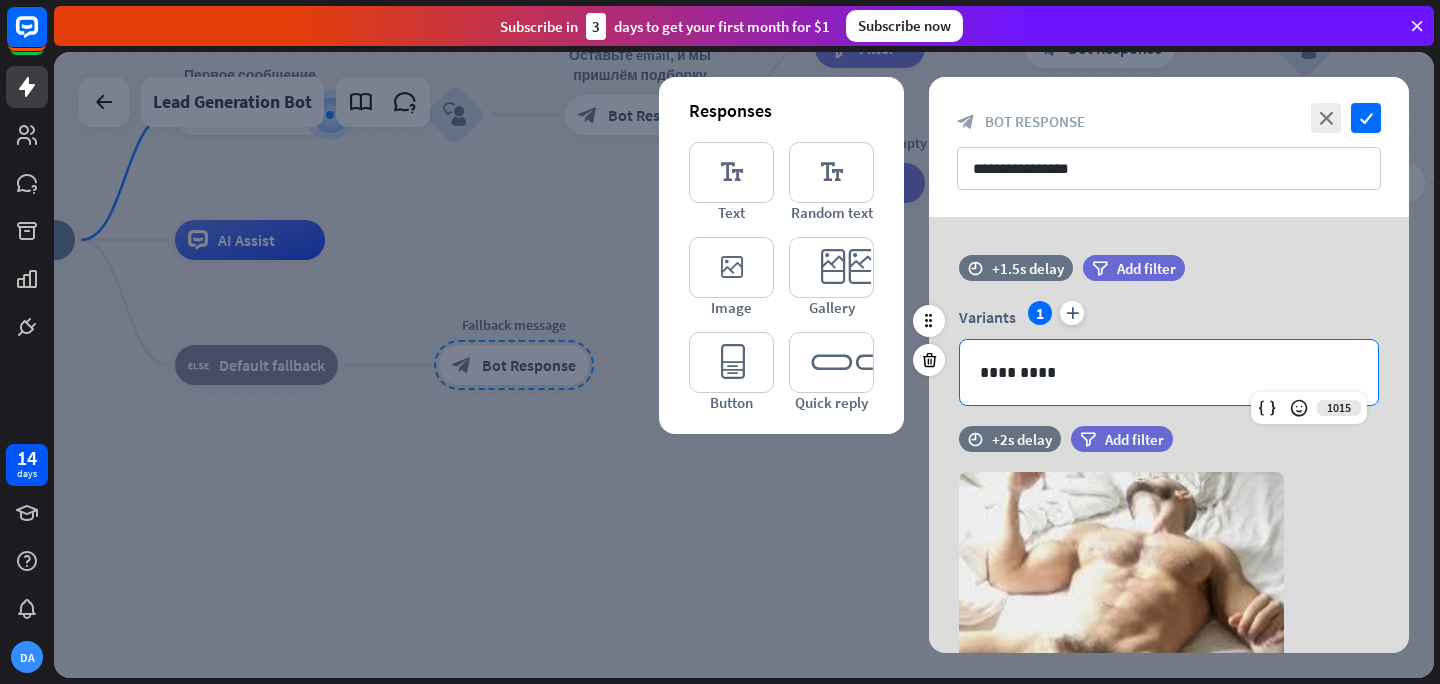 click on "*********" at bounding box center (1169, 372) 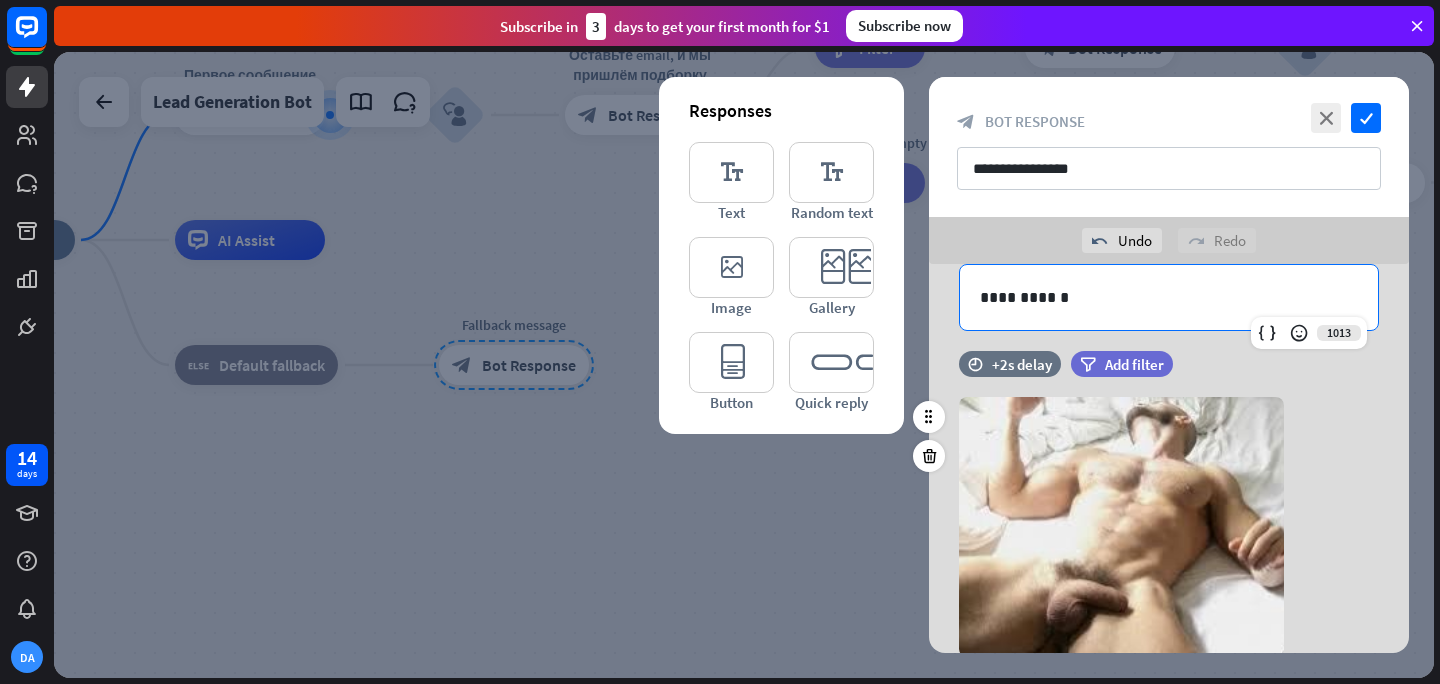 scroll, scrollTop: 196, scrollLeft: 0, axis: vertical 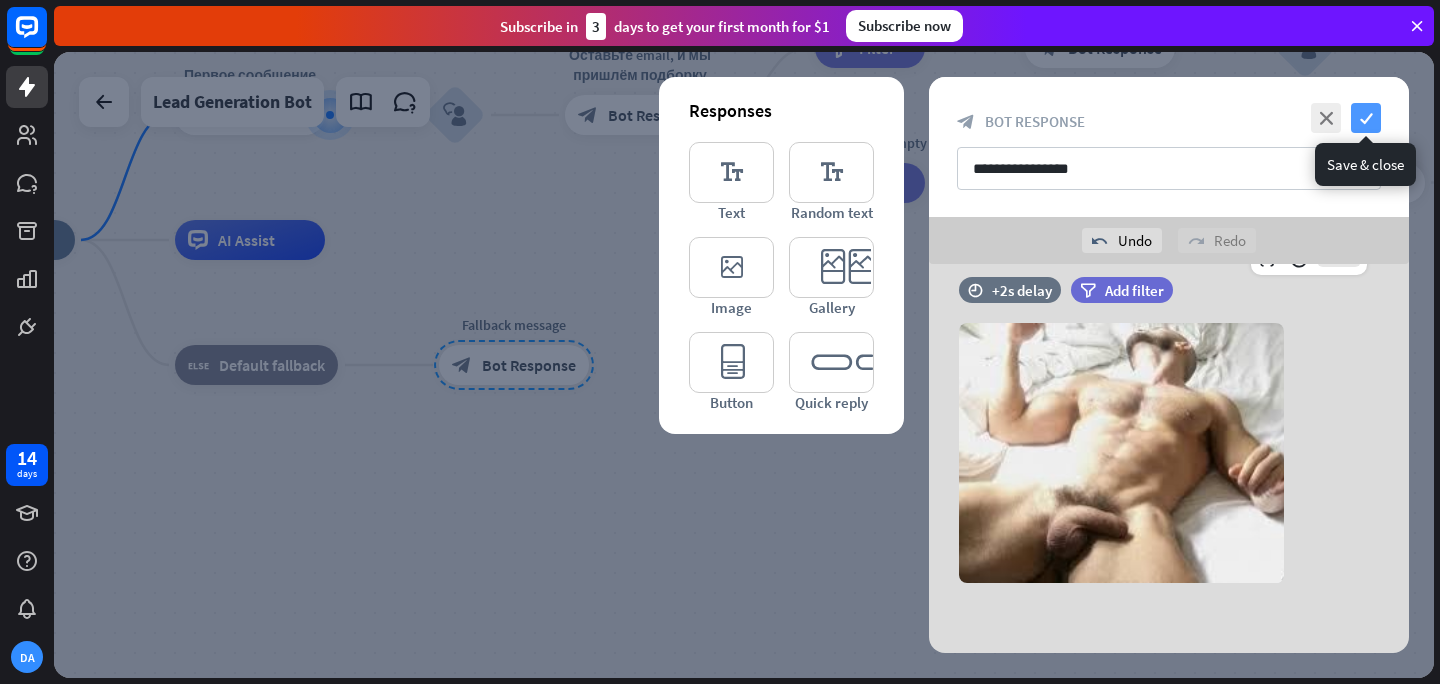 click on "check" at bounding box center [1366, 118] 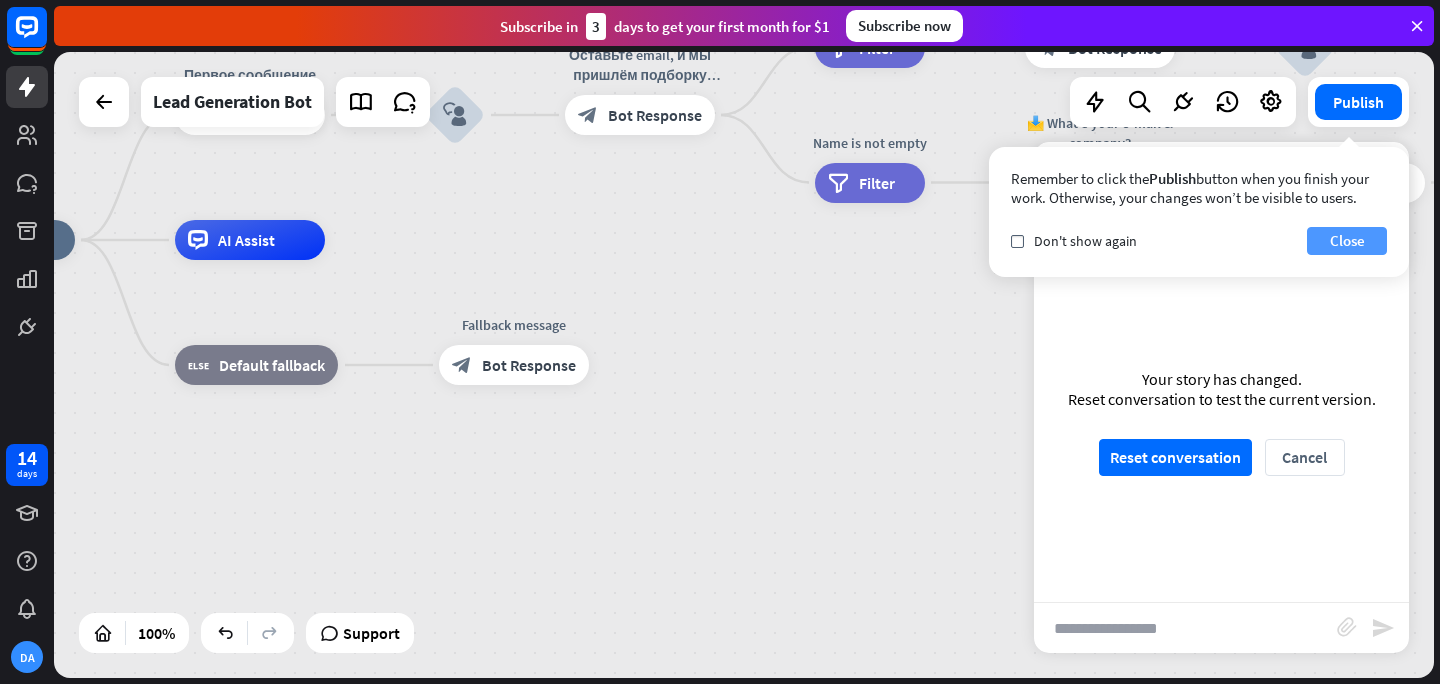 click on "Close" at bounding box center [1347, 241] 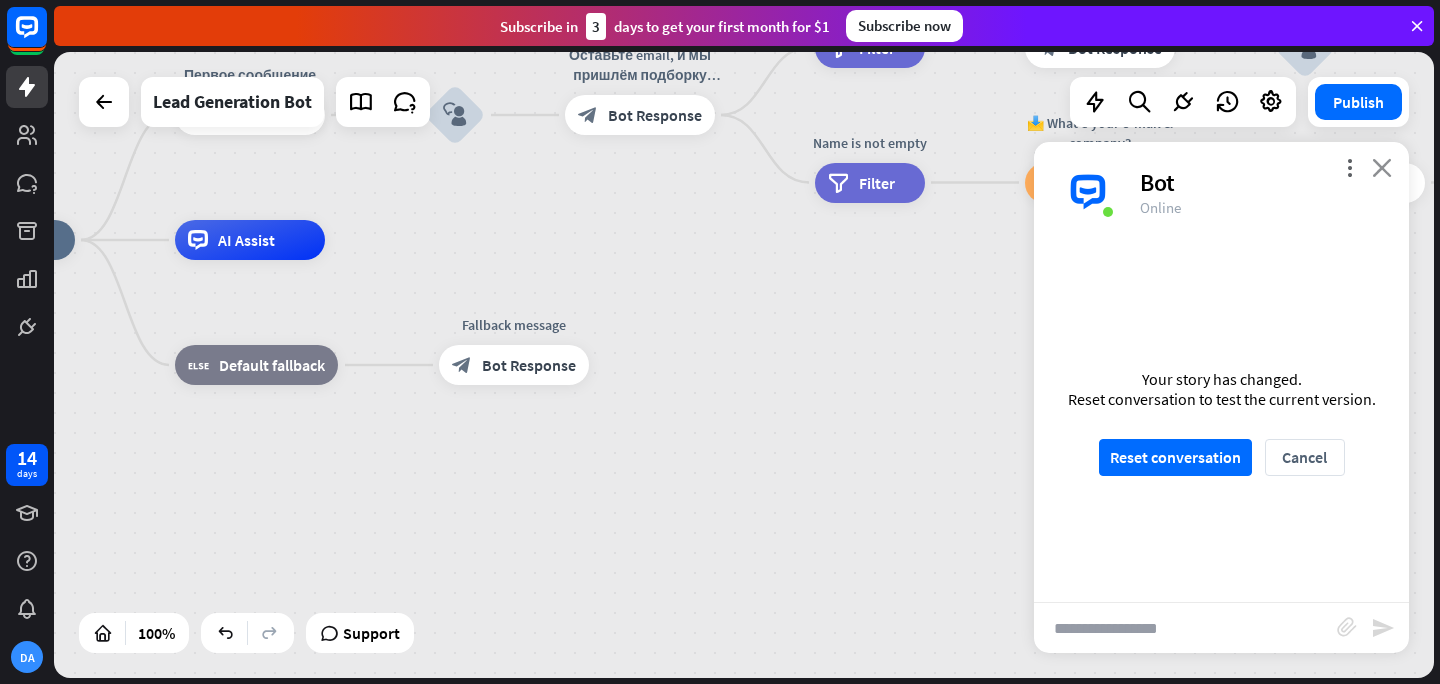 click on "close" at bounding box center [1382, 167] 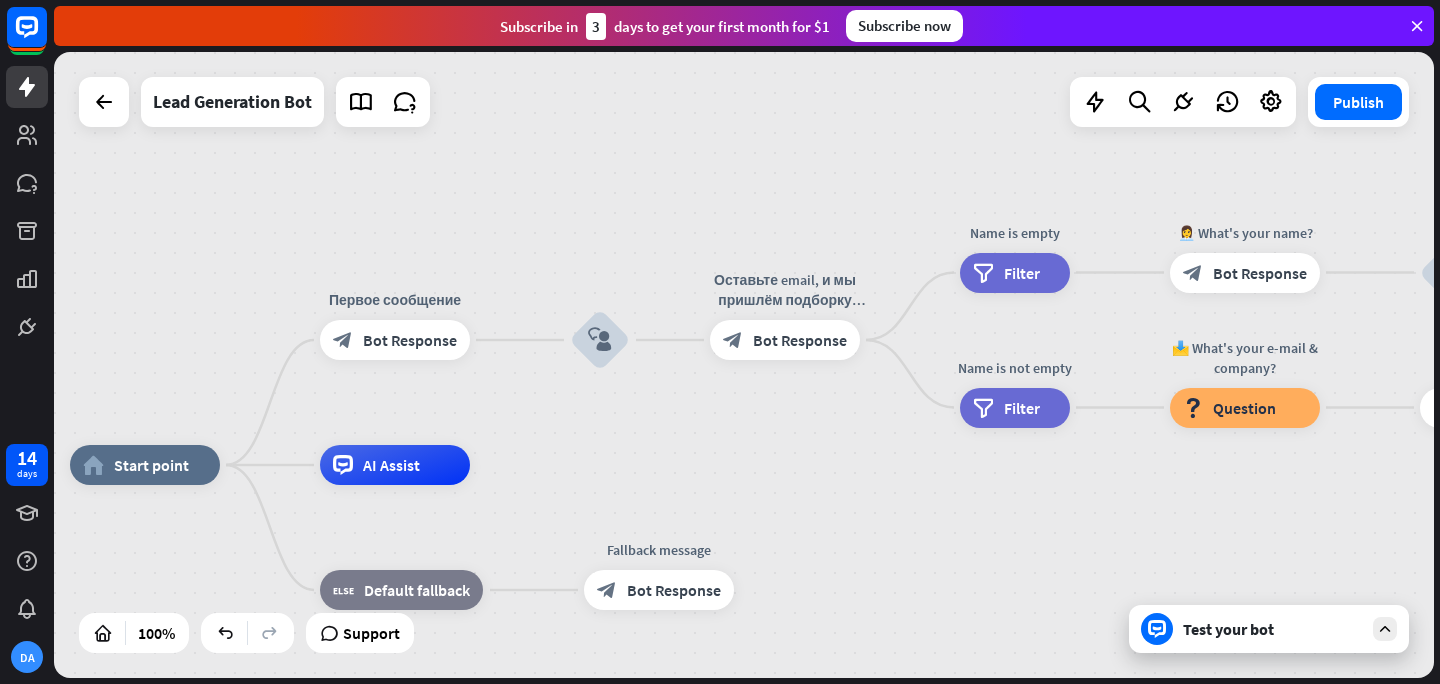 click at bounding box center [1385, 629] 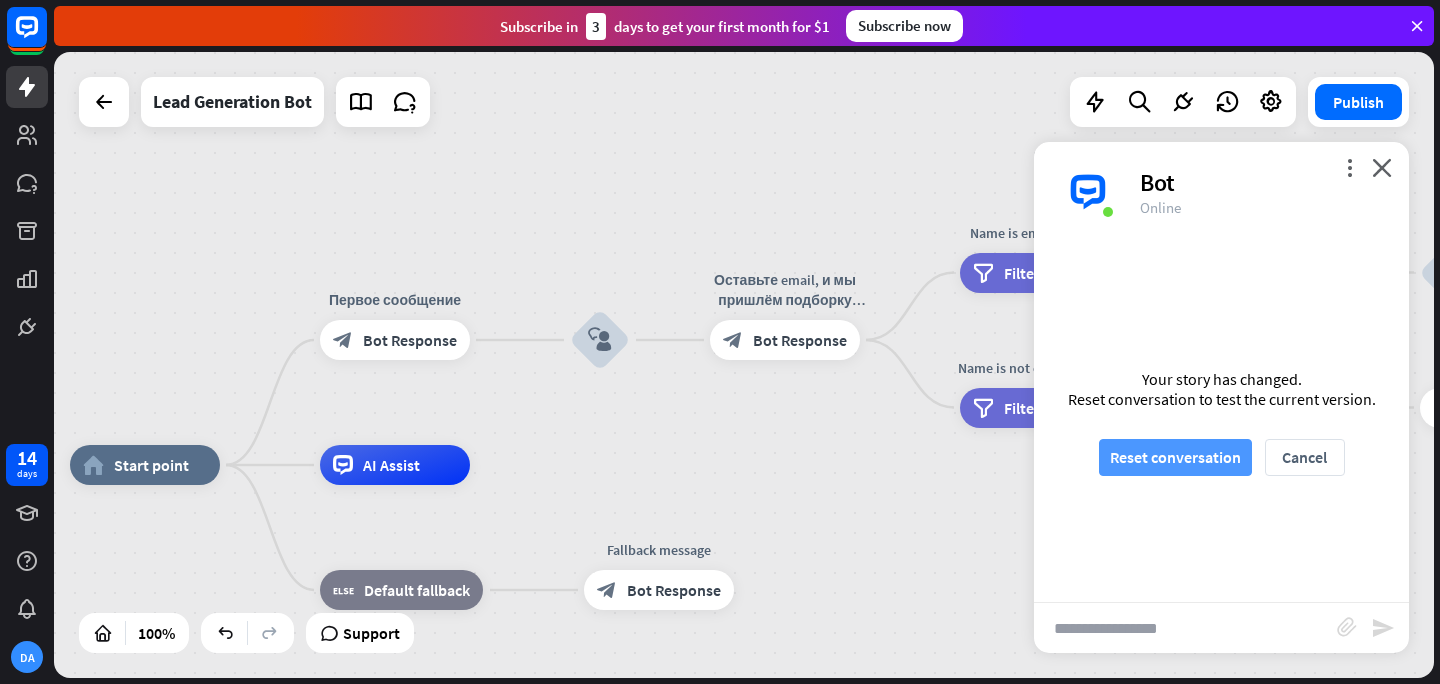 click on "Reset conversation" at bounding box center [1175, 457] 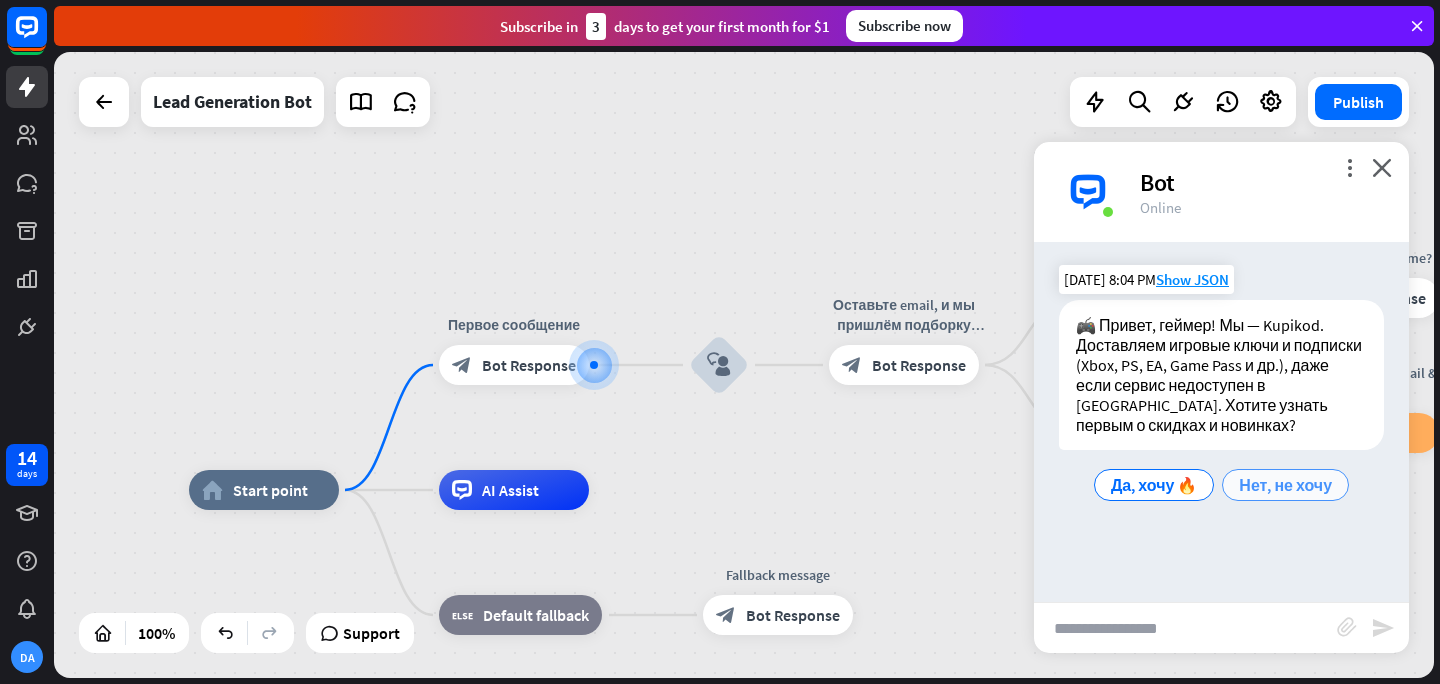 click on "Нет, не хочу" at bounding box center [1285, 485] 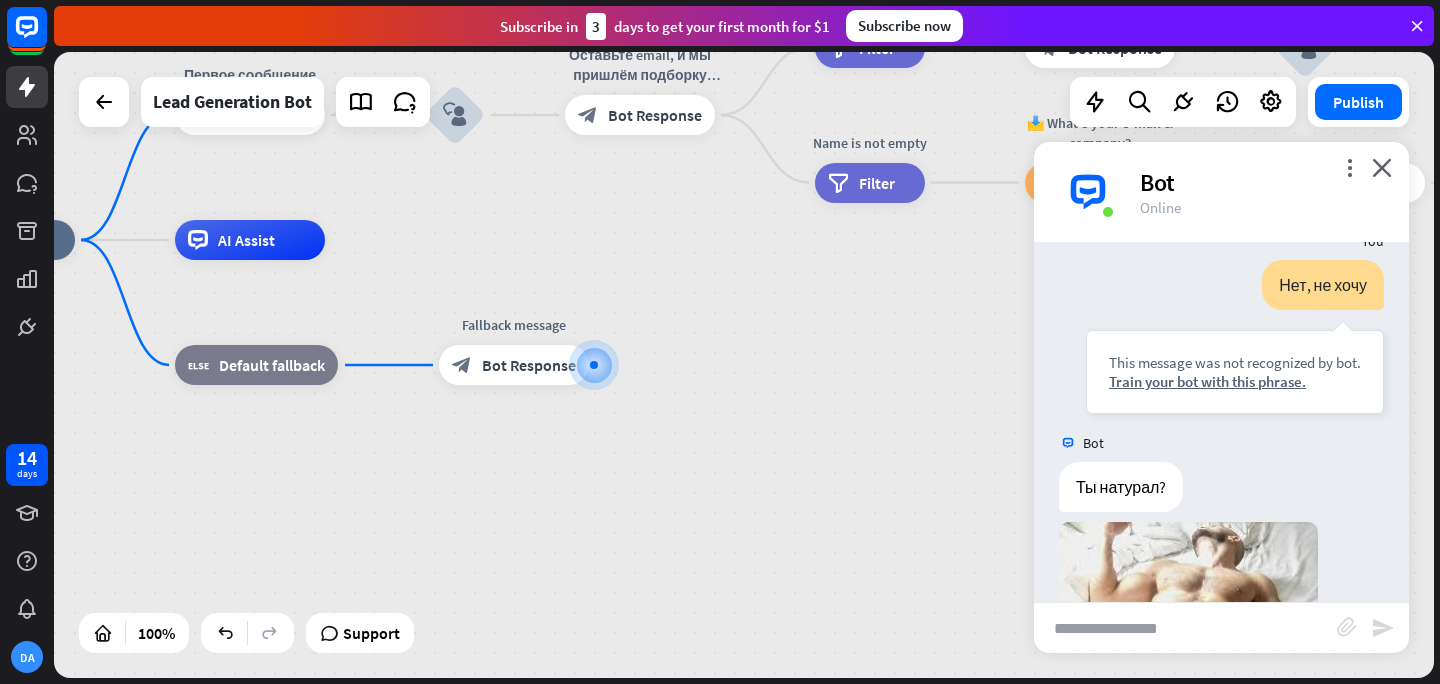 scroll, scrollTop: 381, scrollLeft: 0, axis: vertical 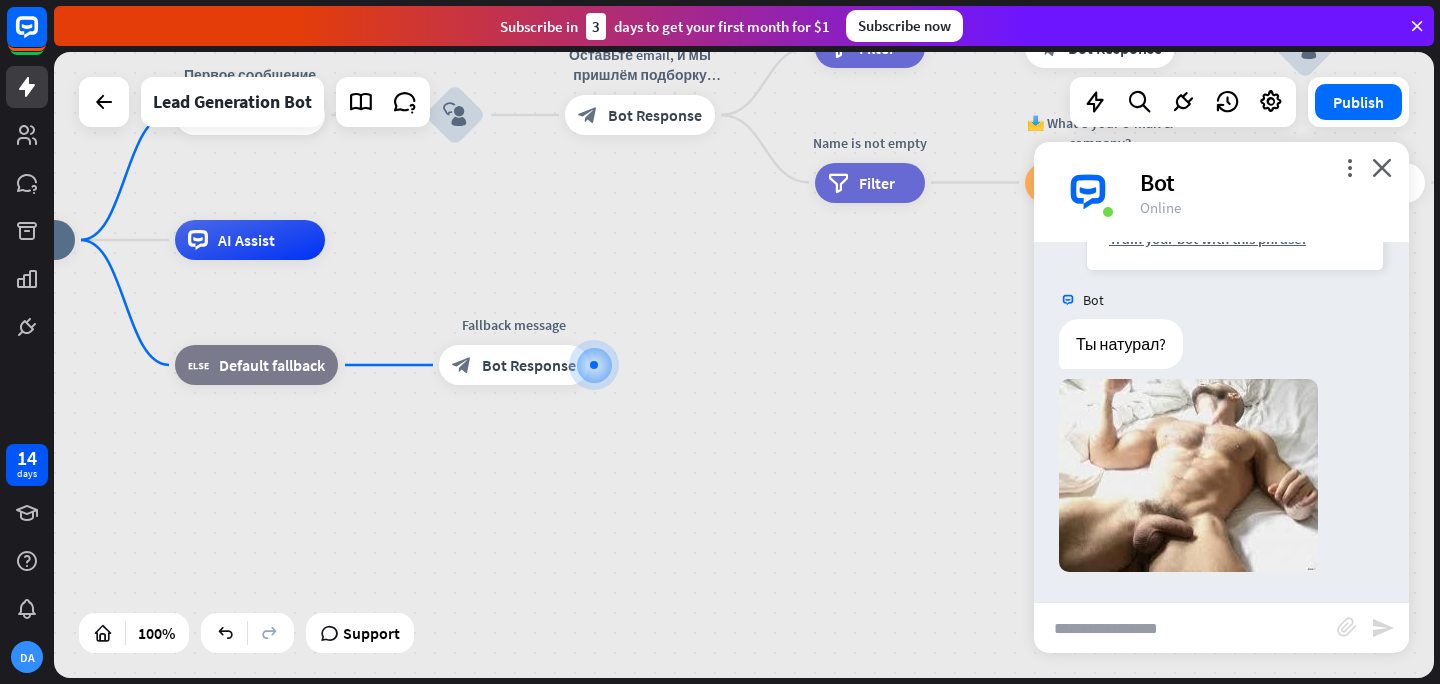 click at bounding box center [1185, 628] 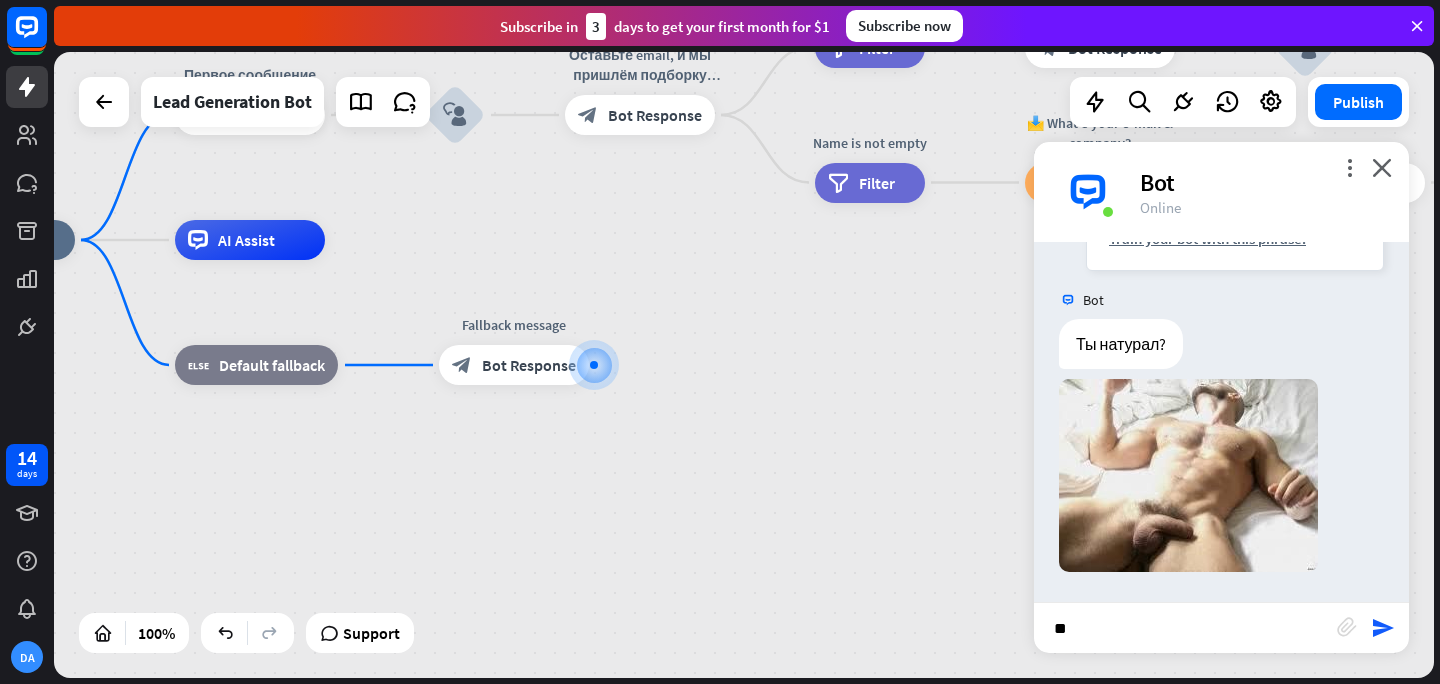 type on "***" 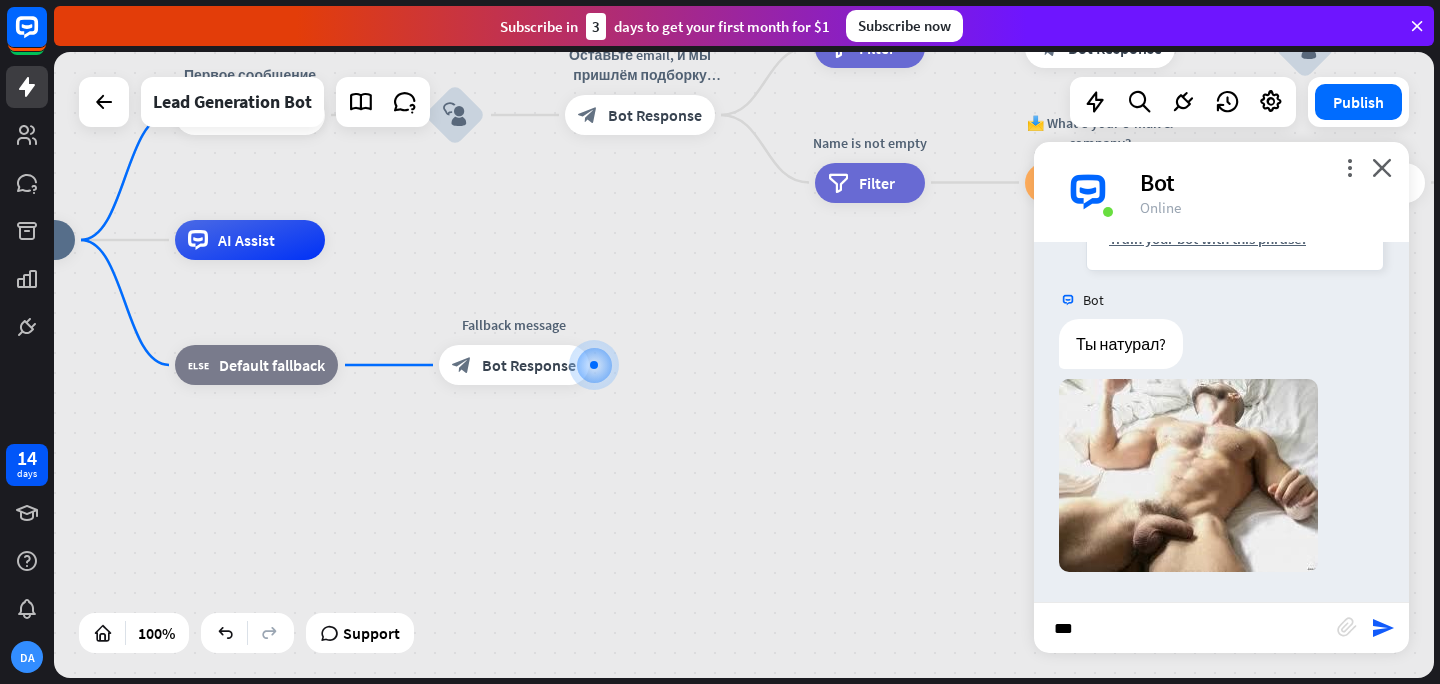 type 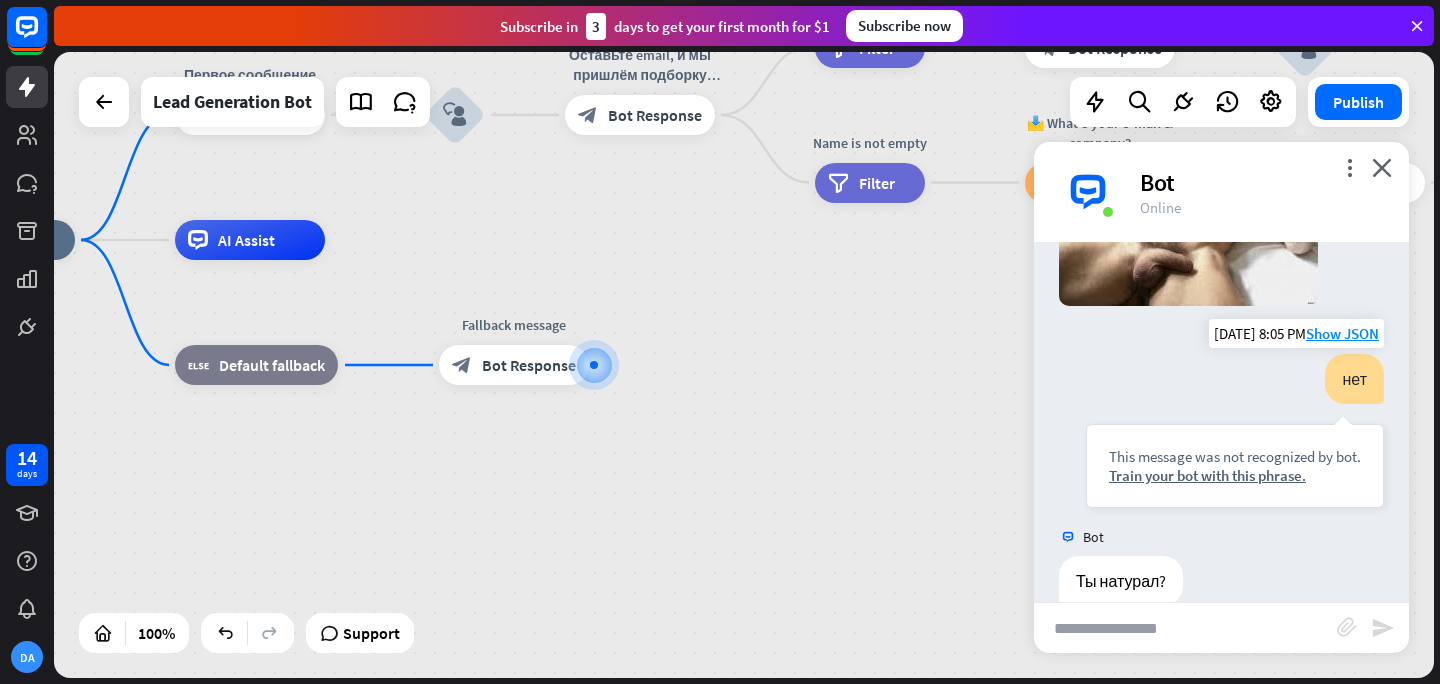 scroll, scrollTop: 374, scrollLeft: 0, axis: vertical 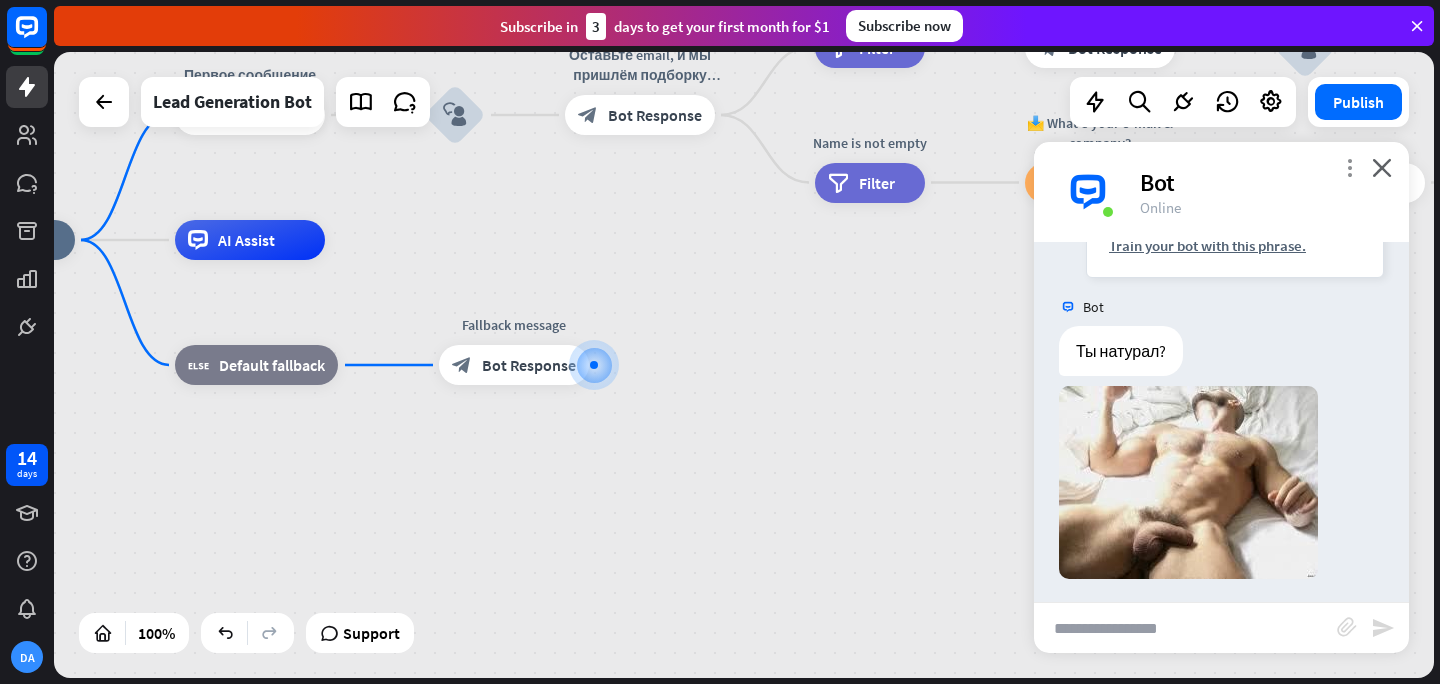 click on "more_vert" at bounding box center [1349, 167] 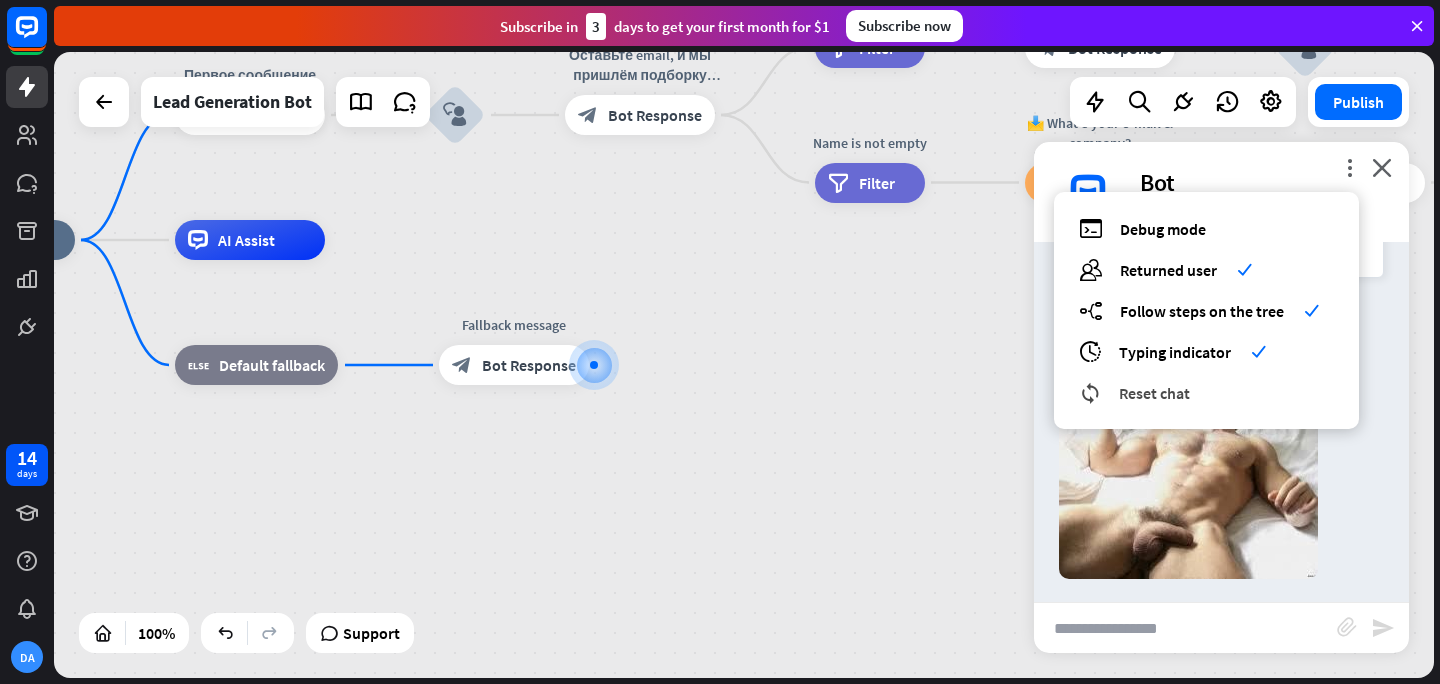 click on "reset_chat   Reset chat" at bounding box center [1206, 392] 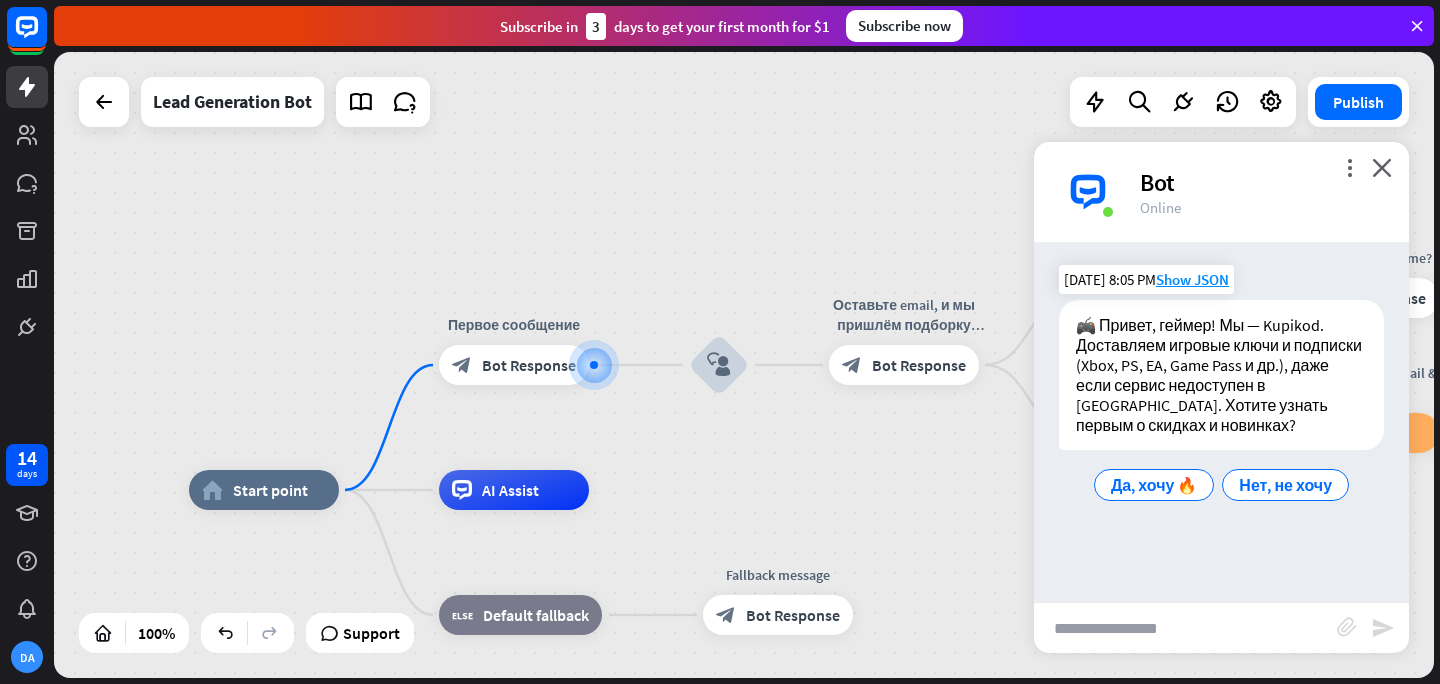 click on "Да, хочу 🔥 Нет, не хочу" at bounding box center [1221, 485] 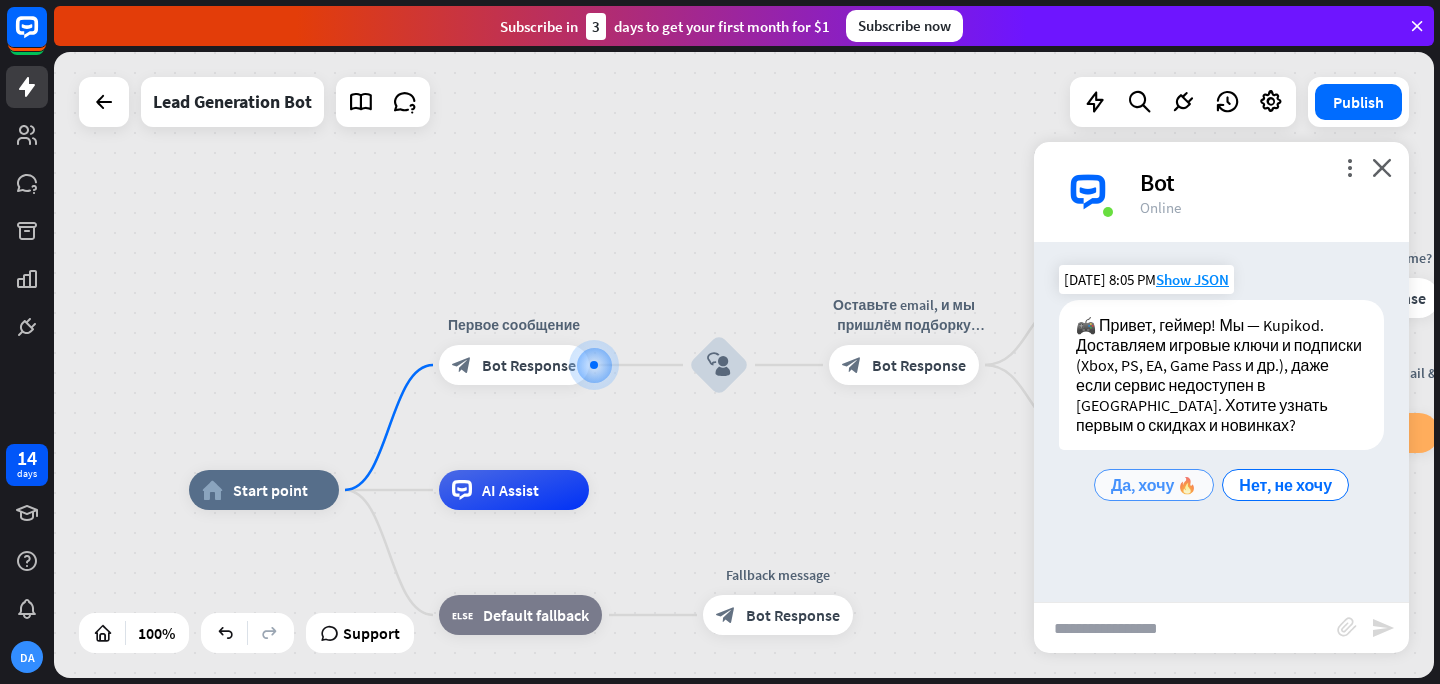 click on "Да, хочу 🔥" at bounding box center (1154, 485) 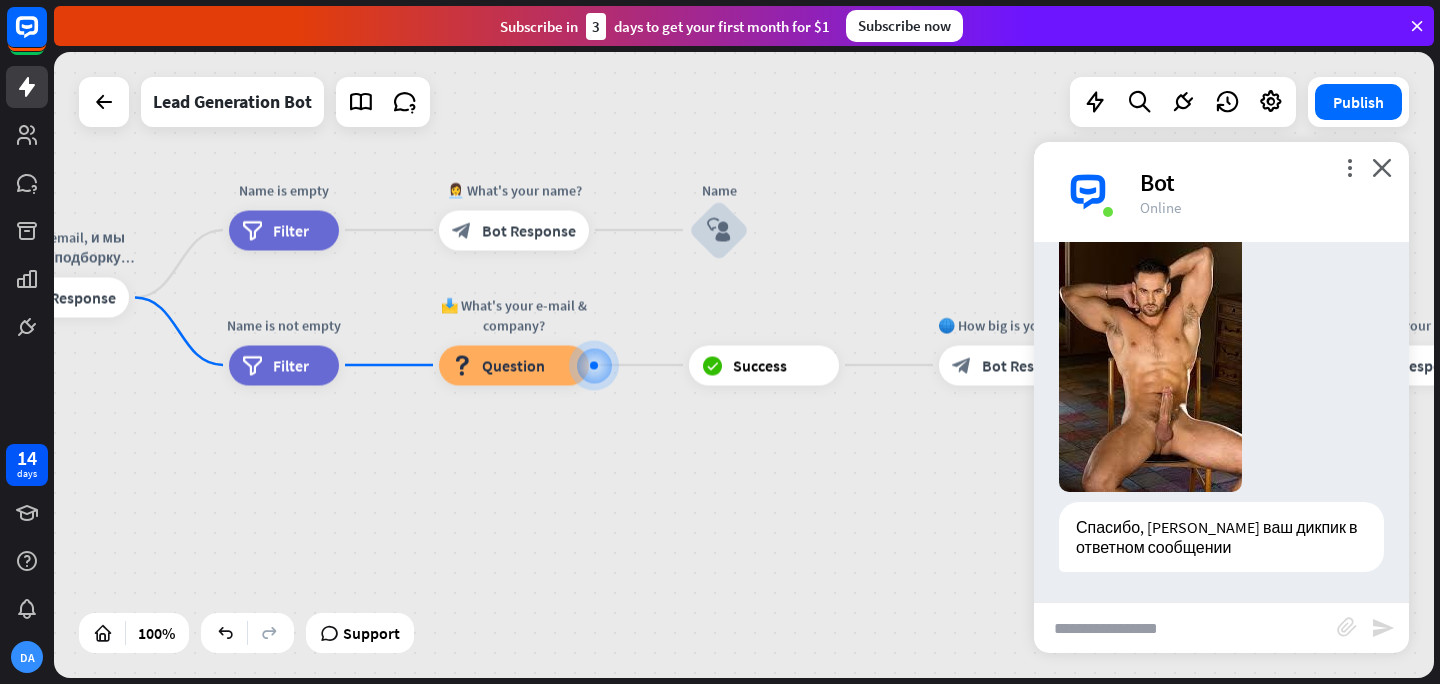 scroll, scrollTop: 597, scrollLeft: 0, axis: vertical 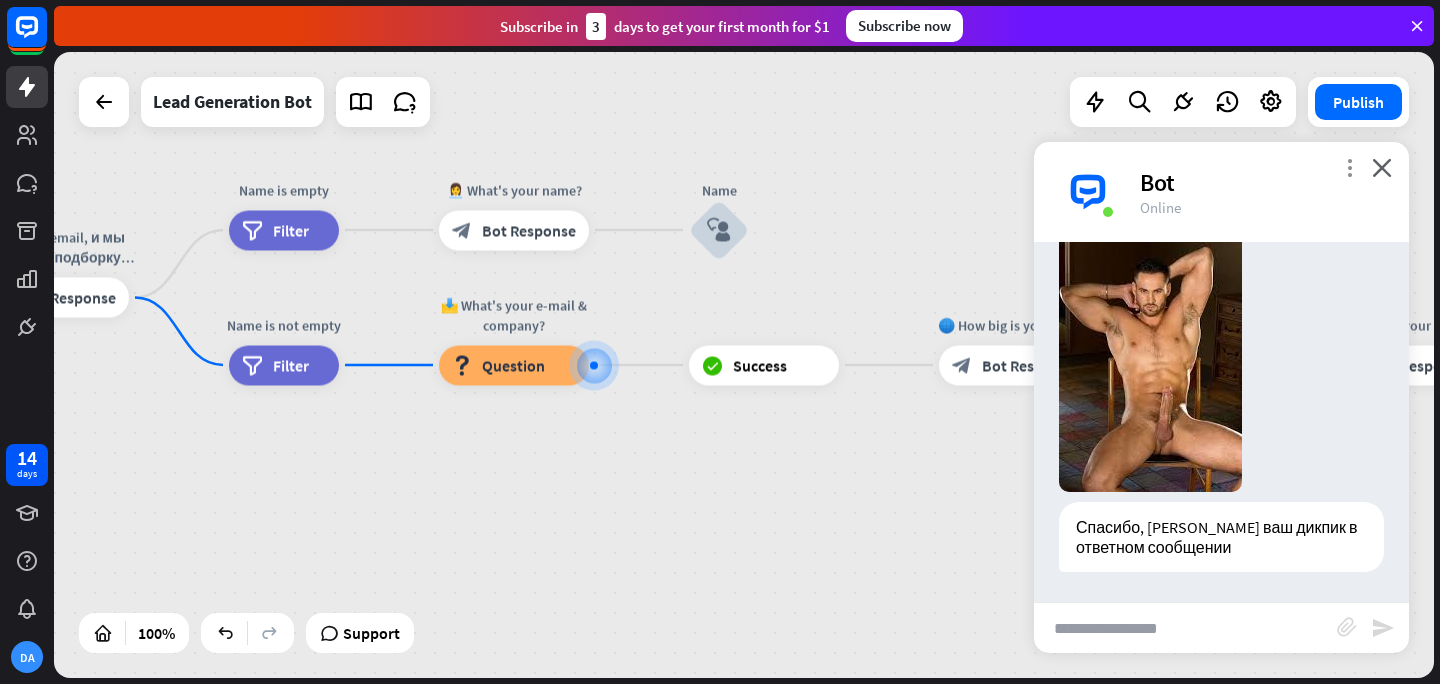 click on "more_vert" at bounding box center [1349, 167] 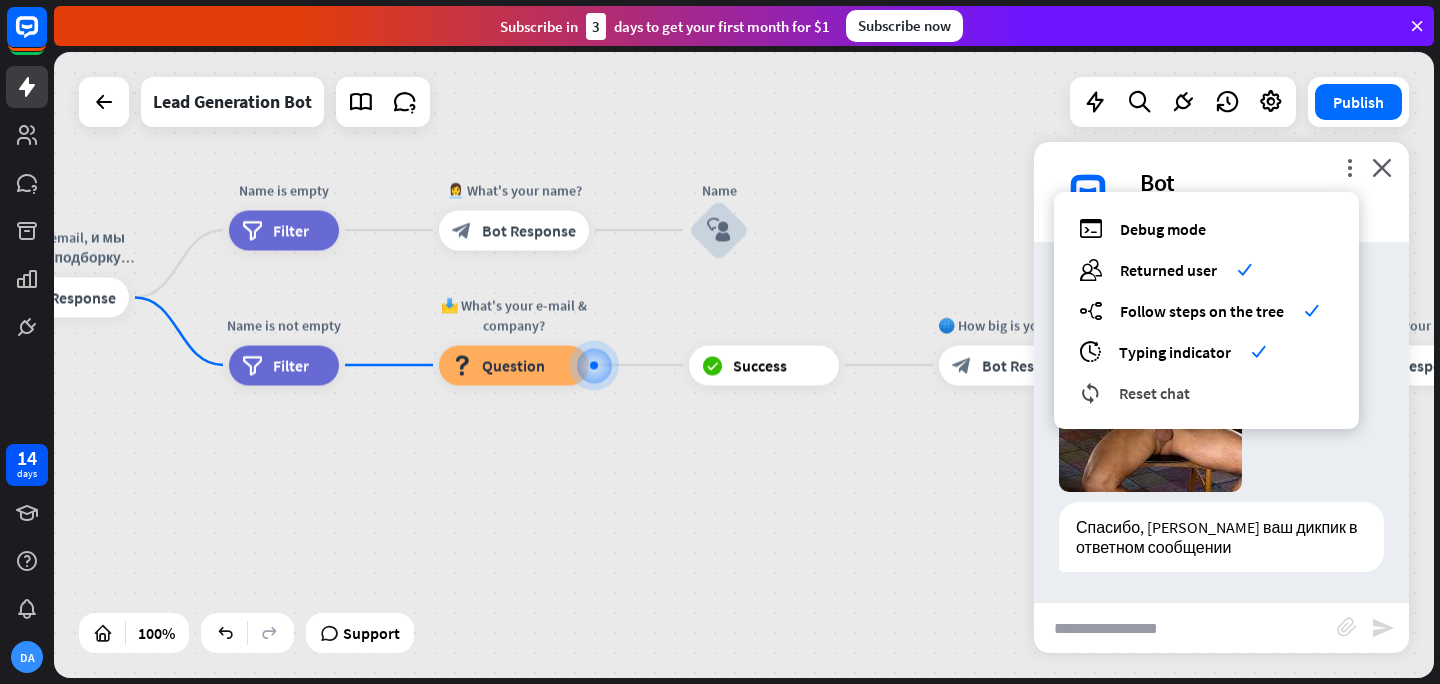 click on "reset_chat   Reset chat" at bounding box center (1206, 392) 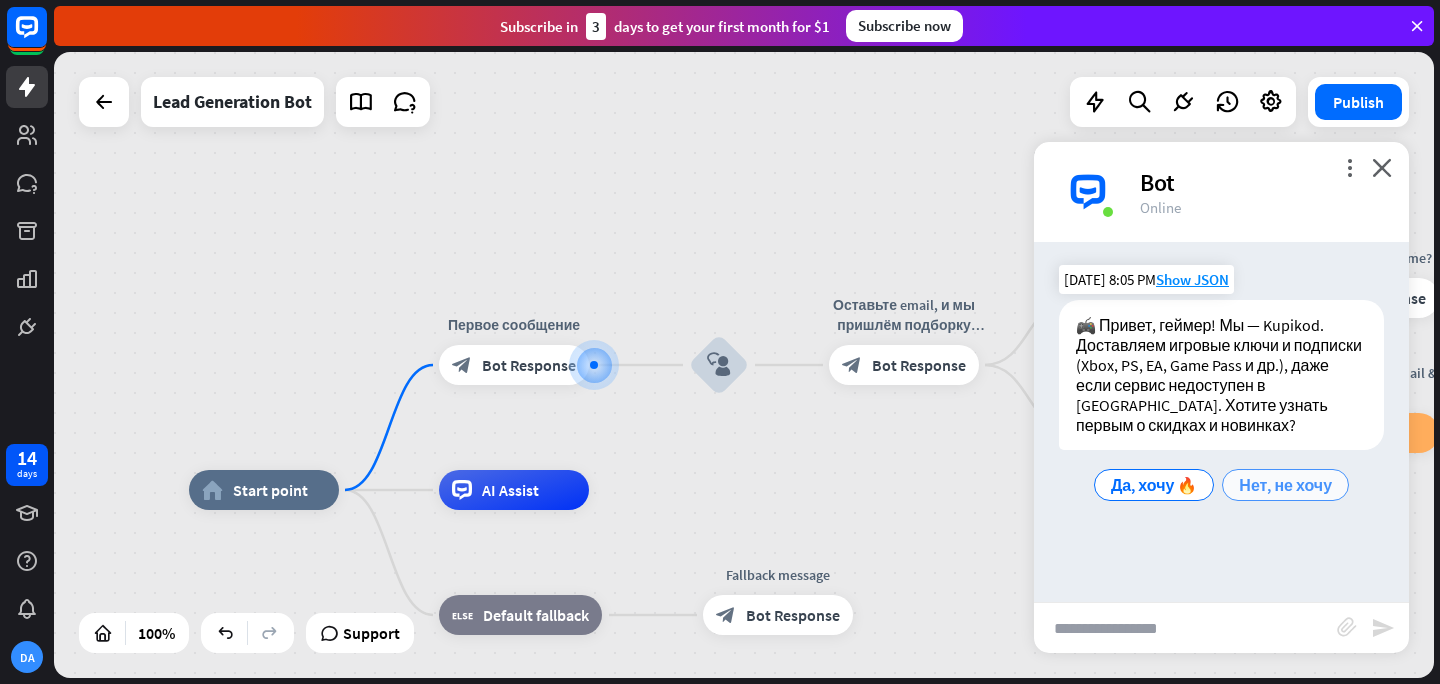 click on "Нет, не хочу" at bounding box center [1285, 485] 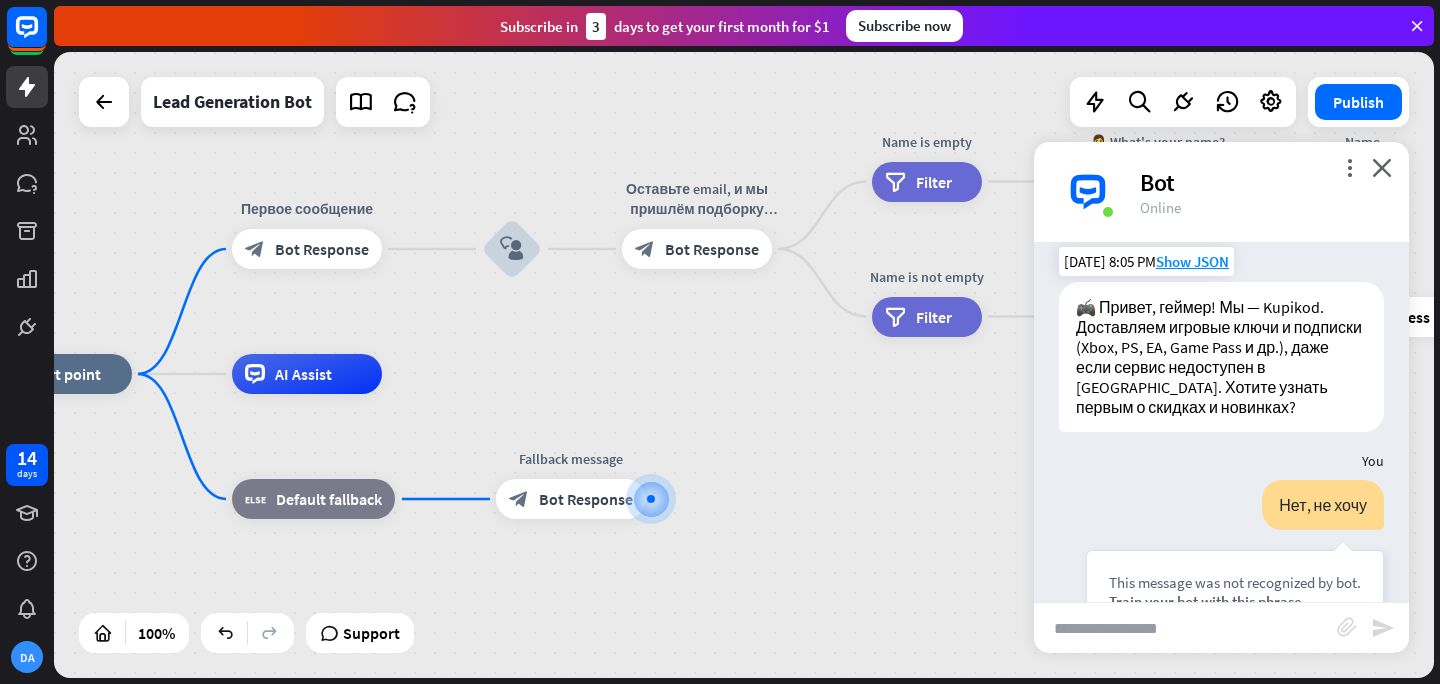 scroll, scrollTop: 16, scrollLeft: 0, axis: vertical 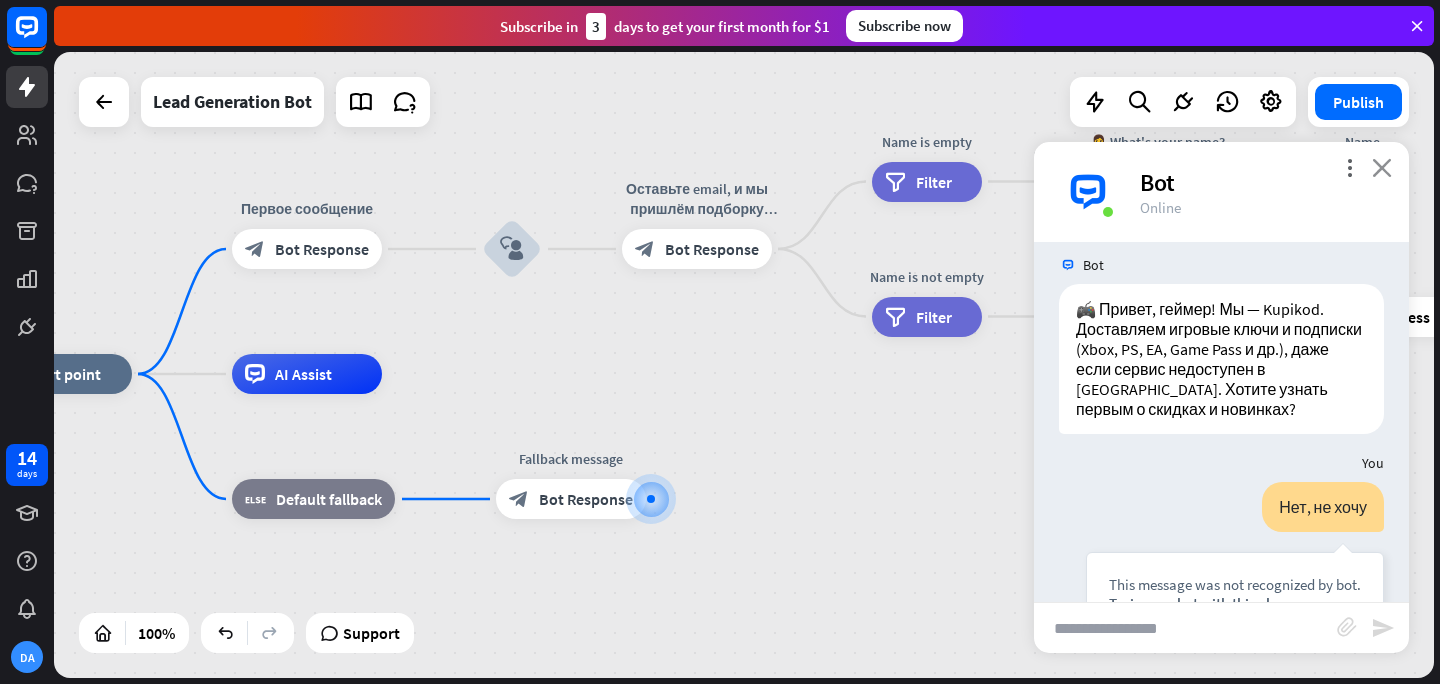 click on "close" at bounding box center [1382, 167] 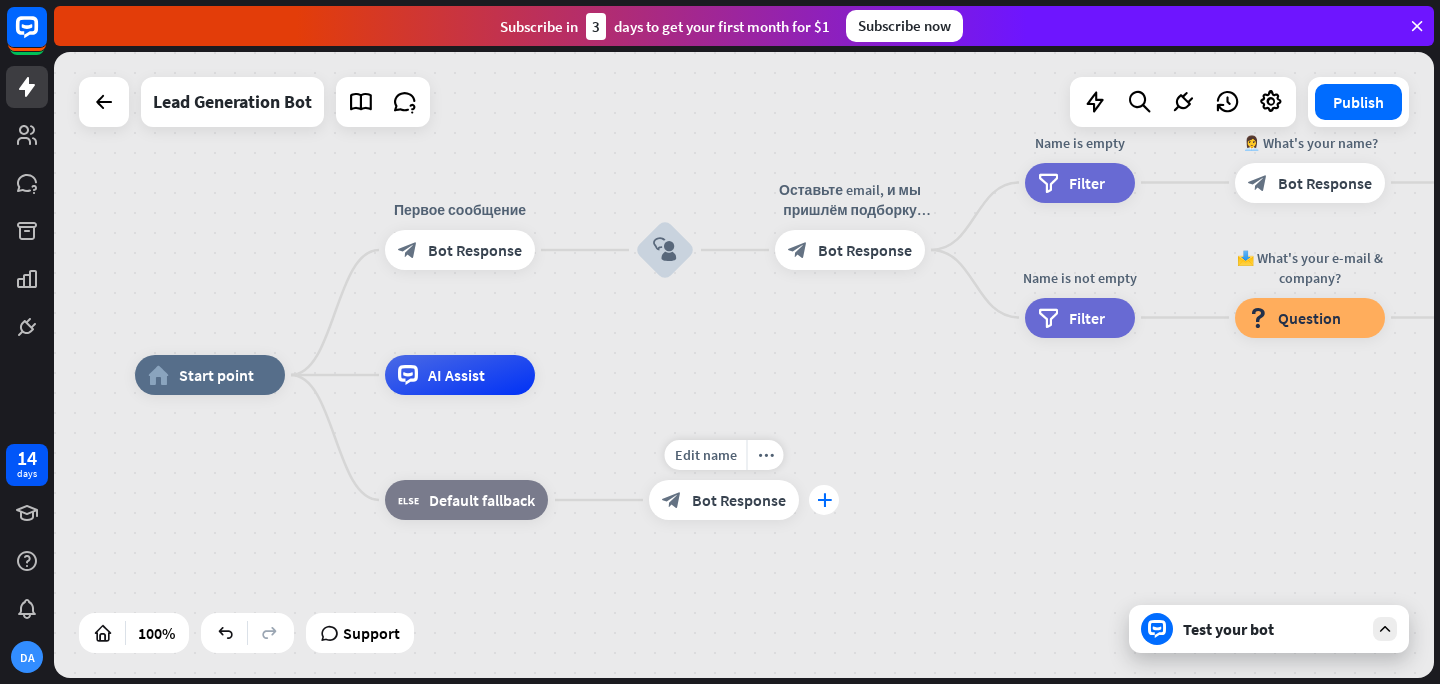 click on "plus" at bounding box center (824, 500) 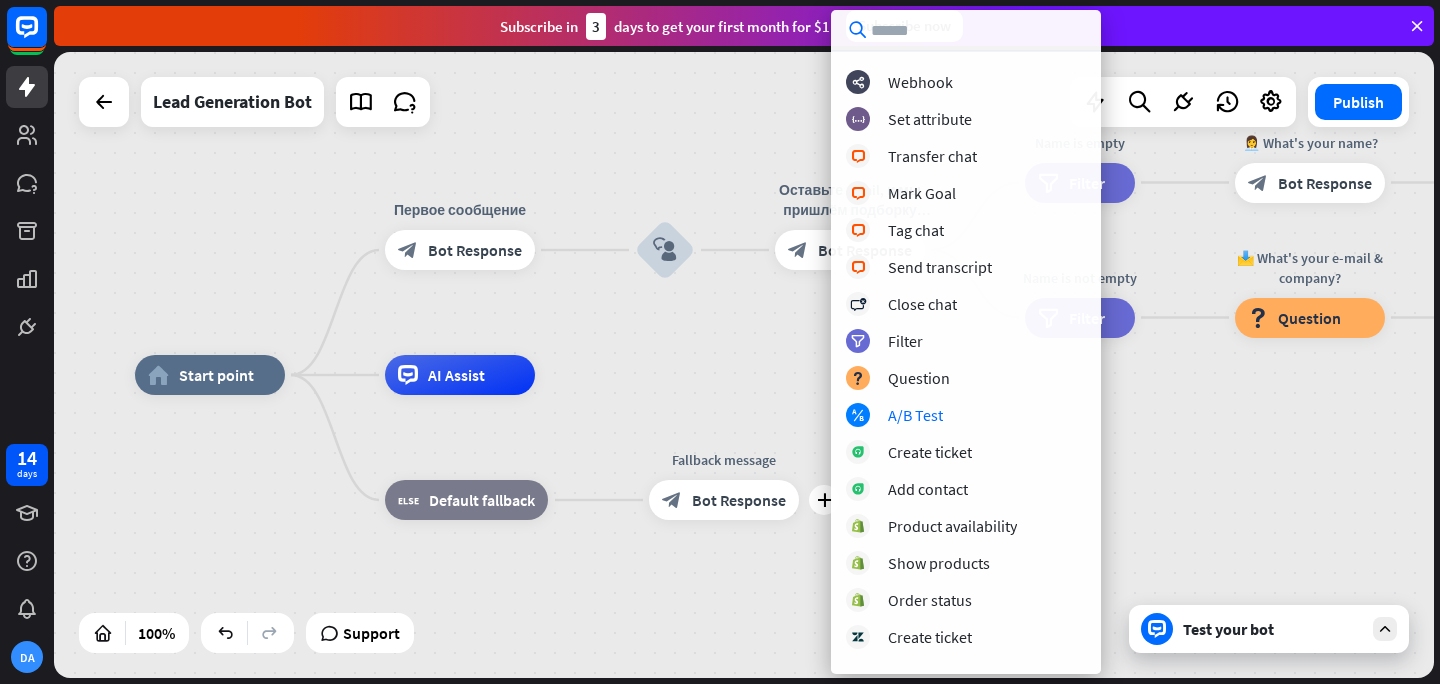 scroll, scrollTop: 393, scrollLeft: 0, axis: vertical 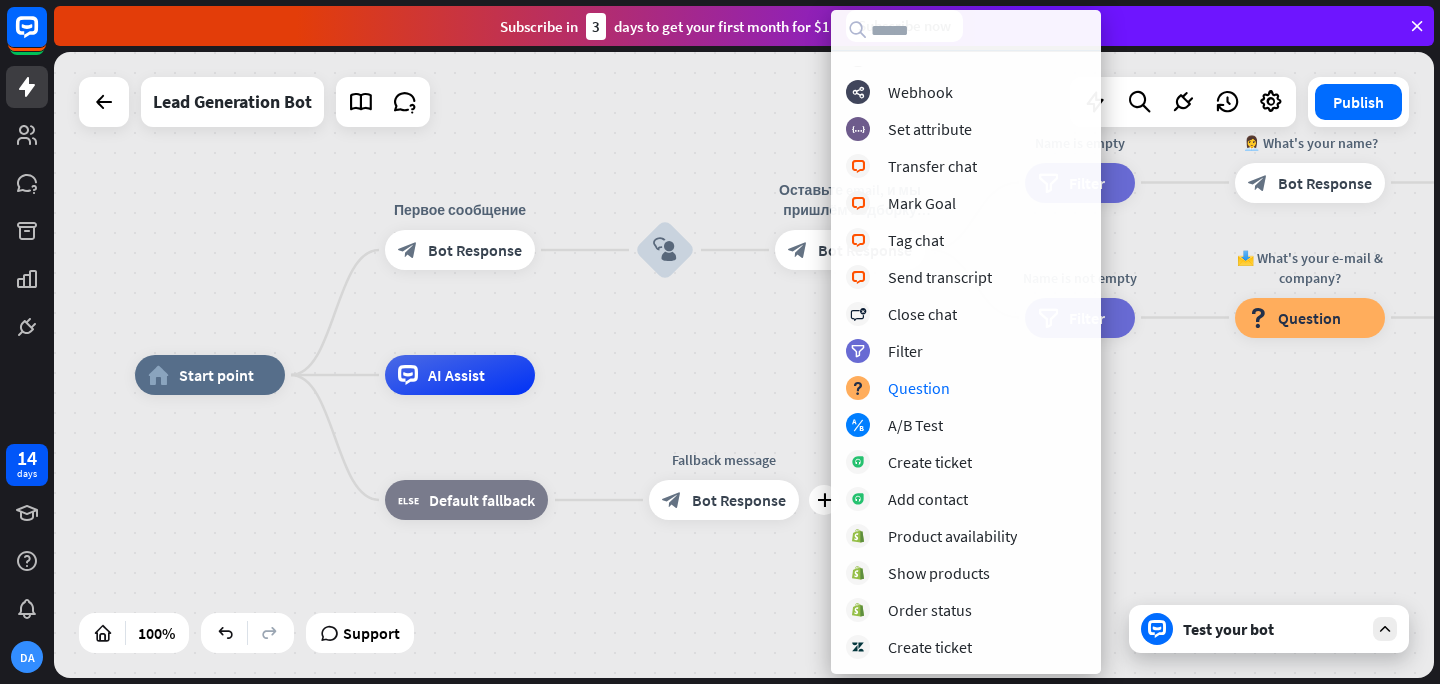 click on "home_2   Start point                 Первое сообщение   block_bot_response   Bot Response                   block_user_input                 Оставьте email, и мы пришлём подборку свежих предложений и гайд, как купить с гарантией.   block_bot_response   Bot Response                 Name is empty   filter   Filter                 👩‍💼 What's your name?   block_bot_response   Bot Response                 Name   block_user_input                 Name is not empty   filter   Filter                 📩 What's your e-mail & company?   block_question   Question                   block_success   Success                 🌐 How big is your team?   block_bot_response   Bot Response                 Team   block_user_input                 🚀 What's your need?   block_bot_response   Bot Response                 CompanyNeed   block_user_input                 ✅ Thank you!   block_bot_response   Bot Response" at bounding box center [825, 688] 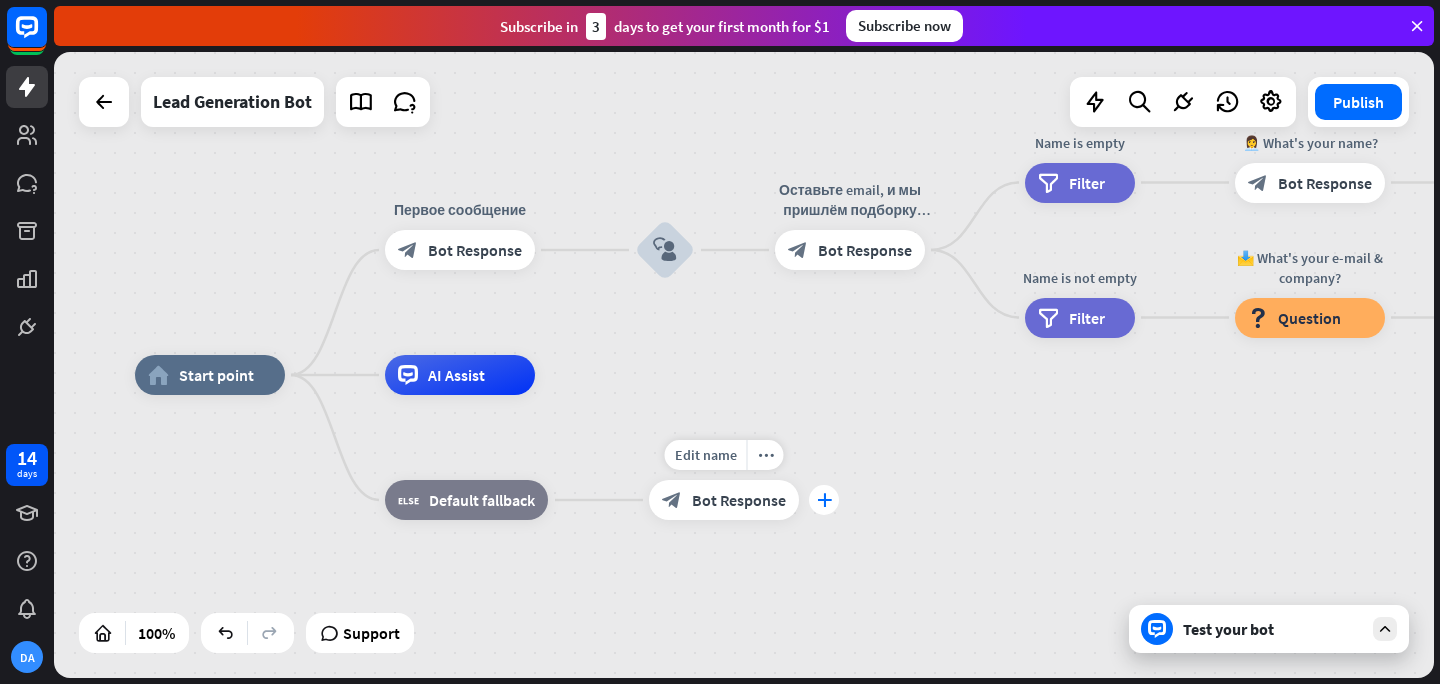 click on "plus" at bounding box center (824, 500) 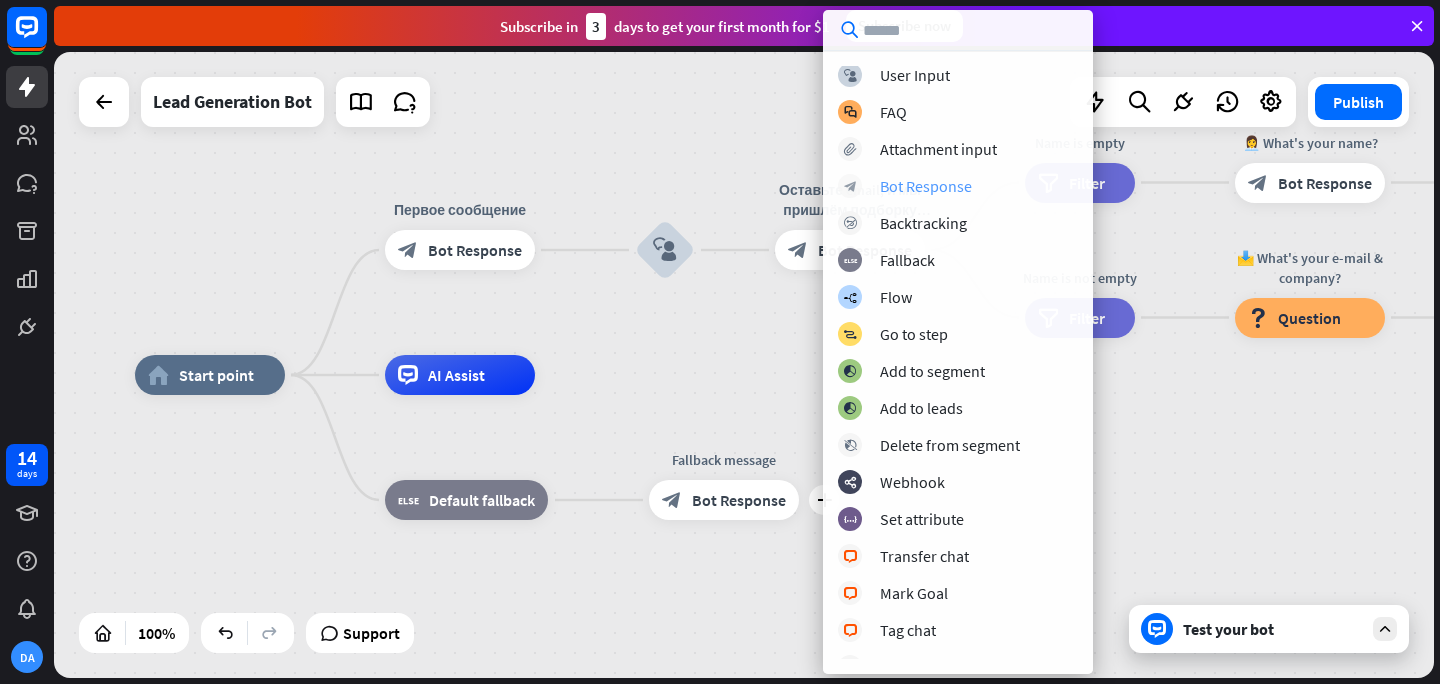 scroll, scrollTop: 0, scrollLeft: 0, axis: both 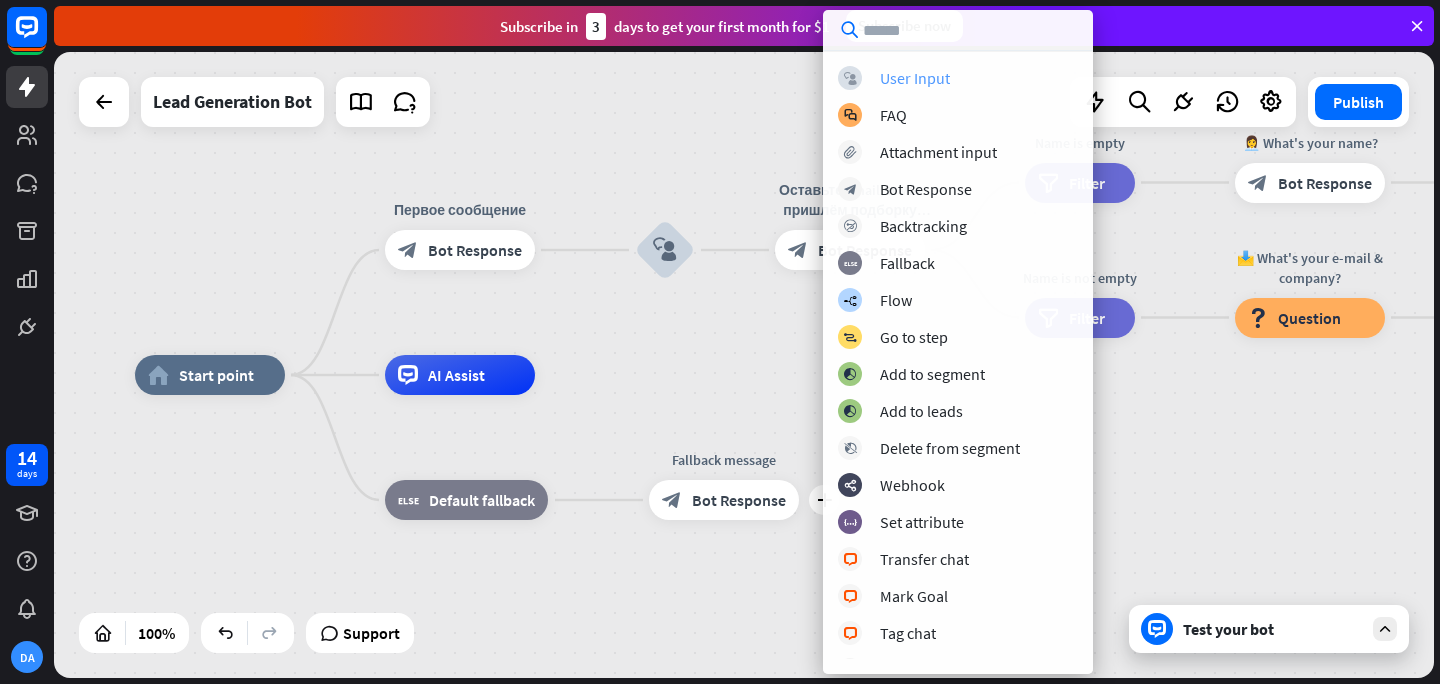 click on "User Input" at bounding box center (915, 78) 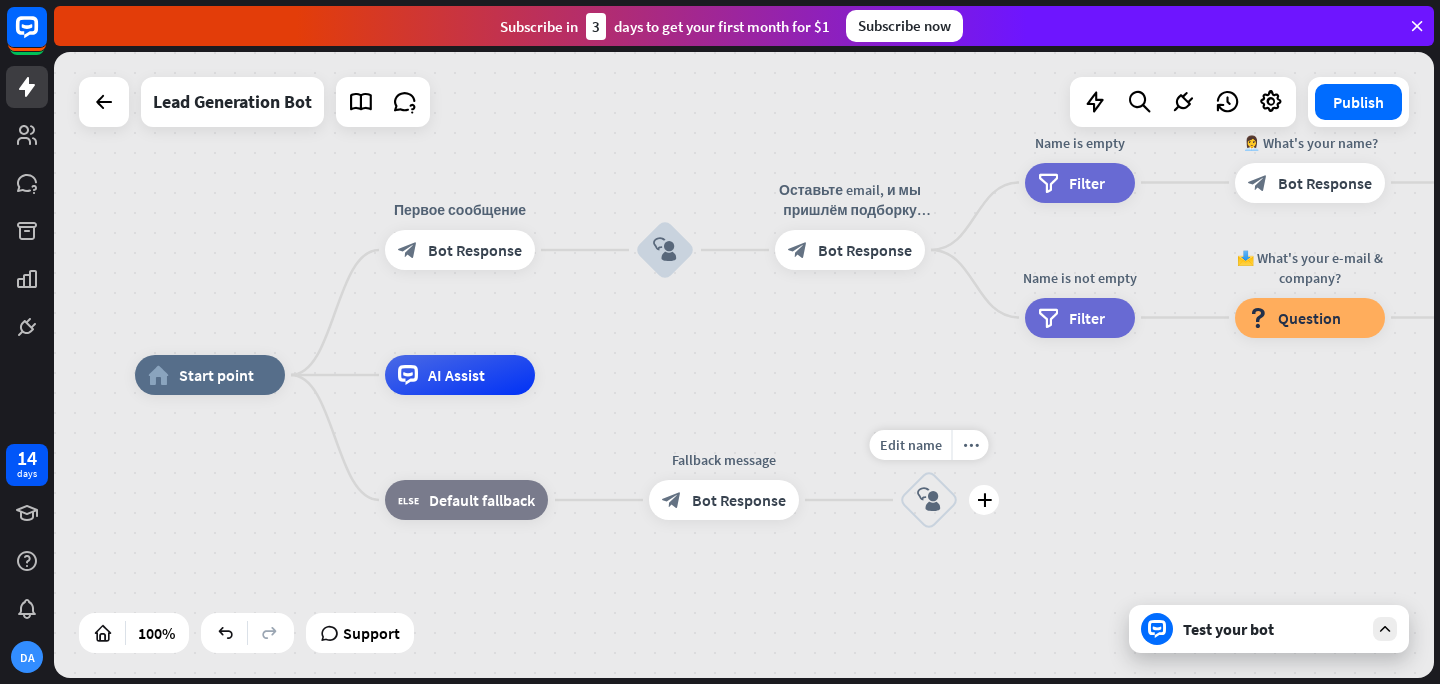 click on "block_user_input" at bounding box center (929, 500) 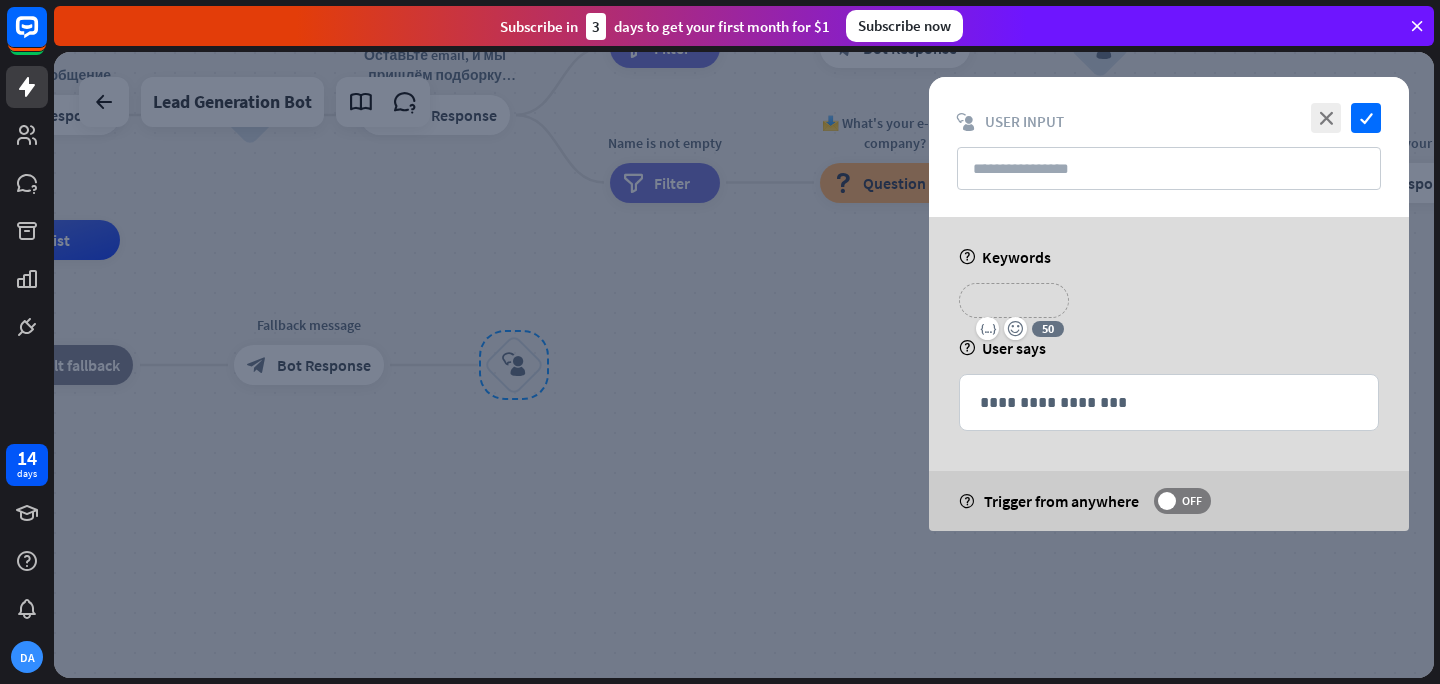 click on "**********" at bounding box center [1014, 300] 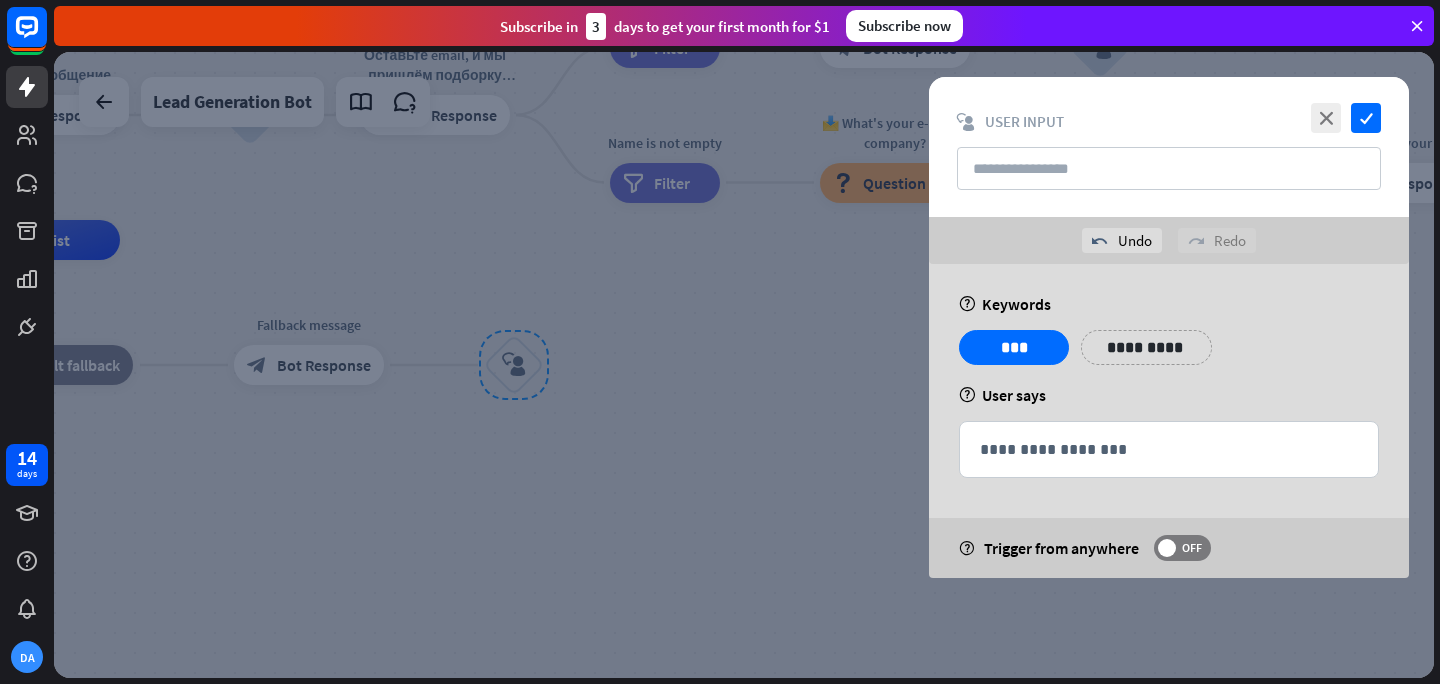 click on "help
User says" at bounding box center [1169, 395] 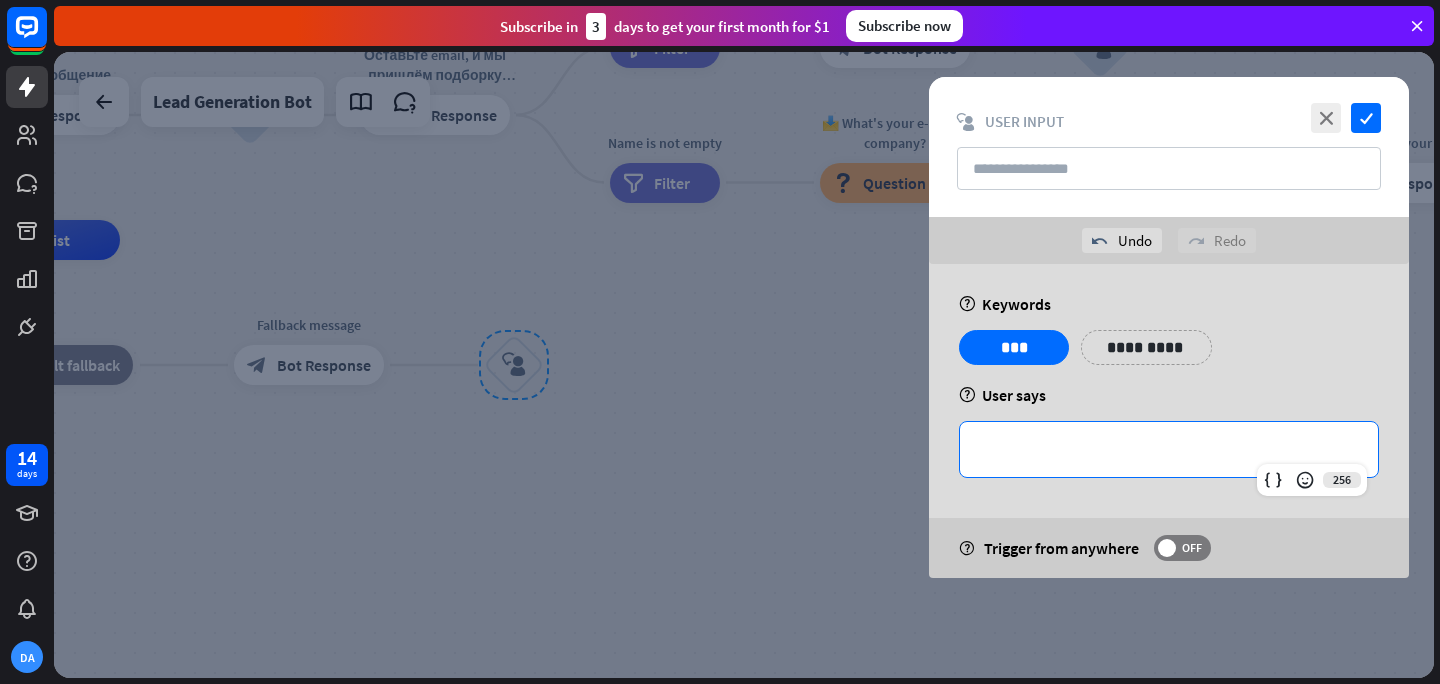 click on "**********" at bounding box center (1169, 449) 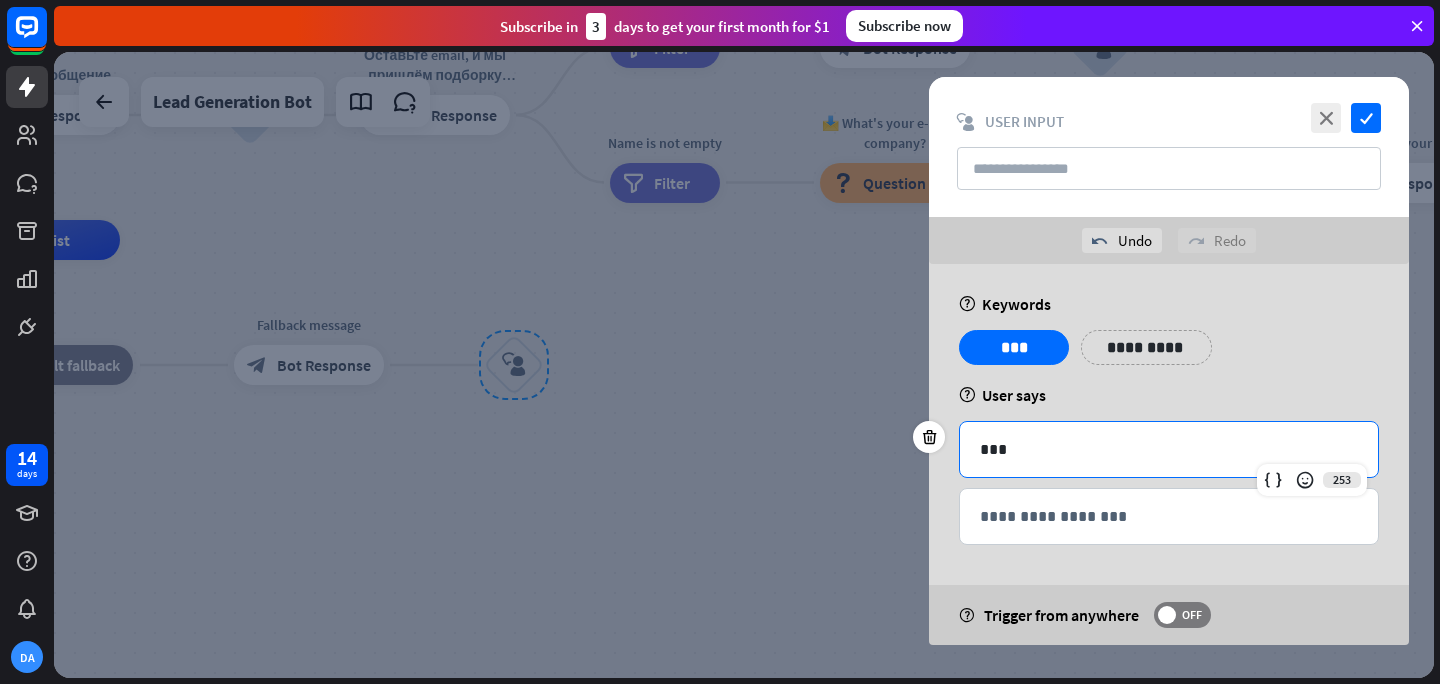 click on "**********" at bounding box center [1169, 488] 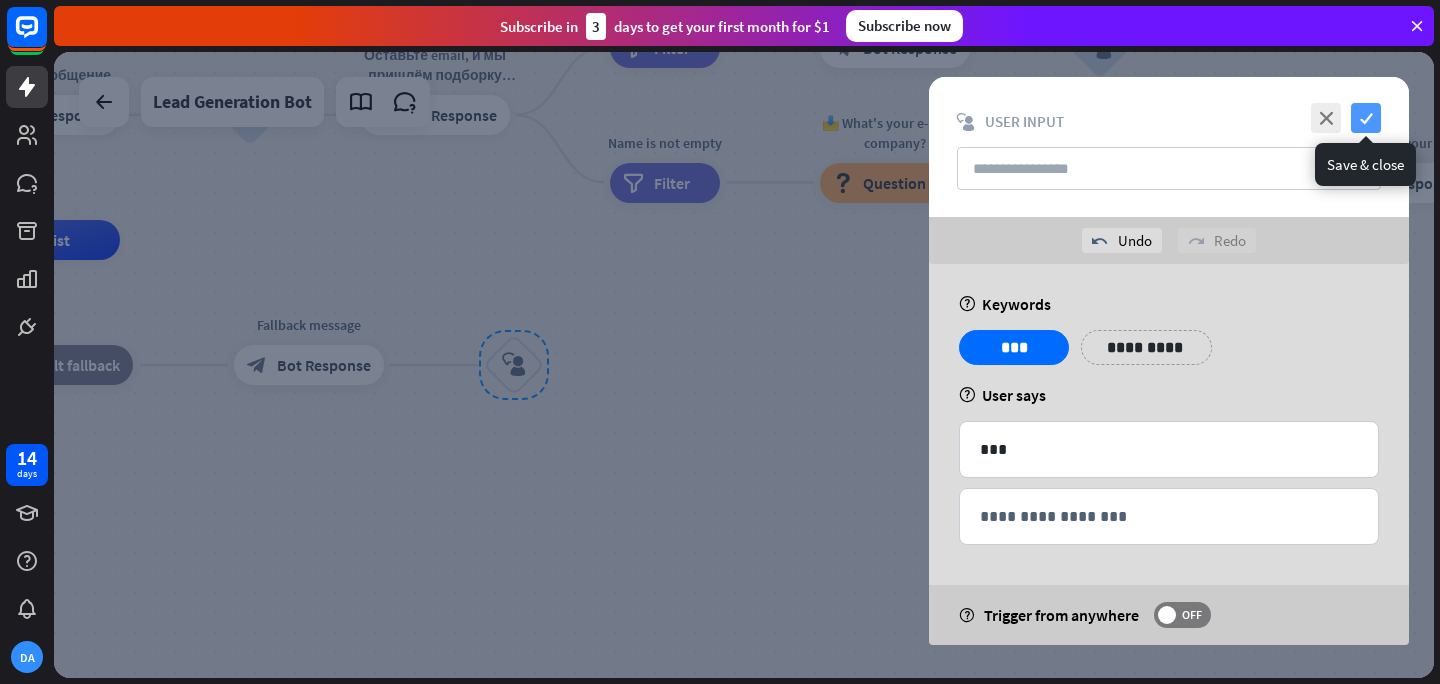 click on "check" at bounding box center (1366, 118) 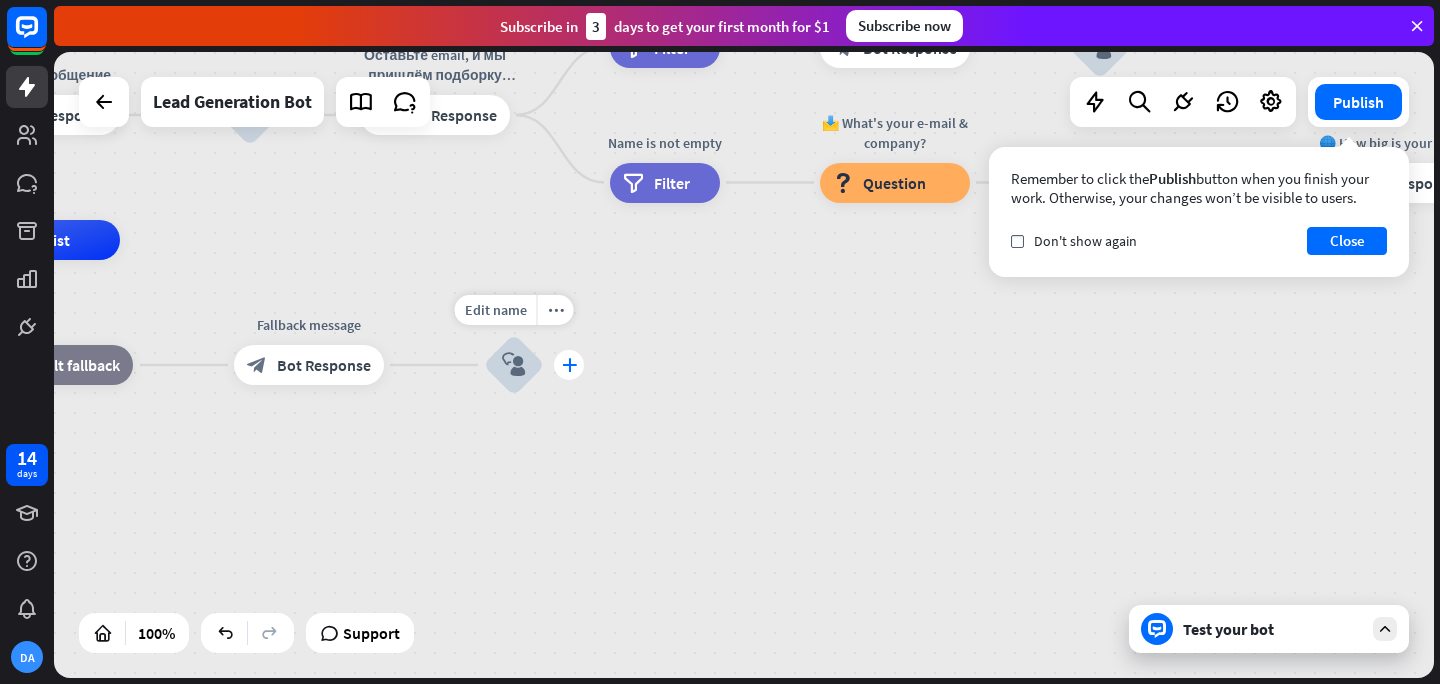 click on "plus" at bounding box center [569, 365] 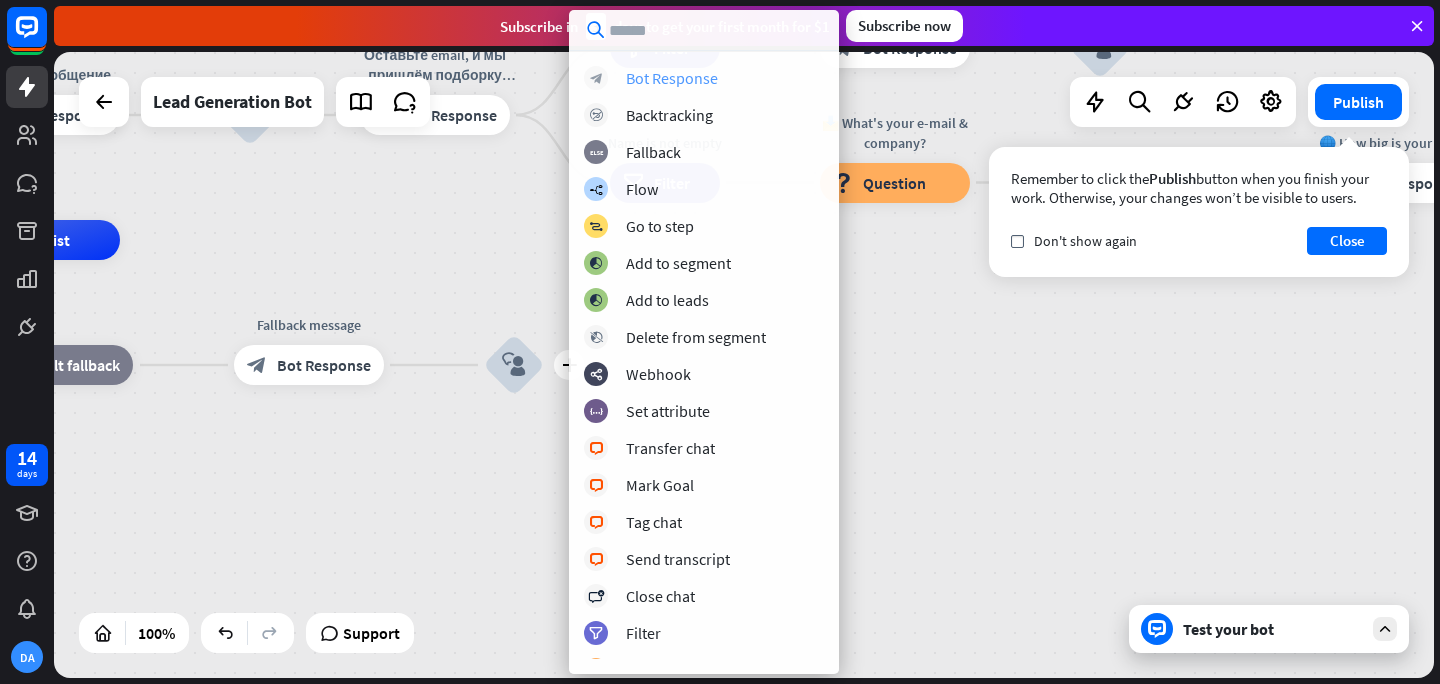 click on "Bot Response" at bounding box center [672, 78] 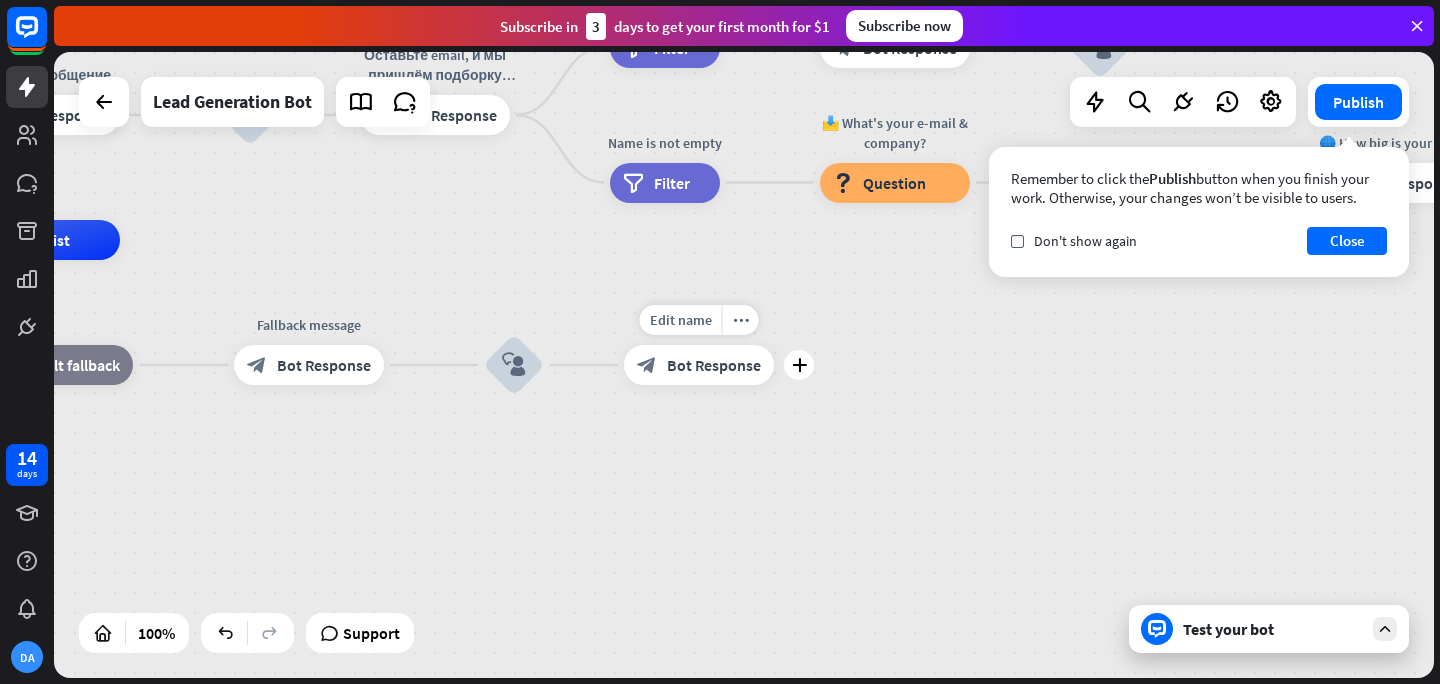 click on "Bot Response" at bounding box center (714, 365) 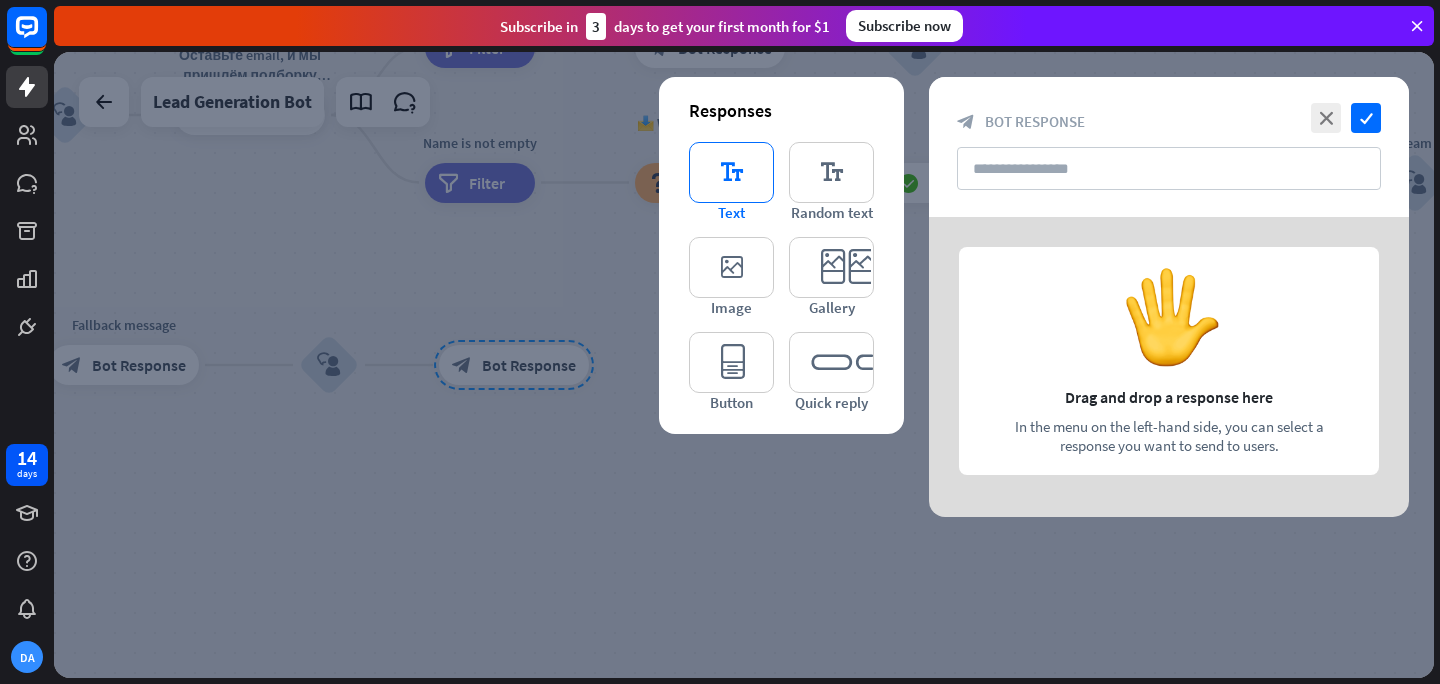 click on "editor_text" at bounding box center [731, 172] 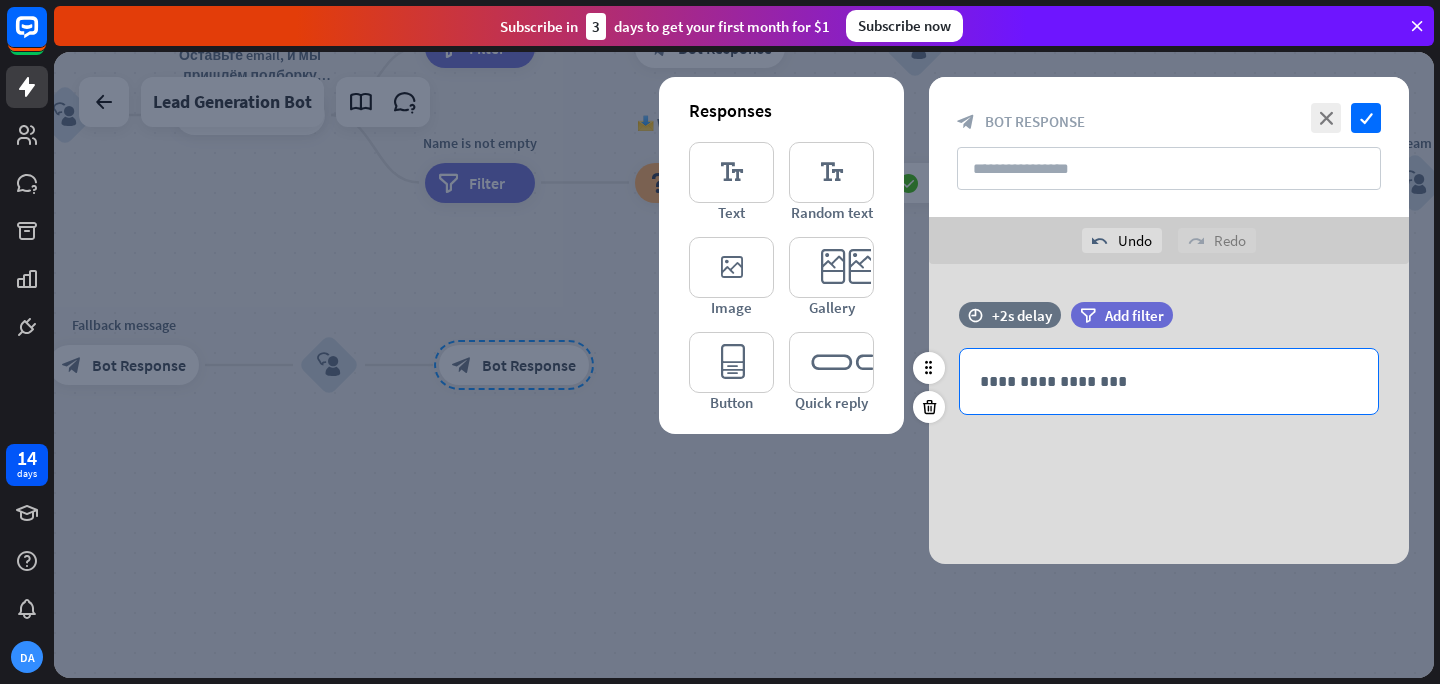 click on "**********" at bounding box center (1169, 381) 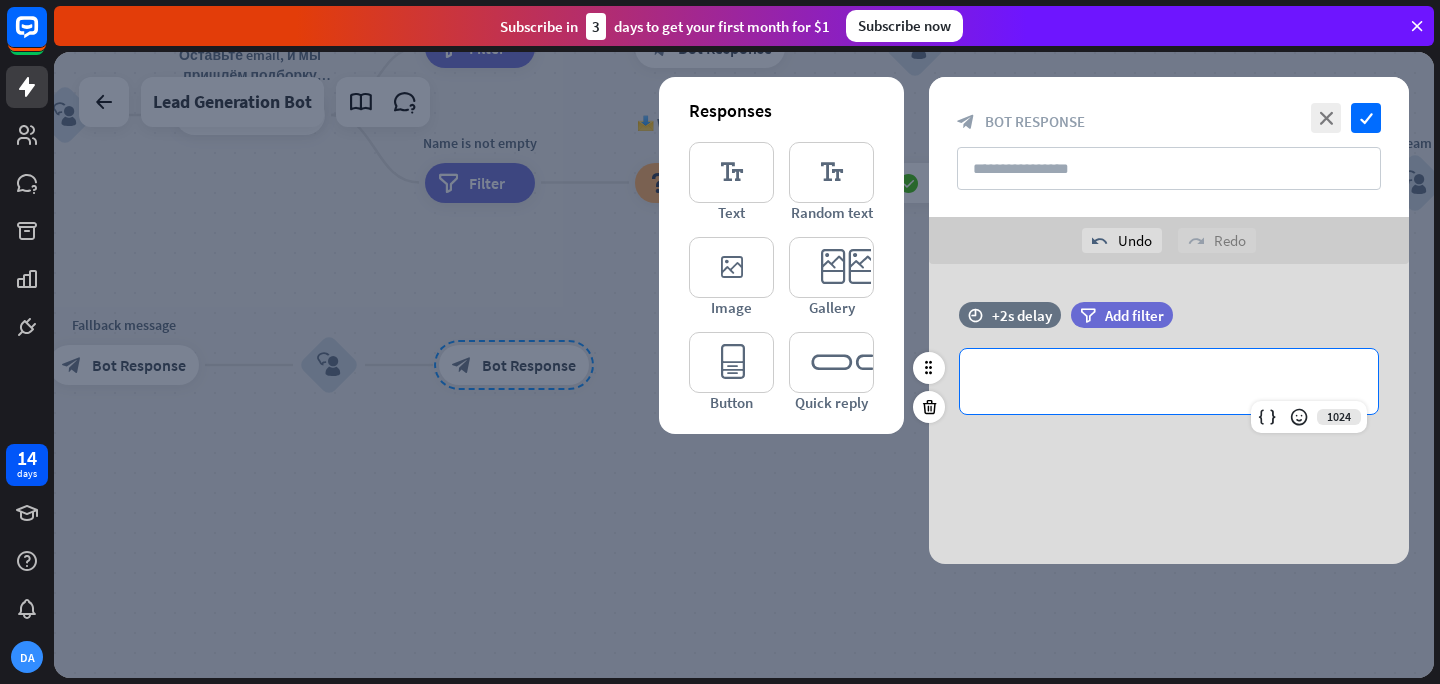 type 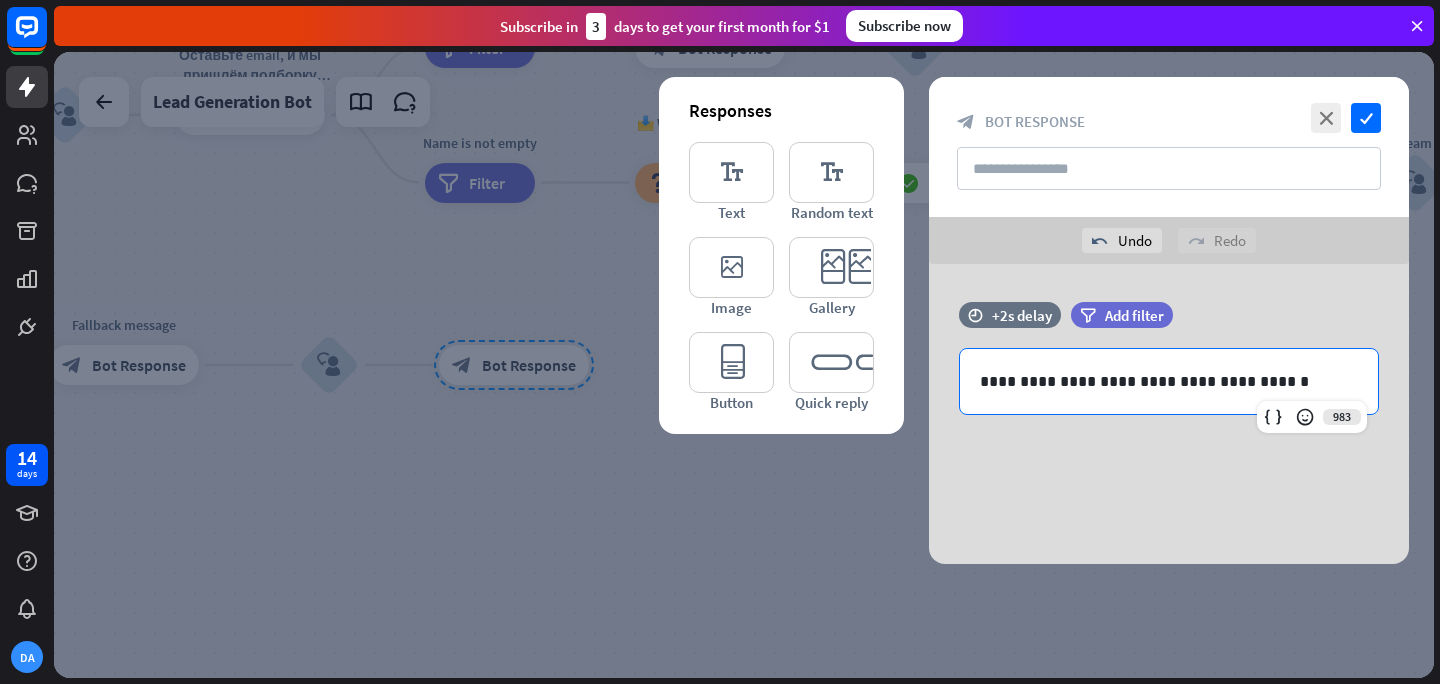 click on "**********" at bounding box center (1169, 414) 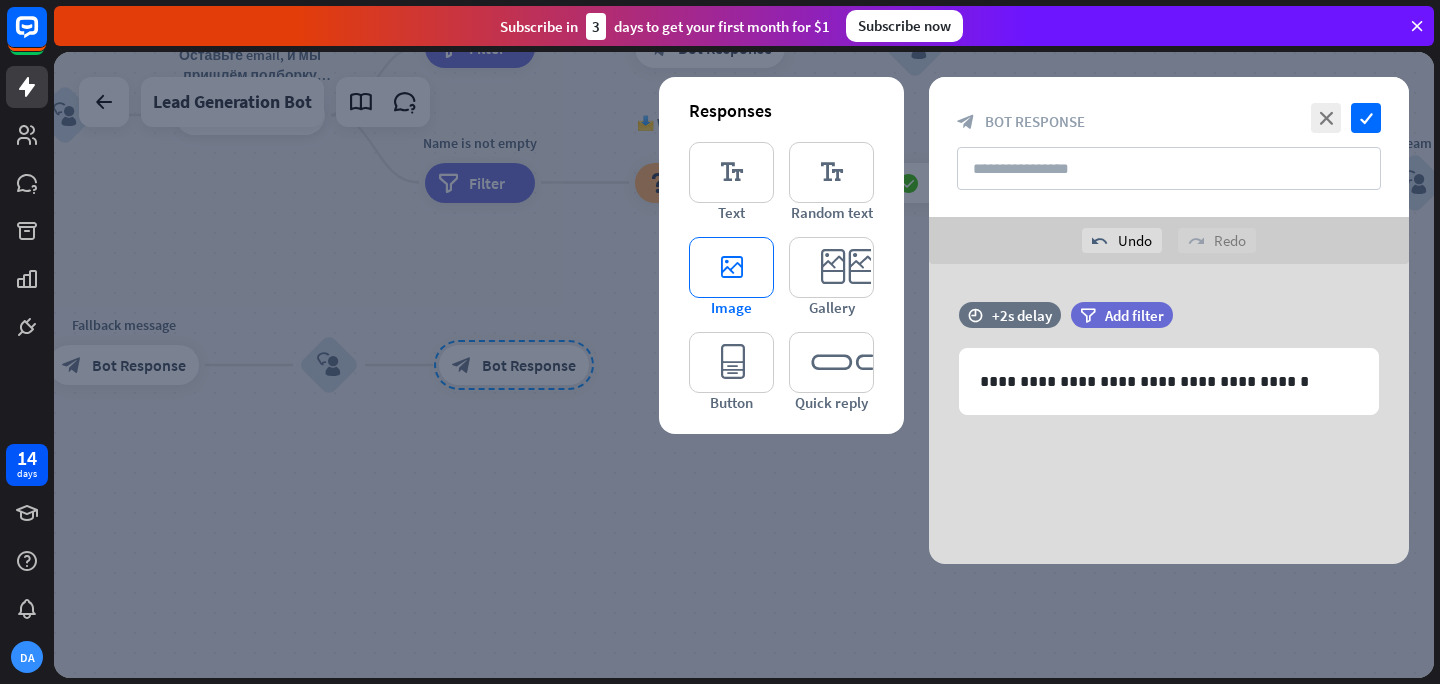 click on "editor_image" at bounding box center [731, 267] 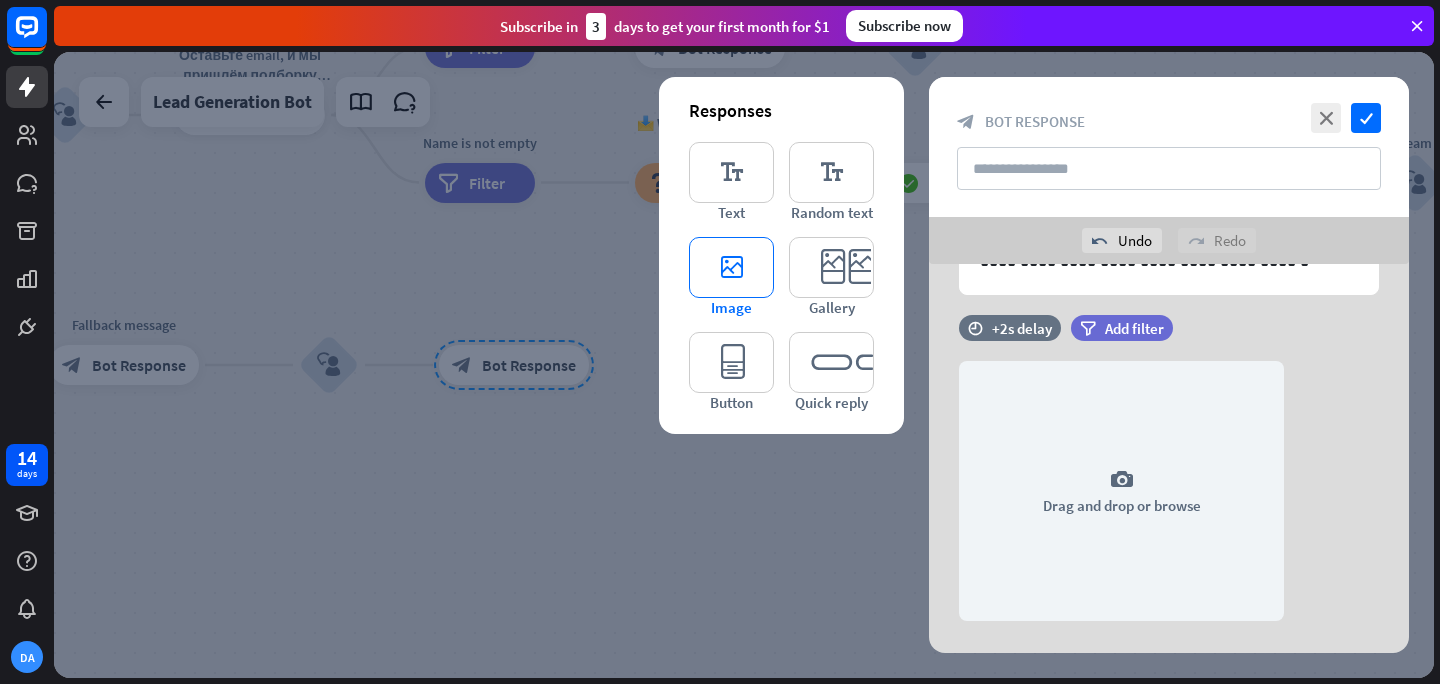 scroll, scrollTop: 158, scrollLeft: 0, axis: vertical 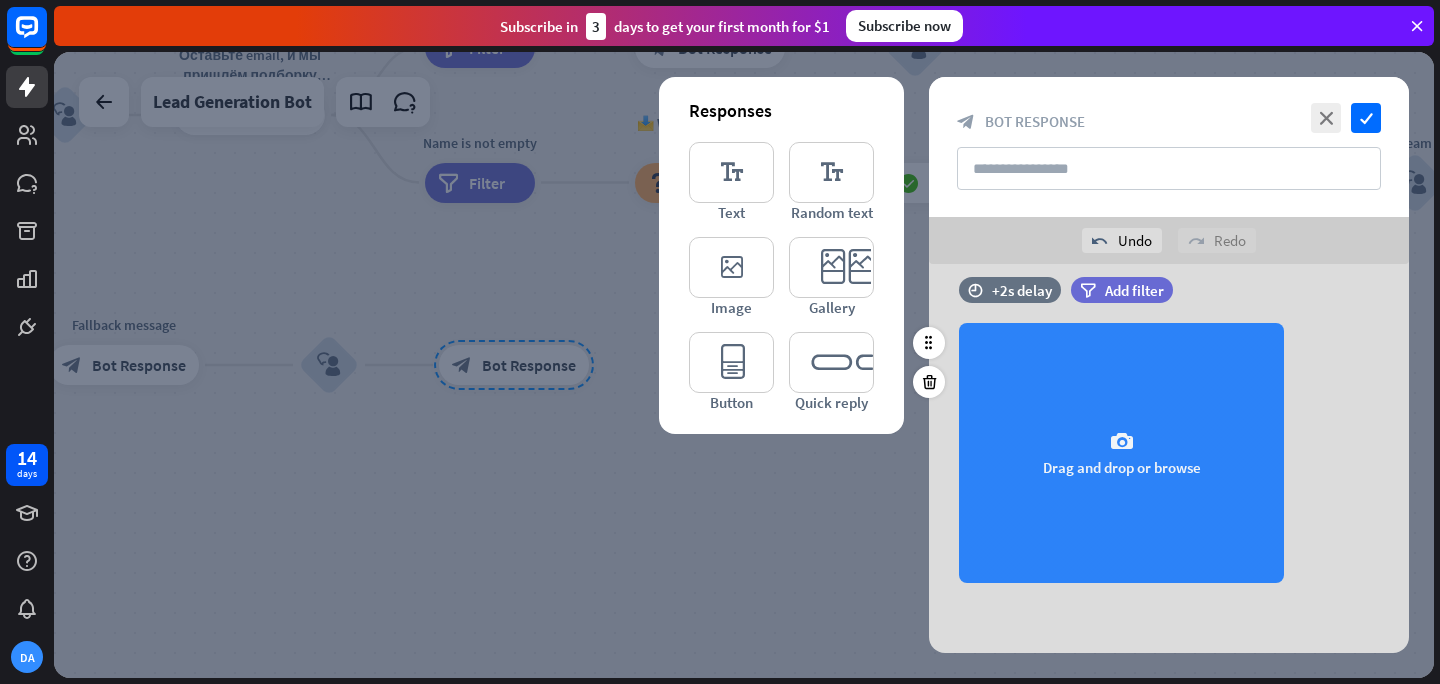 click on "camera
Drag and drop or browse" at bounding box center [1121, 453] 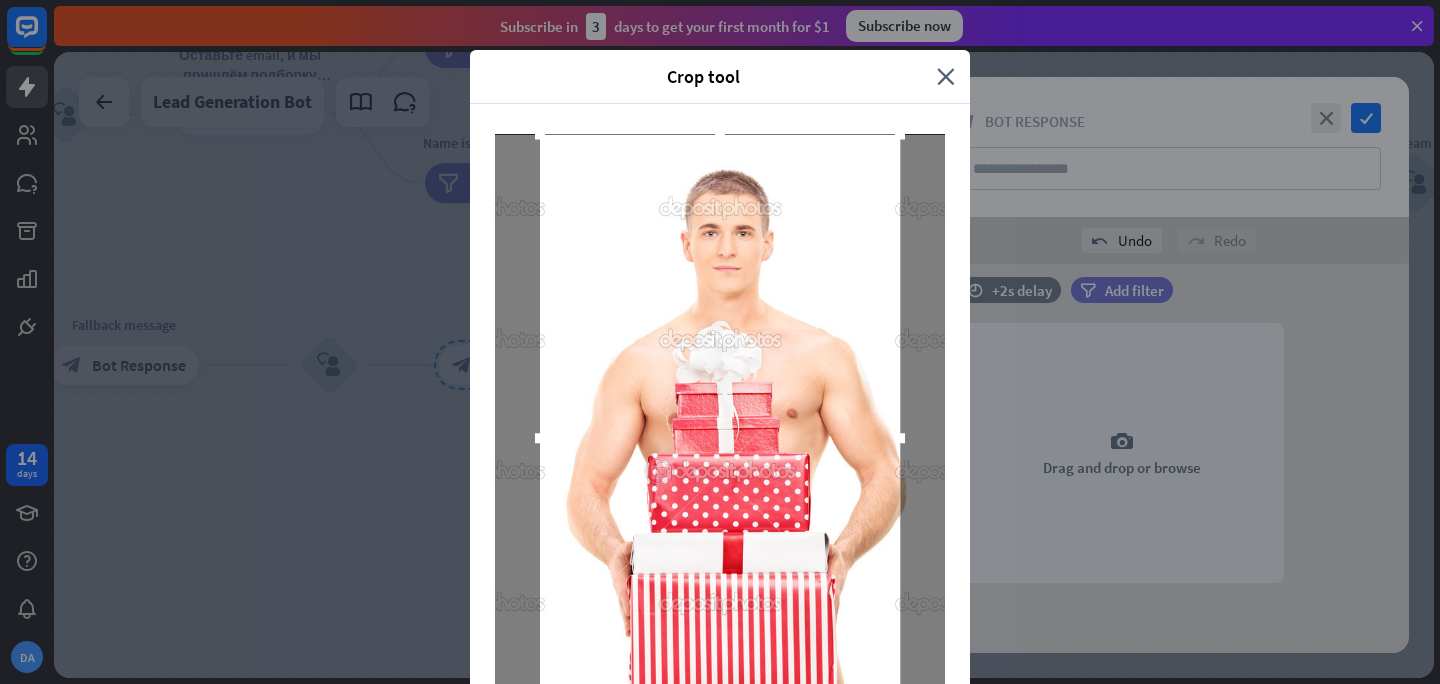 drag, startPoint x: 723, startPoint y: 201, endPoint x: 717, endPoint y: 82, distance: 119.15116 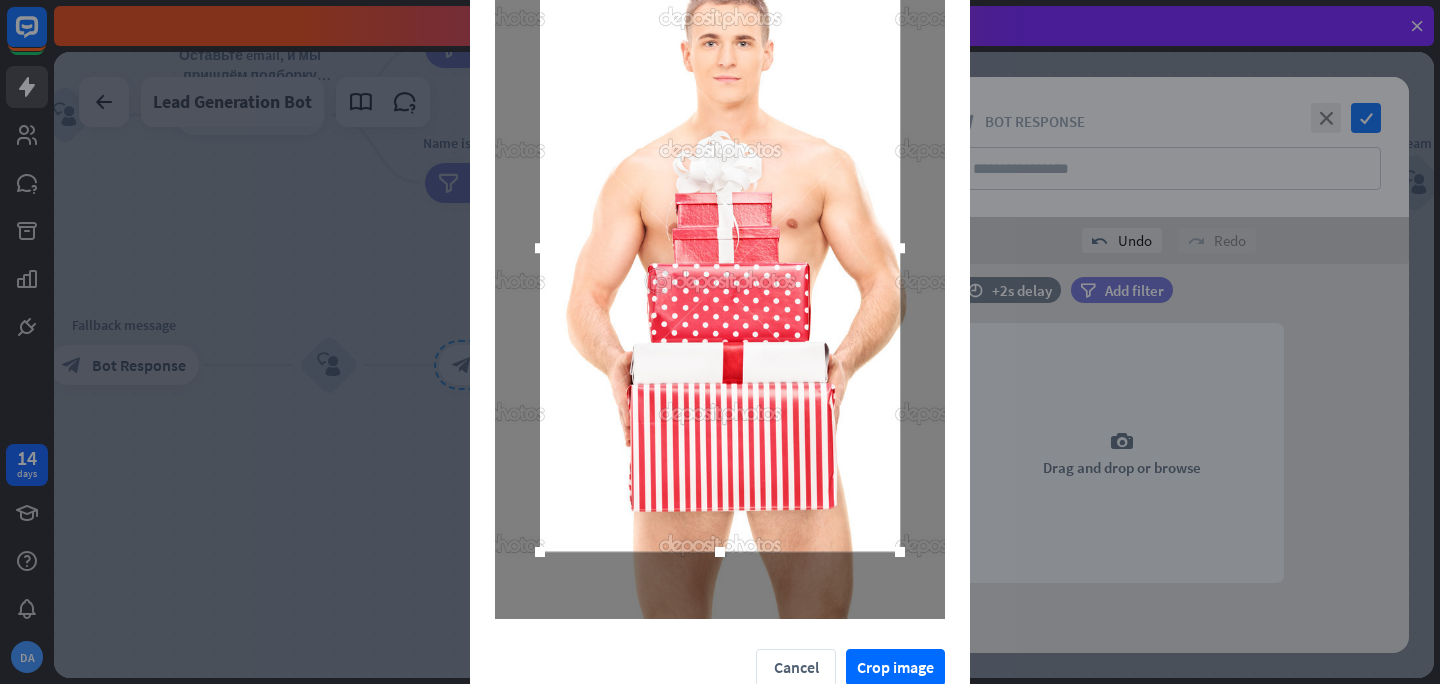 scroll, scrollTop: 191, scrollLeft: 0, axis: vertical 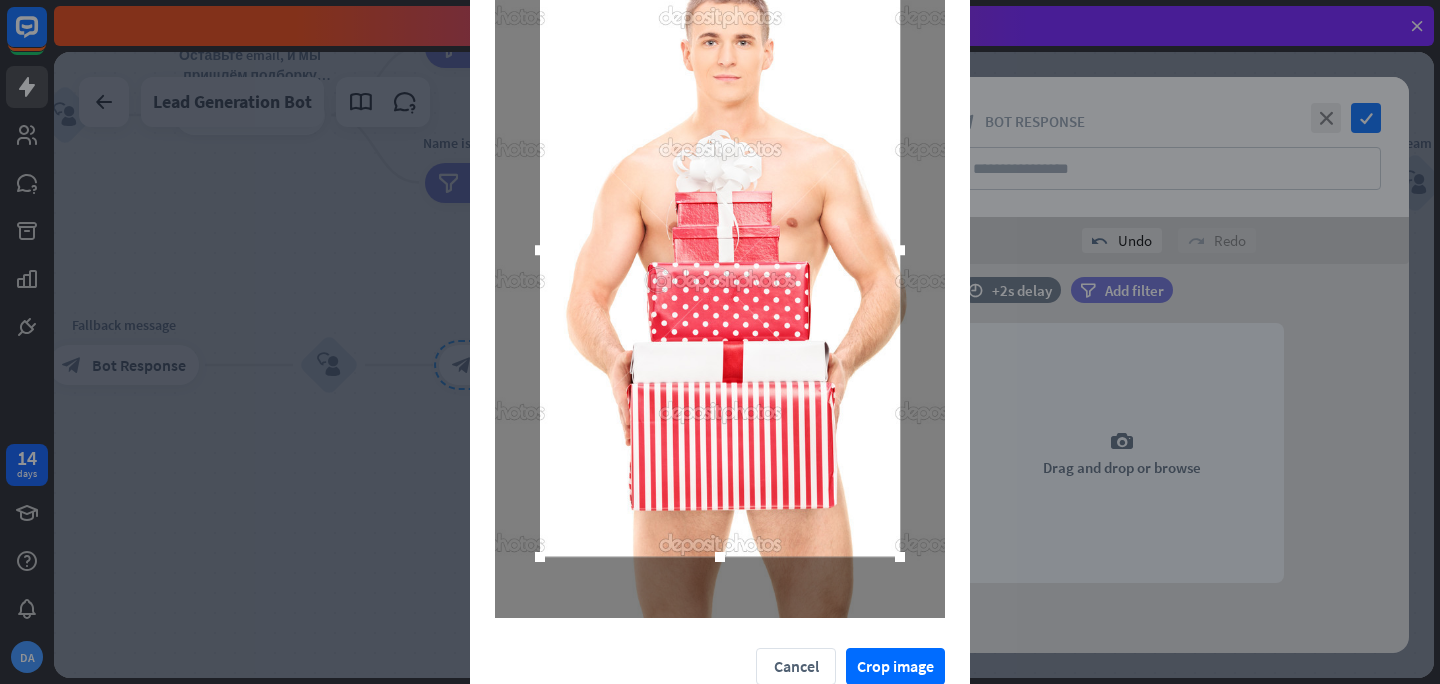 drag, startPoint x: 722, startPoint y: 552, endPoint x: 725, endPoint y: 603, distance: 51.088158 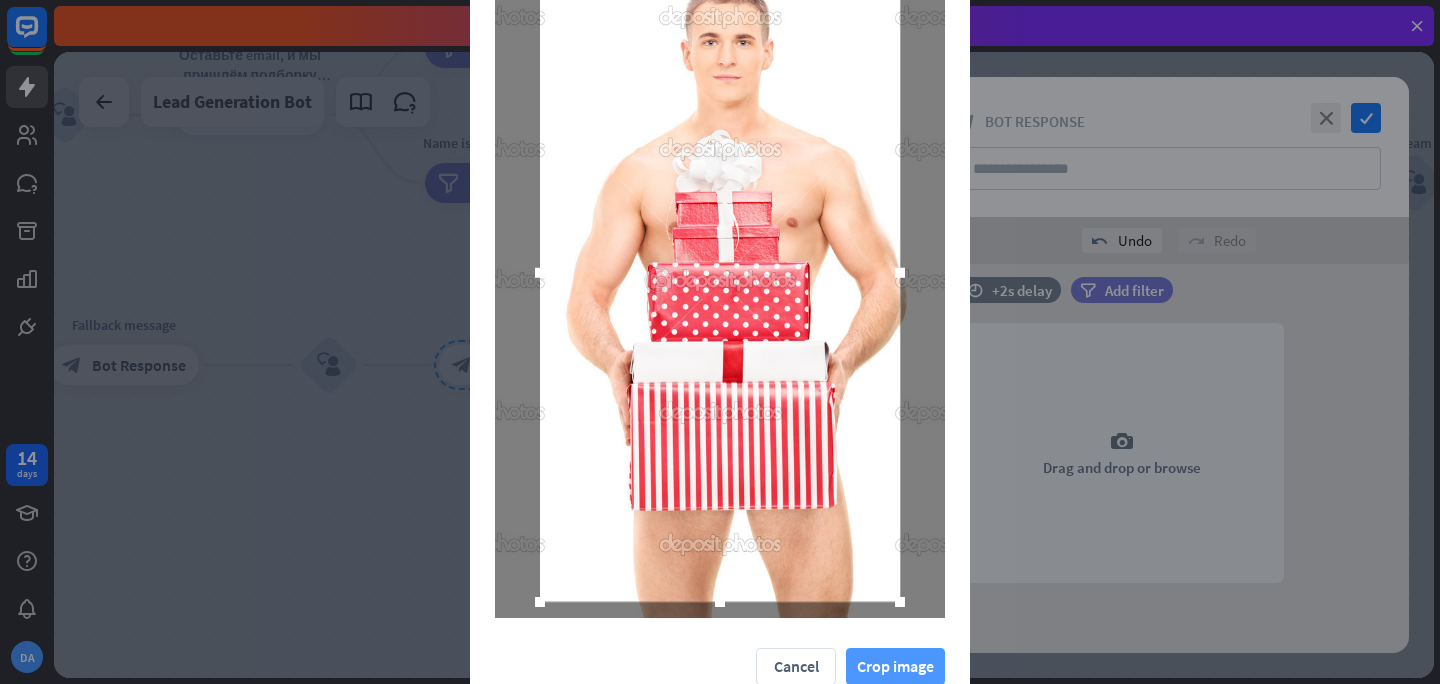 click on "Crop image" at bounding box center (895, 666) 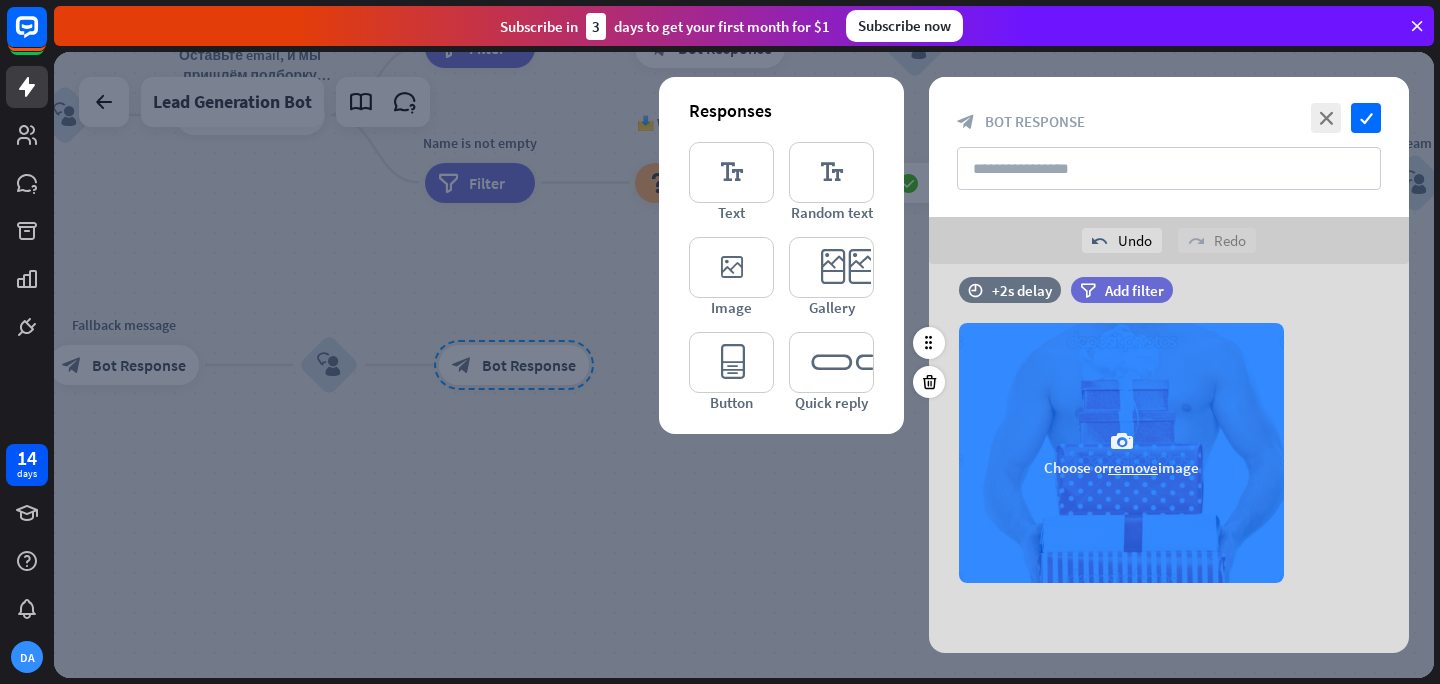 scroll, scrollTop: 0, scrollLeft: 0, axis: both 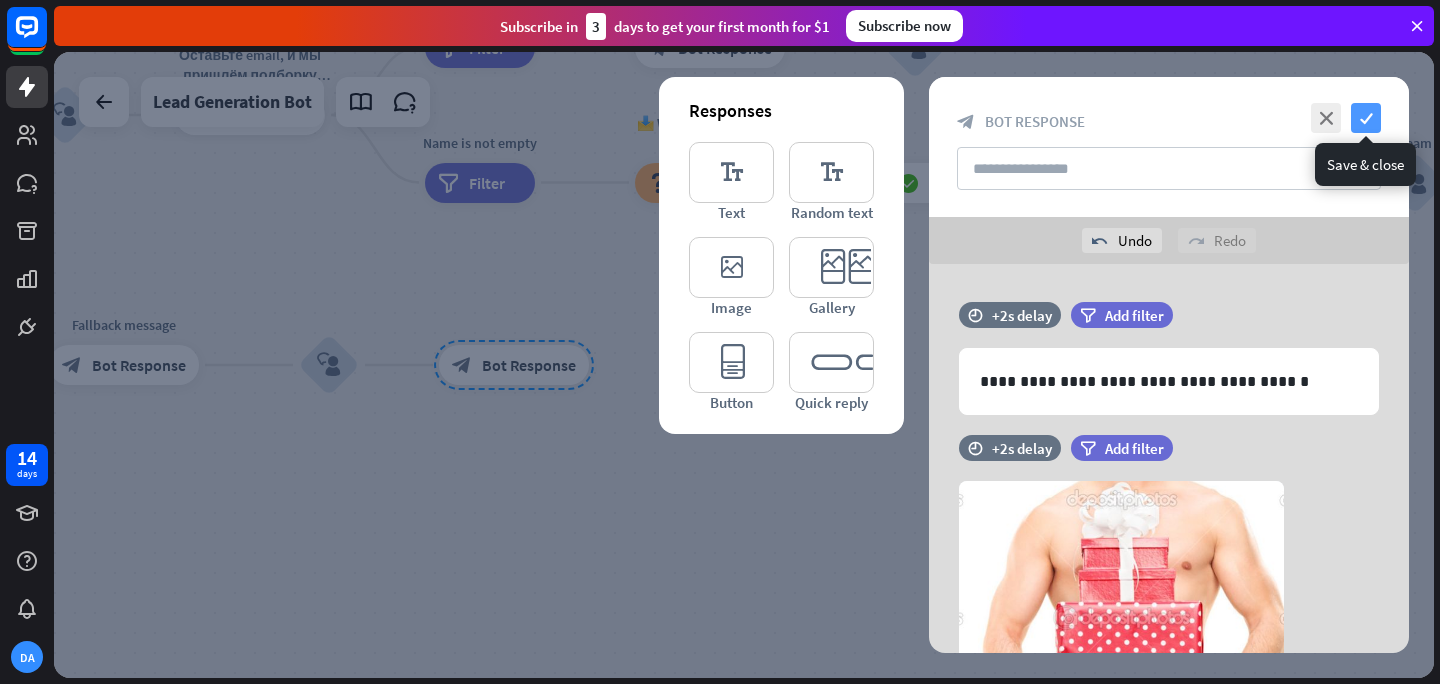 click on "check" at bounding box center [1366, 118] 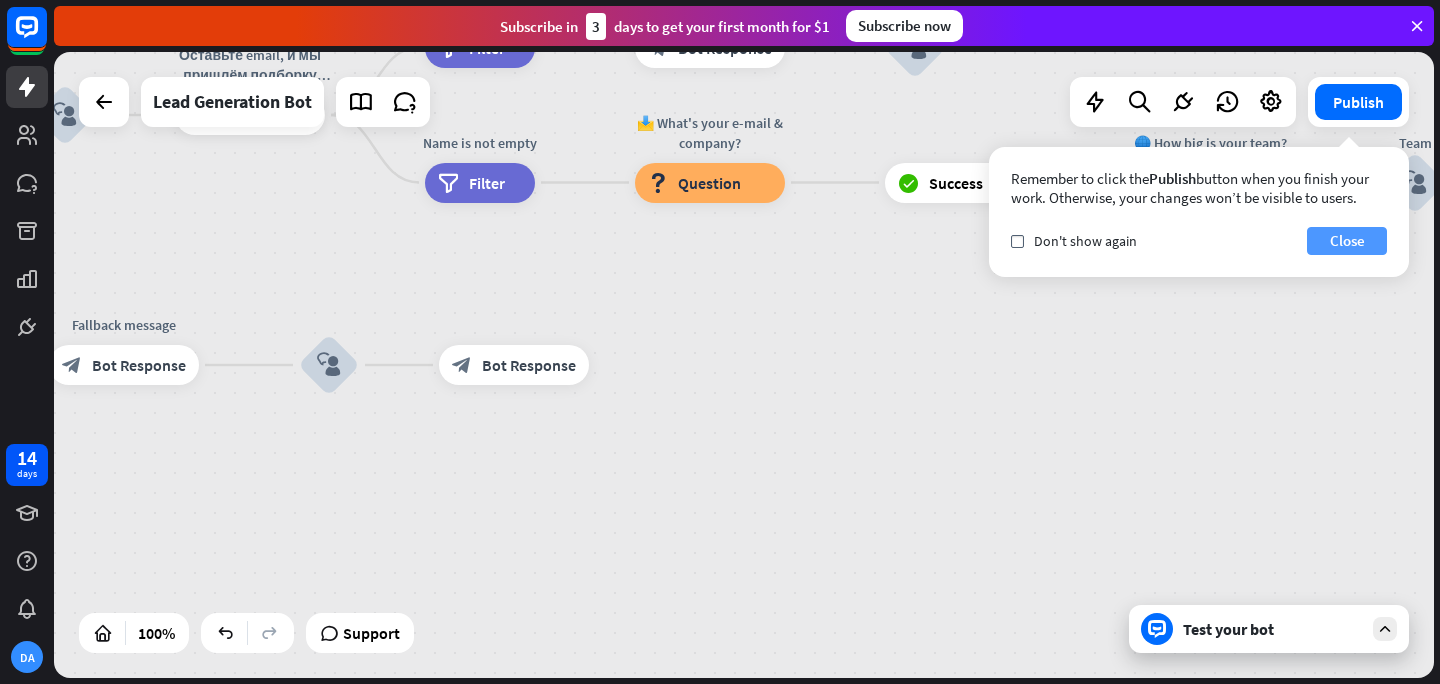 click on "Close" at bounding box center [1347, 241] 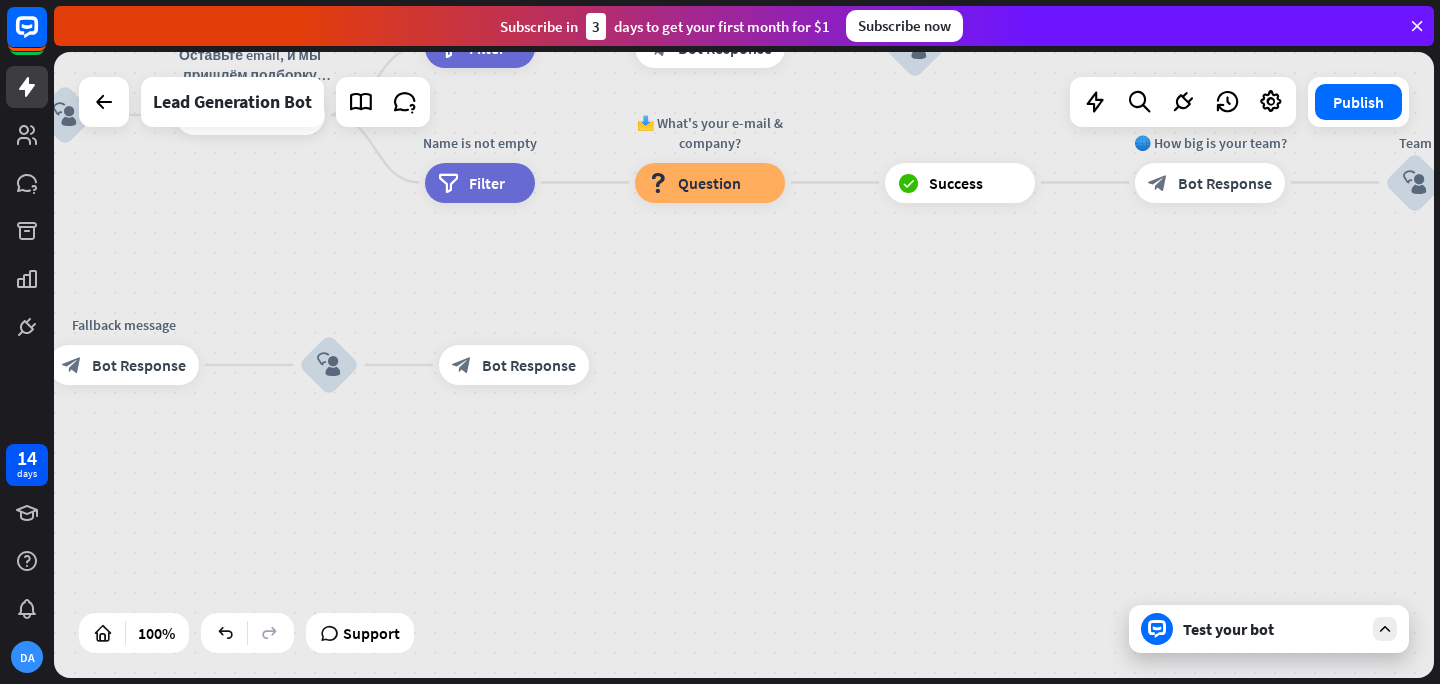 click at bounding box center [1385, 629] 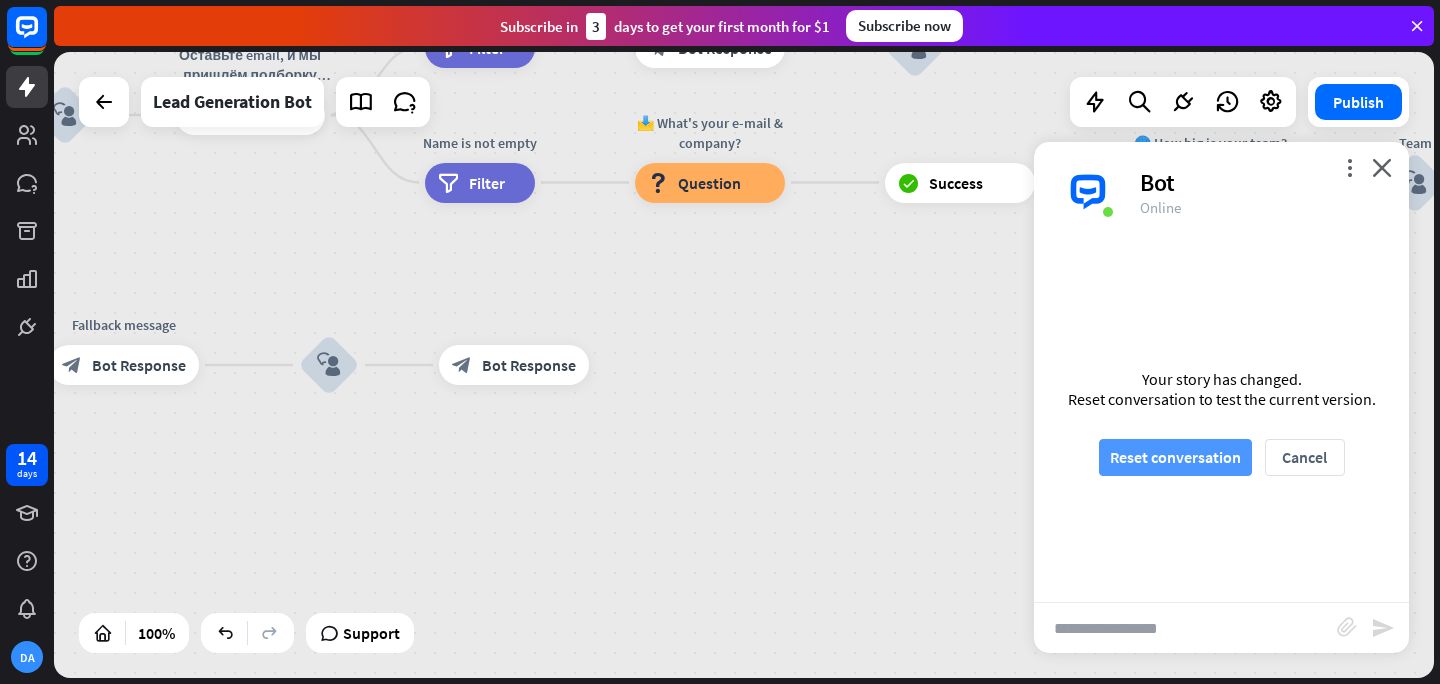 click on "Reset conversation" at bounding box center (1175, 457) 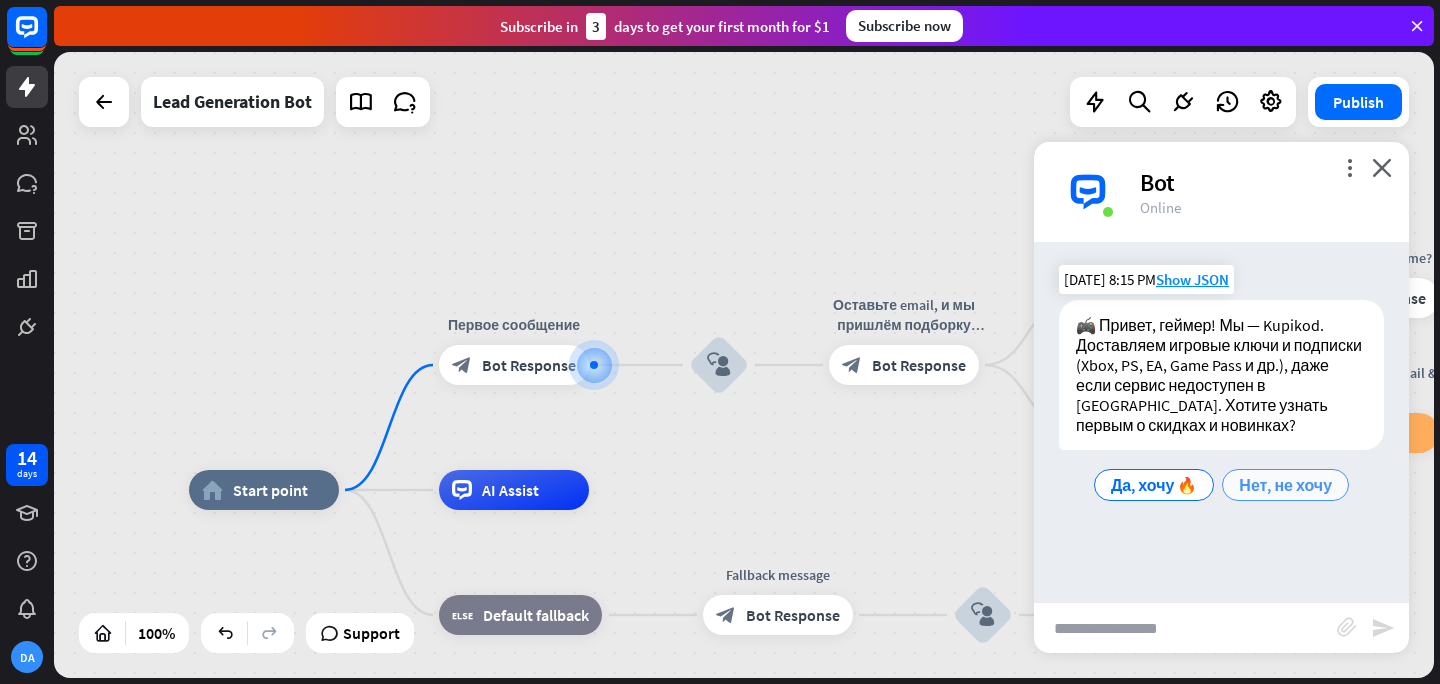 click on "Нет, не хочу" at bounding box center (1285, 485) 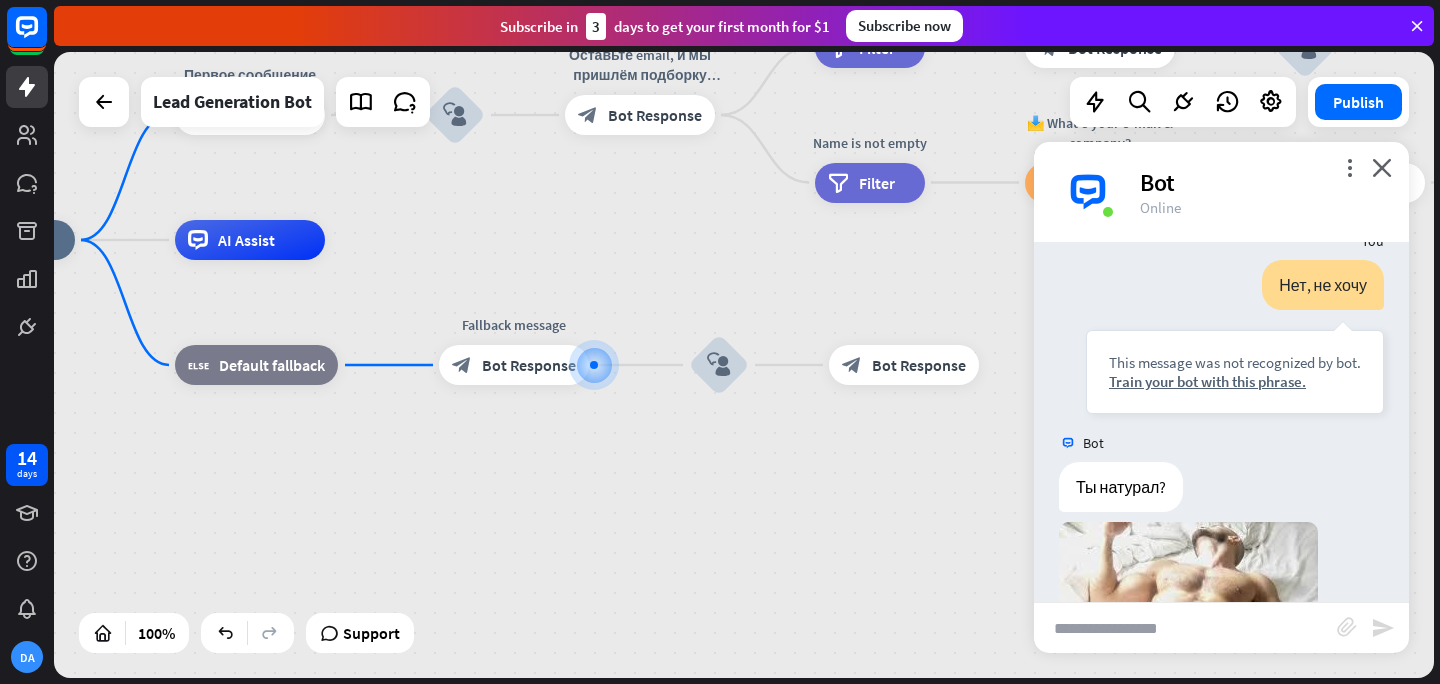 scroll, scrollTop: 381, scrollLeft: 0, axis: vertical 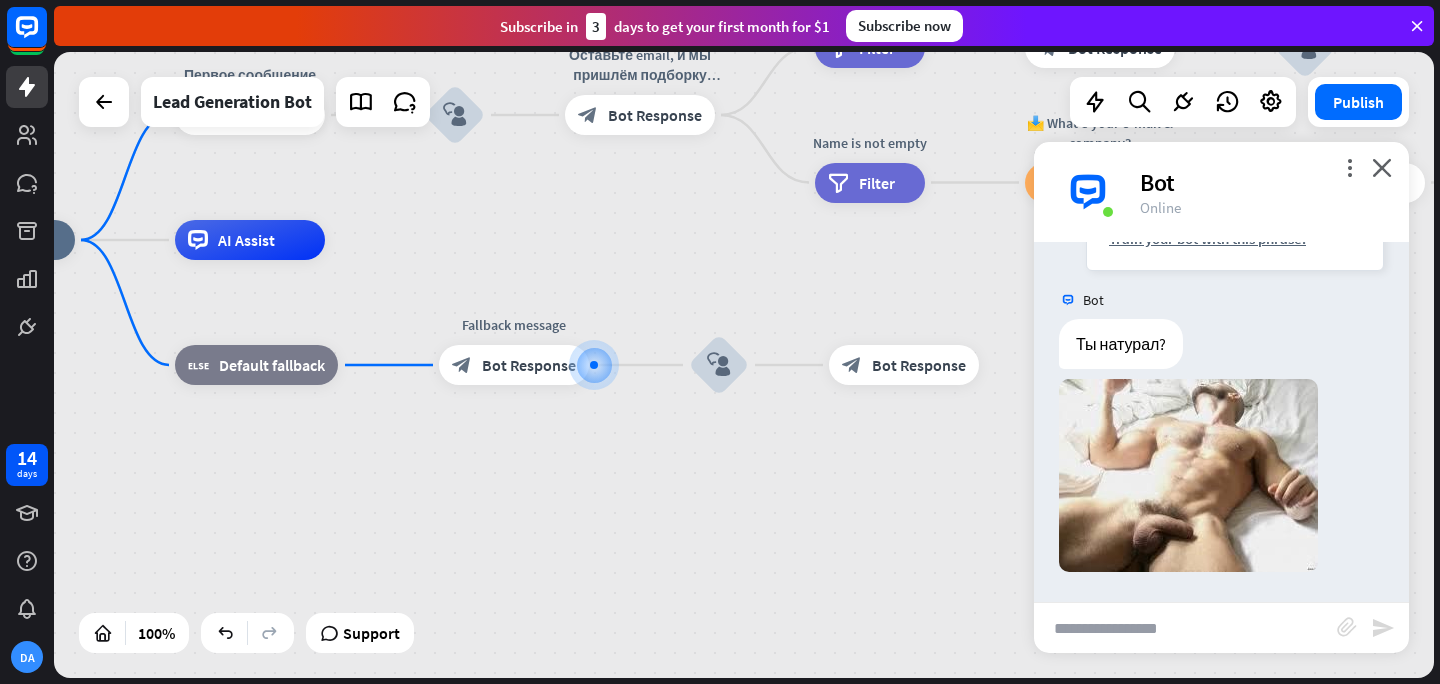click at bounding box center (1185, 628) 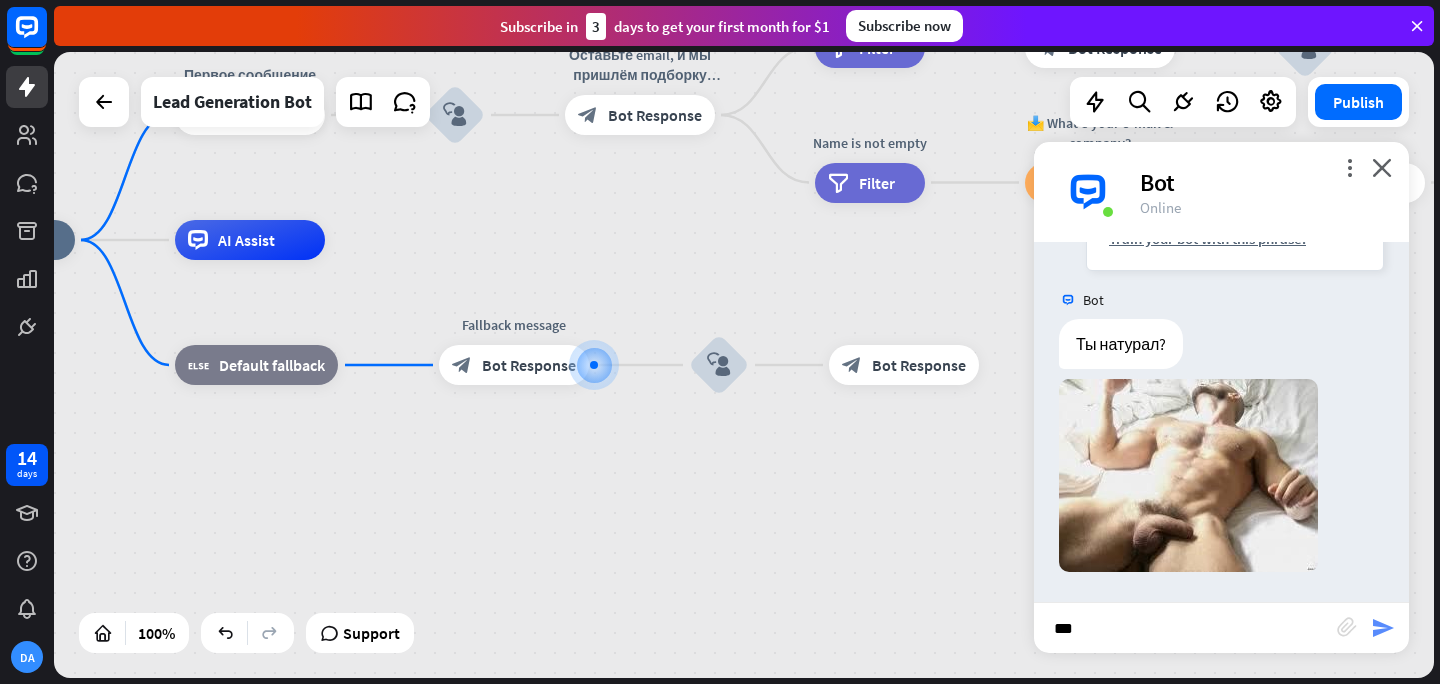 type on "***" 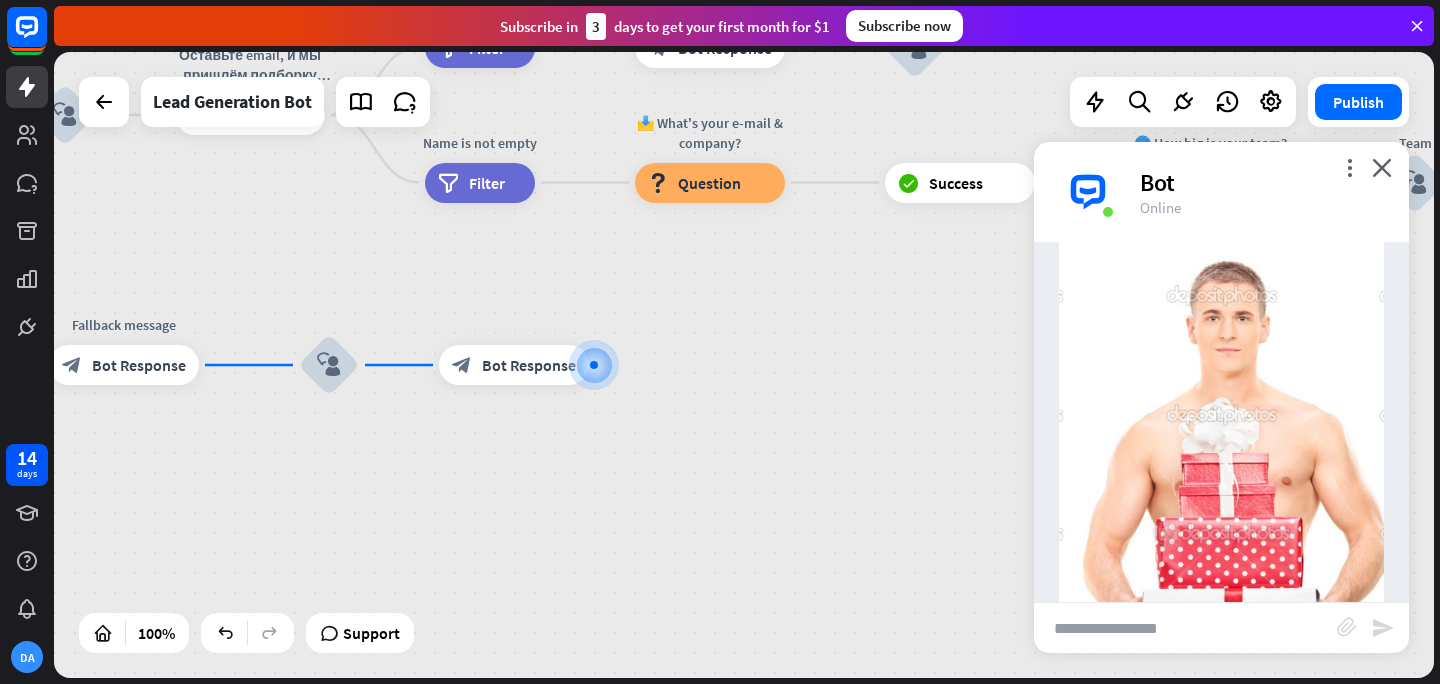scroll, scrollTop: 933, scrollLeft: 0, axis: vertical 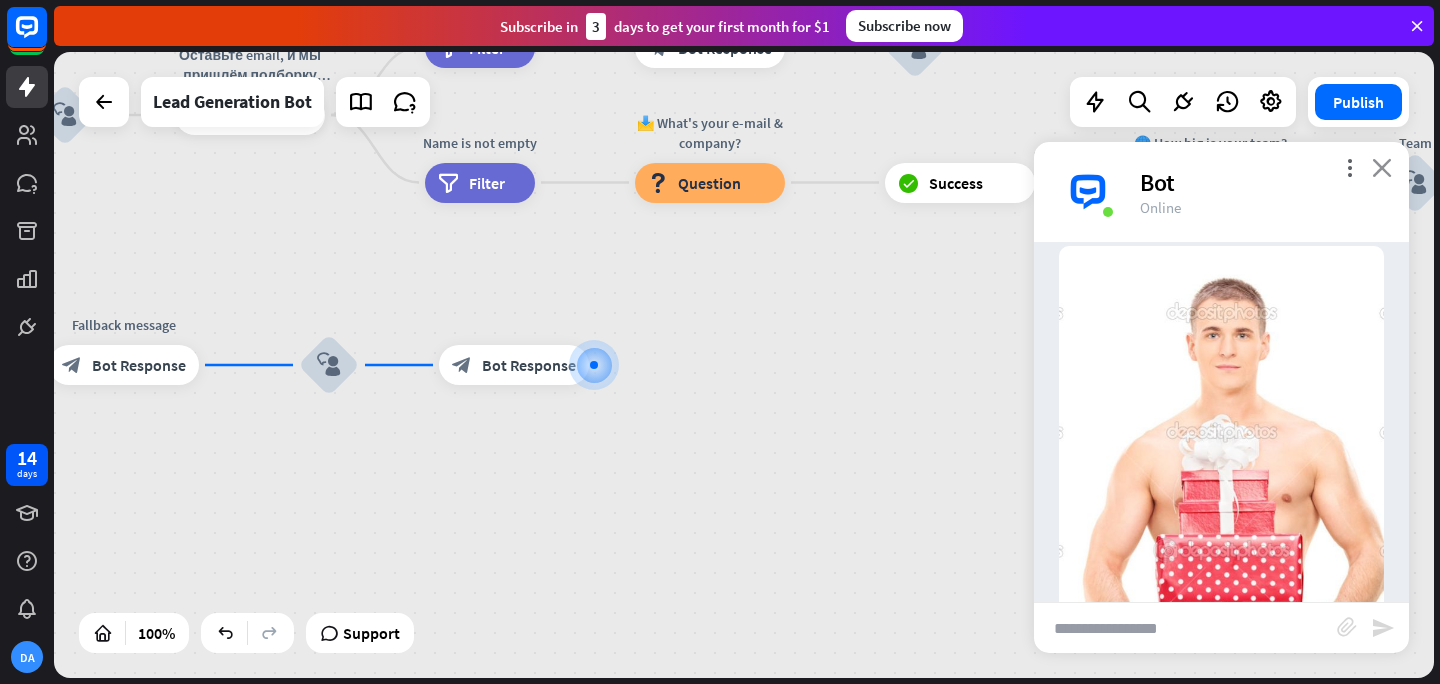 click on "close" at bounding box center (1382, 167) 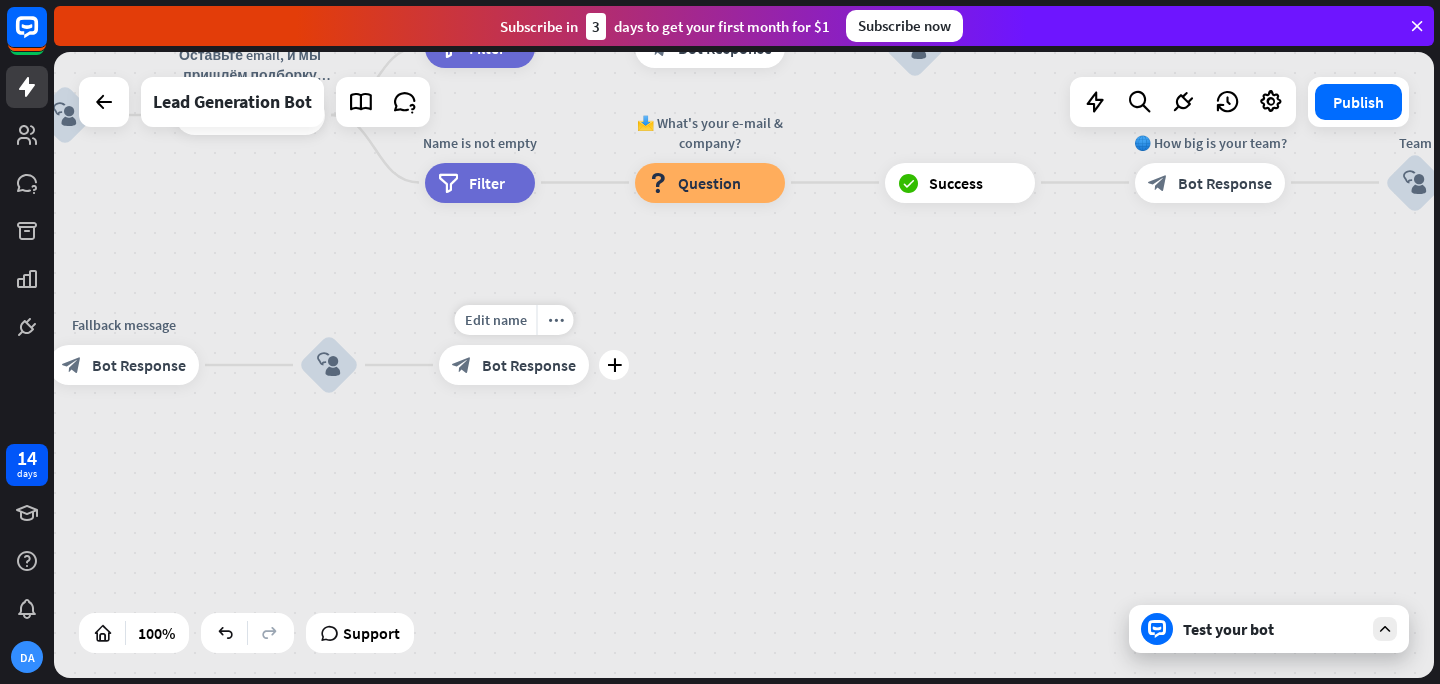 click on "block_bot_response   Bot Response" at bounding box center (514, 365) 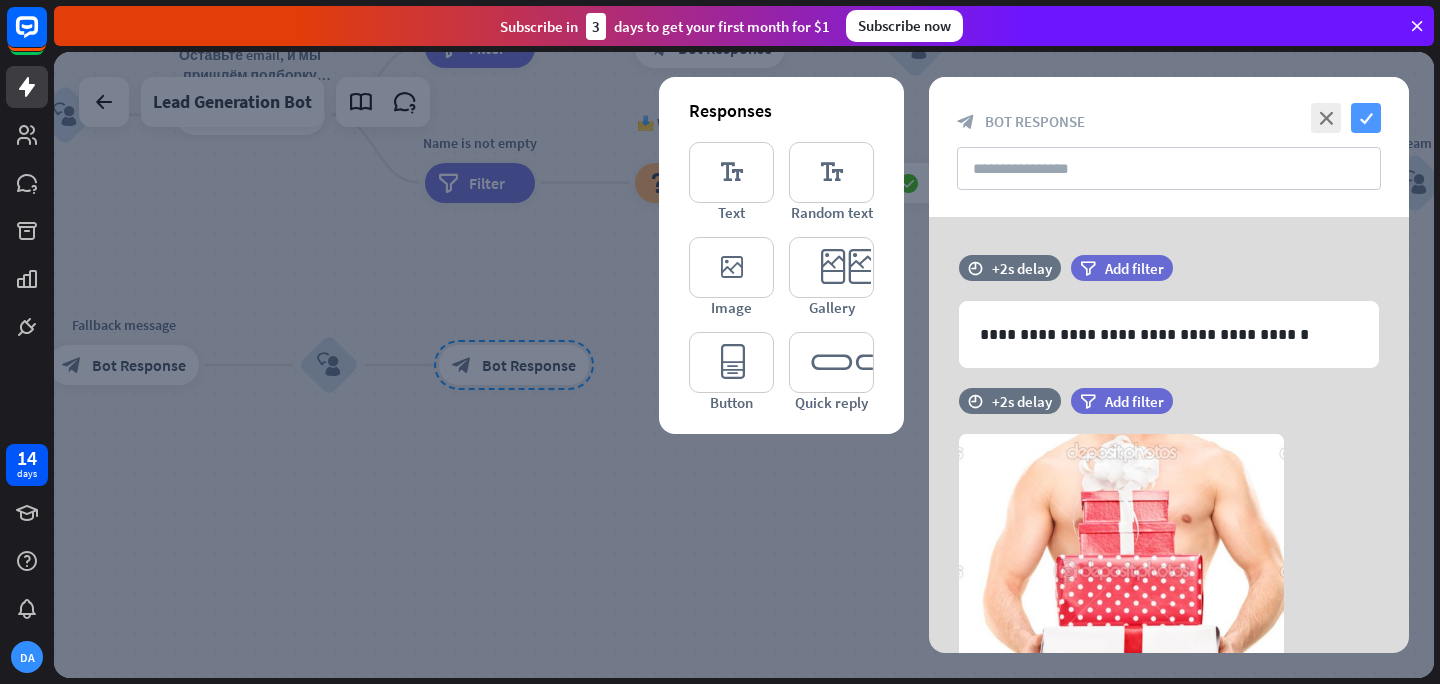 click on "check" at bounding box center [1366, 118] 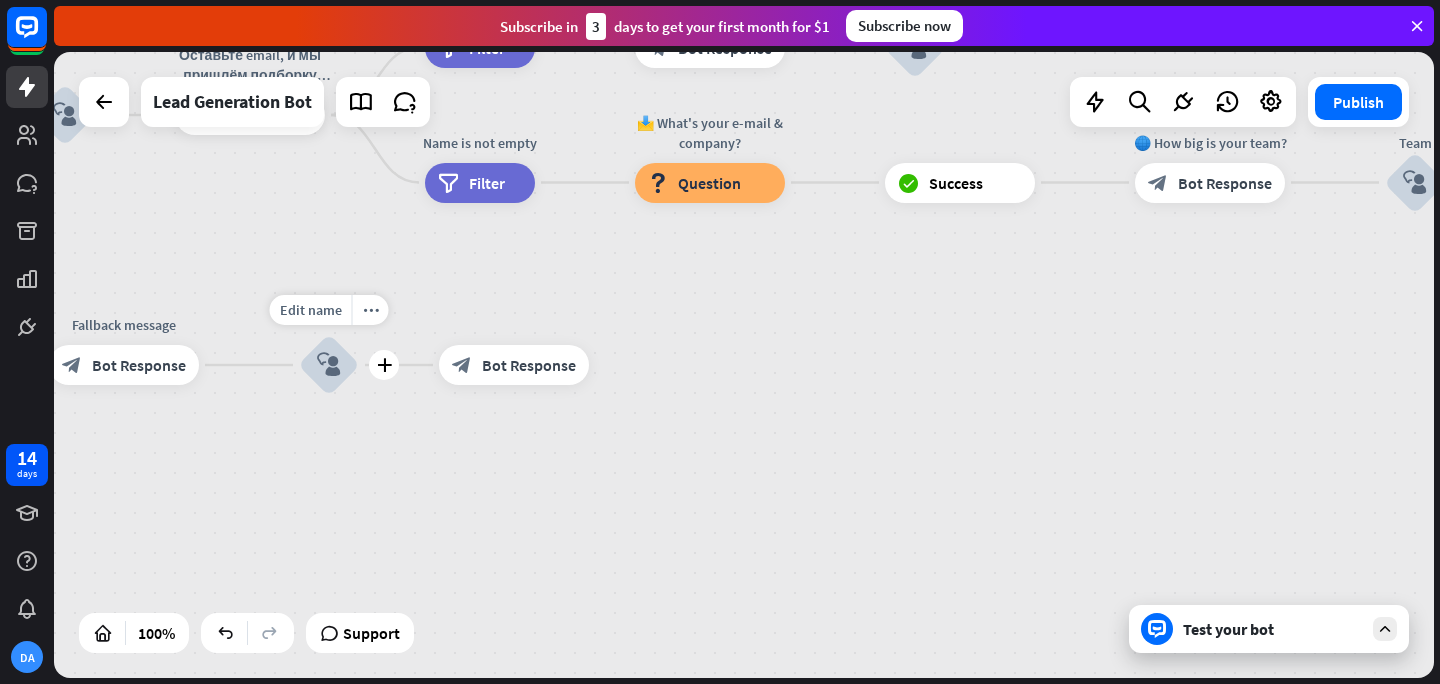 click on "block_user_input" at bounding box center (329, 365) 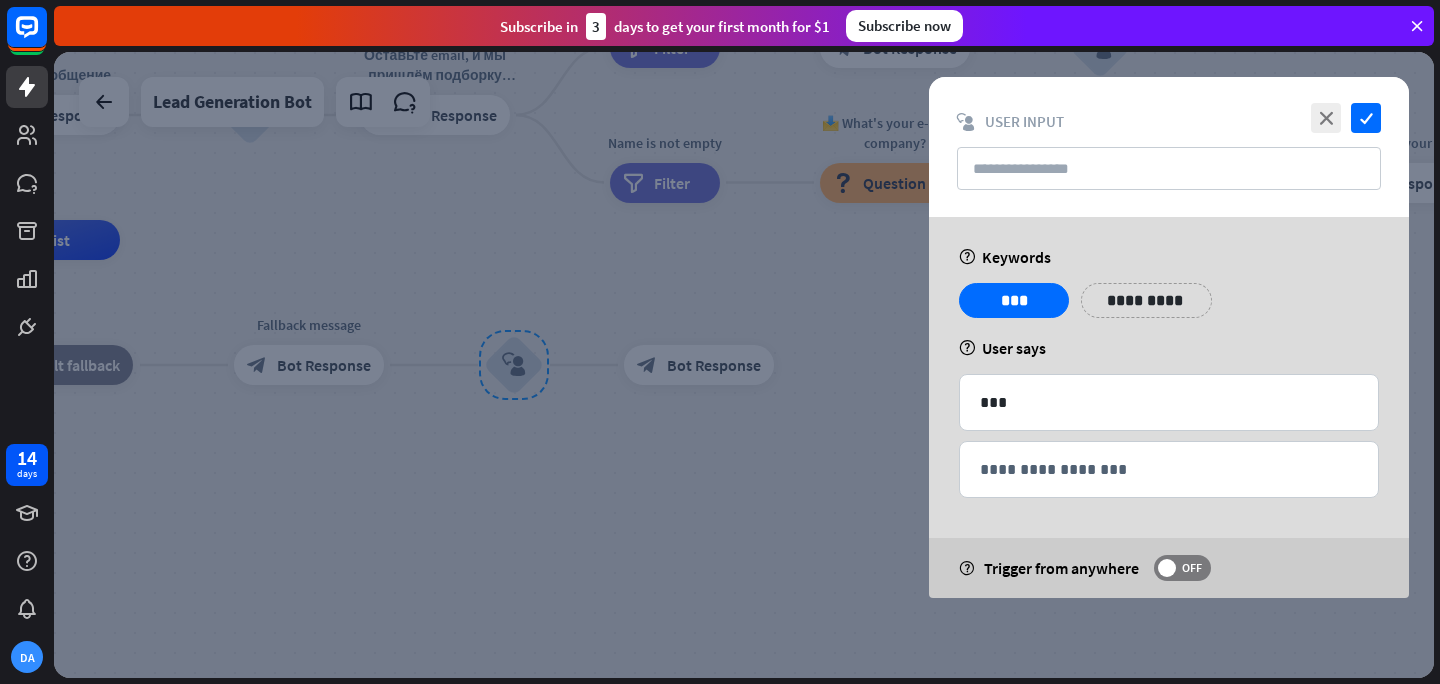 click on "help
User says" at bounding box center (1169, 348) 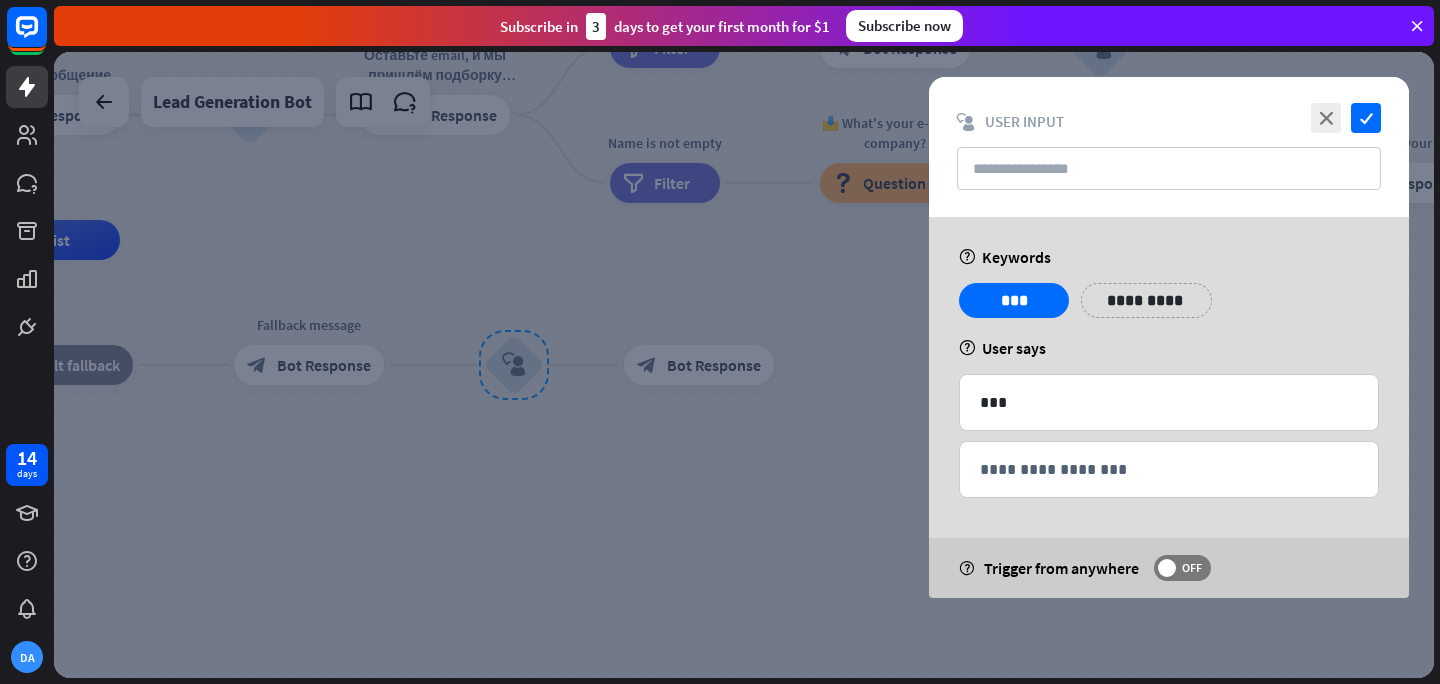 click on "**********" at bounding box center [1146, 300] 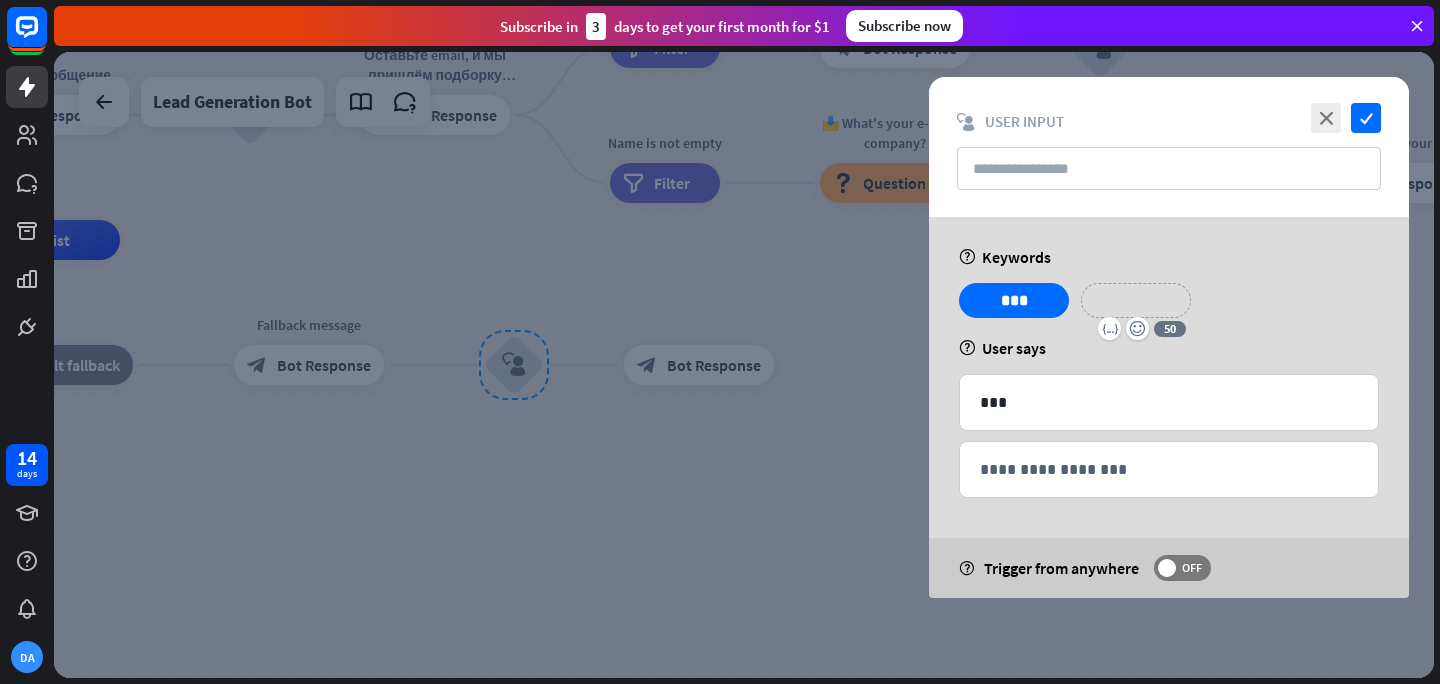 click on "**********" at bounding box center (1136, 300) 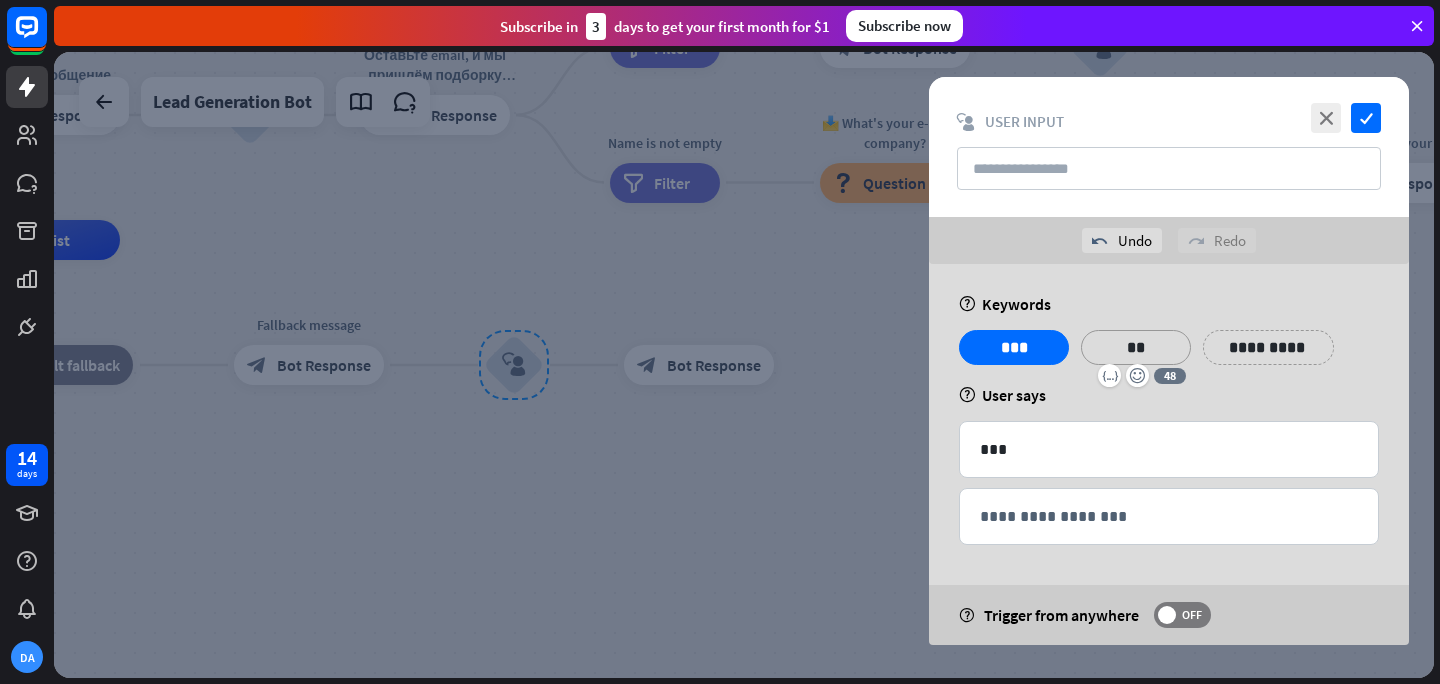 click on "help
User says" at bounding box center (1169, 395) 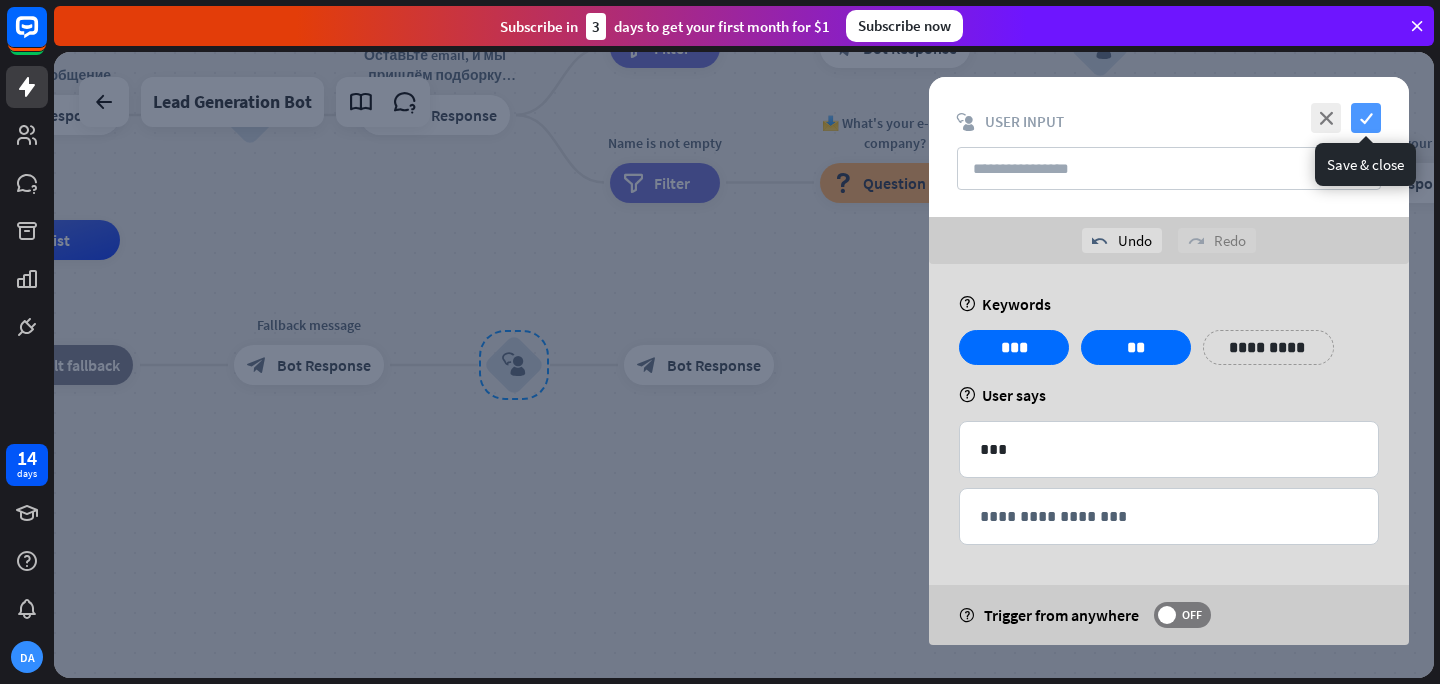 click on "check" at bounding box center (1366, 118) 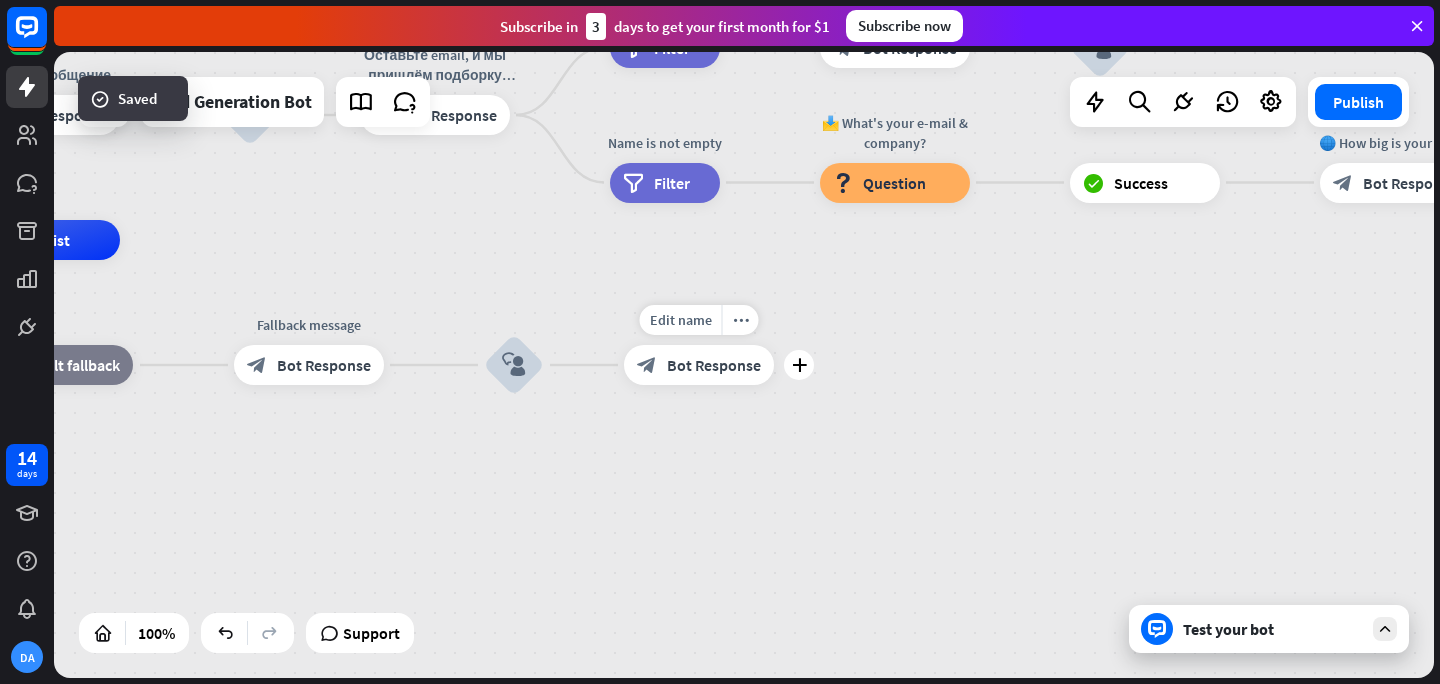 click on "Bot Response" at bounding box center (714, 365) 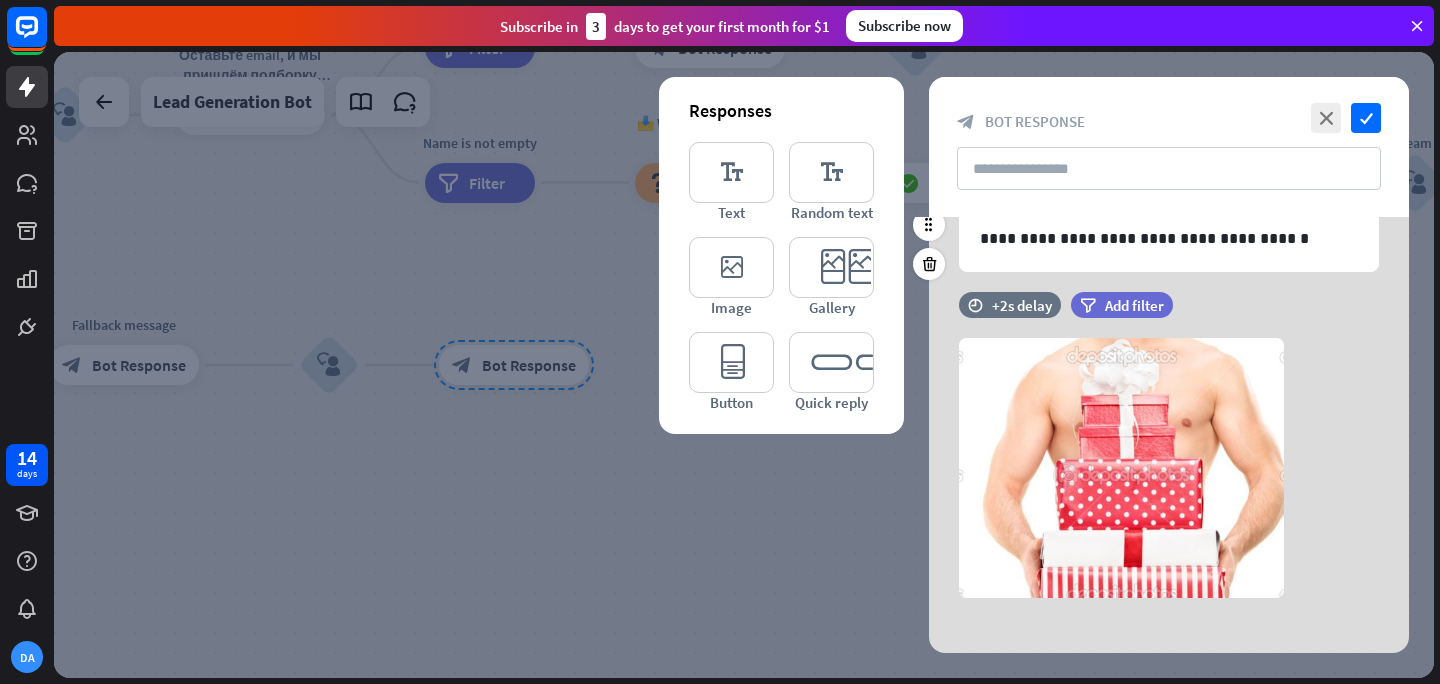 scroll, scrollTop: 111, scrollLeft: 0, axis: vertical 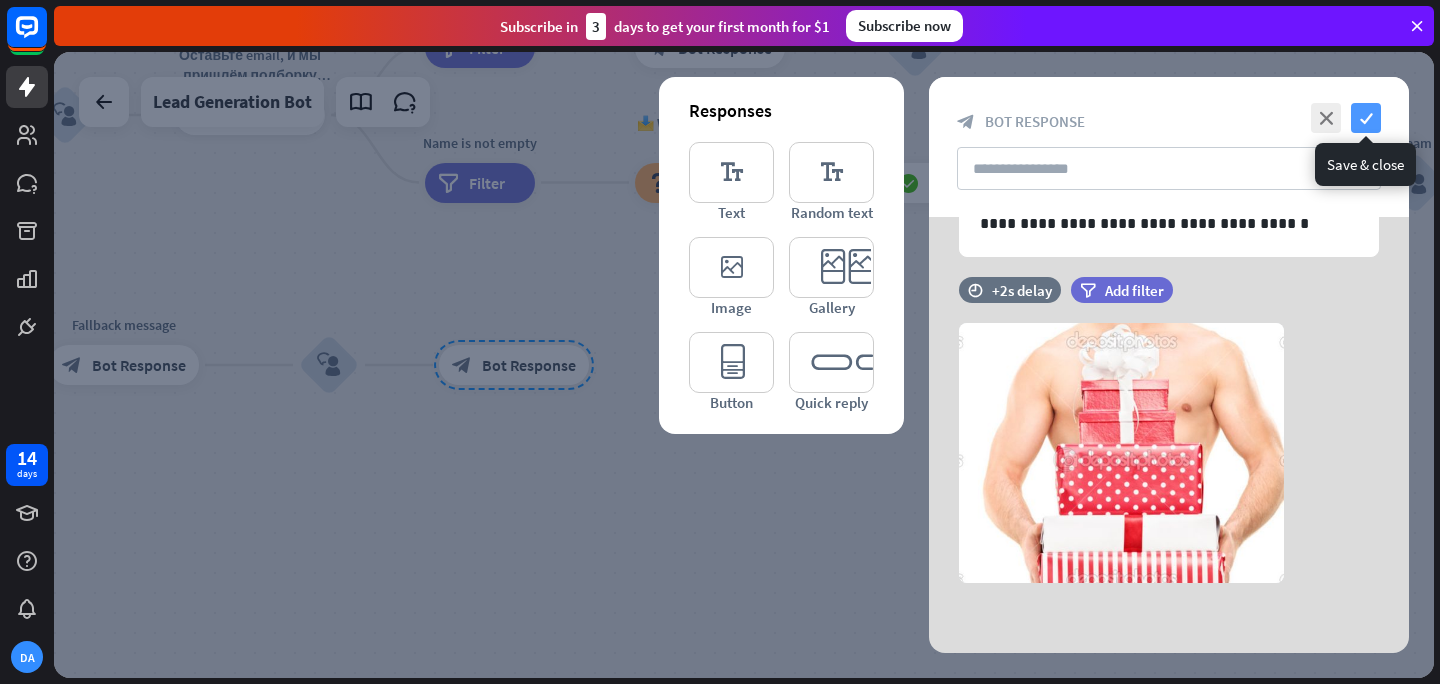click on "check" at bounding box center [1366, 118] 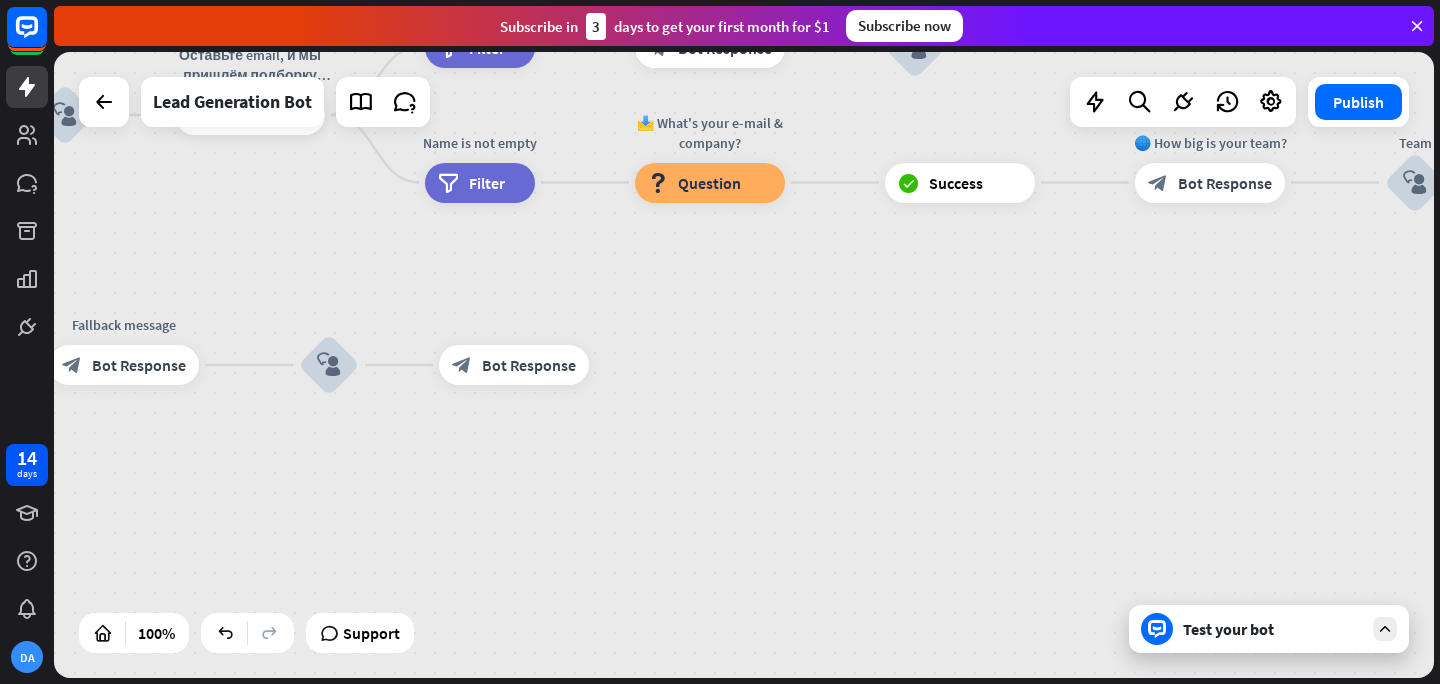 click at bounding box center (1385, 629) 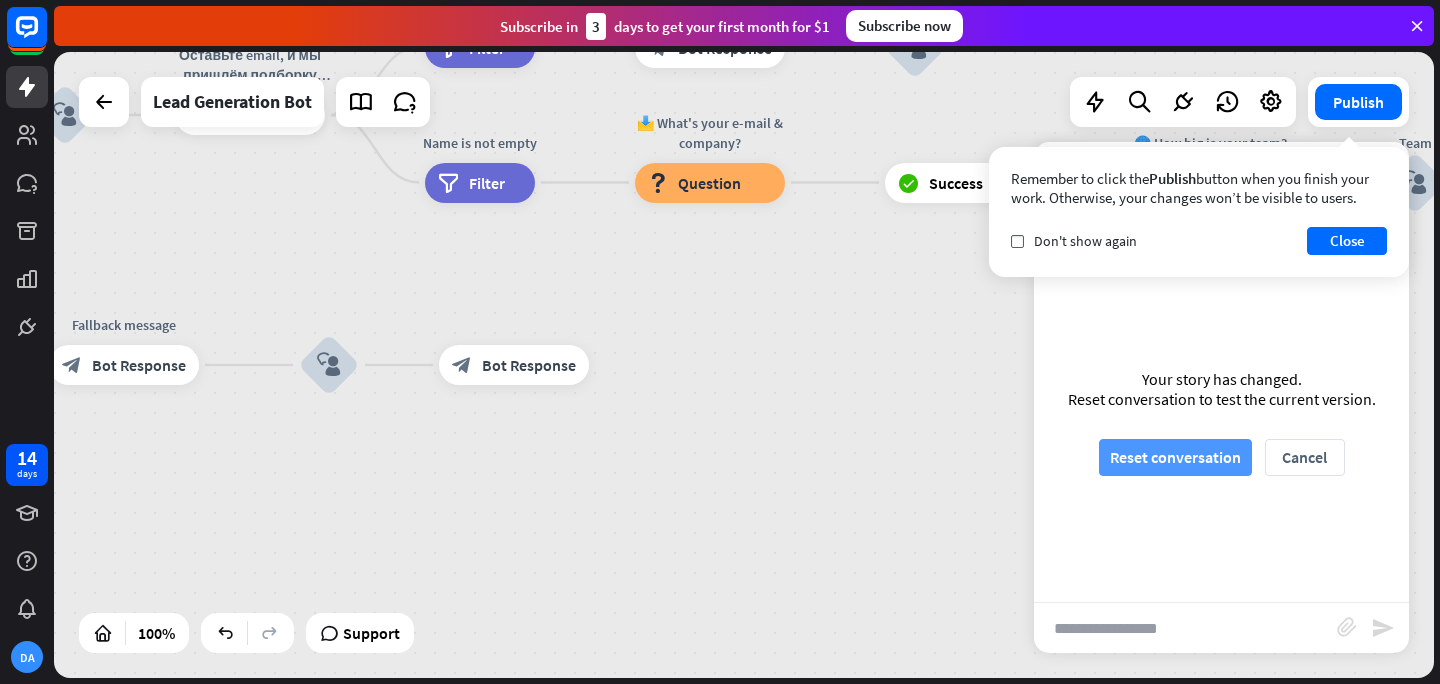 click on "Reset conversation" at bounding box center (1175, 457) 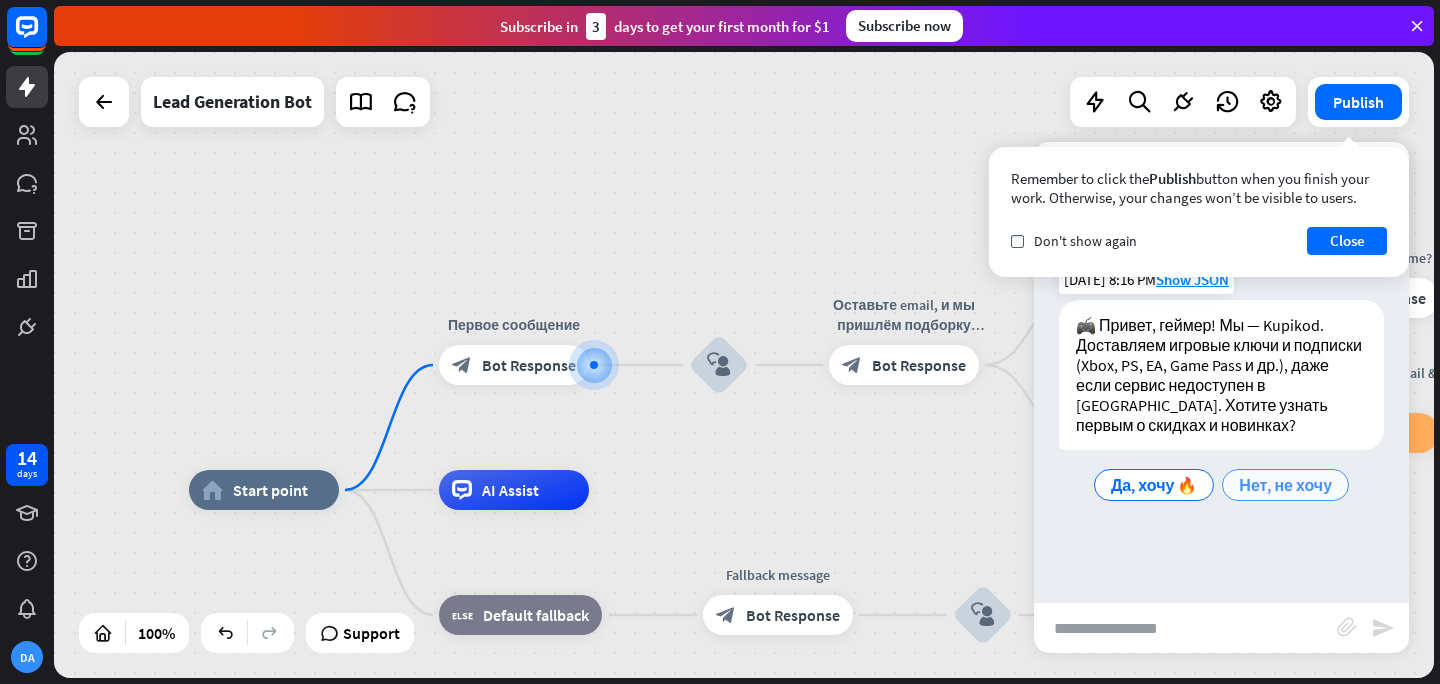 click on "Нет, не хочу" at bounding box center [1285, 485] 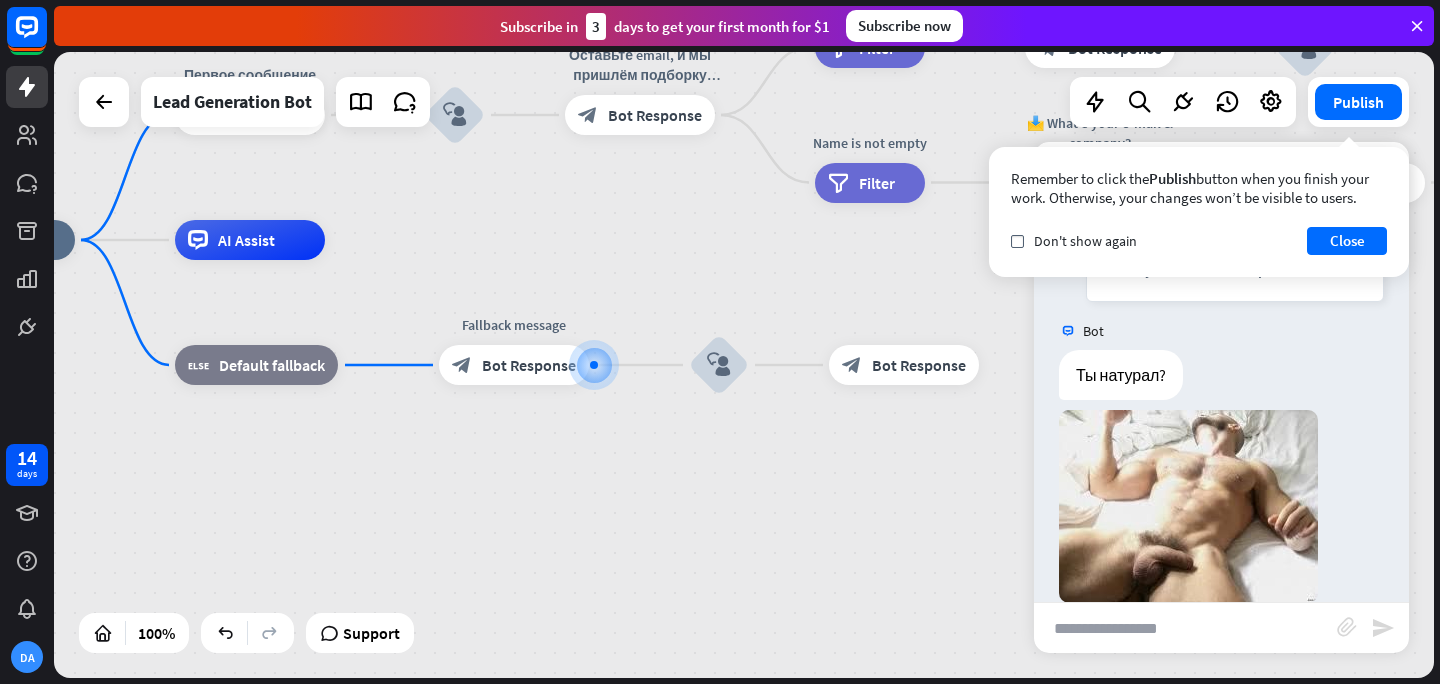 scroll, scrollTop: 381, scrollLeft: 0, axis: vertical 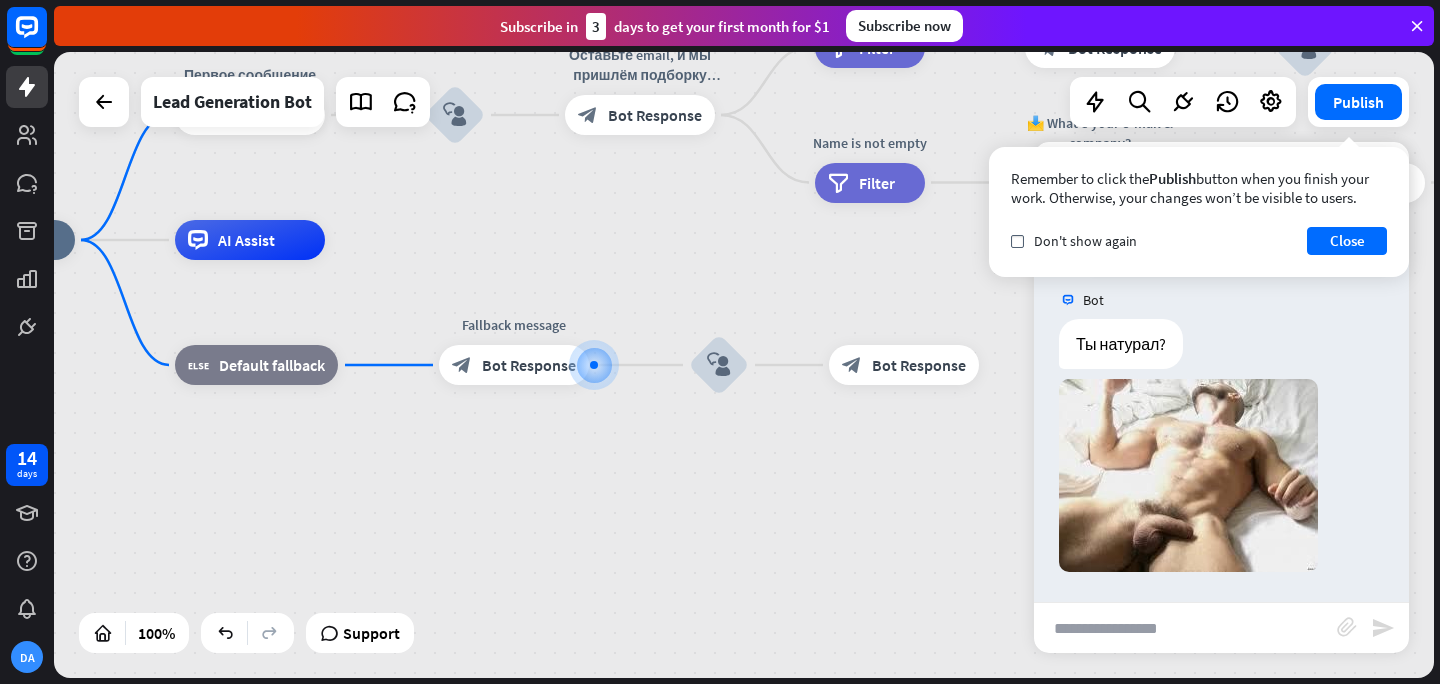 click at bounding box center [1185, 628] 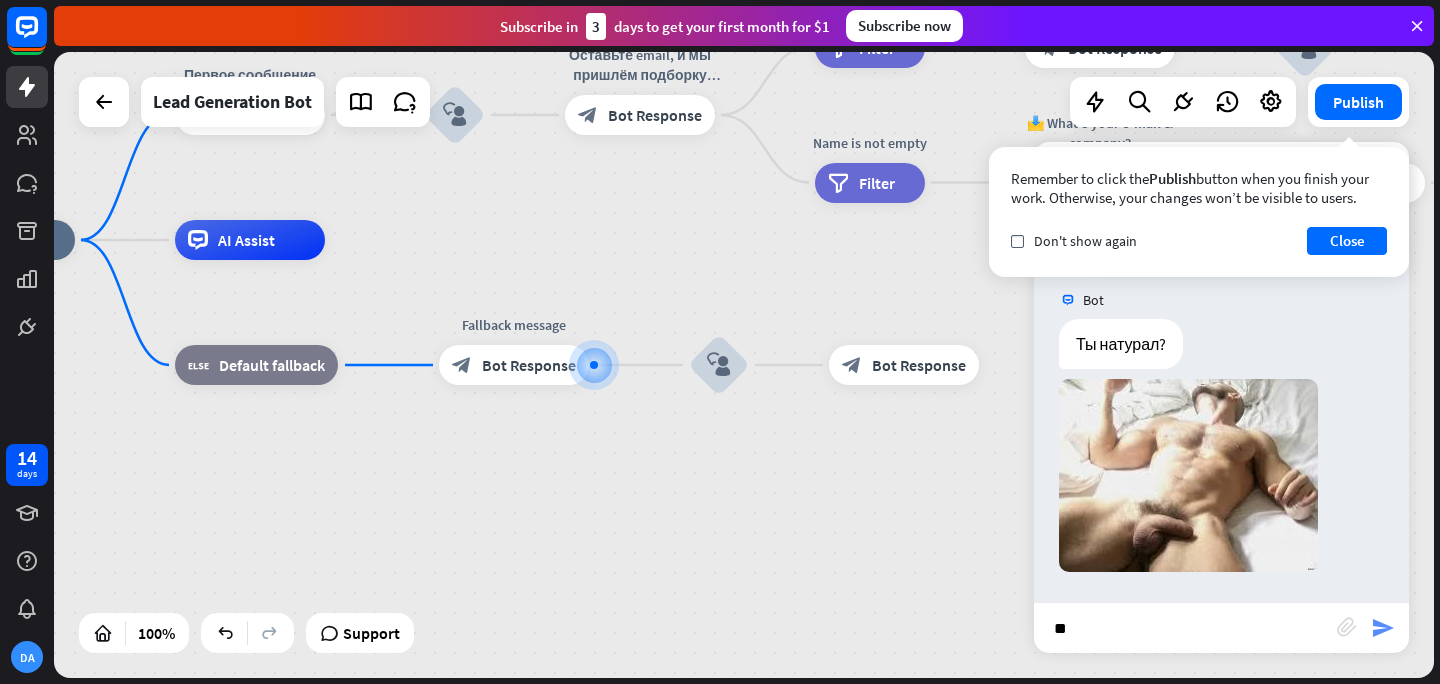 type on "**" 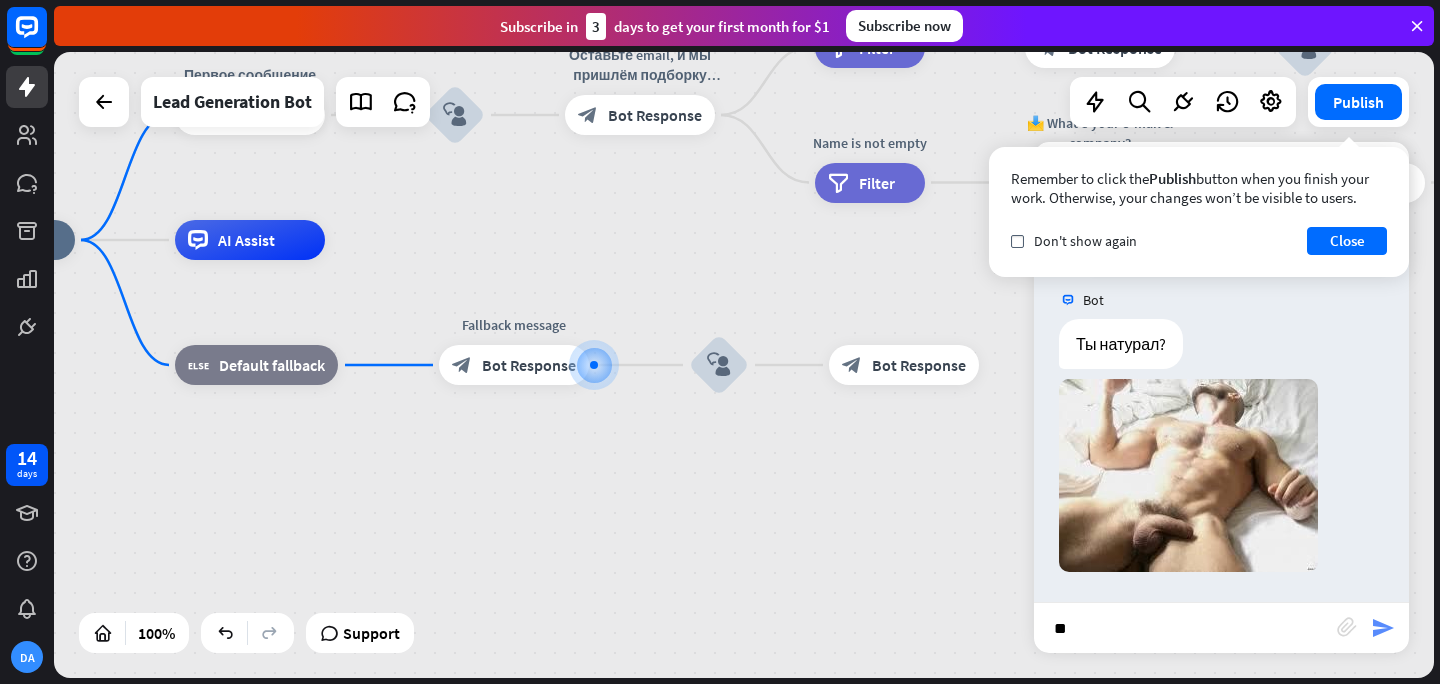 click on "send" at bounding box center [1383, 628] 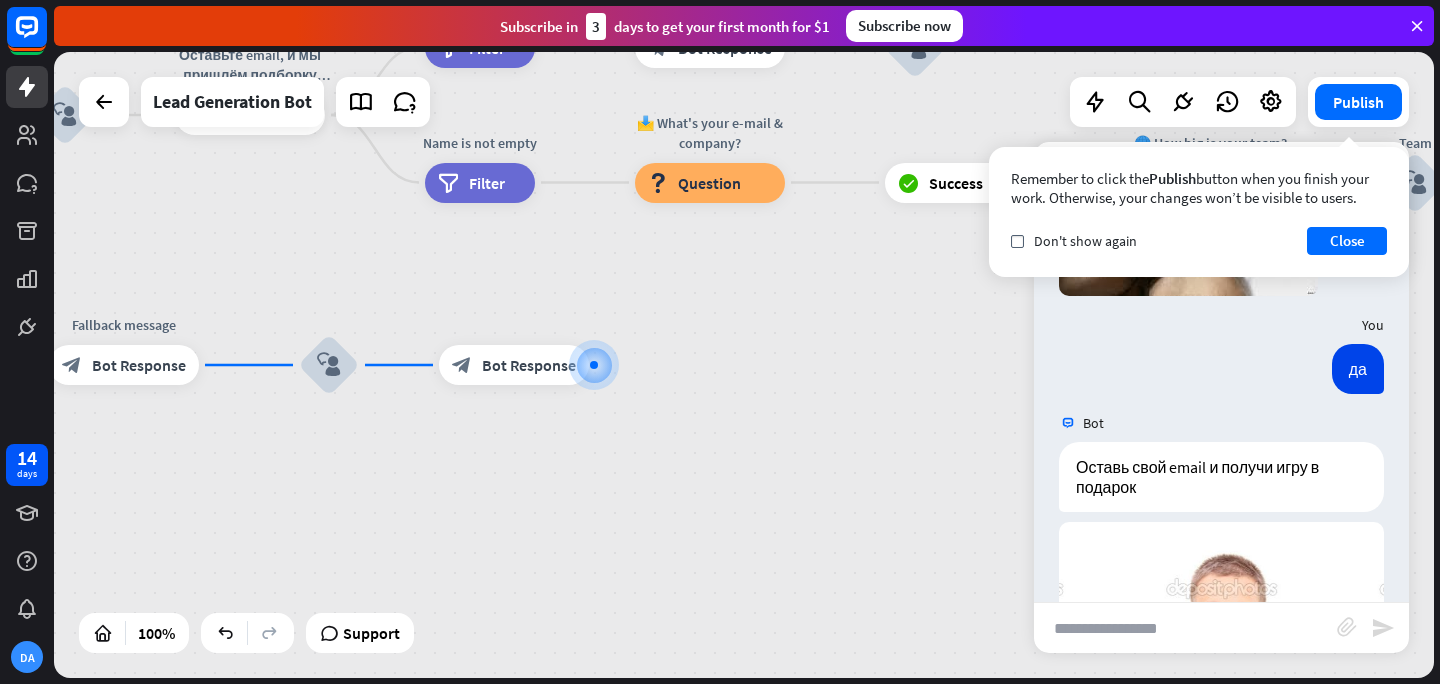 scroll, scrollTop: 1201, scrollLeft: 0, axis: vertical 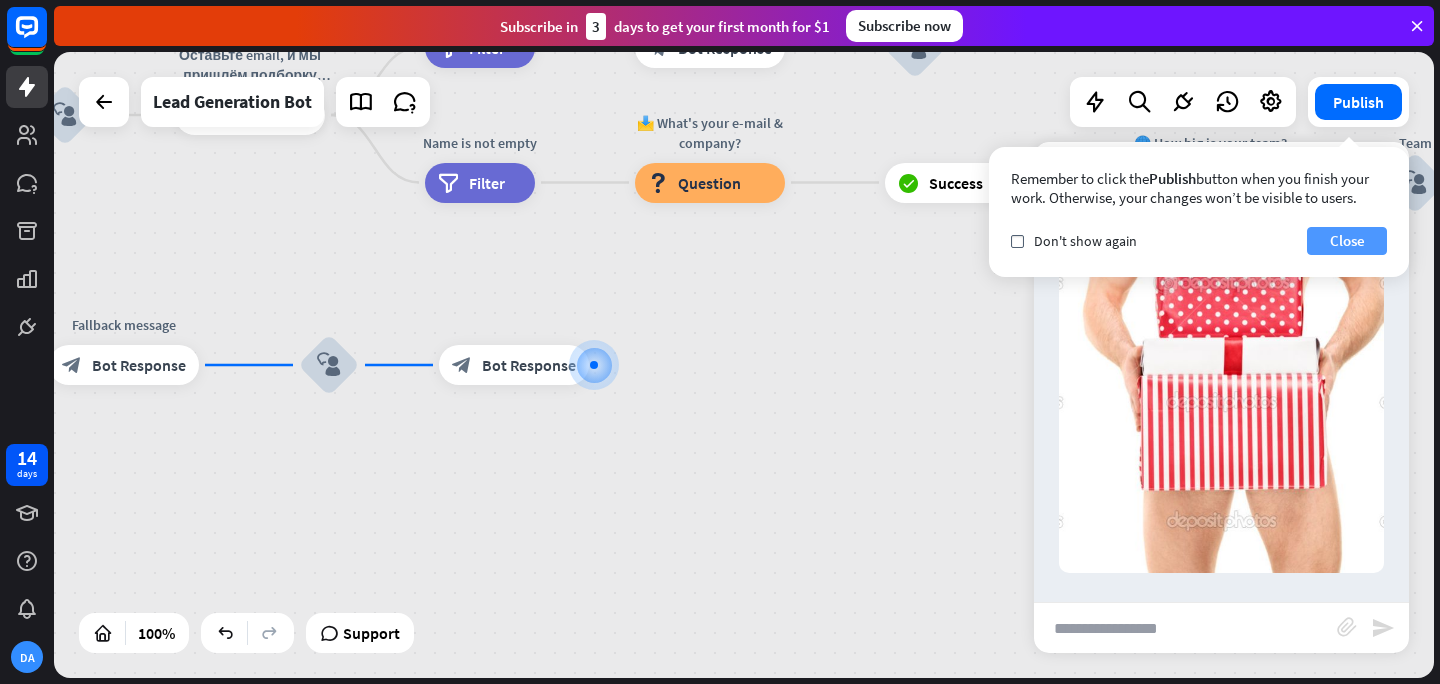 click on "Close" at bounding box center (1347, 241) 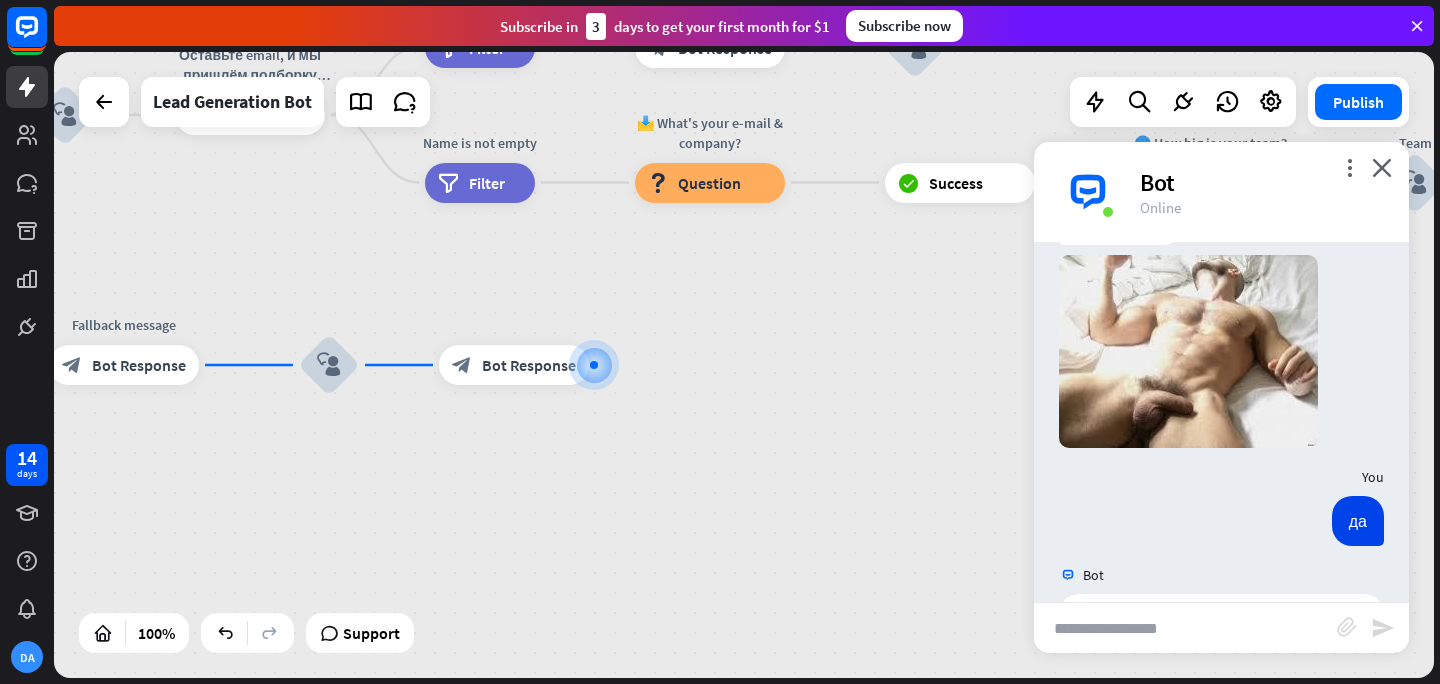 scroll, scrollTop: 0, scrollLeft: 0, axis: both 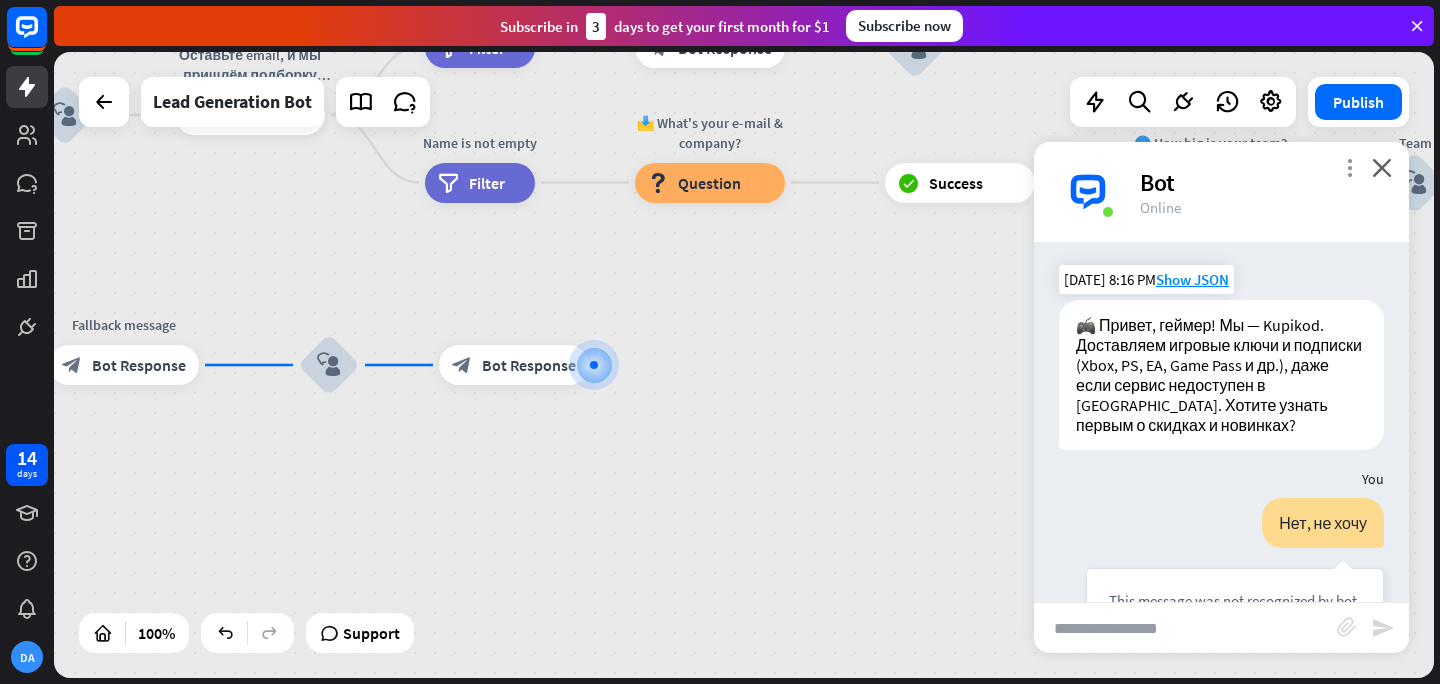 click on "more_vert" at bounding box center (1349, 167) 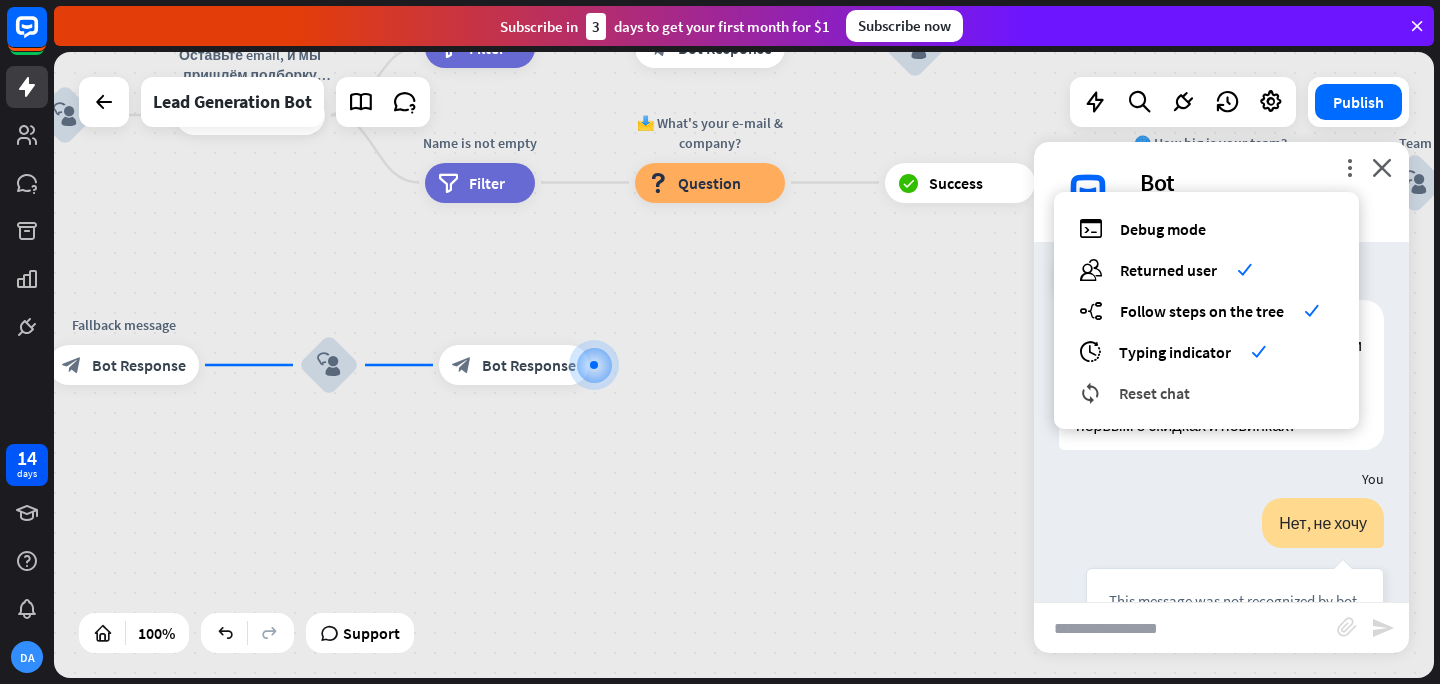 click on "Reset chat" at bounding box center (1154, 393) 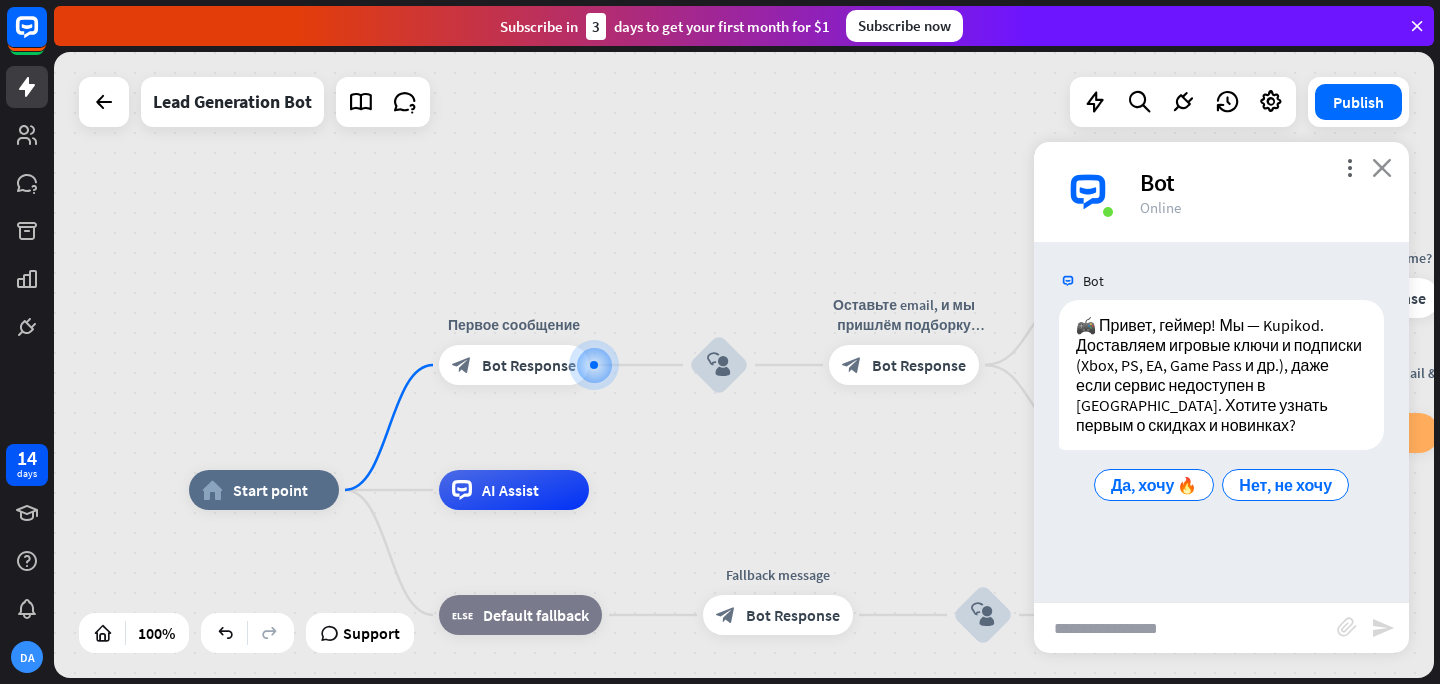 click on "close" at bounding box center [1382, 167] 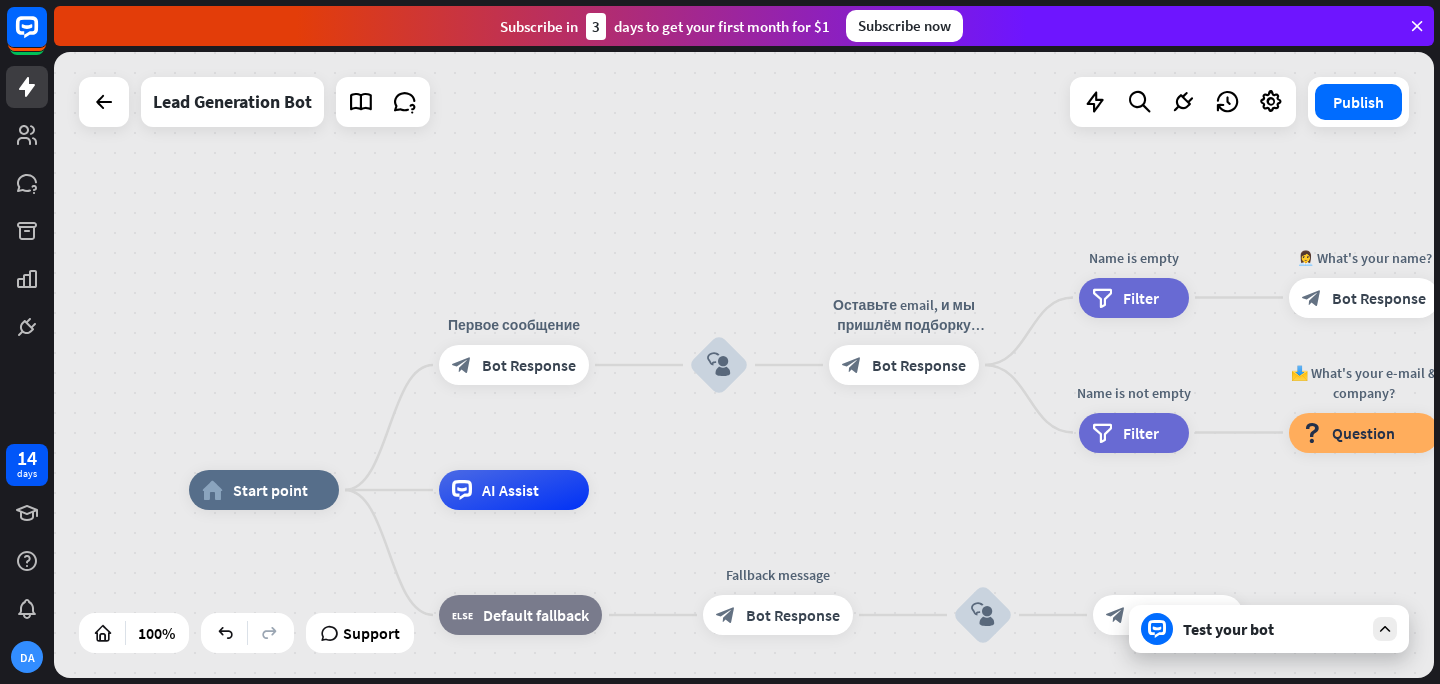 click on "Test your bot" at bounding box center [1273, 629] 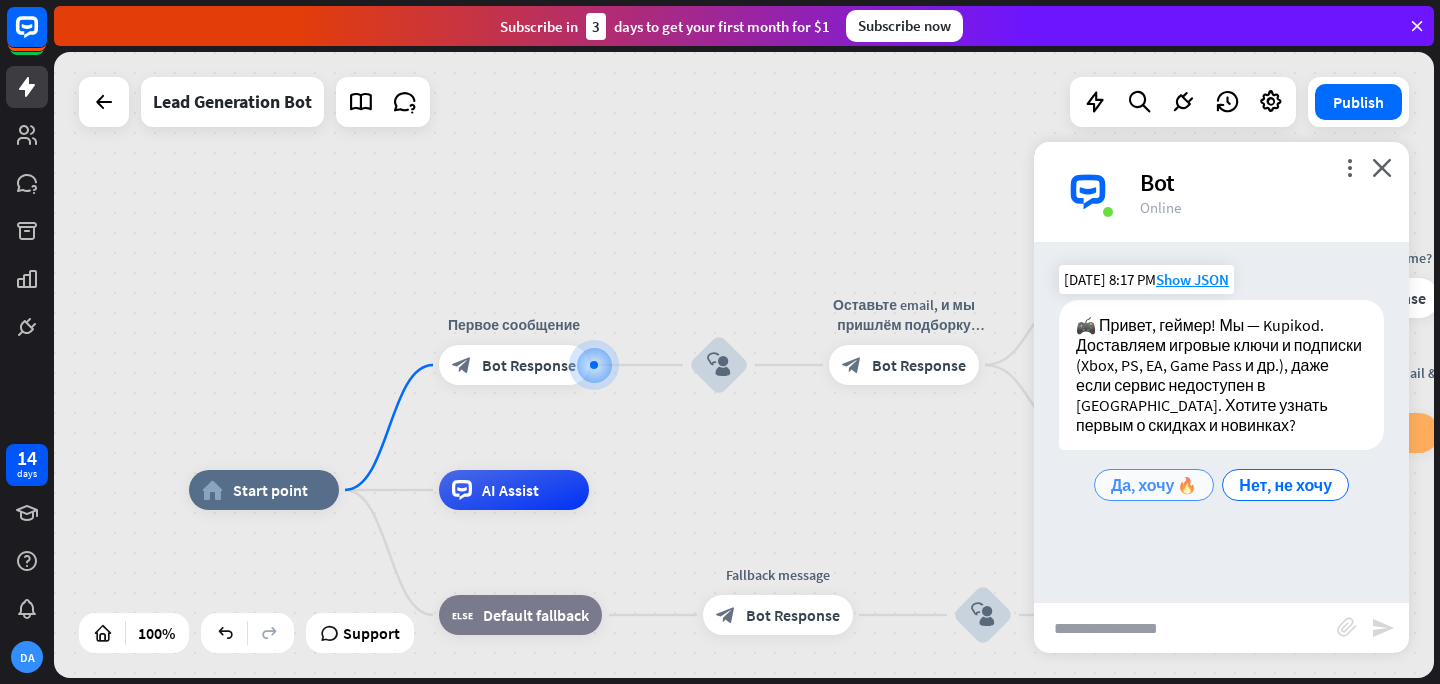 click on "Да, хочу 🔥" at bounding box center [1154, 485] 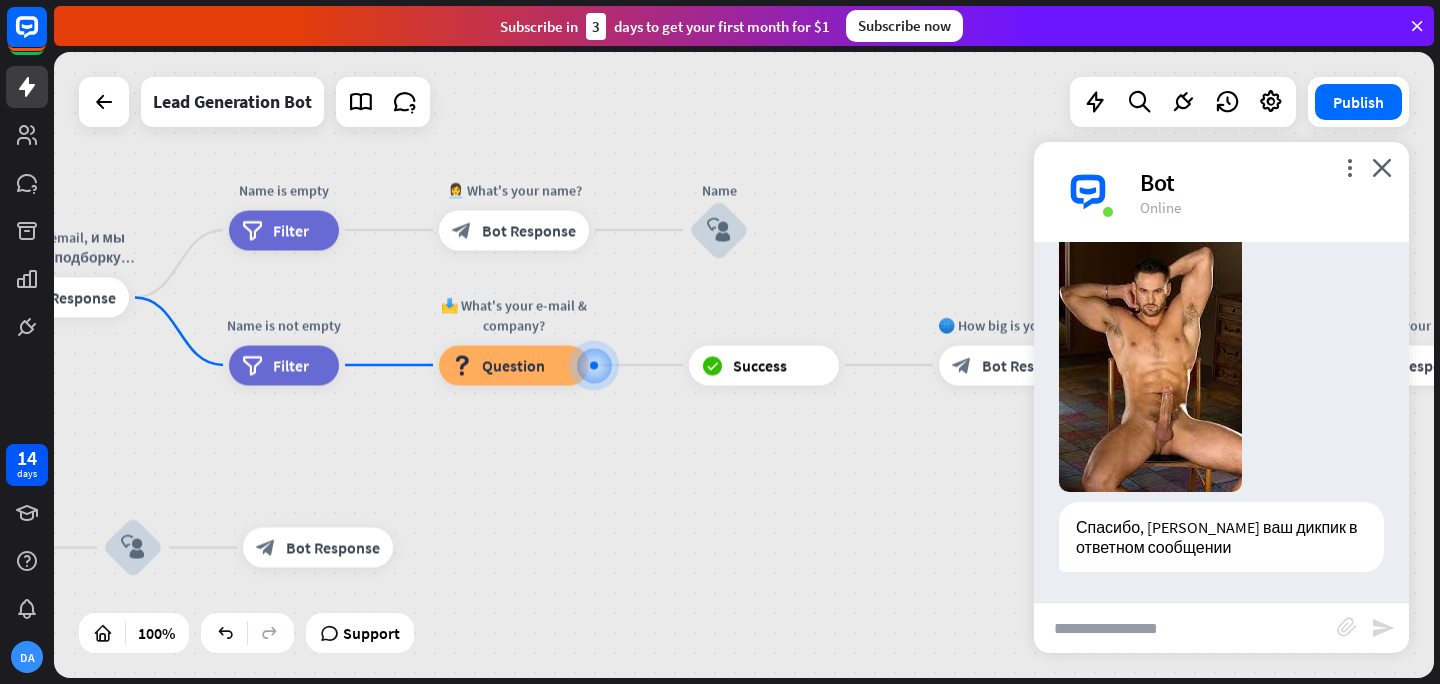 scroll, scrollTop: 598, scrollLeft: 0, axis: vertical 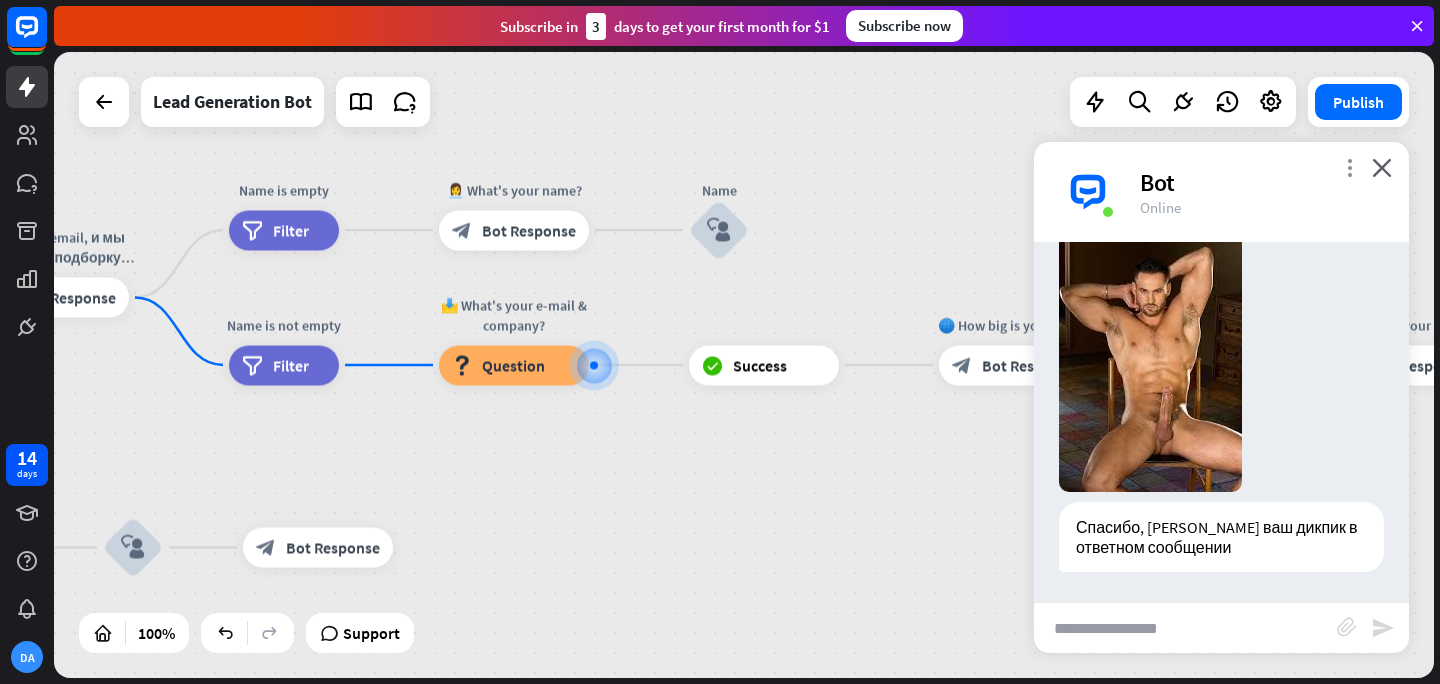 click on "more_vert" at bounding box center [1349, 167] 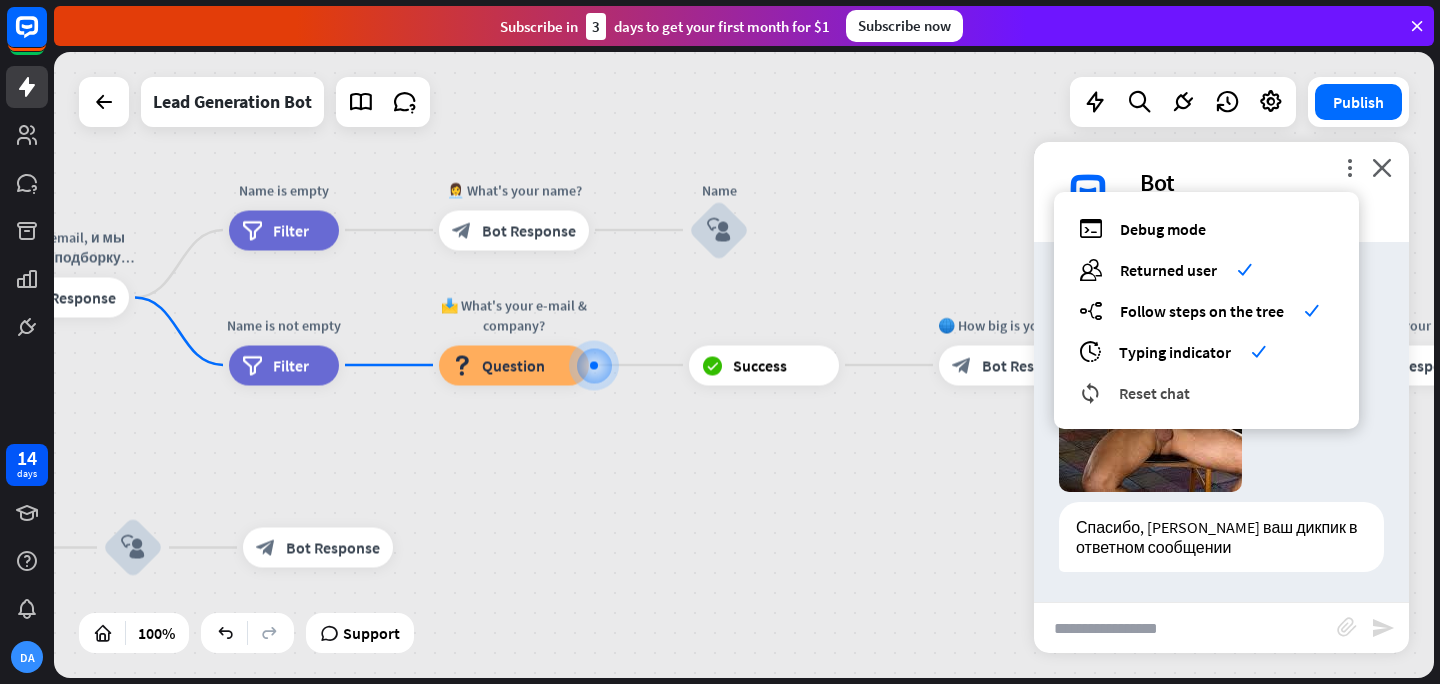 click on "reset_chat   Reset chat" at bounding box center (1206, 392) 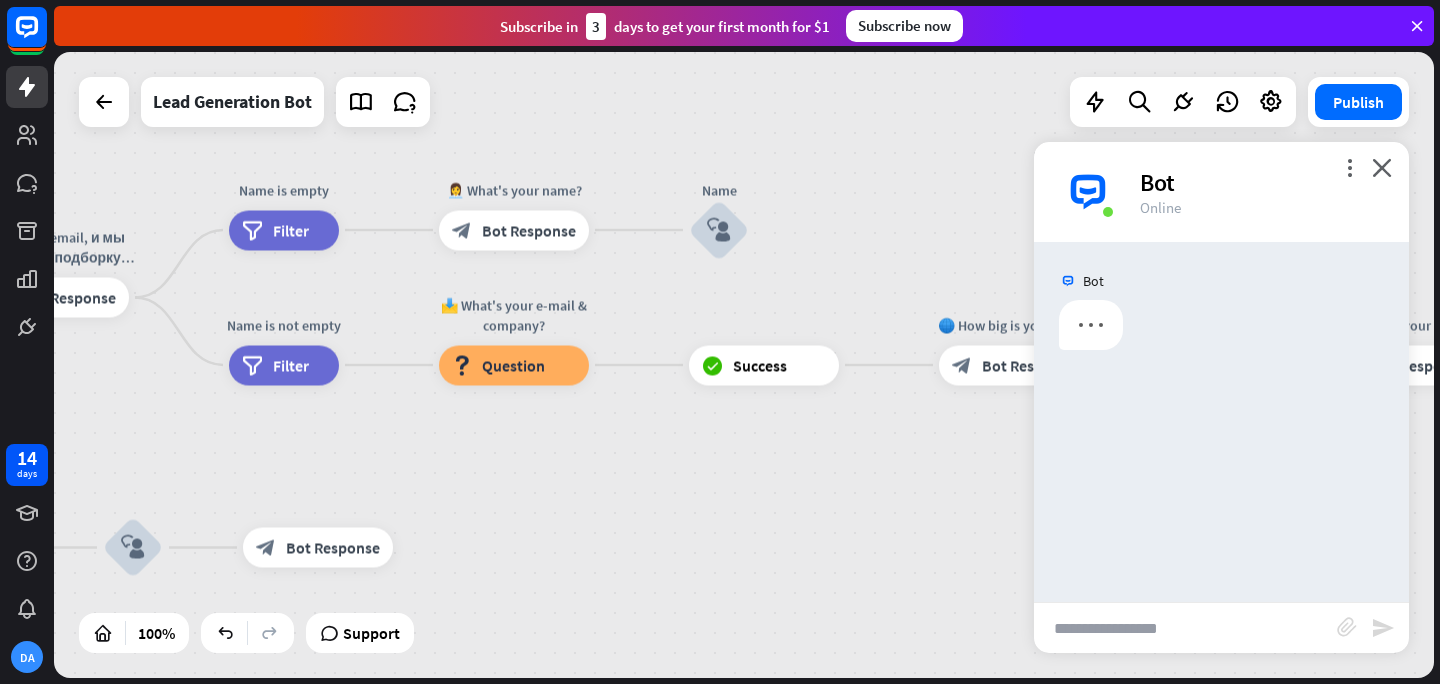 scroll, scrollTop: 0, scrollLeft: 0, axis: both 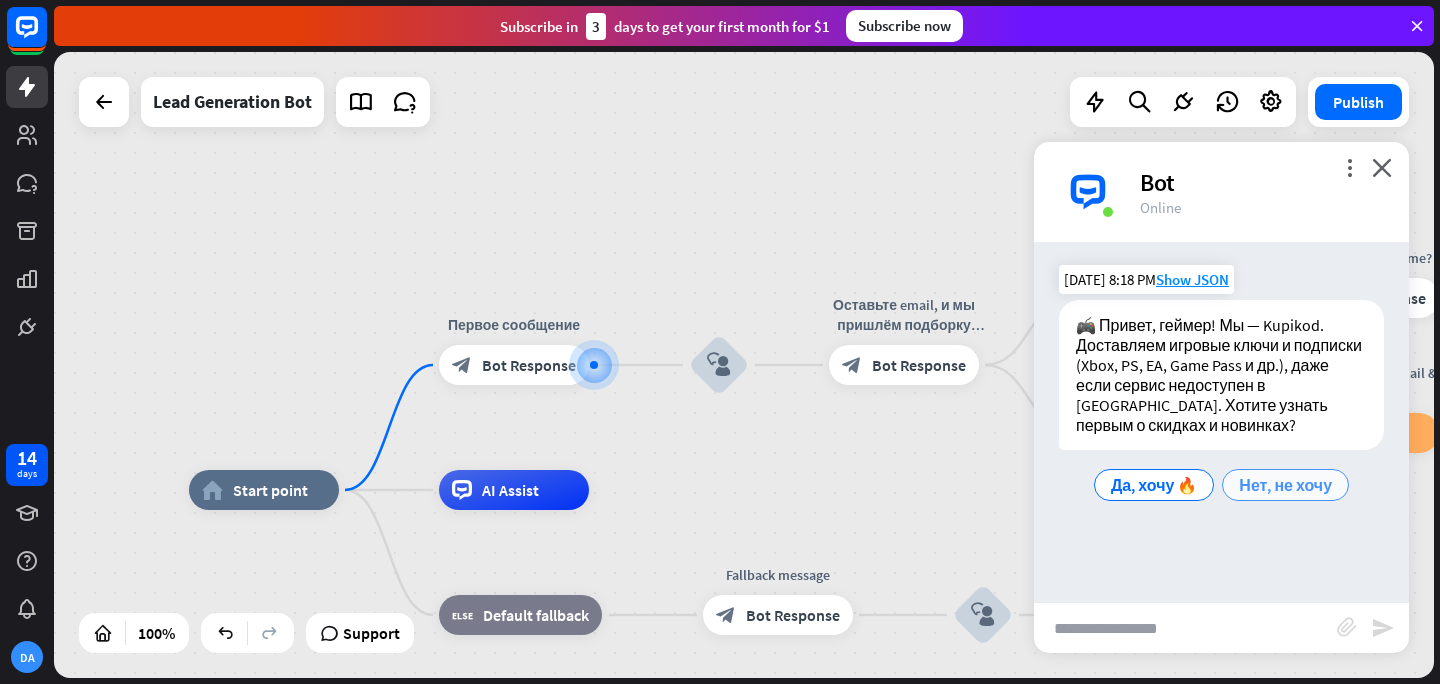 click on "Нет, не хочу" at bounding box center (1285, 485) 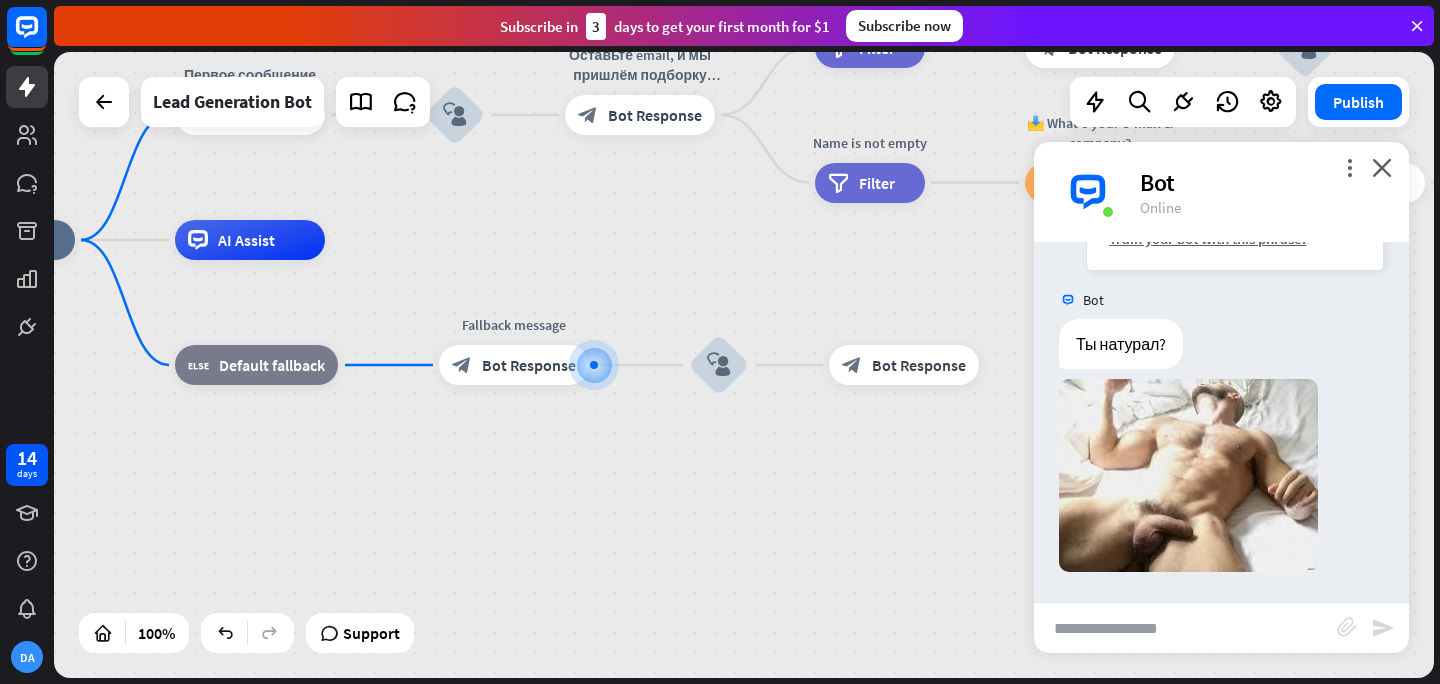 scroll, scrollTop: 381, scrollLeft: 0, axis: vertical 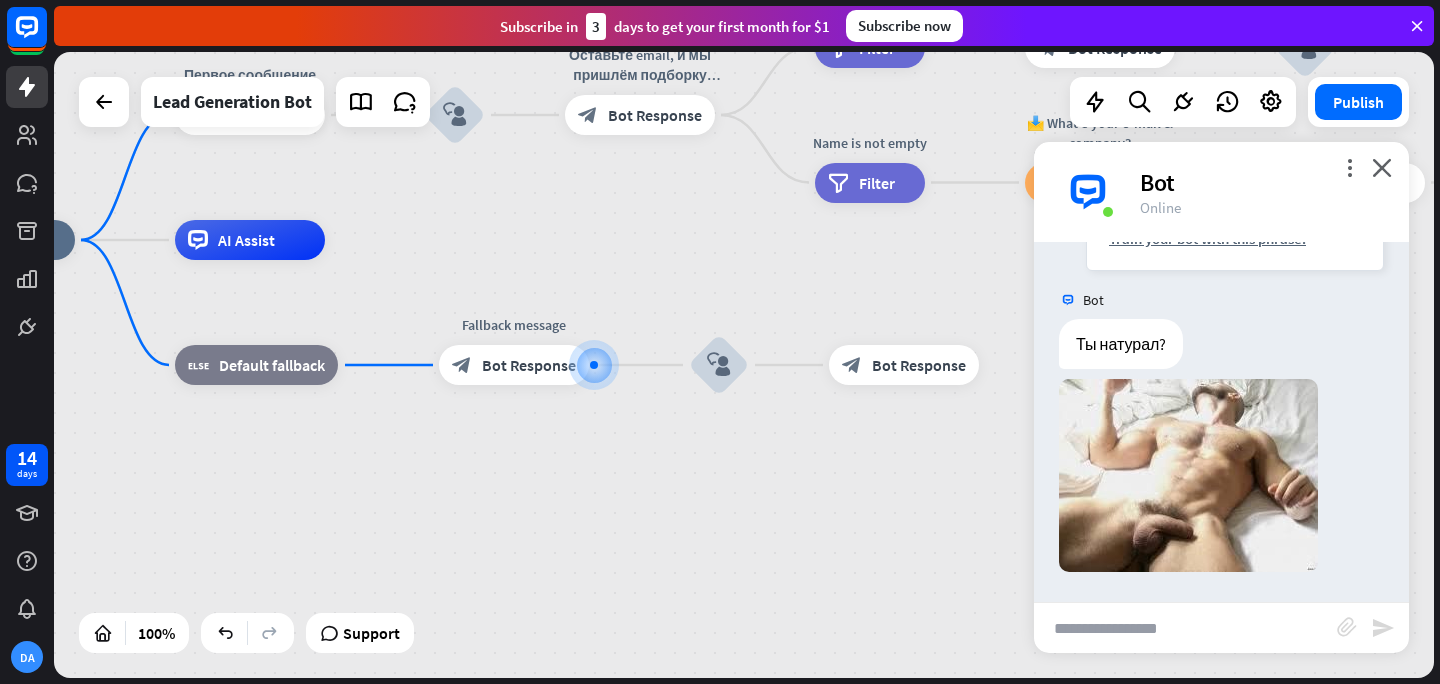 click at bounding box center [1185, 628] 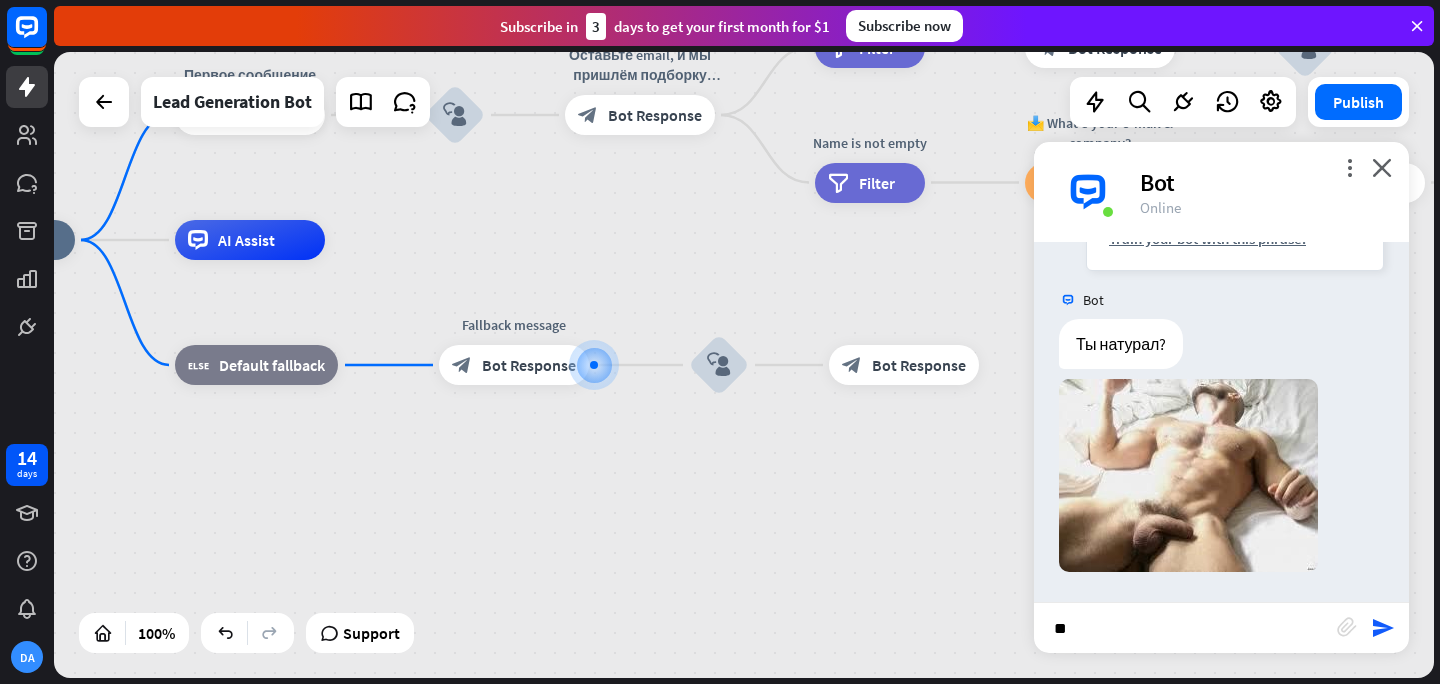 type on "***" 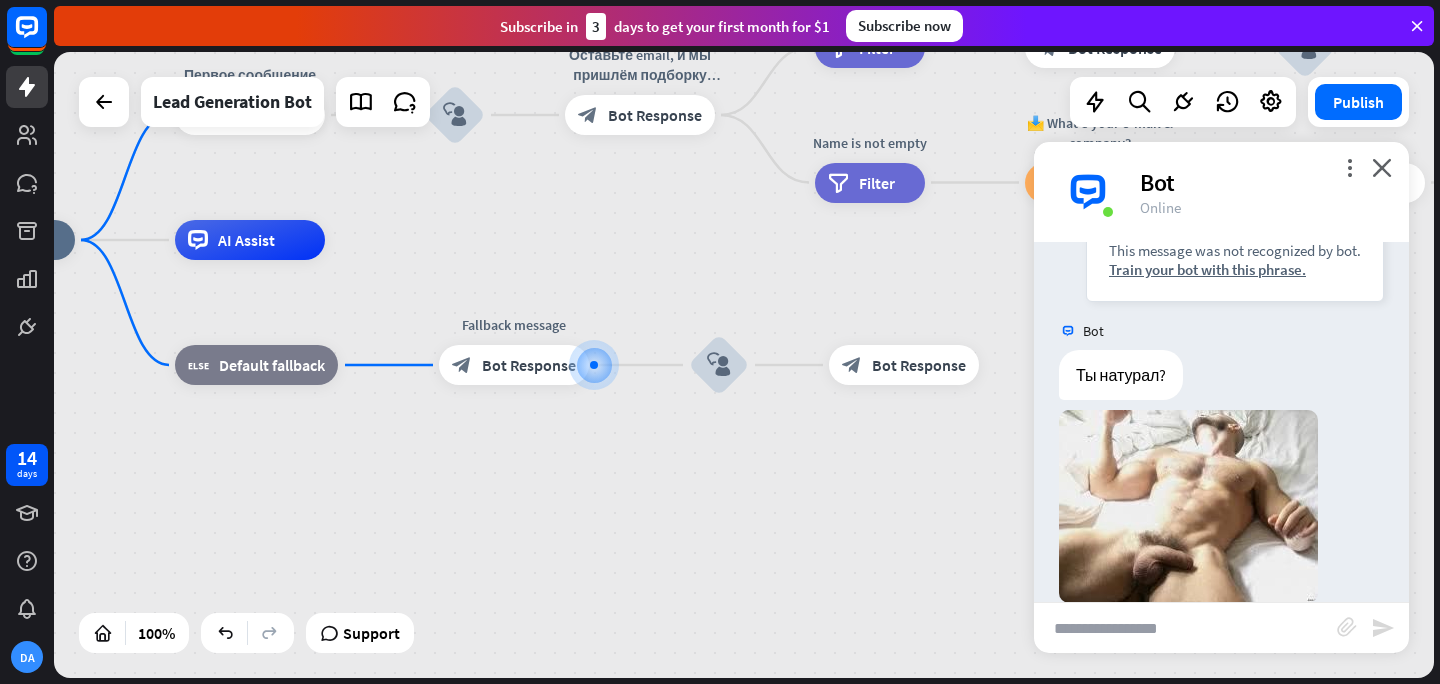 scroll, scrollTop: 884, scrollLeft: 0, axis: vertical 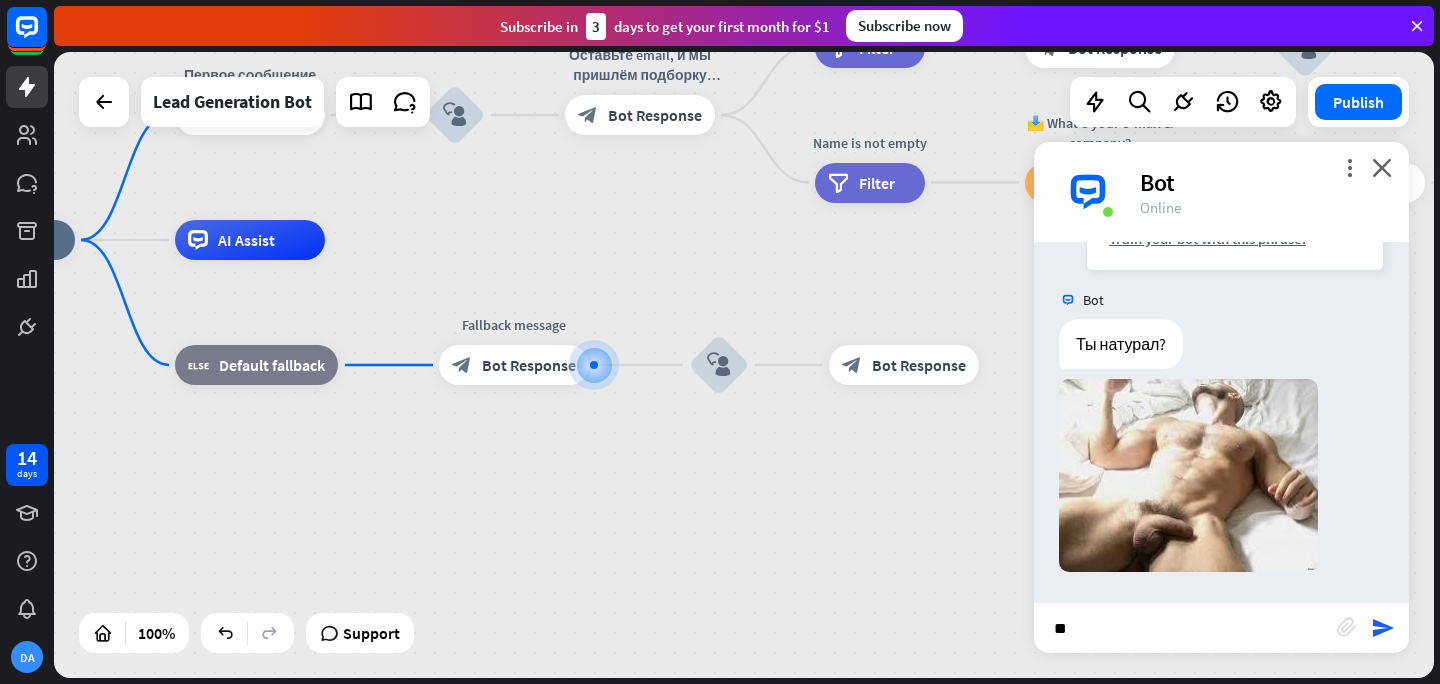 type on "***" 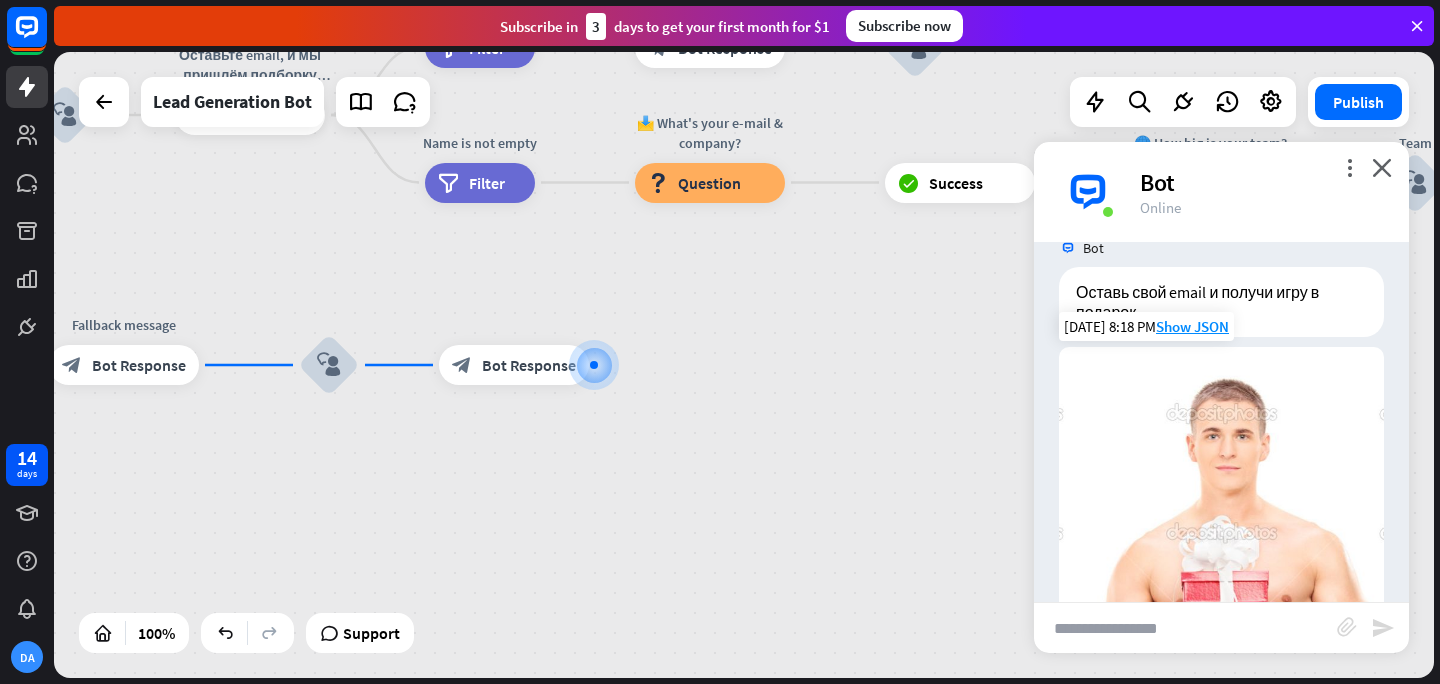 scroll, scrollTop: 1306, scrollLeft: 0, axis: vertical 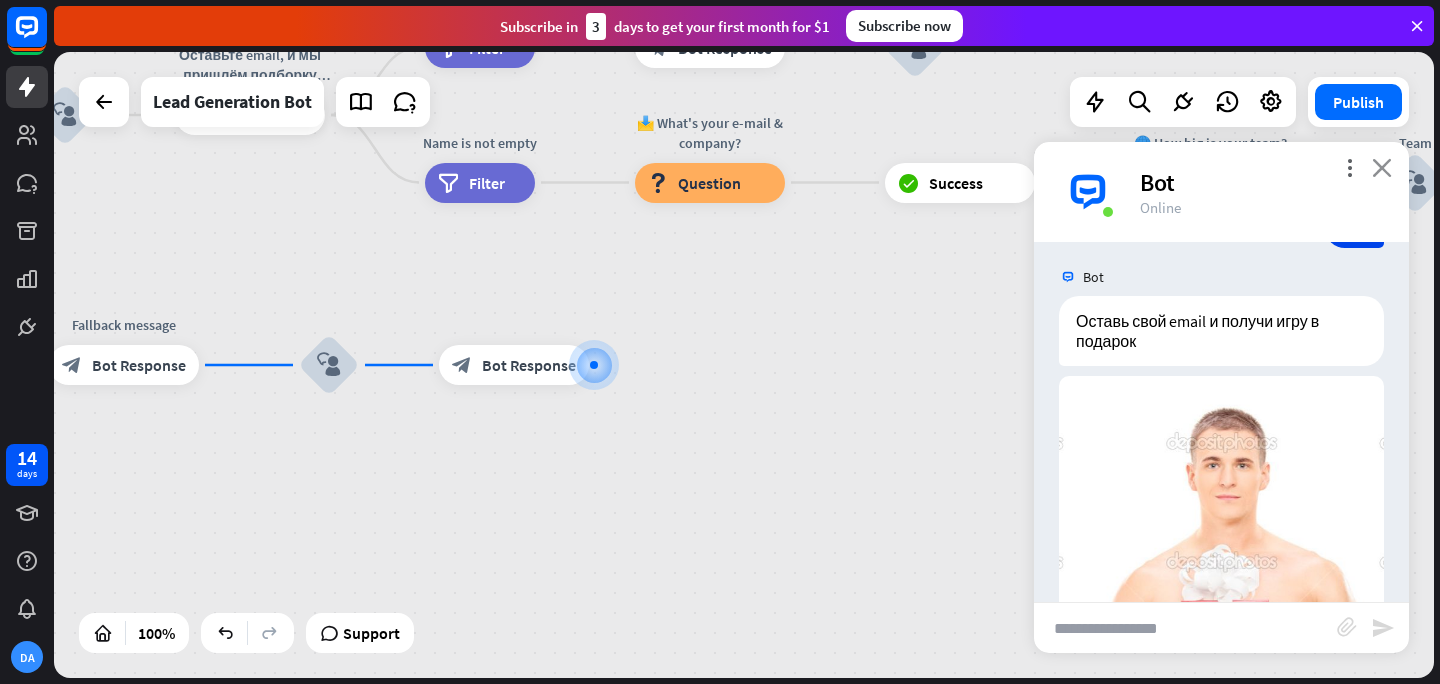 click on "close" at bounding box center (1382, 167) 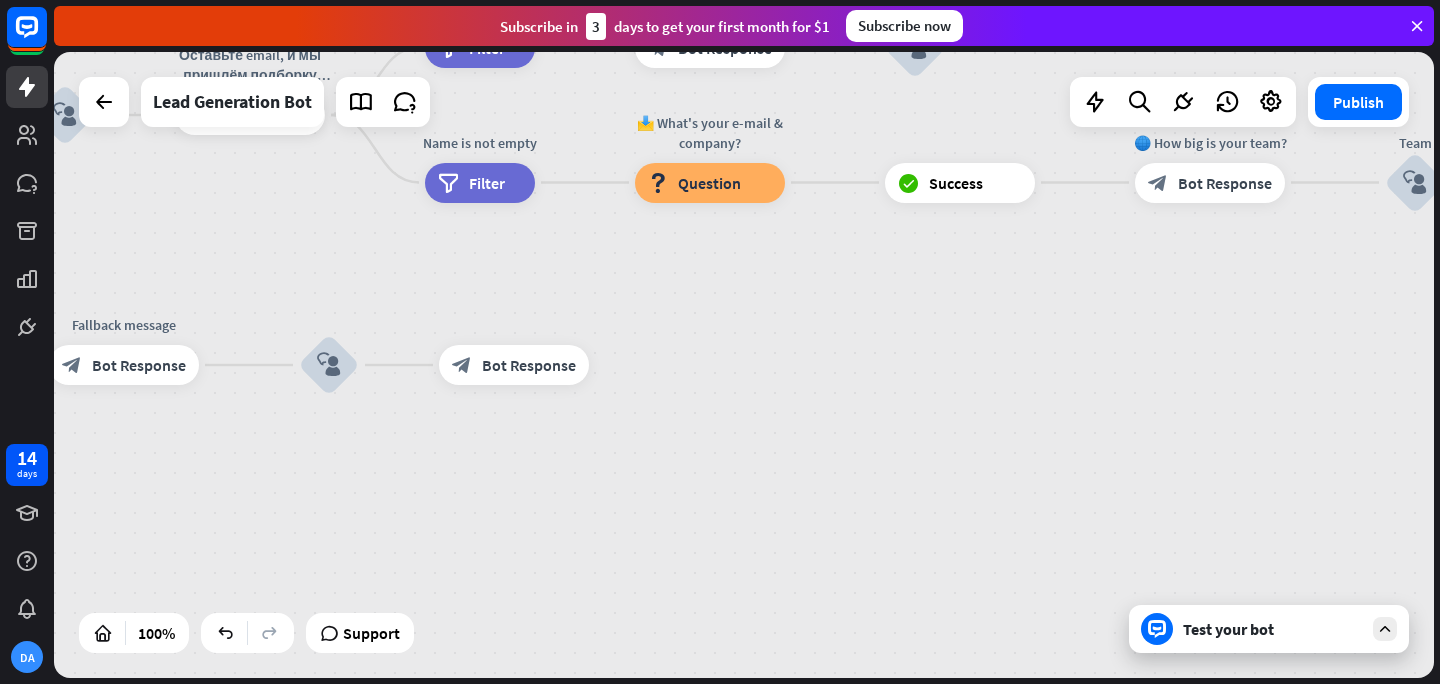 click at bounding box center [1385, 629] 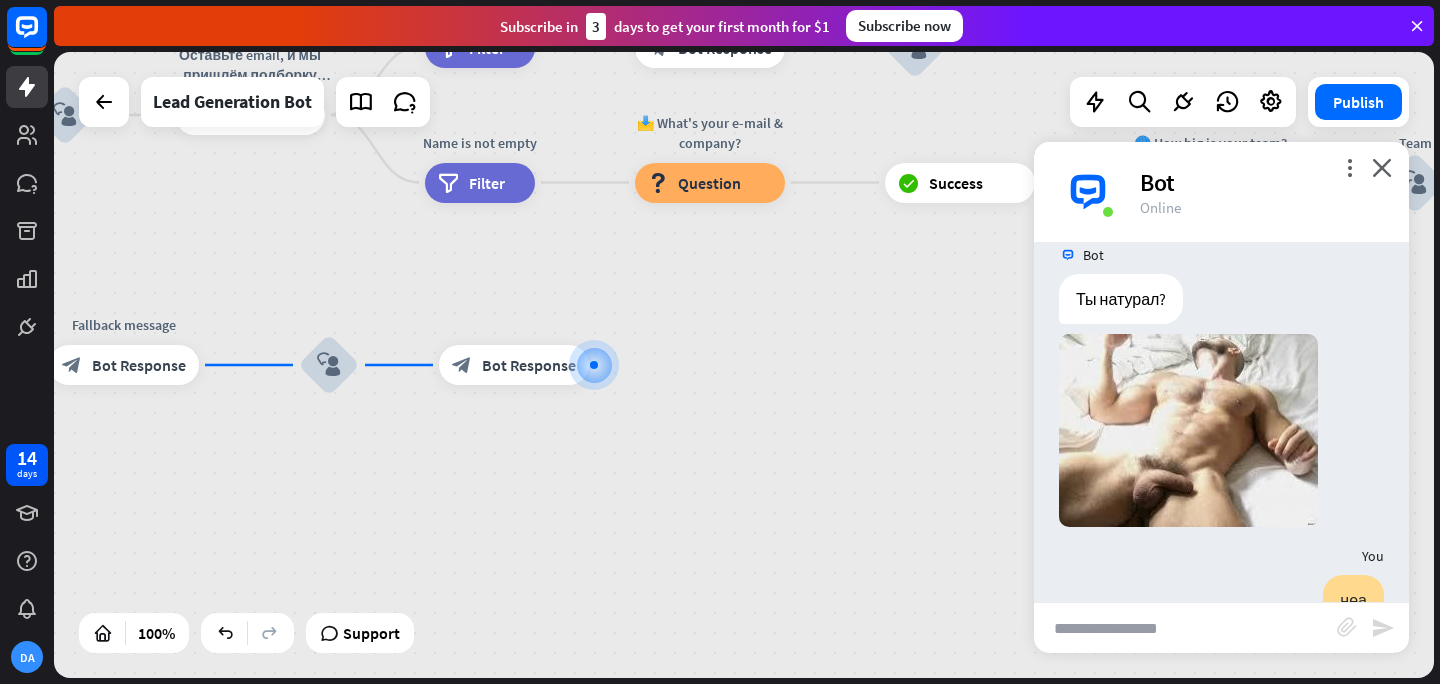 scroll, scrollTop: 0, scrollLeft: 0, axis: both 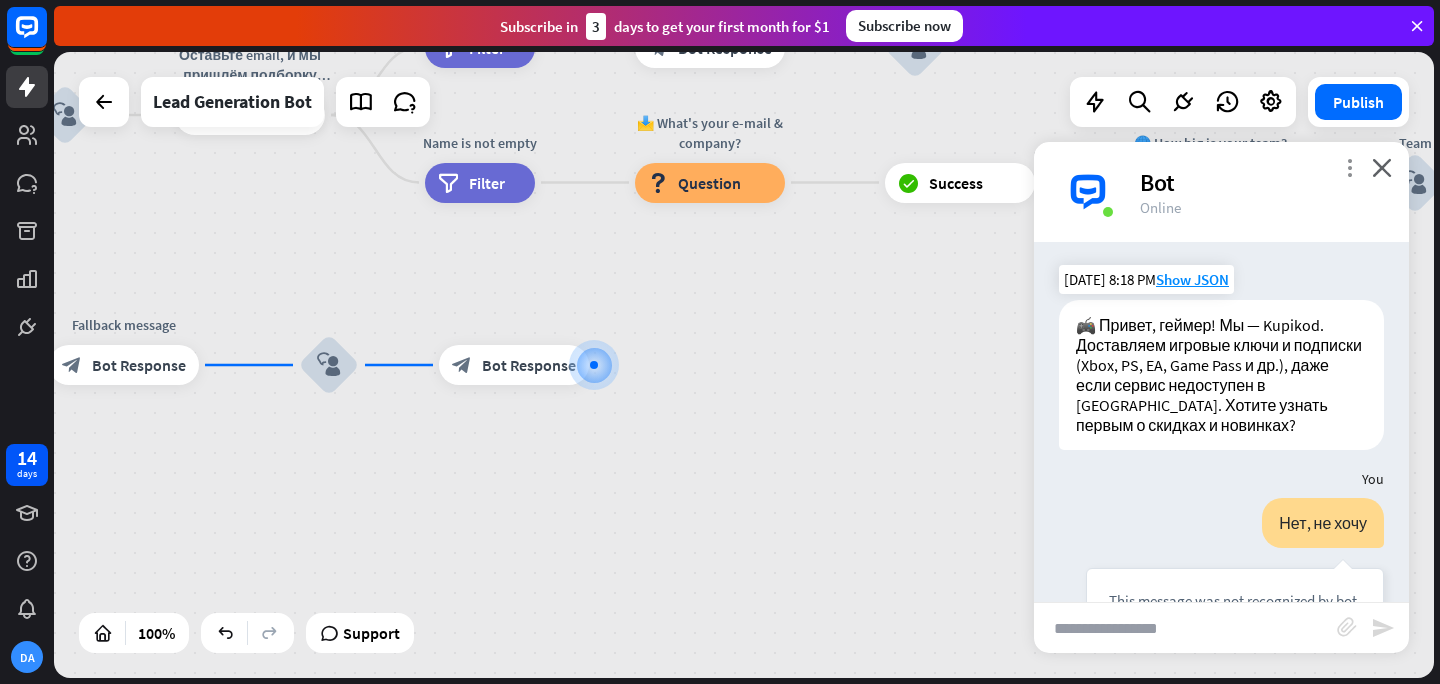 click on "more_vert" at bounding box center [1349, 167] 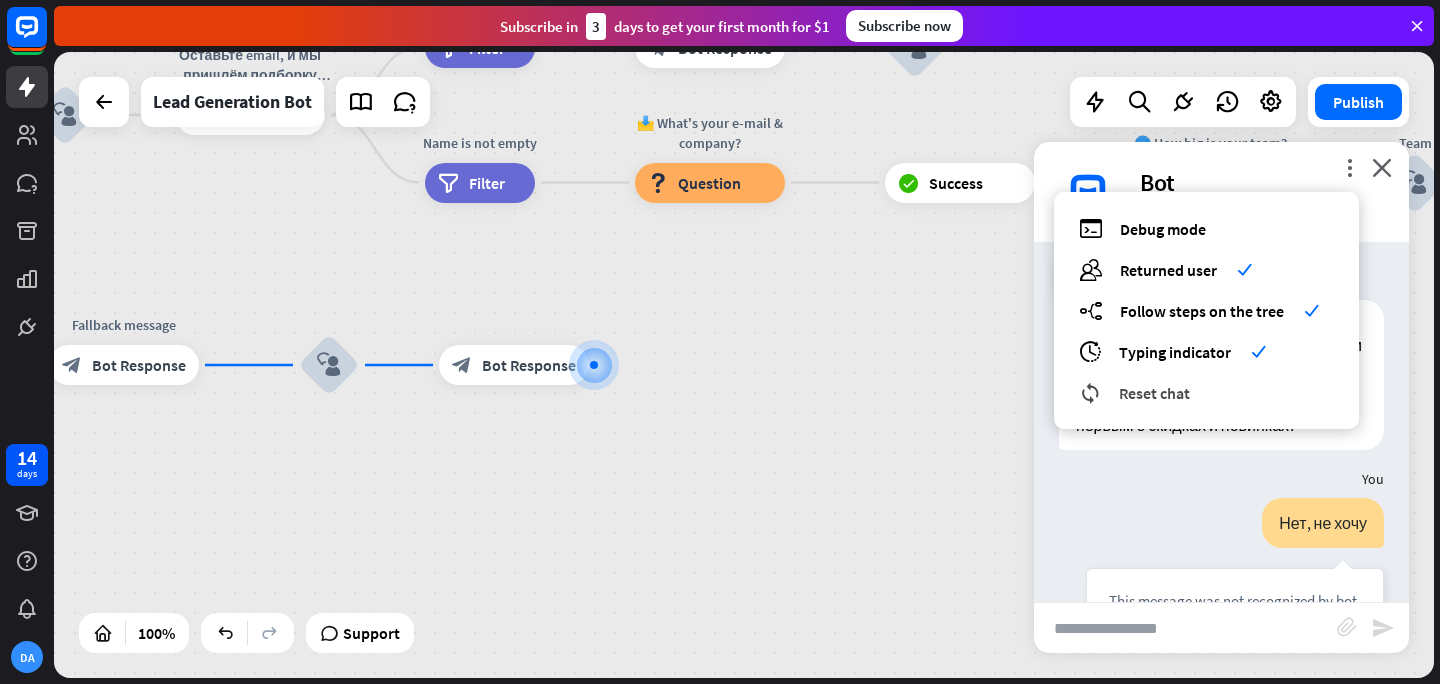 click on "Reset chat" at bounding box center (1154, 393) 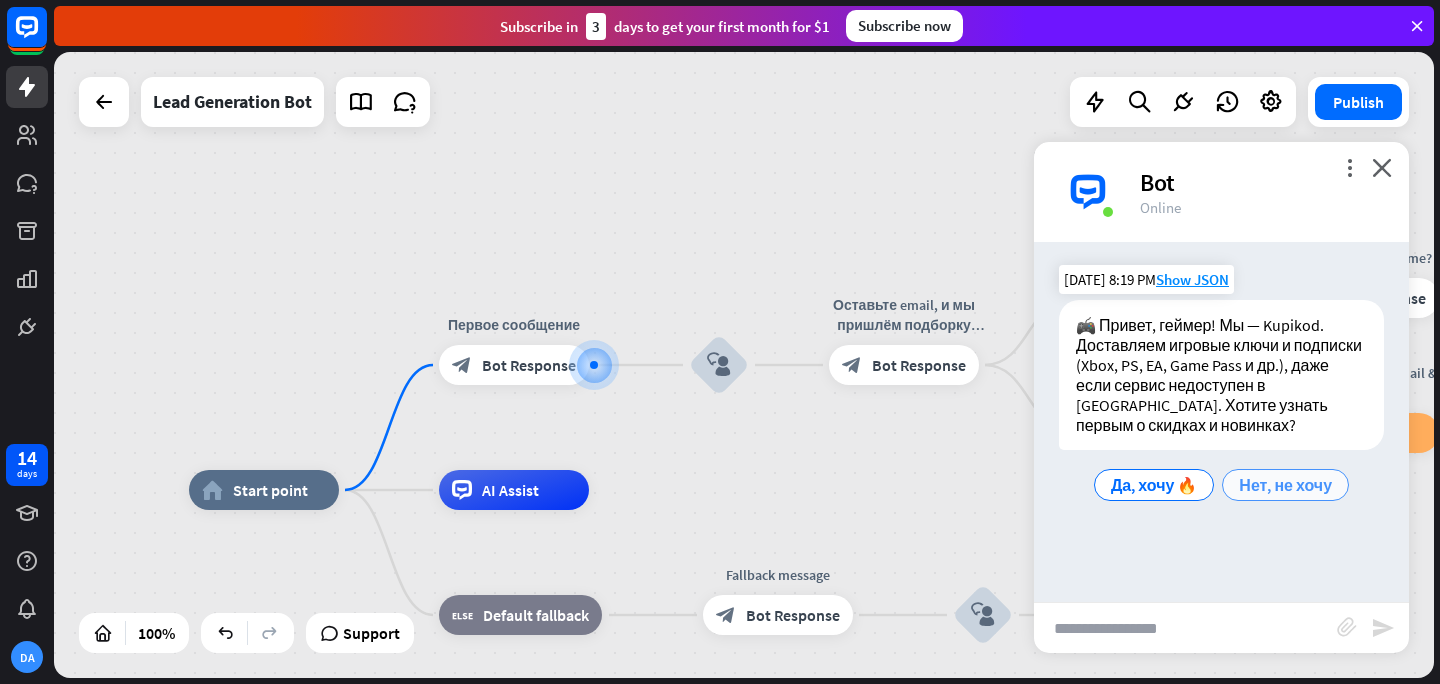 click on "Нет, не хочу" at bounding box center [1285, 485] 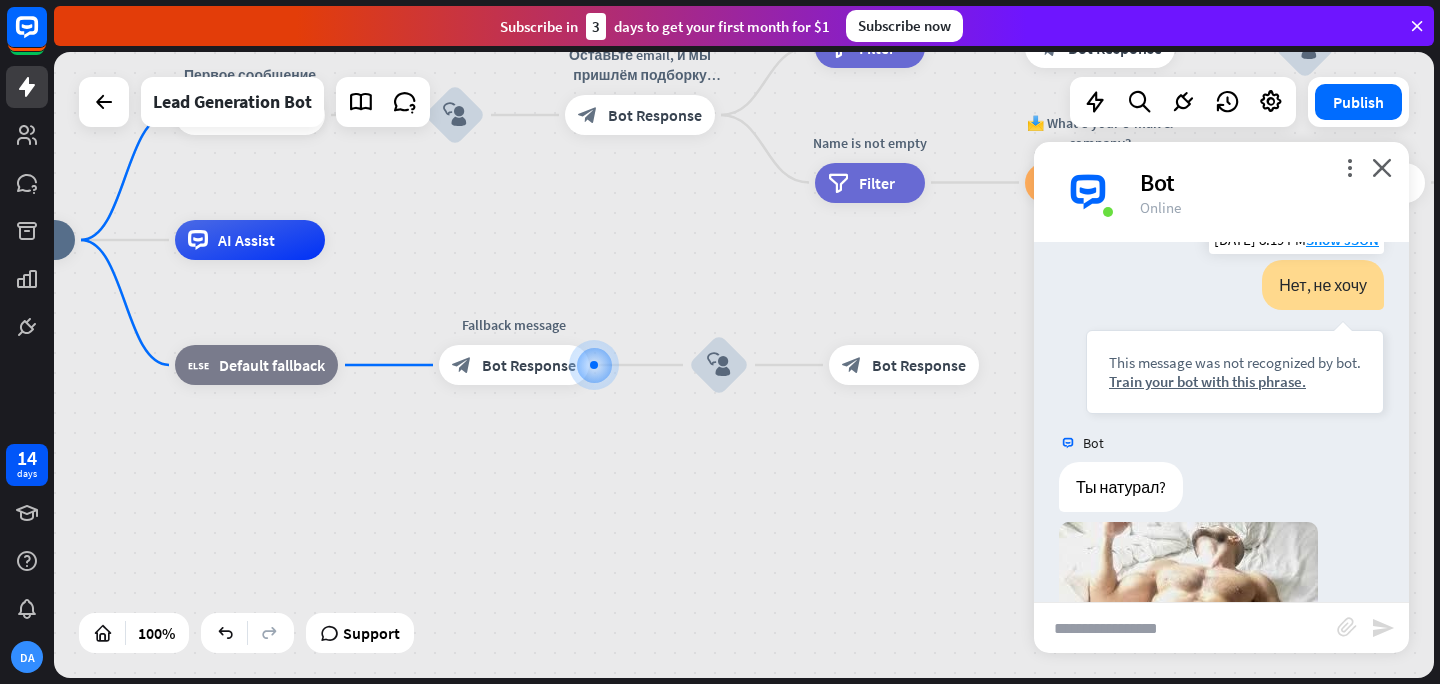 scroll, scrollTop: 381, scrollLeft: 0, axis: vertical 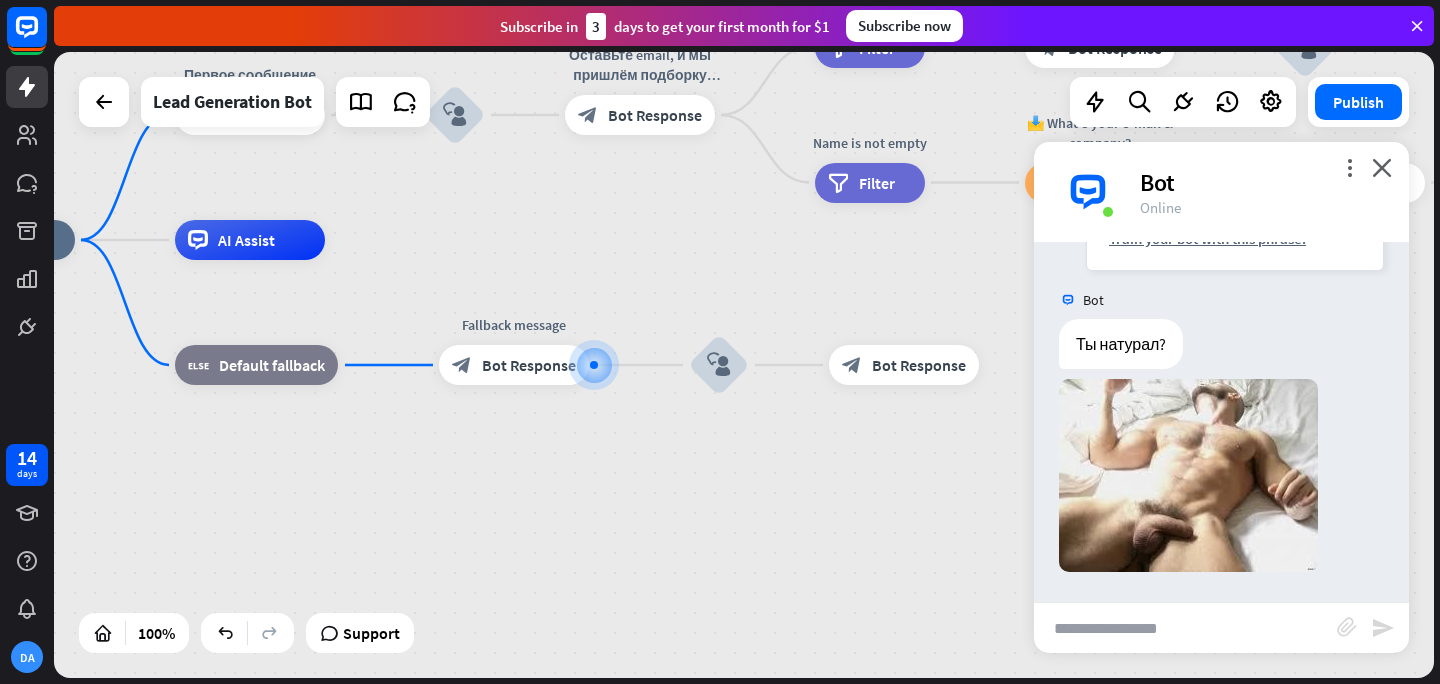 click at bounding box center [1185, 628] 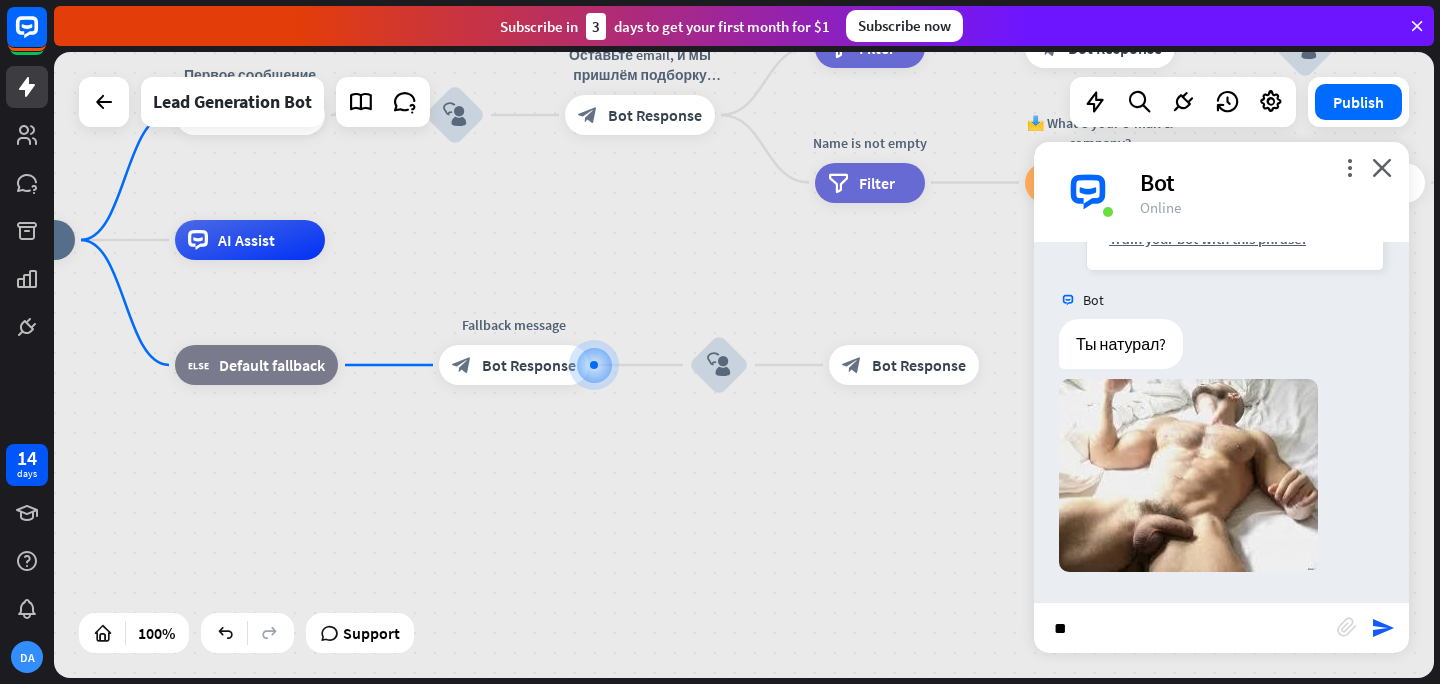 type on "***" 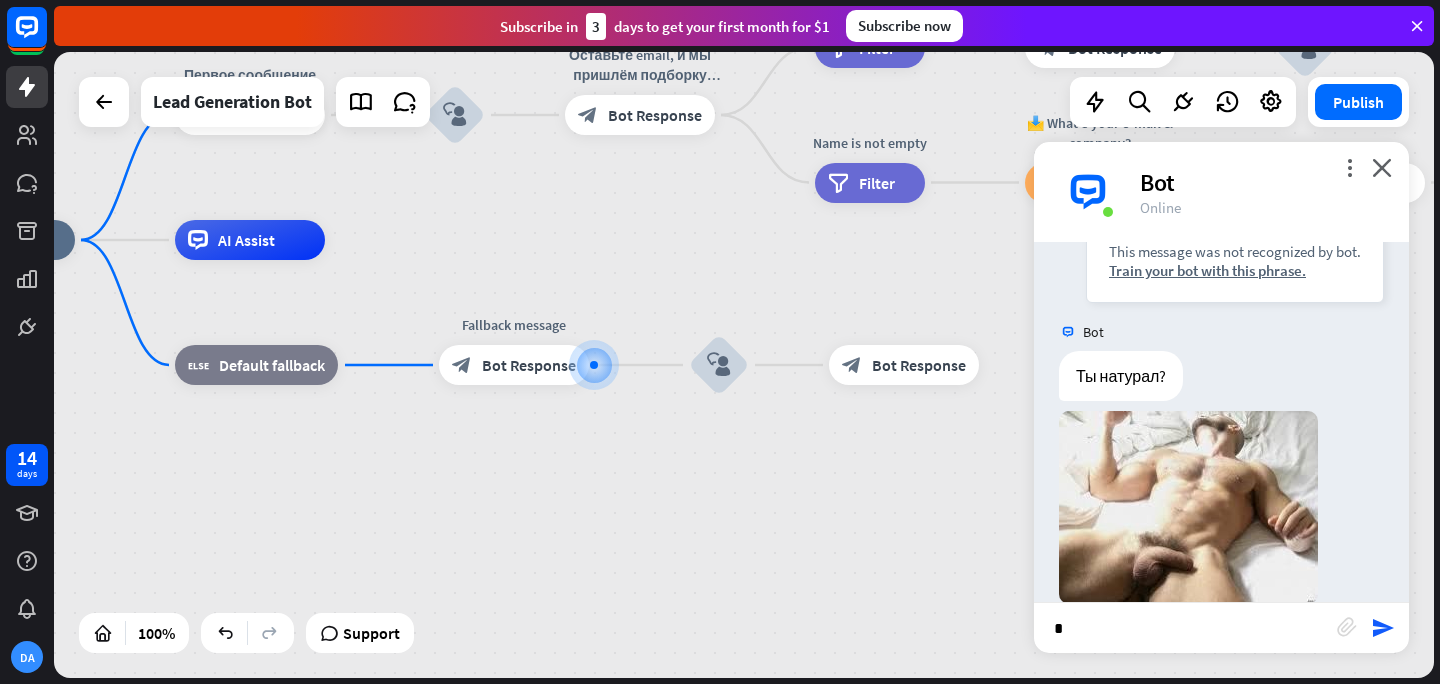 scroll, scrollTop: 884, scrollLeft: 0, axis: vertical 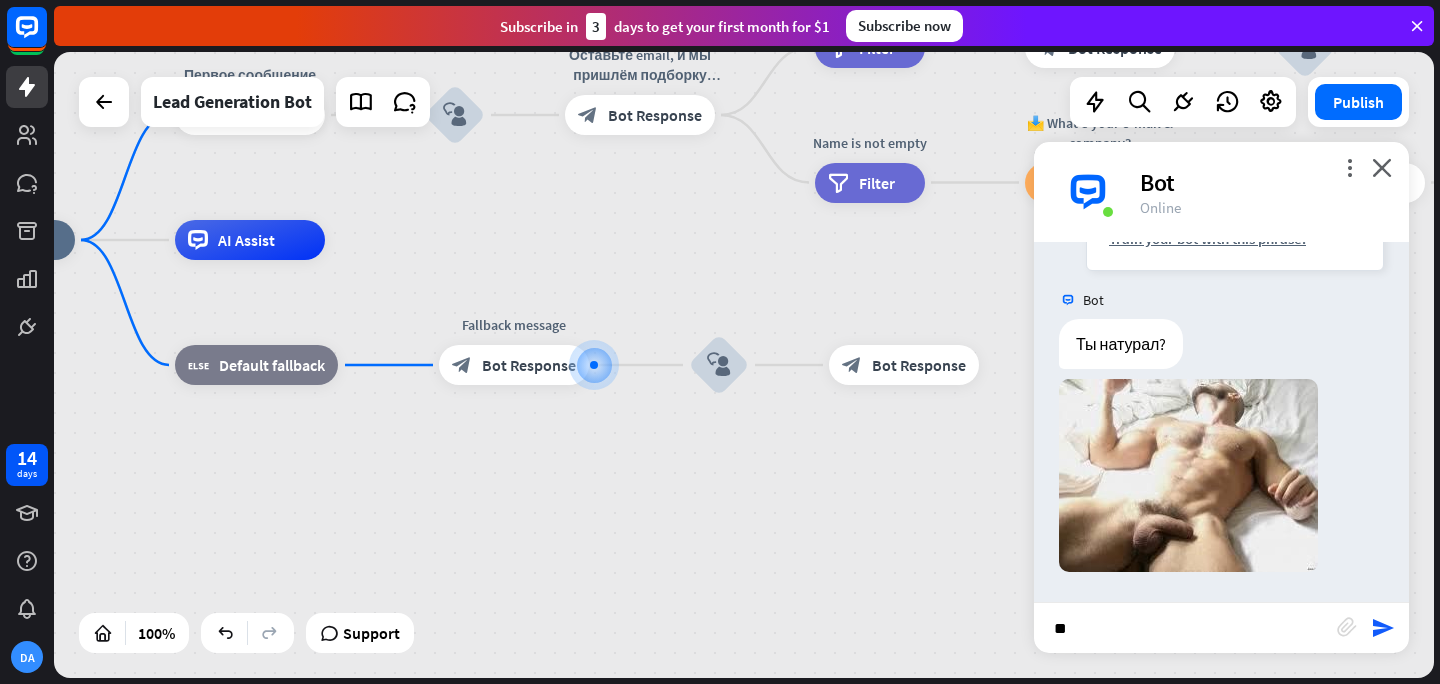 type on "***" 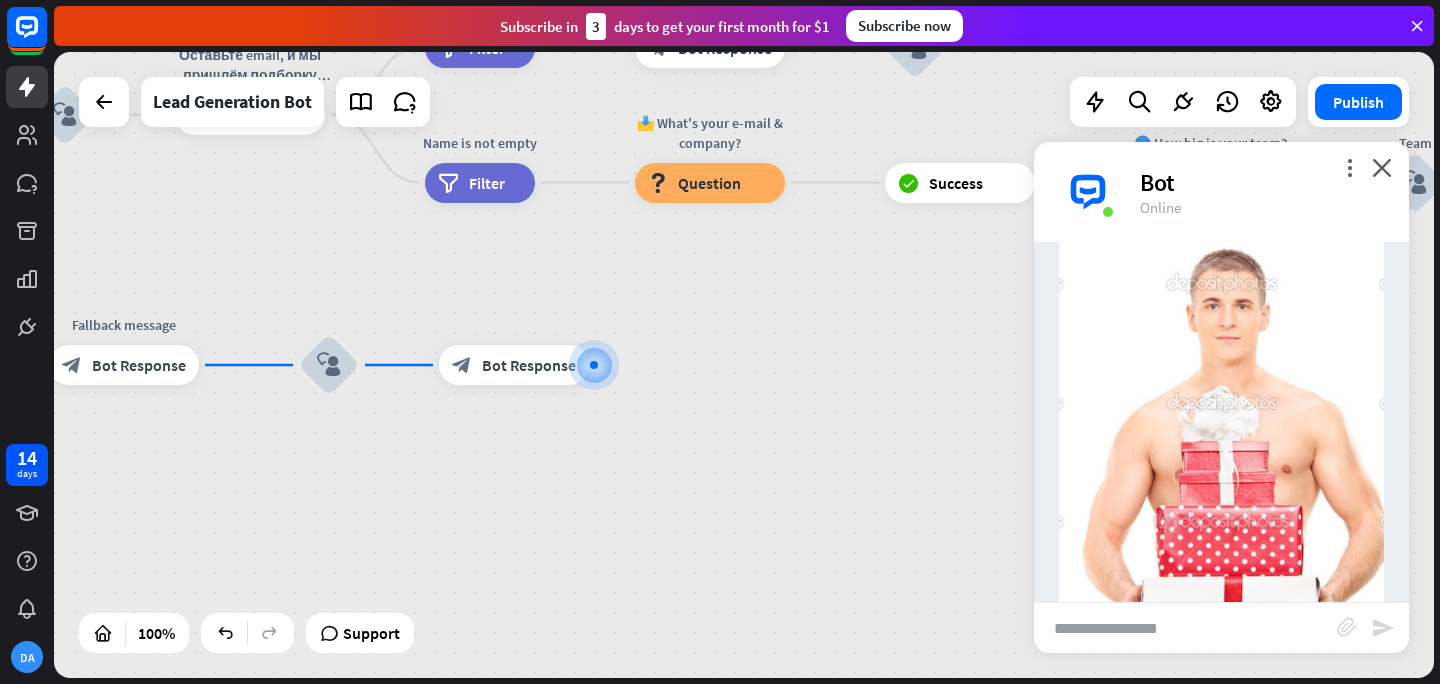 scroll, scrollTop: 1704, scrollLeft: 0, axis: vertical 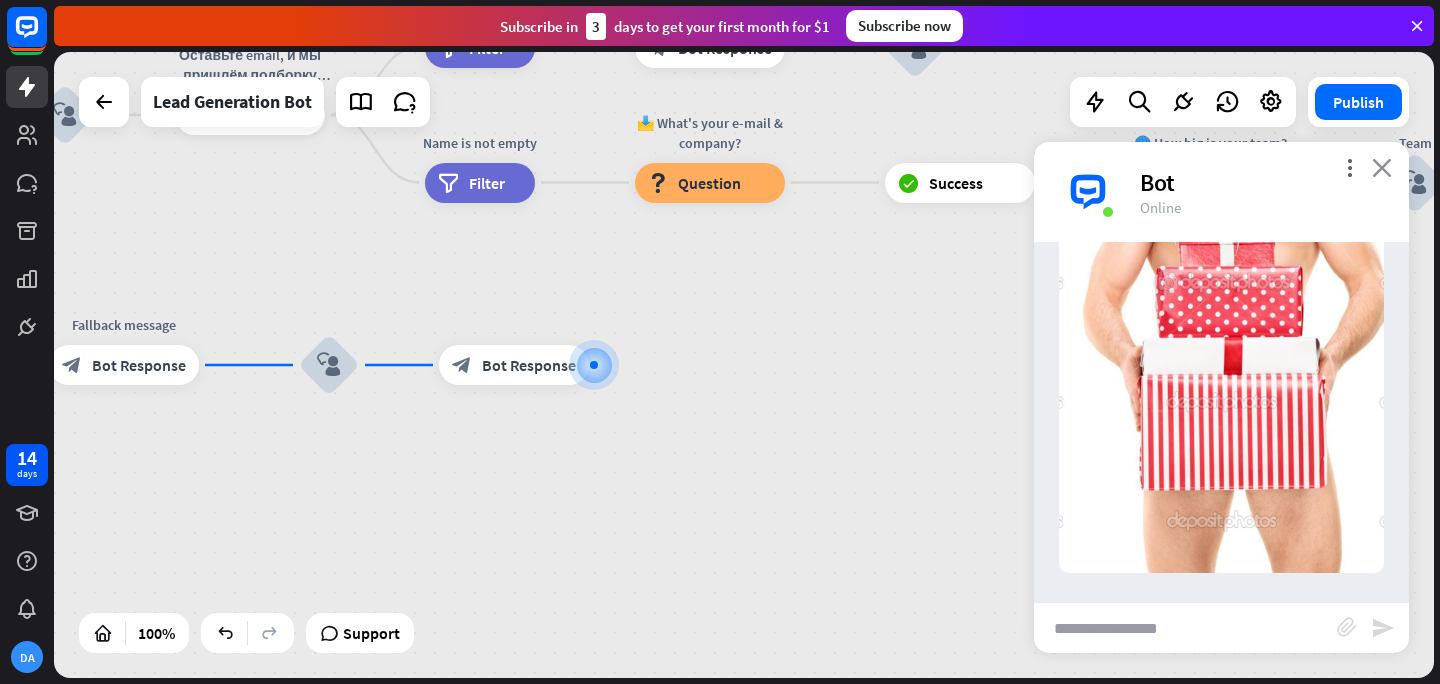 click on "close" at bounding box center (1382, 167) 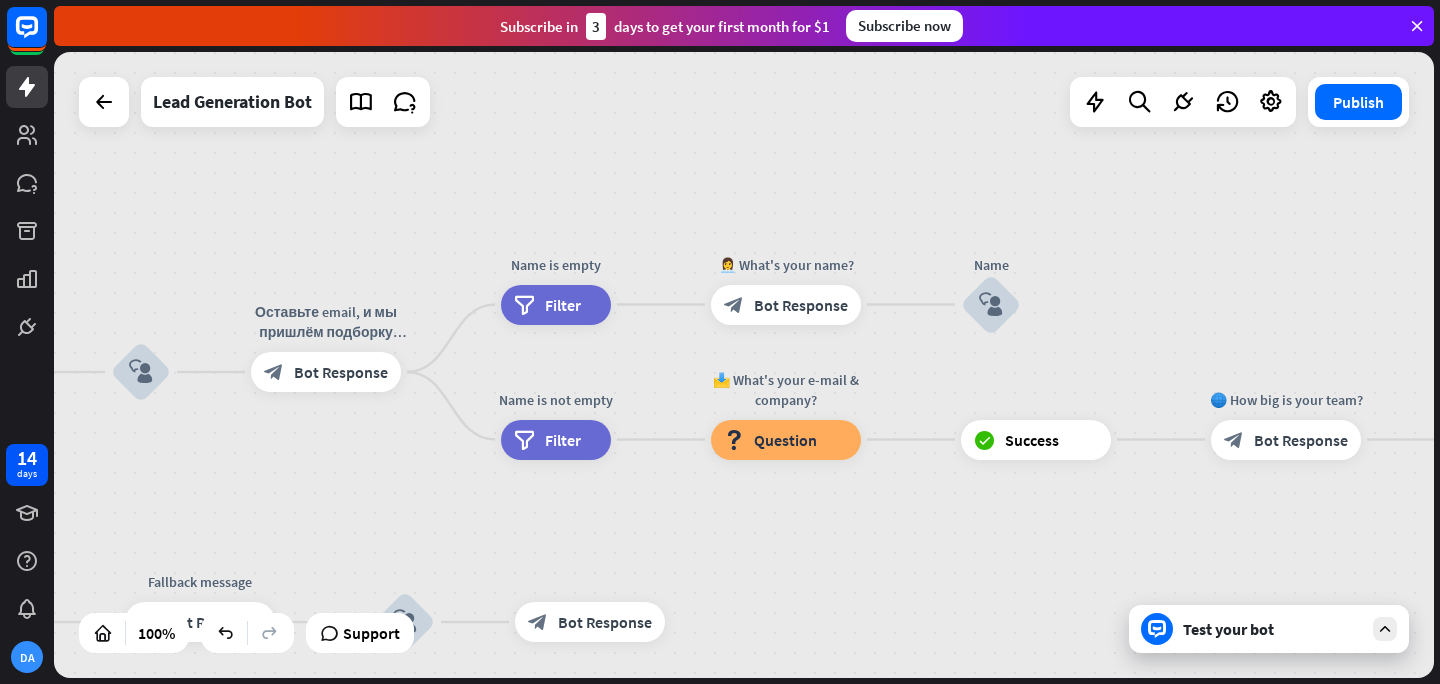 click on "Test your bot" at bounding box center [1273, 629] 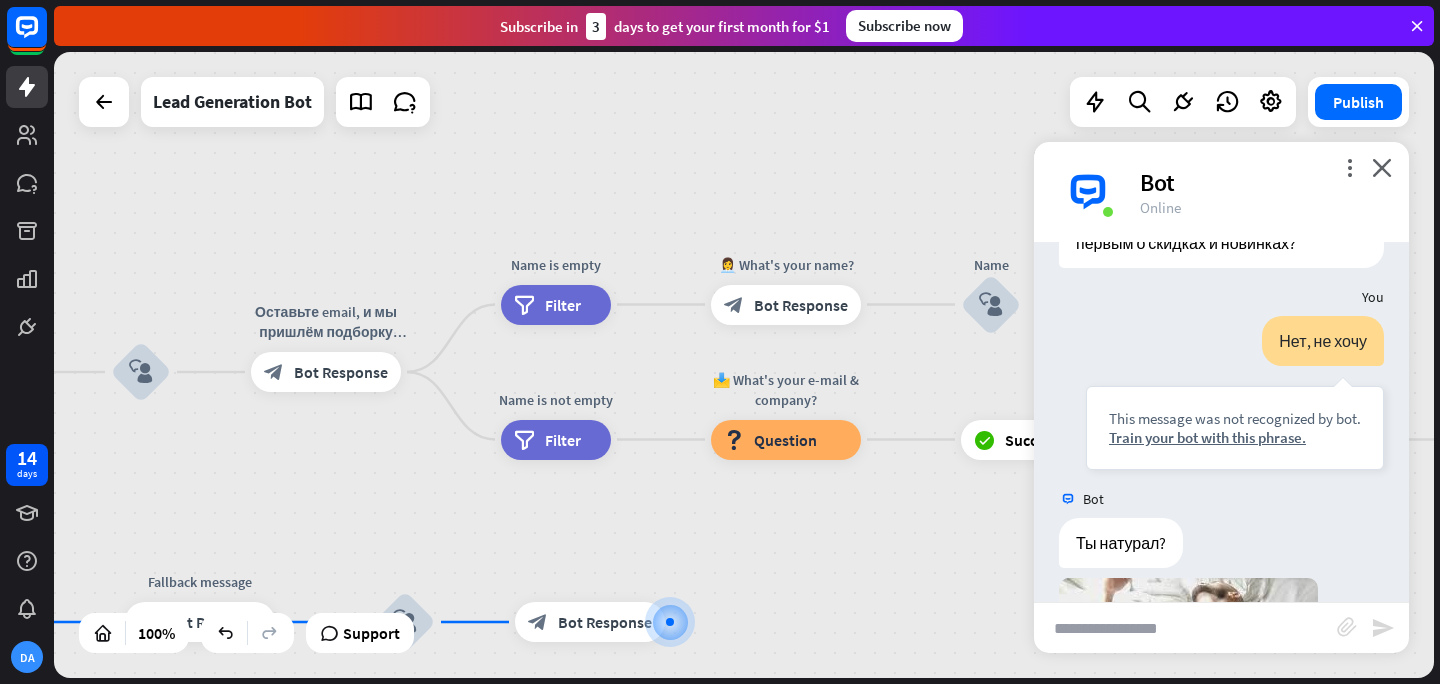 scroll, scrollTop: 139, scrollLeft: 0, axis: vertical 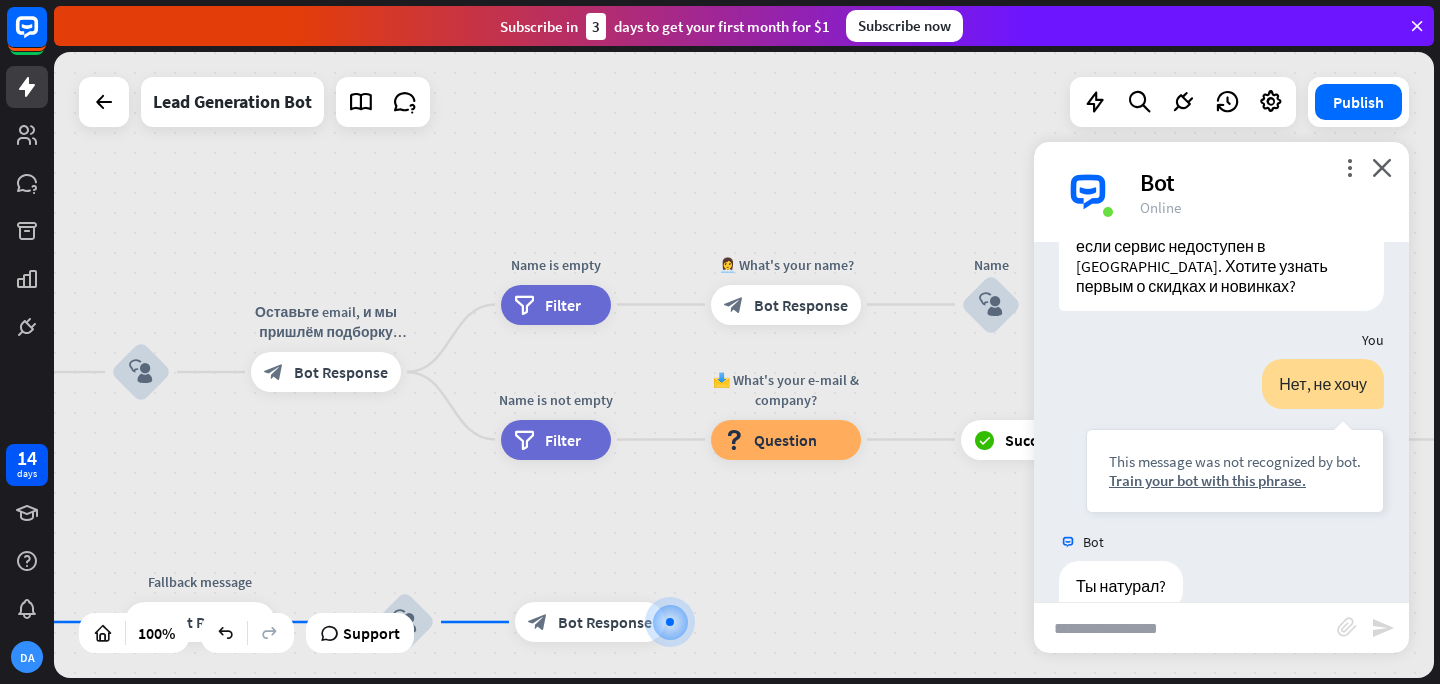 click on "Bot" at bounding box center (1262, 182) 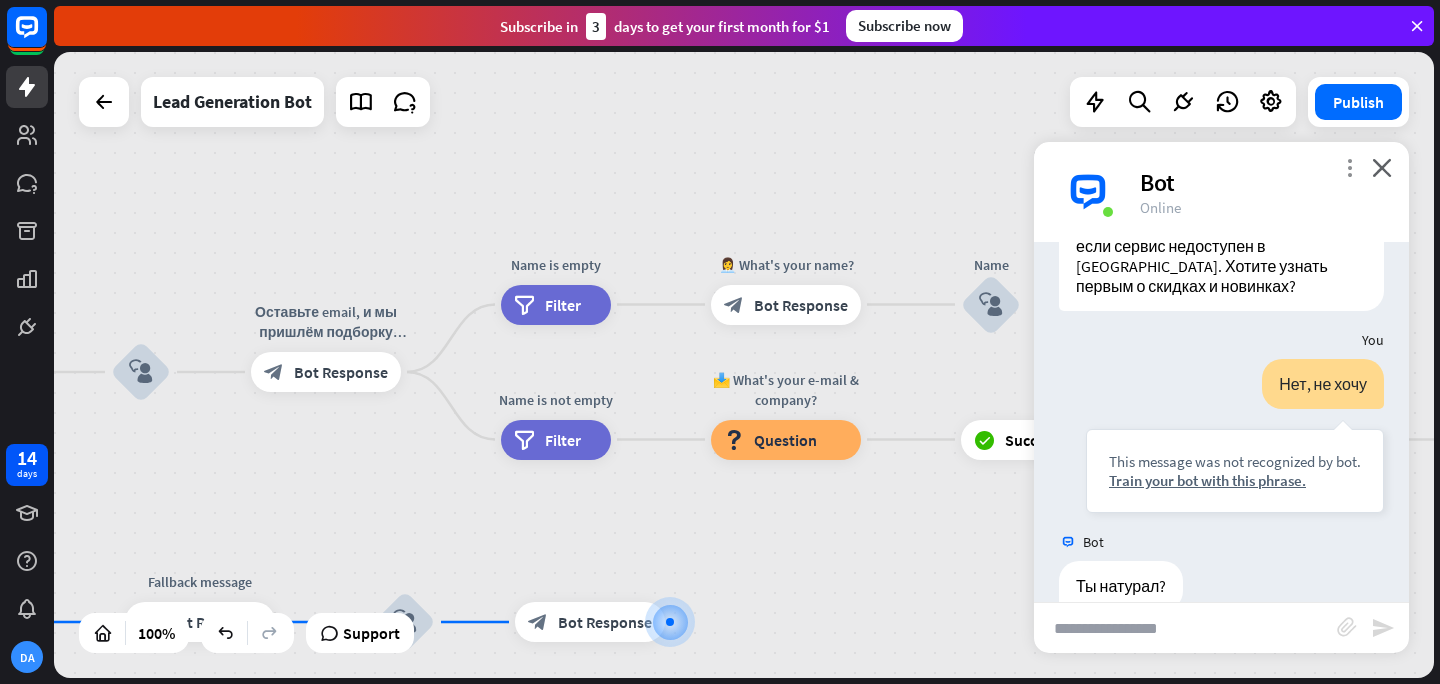 click on "more_vert" at bounding box center (1349, 167) 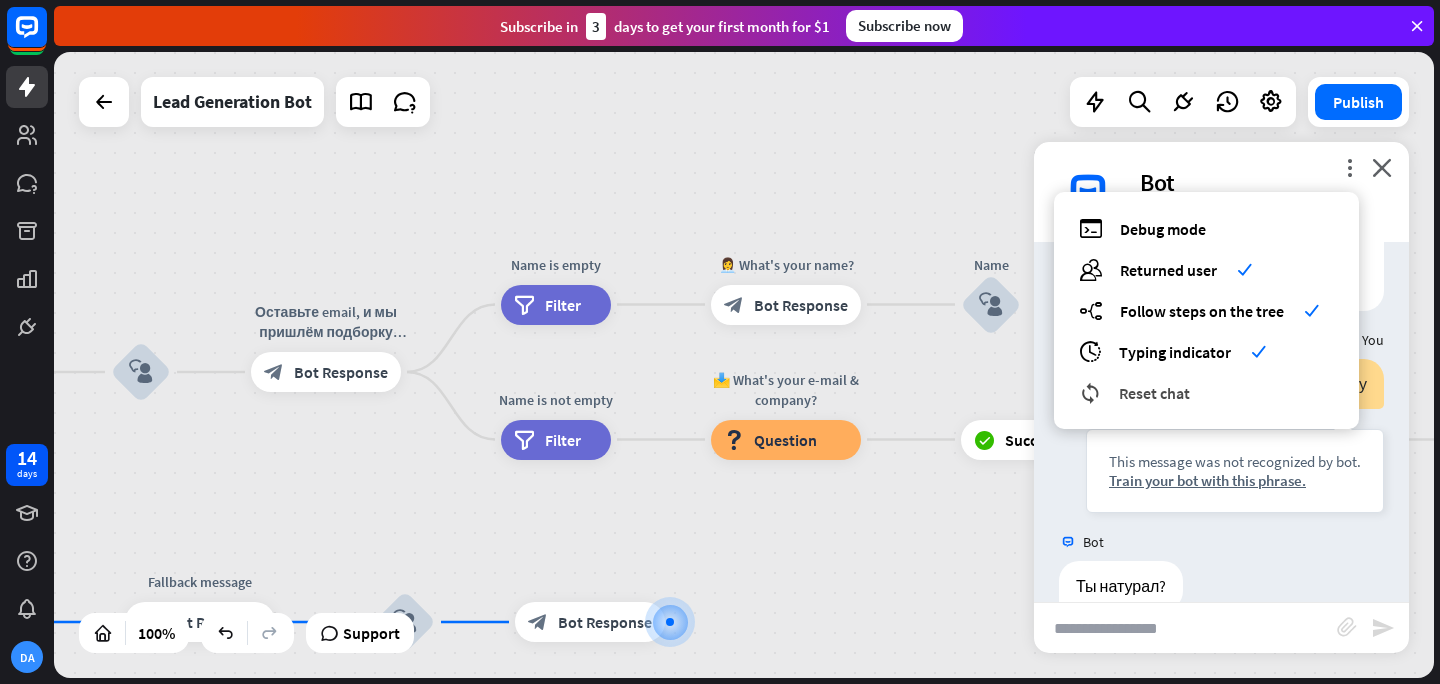 click on "reset_chat   Reset chat" at bounding box center (1206, 392) 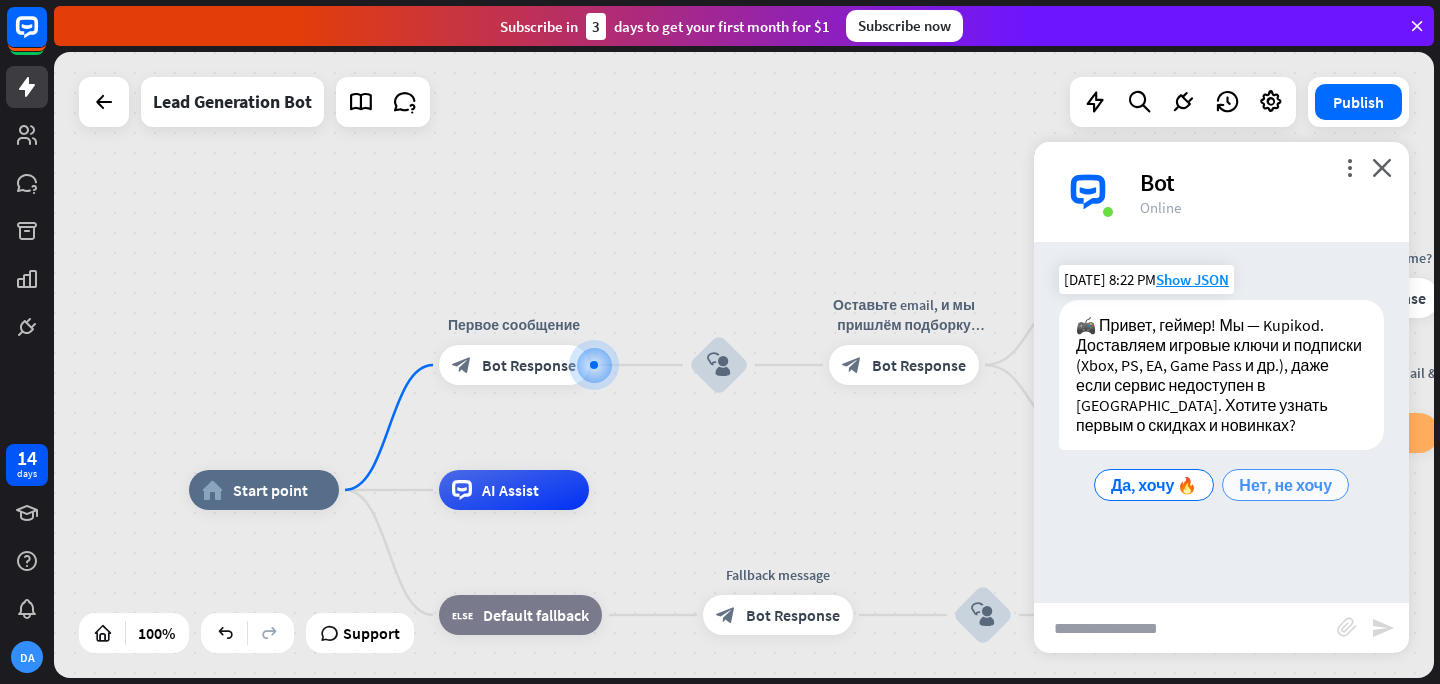 click on "Нет, не хочу" at bounding box center (1285, 485) 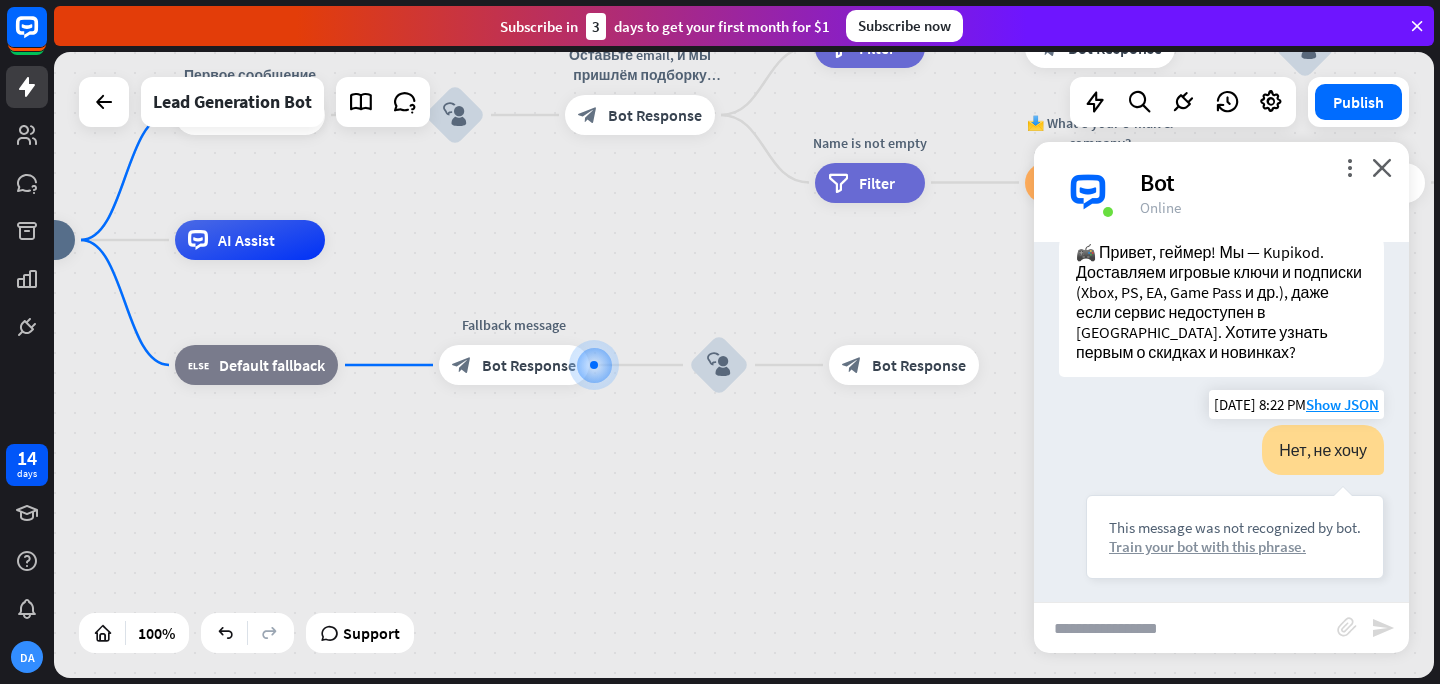 scroll, scrollTop: 66, scrollLeft: 0, axis: vertical 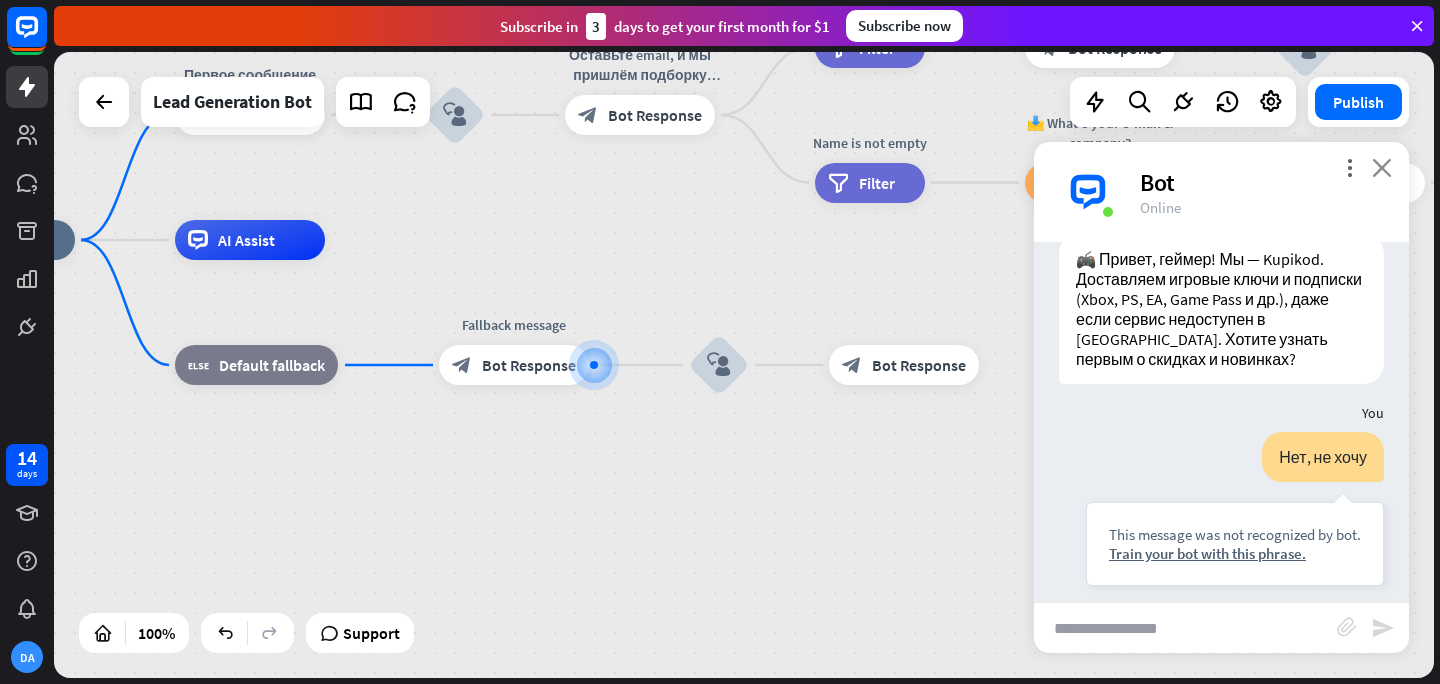 click on "close" at bounding box center [1382, 167] 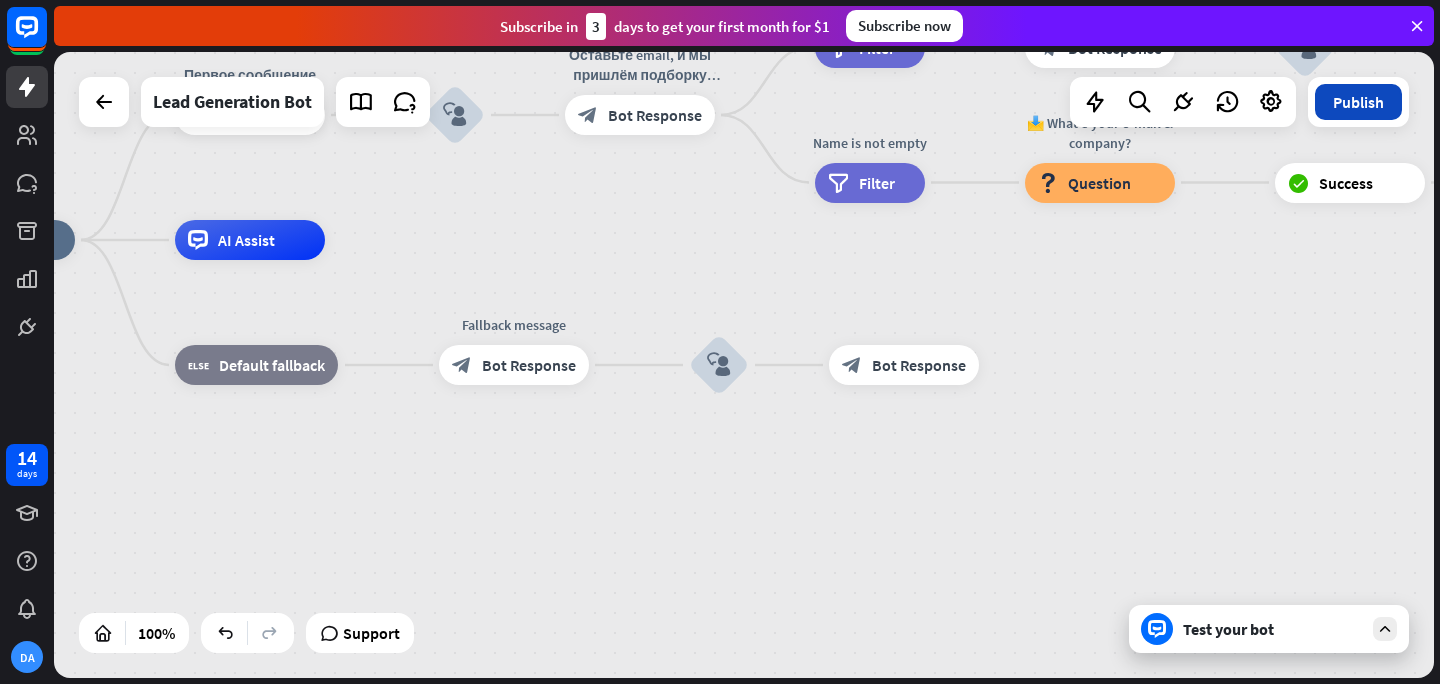 click on "Publish" at bounding box center (1358, 102) 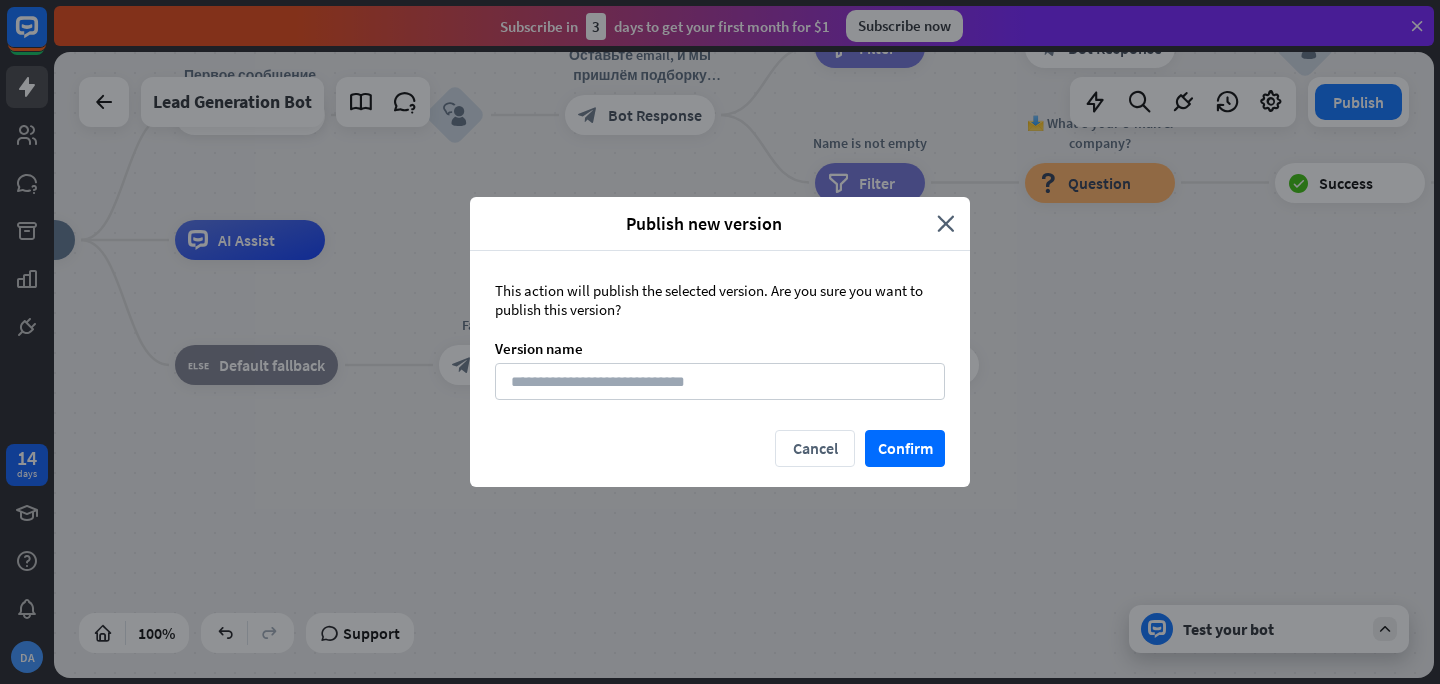 click on "Publish new version" at bounding box center [711, 223] 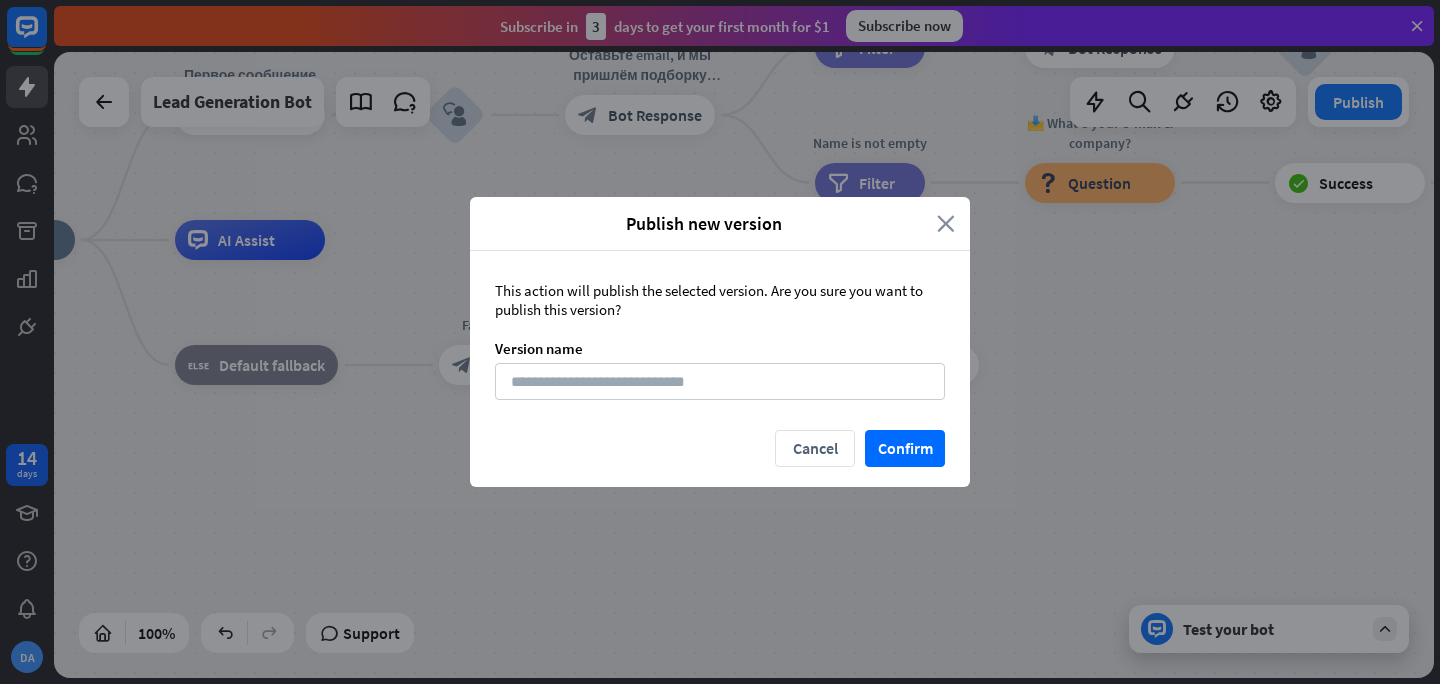click on "close" at bounding box center (946, 223) 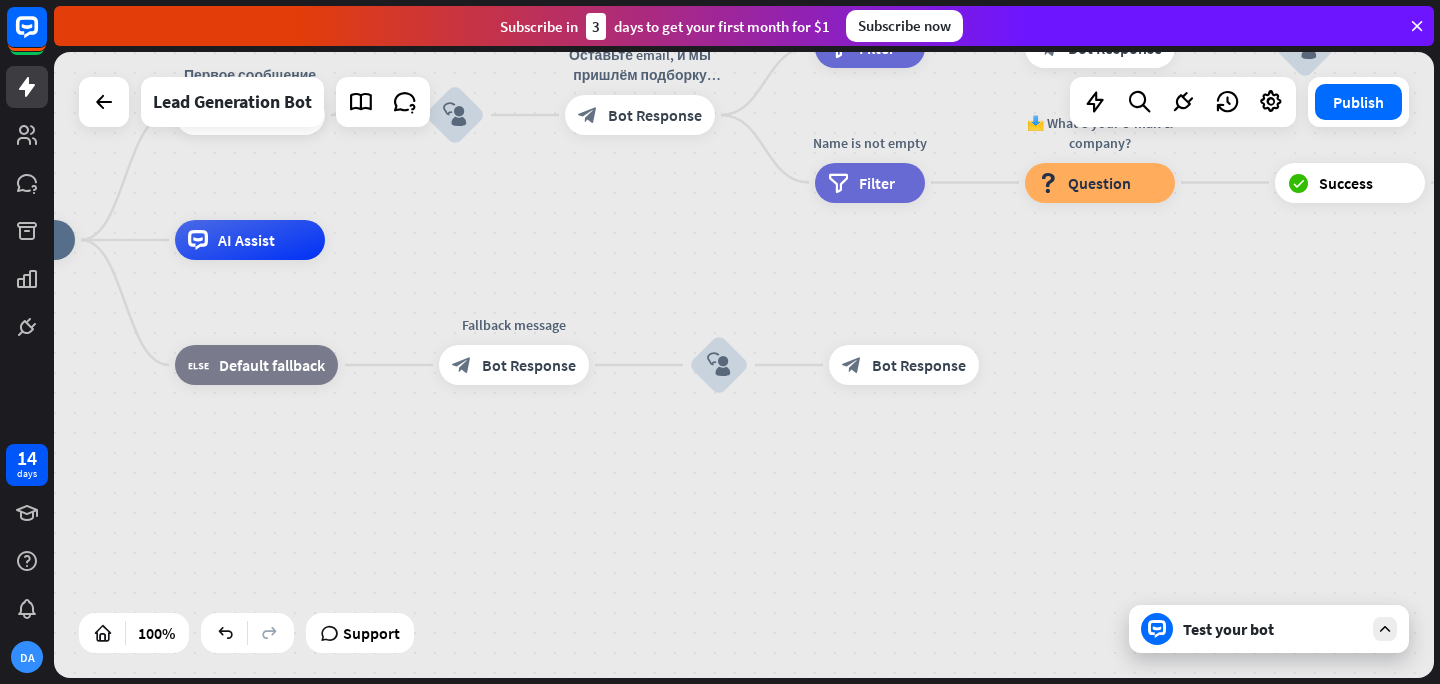 click on "Test your bot" at bounding box center (1273, 629) 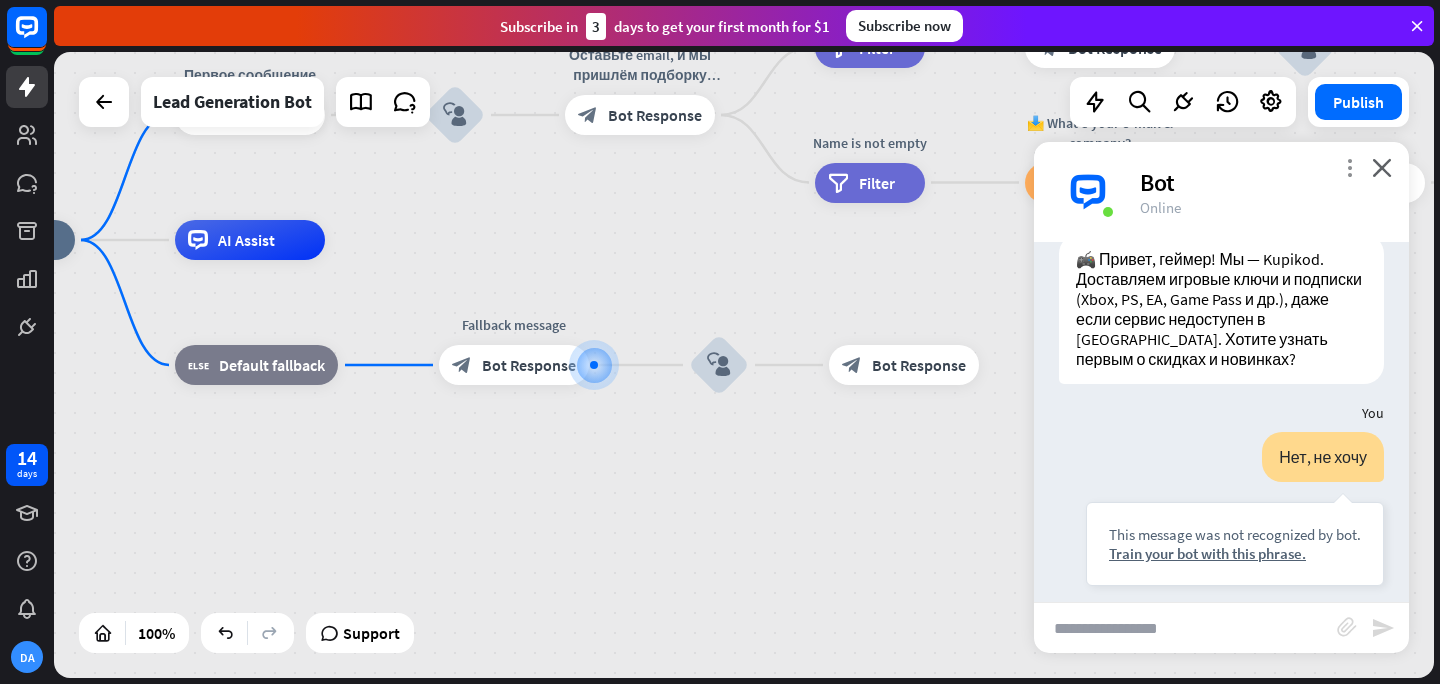 click on "more_vert" at bounding box center (1349, 167) 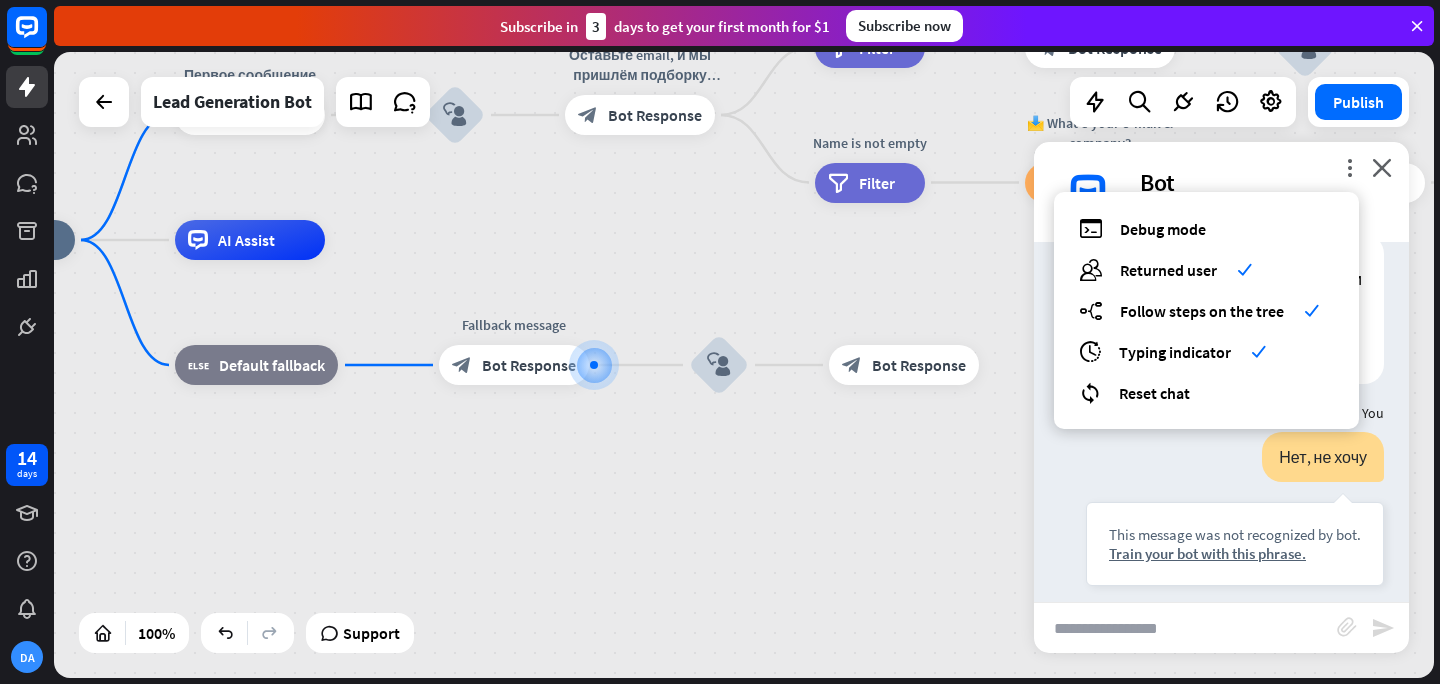 click on "debug   Debug mode     users   Returned user   check   builder_tree   Follow steps on the tree   check   archives   Typing indicator   check   reset_chat   Reset chat" at bounding box center [1206, 310] 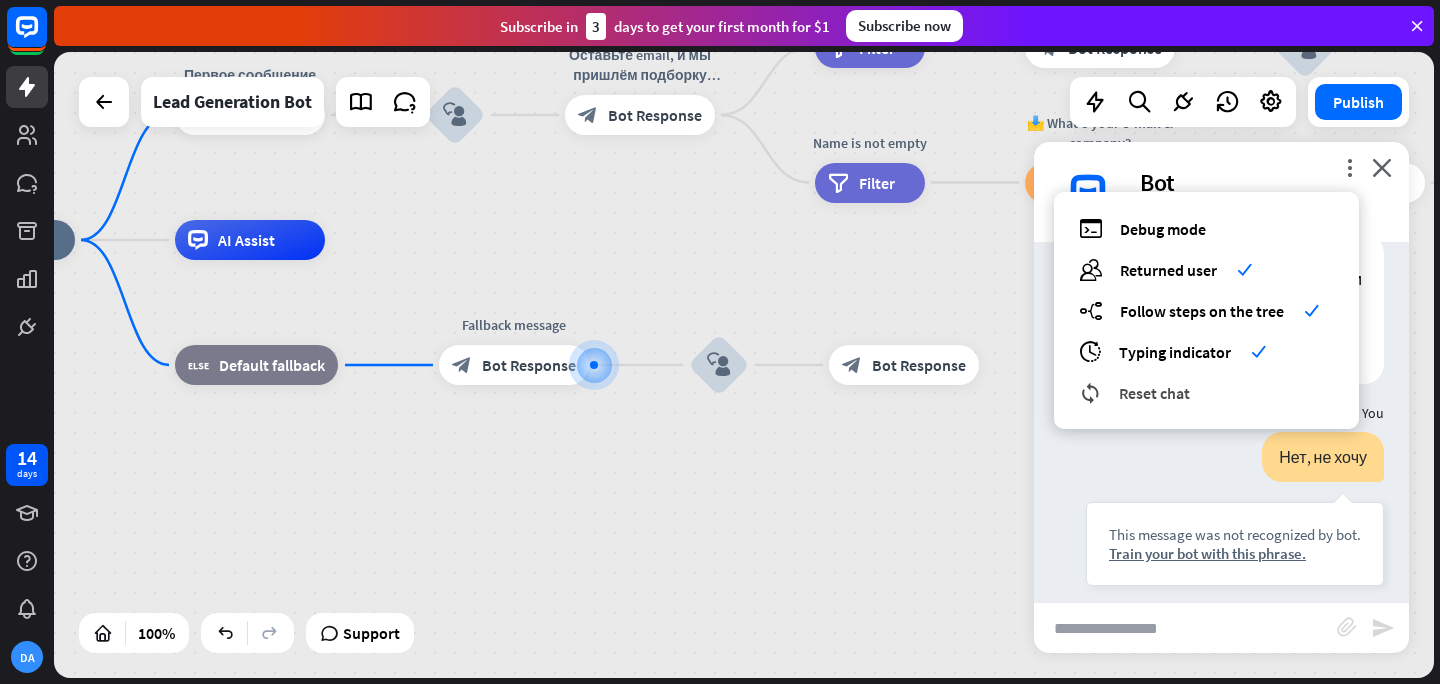 click on "Reset chat" at bounding box center (1154, 393) 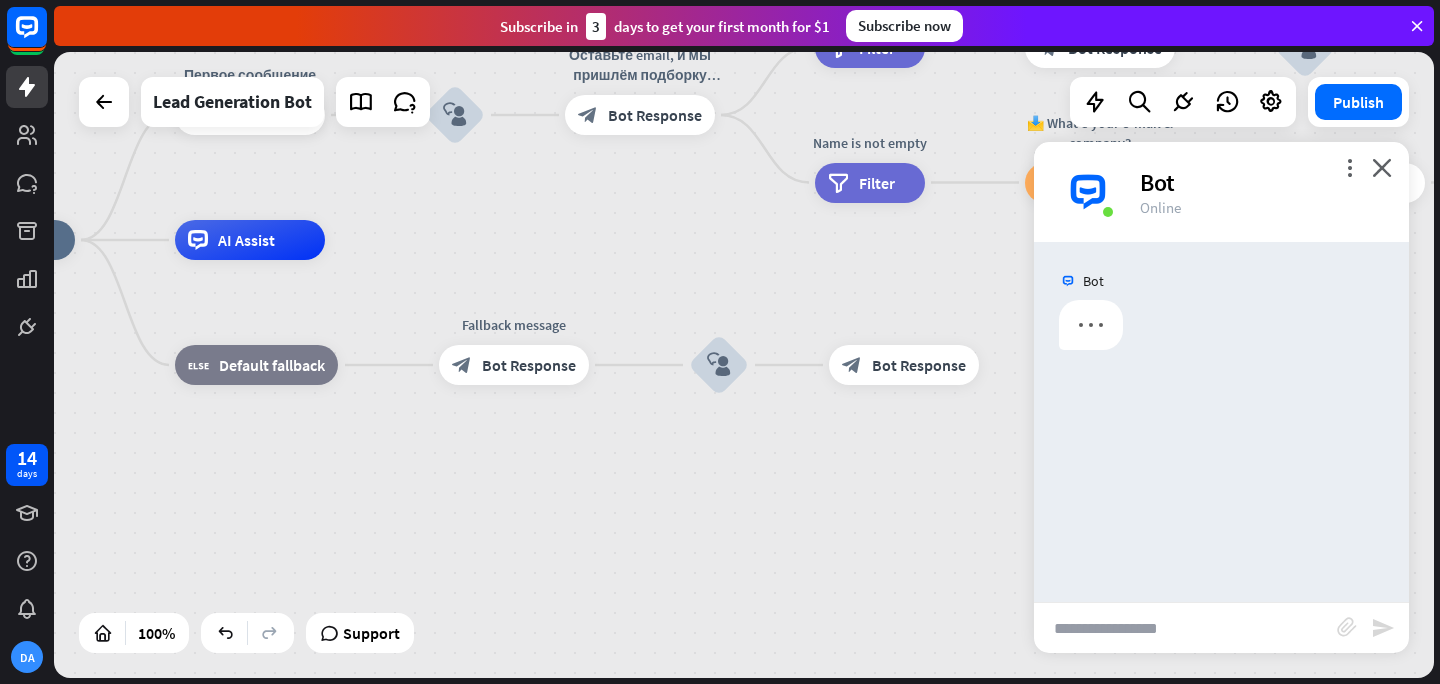 scroll, scrollTop: 0, scrollLeft: 0, axis: both 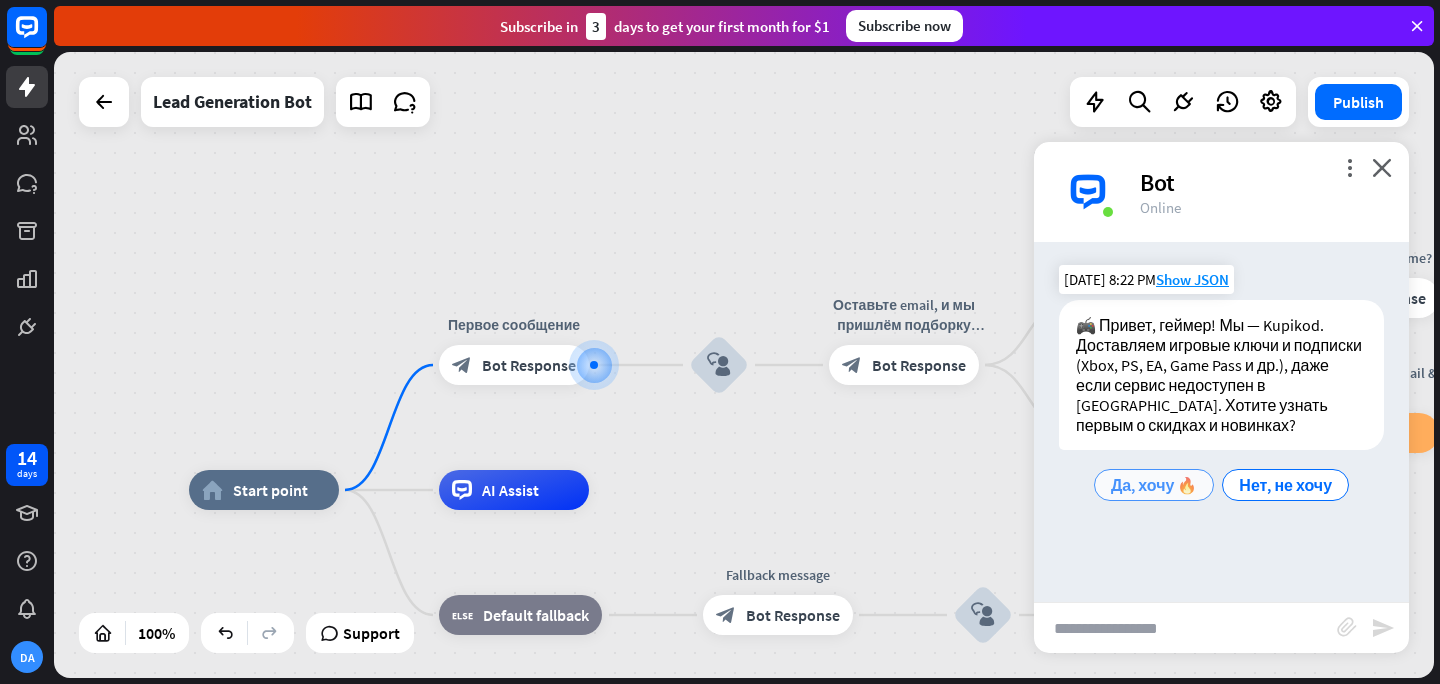 click on "Да, хочу 🔥" at bounding box center [1154, 485] 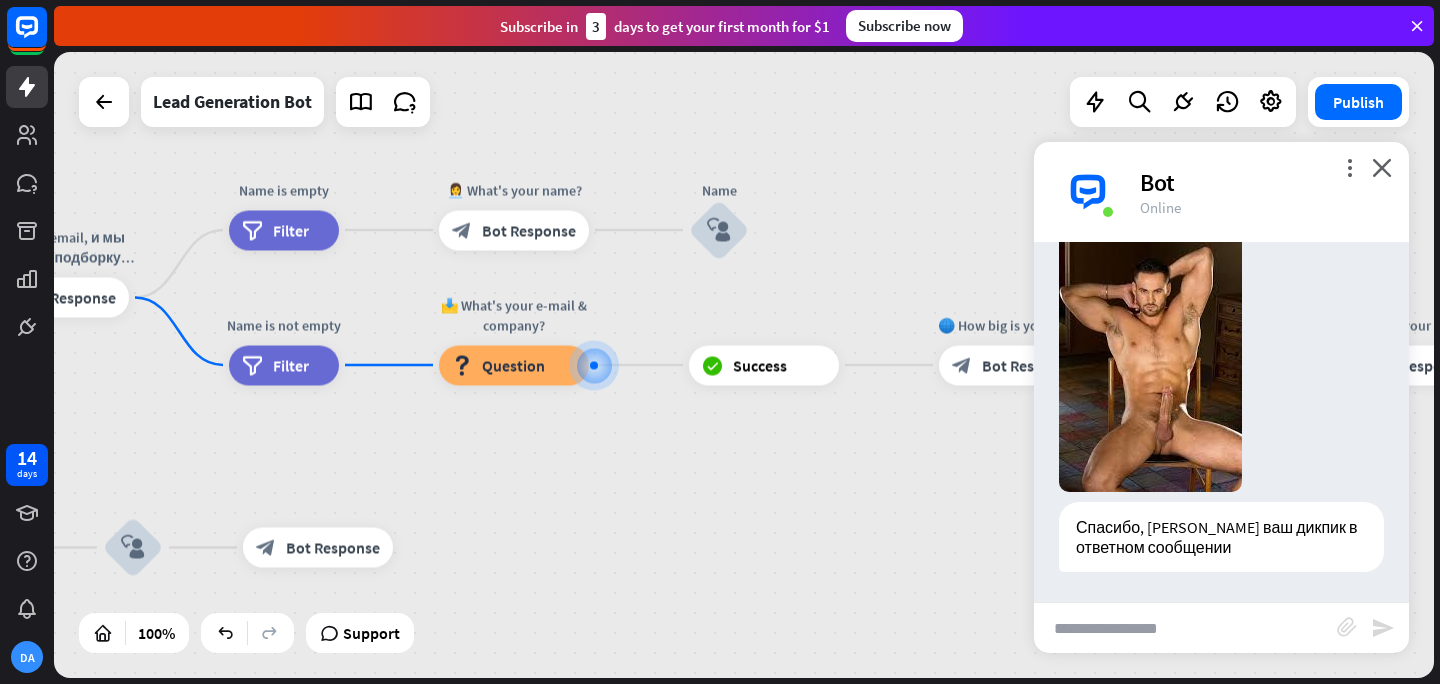 scroll, scrollTop: 593, scrollLeft: 0, axis: vertical 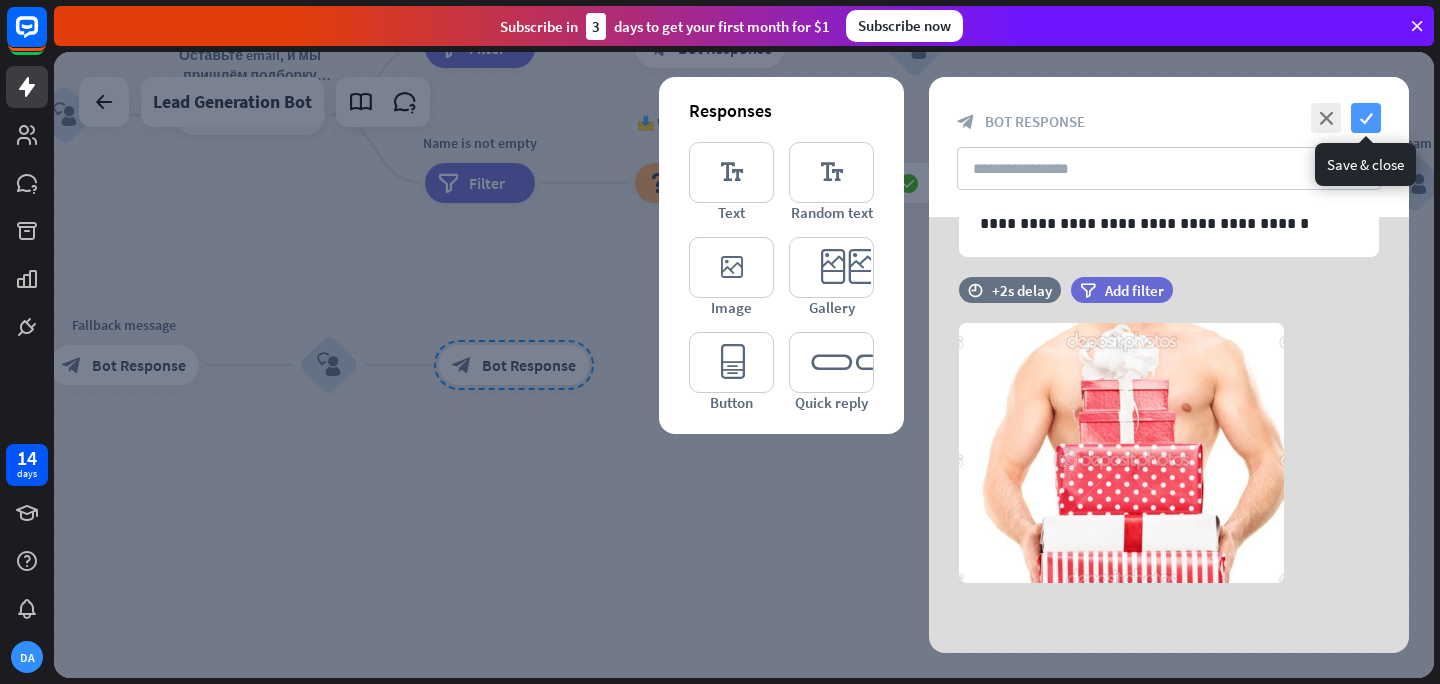 click on "check" at bounding box center [1366, 118] 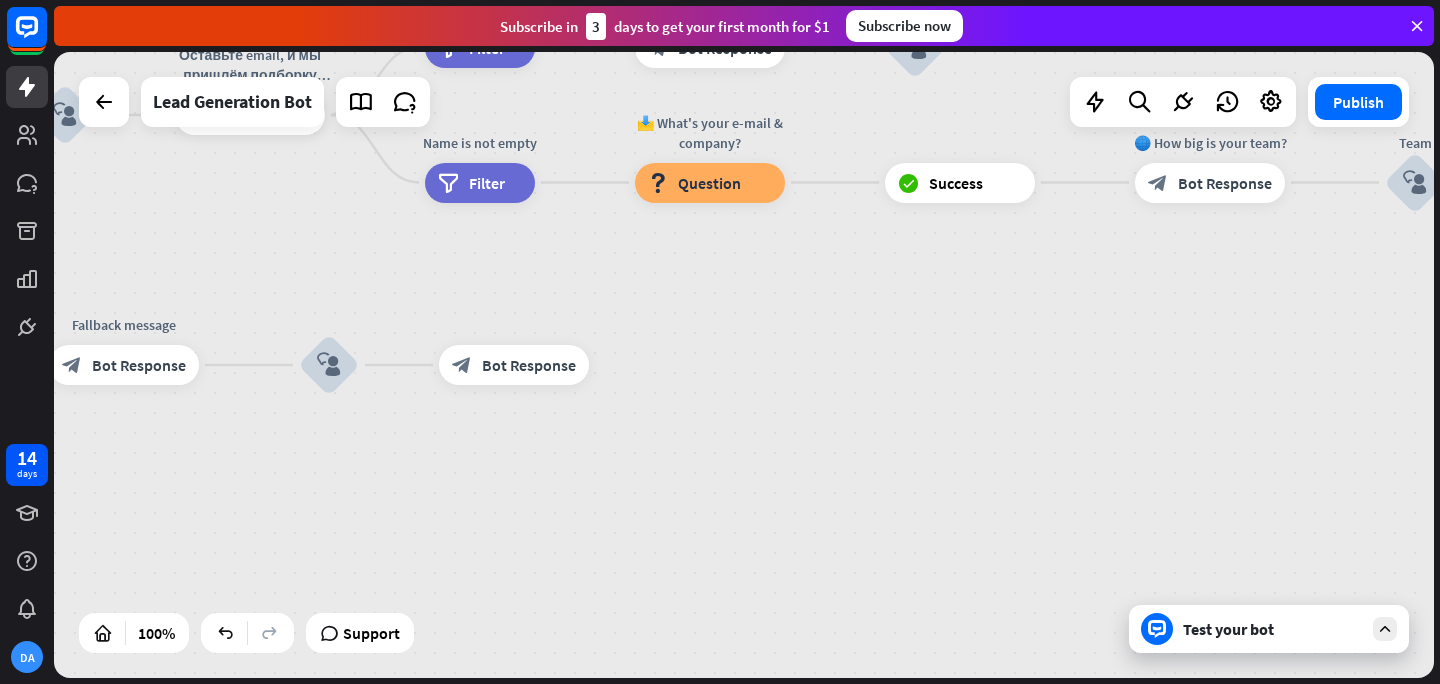 click at bounding box center (1385, 629) 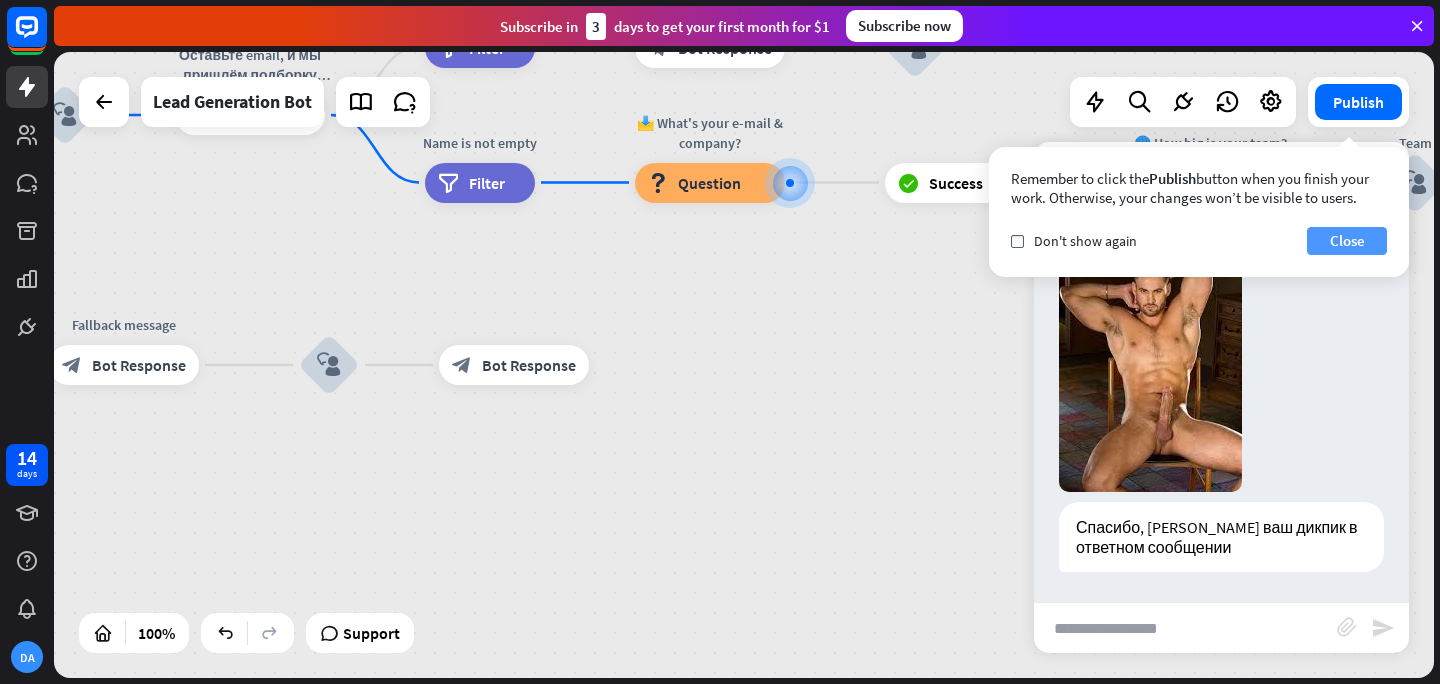 click on "Close" at bounding box center [1347, 241] 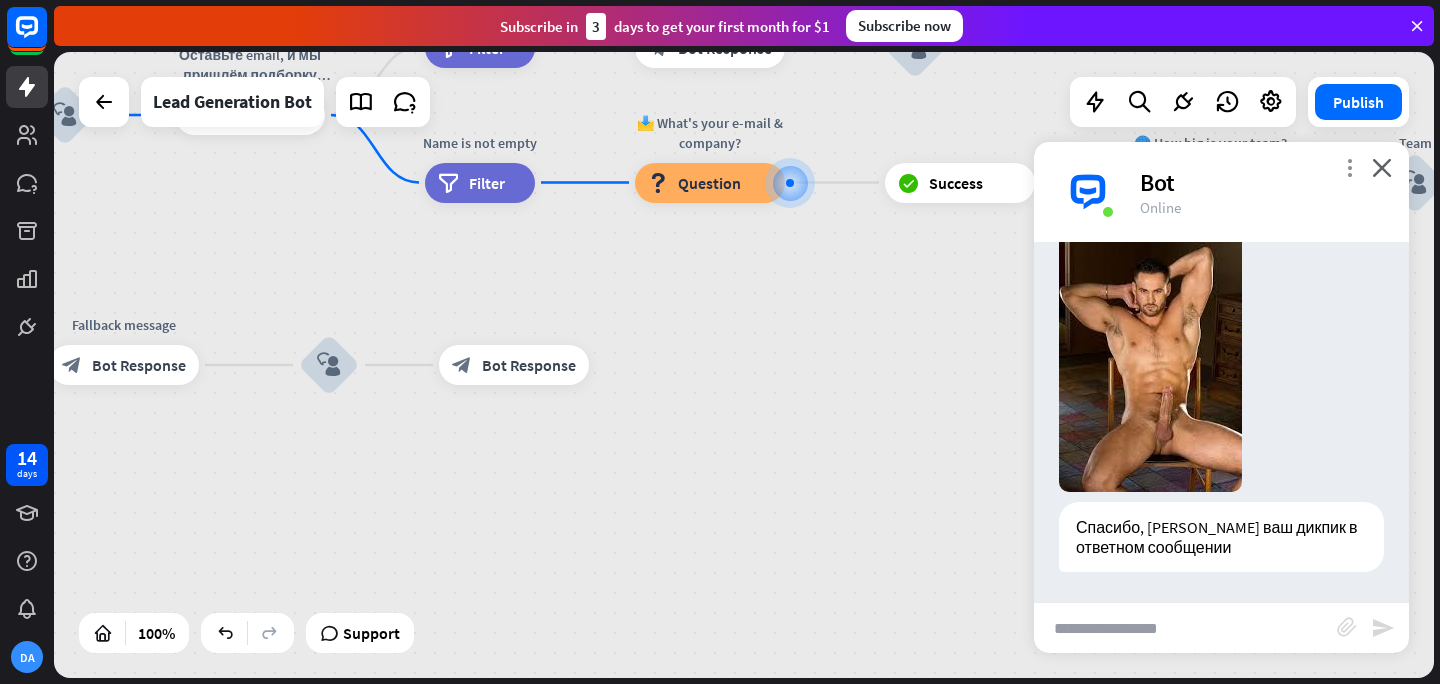 click on "more_vert" at bounding box center (1349, 167) 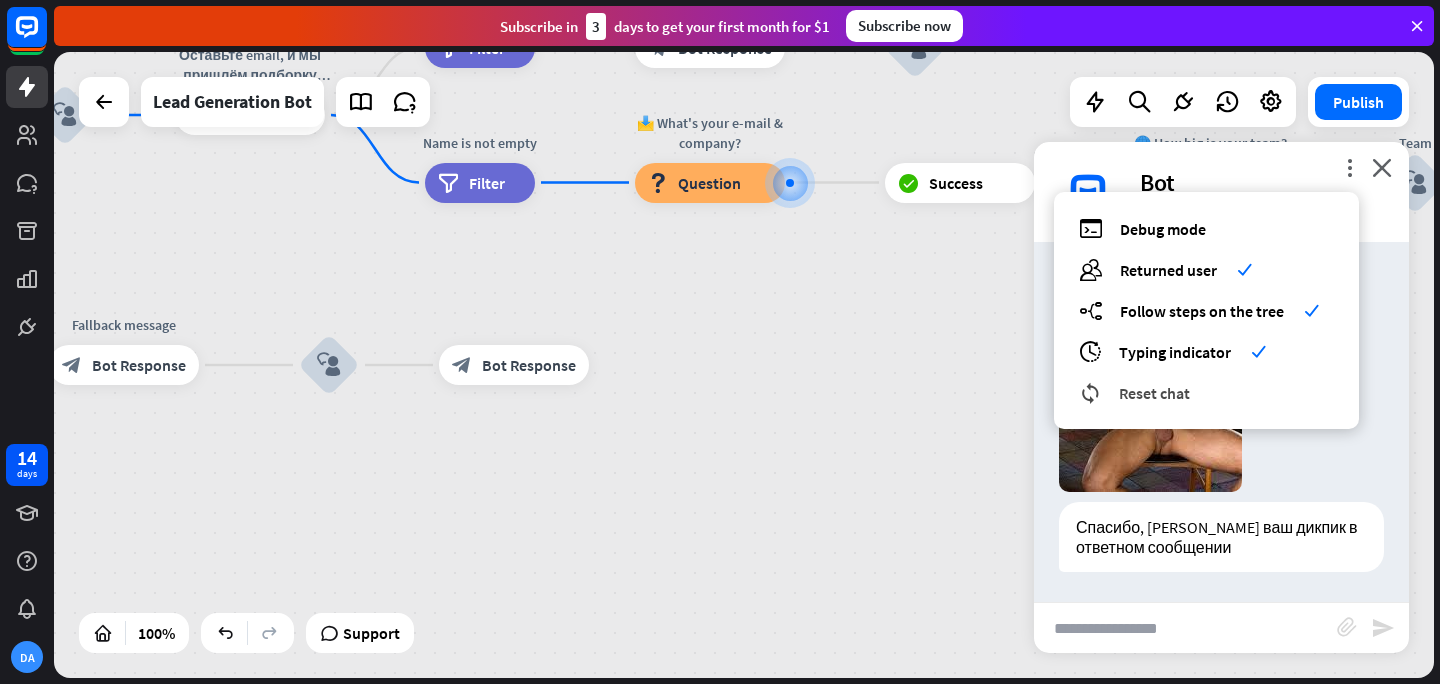 click on "reset_chat   Reset chat" at bounding box center [1206, 392] 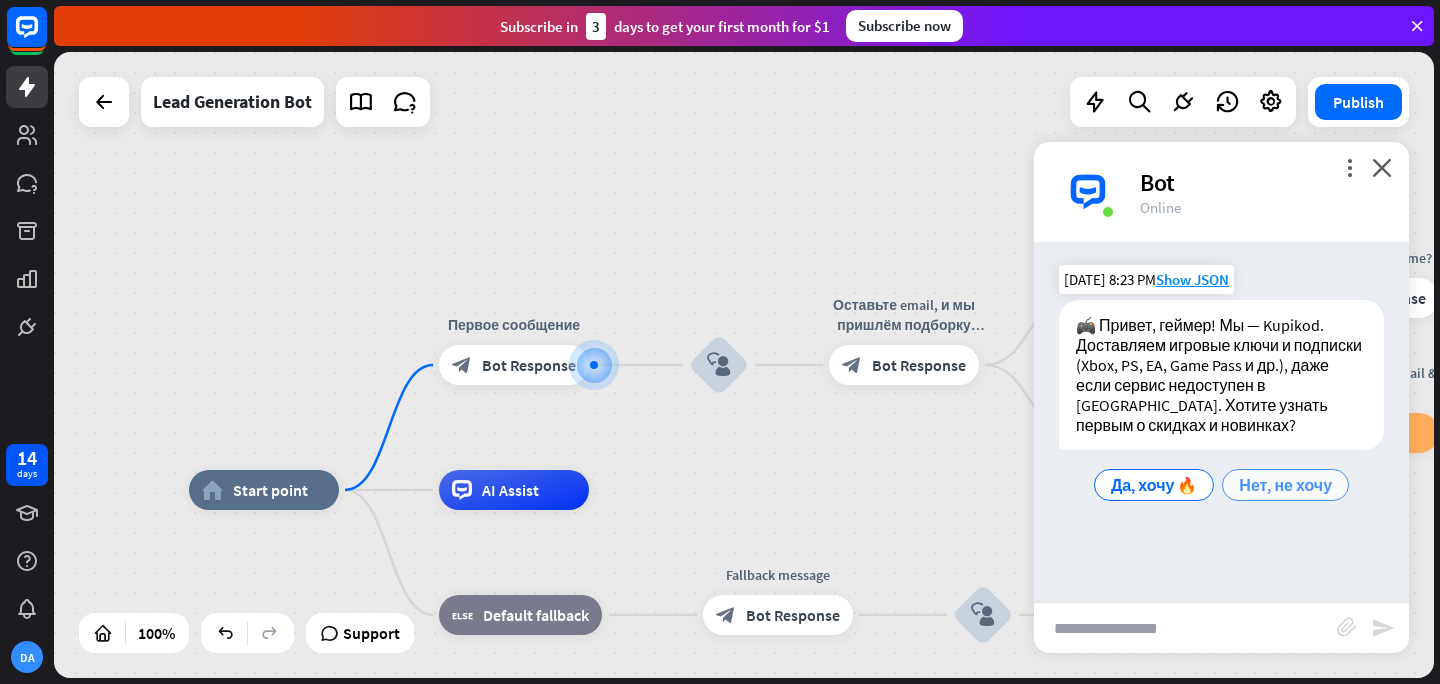 click on "Нет, не хочу" at bounding box center (1285, 485) 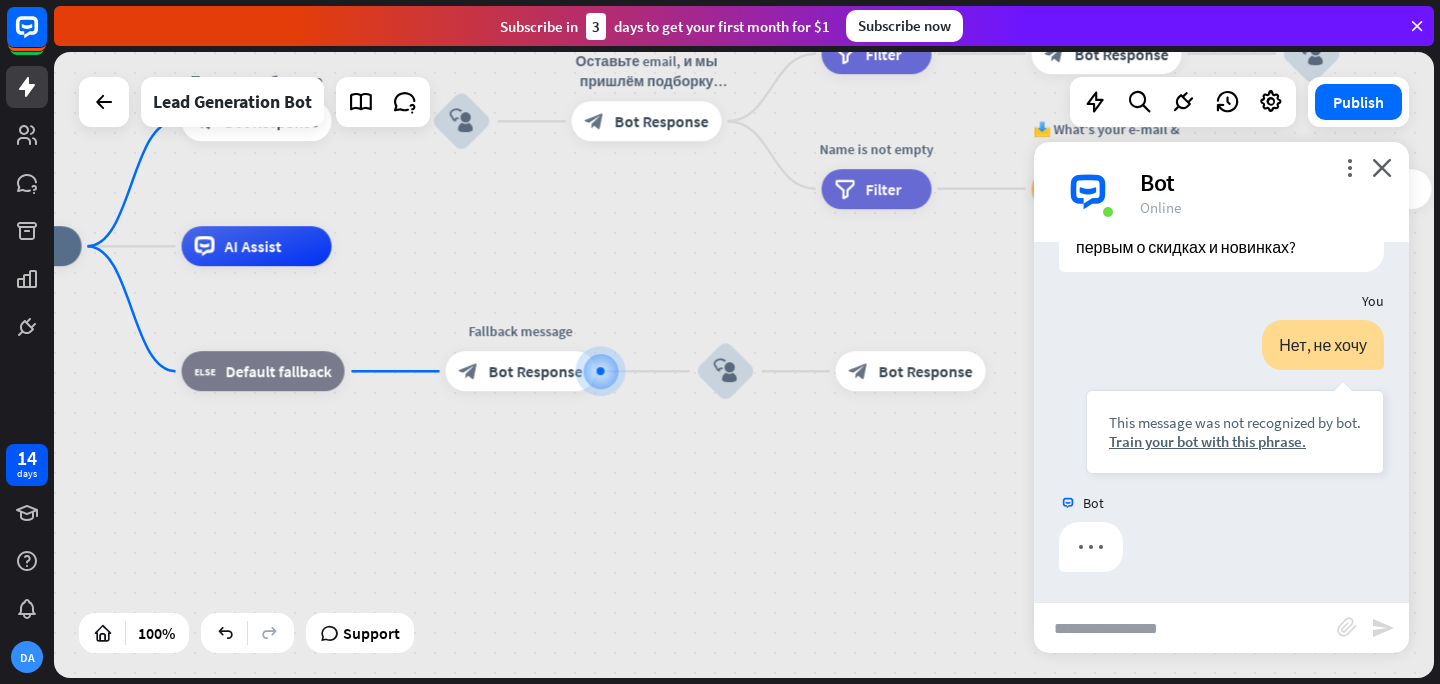 scroll, scrollTop: 178, scrollLeft: 0, axis: vertical 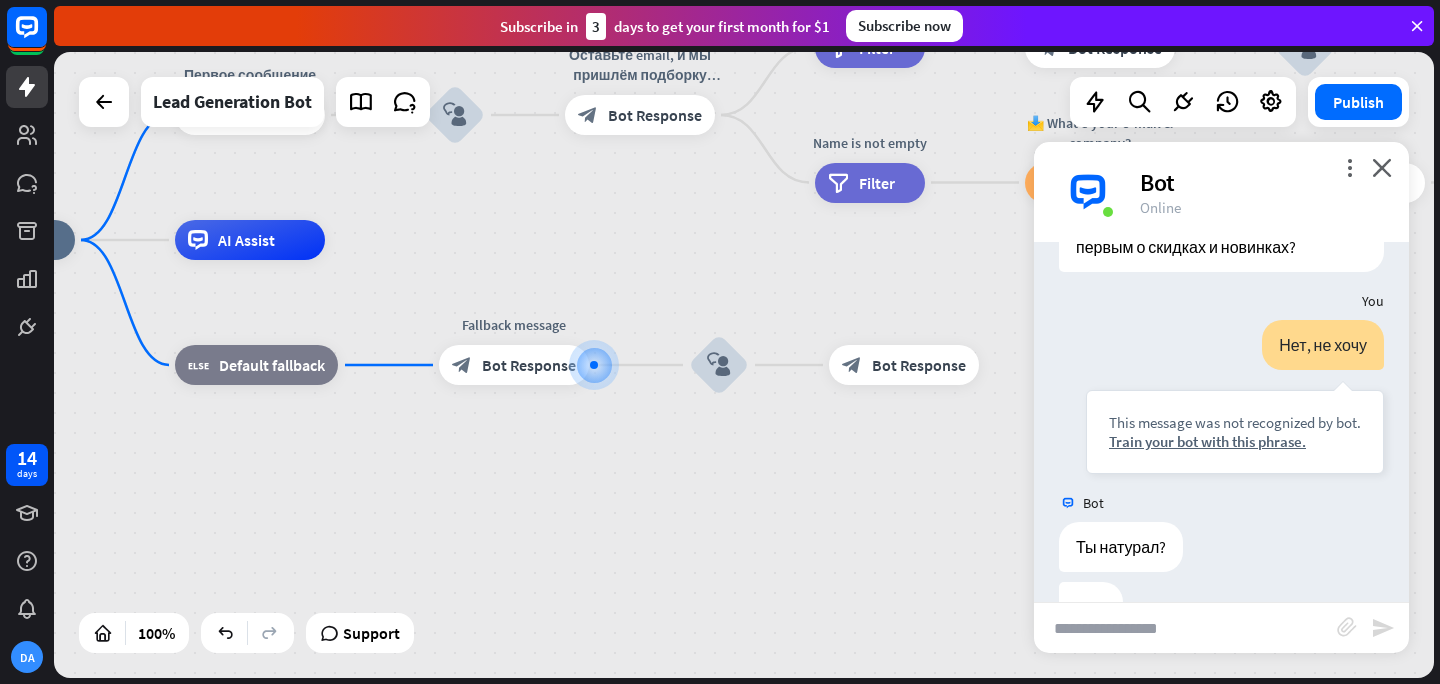 click at bounding box center [1185, 628] 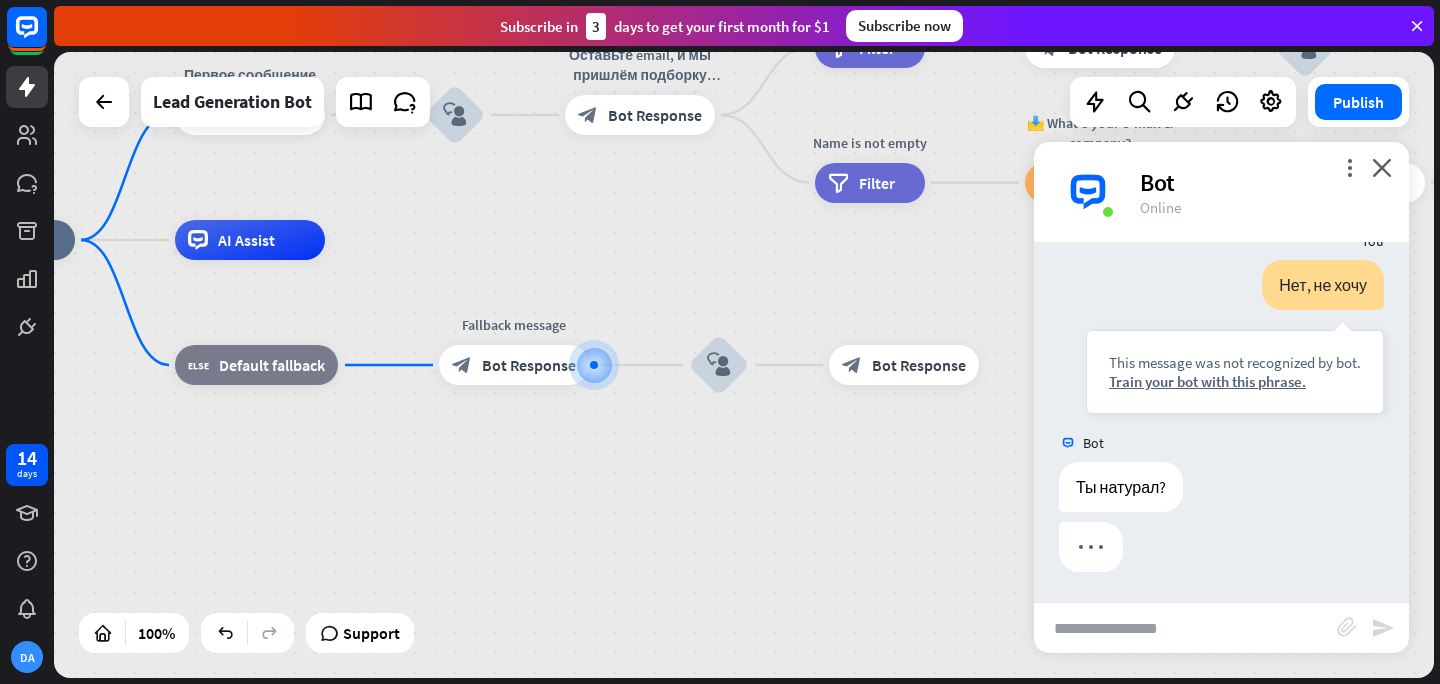 scroll, scrollTop: 238, scrollLeft: 0, axis: vertical 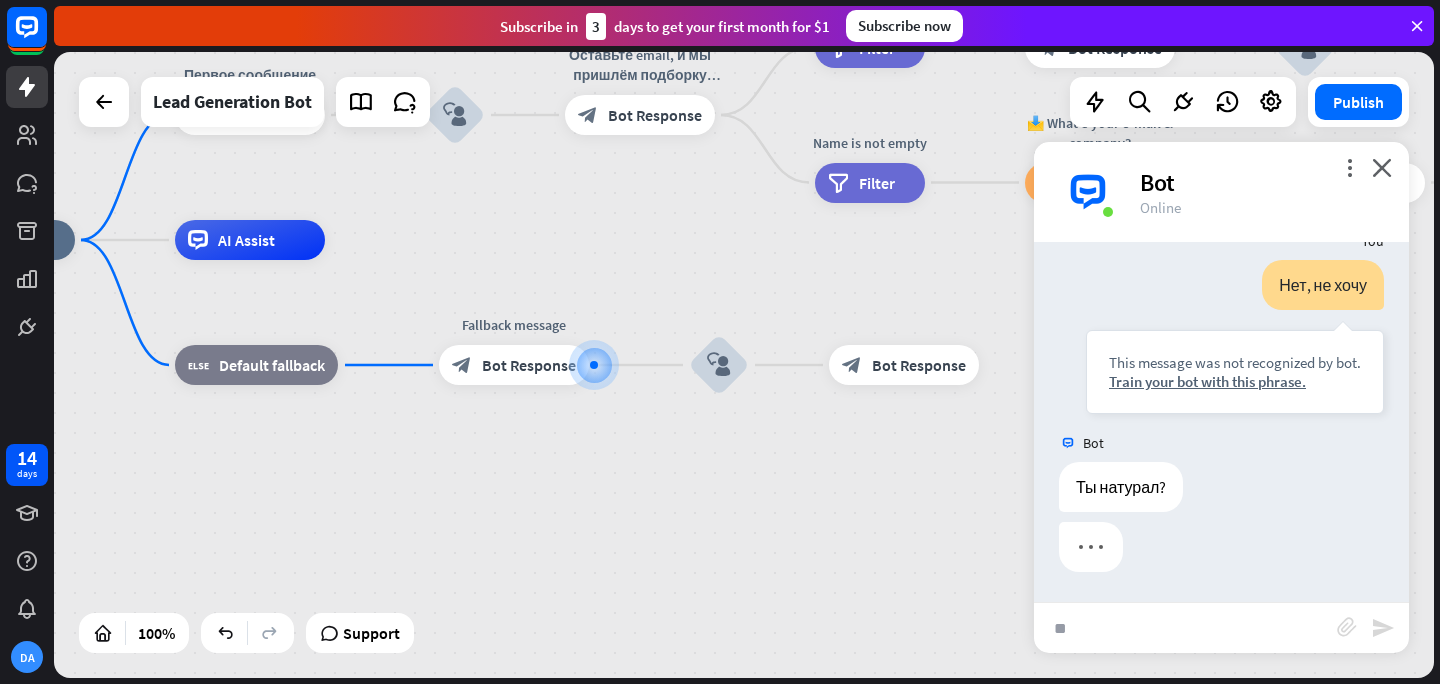 type on "***" 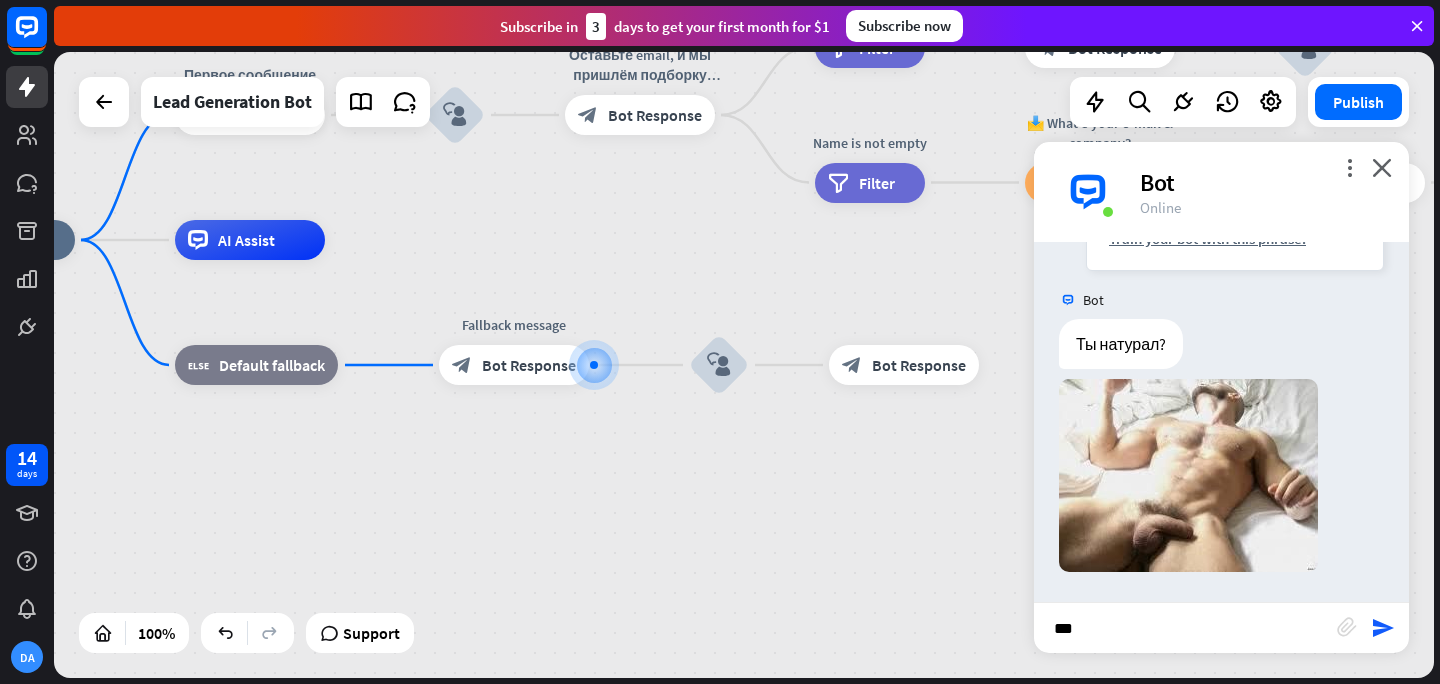 type 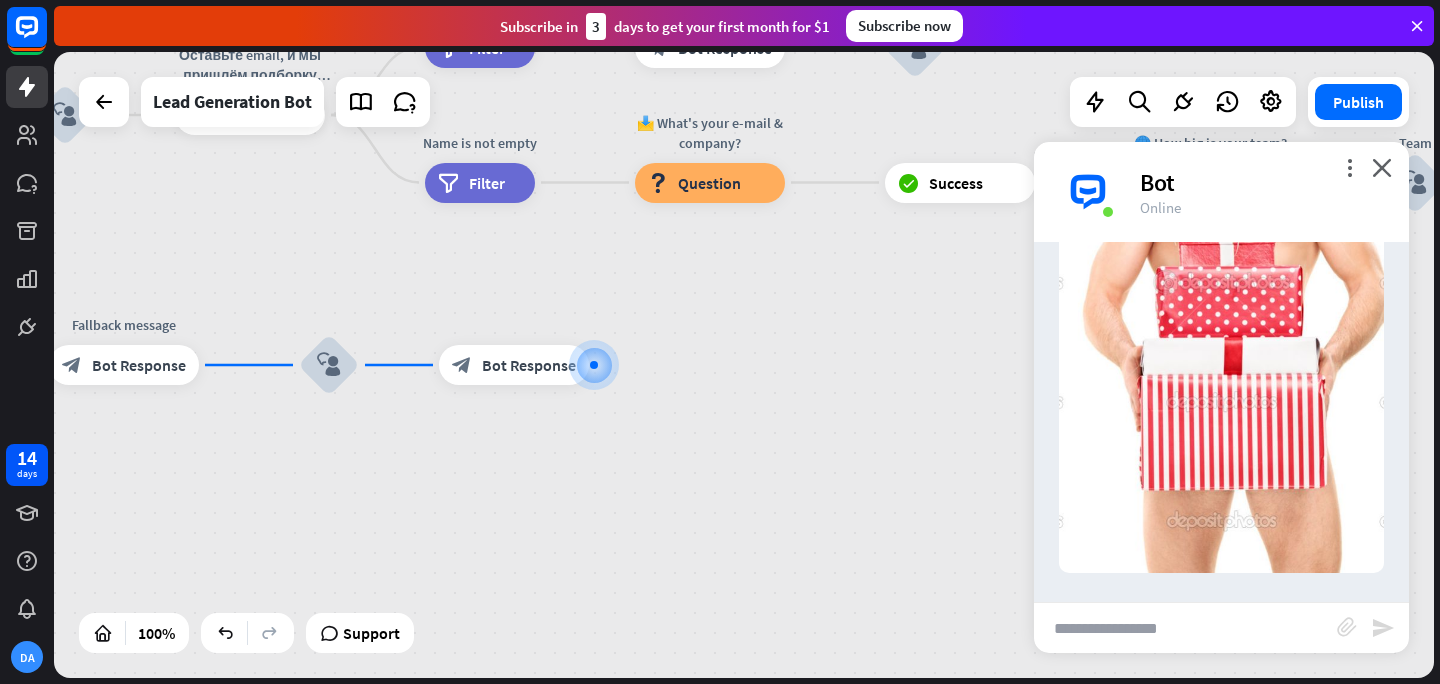 scroll, scrollTop: 1188, scrollLeft: 0, axis: vertical 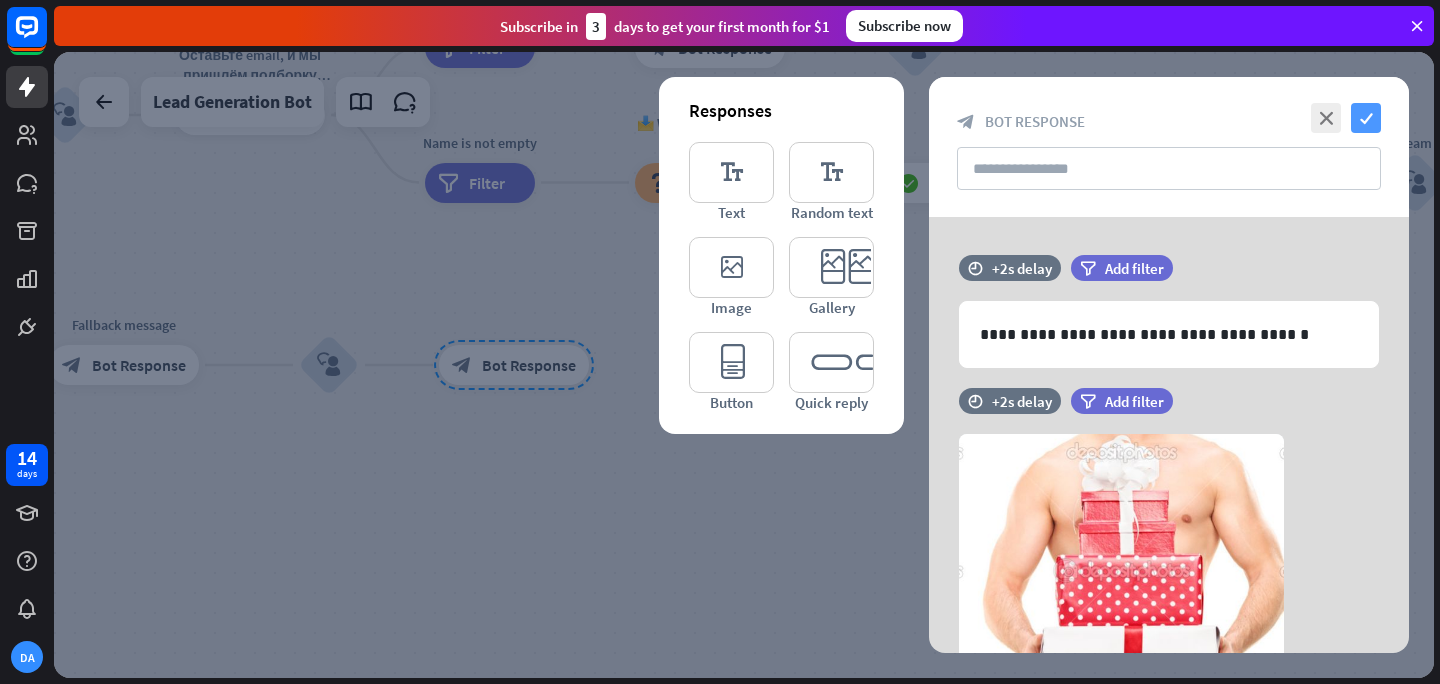 click on "check" at bounding box center (1366, 118) 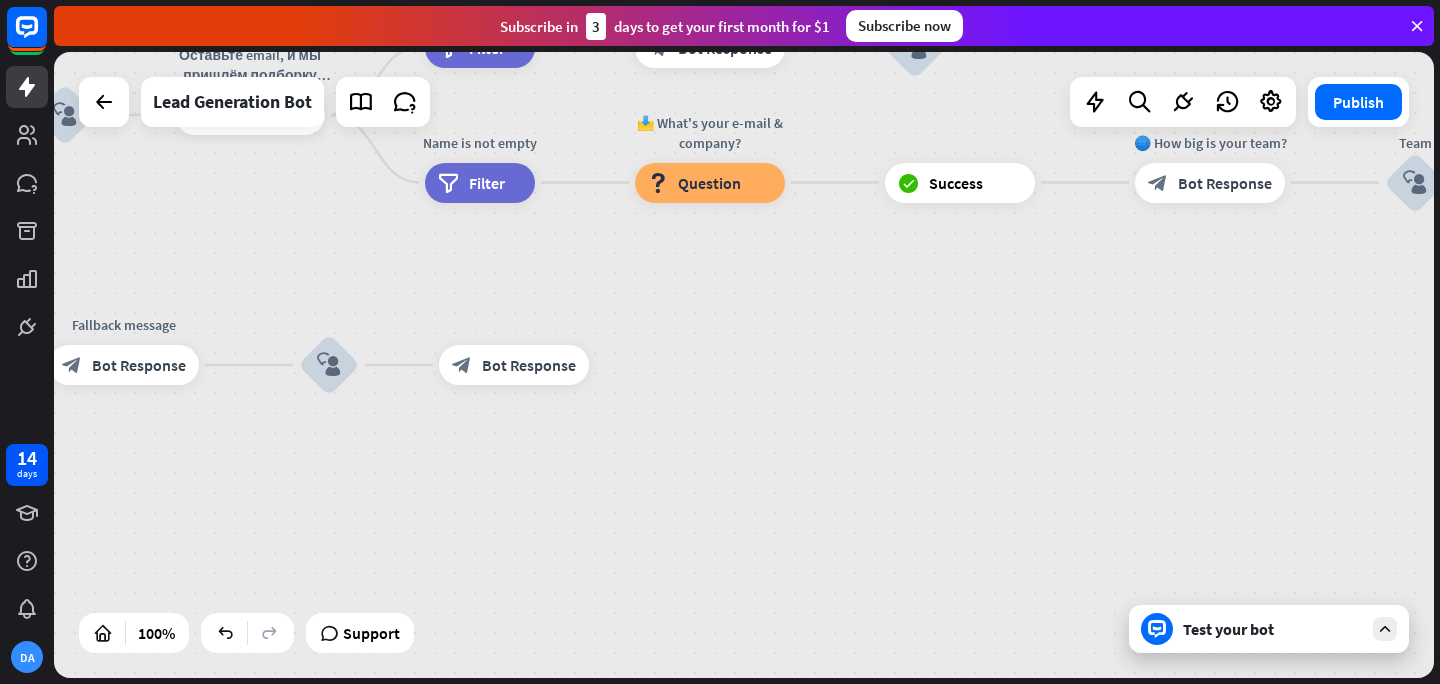 click at bounding box center [1385, 629] 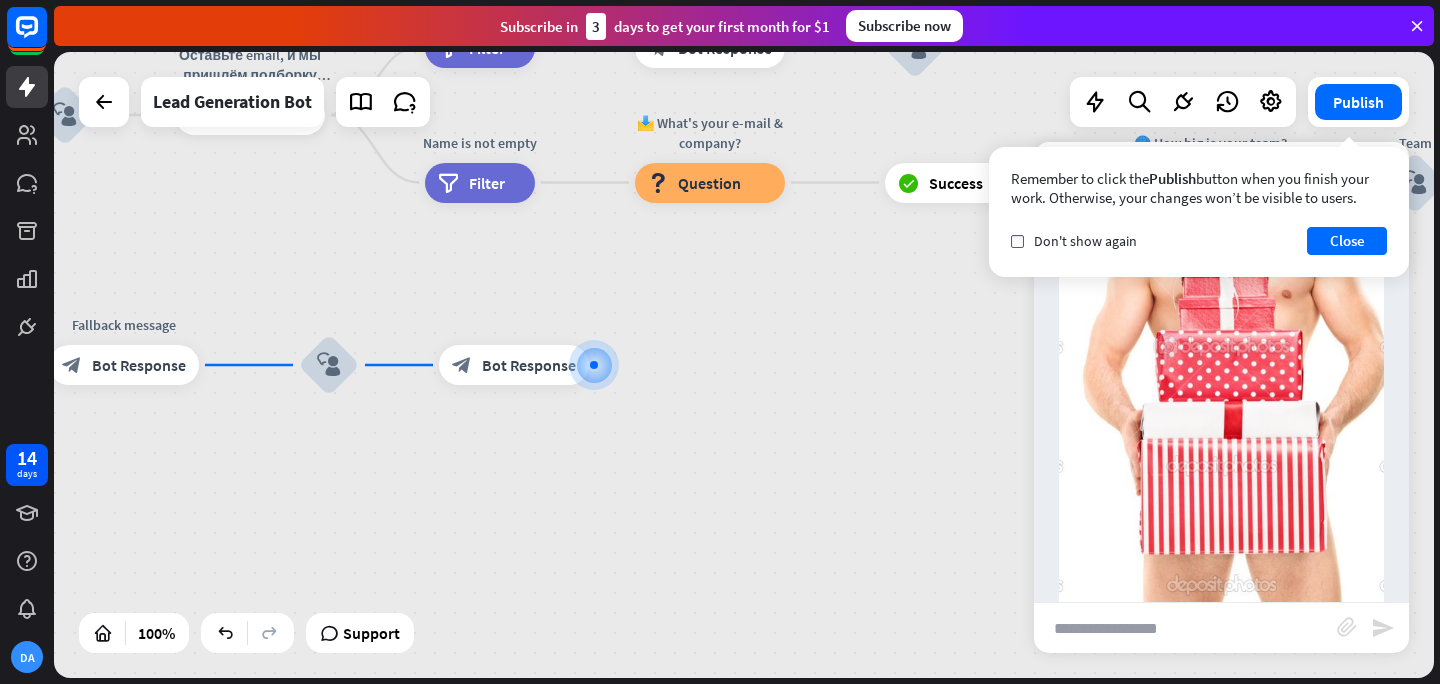 scroll, scrollTop: 1130, scrollLeft: 0, axis: vertical 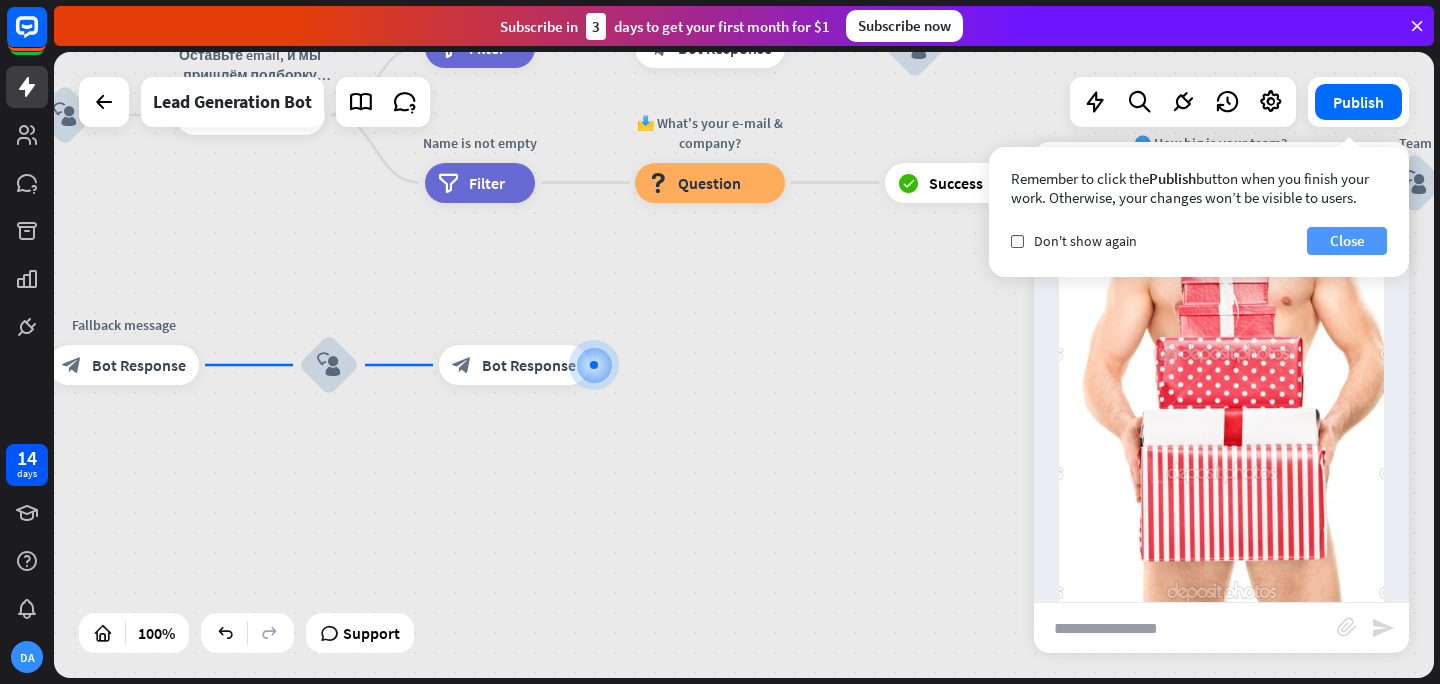 click on "Close" at bounding box center (1347, 241) 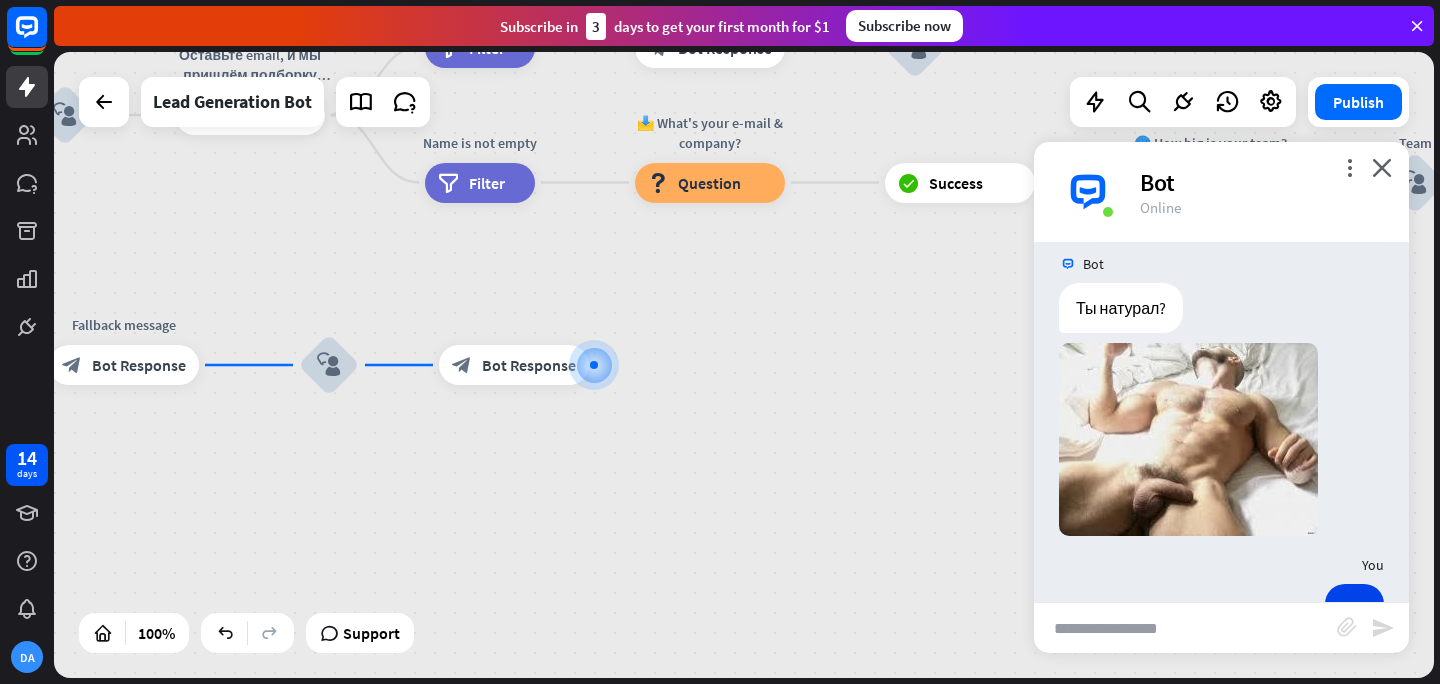 scroll, scrollTop: 325, scrollLeft: 0, axis: vertical 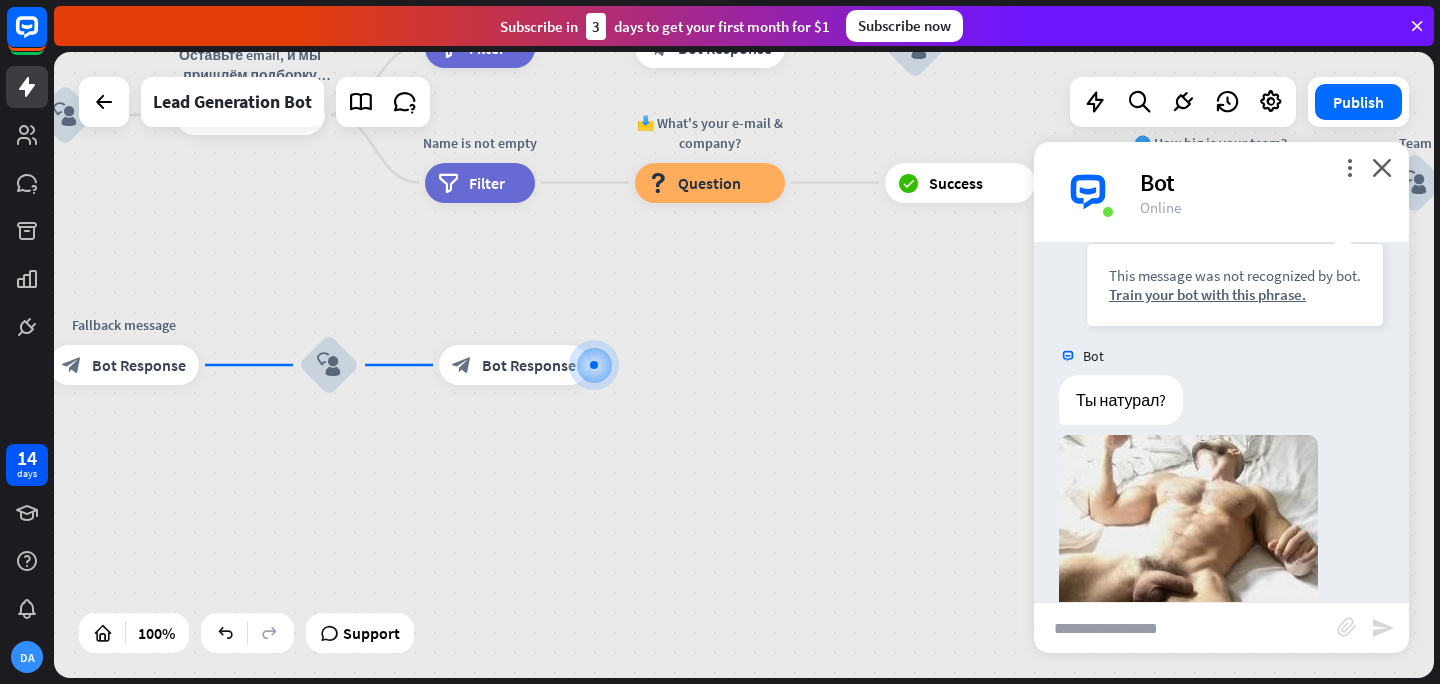 click on "more_vert
close
Bot
Online" at bounding box center (1221, 192) 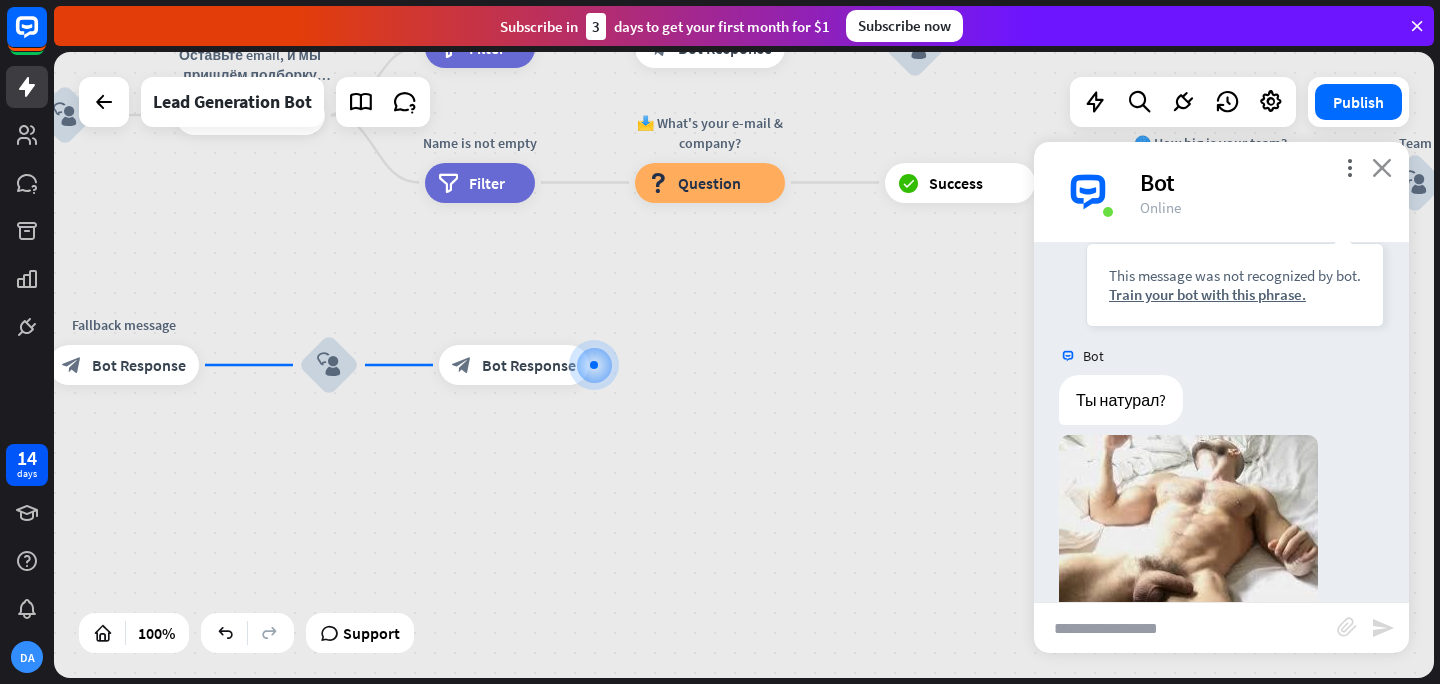 click on "close" at bounding box center (1382, 167) 